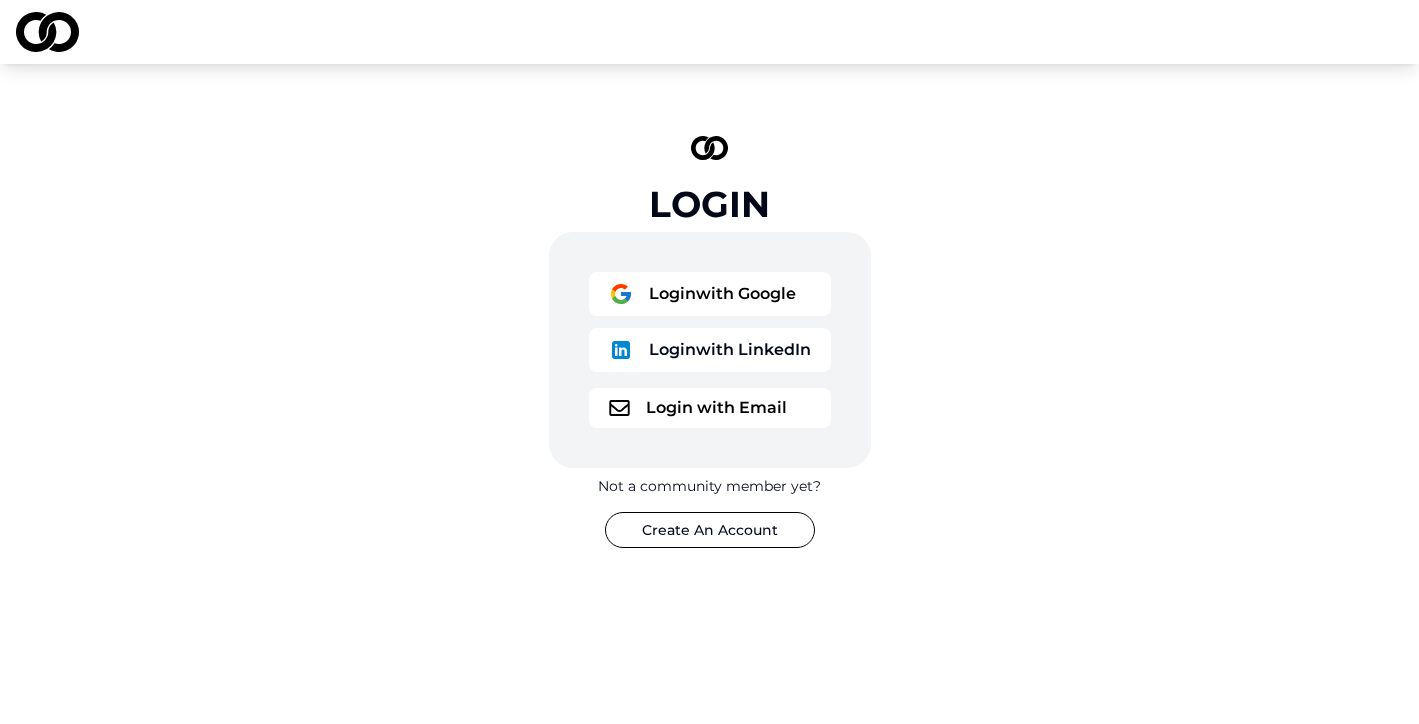 scroll, scrollTop: 0, scrollLeft: 0, axis: both 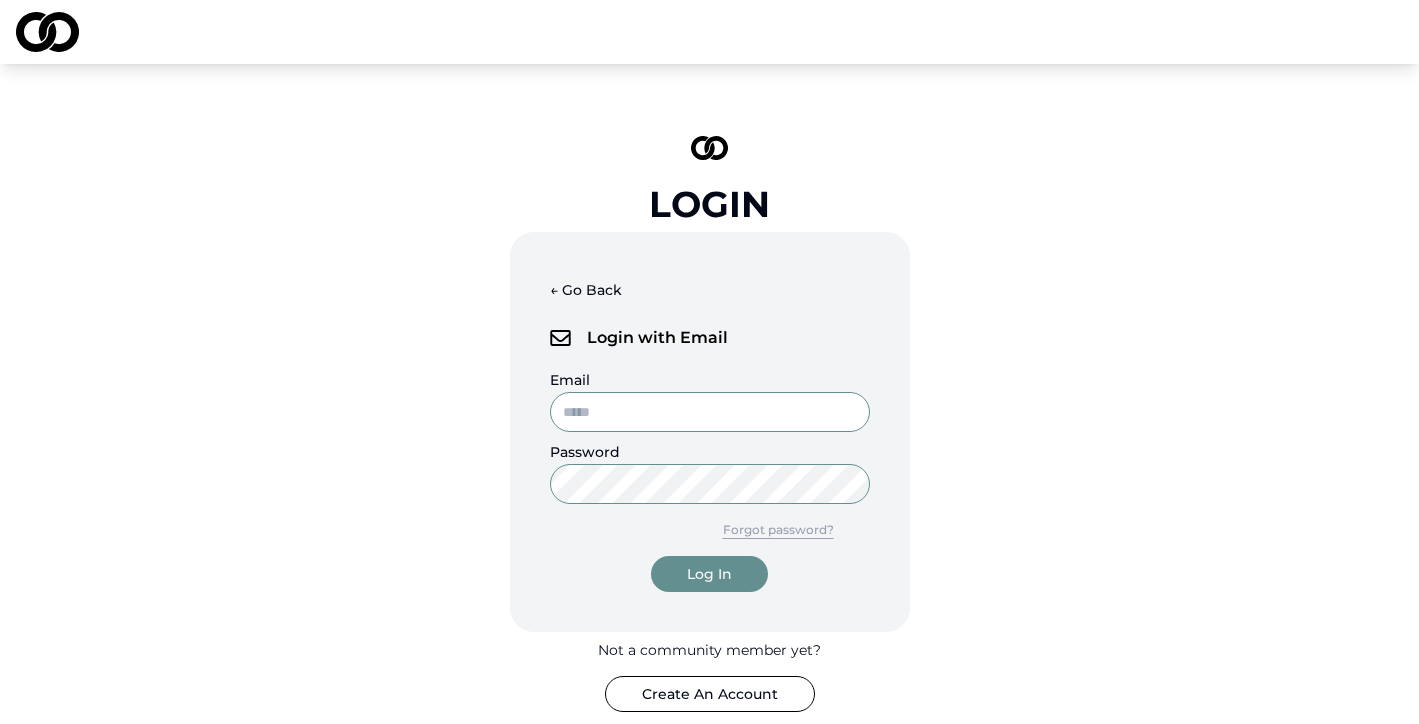 type on "**********" 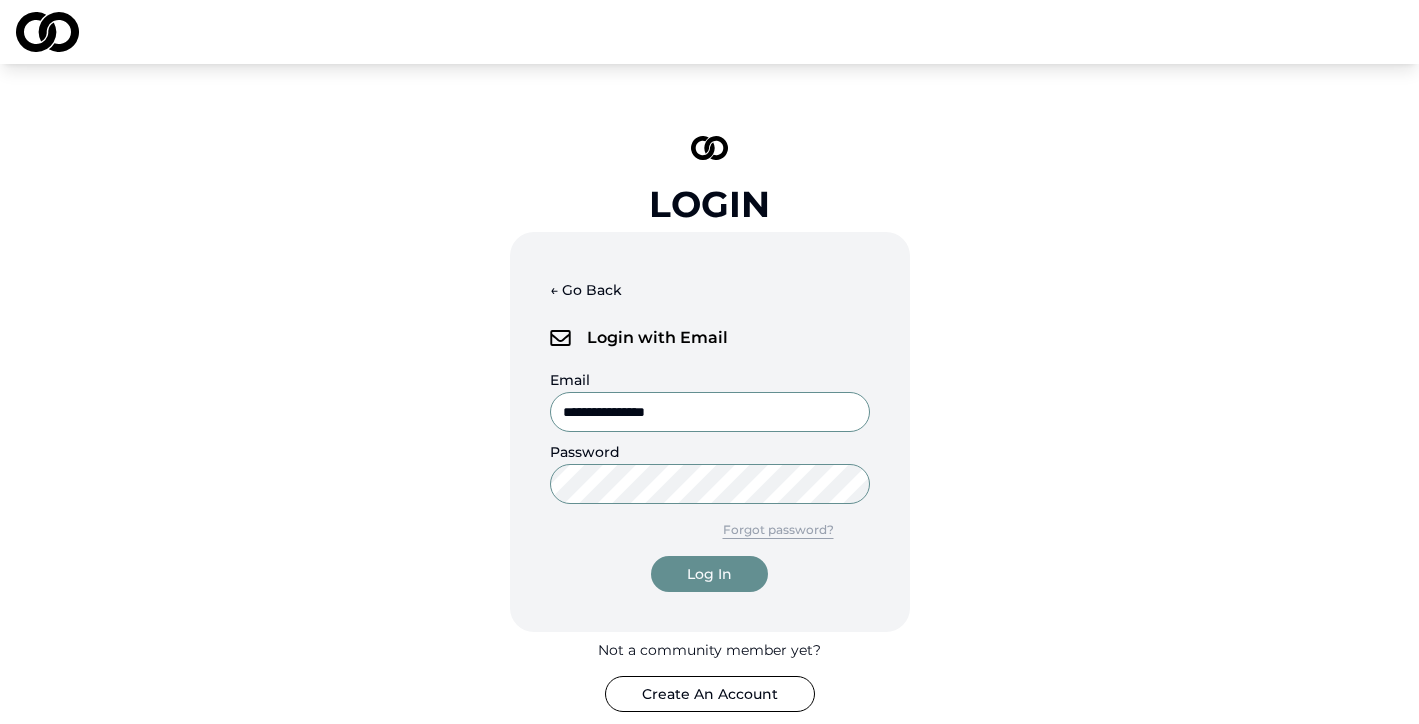 click on "Log In" at bounding box center (709, 574) 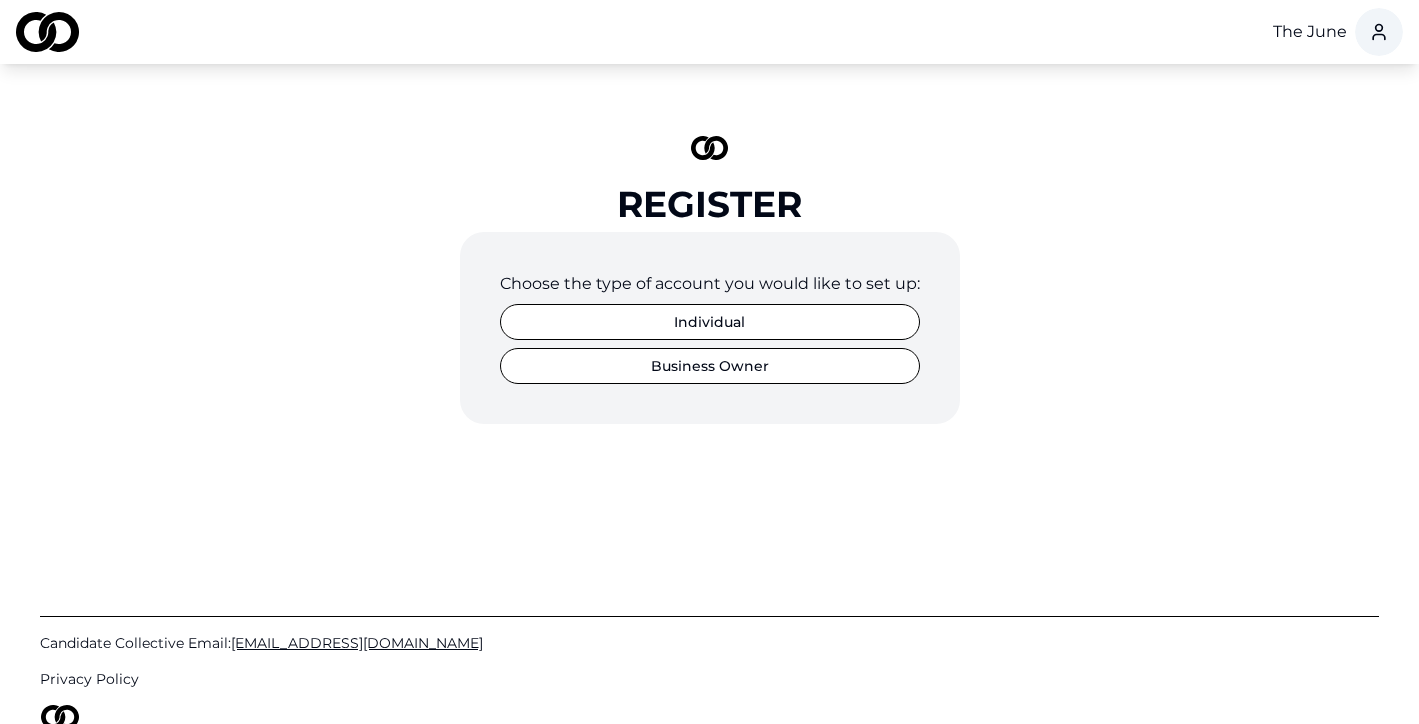 click on "The June Register Choose the type of account you would like to set up: Individual   Business Owner   Candidate Collective Email:  [EMAIL_ADDRESS][DOMAIN_NAME] Privacy Policy /registration" at bounding box center [709, 362] 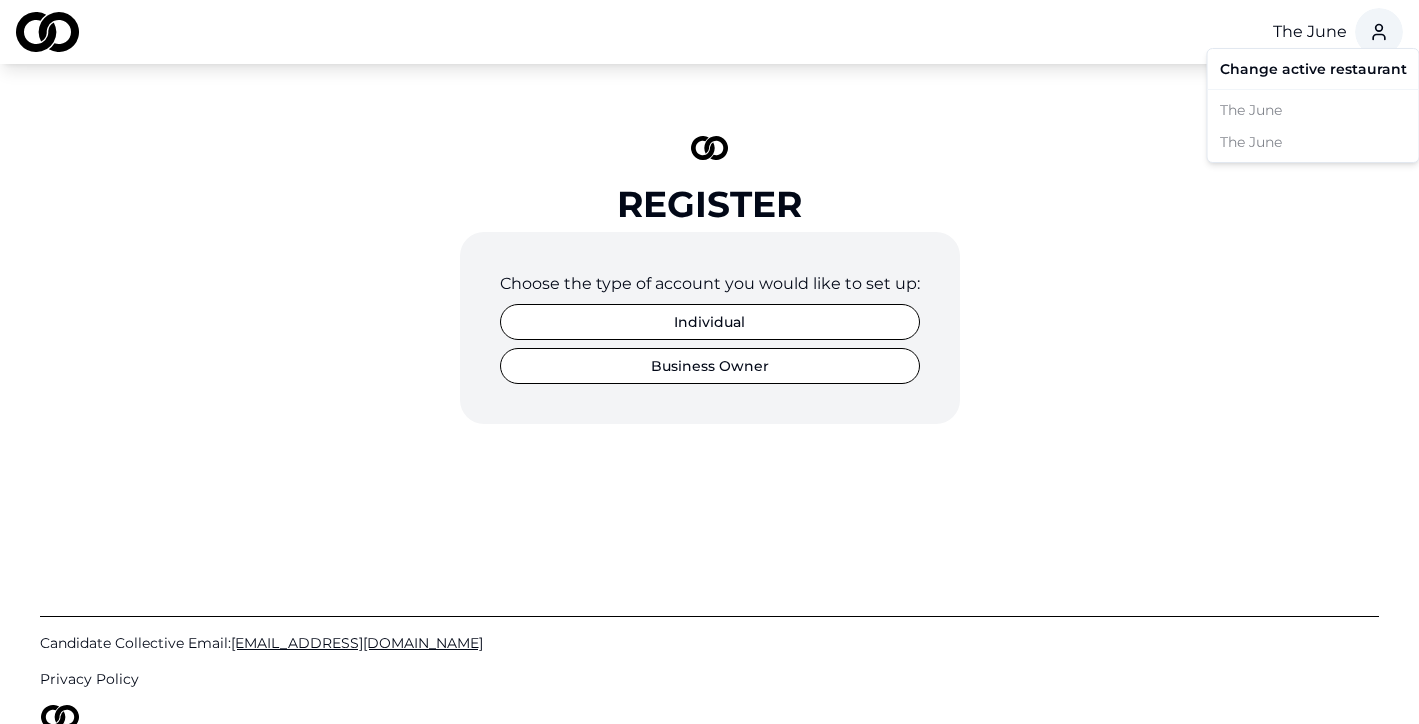 click on "The June Register Choose the type of account you would like to set up: Individual   Business Owner   Candidate Collective Email:  Info@CandidateCollective.com Privacy Policy /registration Change active restaurant The June The June" at bounding box center [709, 362] 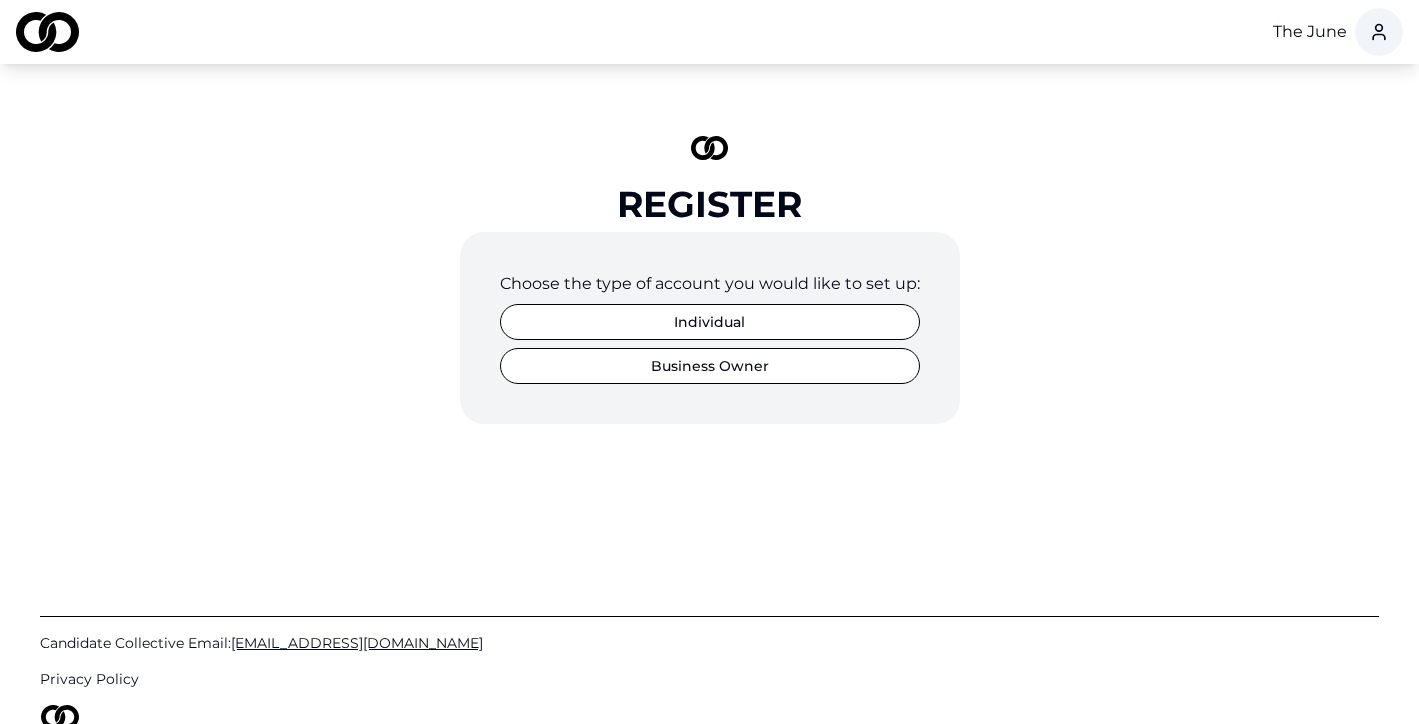 click on "Business Owner" at bounding box center (710, 366) 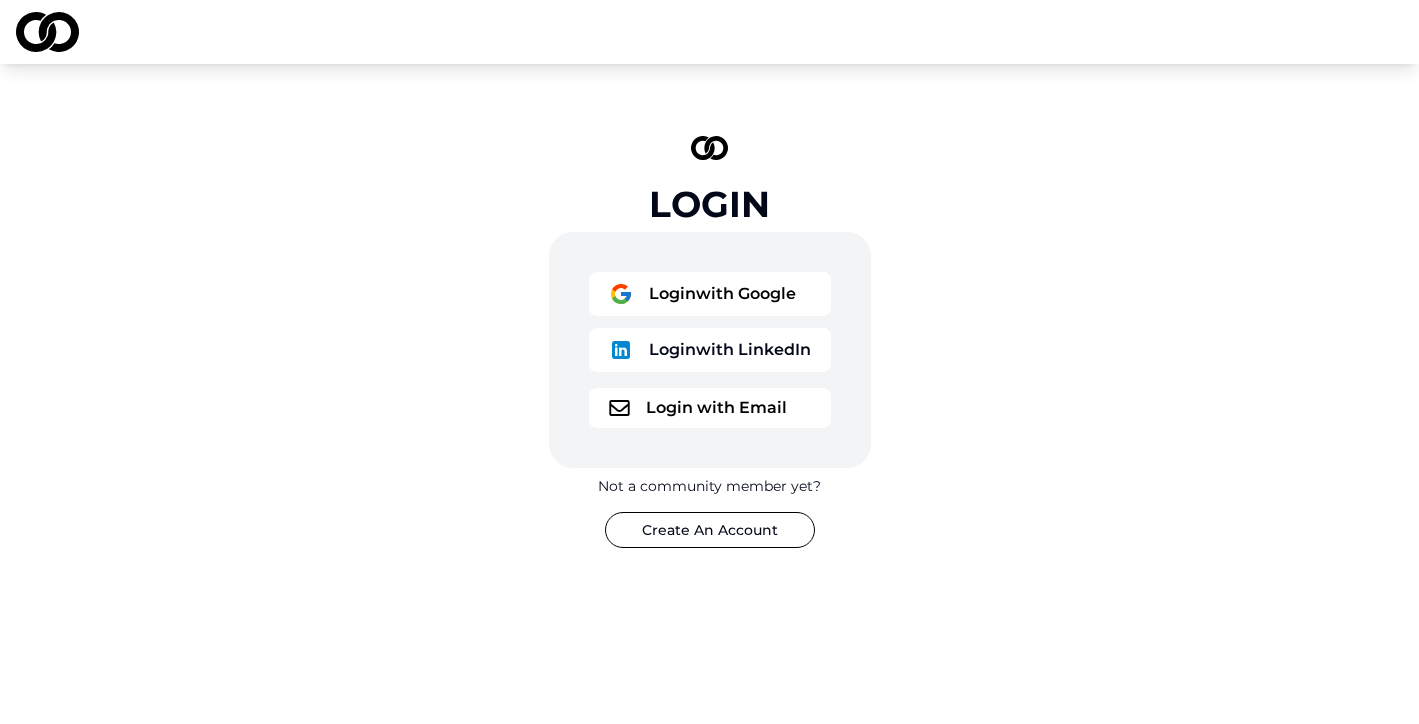 click at bounding box center (47, 32) 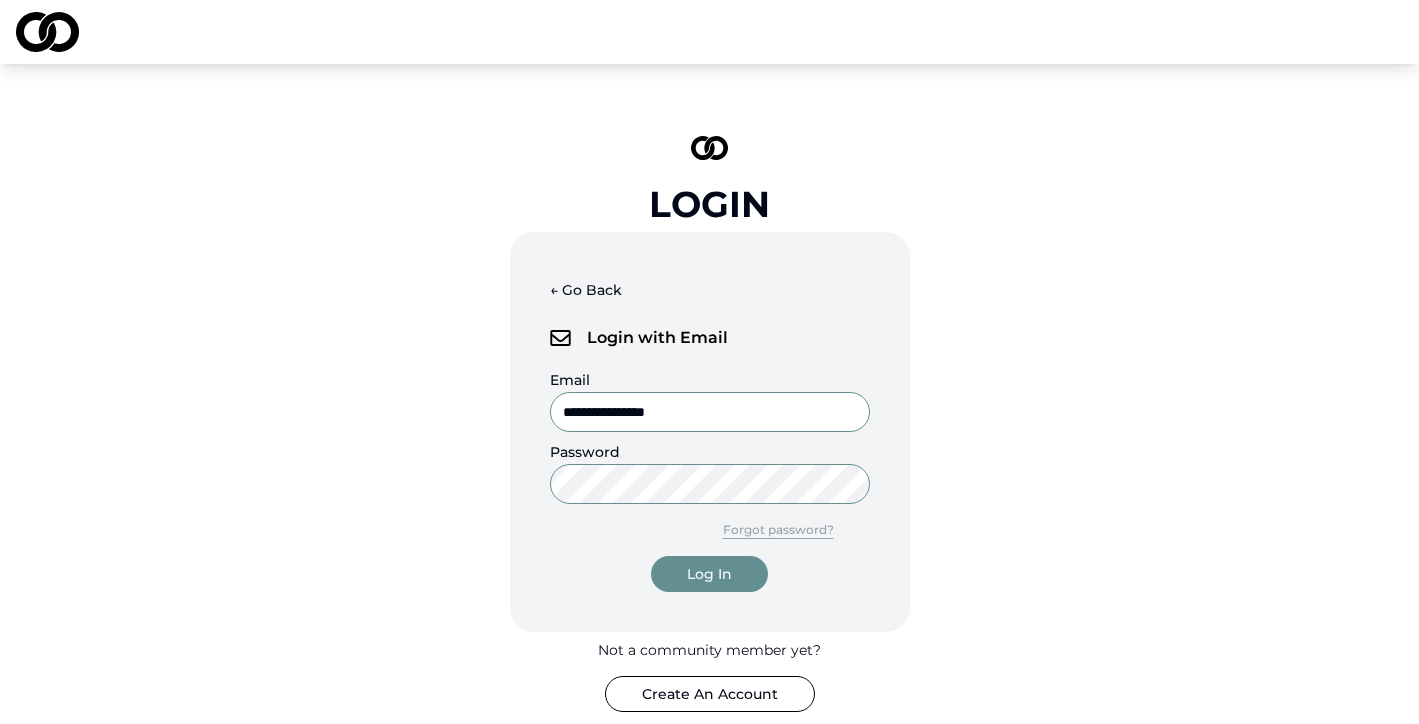 click on "Log In" at bounding box center (709, 574) 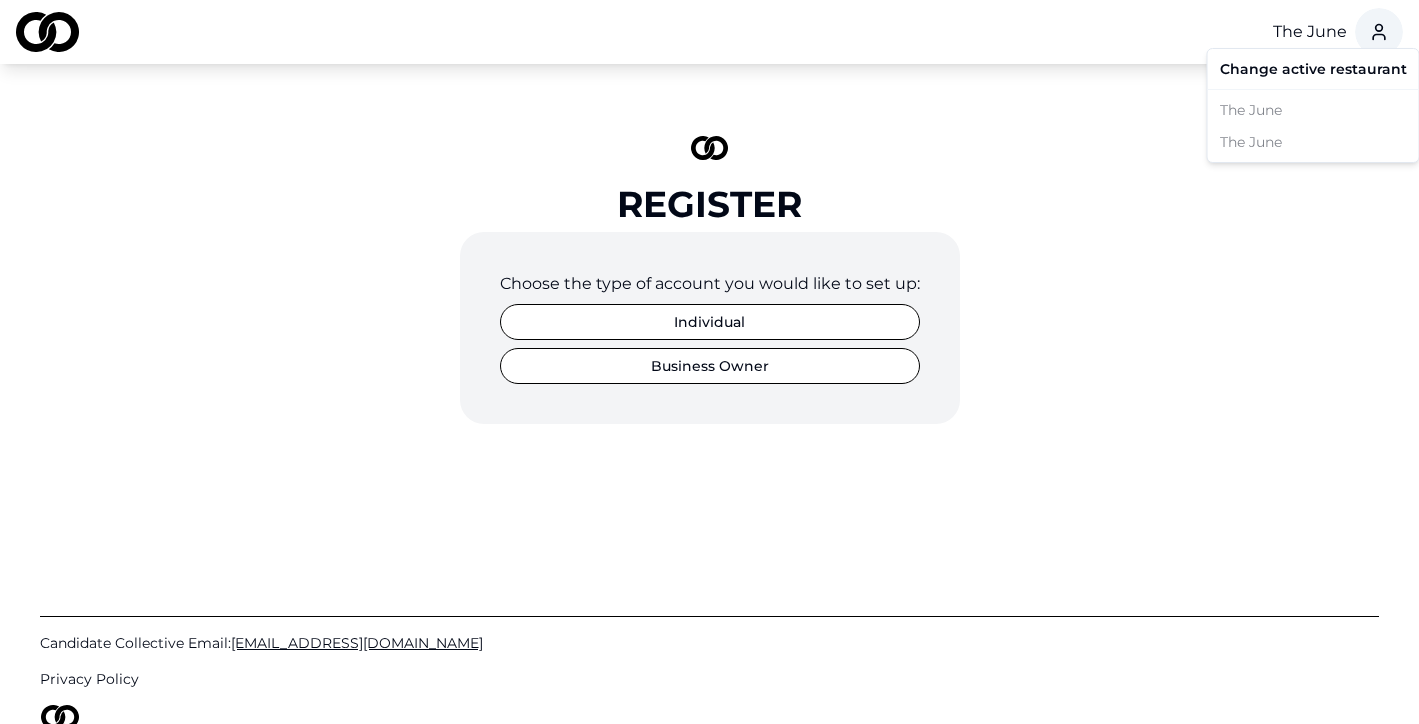 click on "The June Register Choose the type of account you would like to set up: Individual   Business Owner   Candidate Collective Email:  Info@CandidateCollective.com Privacy Policy /registration Change active restaurant The June The June" at bounding box center (709, 362) 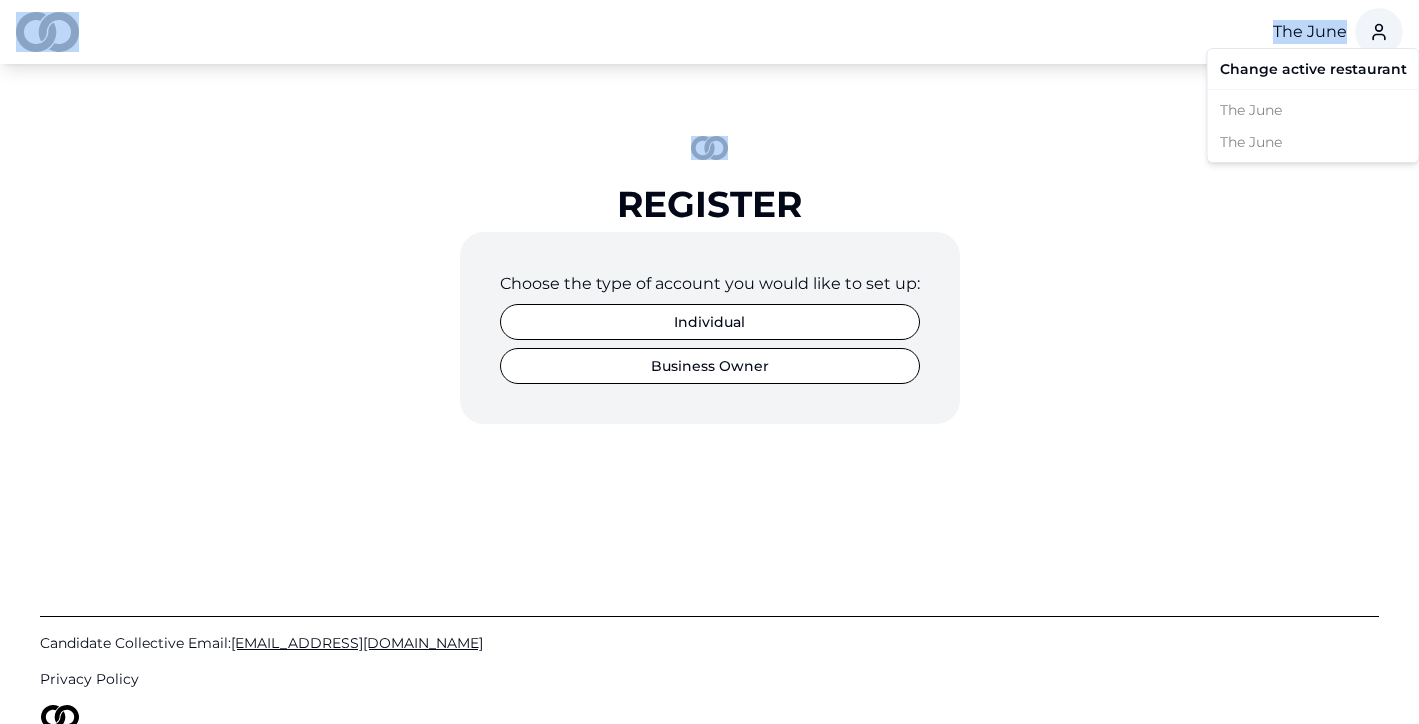 drag, startPoint x: 790, startPoint y: -4, endPoint x: 404, endPoint y: 53, distance: 390.18585 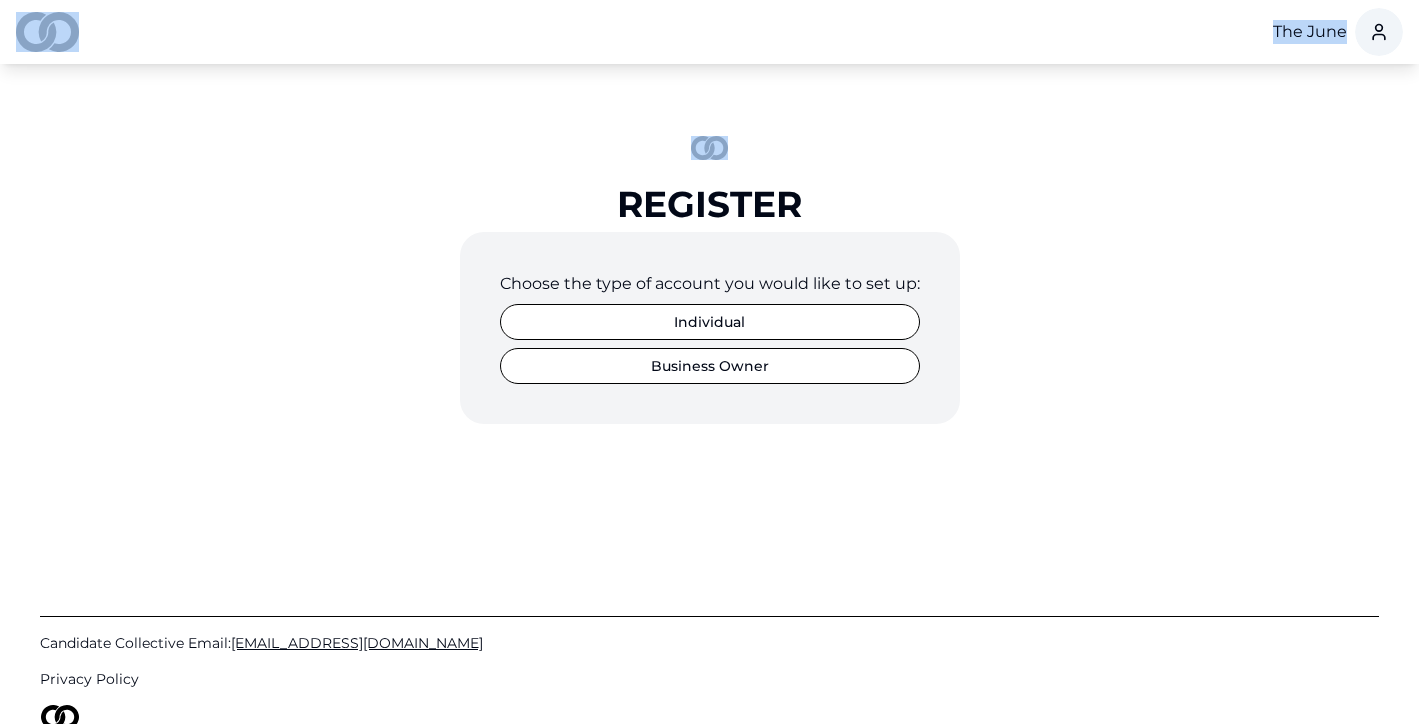 click at bounding box center [47, 32] 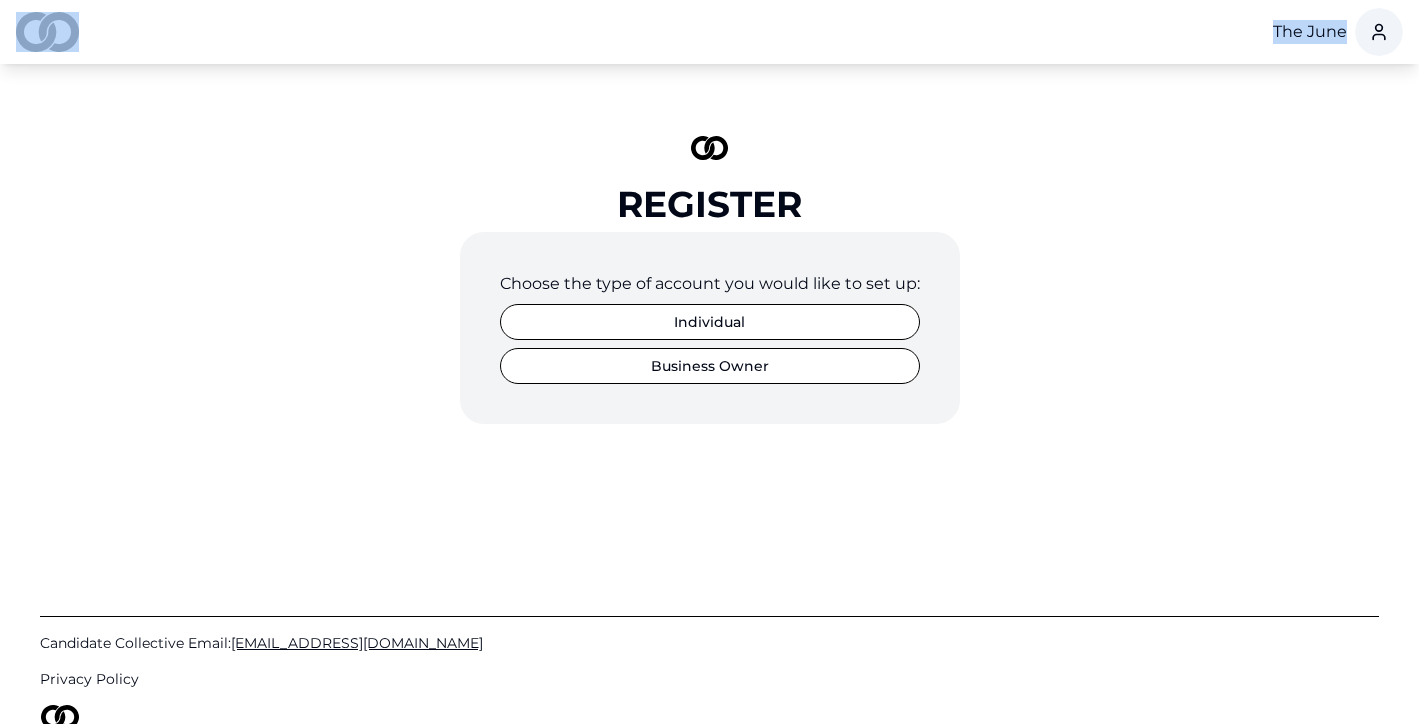 click at bounding box center (47, 32) 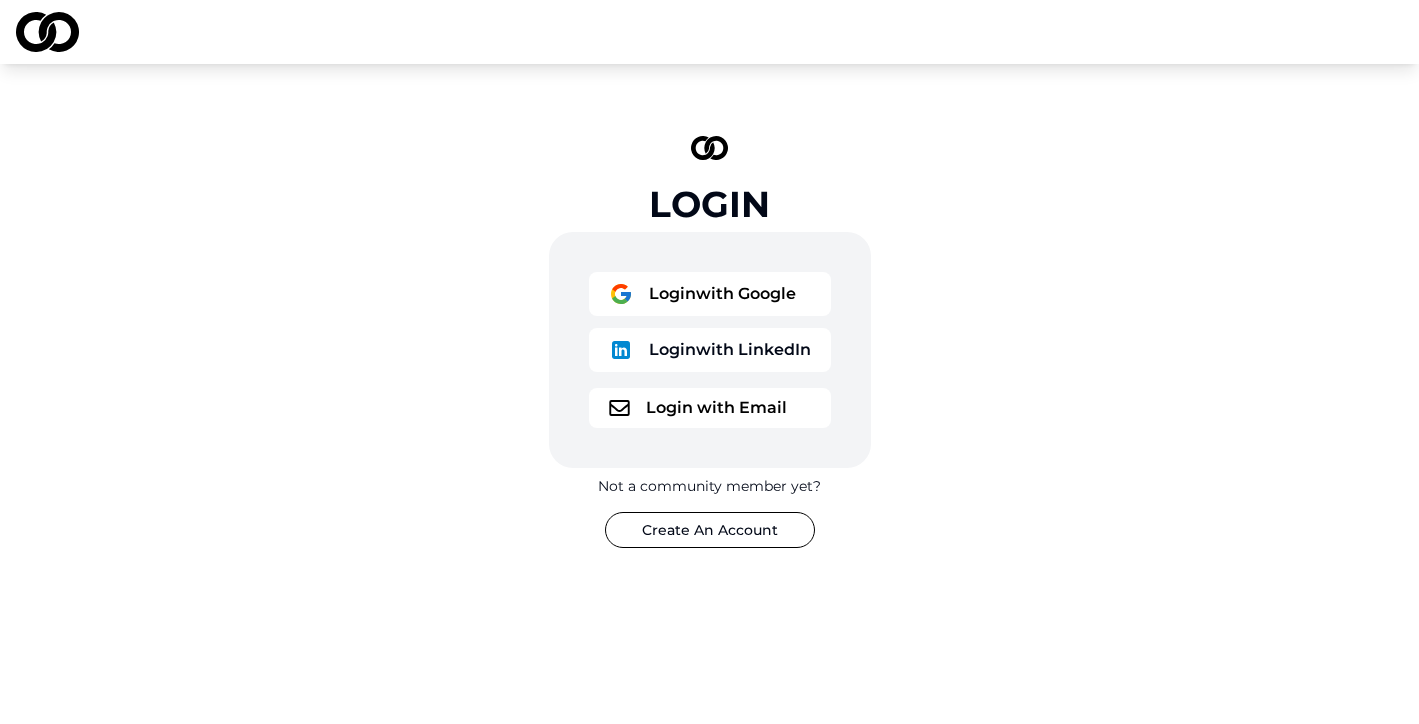 scroll, scrollTop: 0, scrollLeft: 0, axis: both 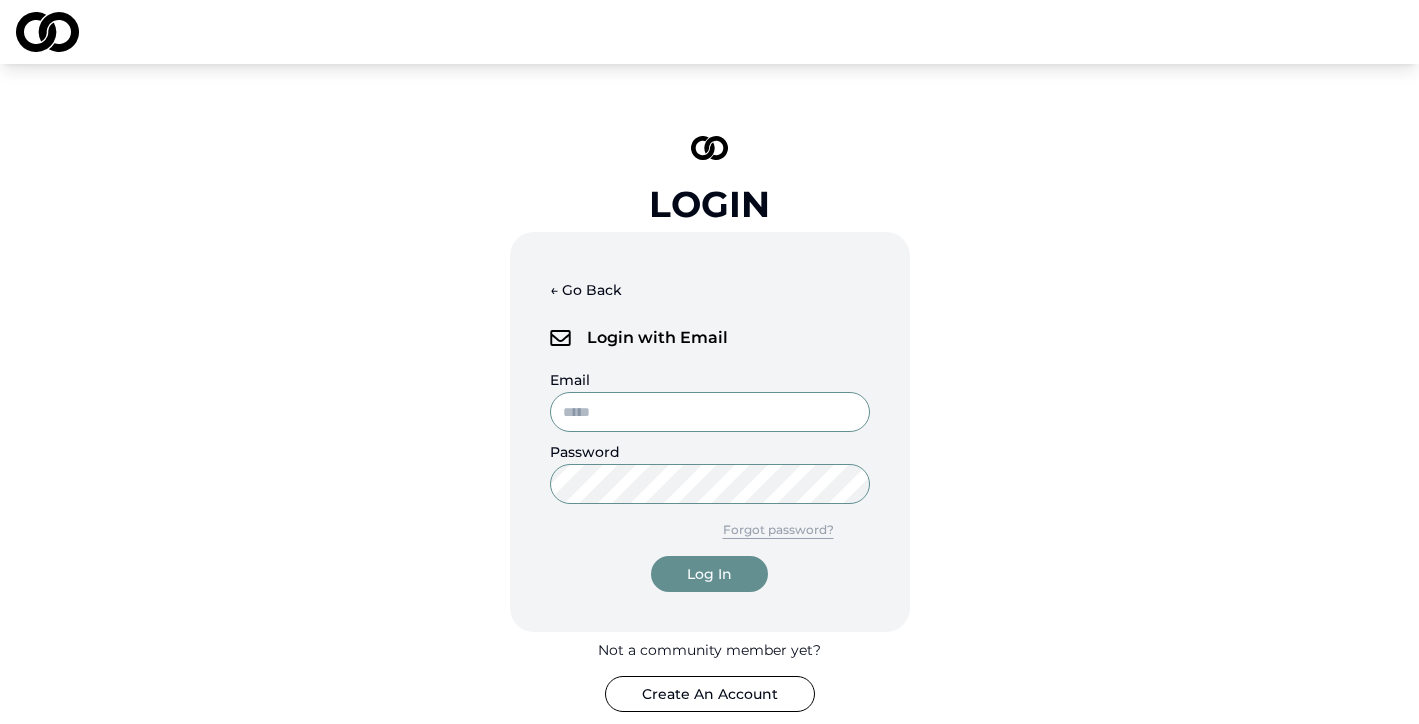 type on "**********" 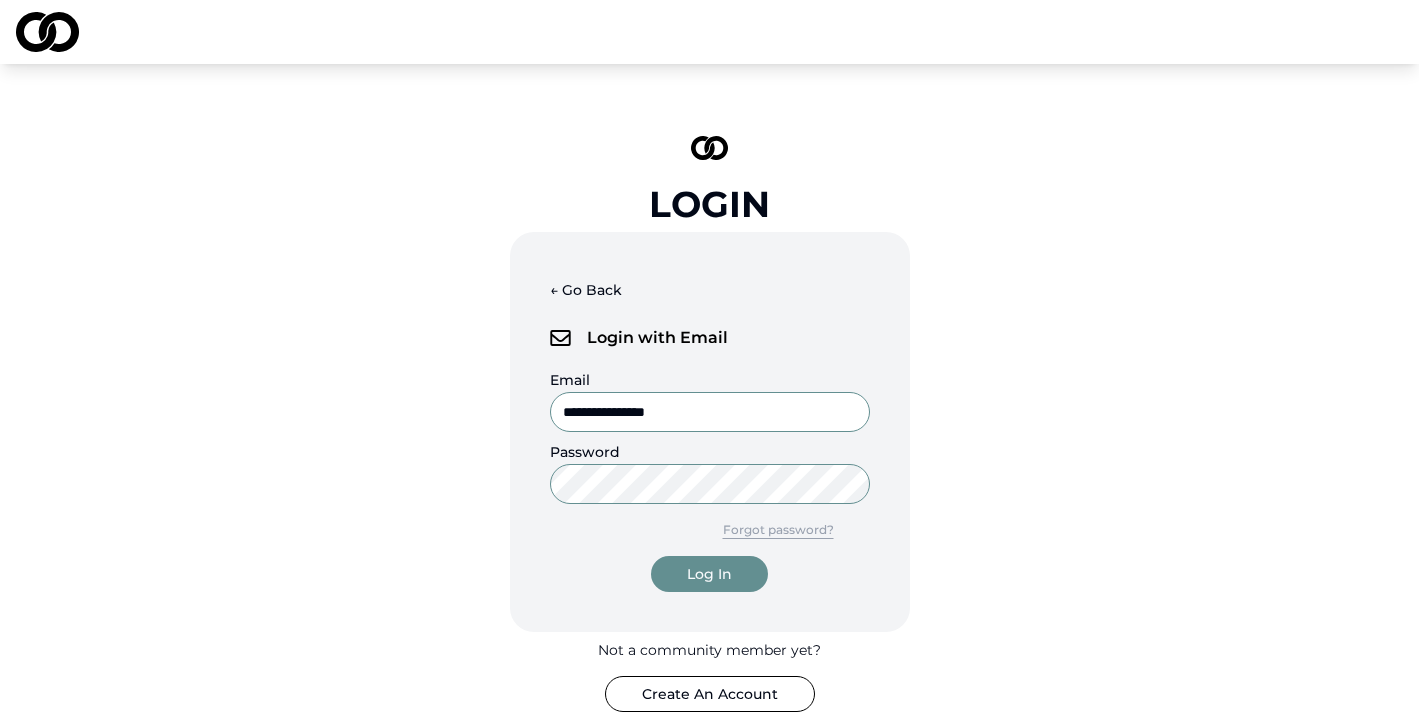 click on "Log In" at bounding box center [709, 574] 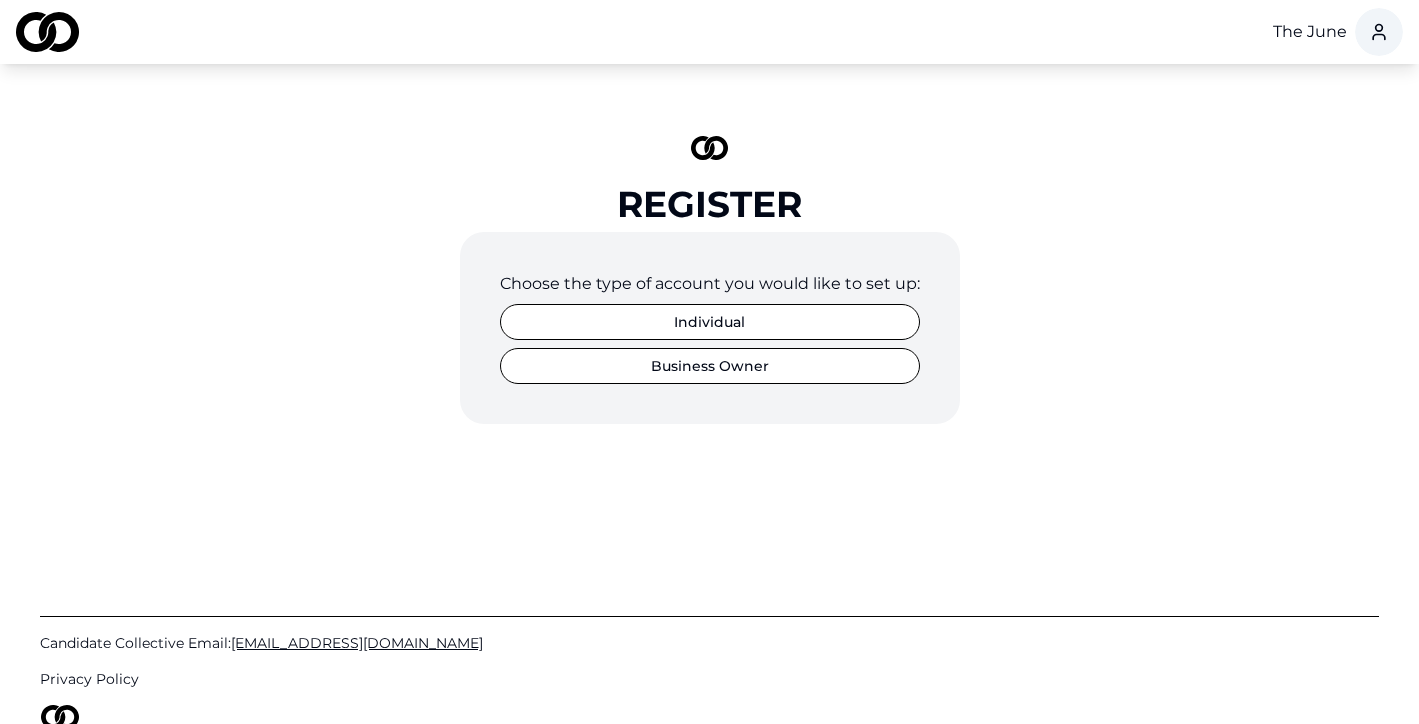 click on "The June Register Choose the type of account you would like to set up: Individual   Business Owner   Candidate Collective Email:  [EMAIL_ADDRESS][DOMAIN_NAME] Privacy Policy /registration" at bounding box center [709, 362] 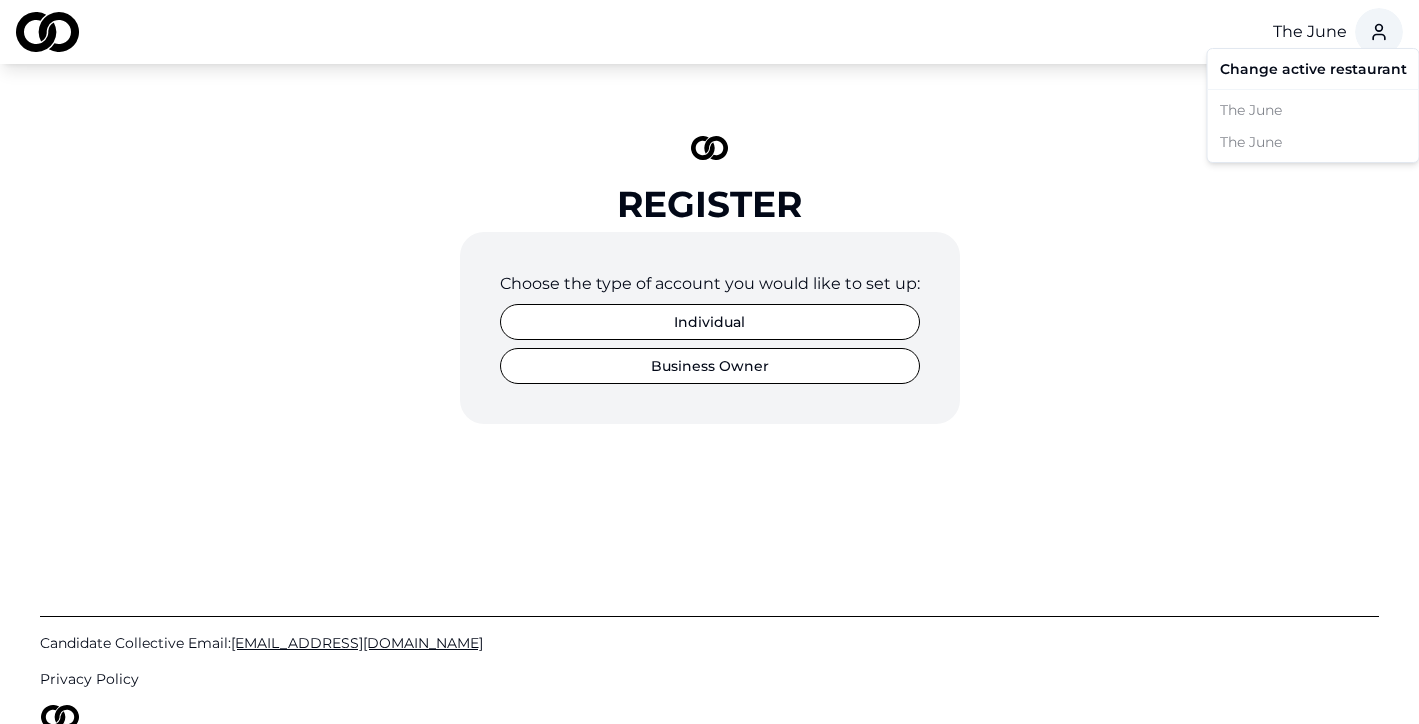 click on "Change active restaurant" at bounding box center [1313, 69] 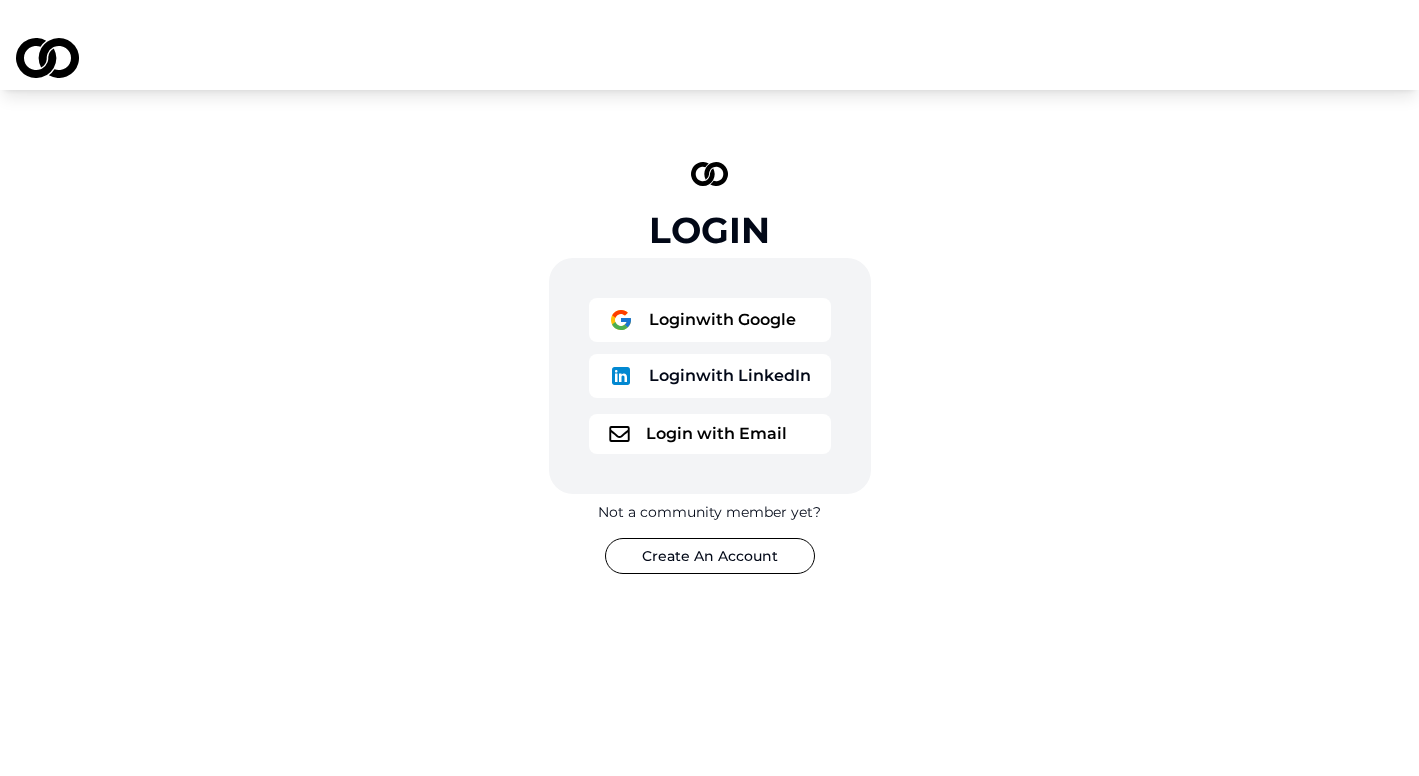 scroll, scrollTop: 0, scrollLeft: 0, axis: both 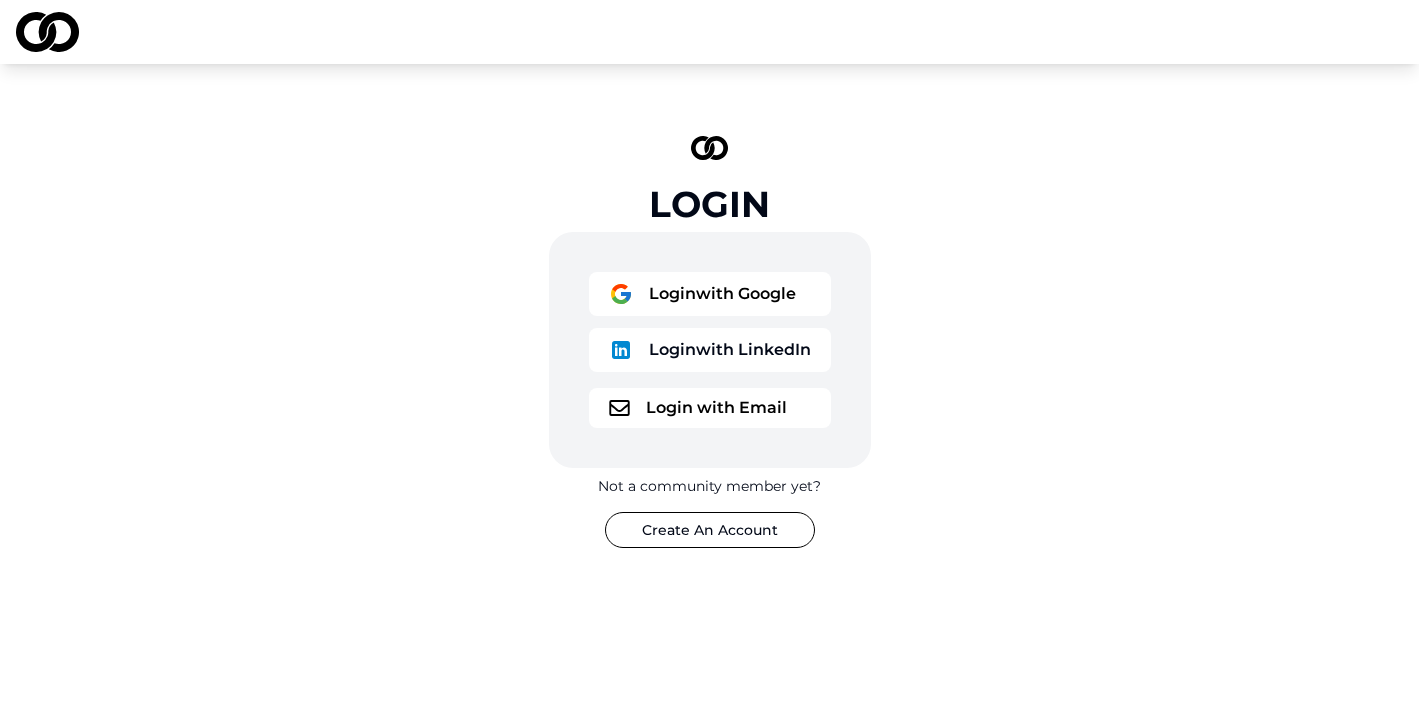click on "Login  with Google Login  with LinkedIn Login with Email" at bounding box center (710, 350) 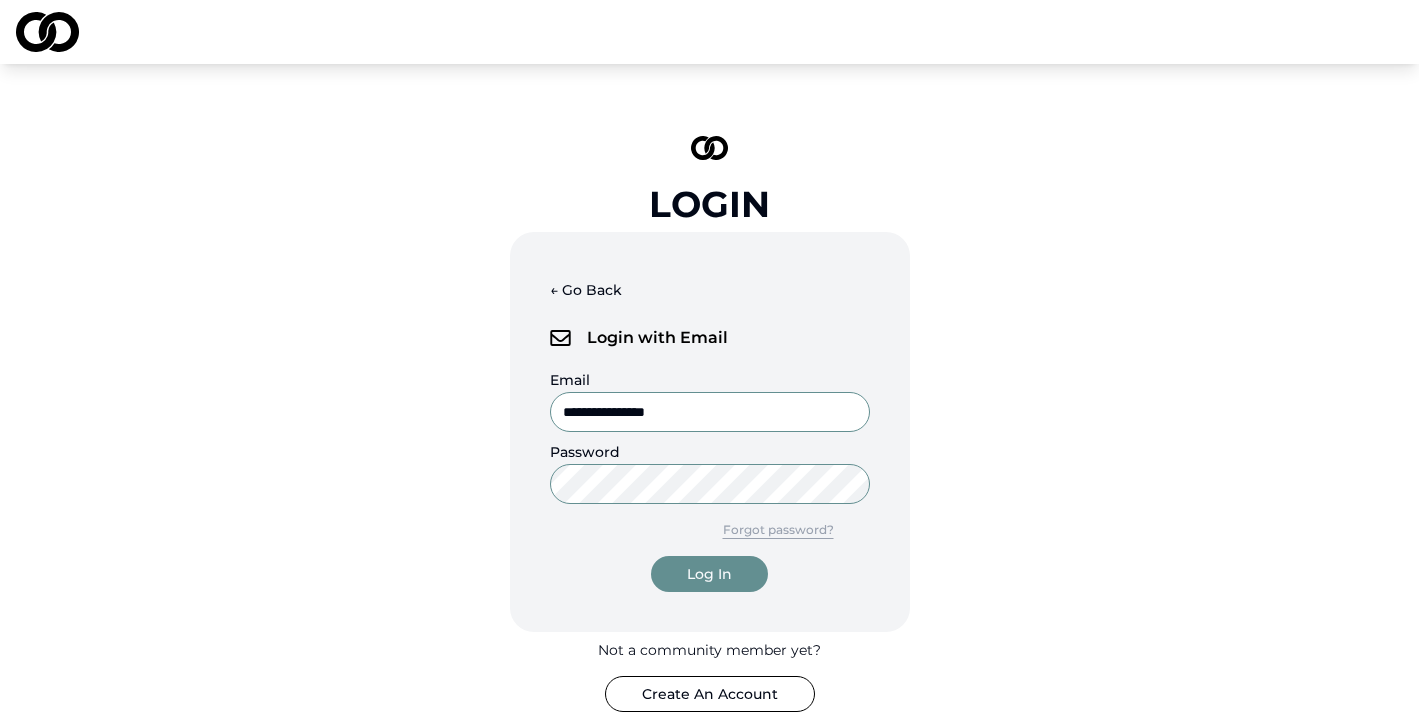 drag, startPoint x: 703, startPoint y: 401, endPoint x: 711, endPoint y: 416, distance: 17 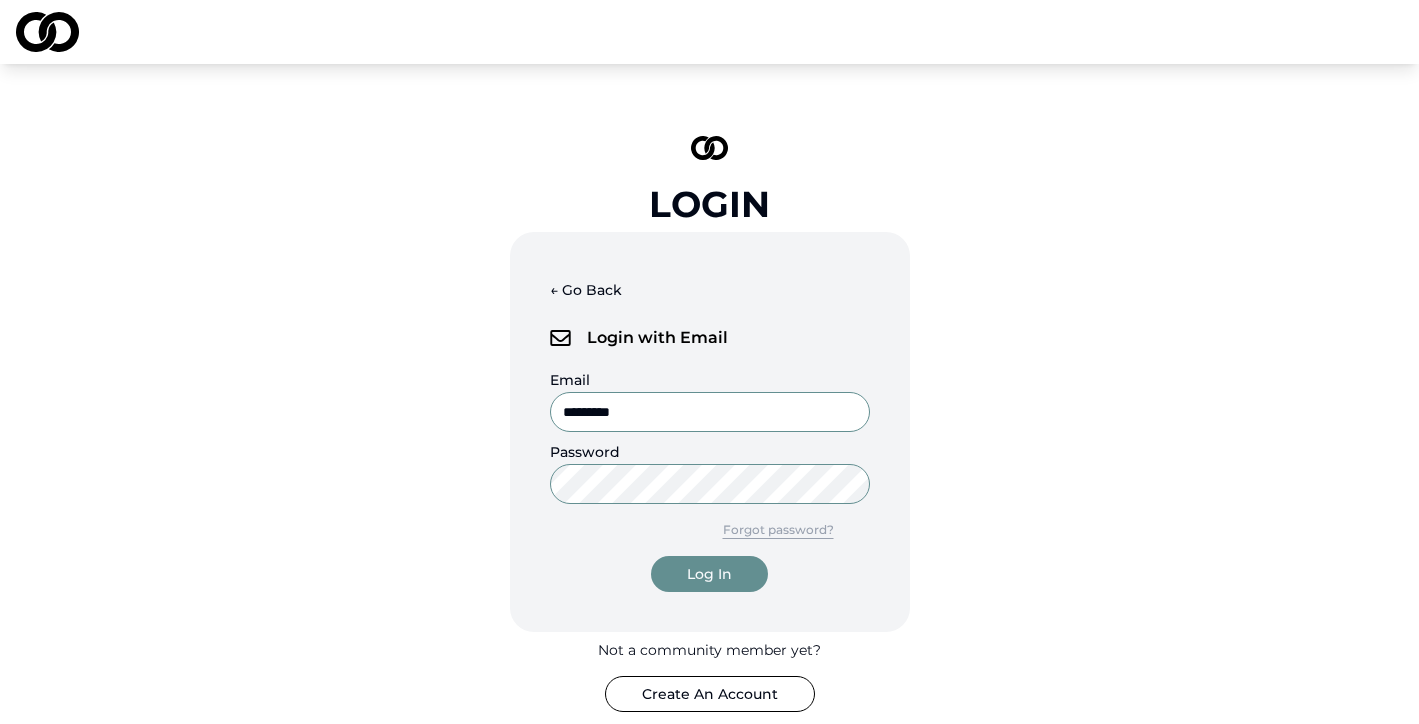type on "**********" 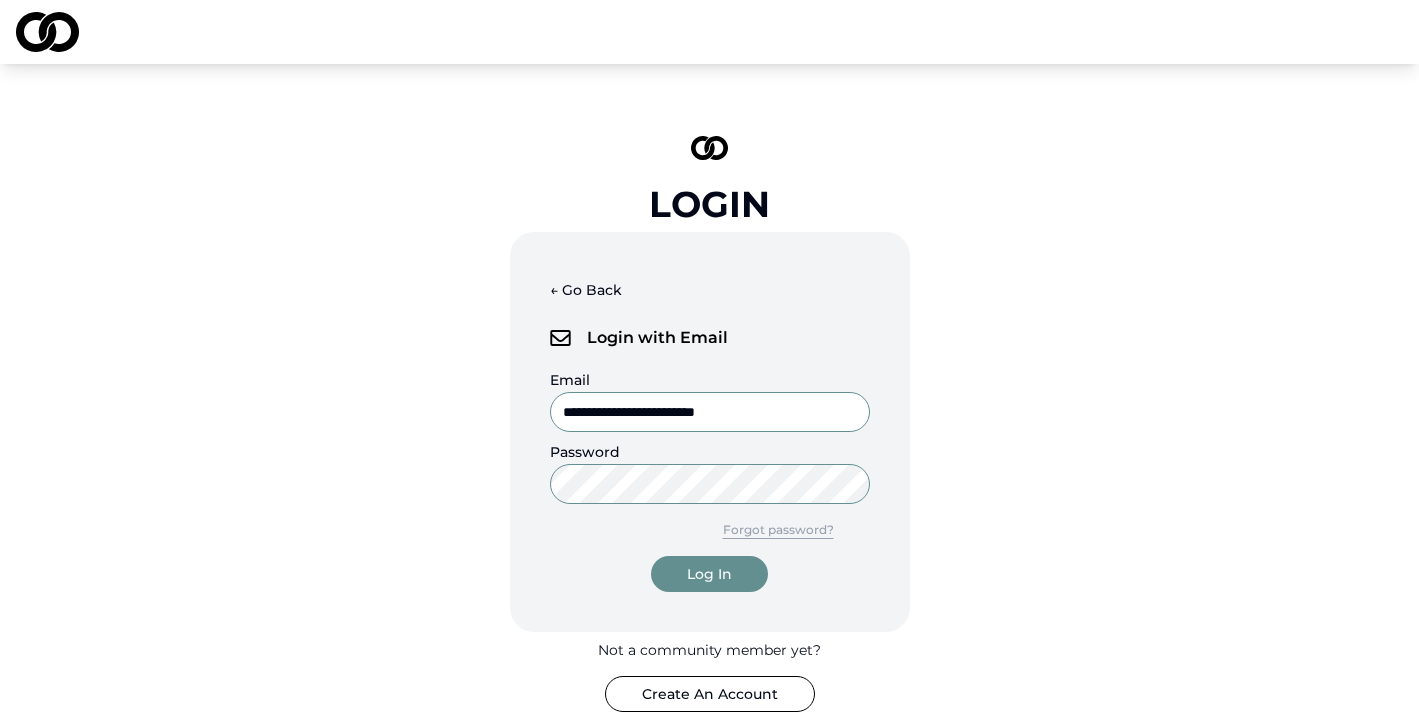 click on "**********" at bounding box center (710, 432) 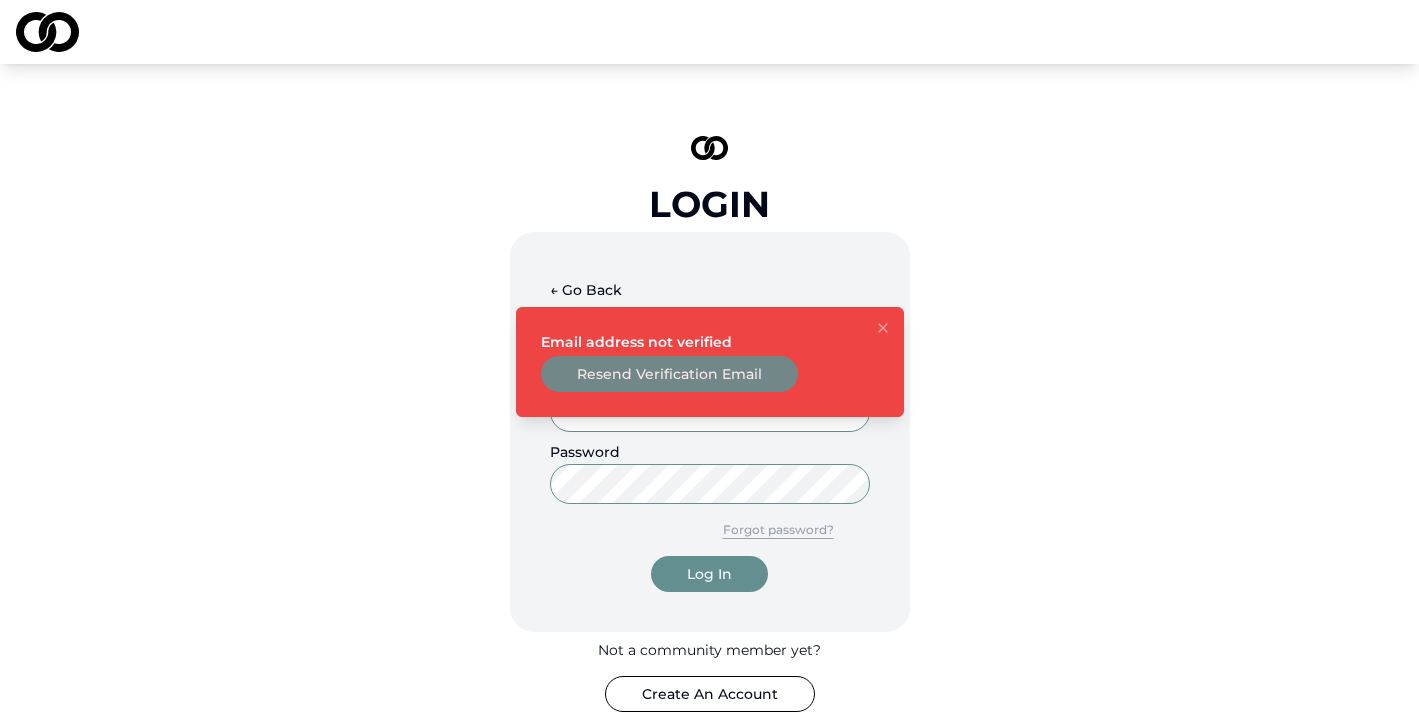 click on "Resend Verification Email" at bounding box center (669, 374) 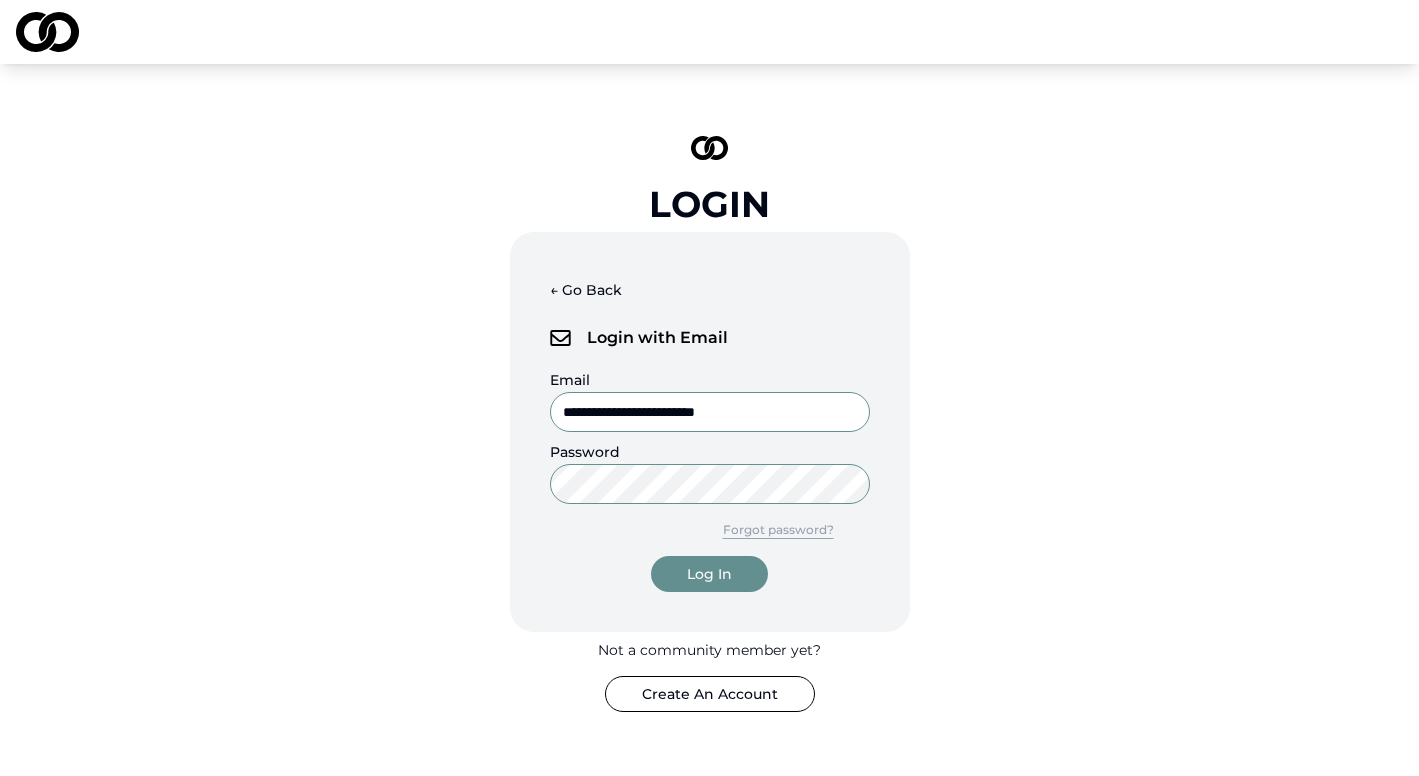 click on "Log In" at bounding box center (709, 574) 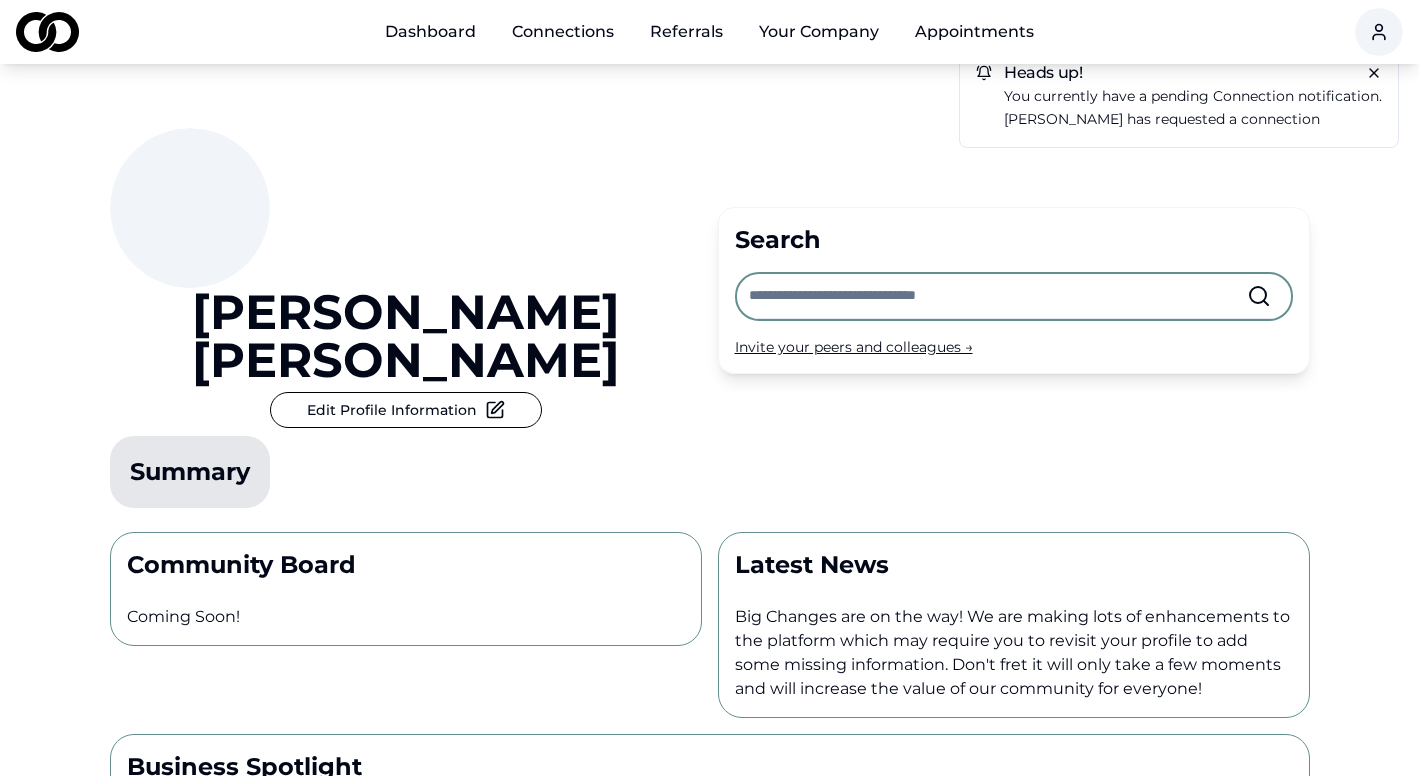 click on "Heads up! You currently have a pending   connection   notification. [PERSON_NAME] has requested a connection" at bounding box center [1179, 98] 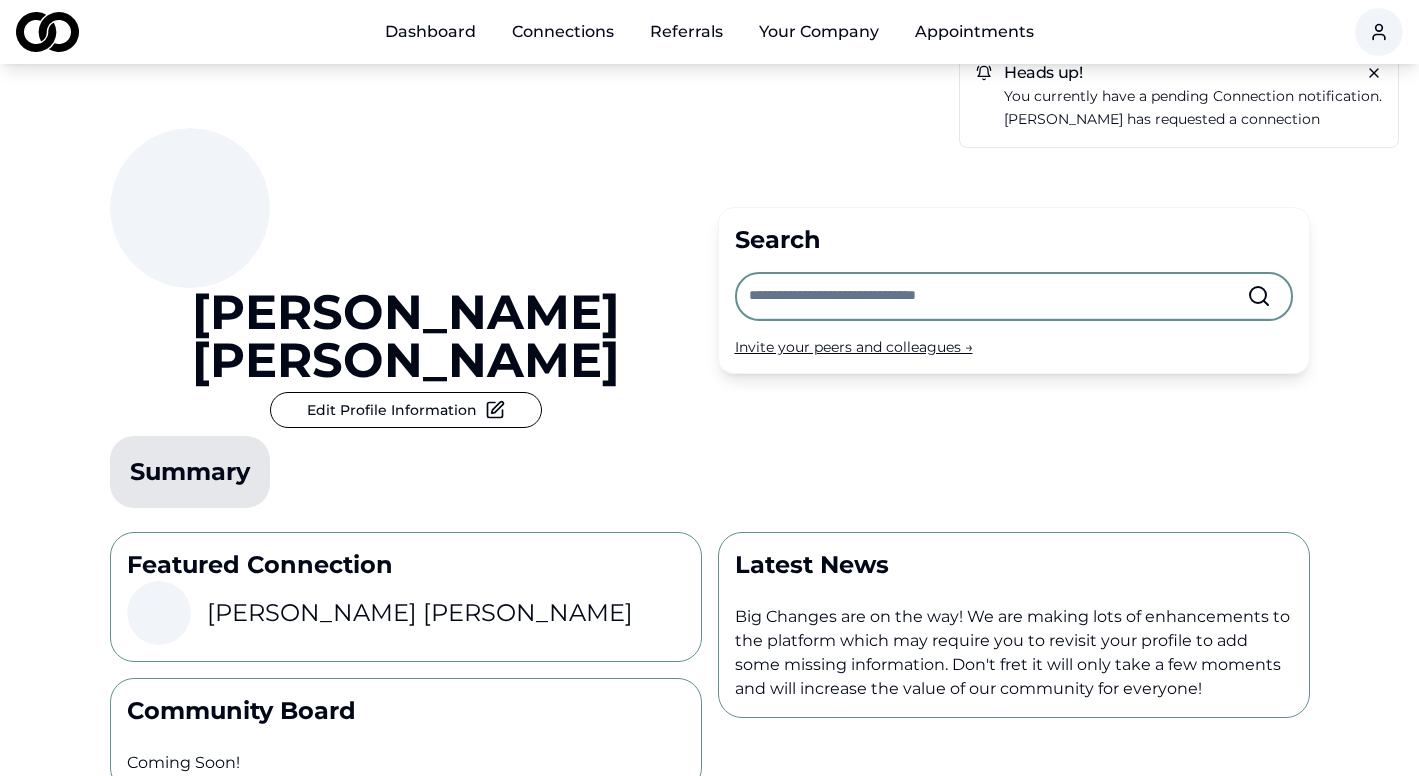 click on "Heads up! You currently have a pending   connection   notification. Michael Sherman has requested a connection Ian   Nicholson Edit Profile Information Summary Search Invite your peers and colleagues → Featured Connection Michael   Sherman Community Board Coming Soon! Latest News Big Changes are on the way!
We are making lots of enhancements to the platform which may require you to revisit your profile to add some missing information. Don't fret it will only take a few moments and will increase the value of our community for everyone! Business Spotlight The Mermaid Inn" at bounding box center [709, 557] 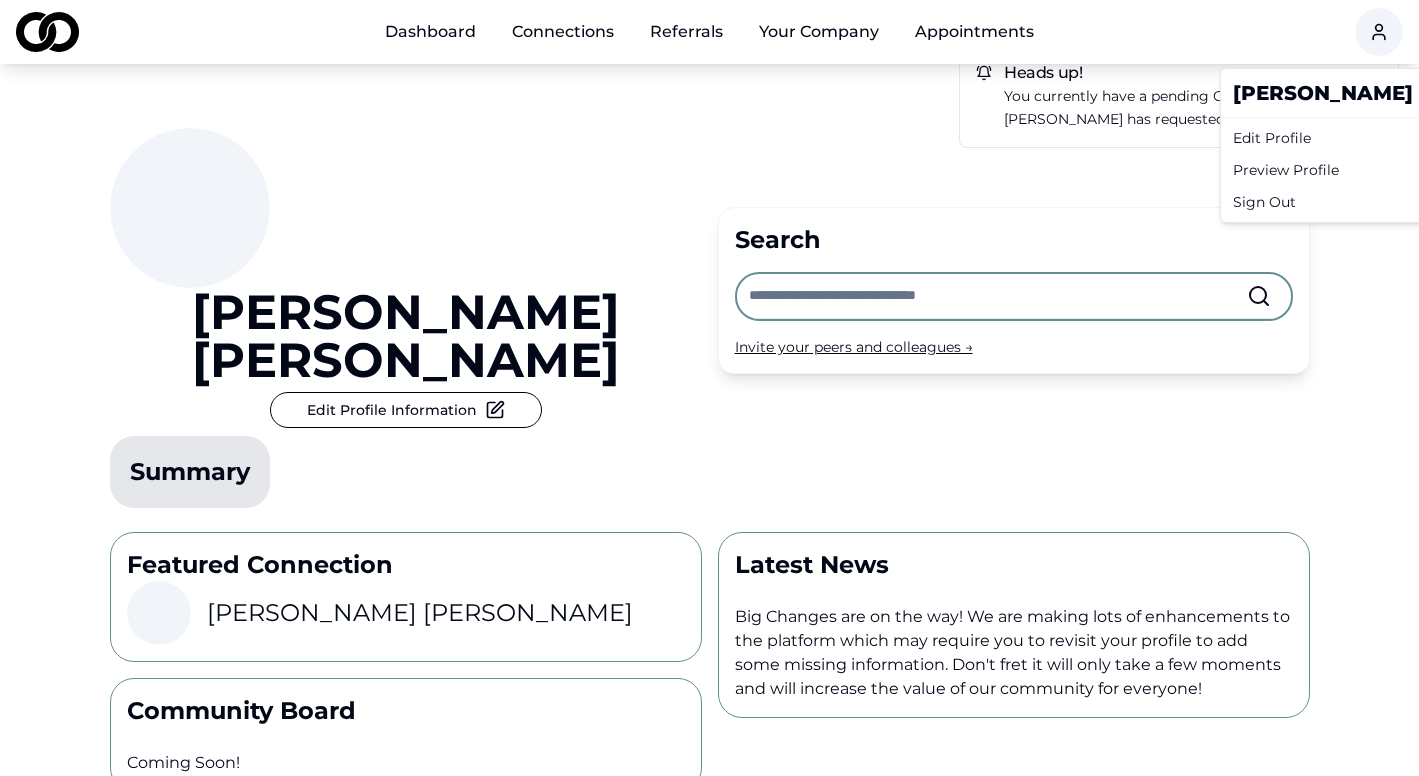 click on "Dashboard Connections Referrals Your Company   Appointments Heads up! You currently have a pending   connection   notification. Michael Sherman has requested a connection Ian   Nicholson Edit Profile Information Summary Search Invite your peers and colleagues → Featured Connection Michael   Sherman Community Board Coming Soon! Latest News Big Changes are on the way!
We are making lots of enhancements to the platform which may require you to revisit your profile to add some missing information. Don't fret it will only take a few moments and will increase the value of our community for everyone! Business Spotlight The Mermaid Inn  Candidate Collective Email:  Info@CandidateCollective.com Privacy Policy /landing Ian   Nicholson Edit Profile Preview Profile Sign Out" at bounding box center (709, 388) 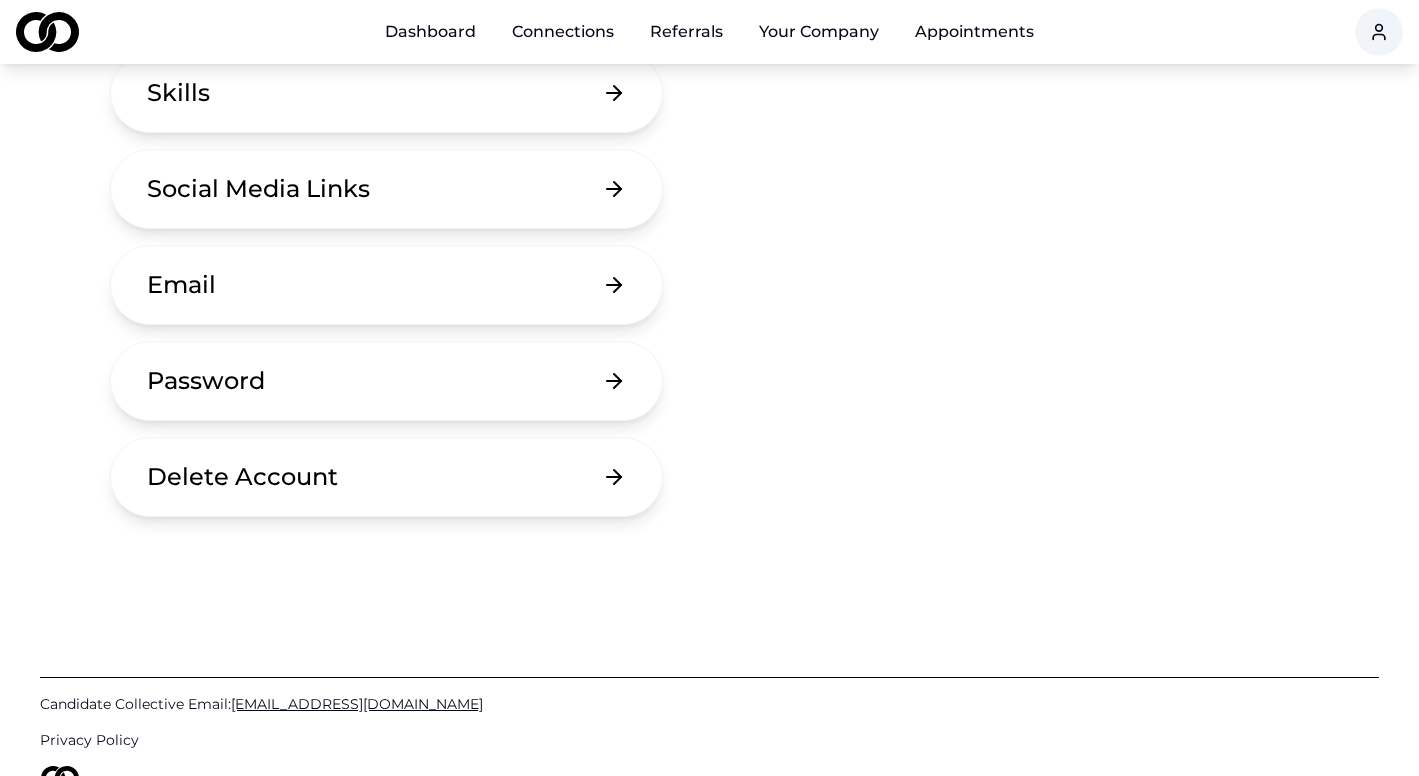 scroll, scrollTop: 489, scrollLeft: 0, axis: vertical 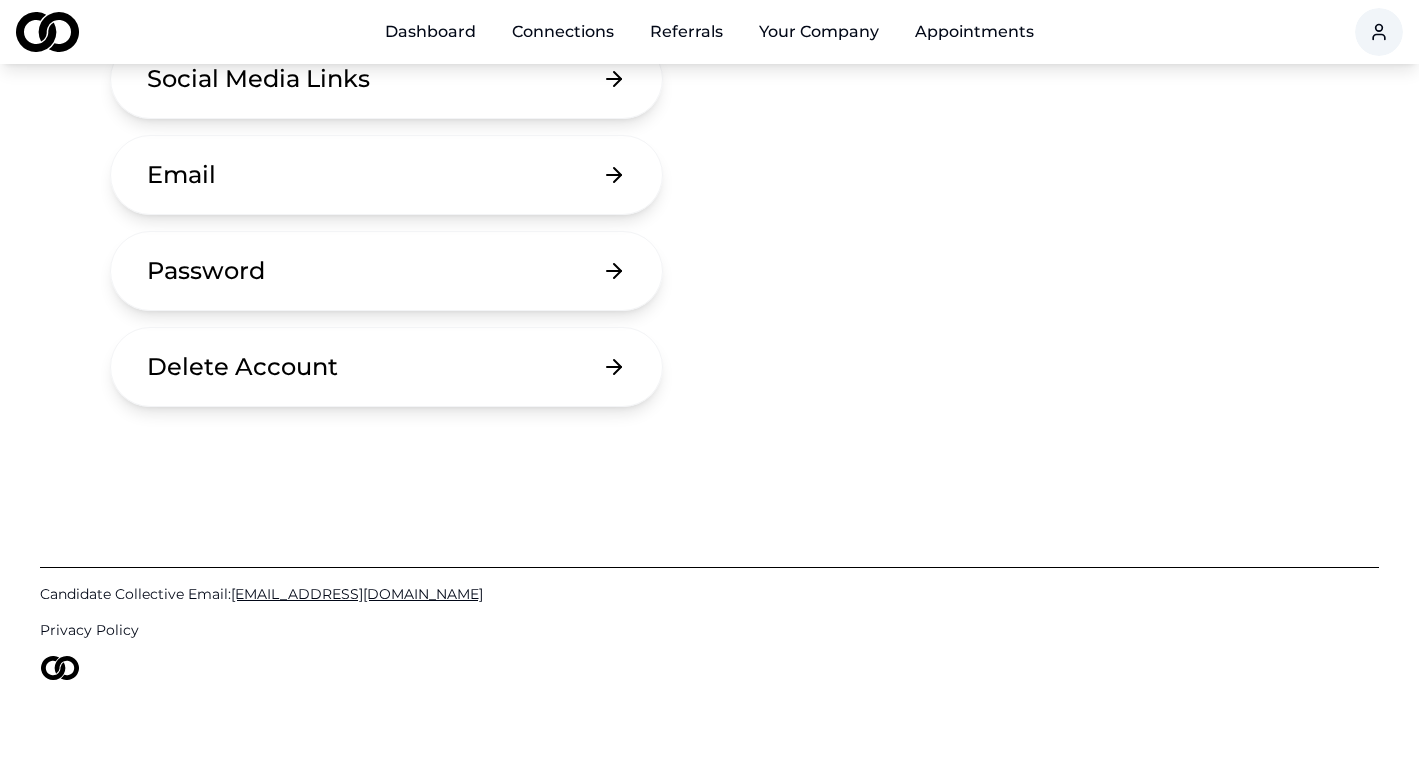 click on "Delete Account" at bounding box center (387, 367) 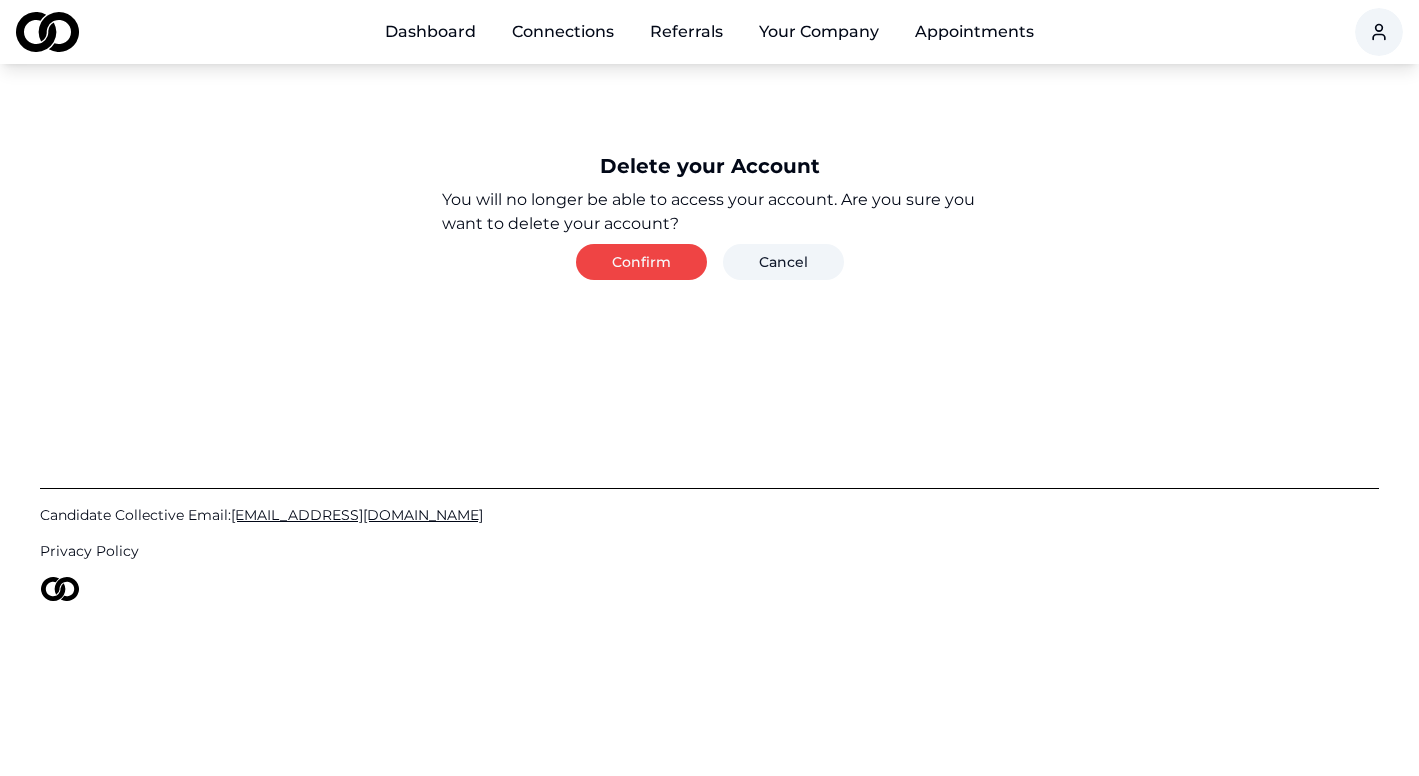 click on "Confirm" at bounding box center (641, 262) 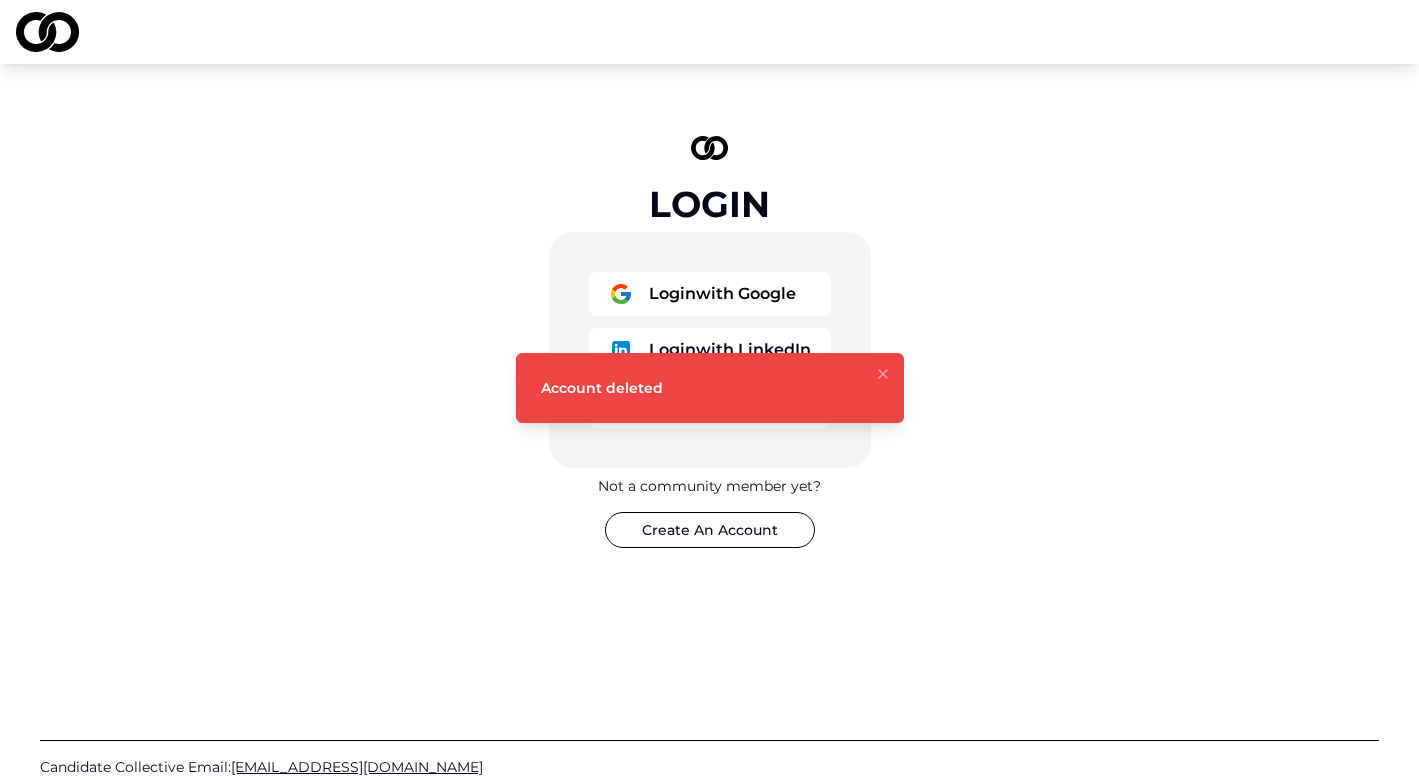 click on "Login Login  with Google Login  with LinkedIn Login with Email Not a community member yet?   Create An Account" at bounding box center [710, 342] 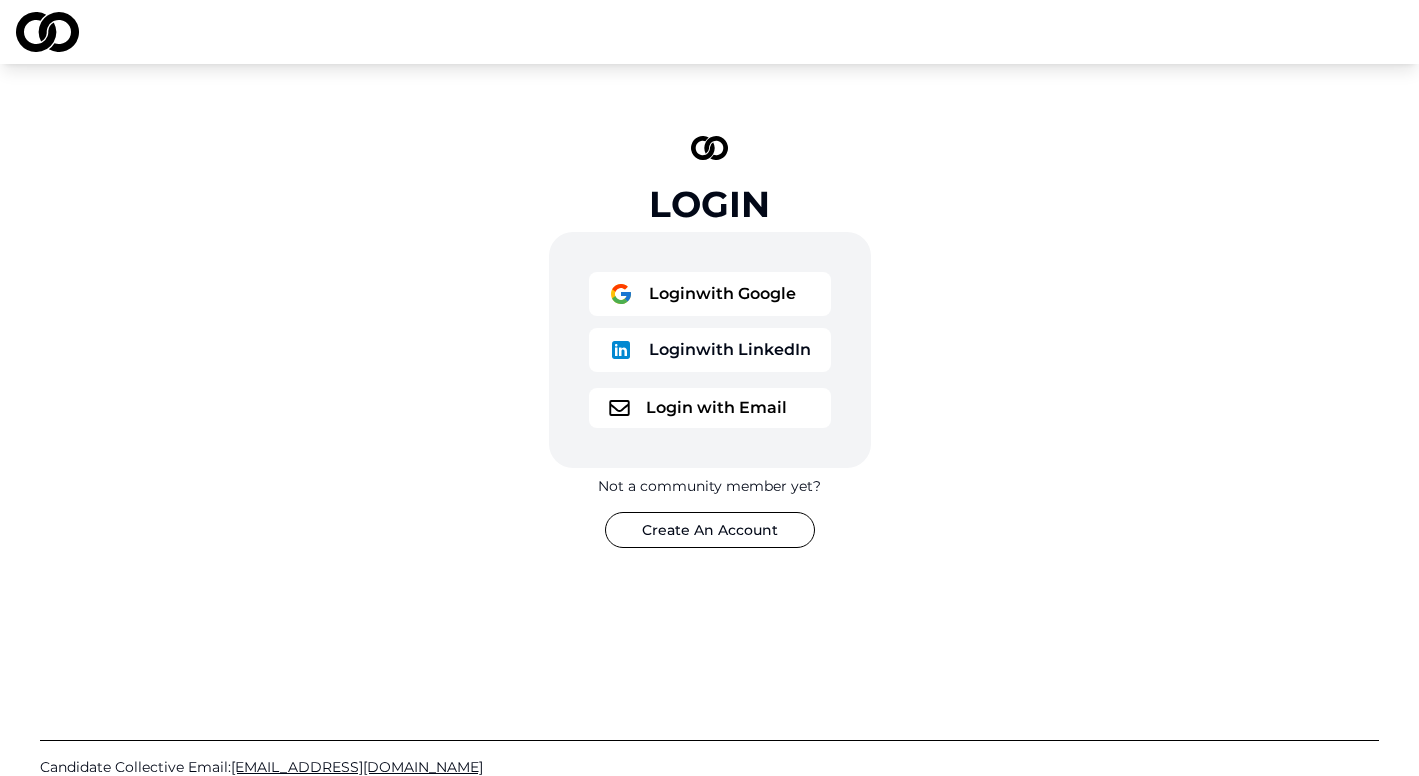 click on "Login with Email" at bounding box center [710, 408] 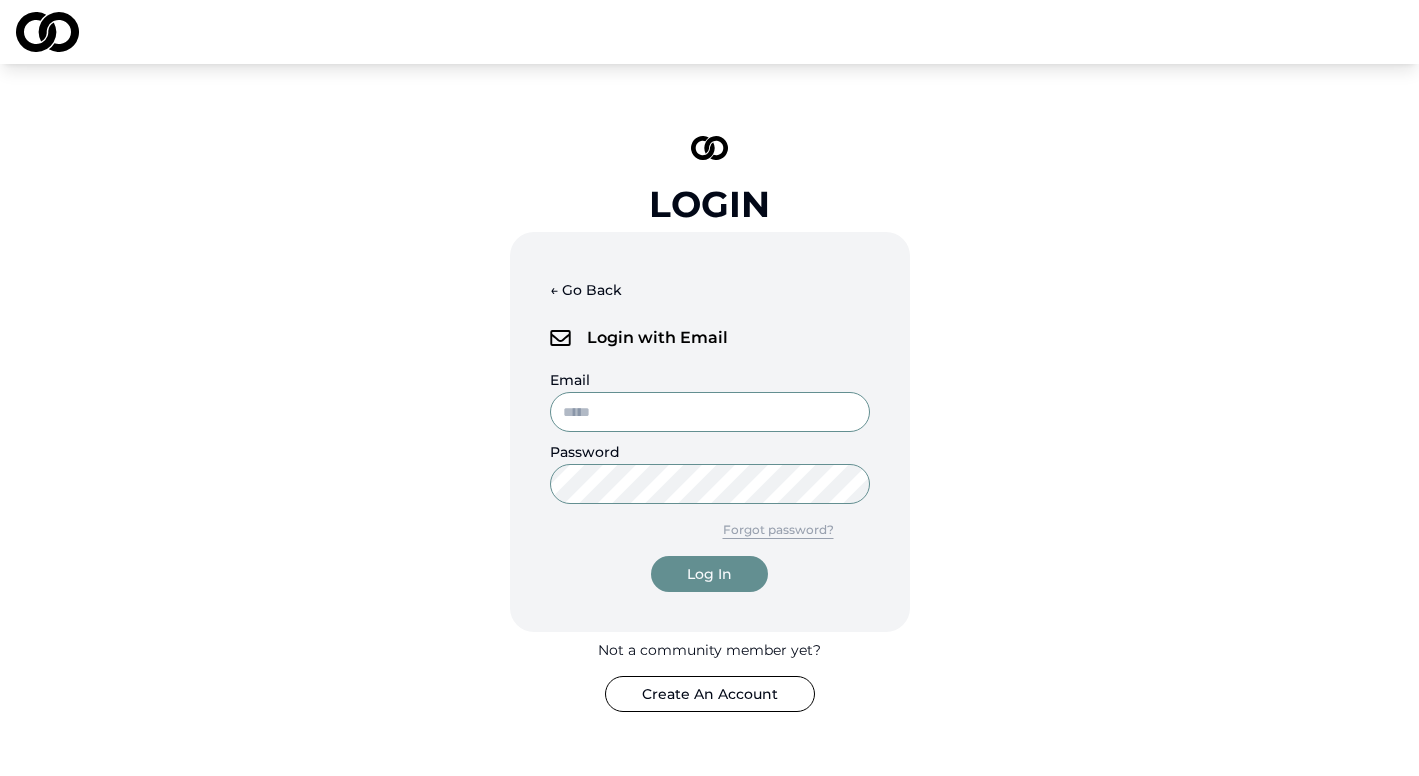 type on "**********" 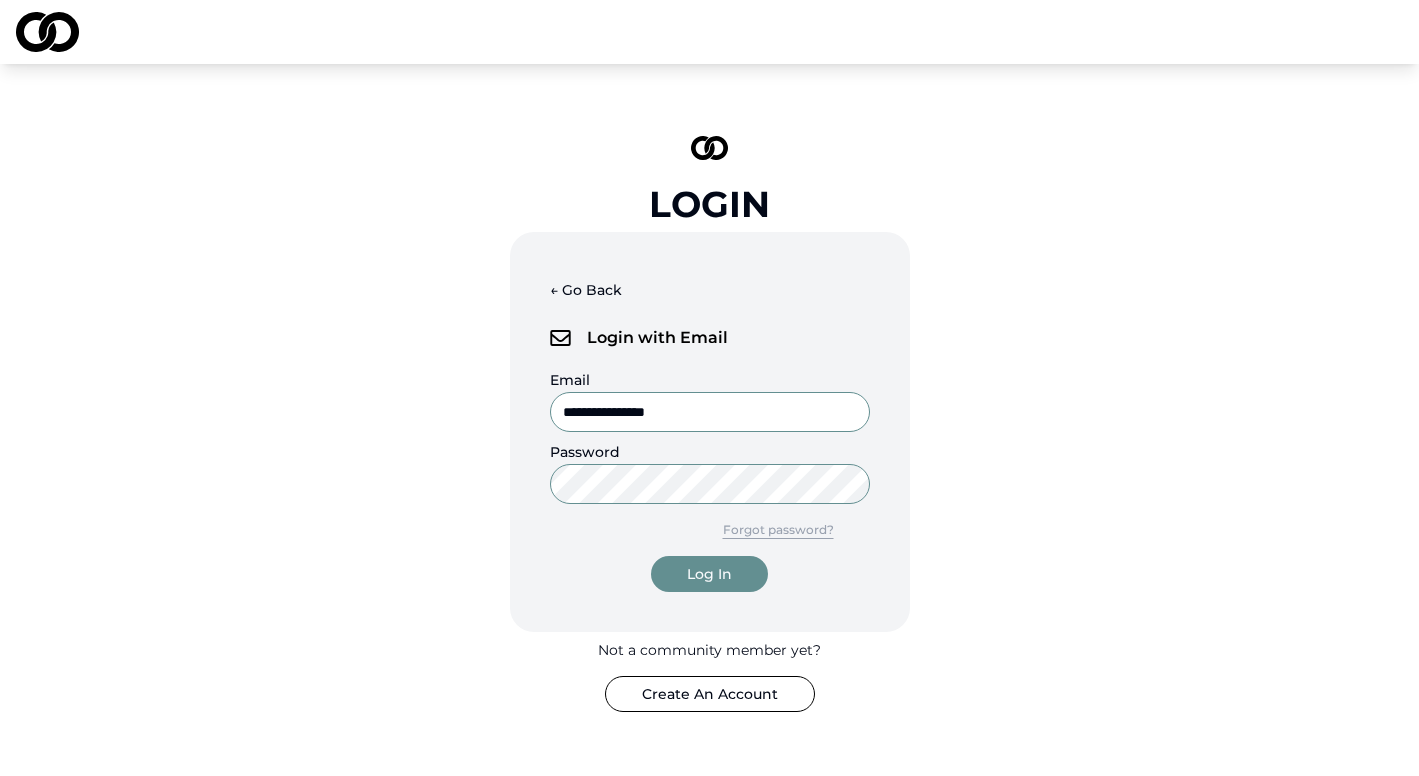 click on "Log In" at bounding box center [709, 574] 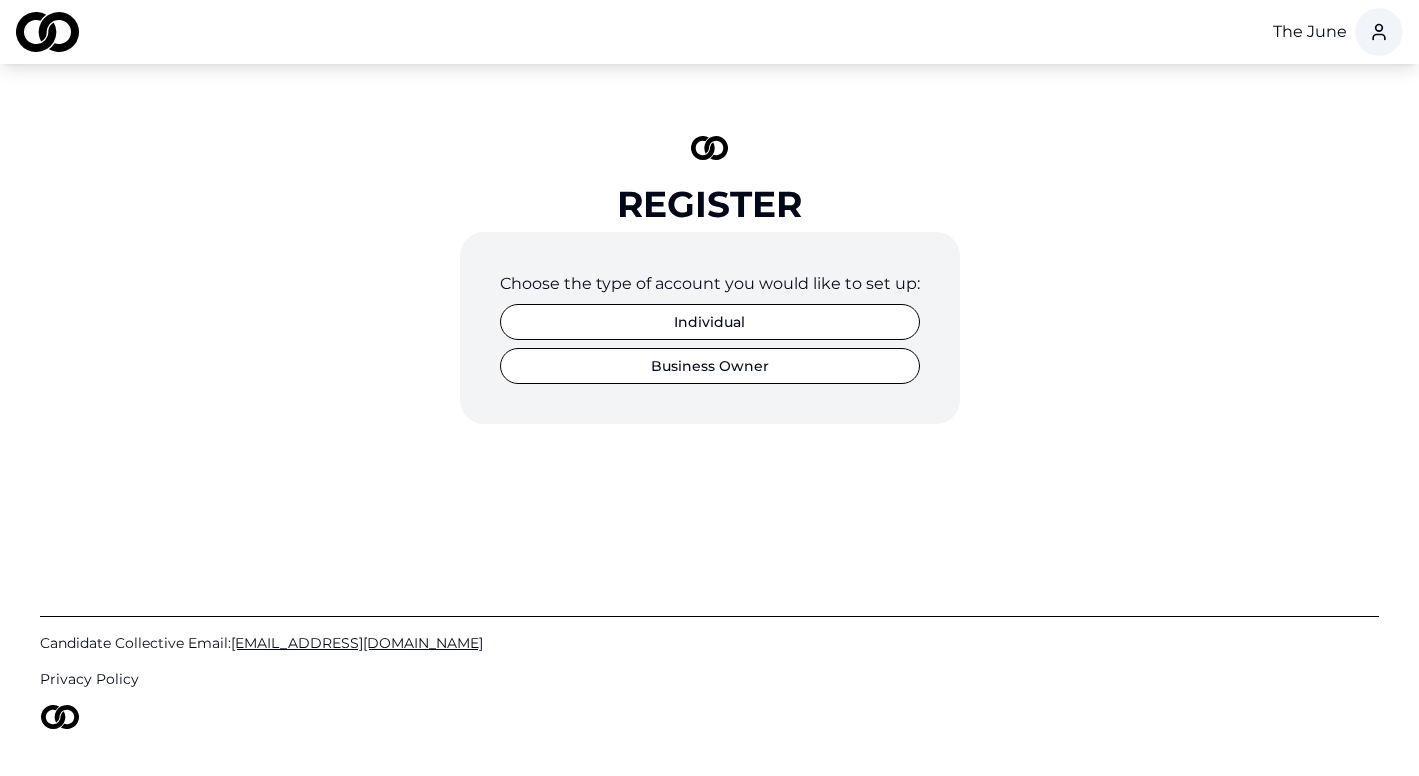 click on "The June Register Choose the type of account you would like to set up: Individual   Business Owner   Candidate Collective Email:  Info@CandidateCollective.com Privacy Policy /registration" at bounding box center [709, 388] 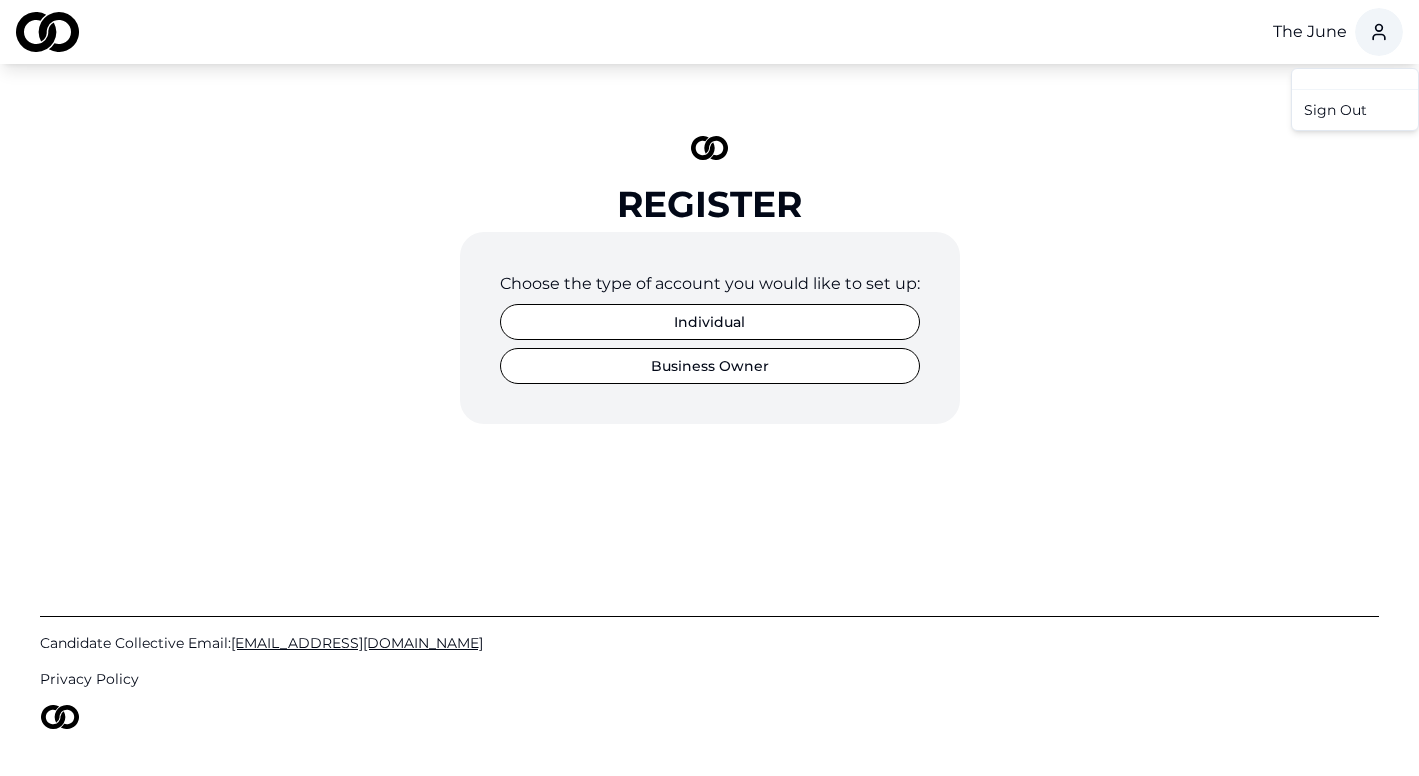 click on "Sign Out" at bounding box center (1355, 110) 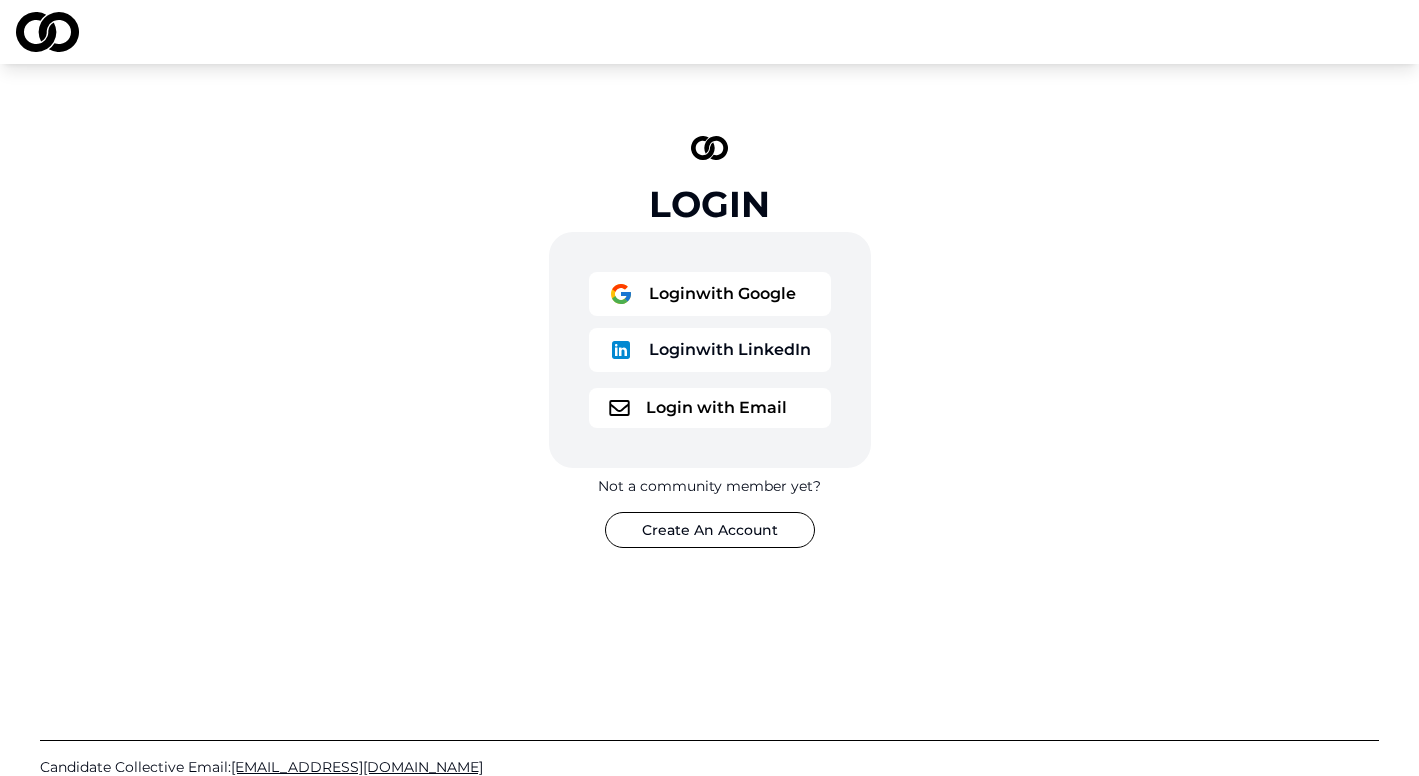 click on "Create An Account" at bounding box center (710, 530) 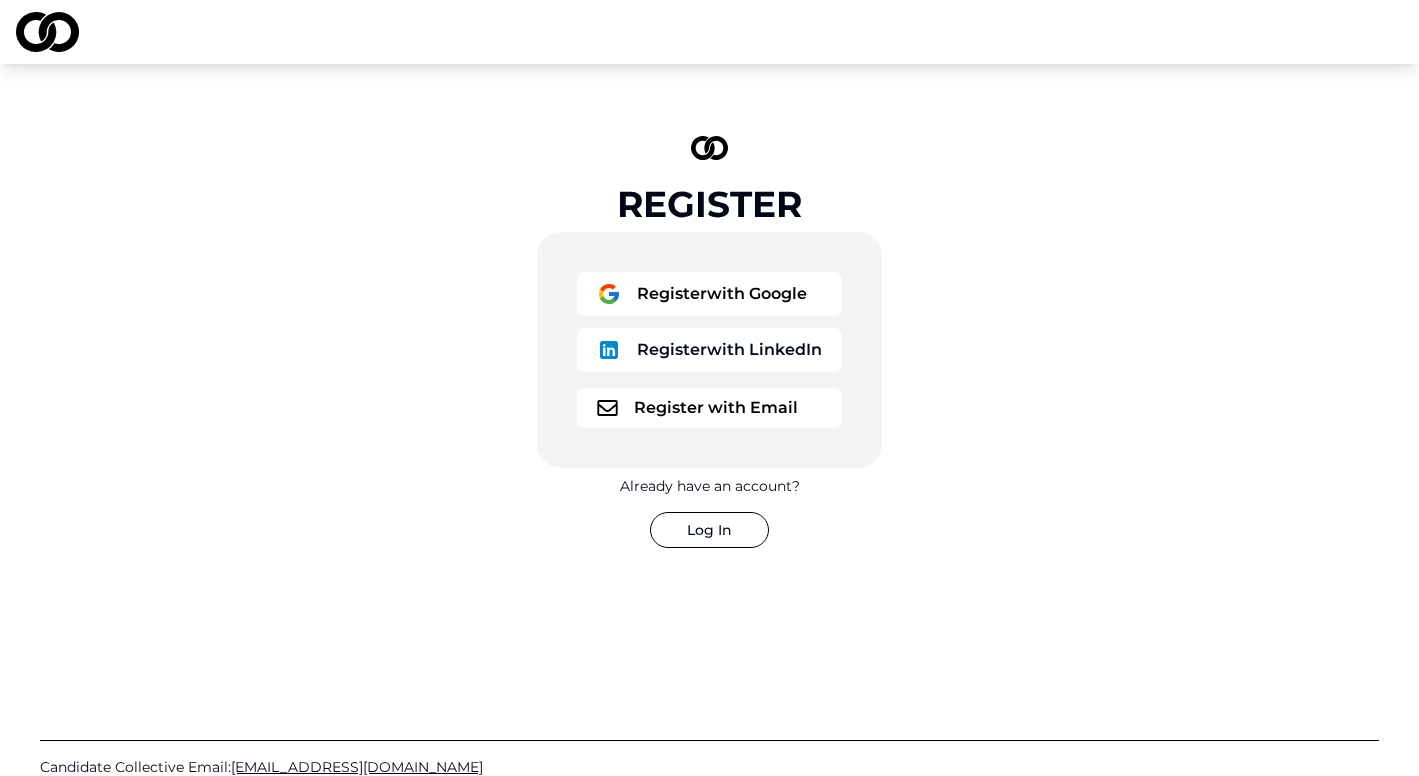 type 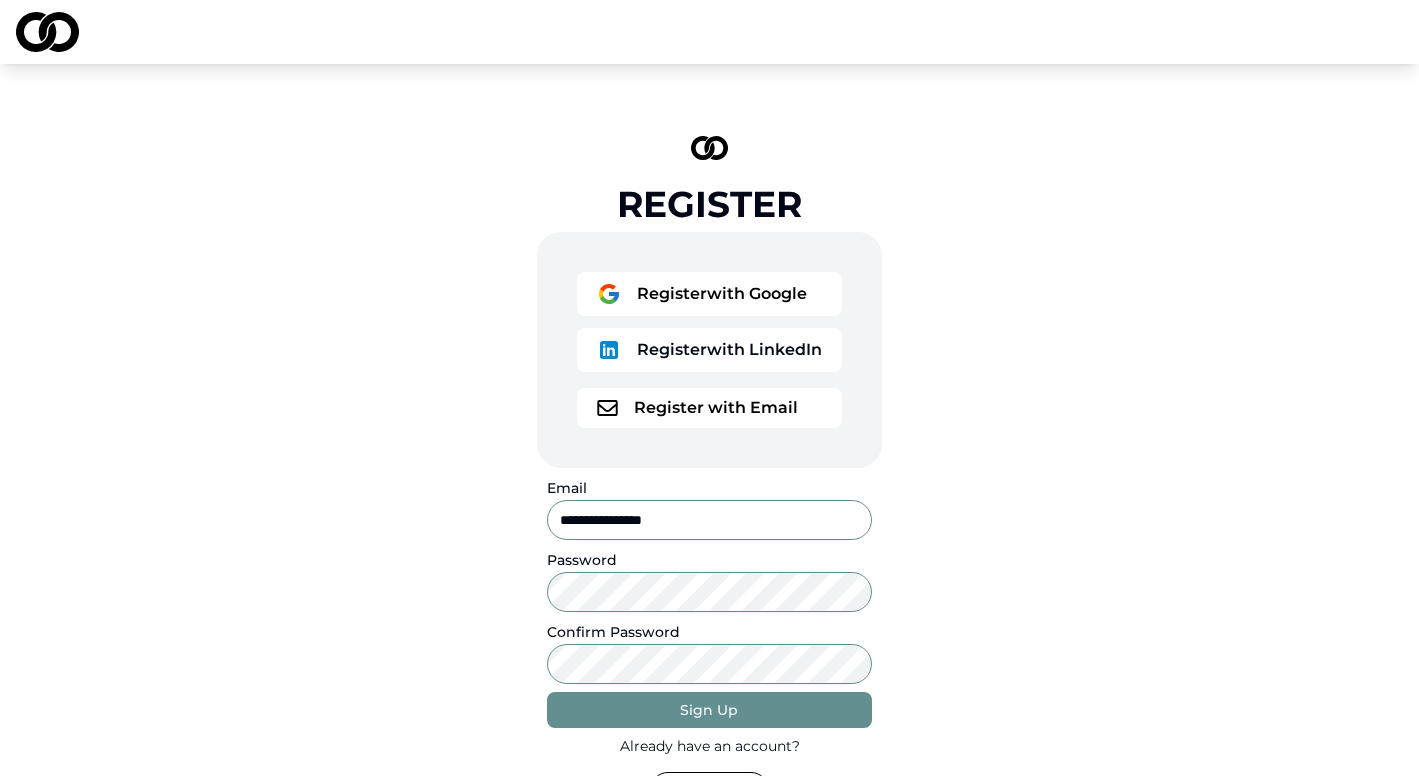 click on "**********" at bounding box center [709, 520] 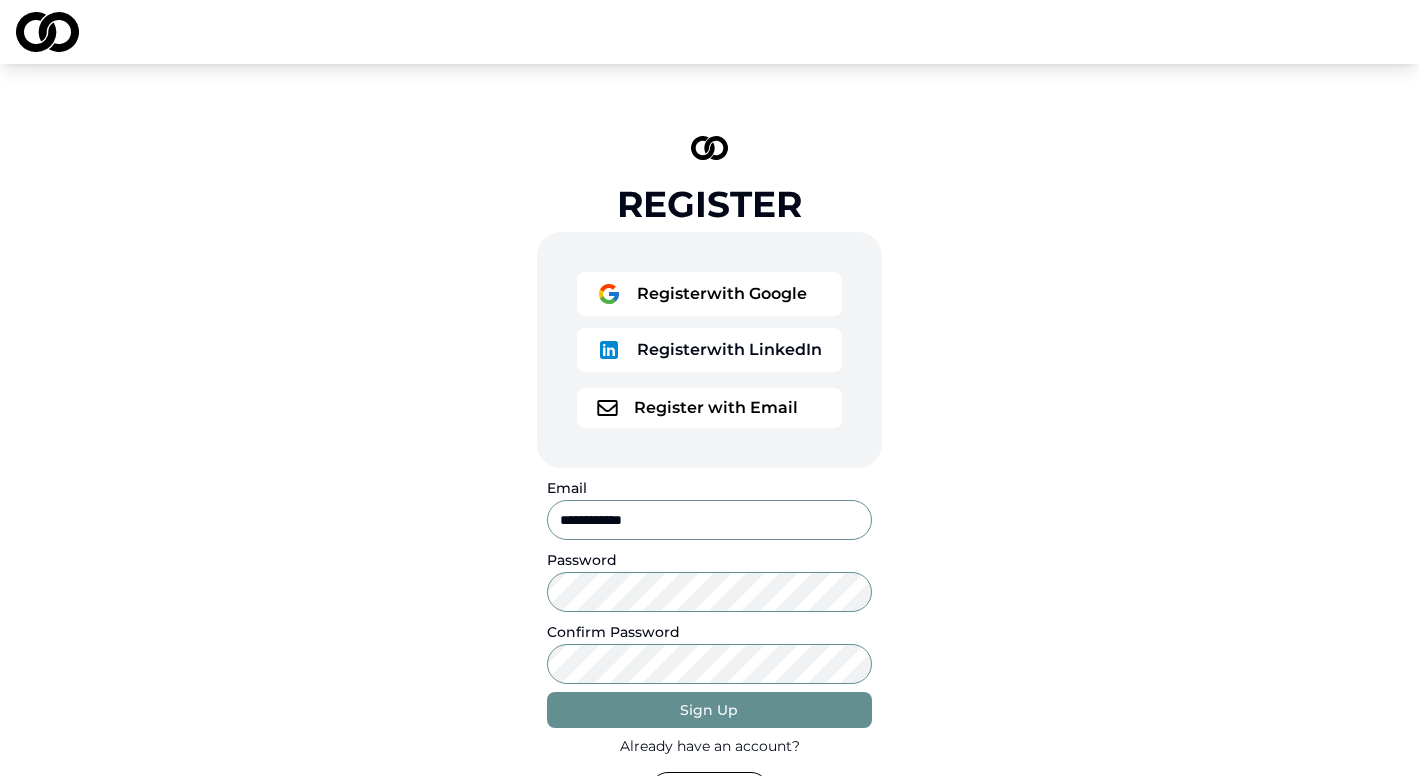 type on "**********" 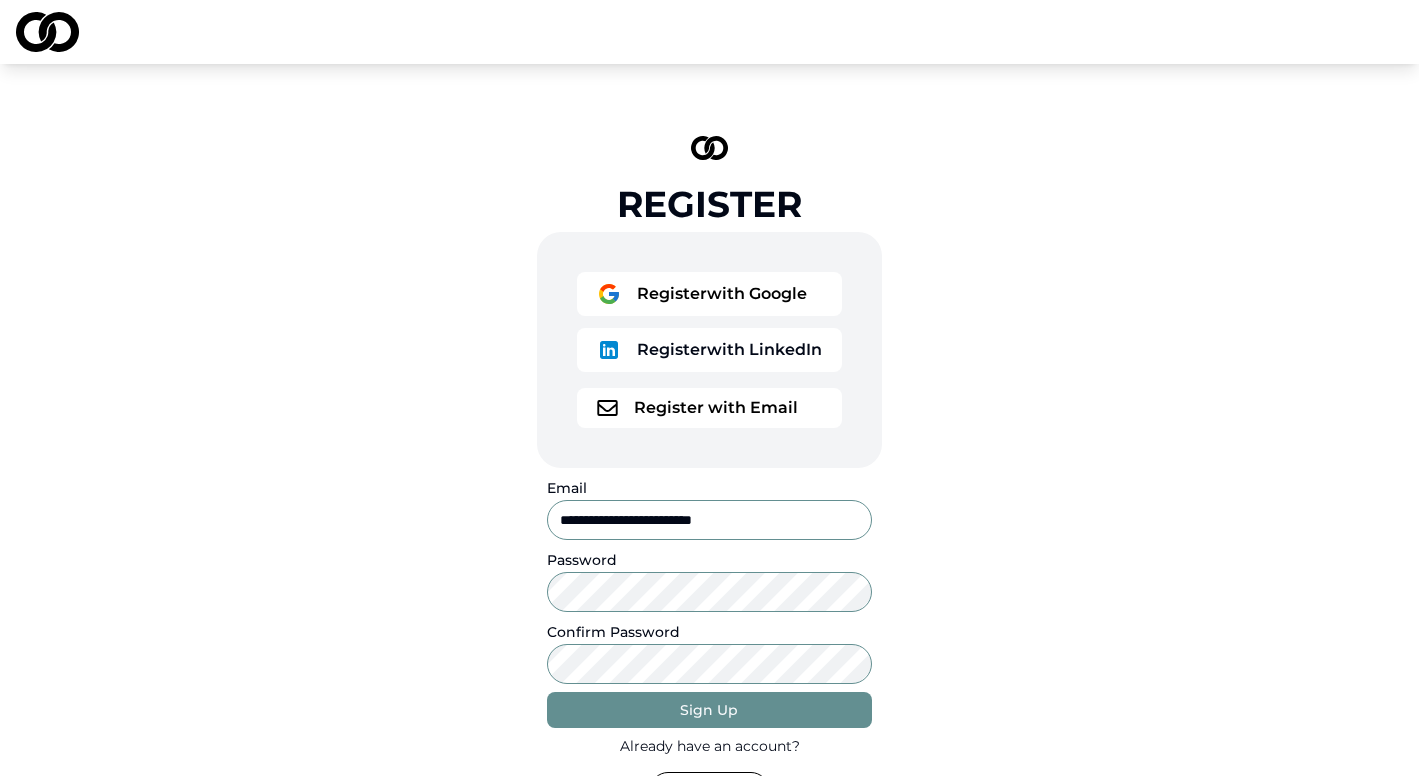 click on "**********" at bounding box center [709, 602] 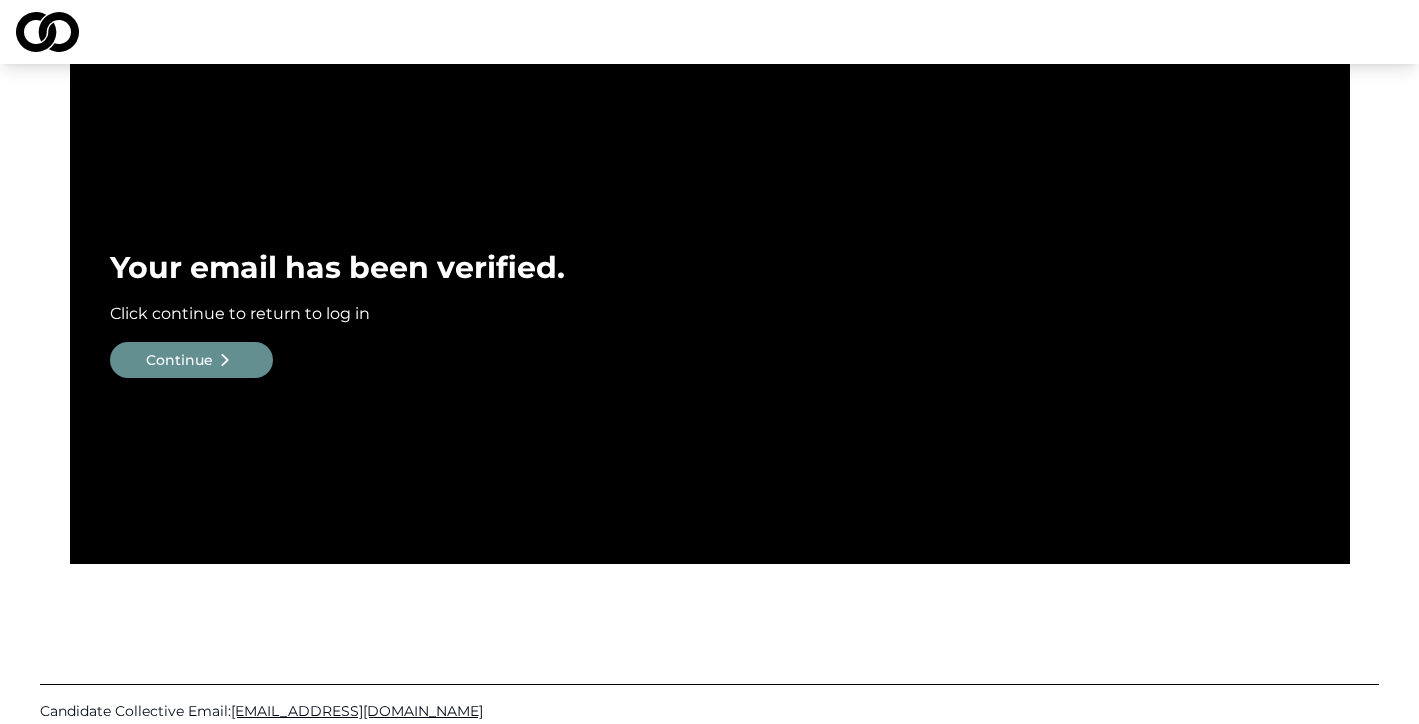 scroll, scrollTop: 0, scrollLeft: 0, axis: both 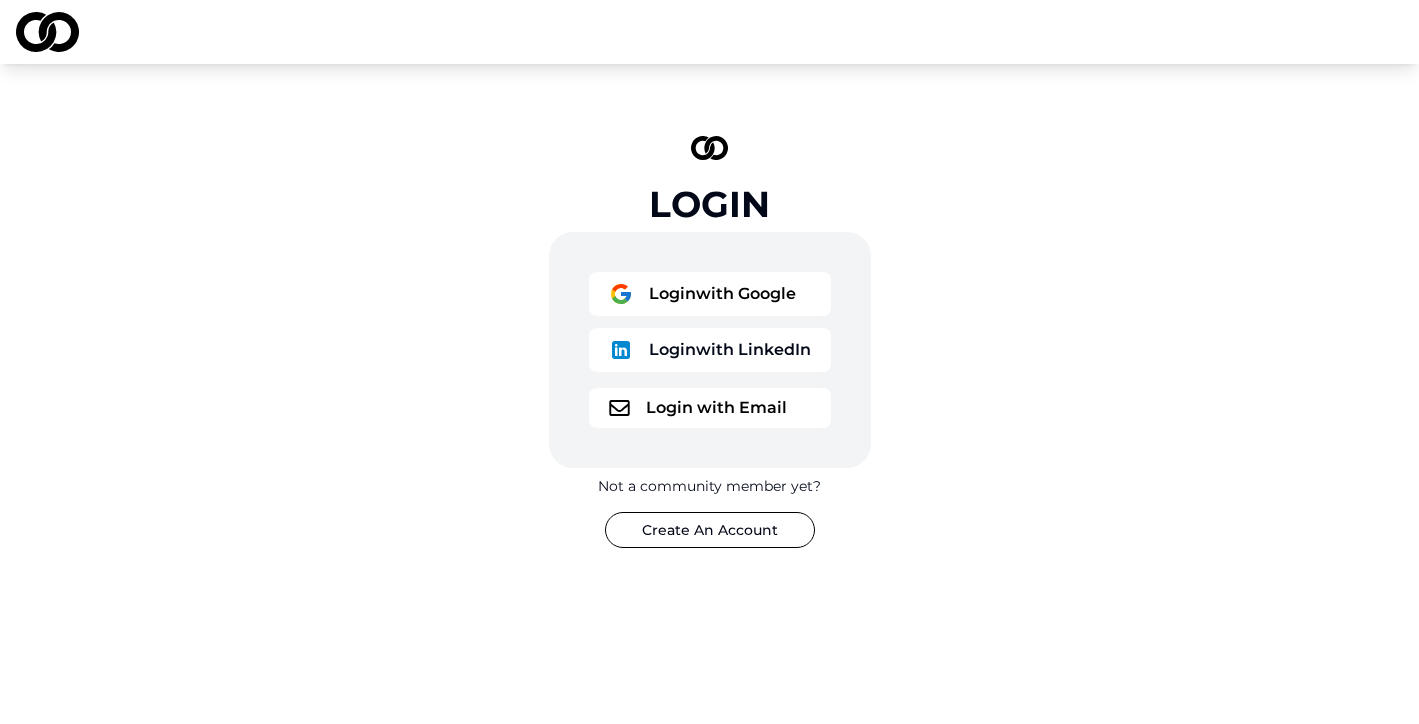 click on "Login with Email" at bounding box center [710, 408] 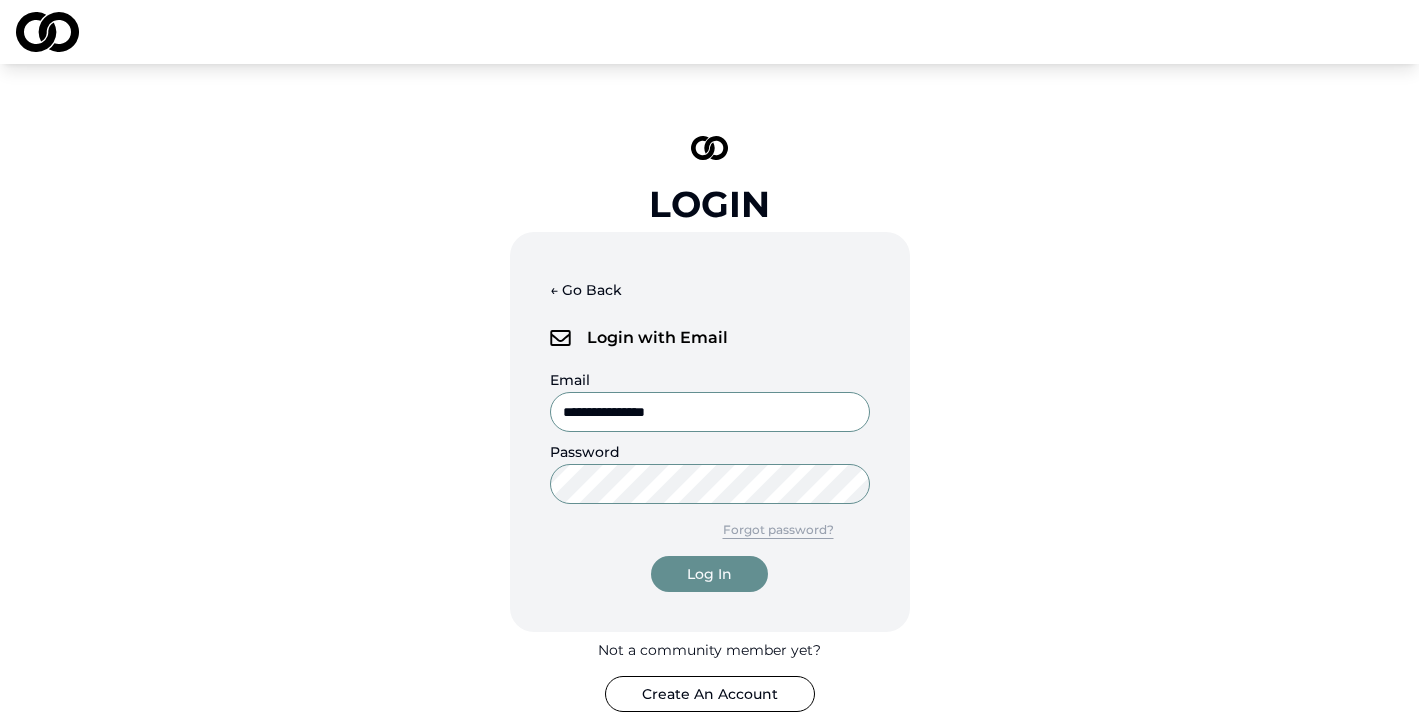 click on "**********" at bounding box center (710, 412) 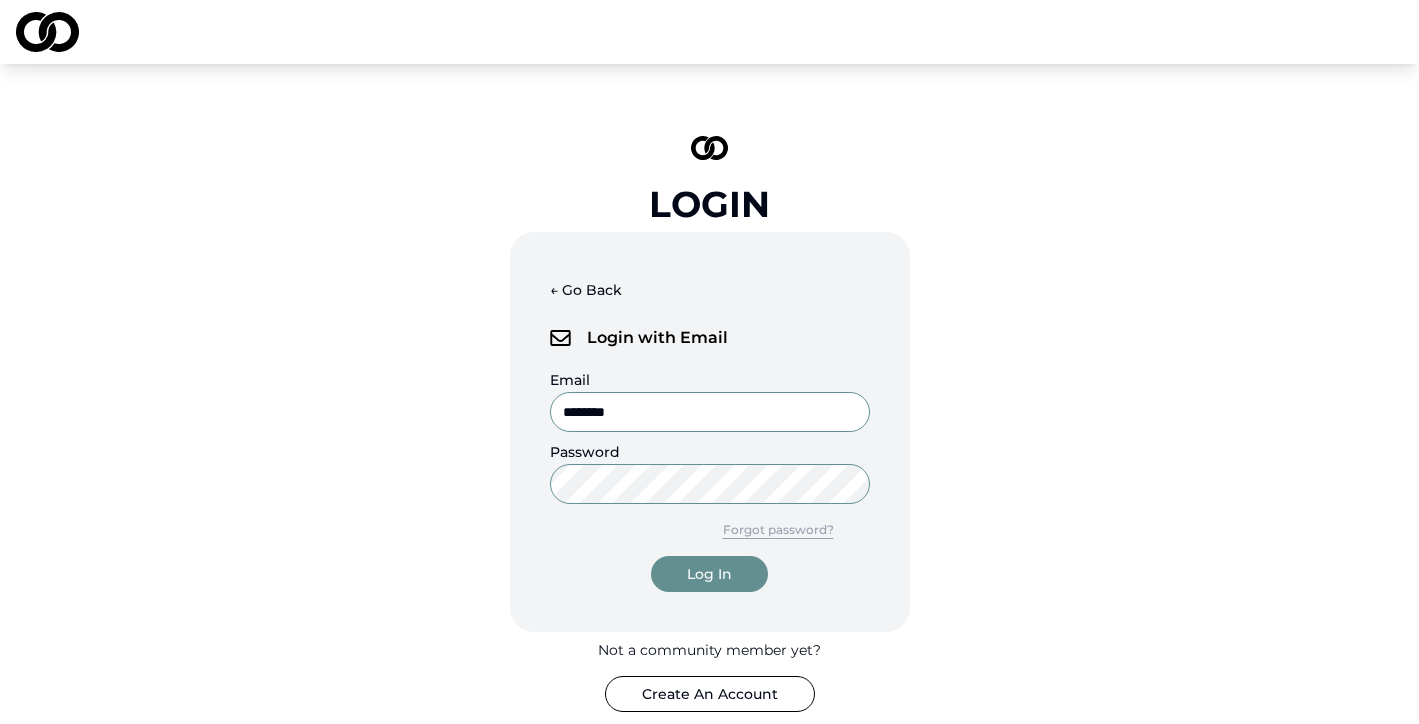 type on "**********" 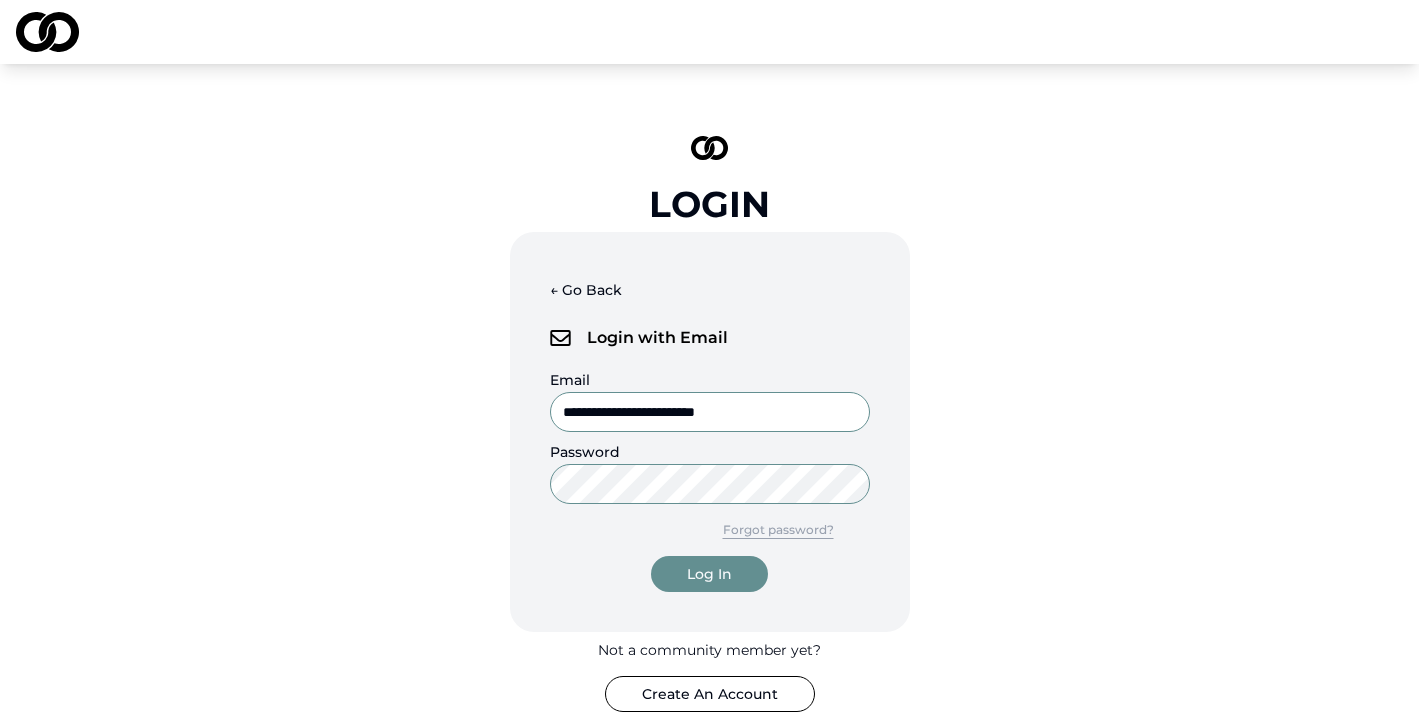 click on "Log In" at bounding box center (709, 574) 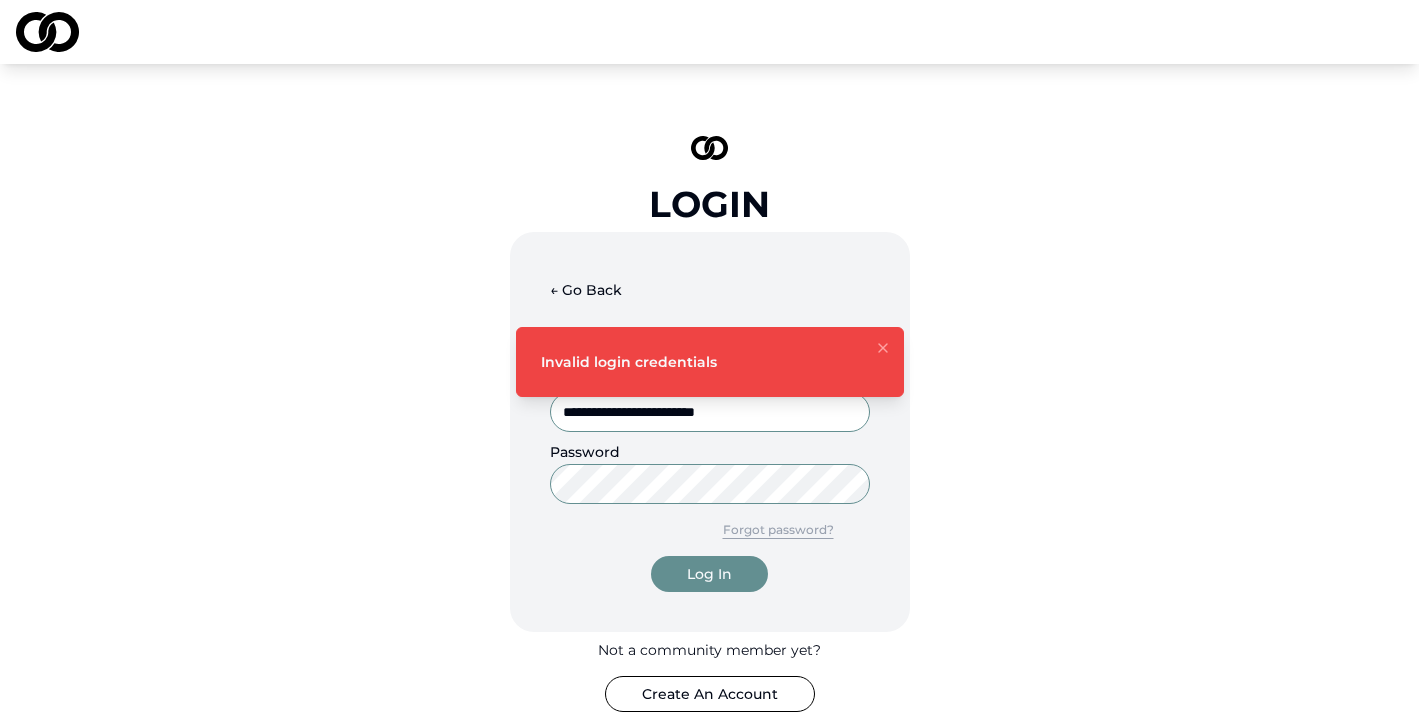 click 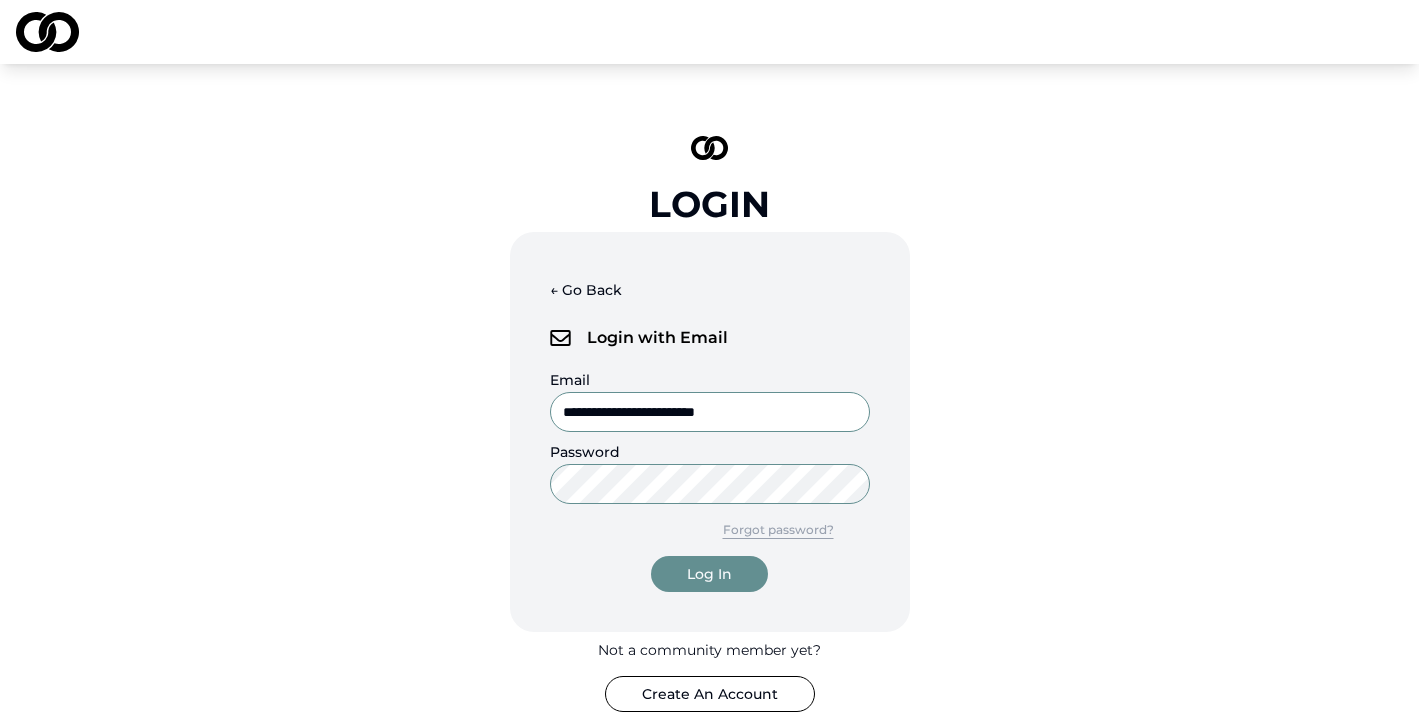 click on "Forgot password?" at bounding box center (778, 530) 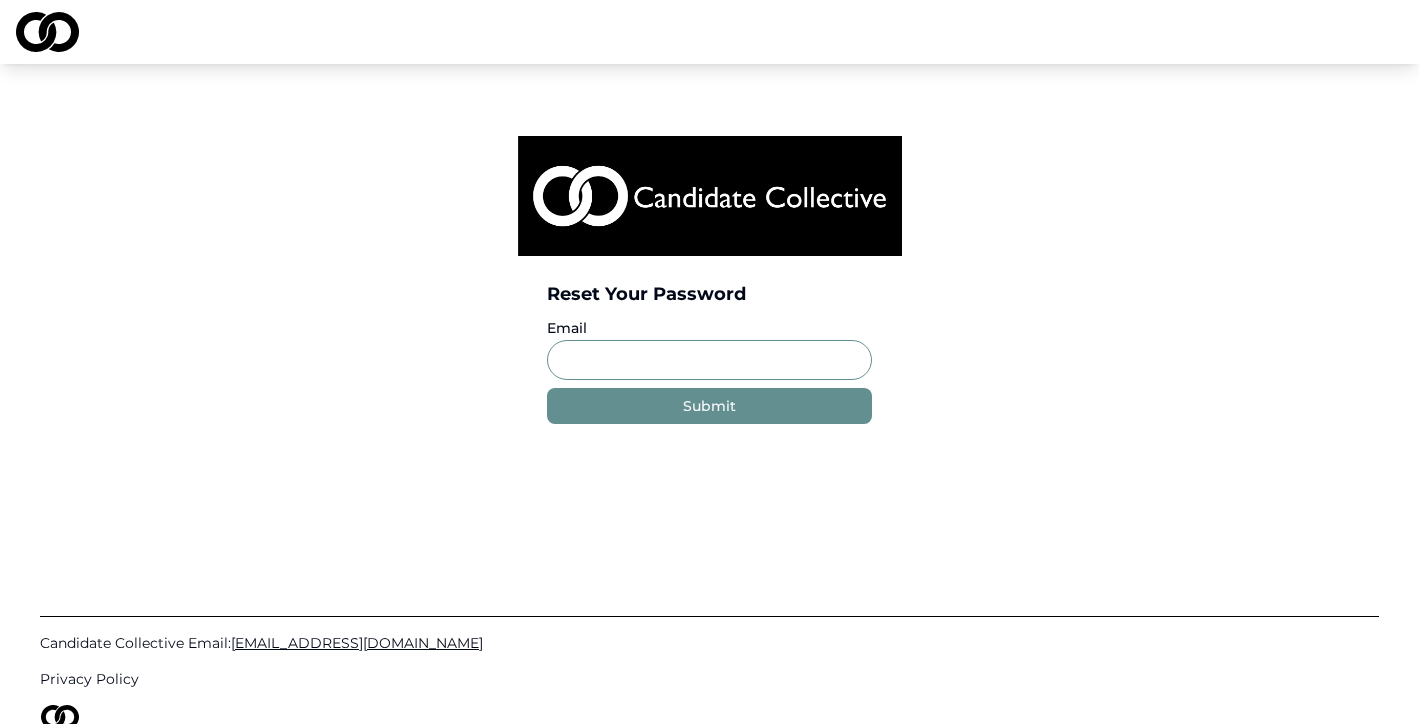 click on "Email" at bounding box center (709, 360) 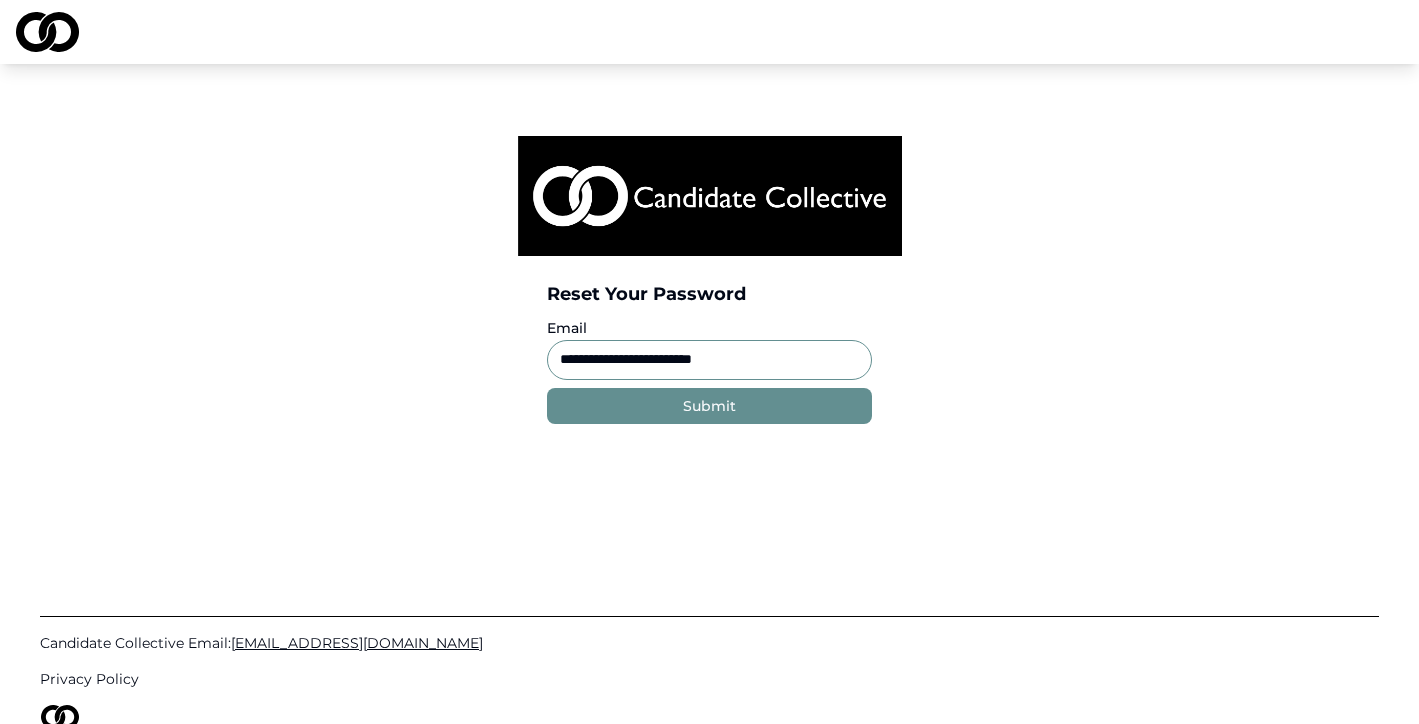 click on "Submit" at bounding box center (709, 406) 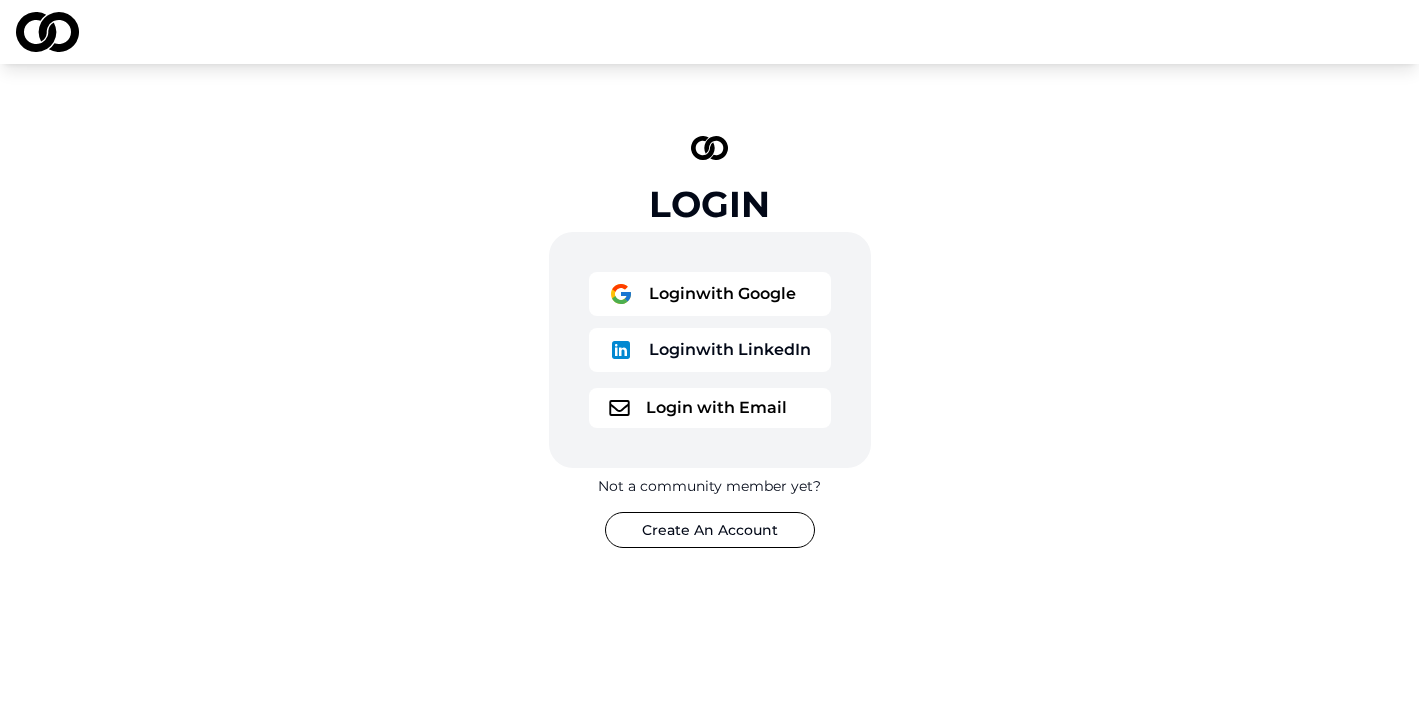 click on "Login with Email" at bounding box center [710, 408] 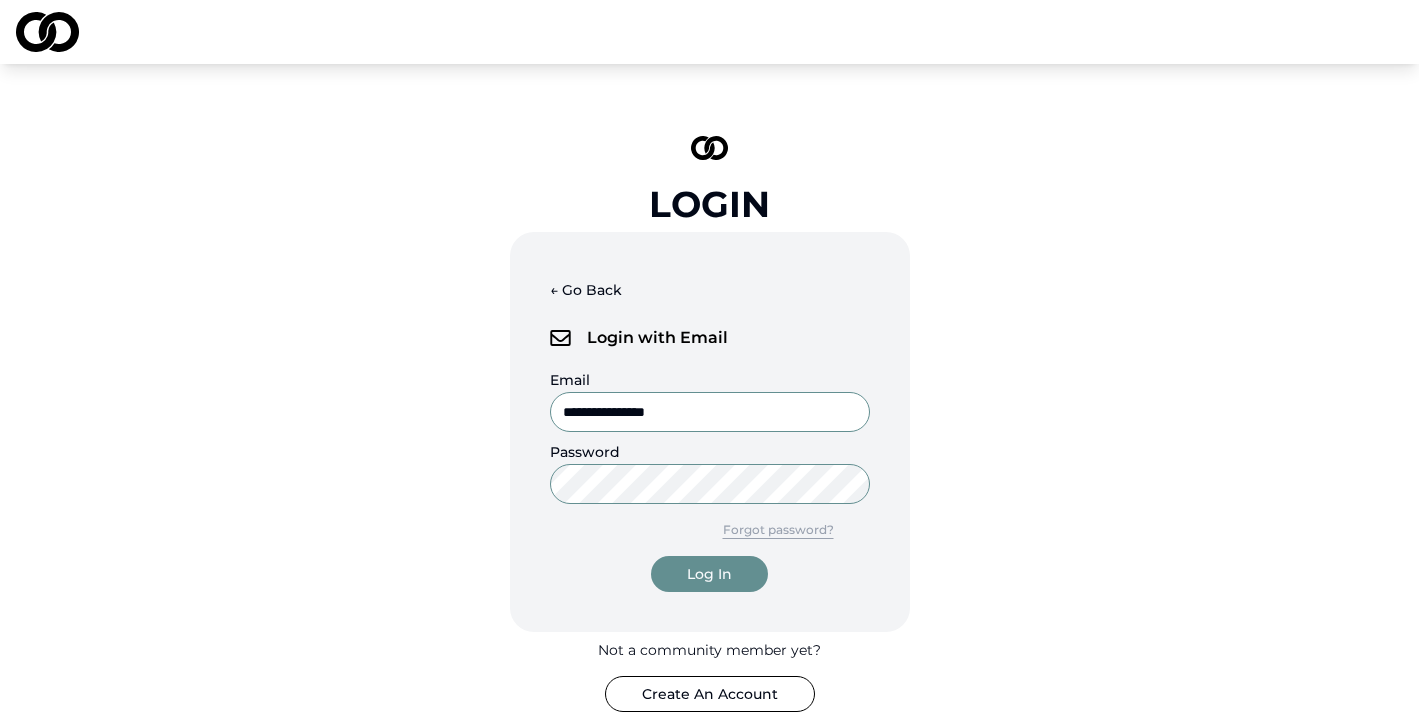 drag, startPoint x: 702, startPoint y: 405, endPoint x: 547, endPoint y: 422, distance: 155.92947 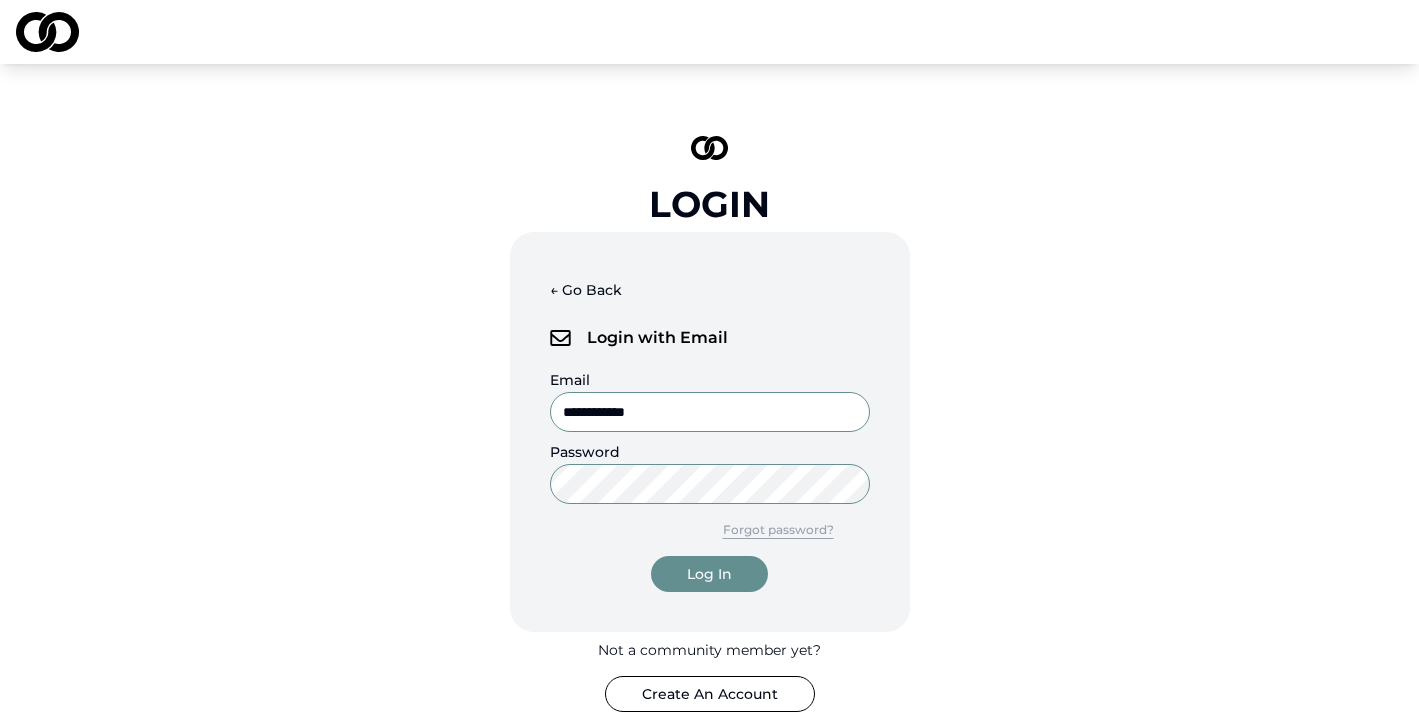 type on "**********" 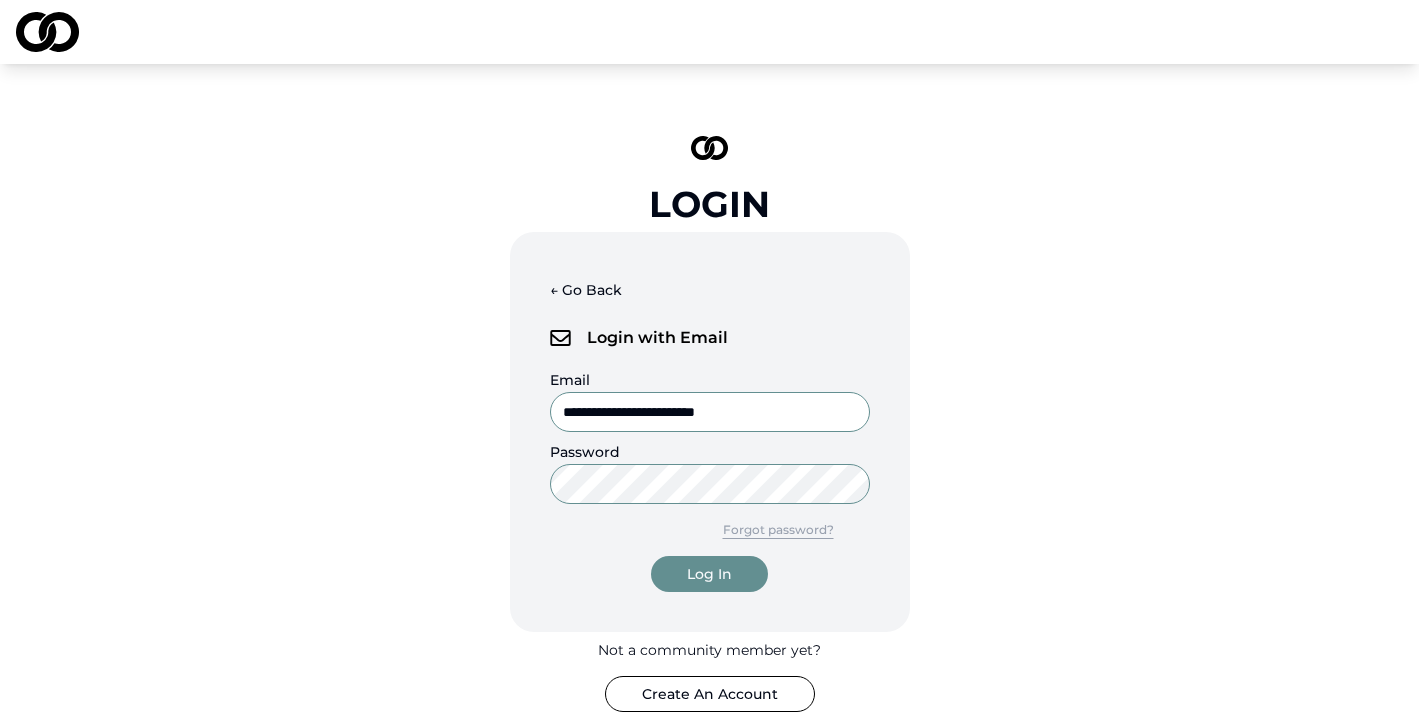 click on "**********" at bounding box center [710, 432] 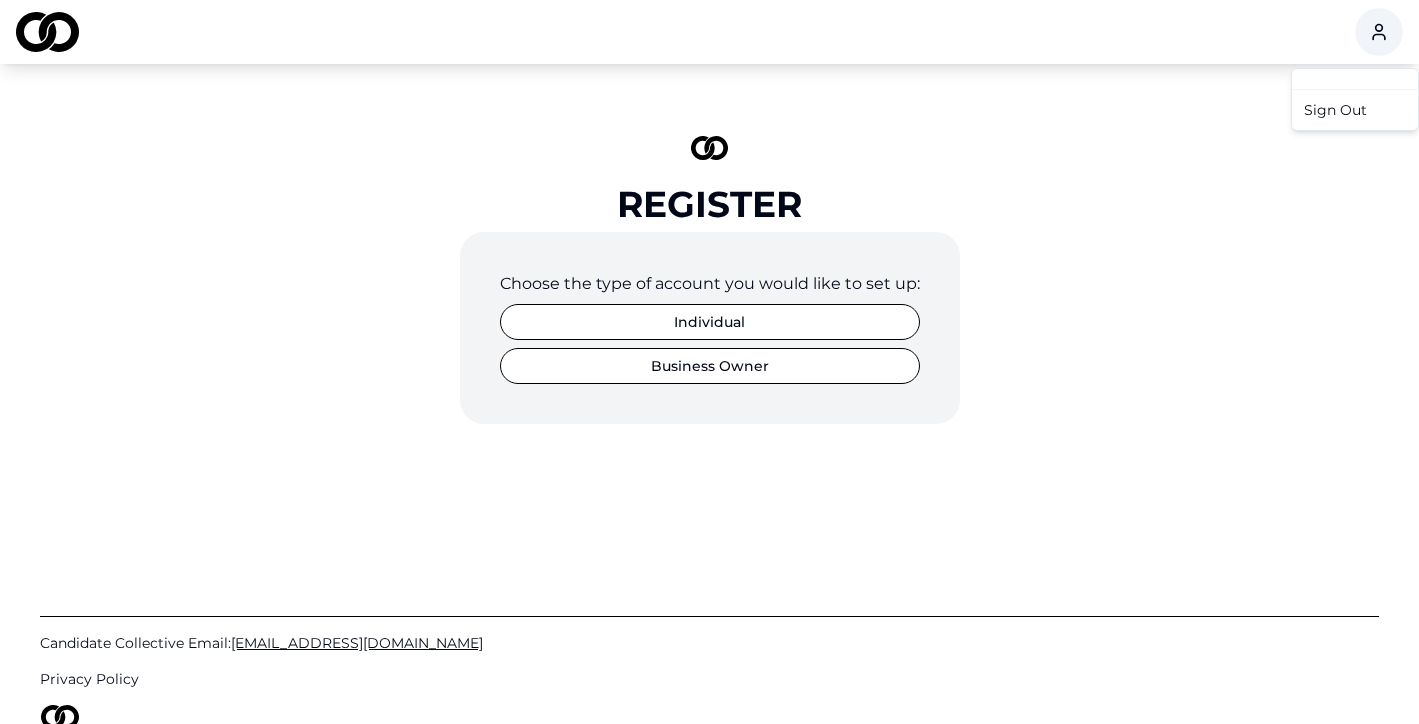 click on "Register Choose the type of account you would like to set up: Individual   Business Owner   Candidate Collective Email:  Info@CandidateCollective.com Privacy Policy /registration Save   Sign Out" at bounding box center (709, 362) 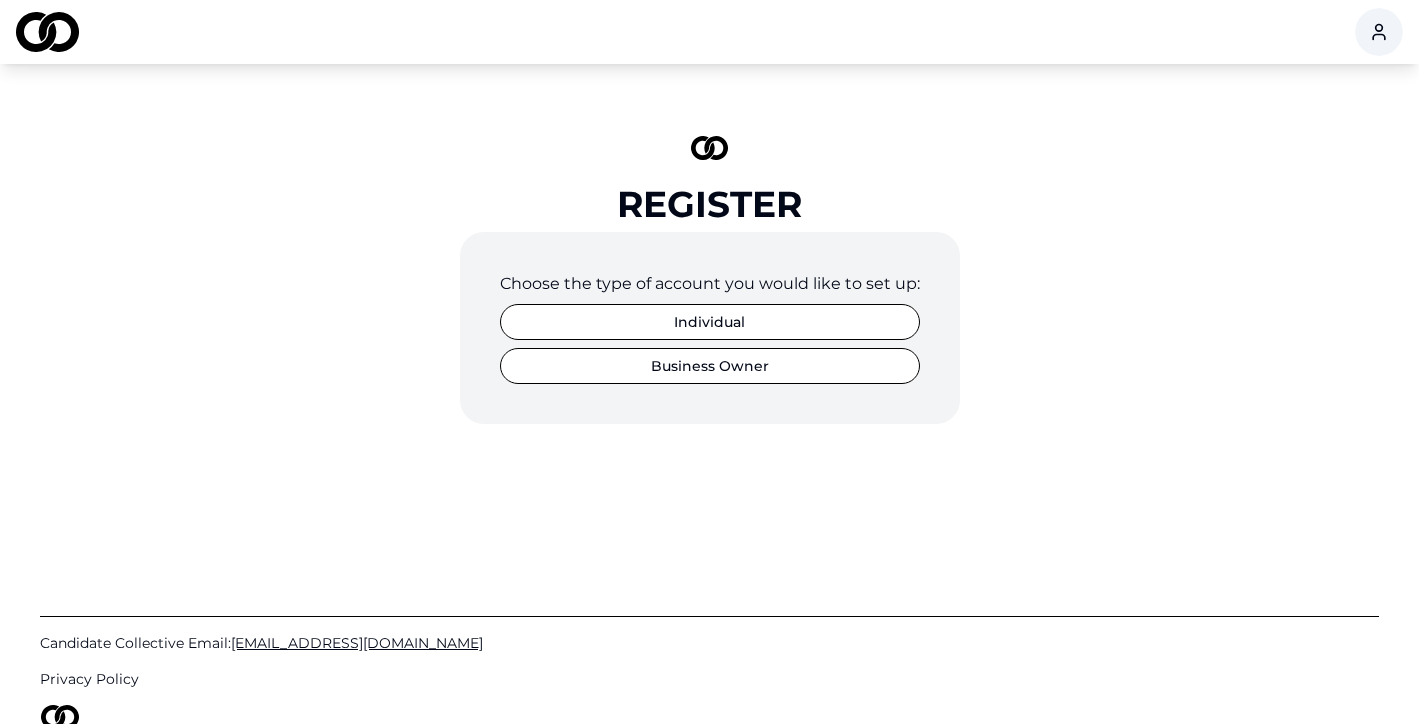 click on "Business Owner" at bounding box center [710, 366] 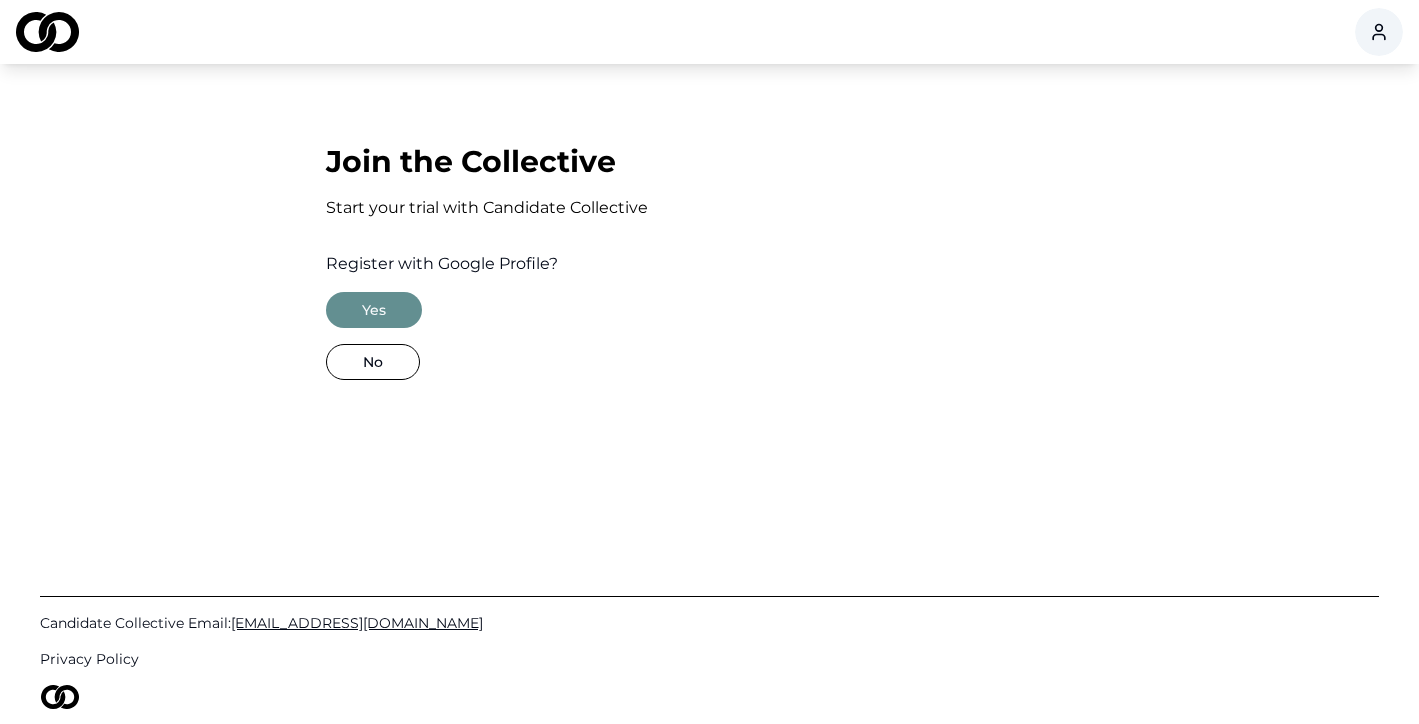 click on "No" at bounding box center (373, 362) 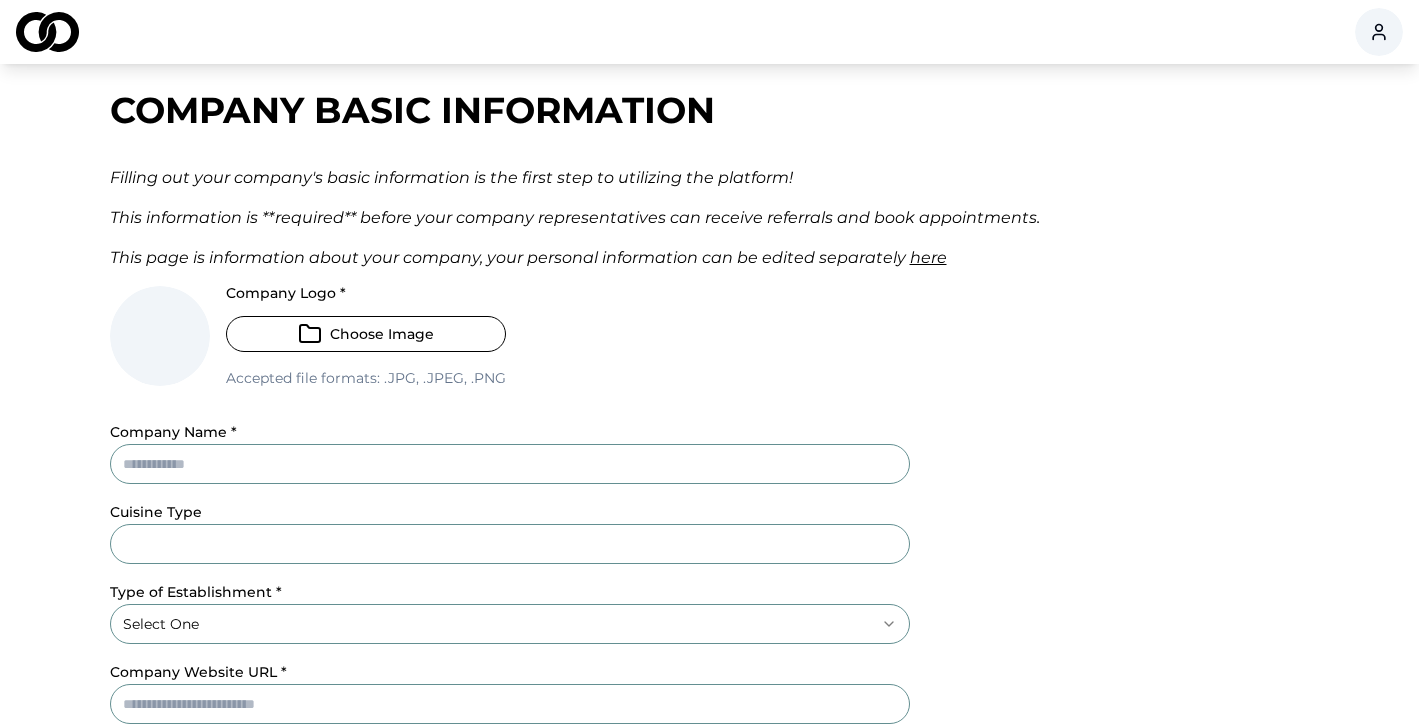scroll, scrollTop: 36, scrollLeft: 0, axis: vertical 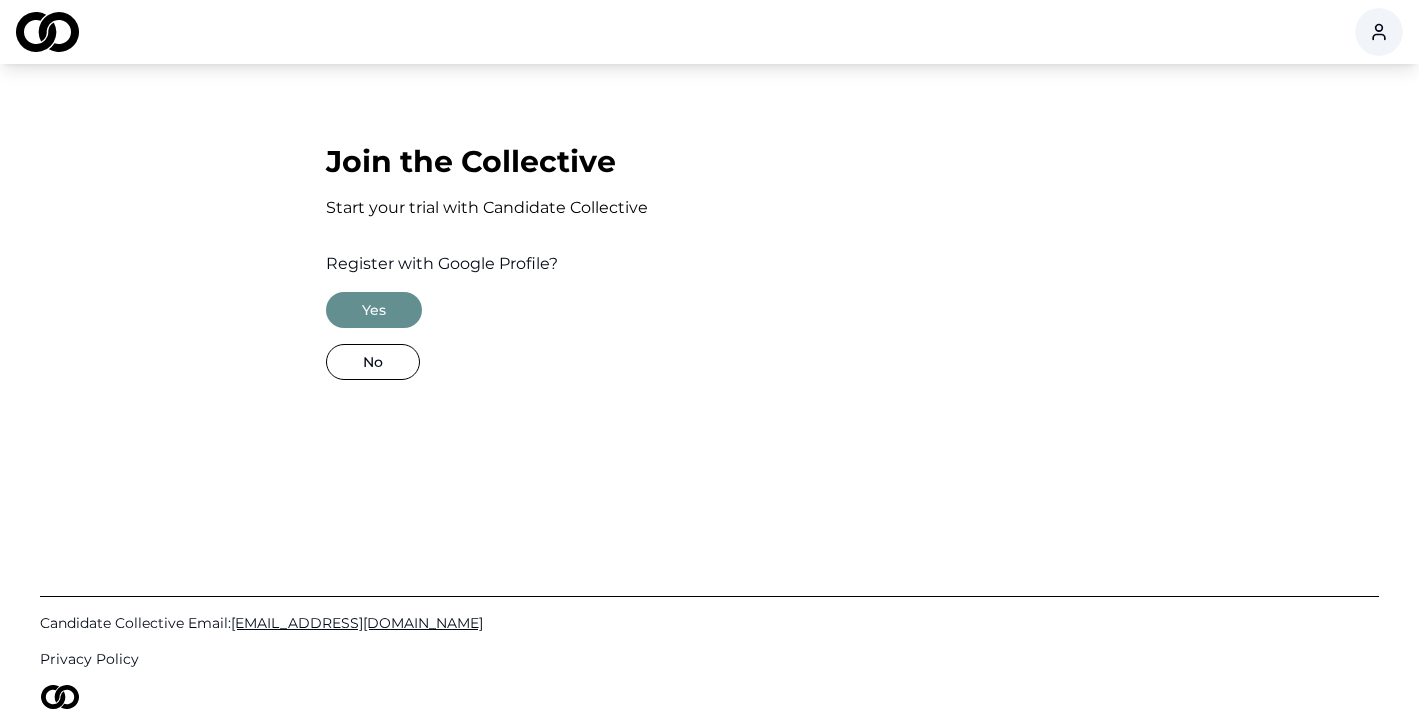 click on "No" at bounding box center [373, 362] 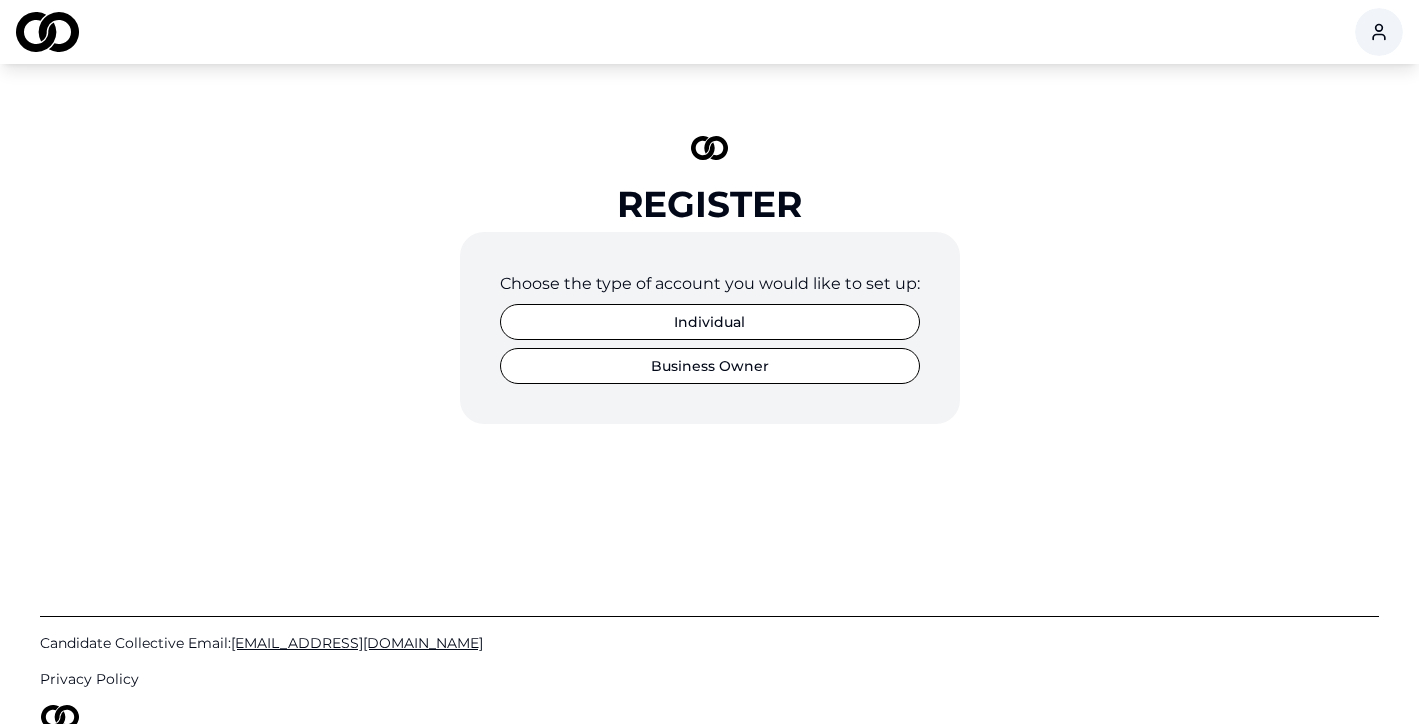 click on "Individual" at bounding box center (710, 322) 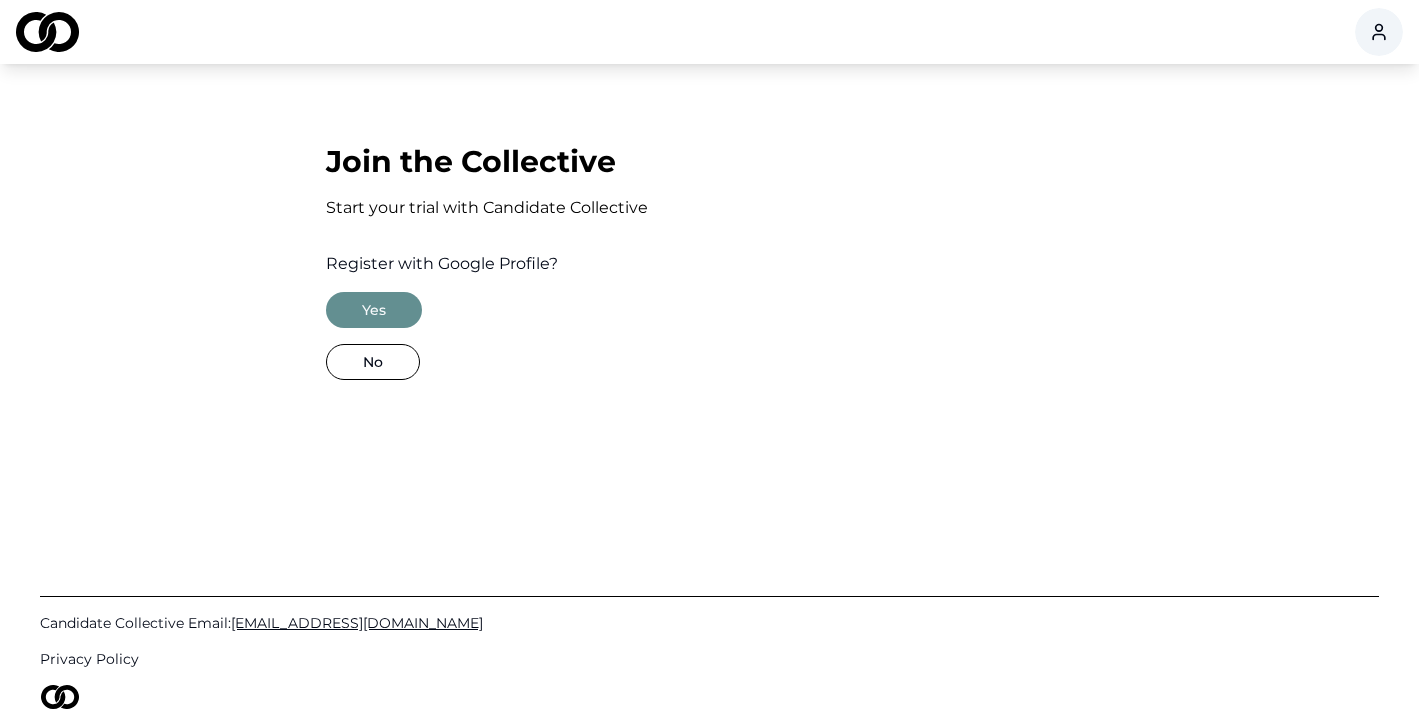 click on "No" at bounding box center (373, 362) 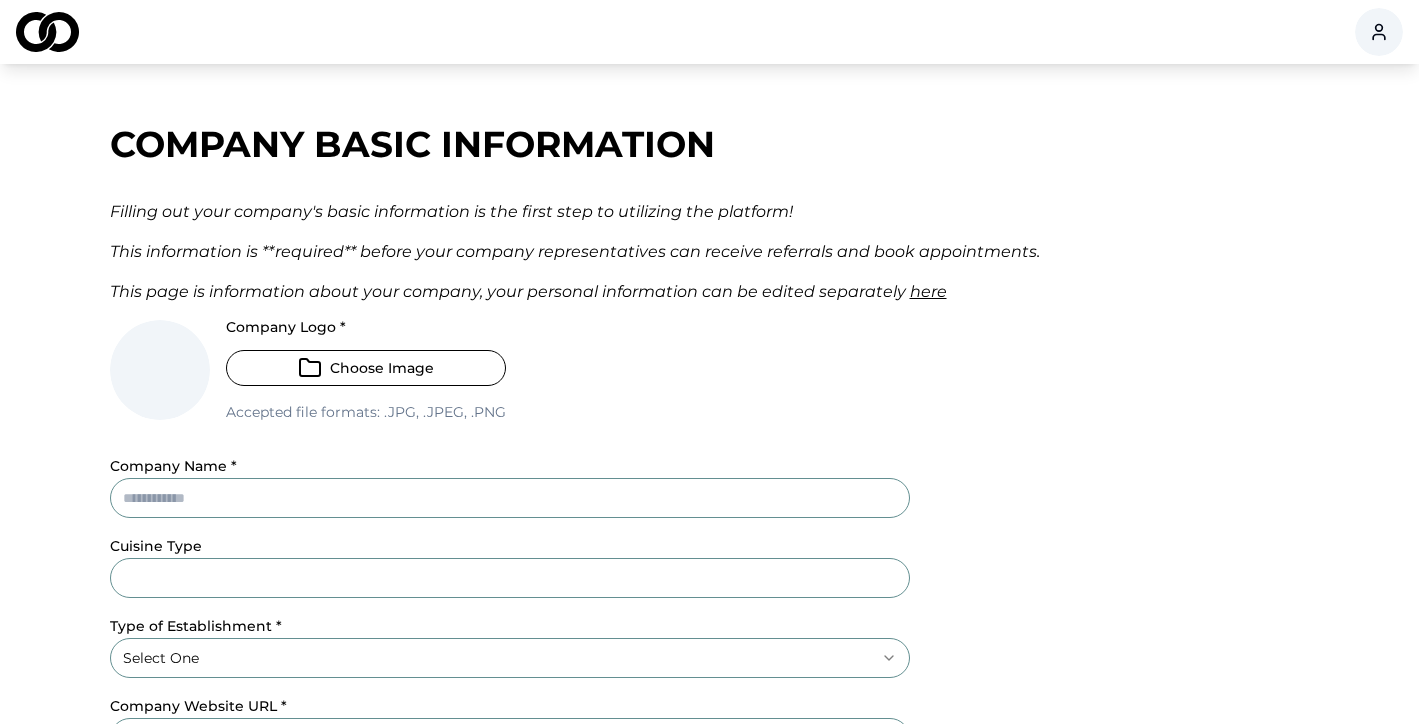 click on "Company Name *" at bounding box center [510, 498] 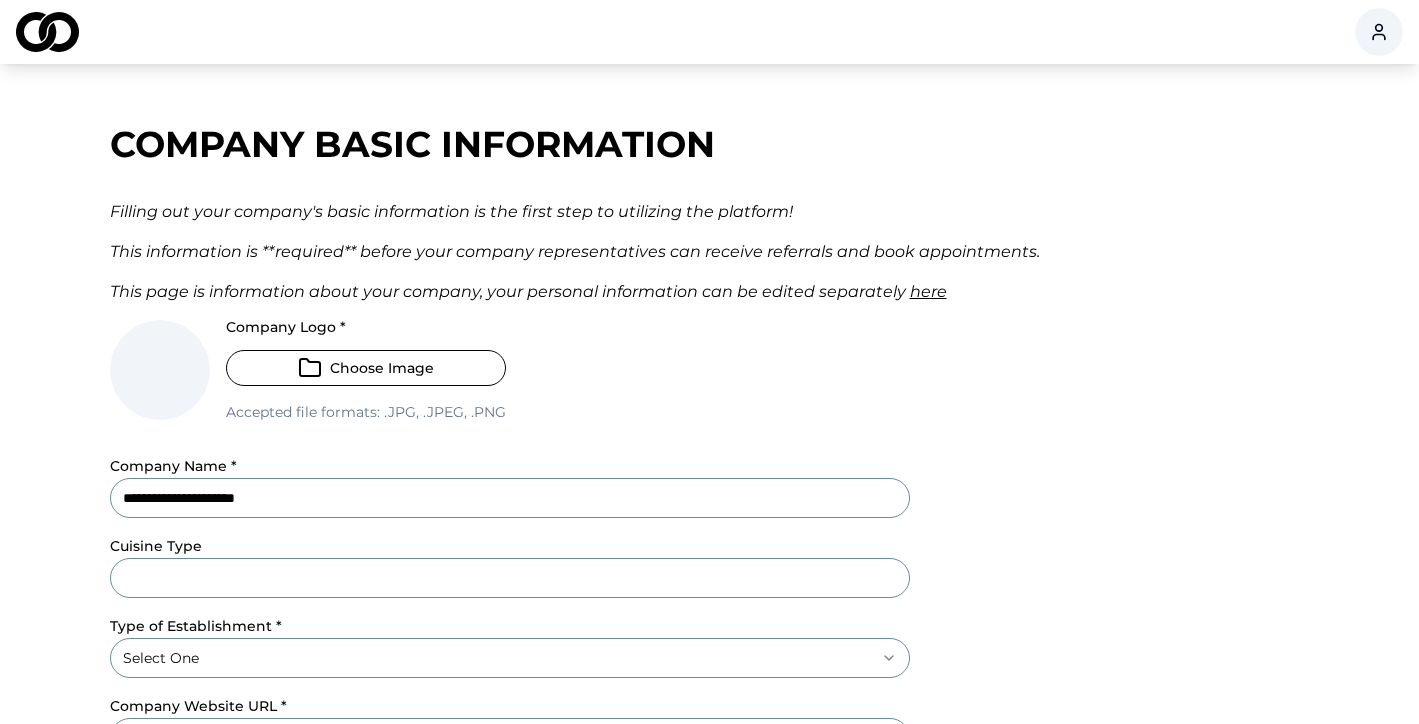 type on "**********" 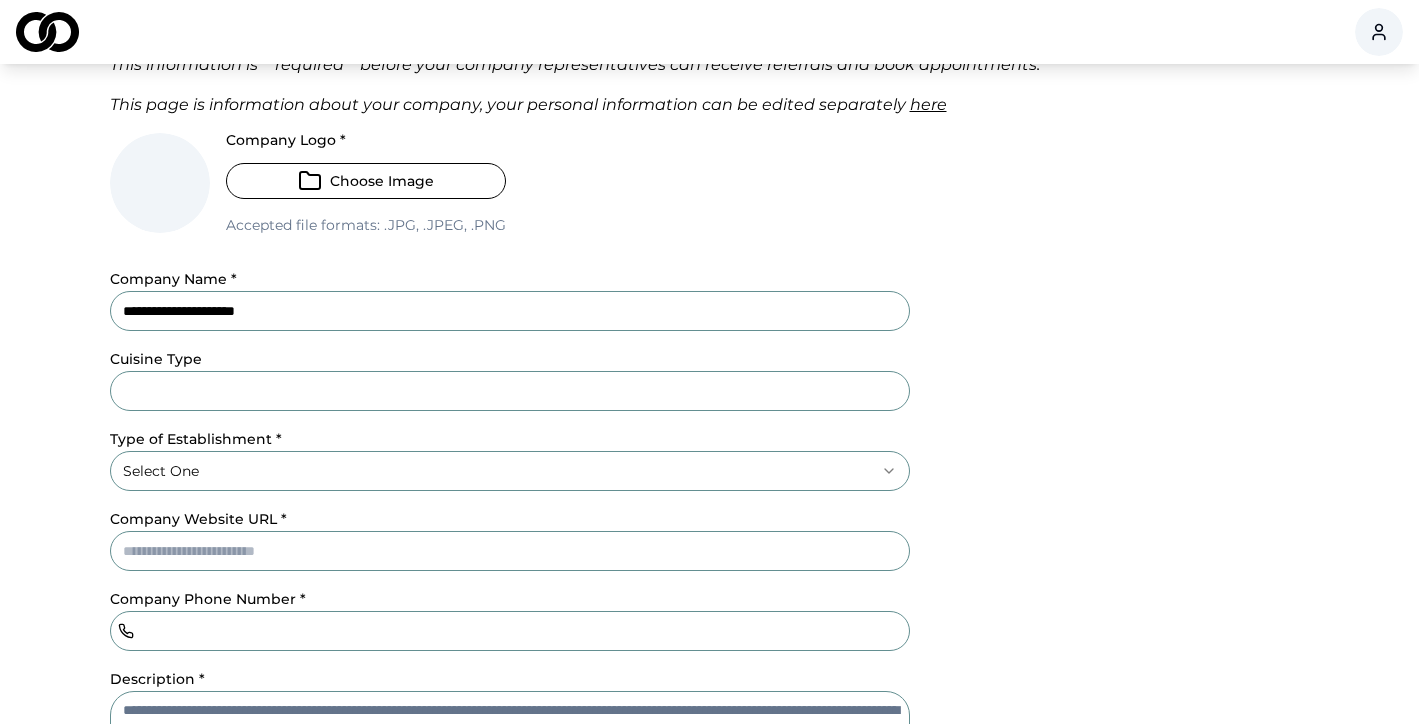 scroll, scrollTop: 200, scrollLeft: 0, axis: vertical 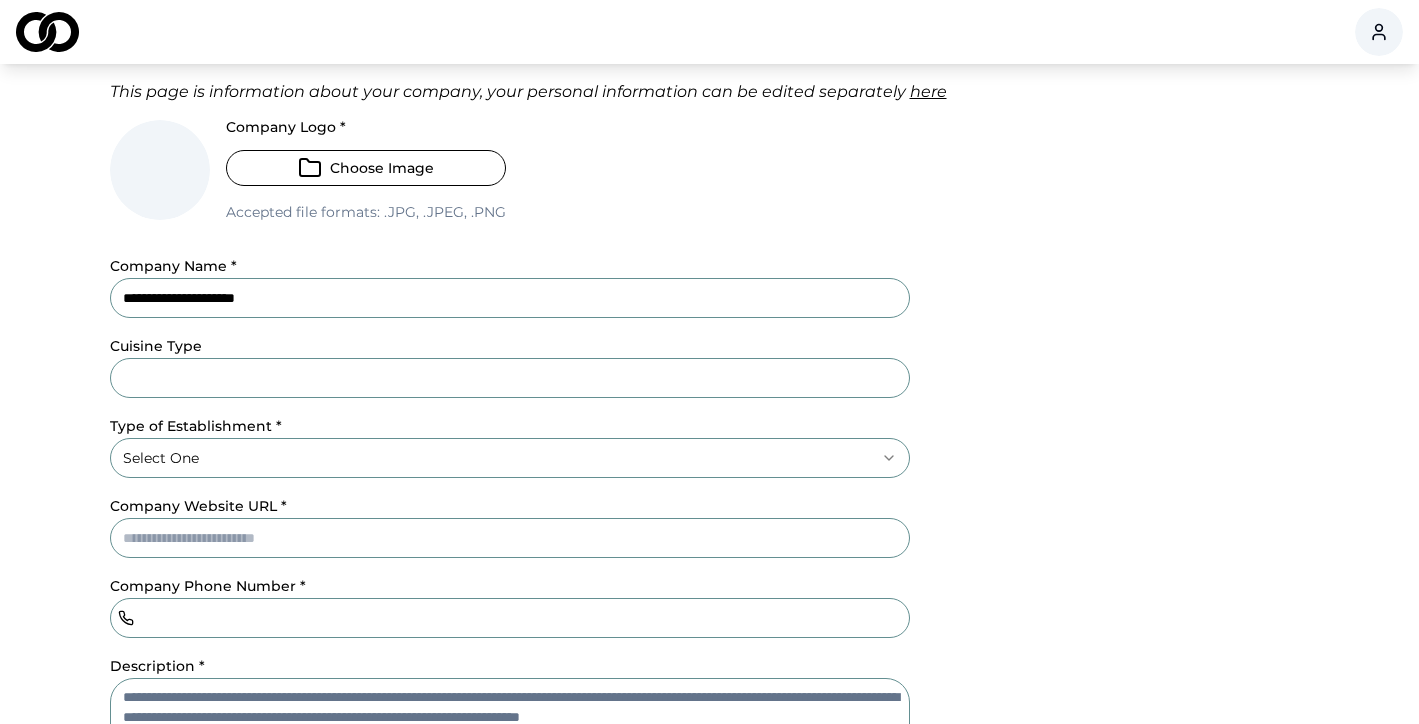 click on "**********" at bounding box center (510, 505) 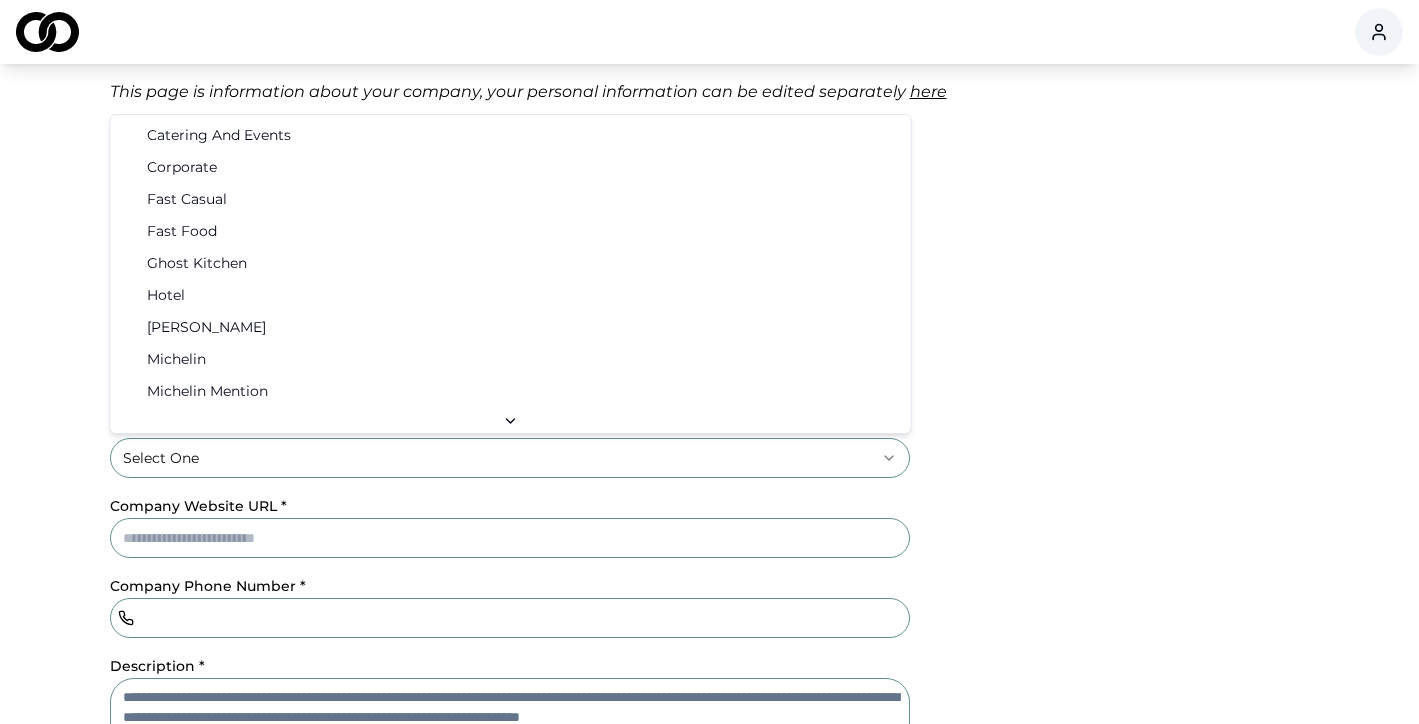 scroll, scrollTop: 64, scrollLeft: 0, axis: vertical 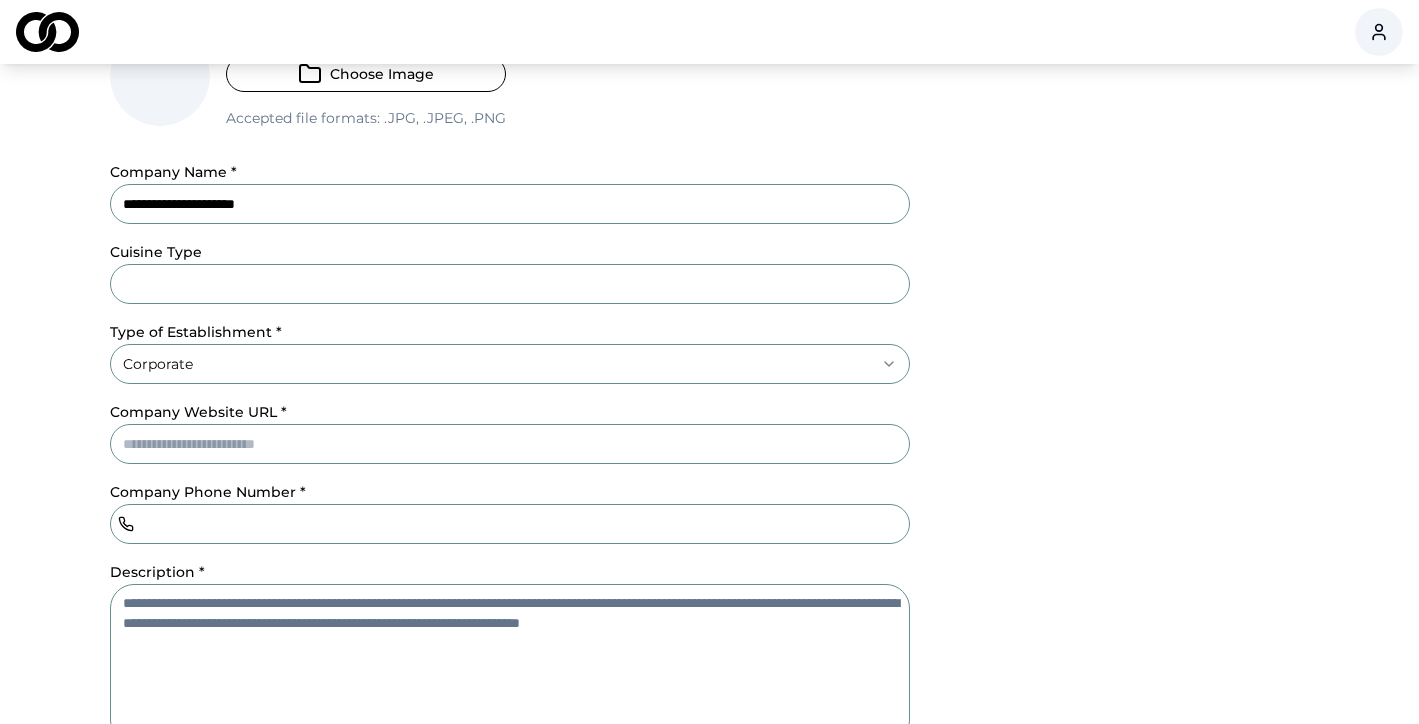 click on "Company Website URL *" at bounding box center [510, 444] 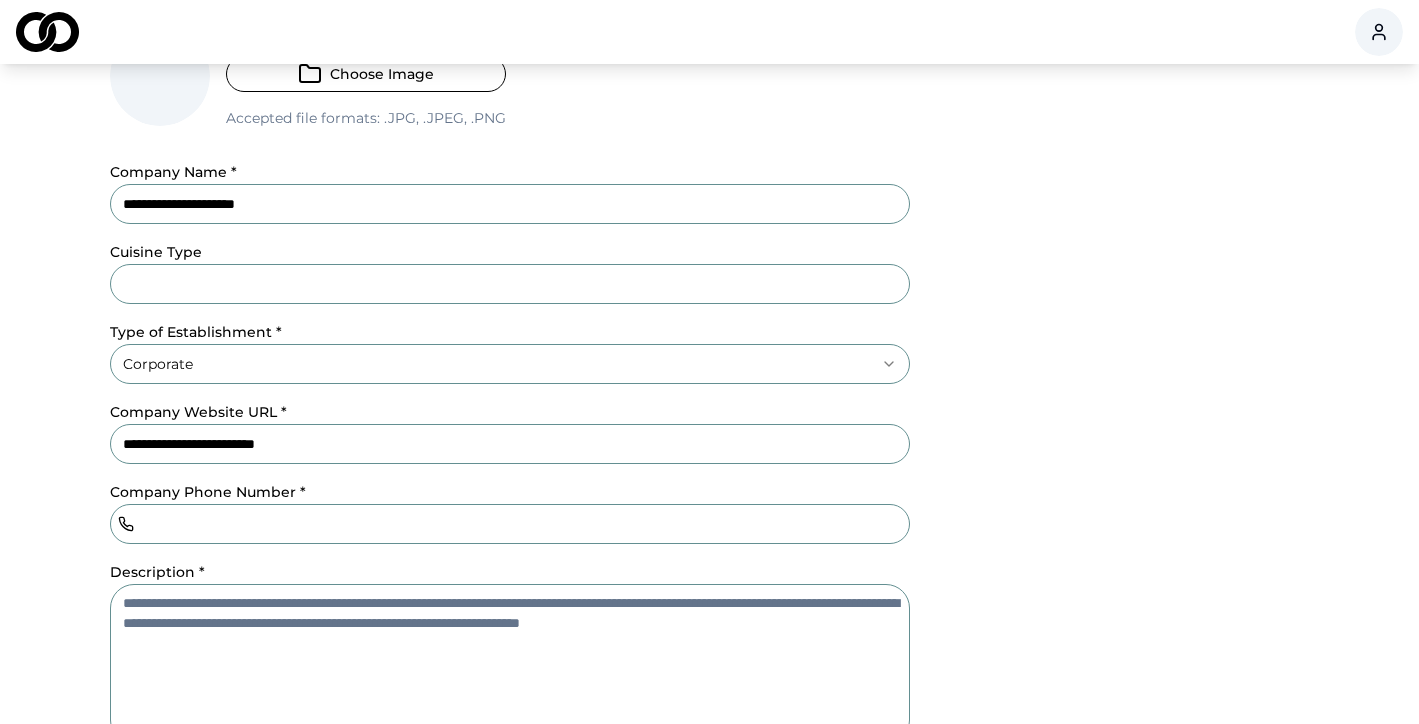 type on "**********" 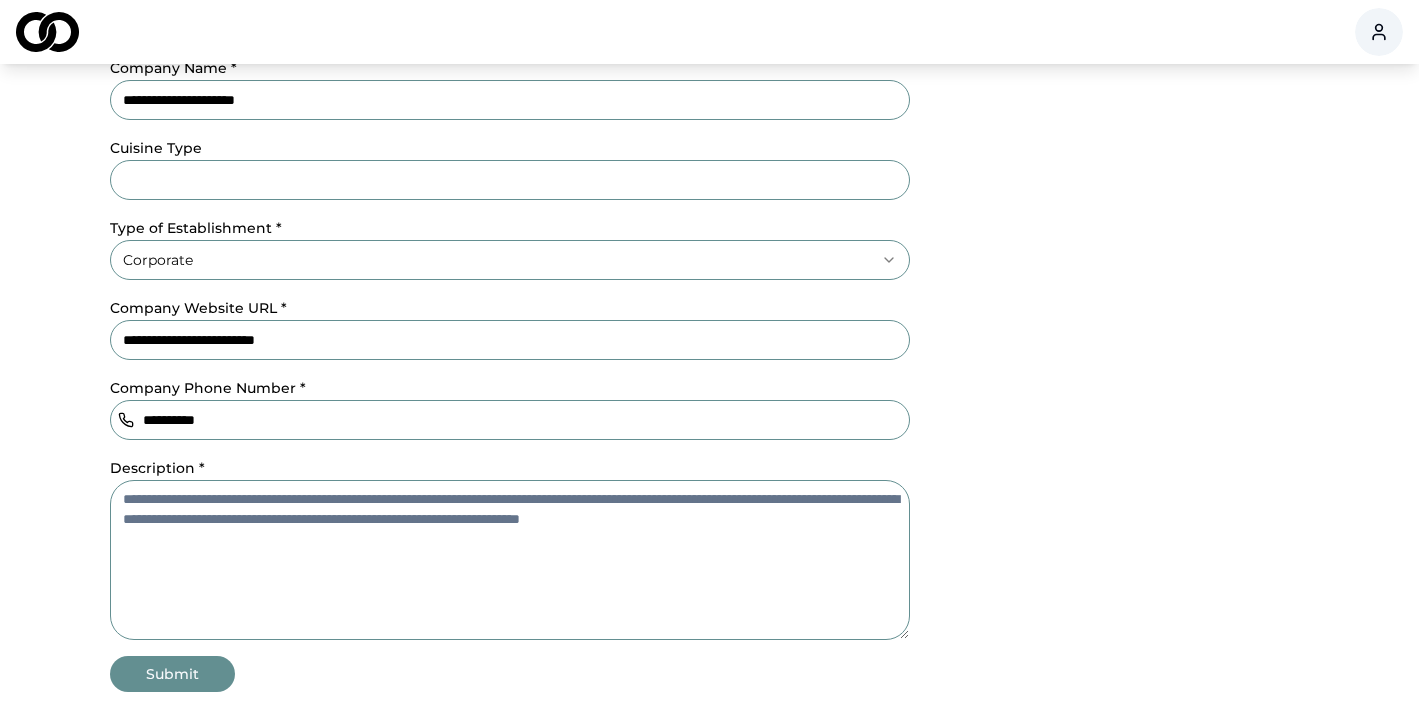 scroll, scrollTop: 409, scrollLeft: 0, axis: vertical 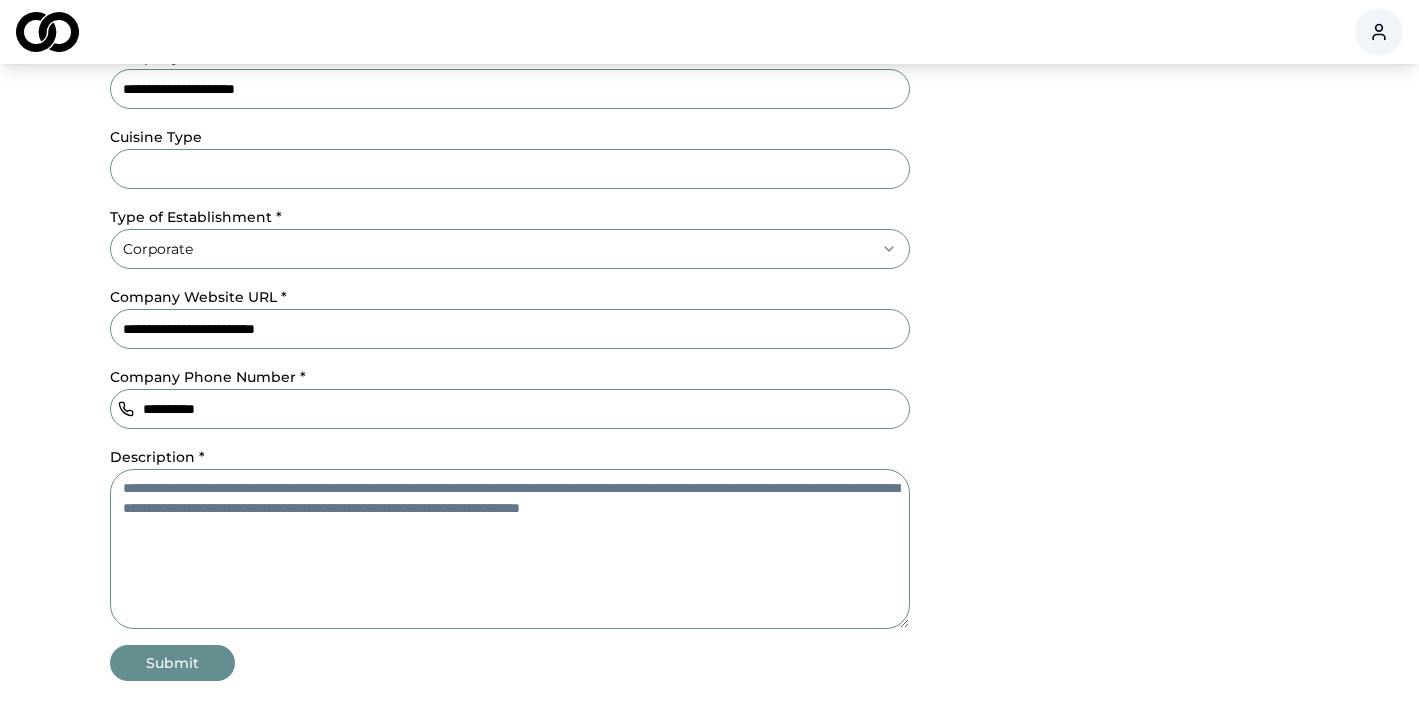 type on "**********" 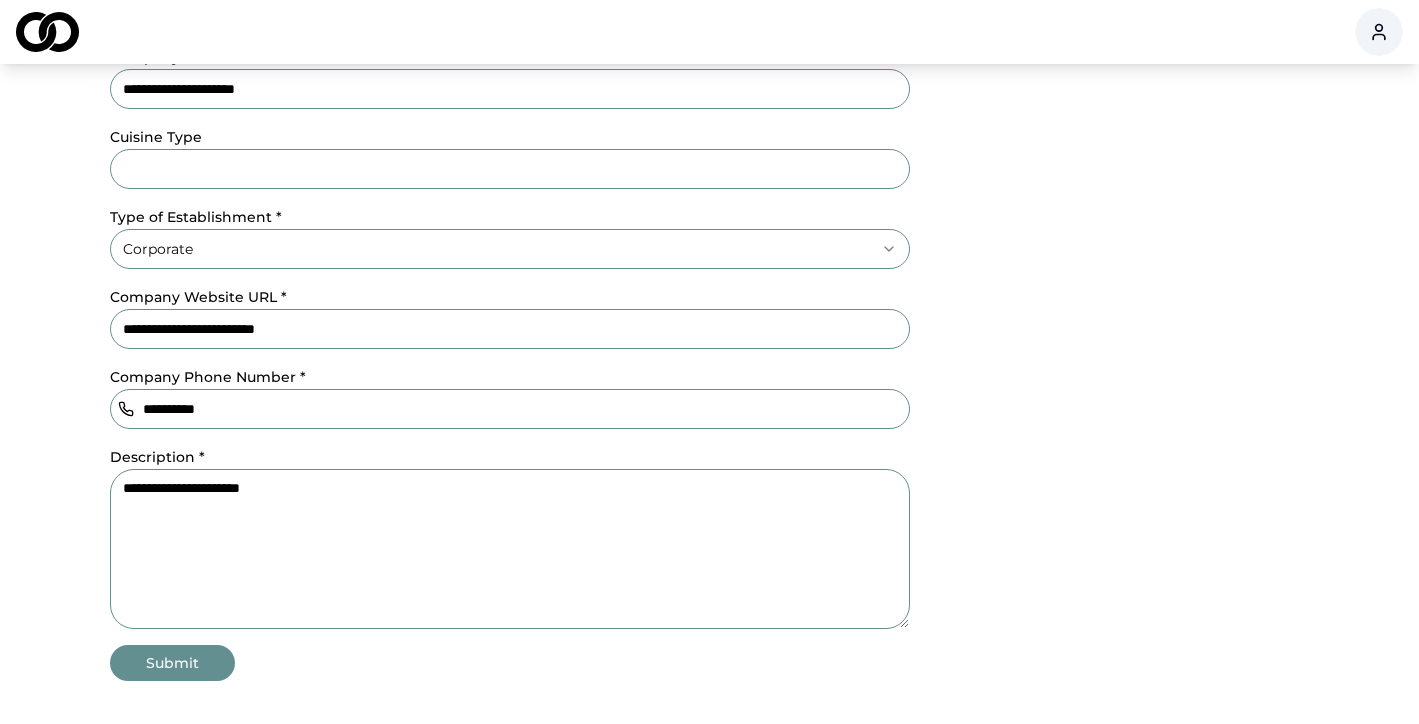 type on "**********" 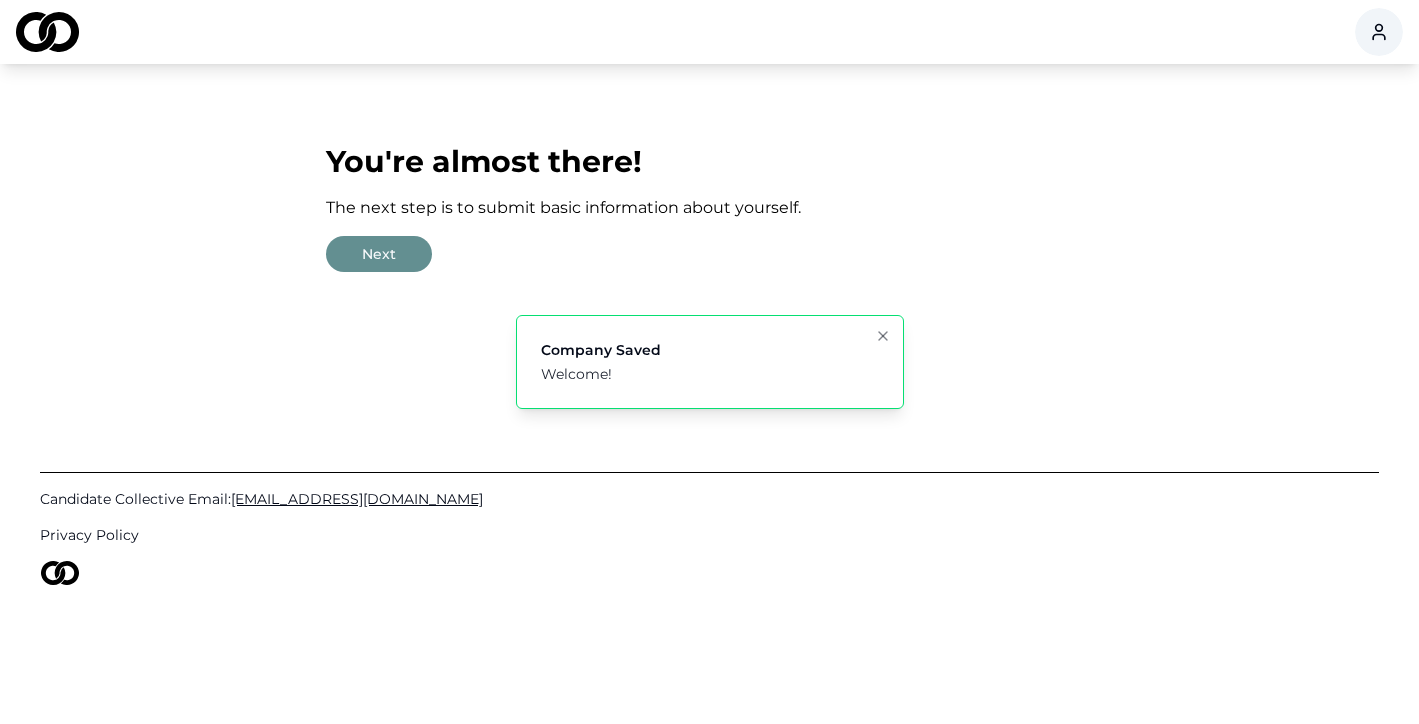 scroll, scrollTop: 0, scrollLeft: 0, axis: both 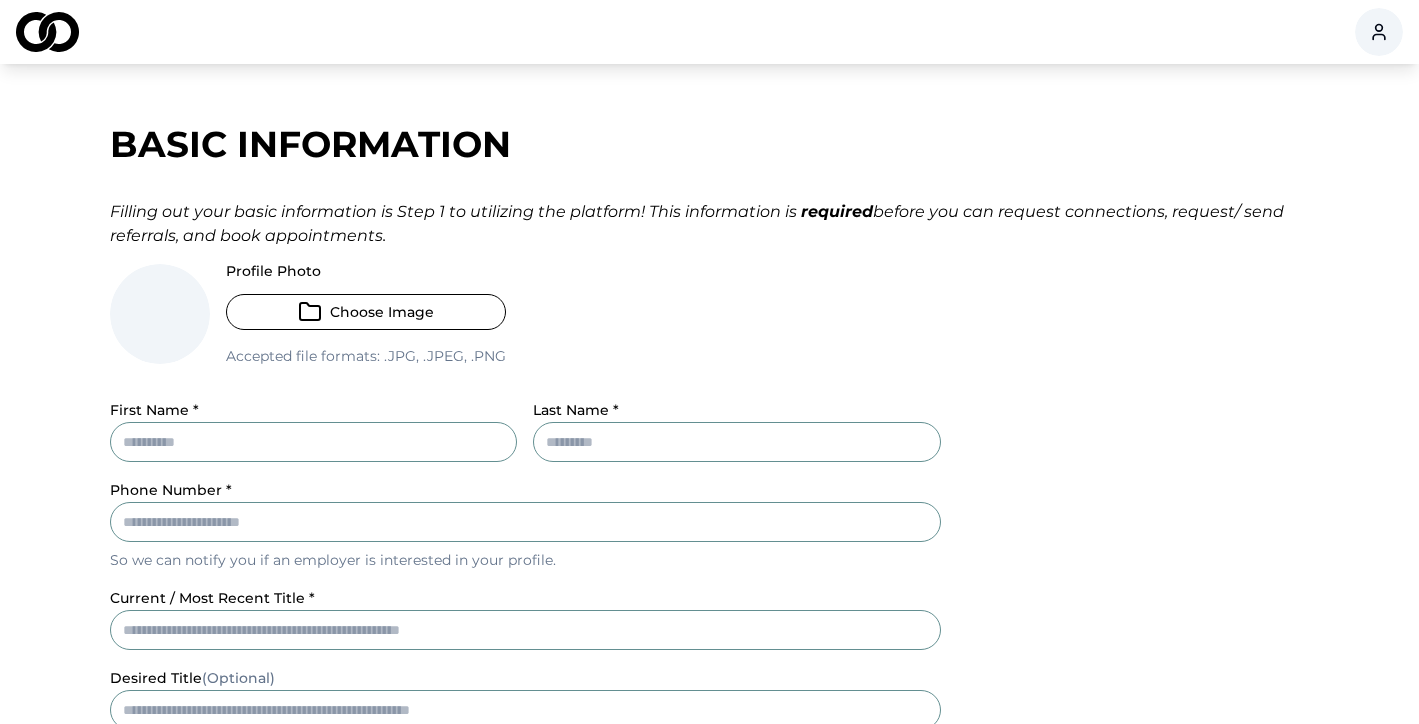 click on "First Name *" at bounding box center (314, 442) 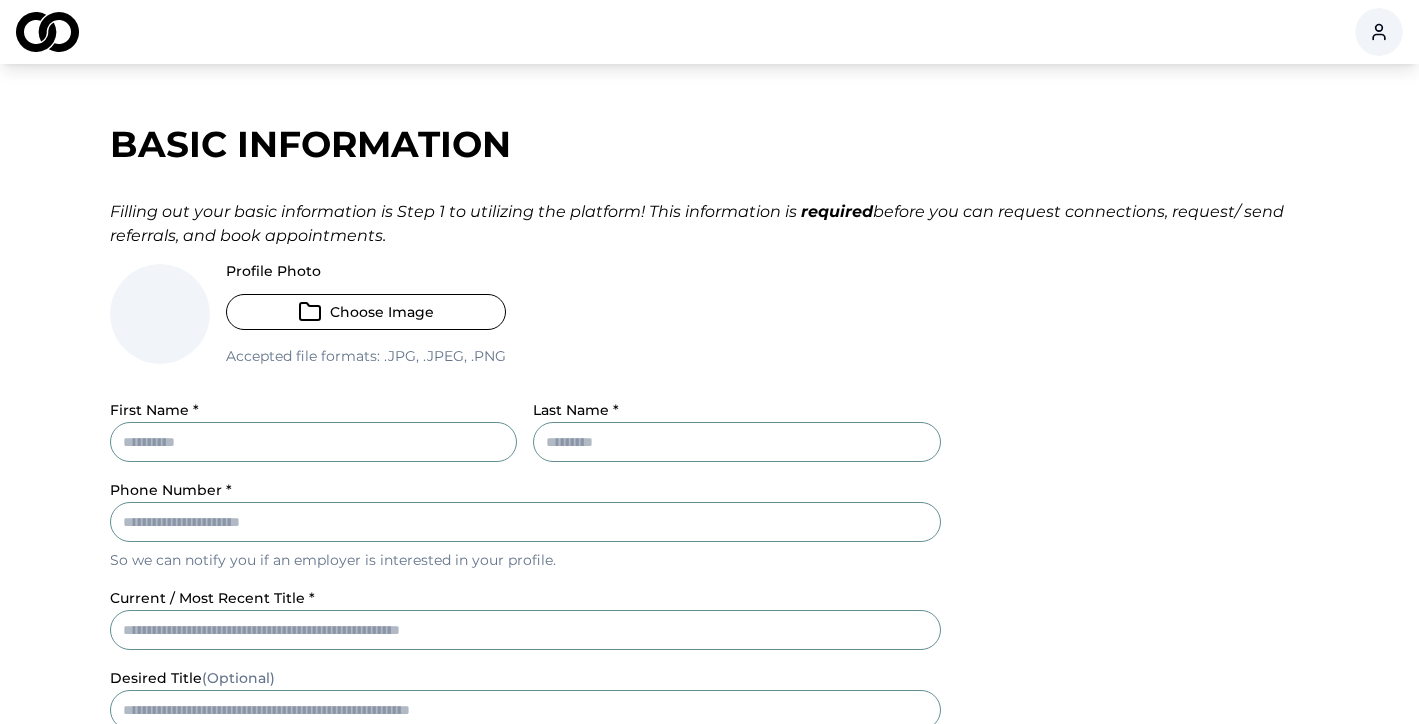type on "***" 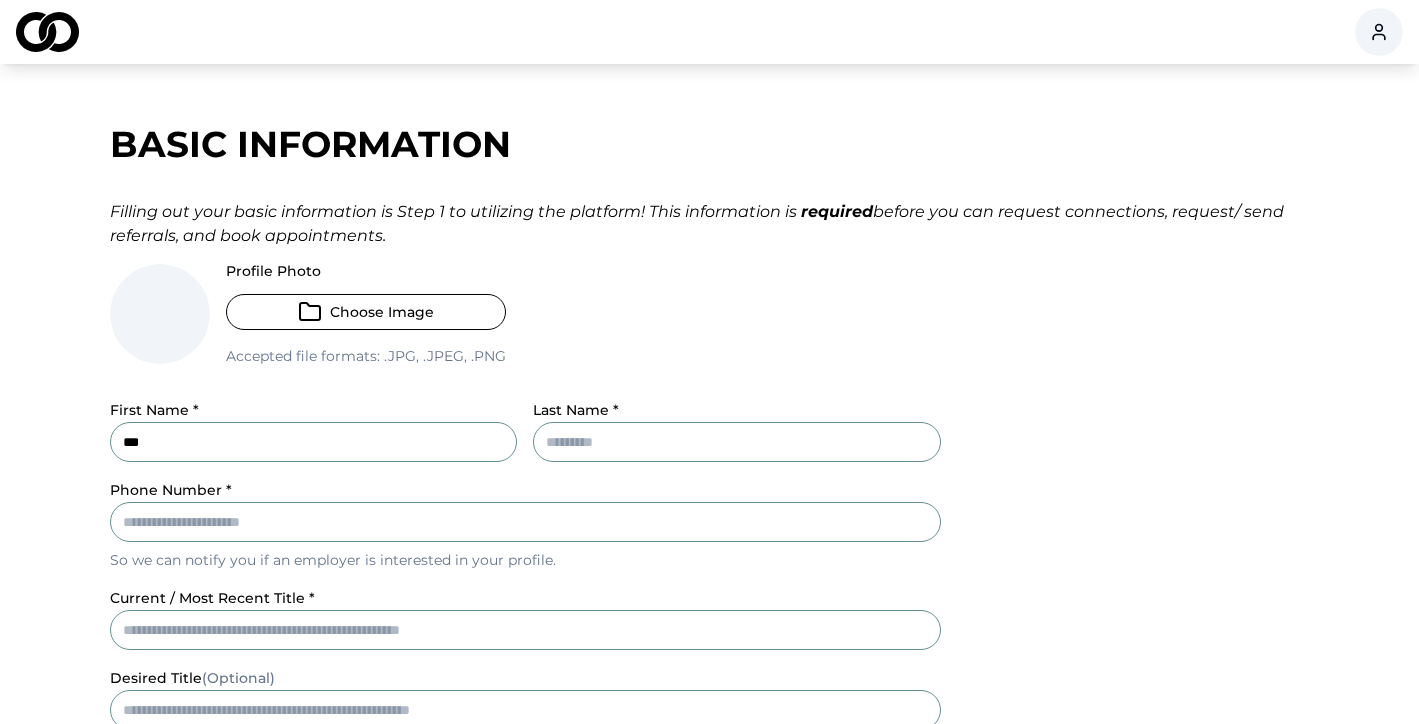 type on "*********" 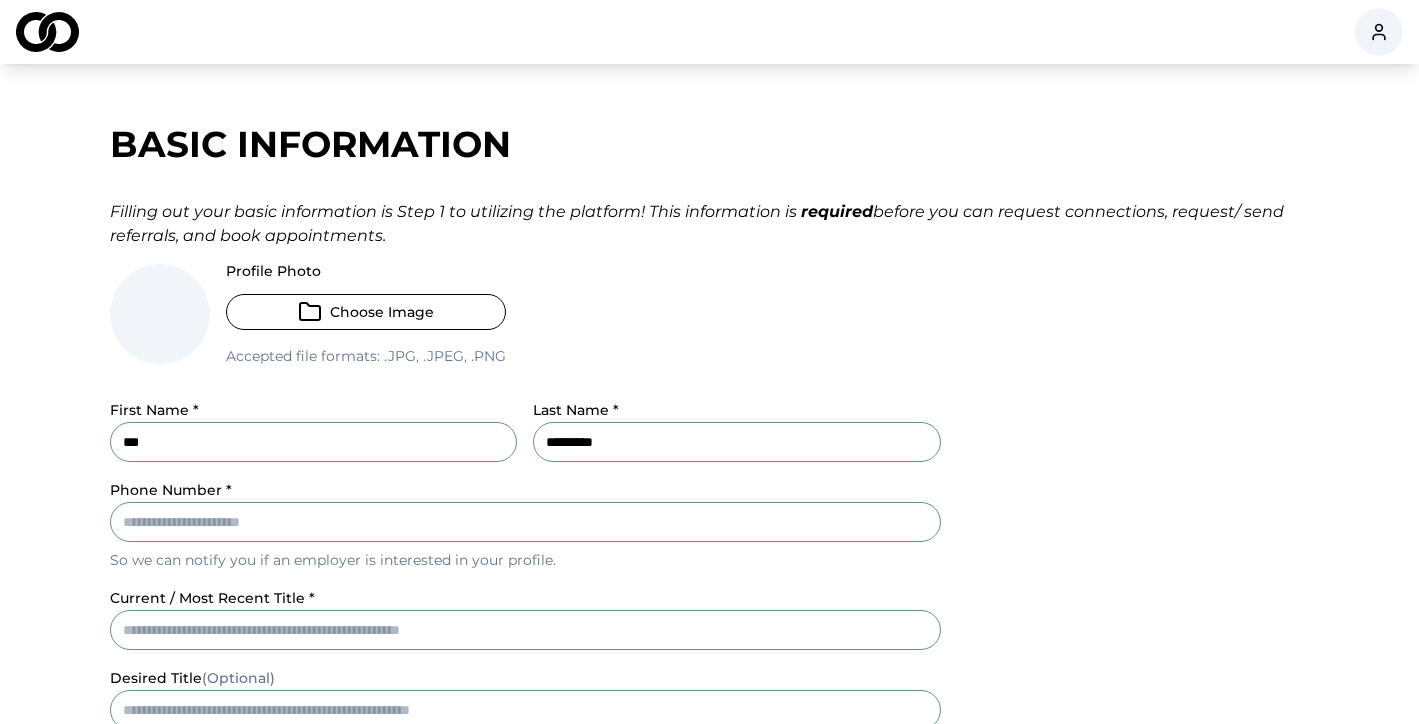 type on "**********" 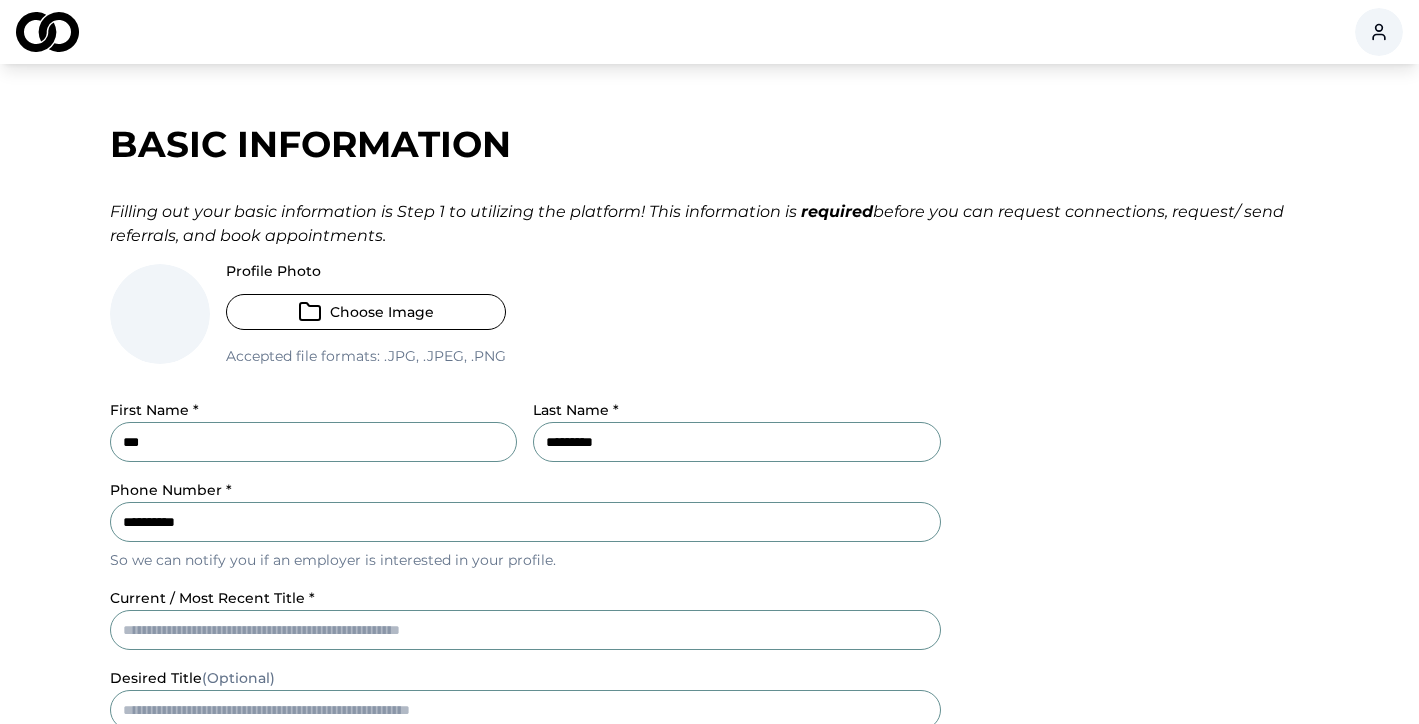 type on "**********" 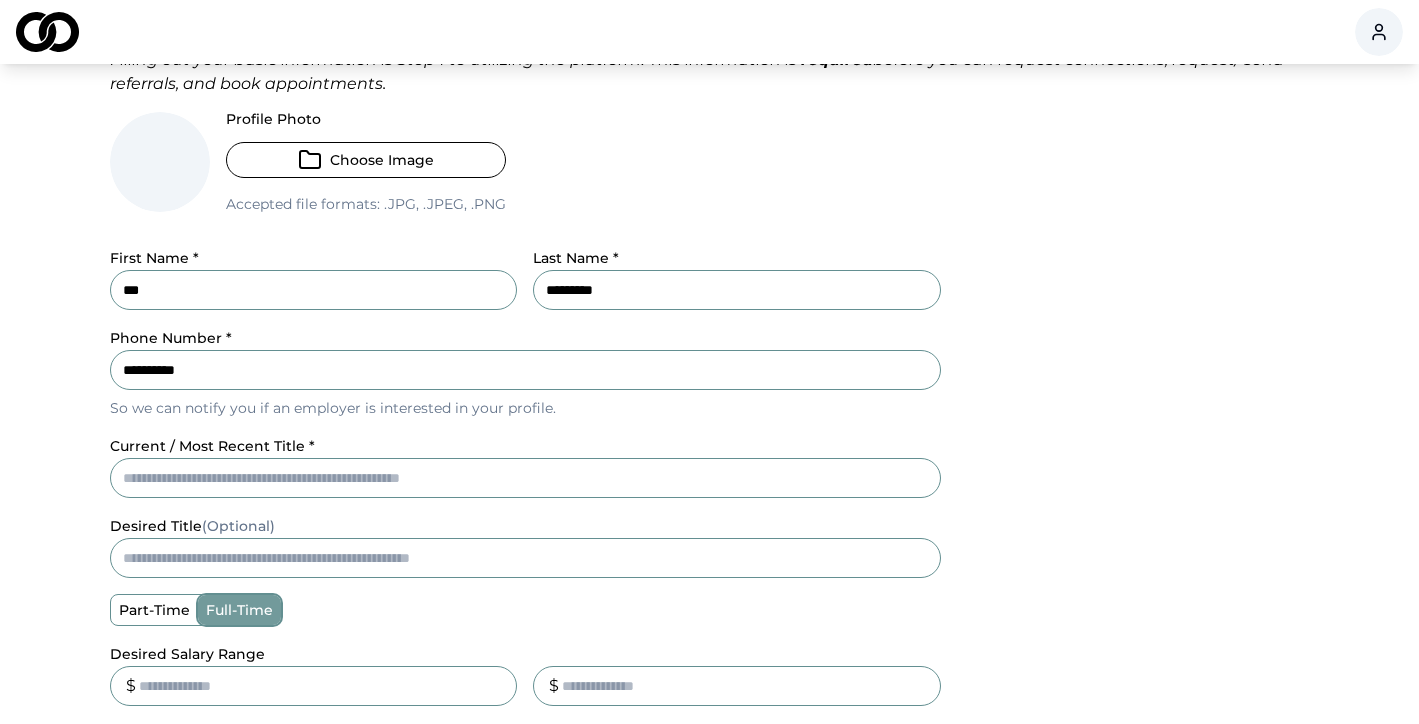 scroll, scrollTop: 166, scrollLeft: 0, axis: vertical 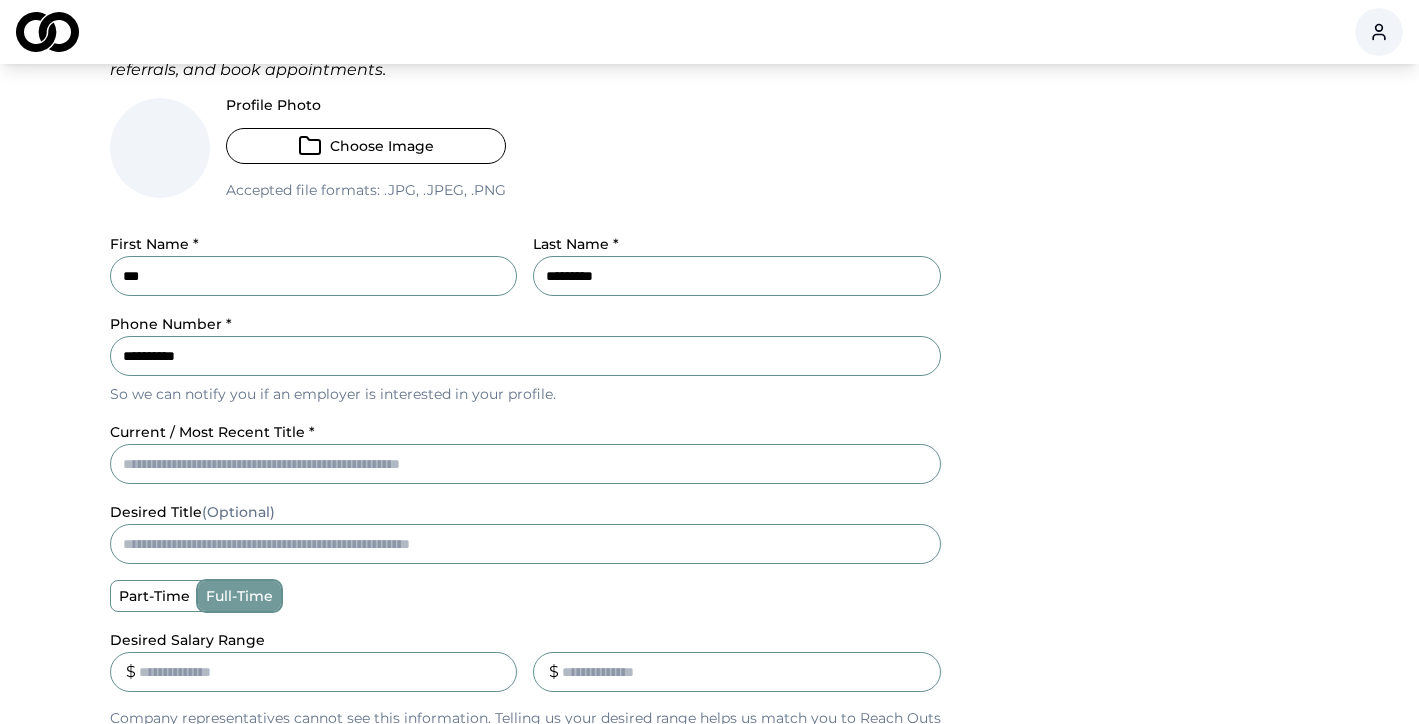 click on "current / most recent title *" at bounding box center [525, 464] 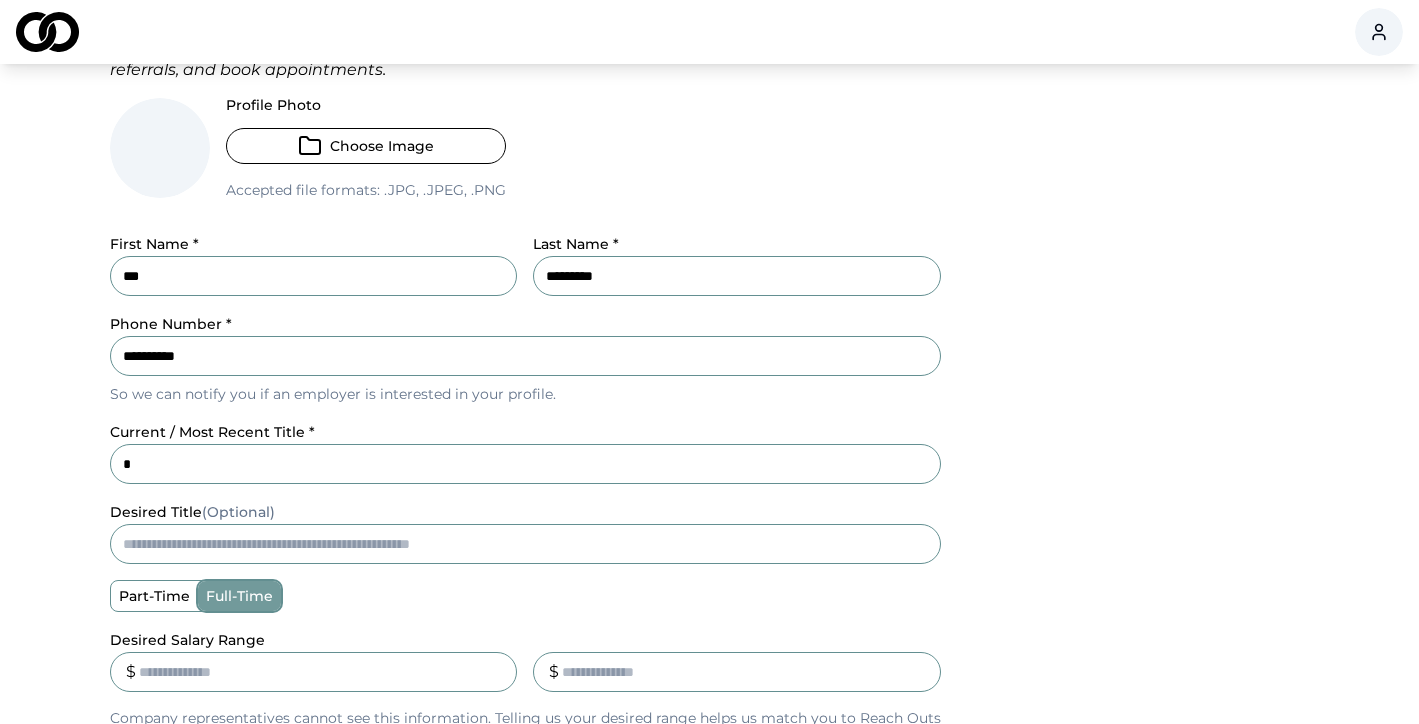 click on "*" at bounding box center (525, 464) 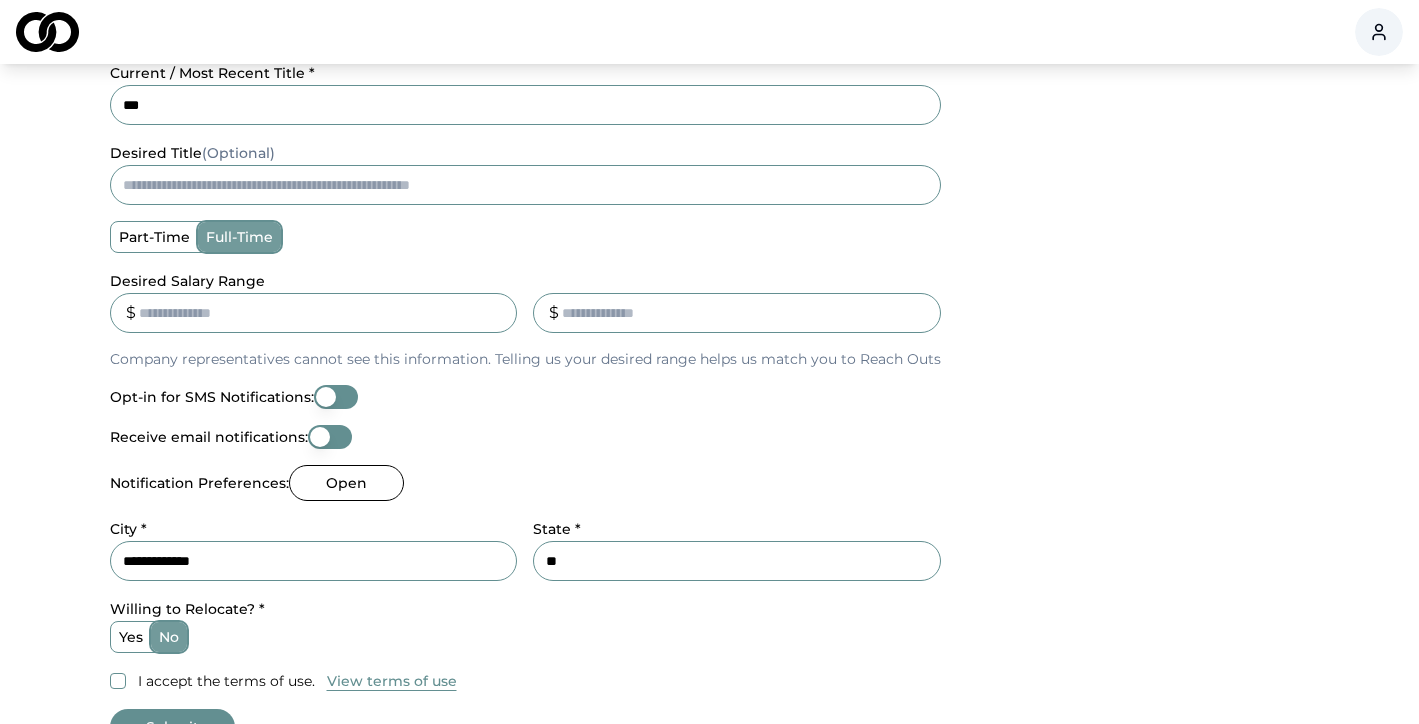 scroll, scrollTop: 526, scrollLeft: 0, axis: vertical 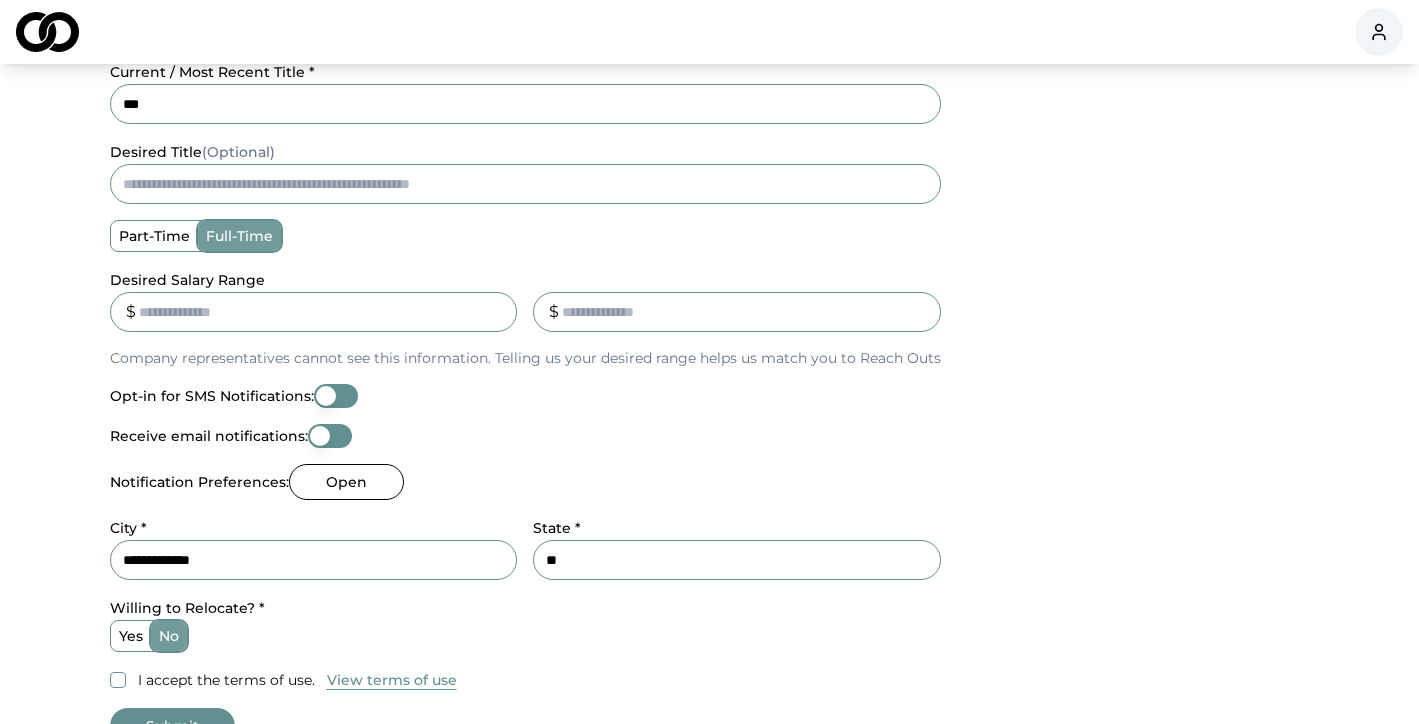 type on "***" 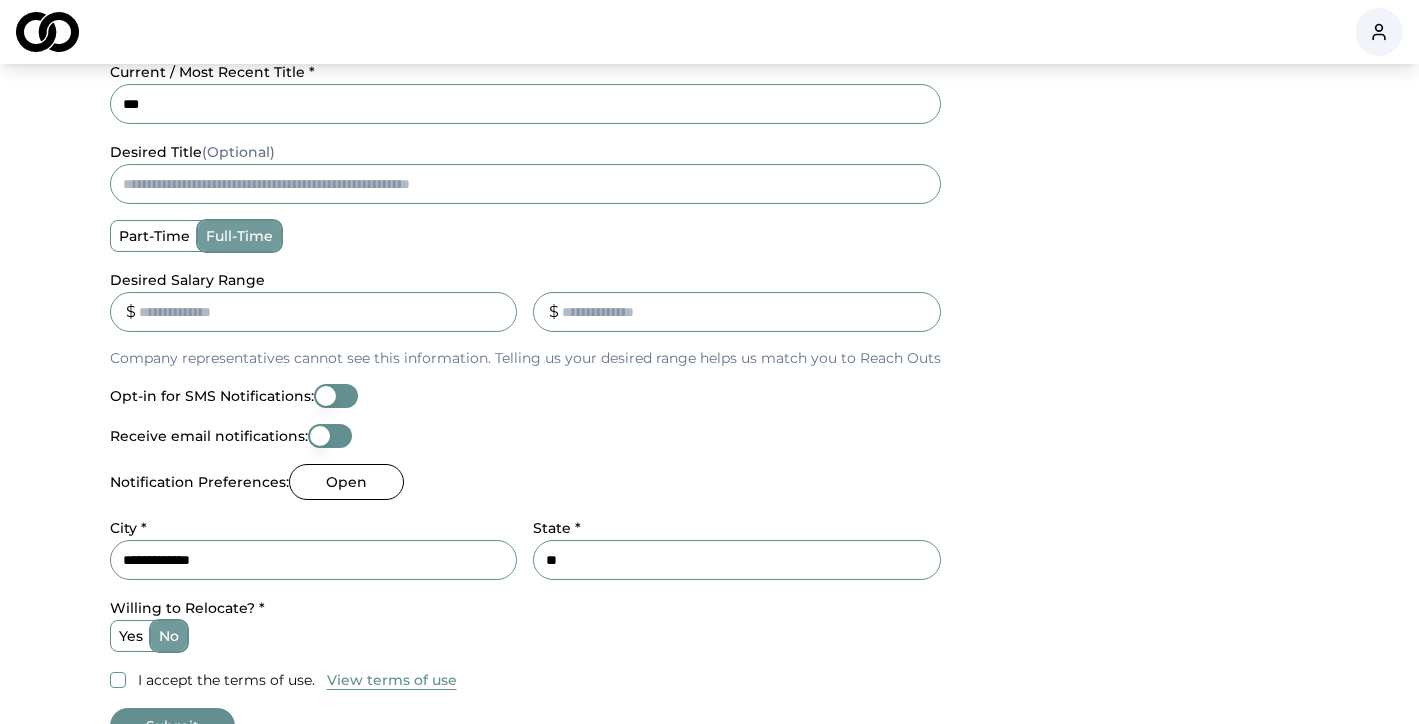 click on "Opt-in for SMS Notifications:" at bounding box center (336, 396) 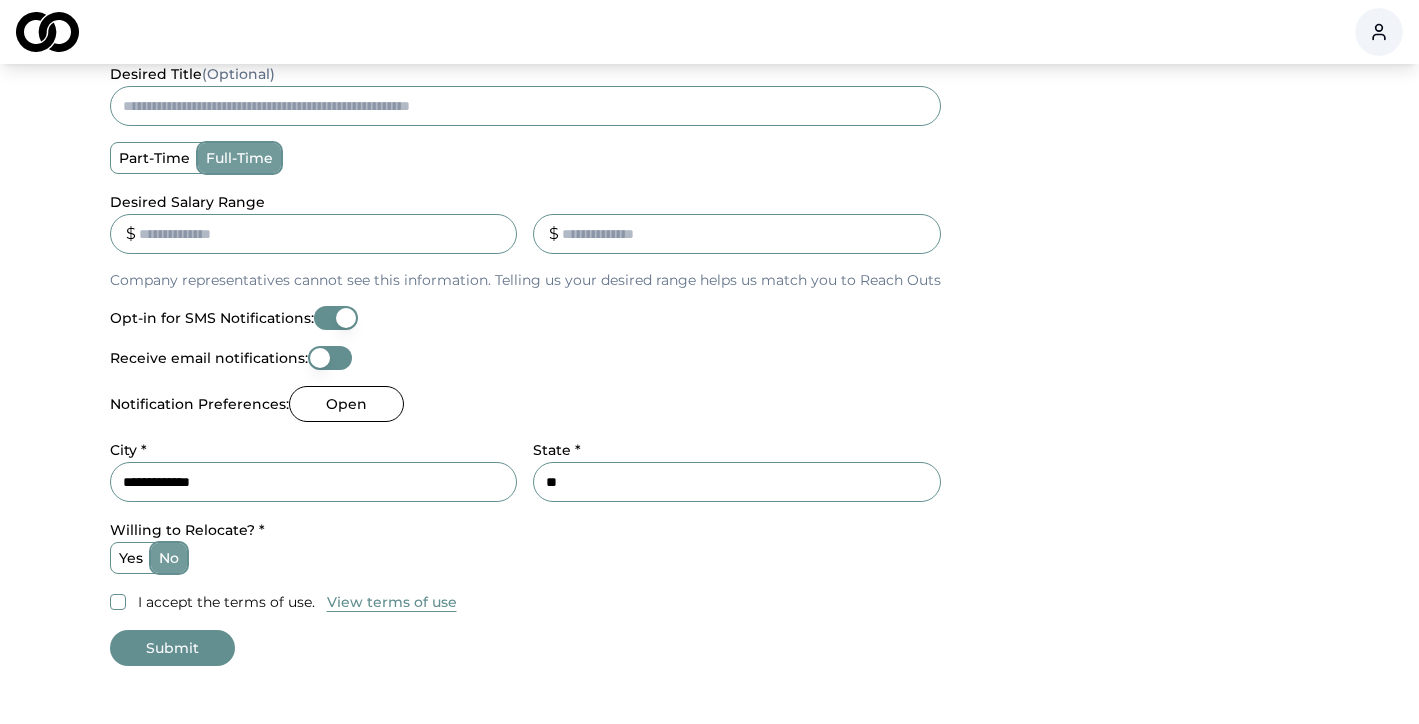 scroll, scrollTop: 610, scrollLeft: 0, axis: vertical 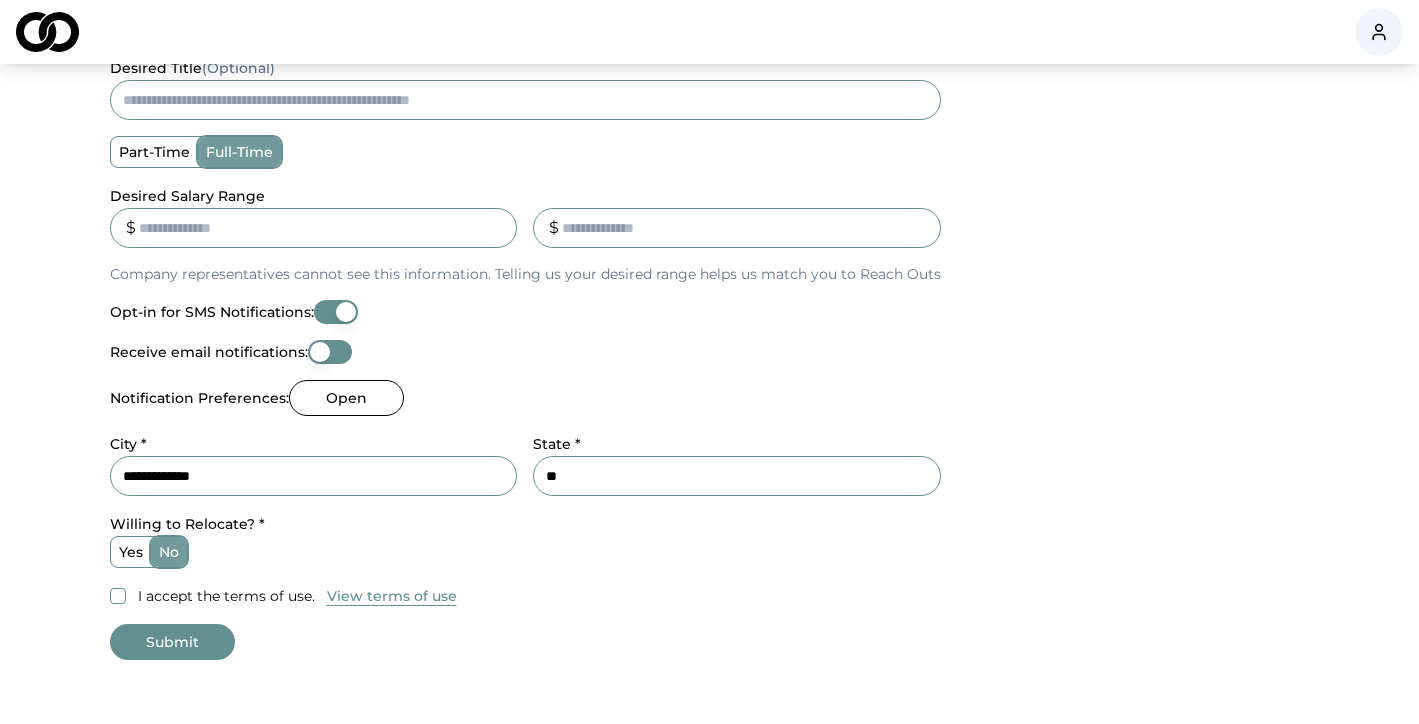 click on "no" at bounding box center (169, 552) 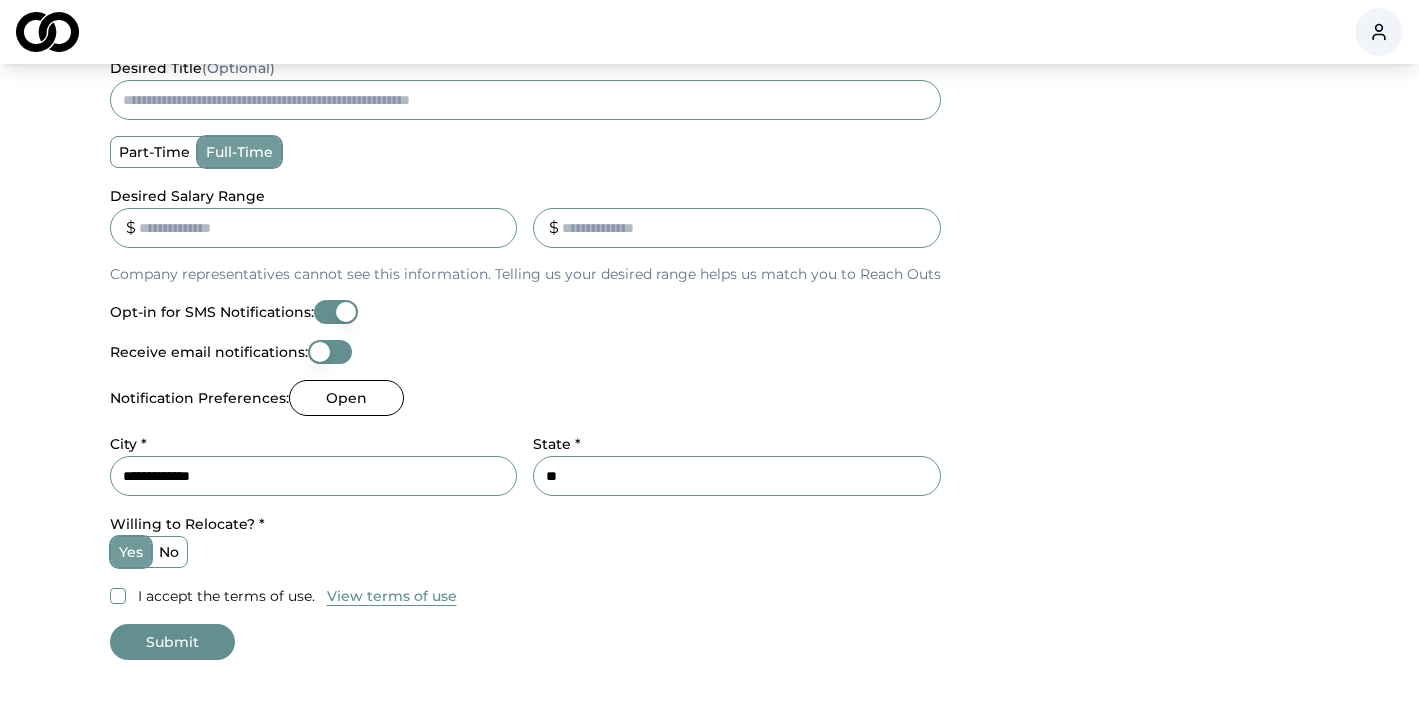 click on "no" at bounding box center (169, 552) 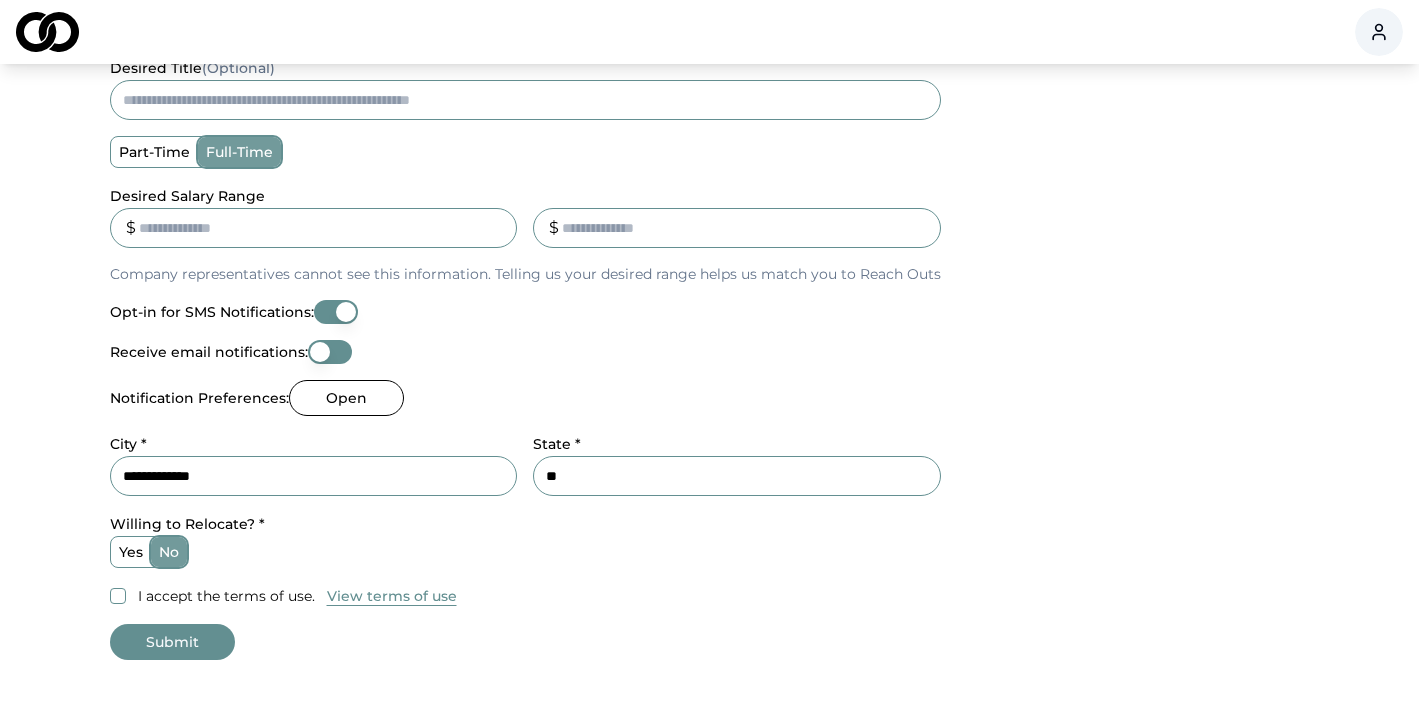 click on "Open" at bounding box center (346, 398) 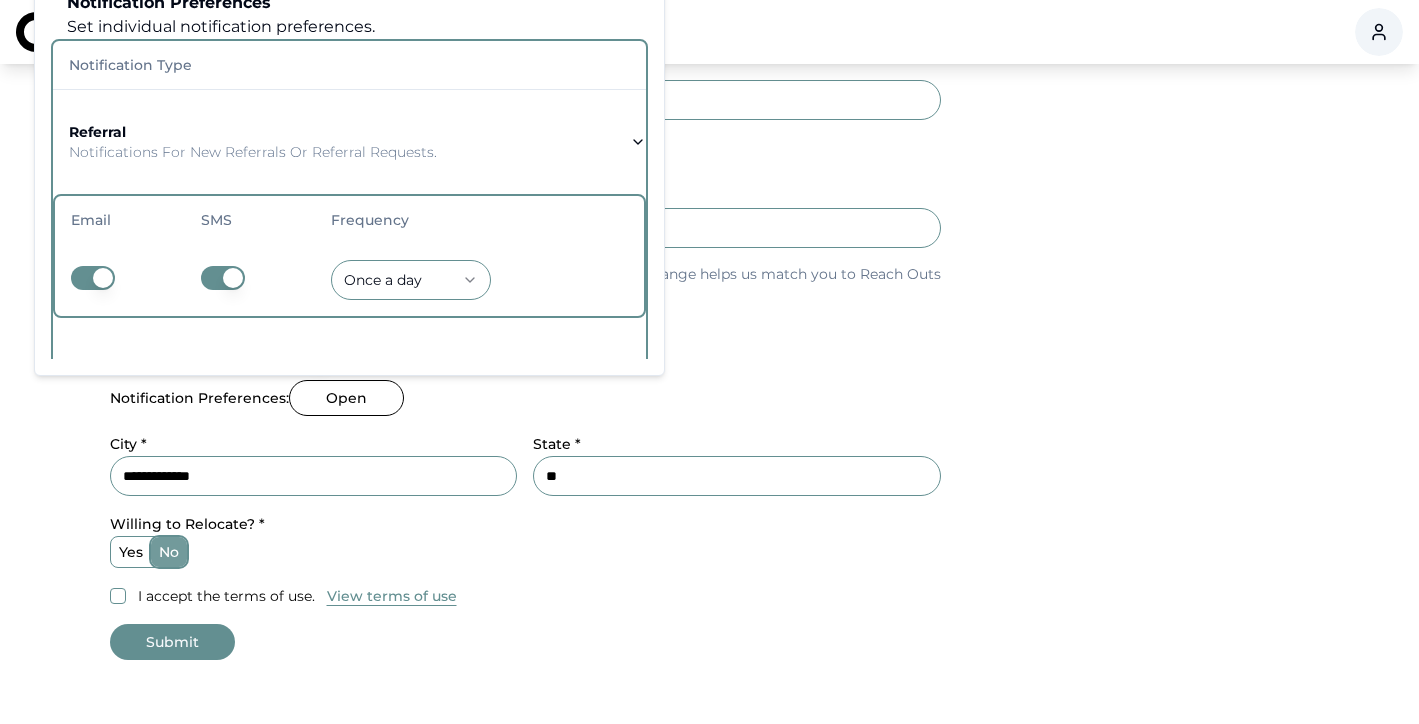 click on "Notification Preferences:  Open" at bounding box center [525, 398] 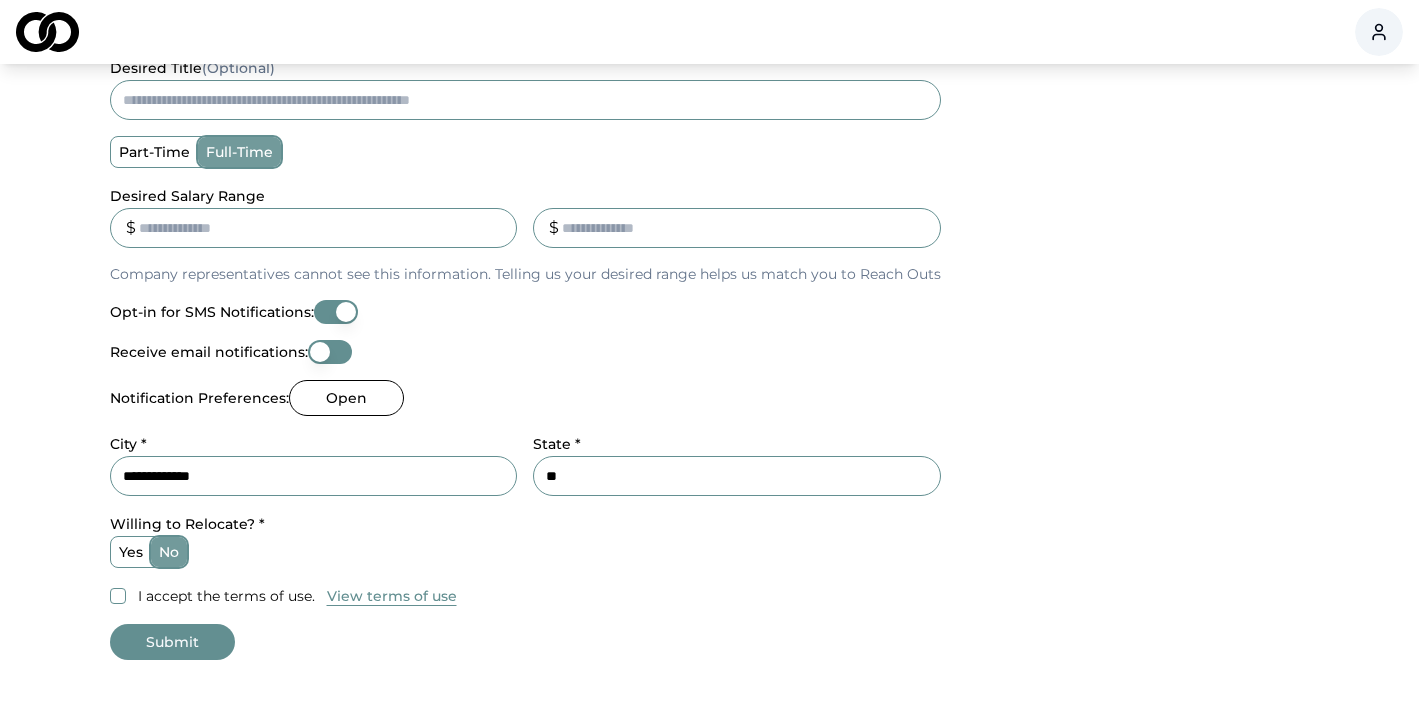 click on "Submit" at bounding box center (172, 642) 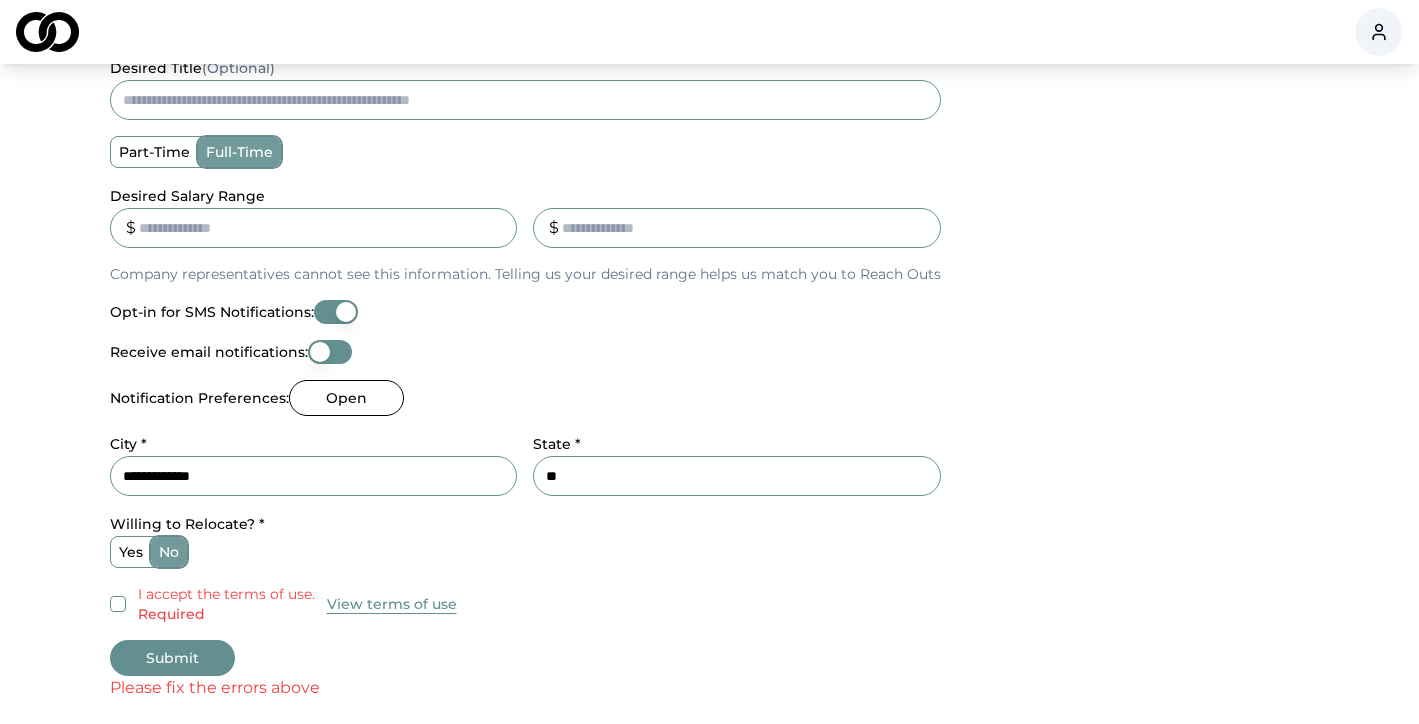 click on "I accept the terms of use. Required" at bounding box center [118, 604] 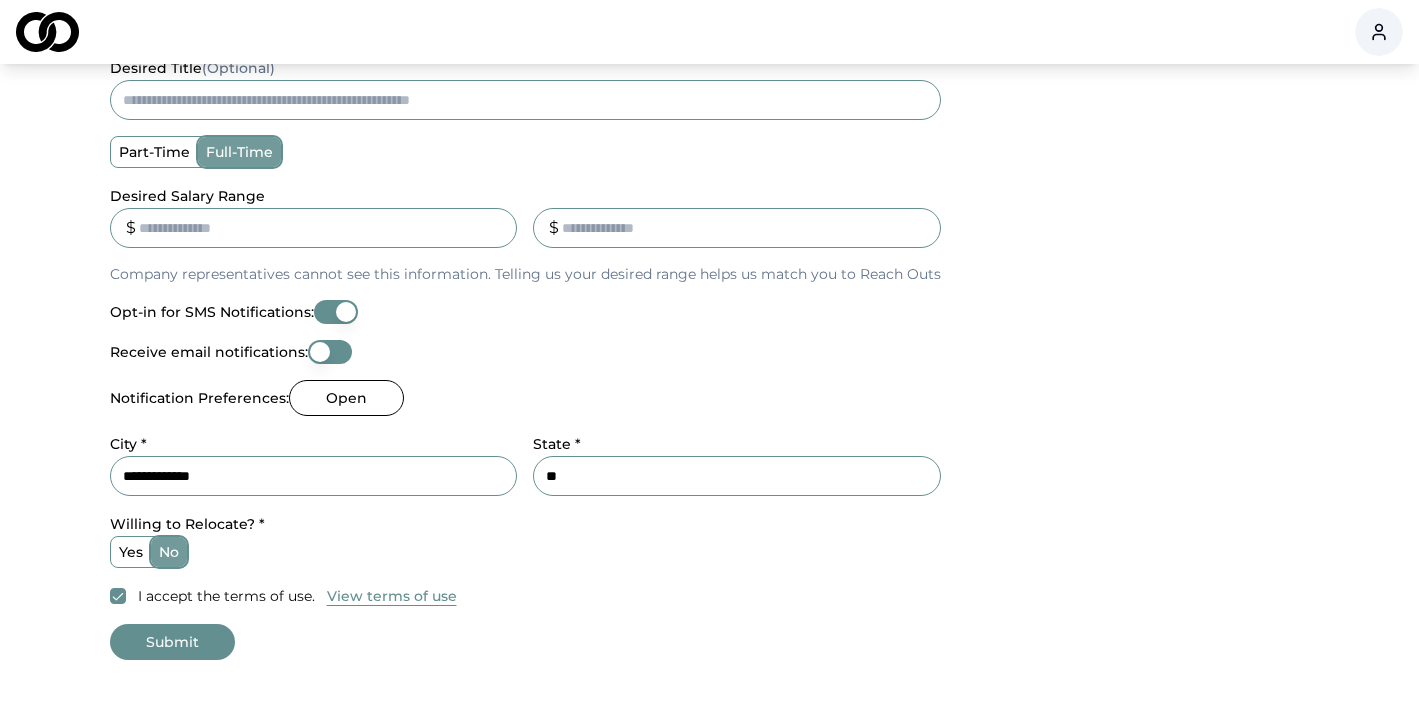 click on "Submit" at bounding box center (172, 642) 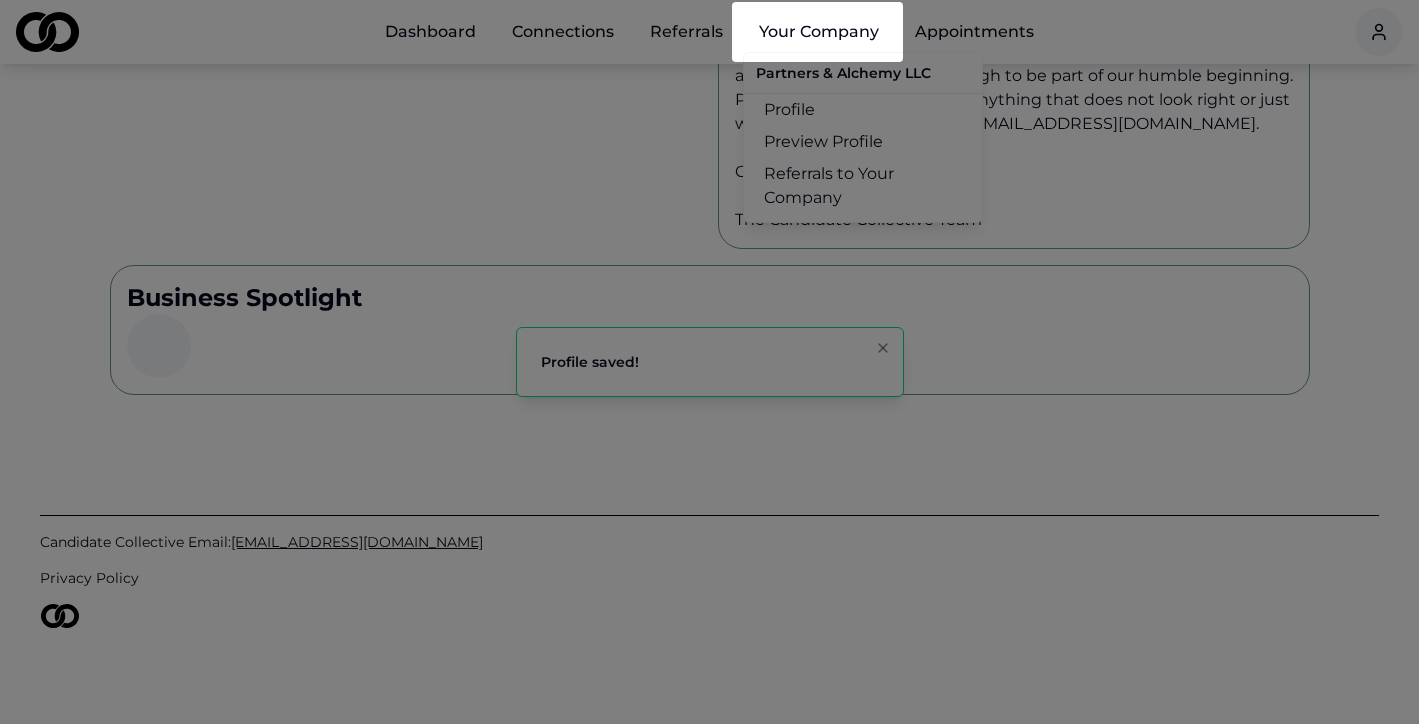 scroll, scrollTop: 0, scrollLeft: 0, axis: both 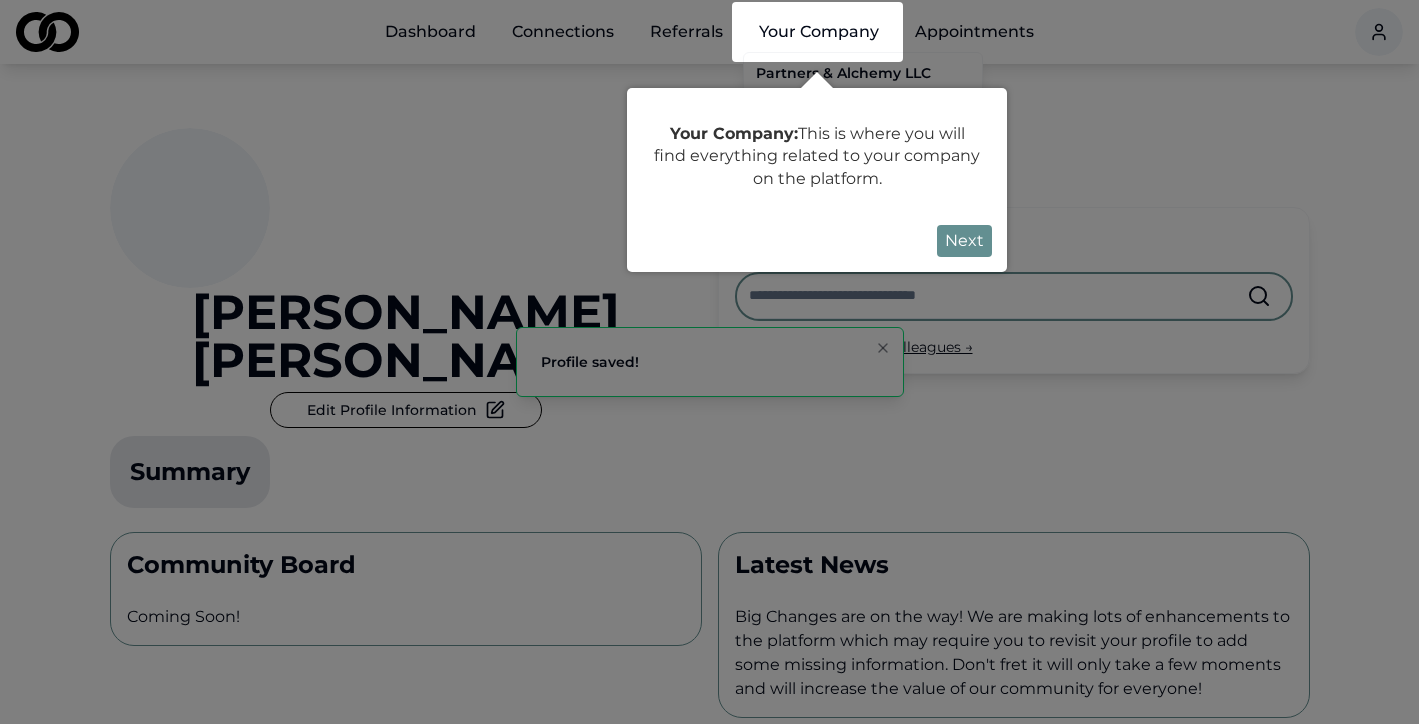 click on "Next" at bounding box center [964, 241] 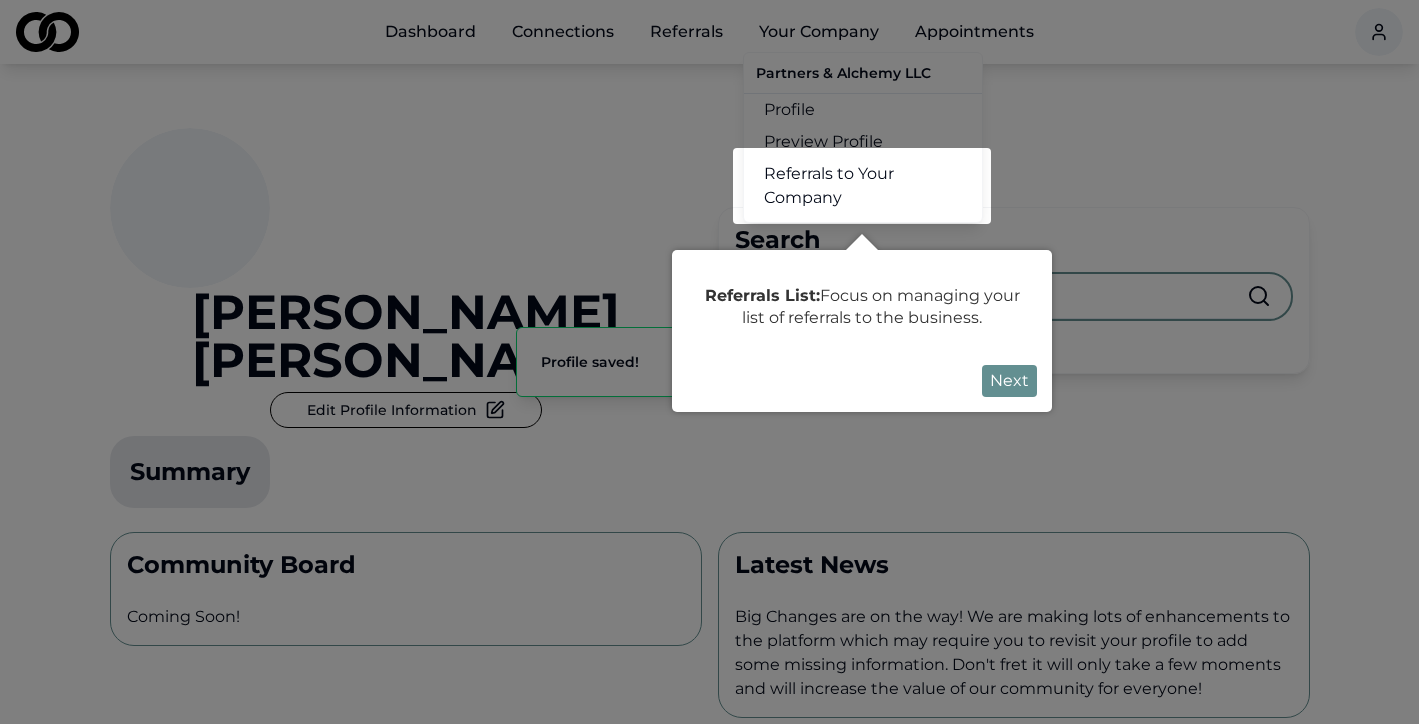 click on "Next" at bounding box center [1009, 381] 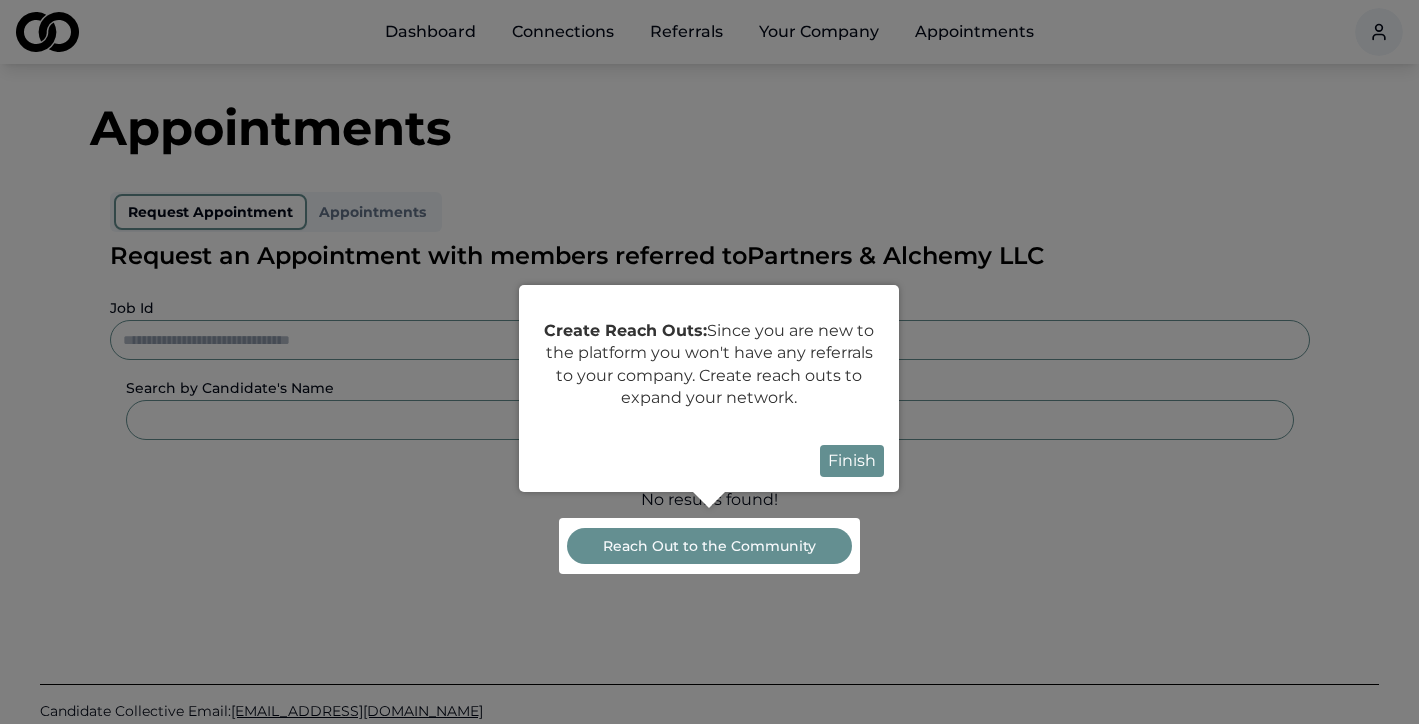 click on "Create Reach Outs:  Since you are new to the platform you won ' t have any referrals to your company. Create reach outs to expand your network. Finish" at bounding box center (709, 388) 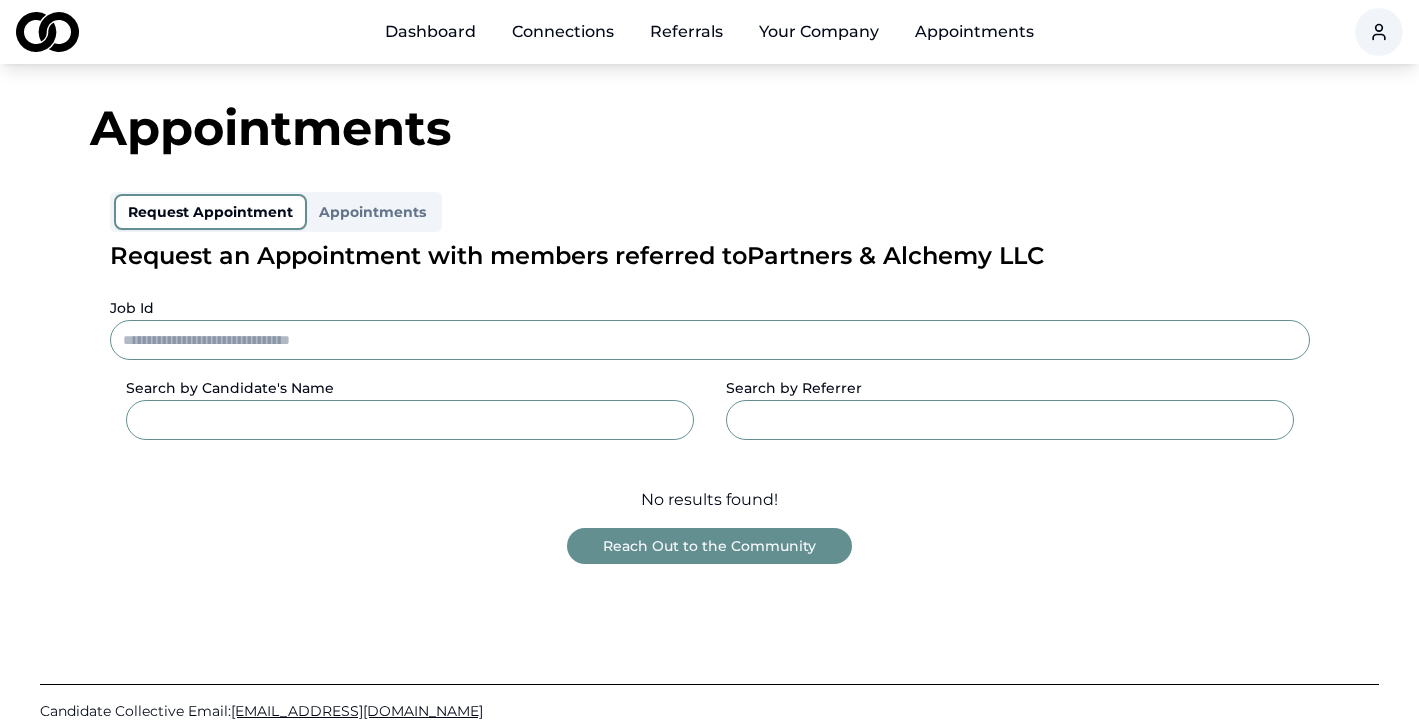 click on "Connections" at bounding box center (563, 32) 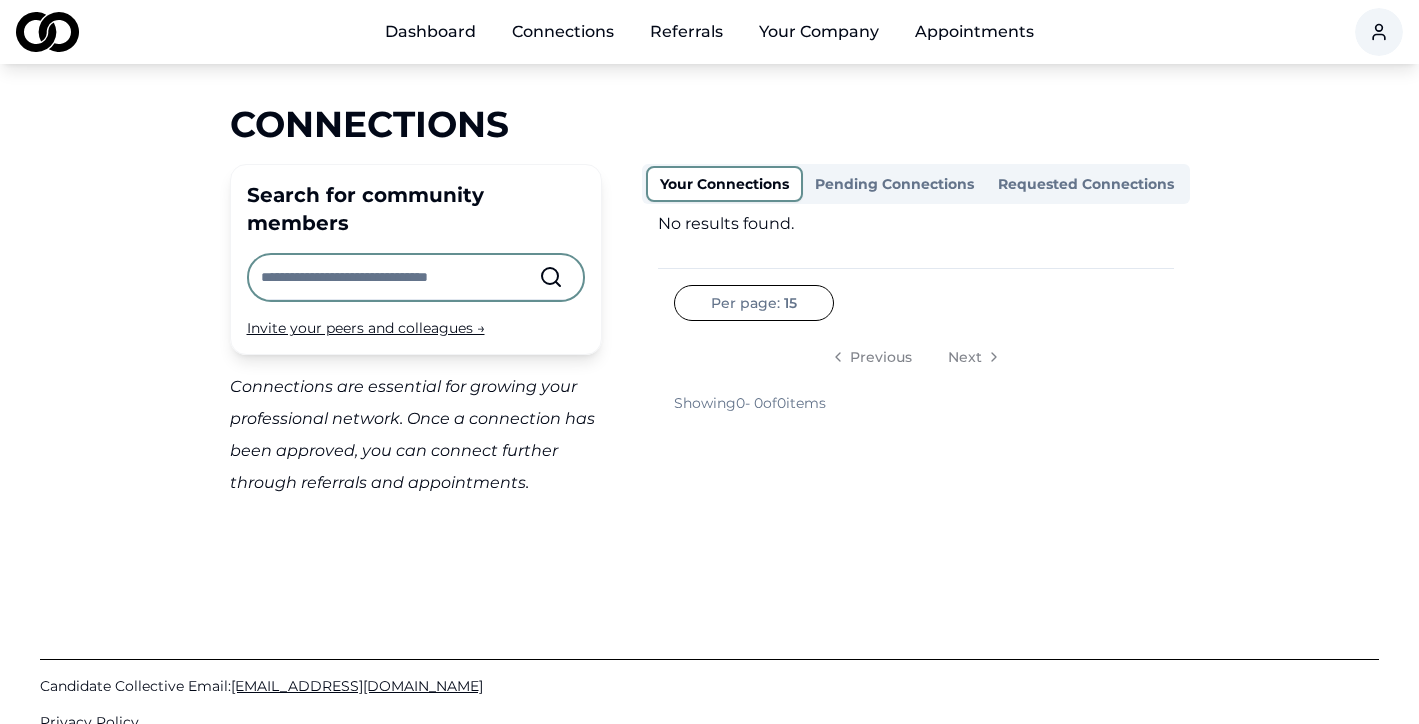 click on "Dashboard" at bounding box center (430, 32) 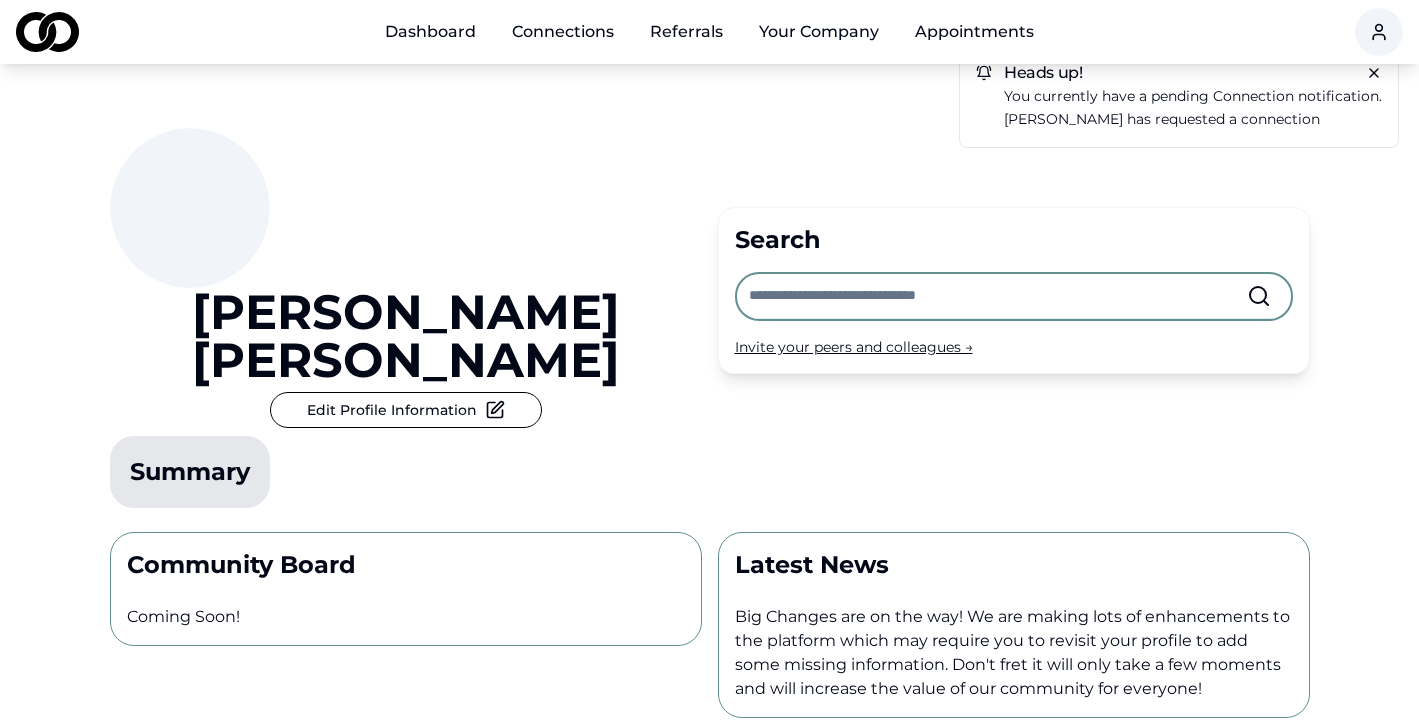 click on "Connections" at bounding box center (563, 32) 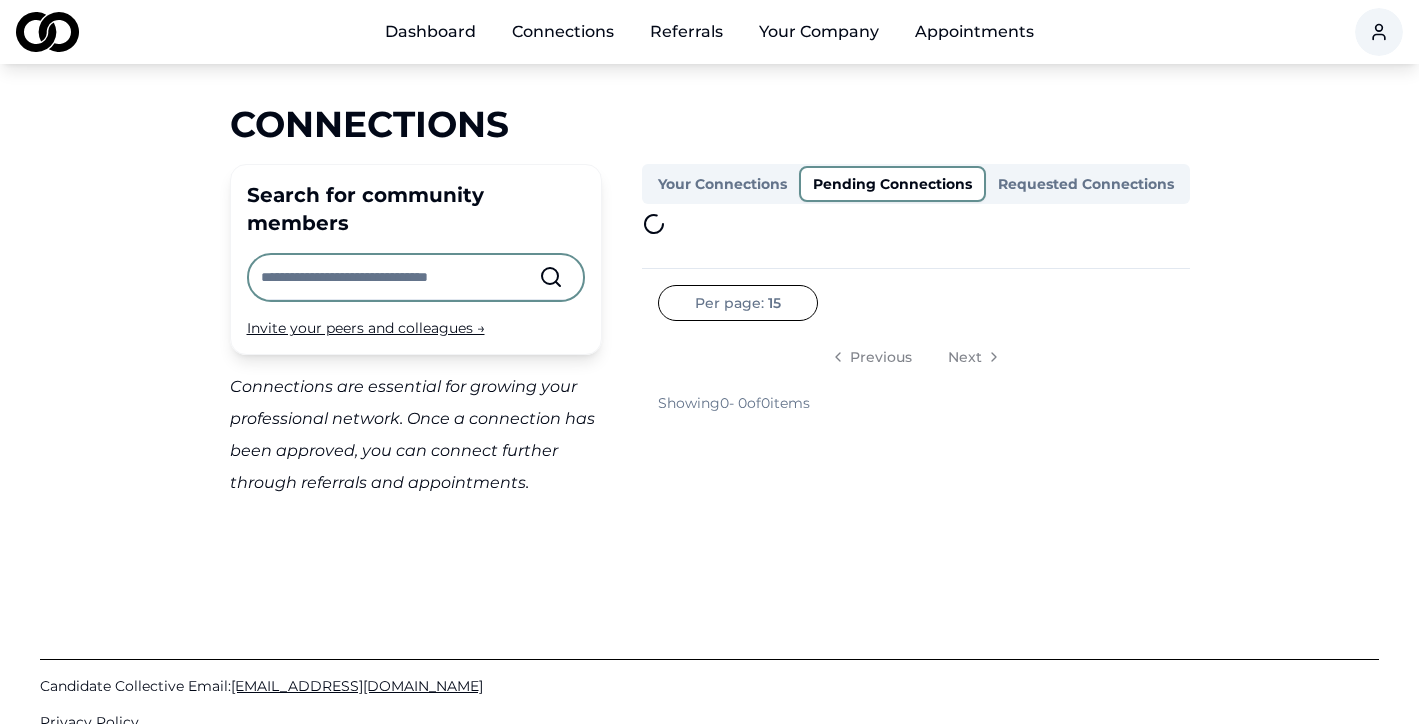 click on "Pending Connections" at bounding box center (892, 184) 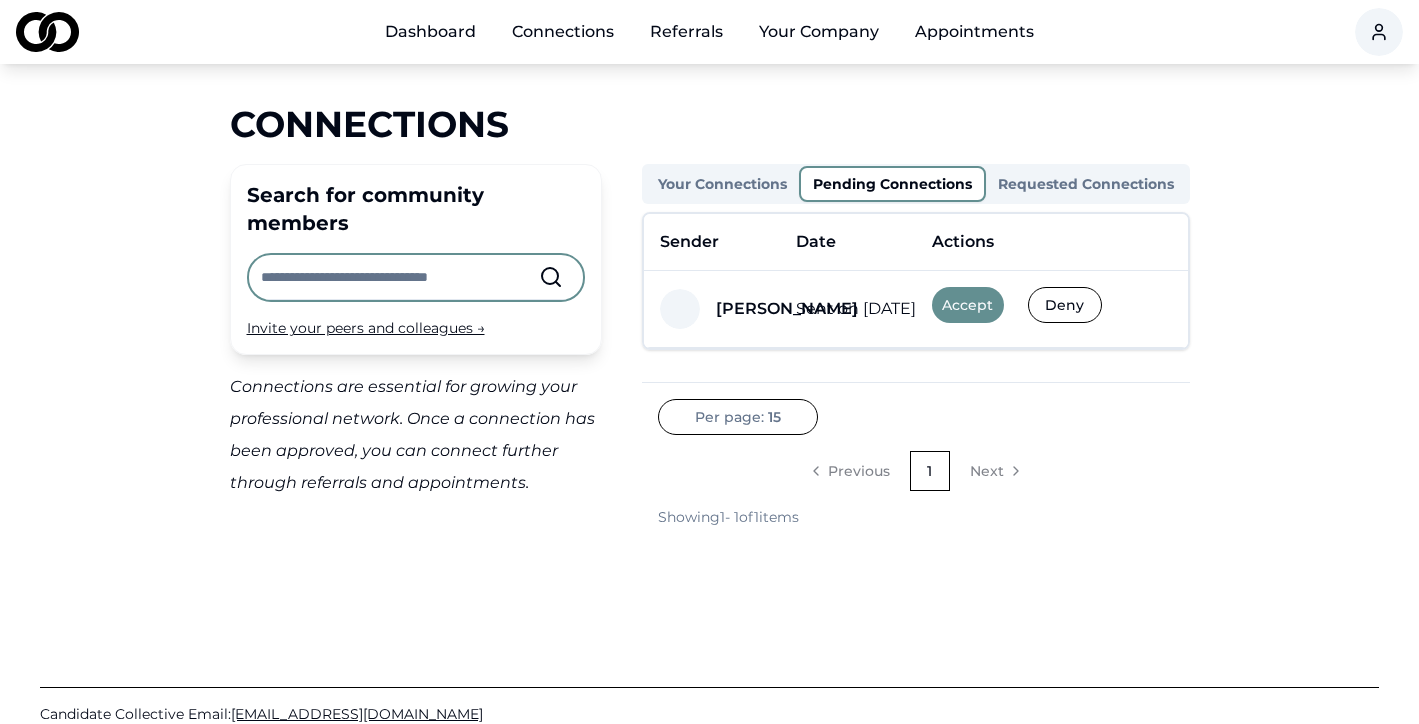click on "Accept" at bounding box center (968, 305) 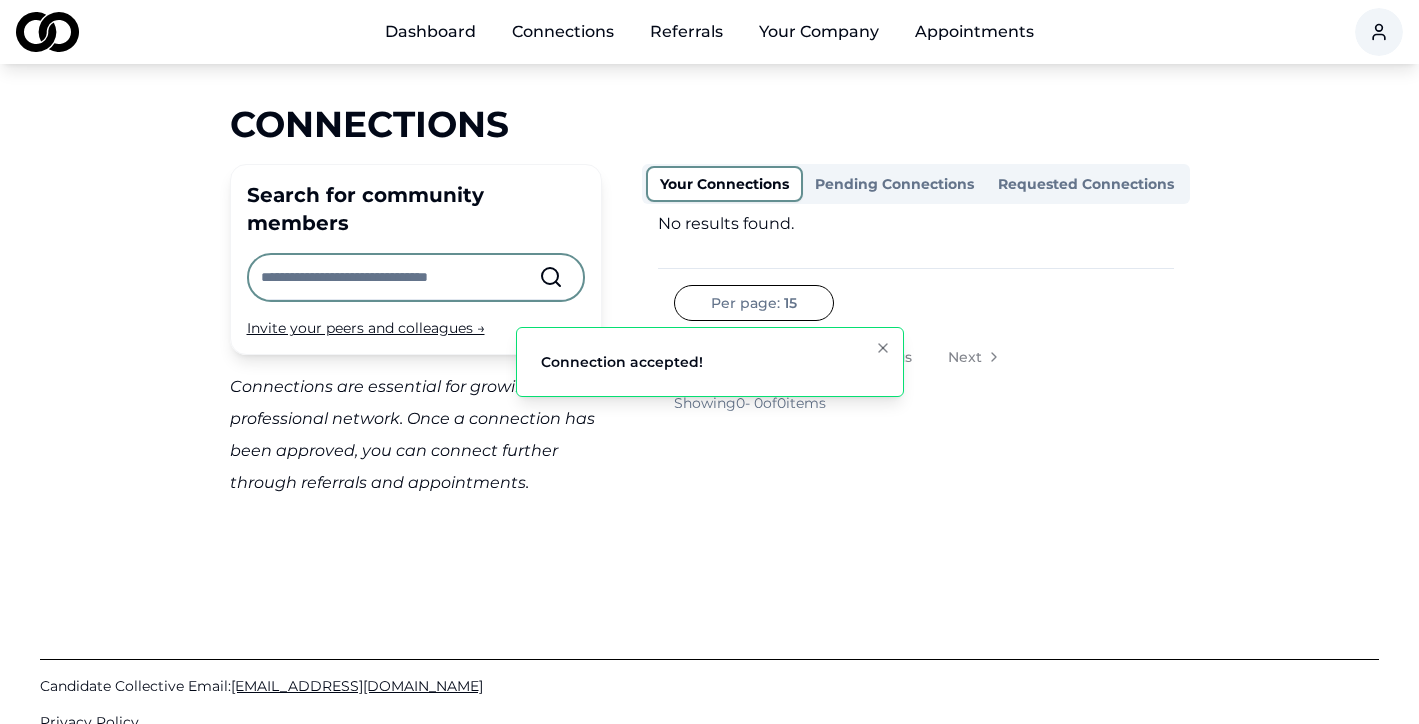 click on "Your Connections" at bounding box center (724, 184) 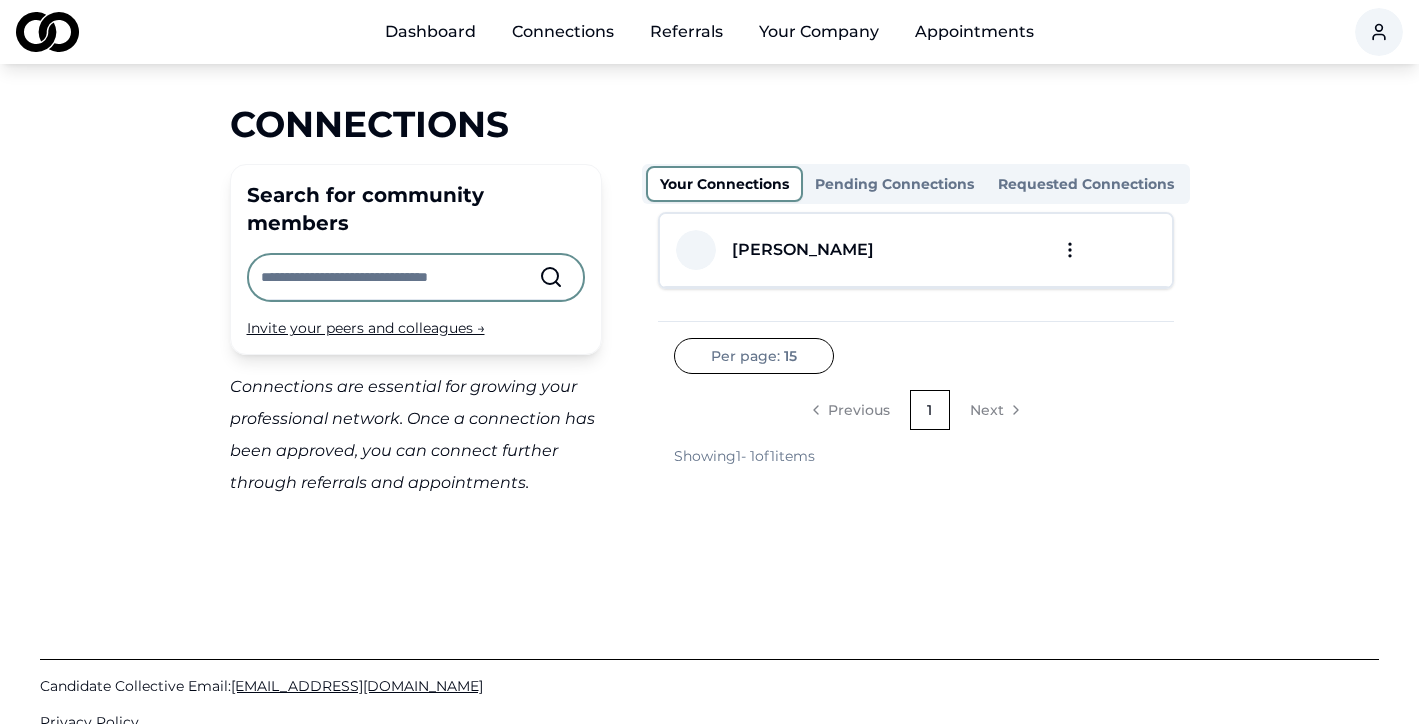 scroll, scrollTop: 0, scrollLeft: 0, axis: both 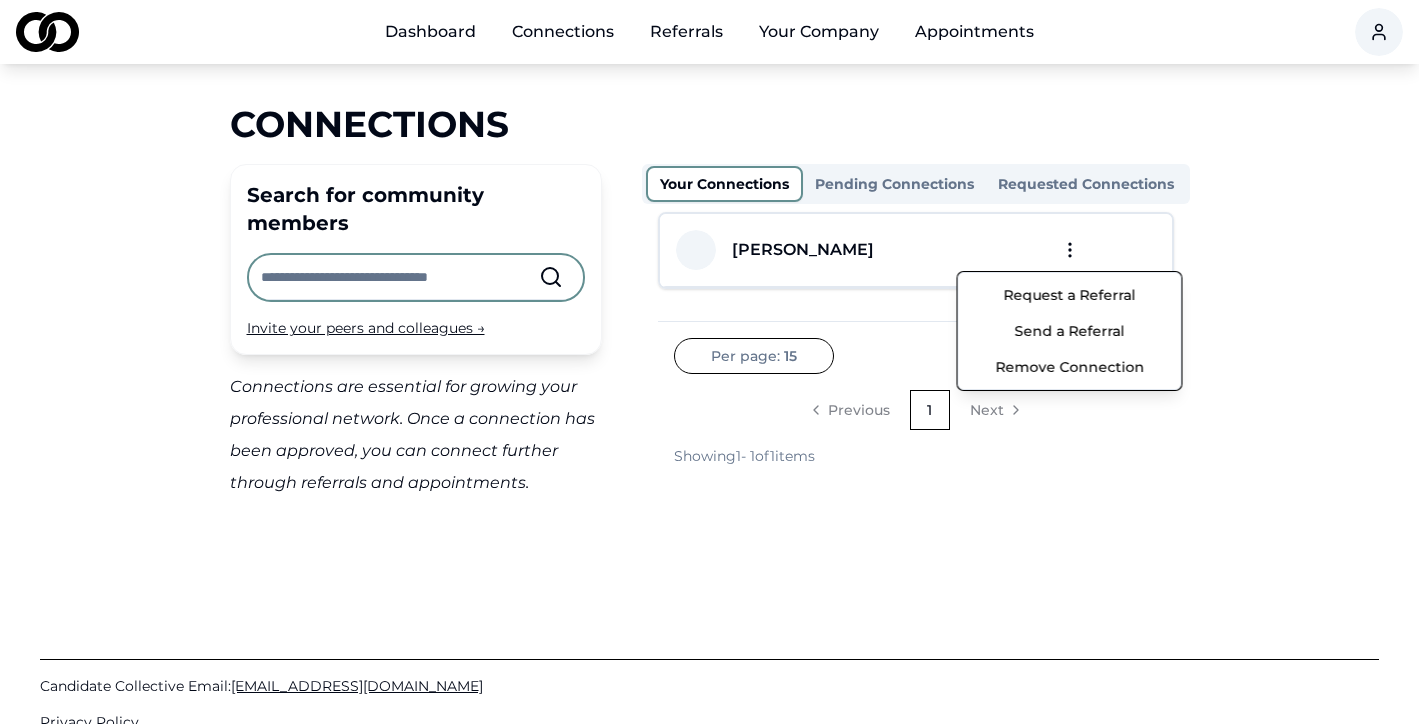 click on "Request a Referral" at bounding box center (1070, 295) 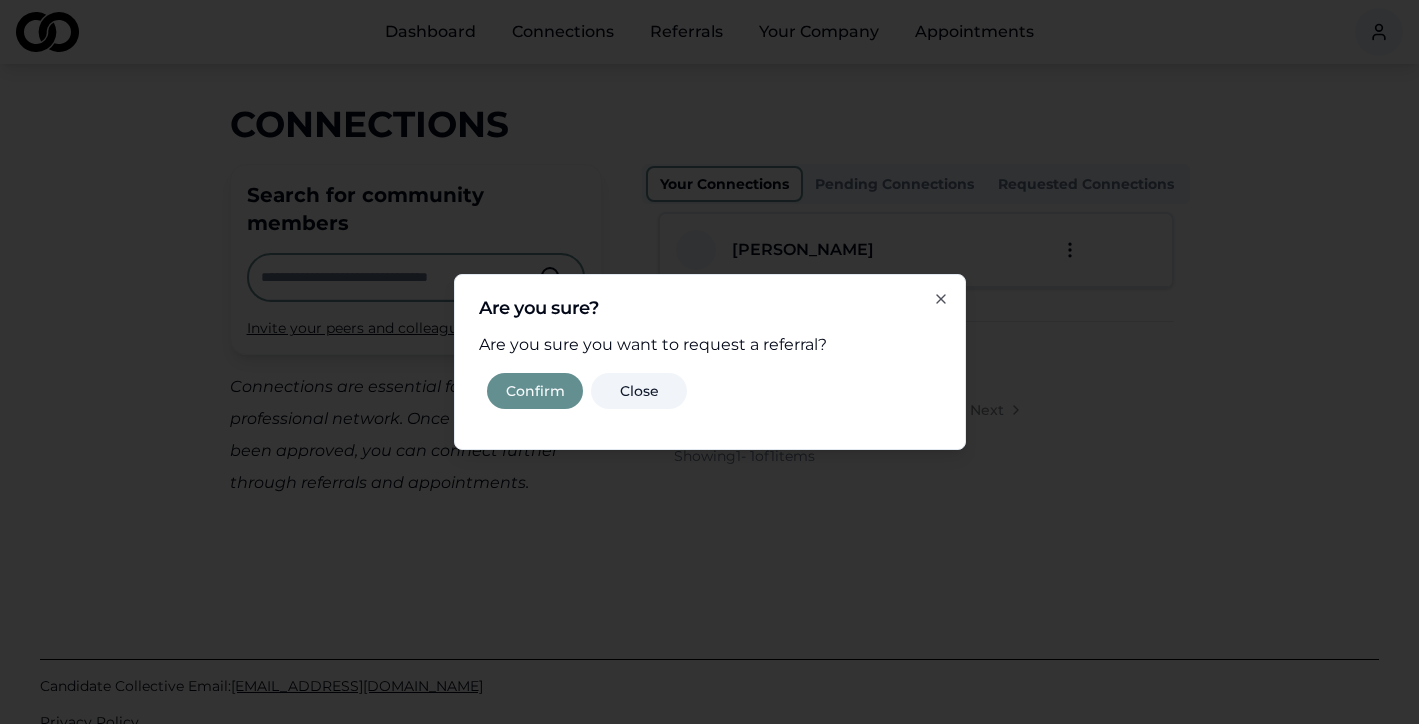 click on "Confirm" at bounding box center [535, 391] 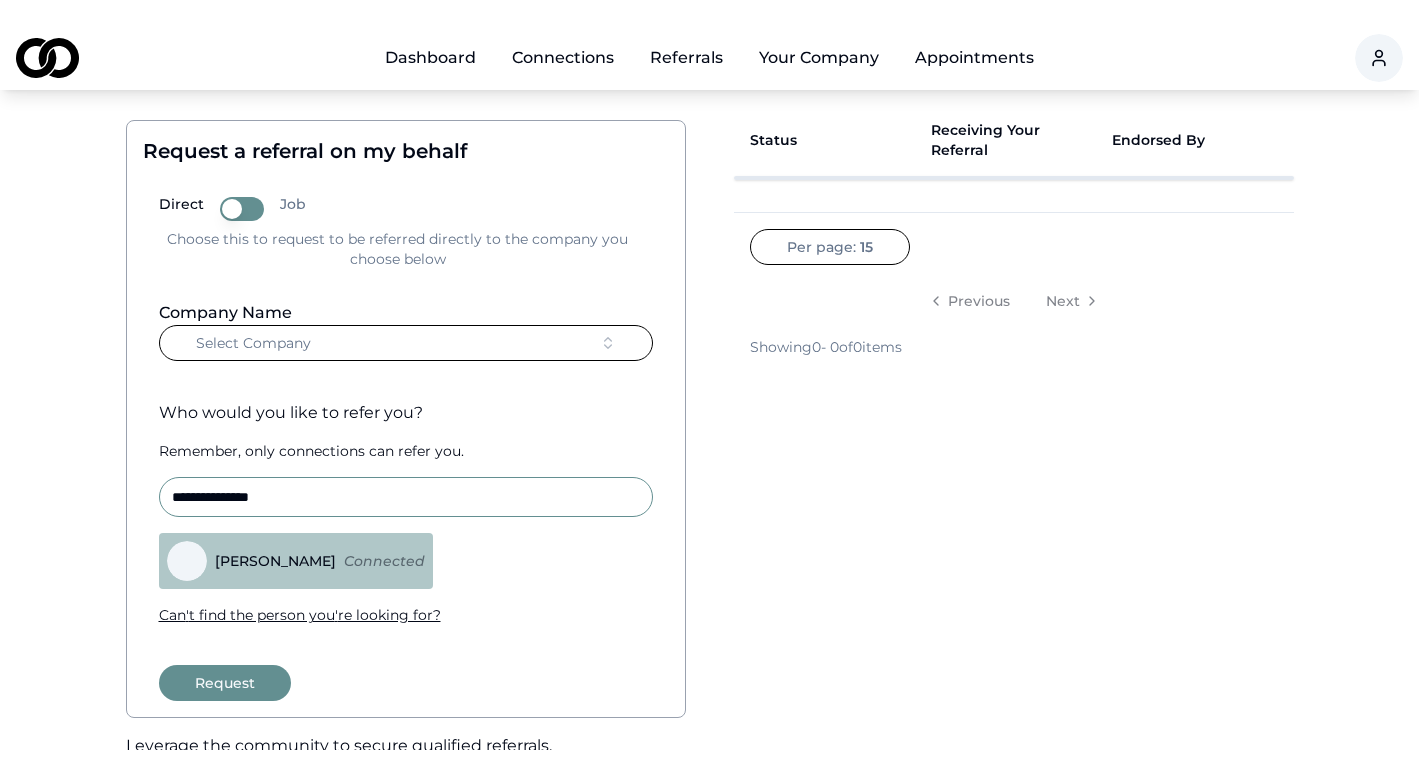 scroll, scrollTop: 81, scrollLeft: 0, axis: vertical 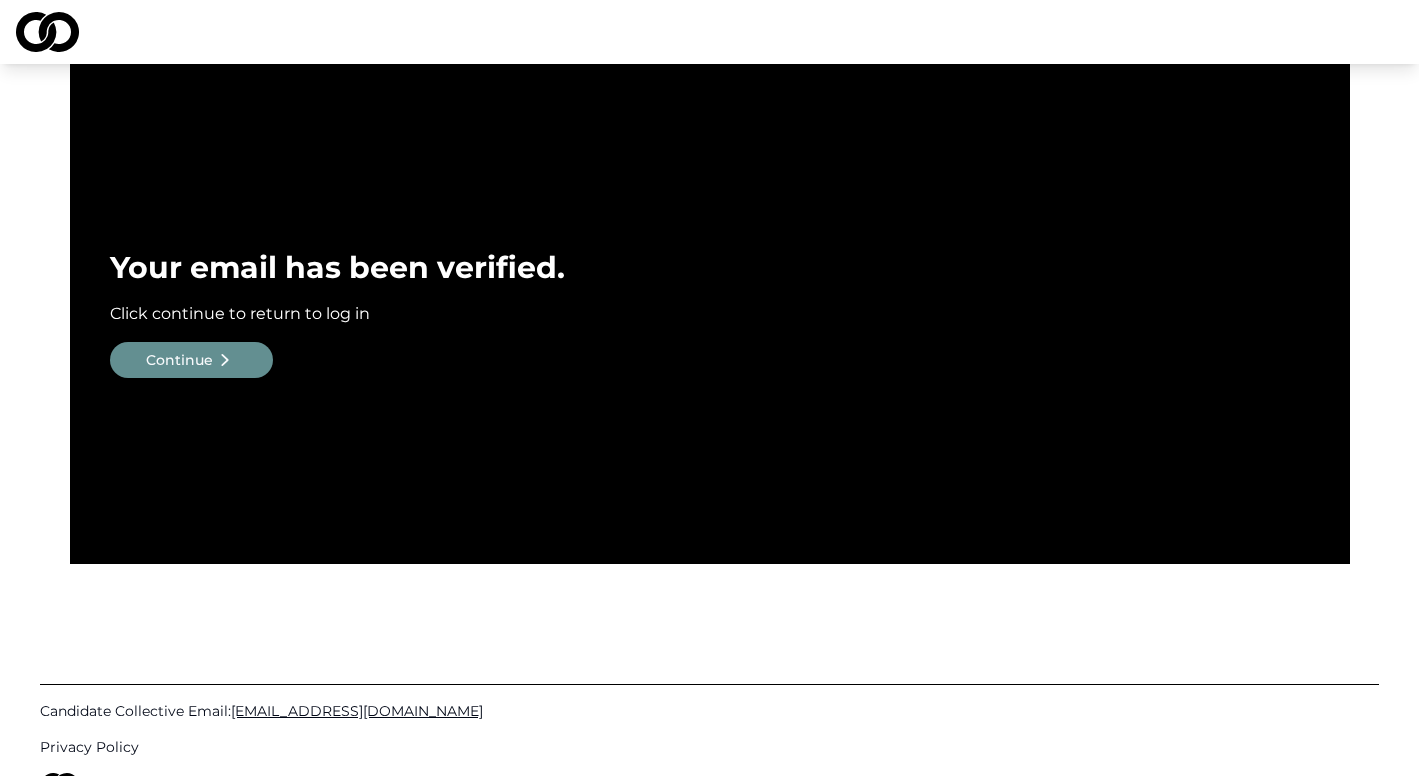 click 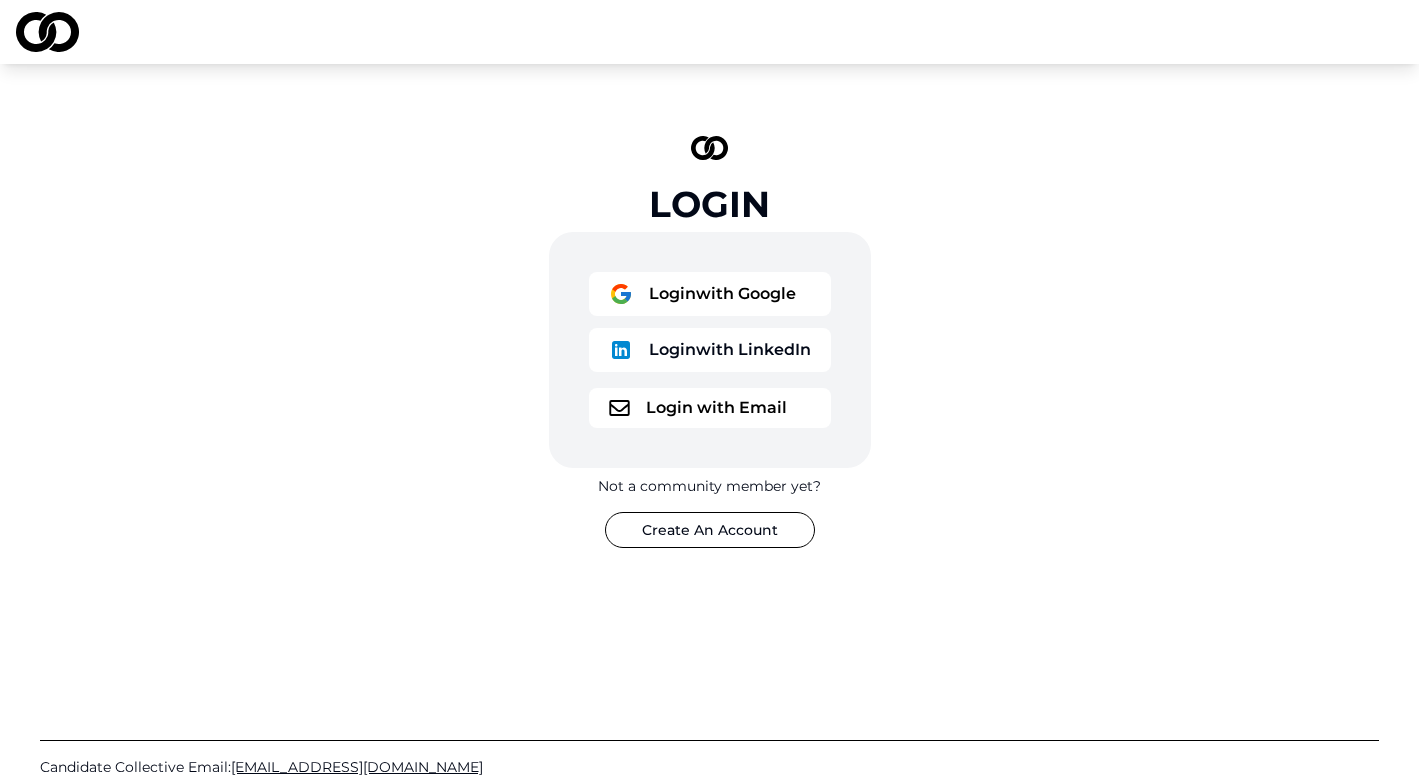click on "Login with Email" at bounding box center (710, 408) 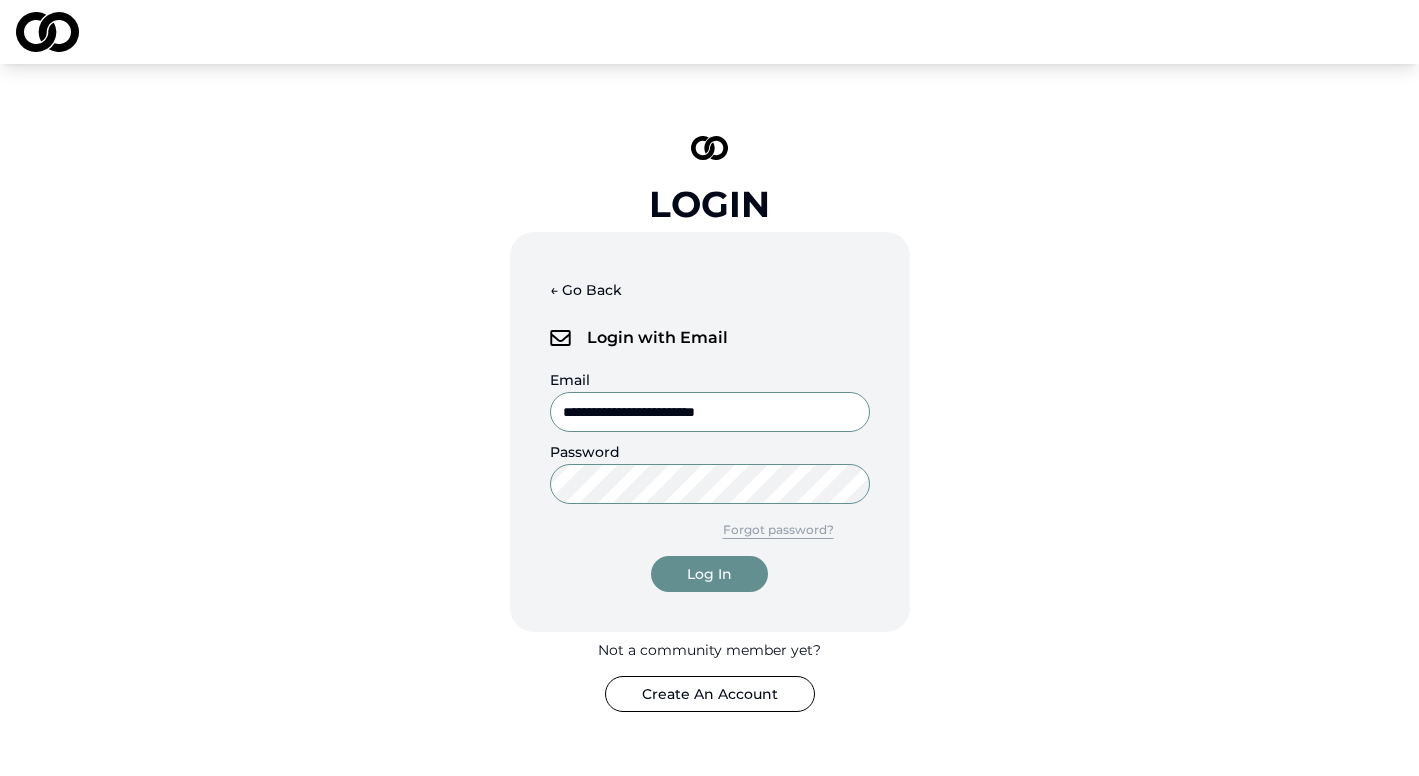 click on "Log In" at bounding box center [709, 574] 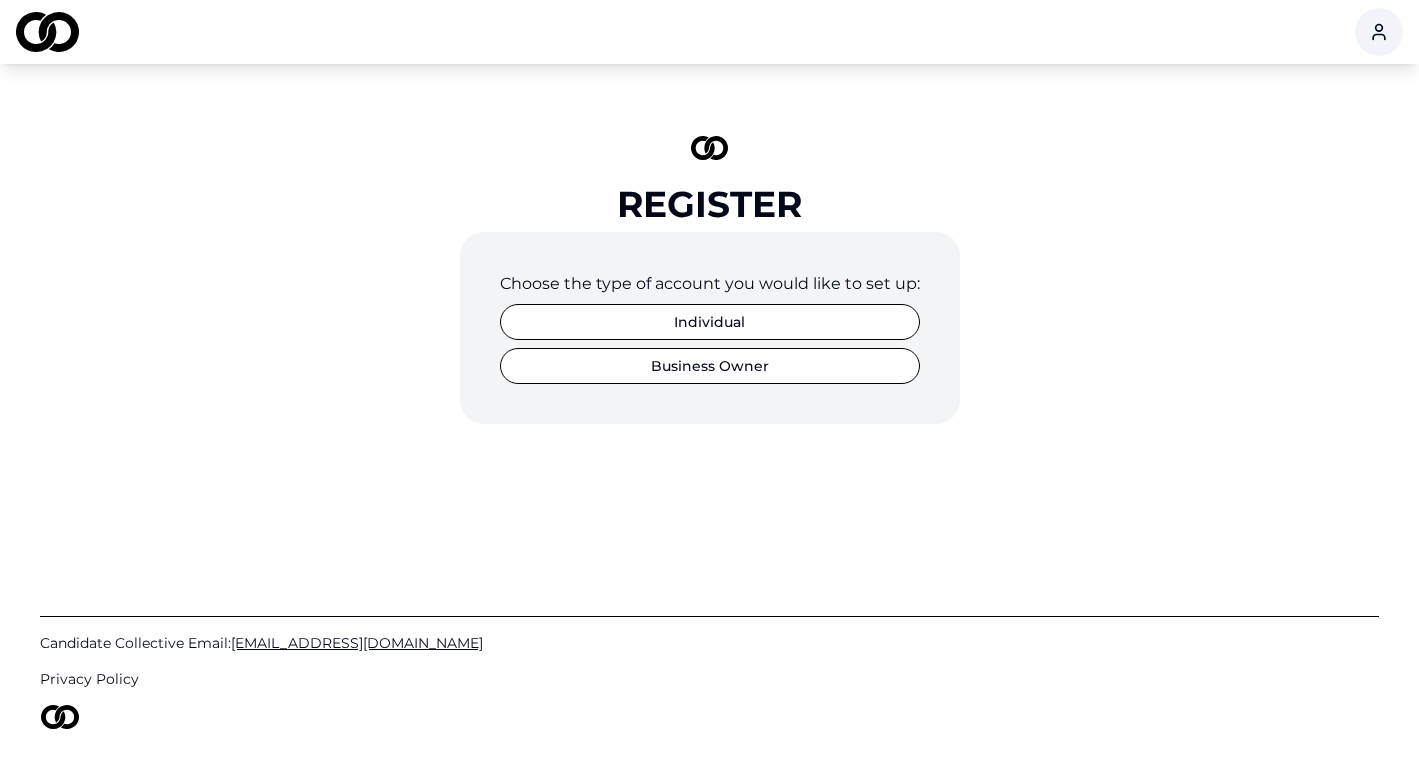 click on "Business Owner" at bounding box center (710, 366) 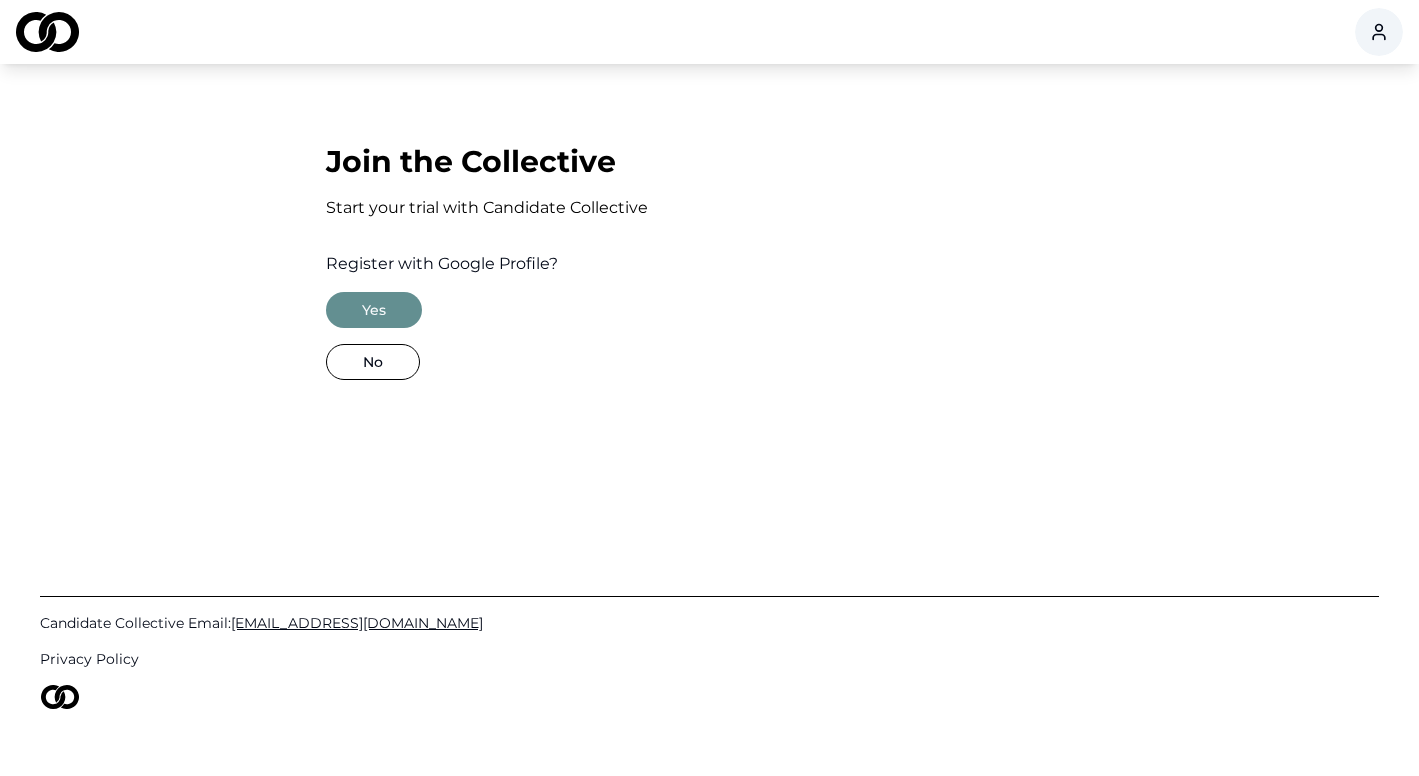 click on "No" at bounding box center (373, 362) 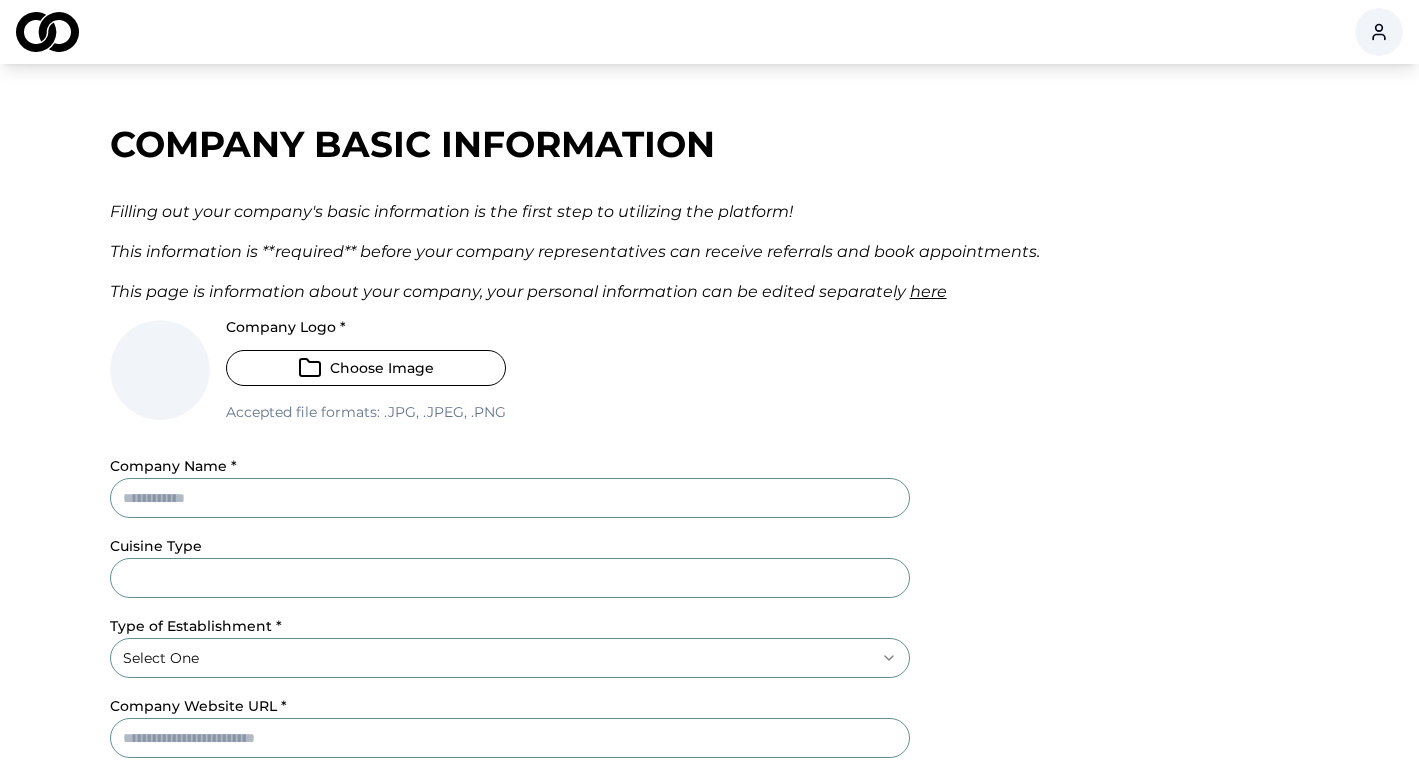 click on "Choose Image" at bounding box center (366, 368) 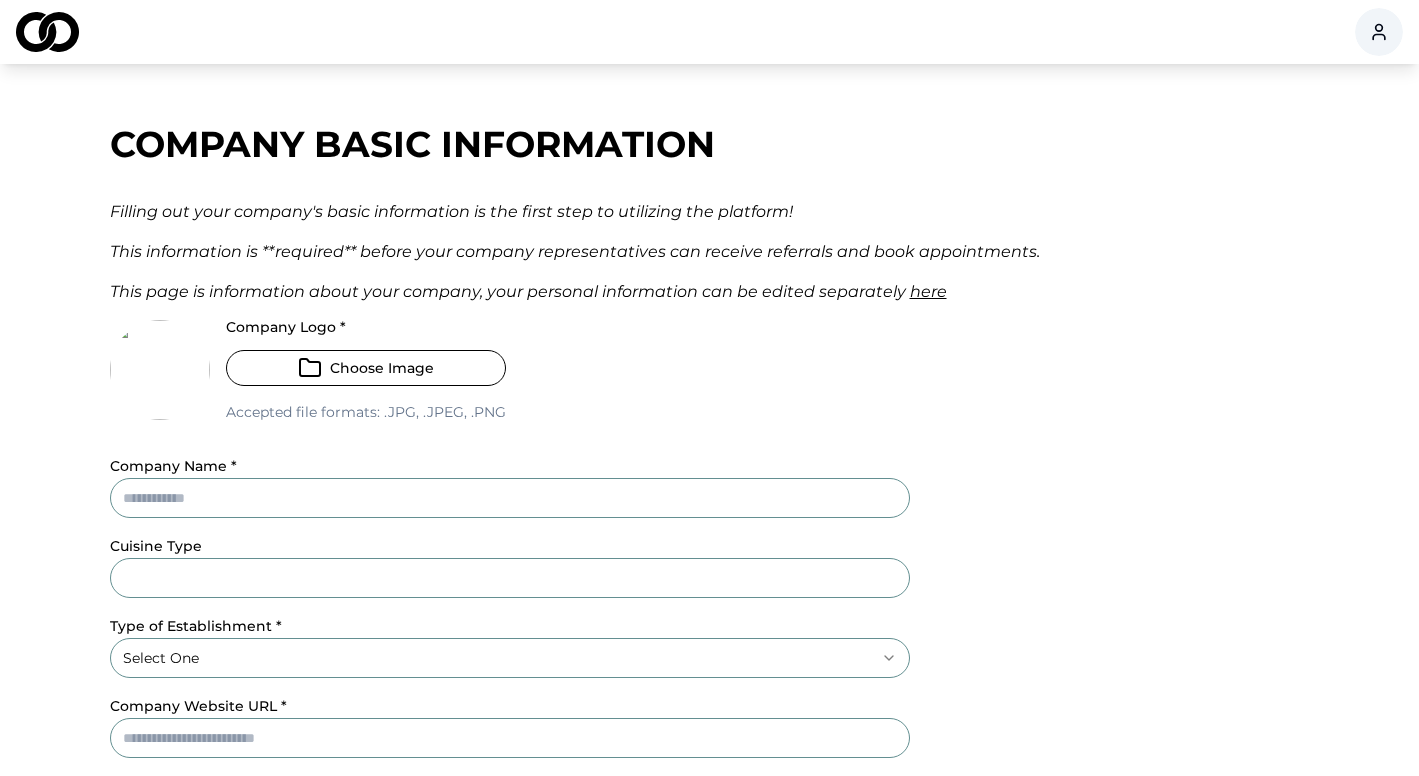 click on "Choose Image" at bounding box center (366, 368) 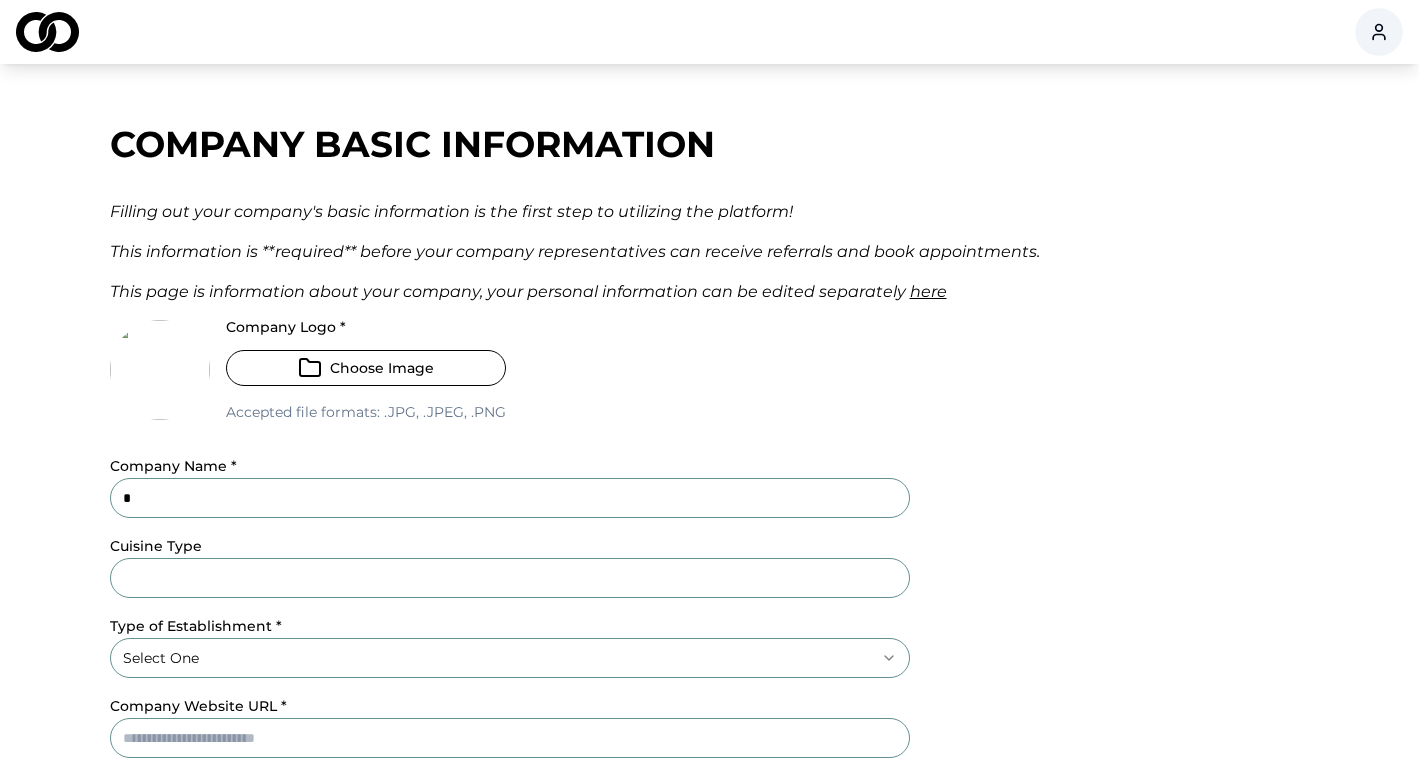type on "**********" 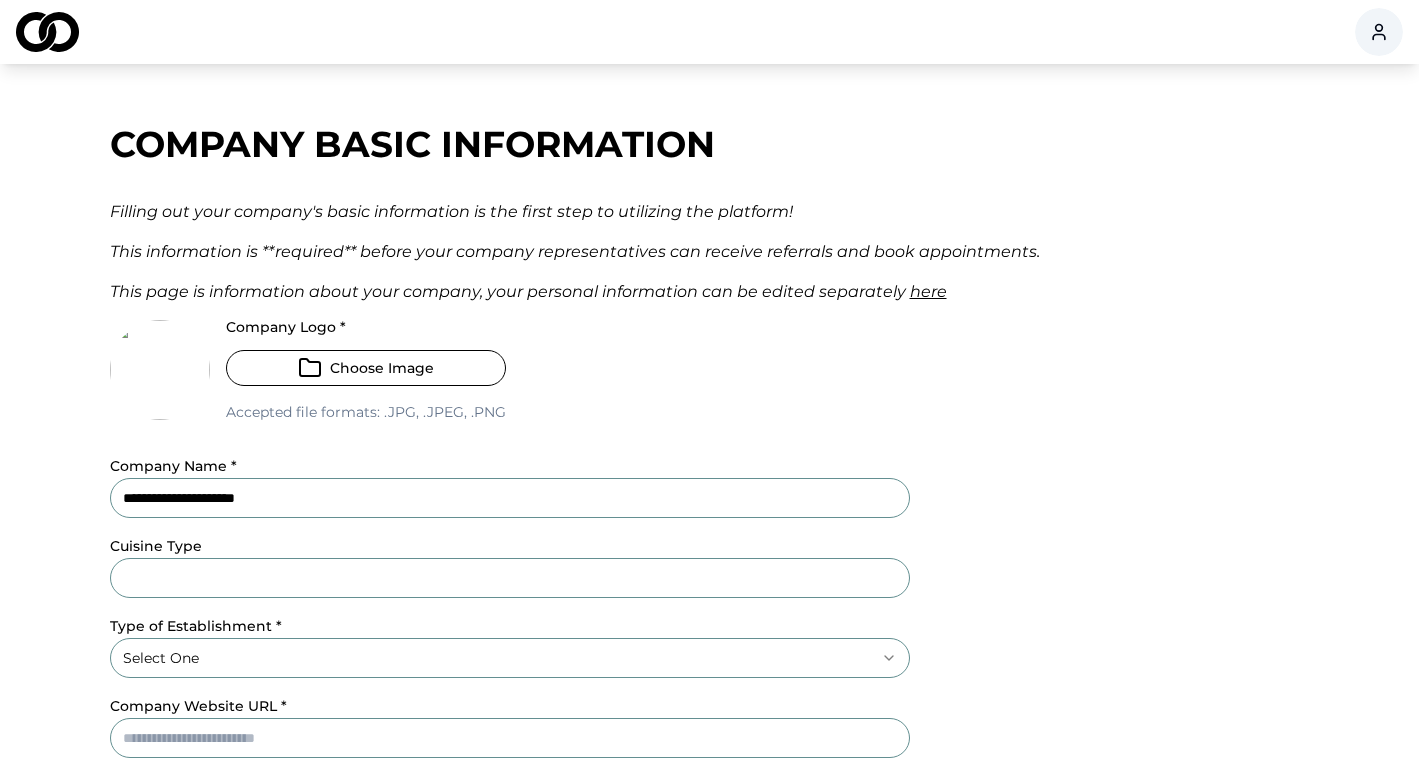 click on "cuisine Type" at bounding box center (510, 578) 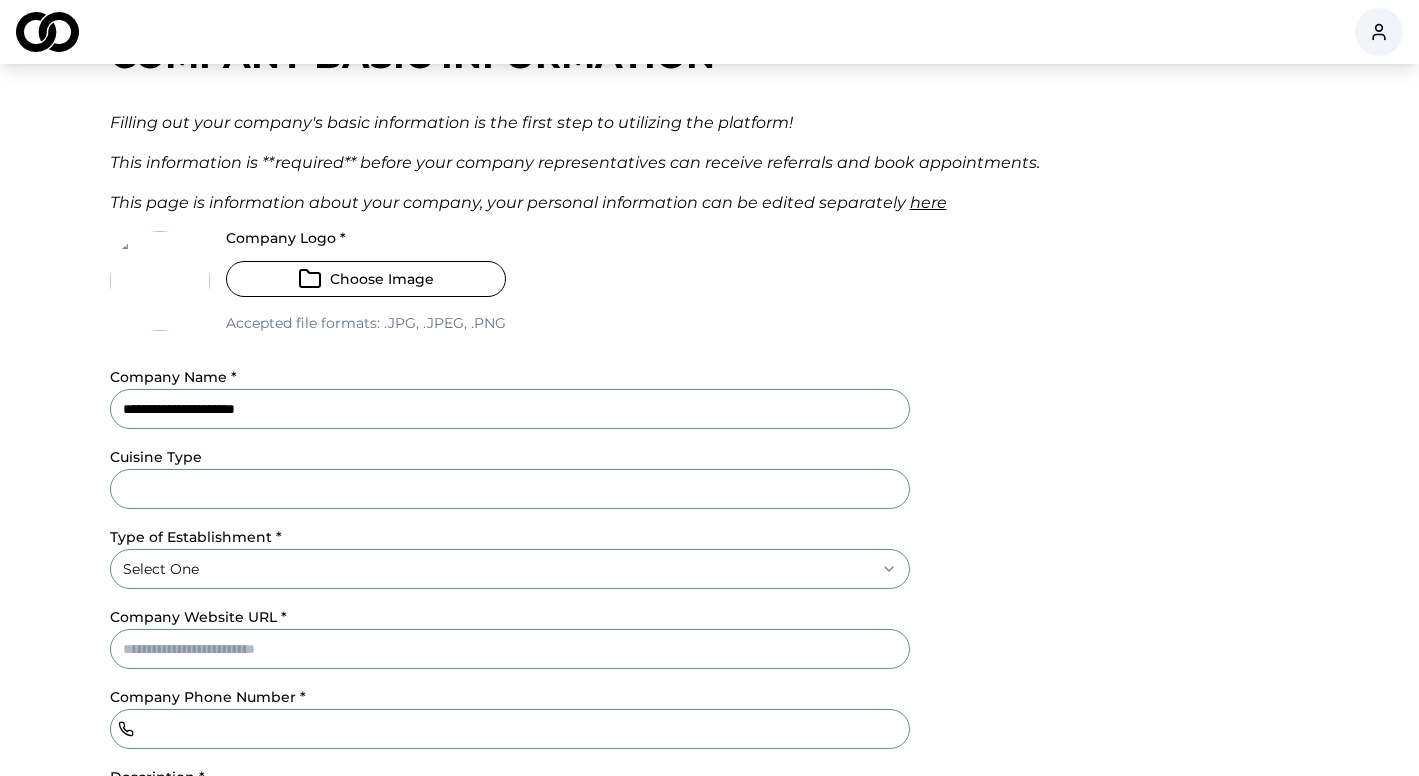 scroll, scrollTop: 92, scrollLeft: 0, axis: vertical 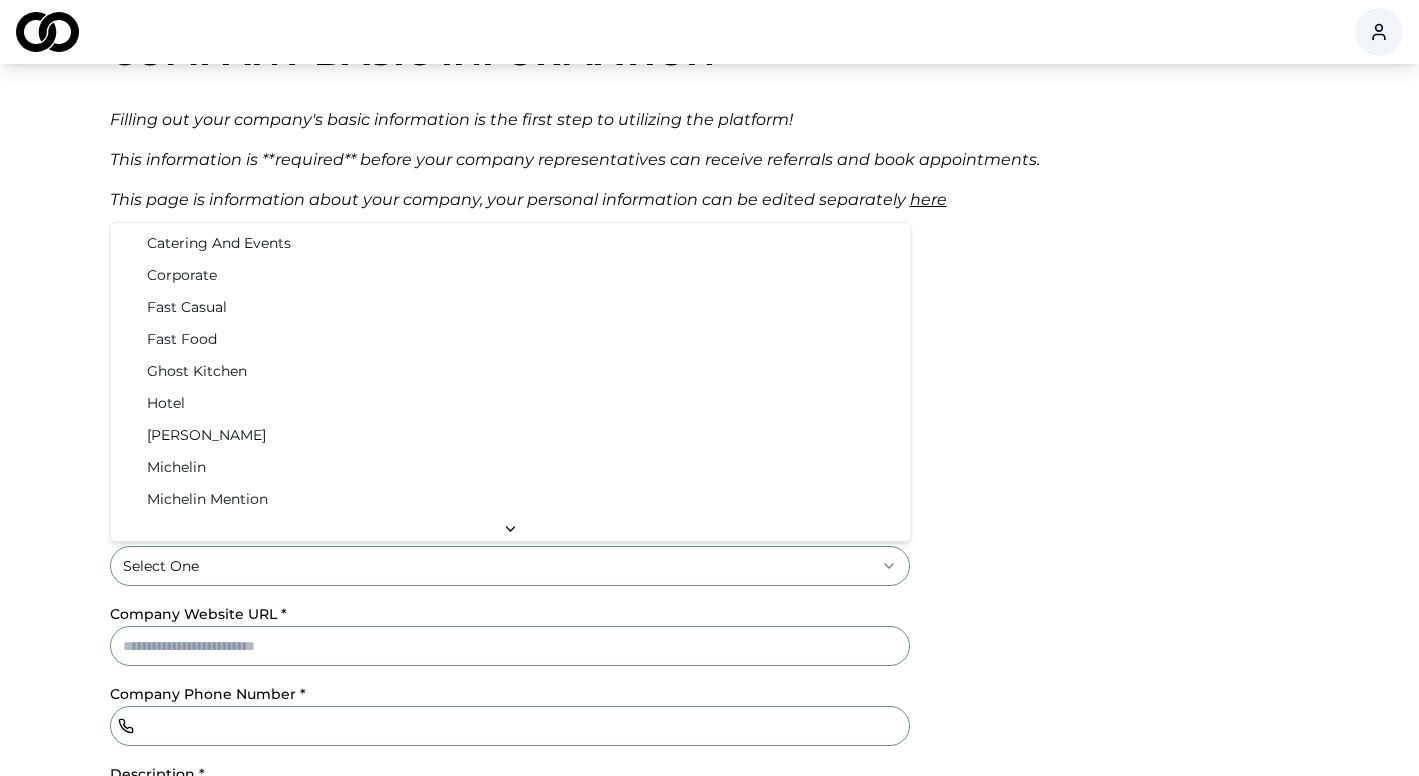 click on "**********" at bounding box center [709, 296] 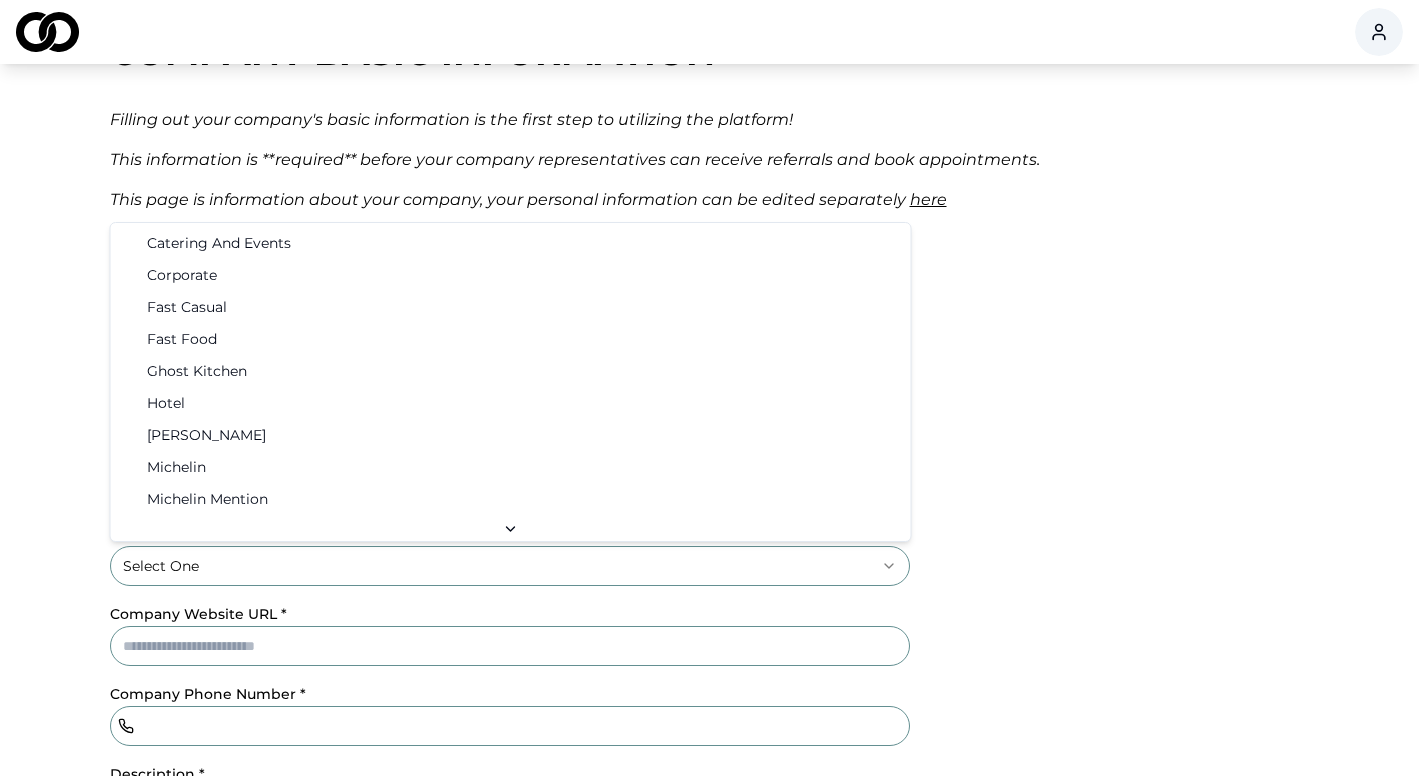 select on "*********" 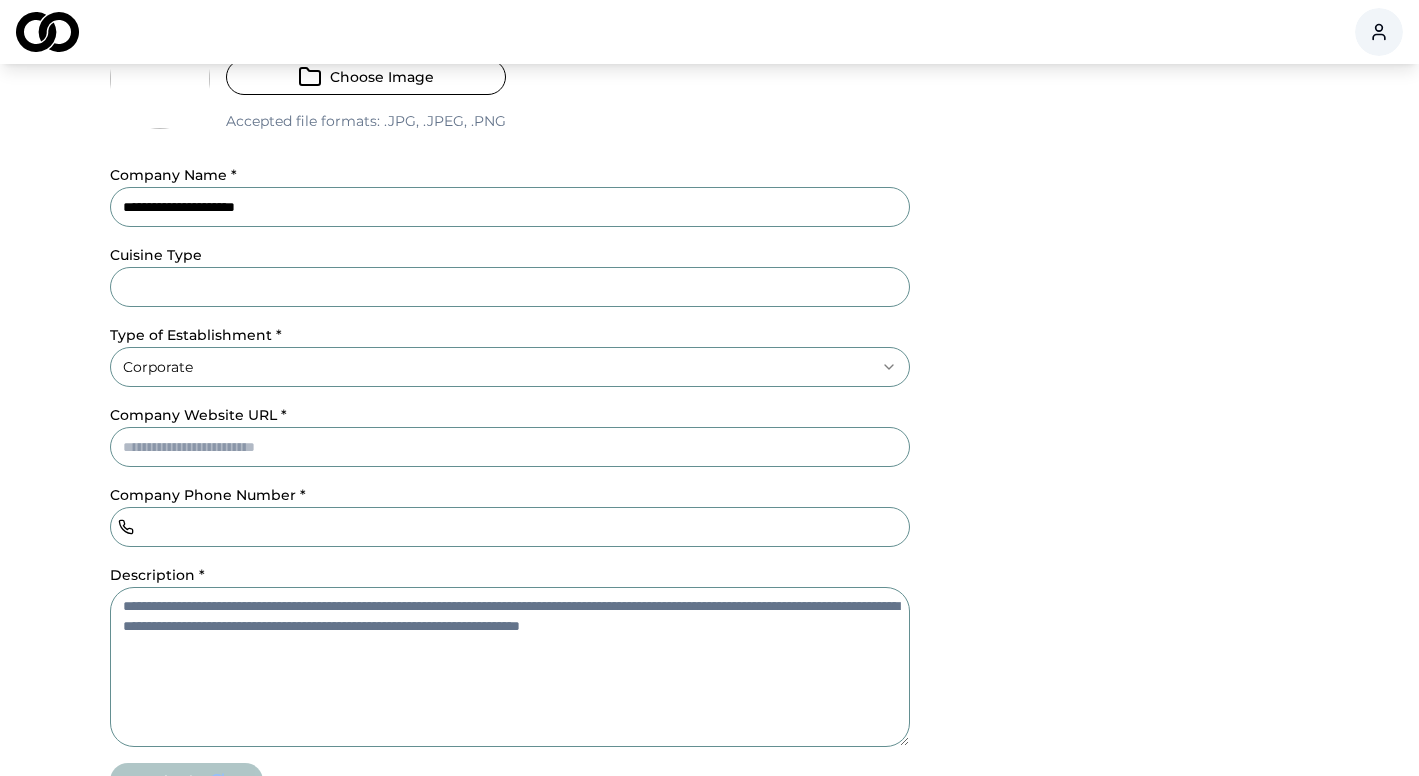 scroll, scrollTop: 304, scrollLeft: 0, axis: vertical 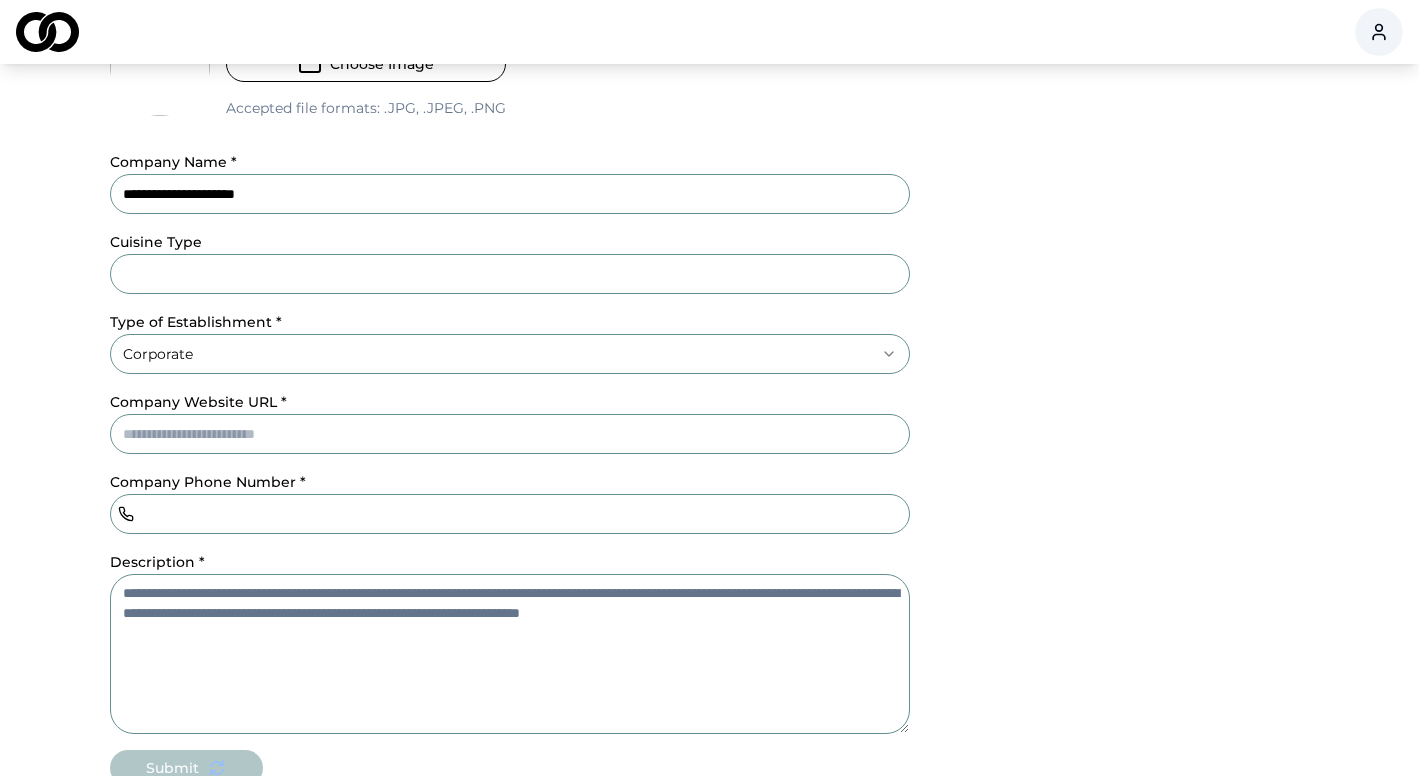 click on "Company Website URL *" at bounding box center [510, 434] 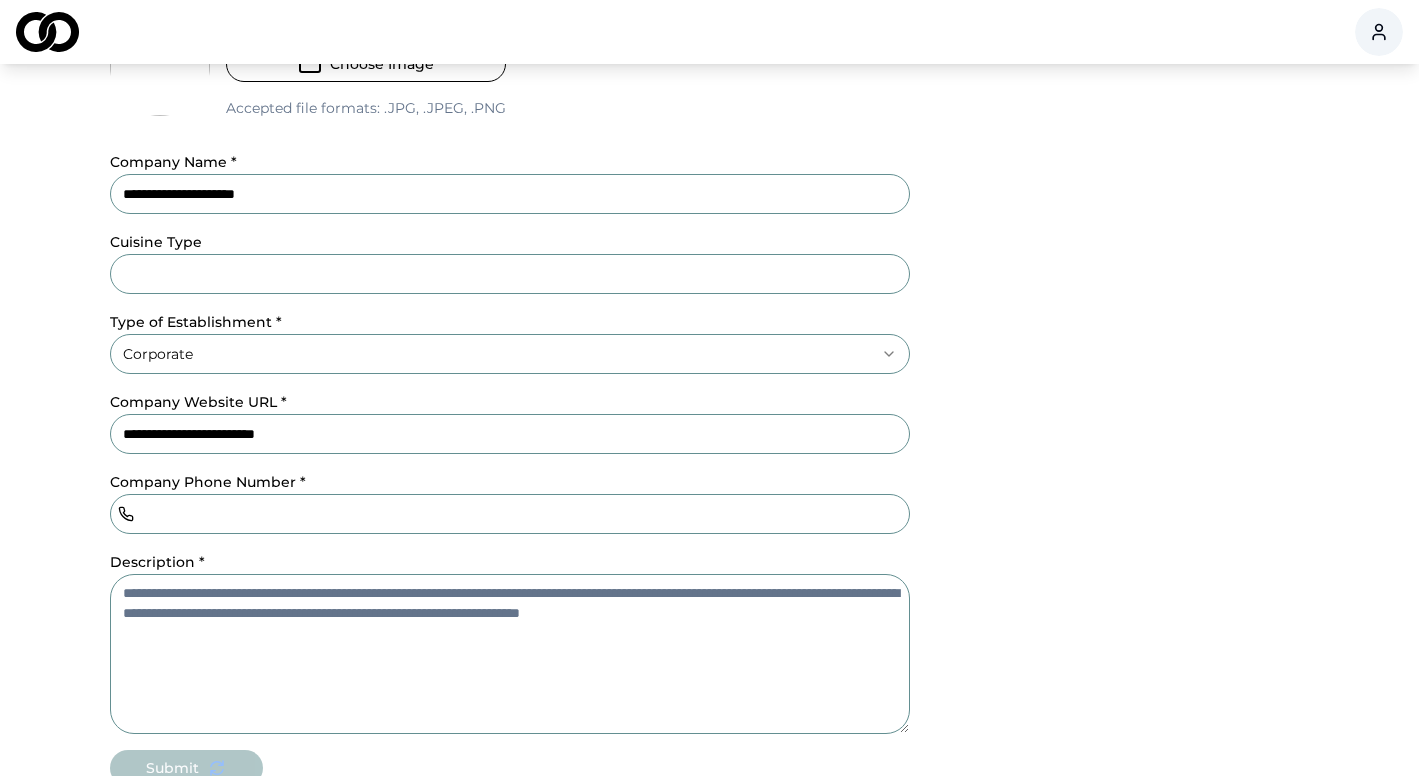 type on "**********" 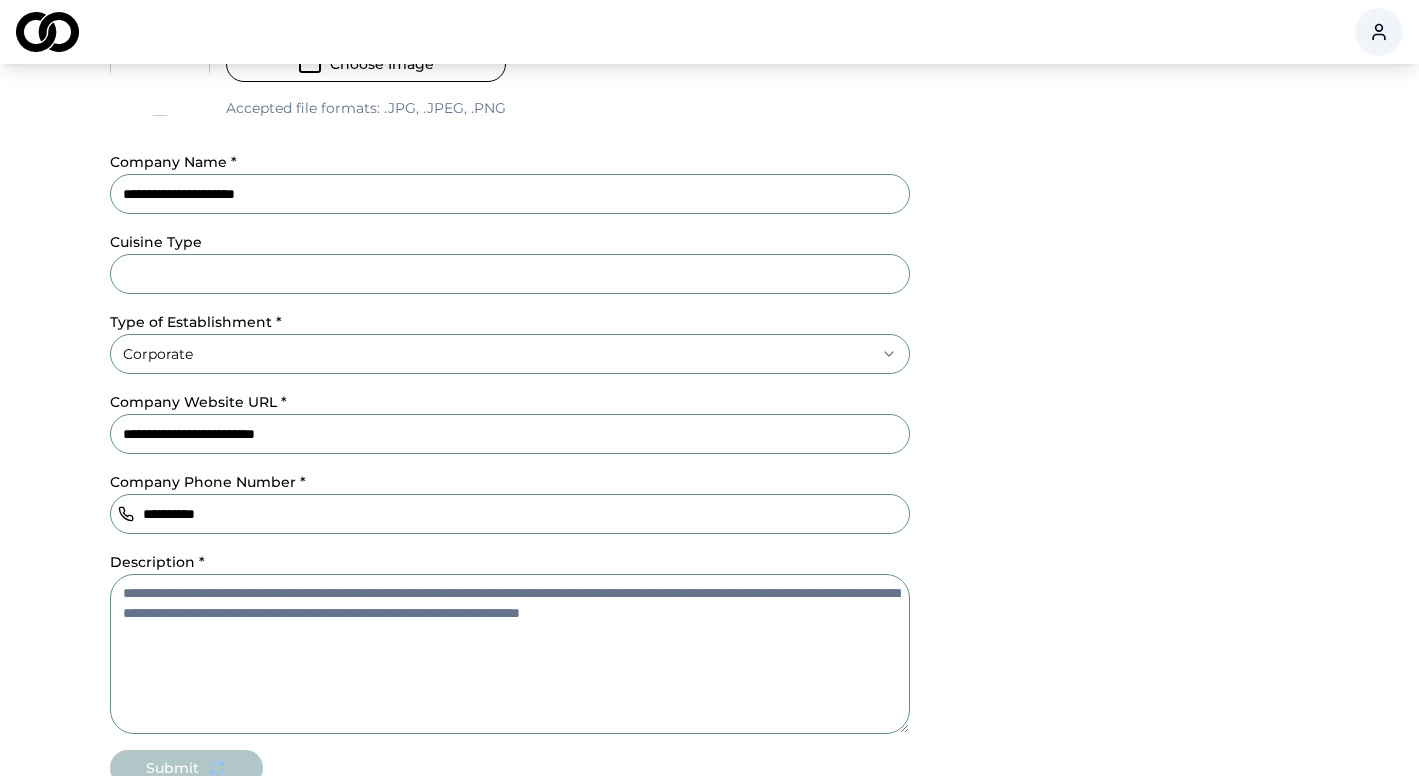 type on "**********" 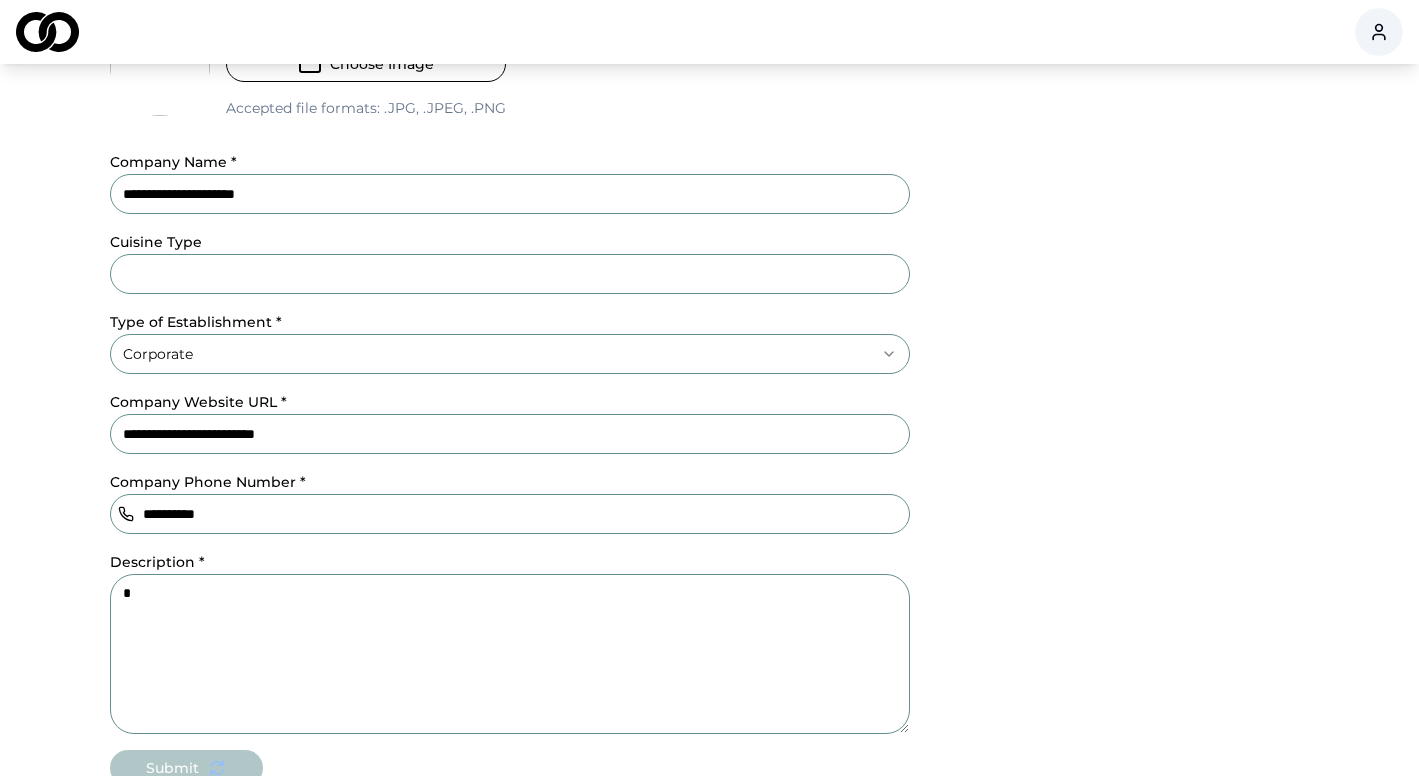drag, startPoint x: 187, startPoint y: 612, endPoint x: 99, endPoint y: 582, distance: 92.973114 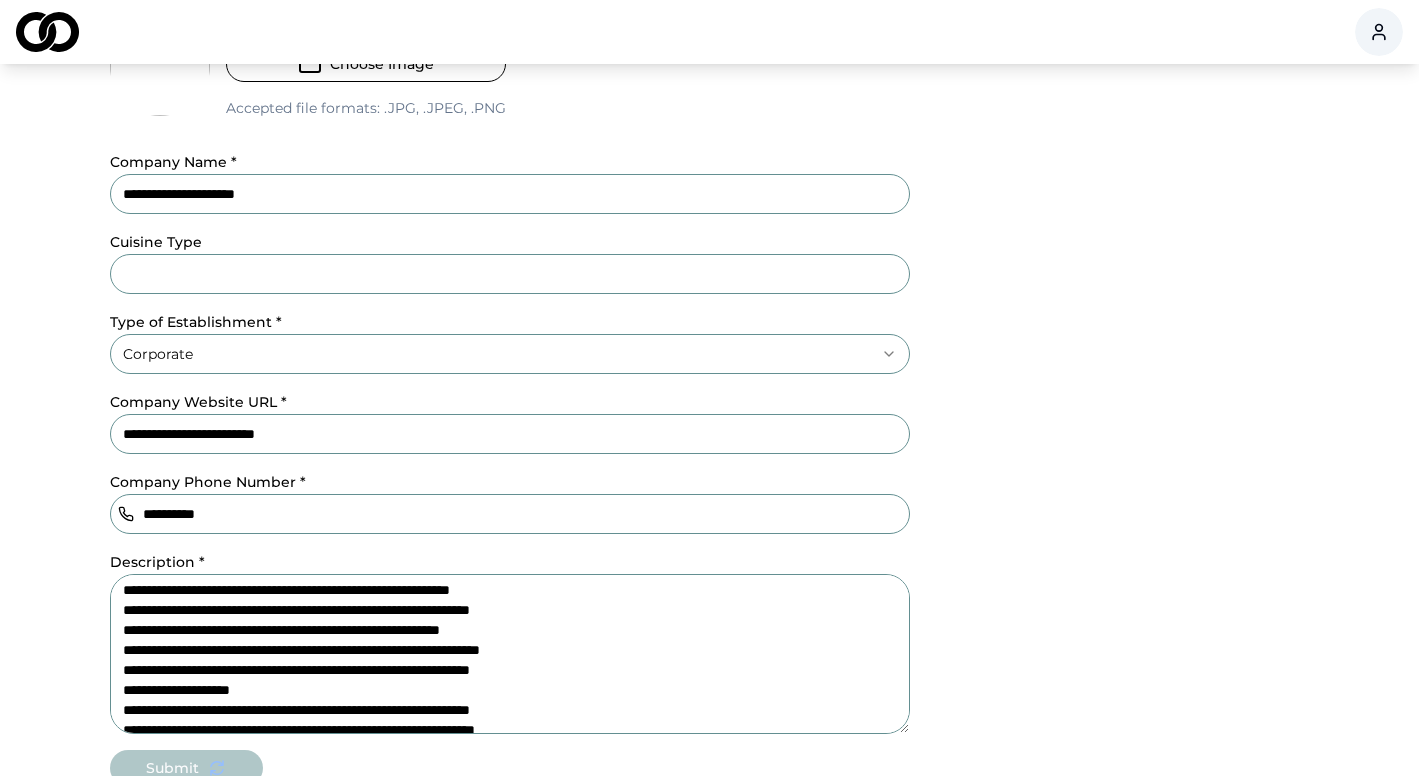 scroll, scrollTop: 0, scrollLeft: 0, axis: both 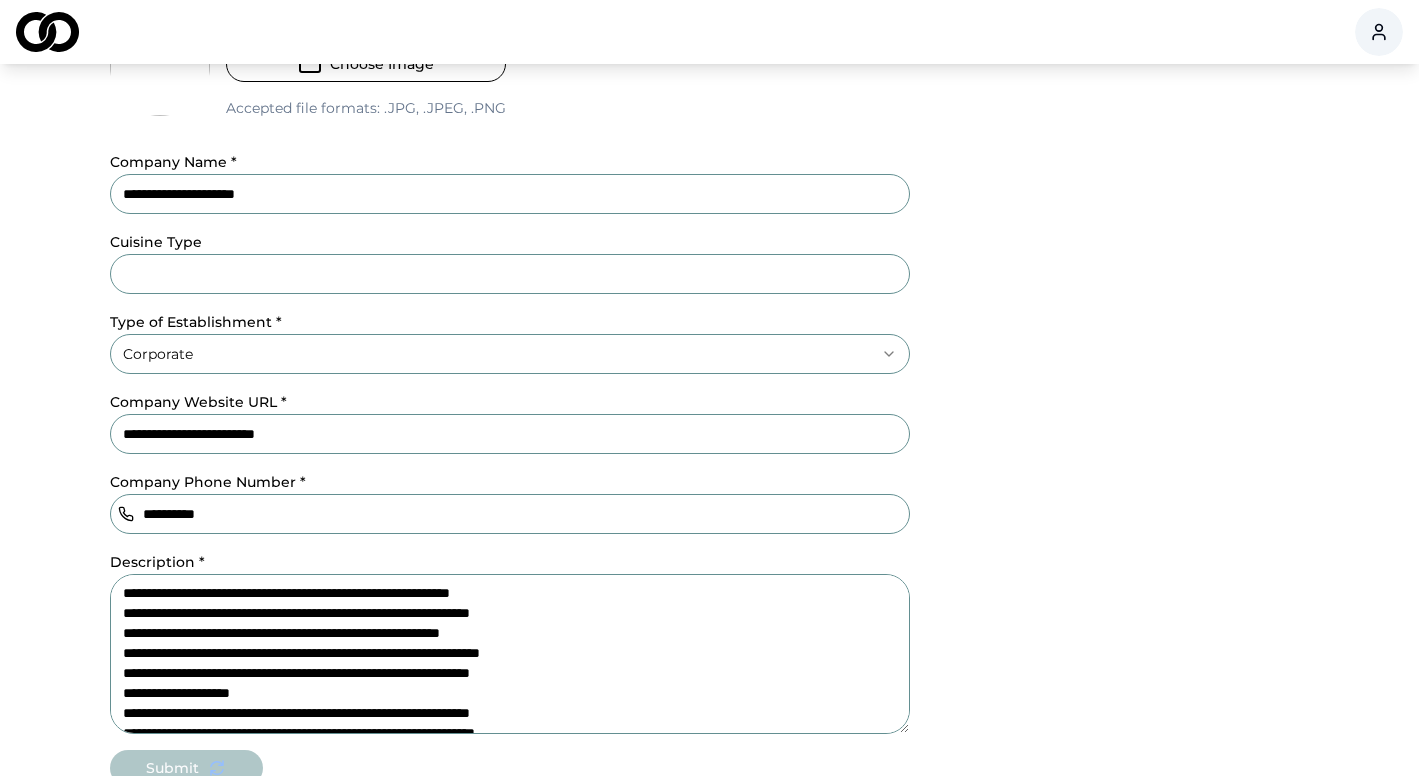 click on "**********" at bounding box center (510, 654) 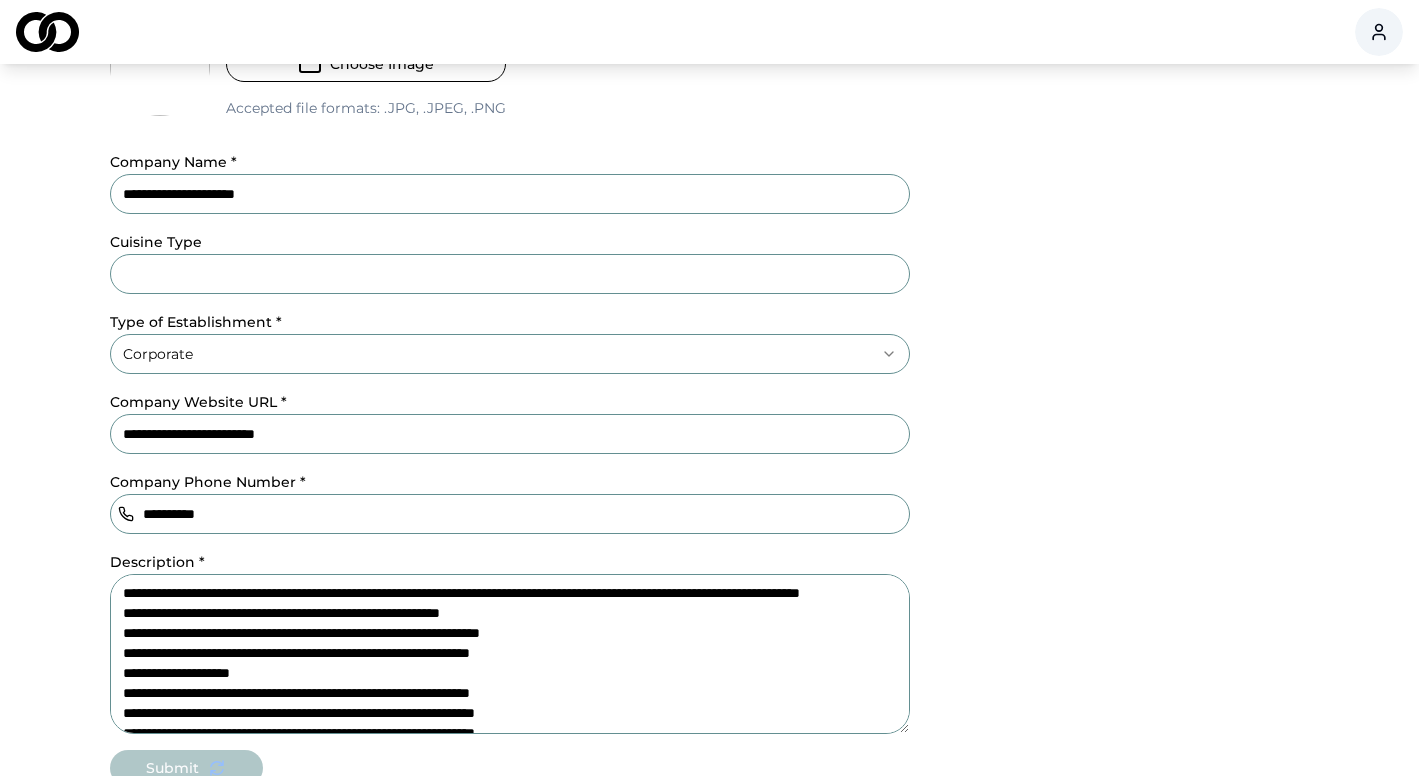 click on "**********" at bounding box center [510, 654] 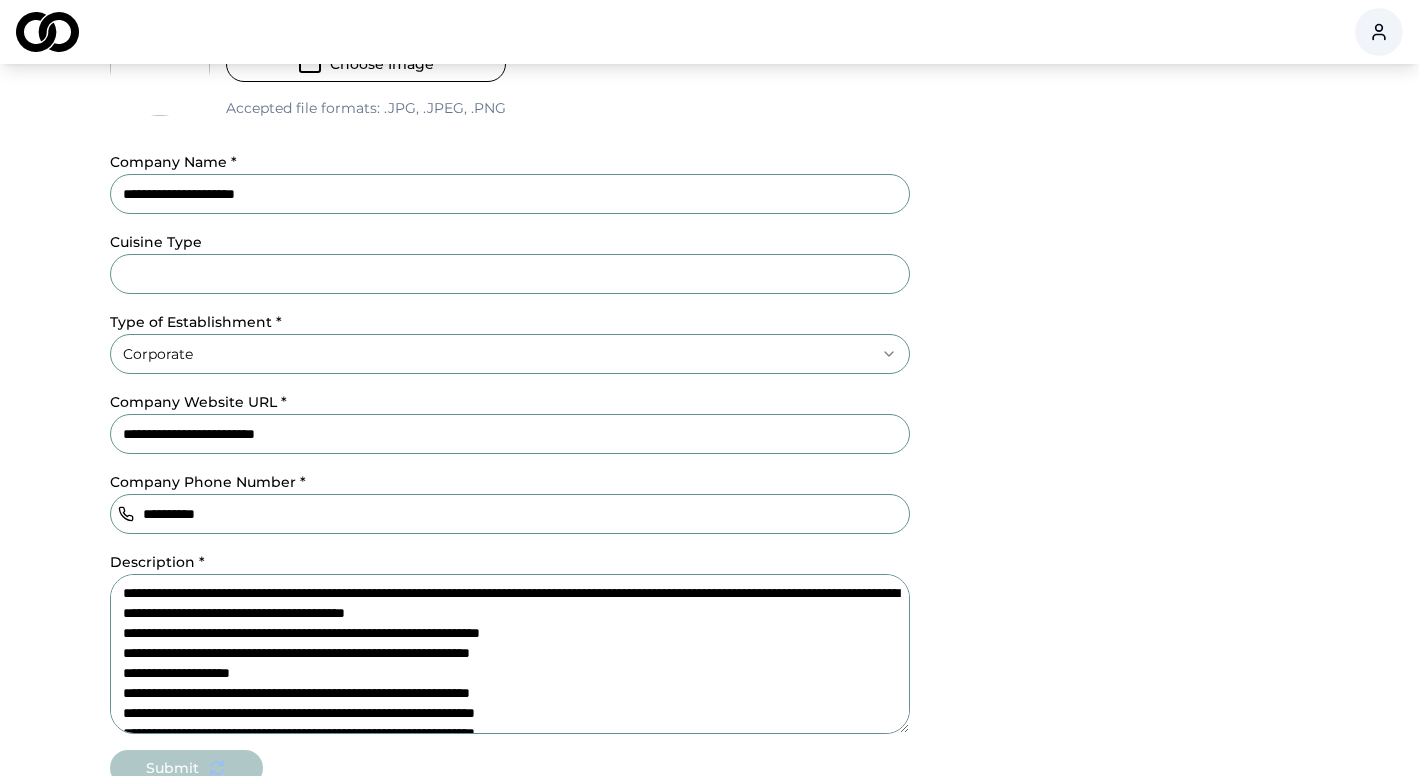 click on "**********" at bounding box center (510, 654) 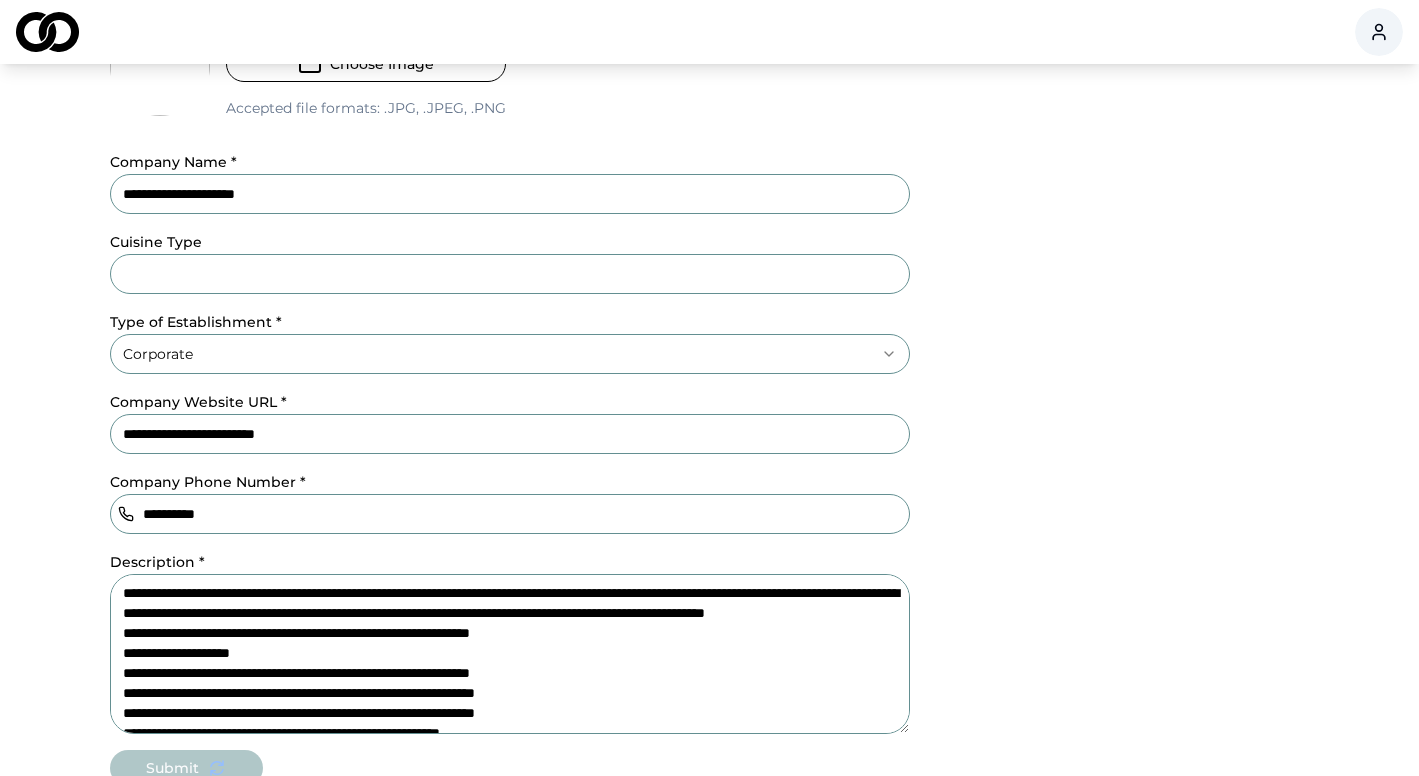 click on "**********" at bounding box center [510, 654] 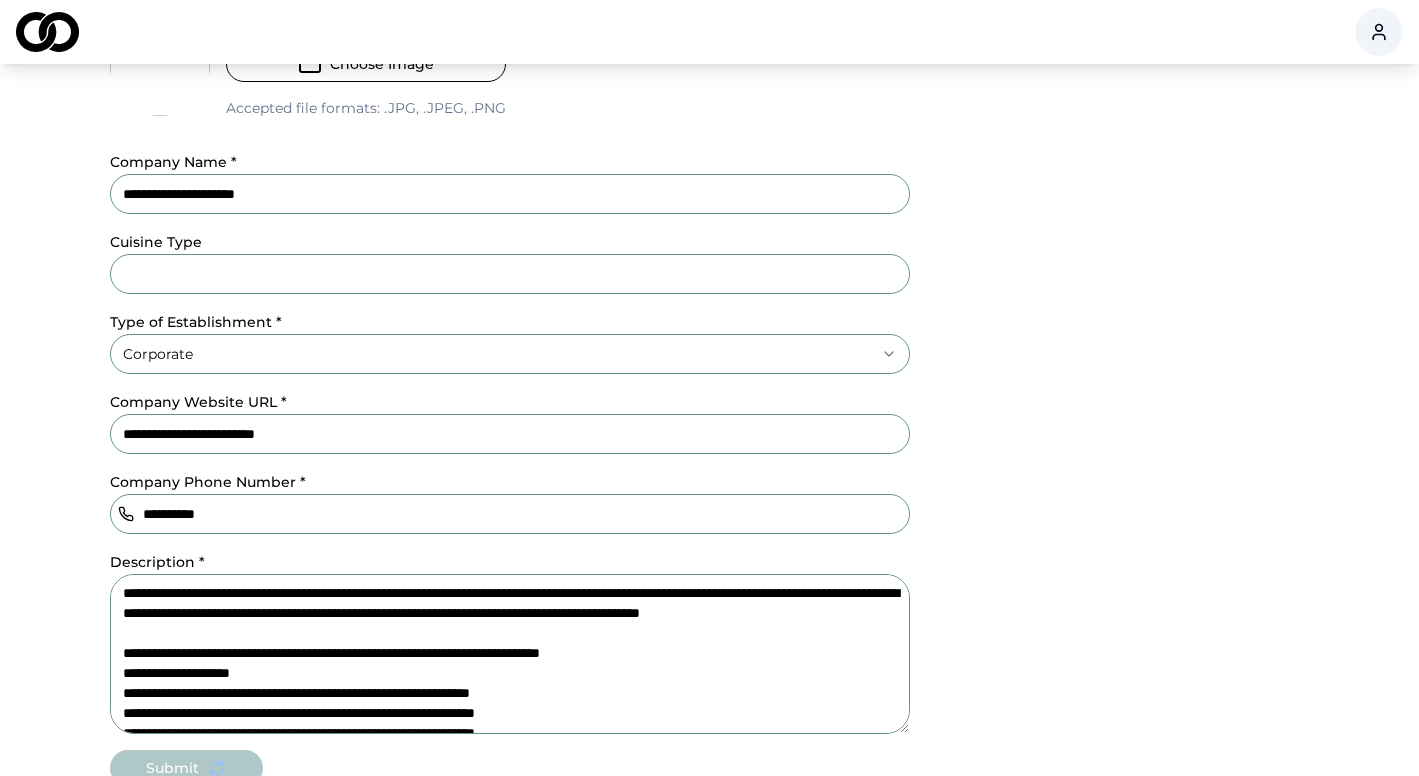 click on "**********" at bounding box center [510, 654] 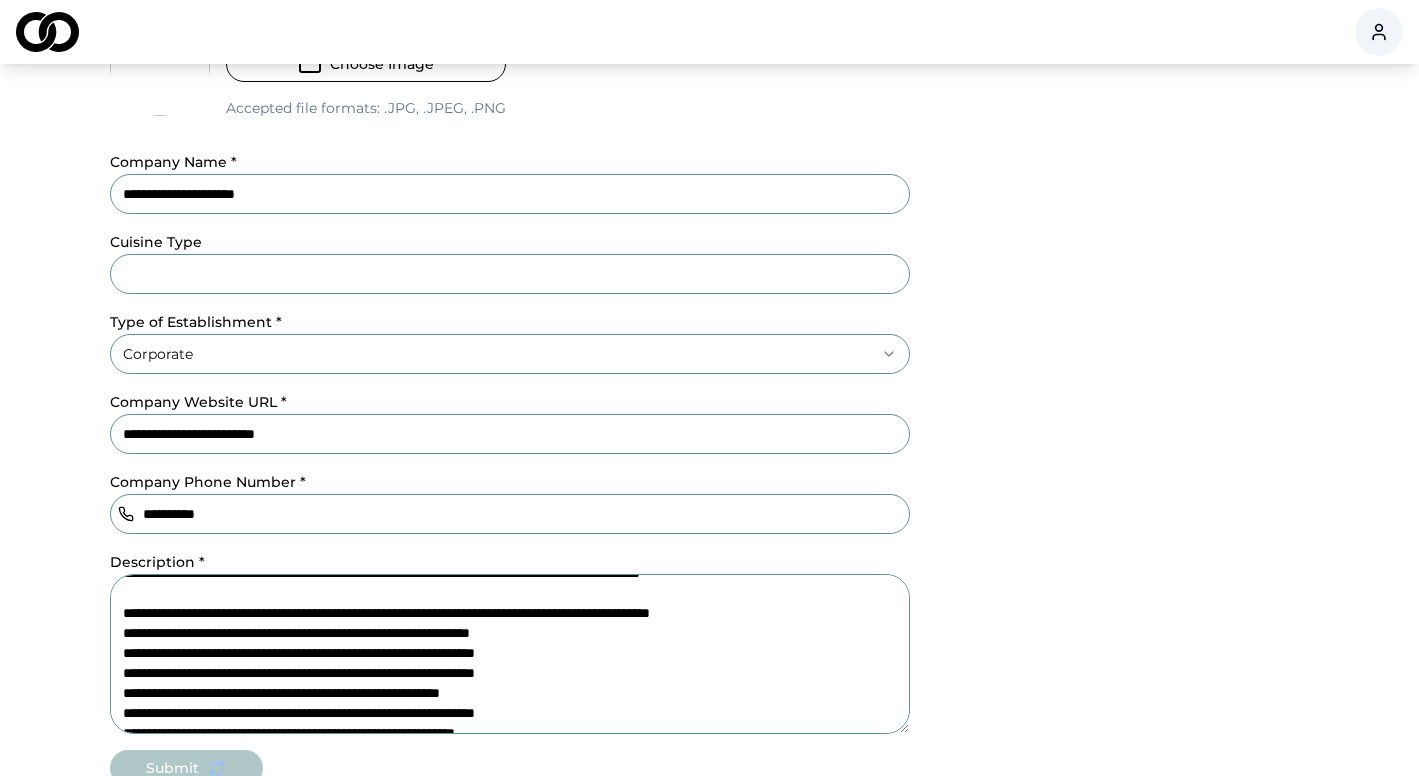 scroll, scrollTop: 43, scrollLeft: 0, axis: vertical 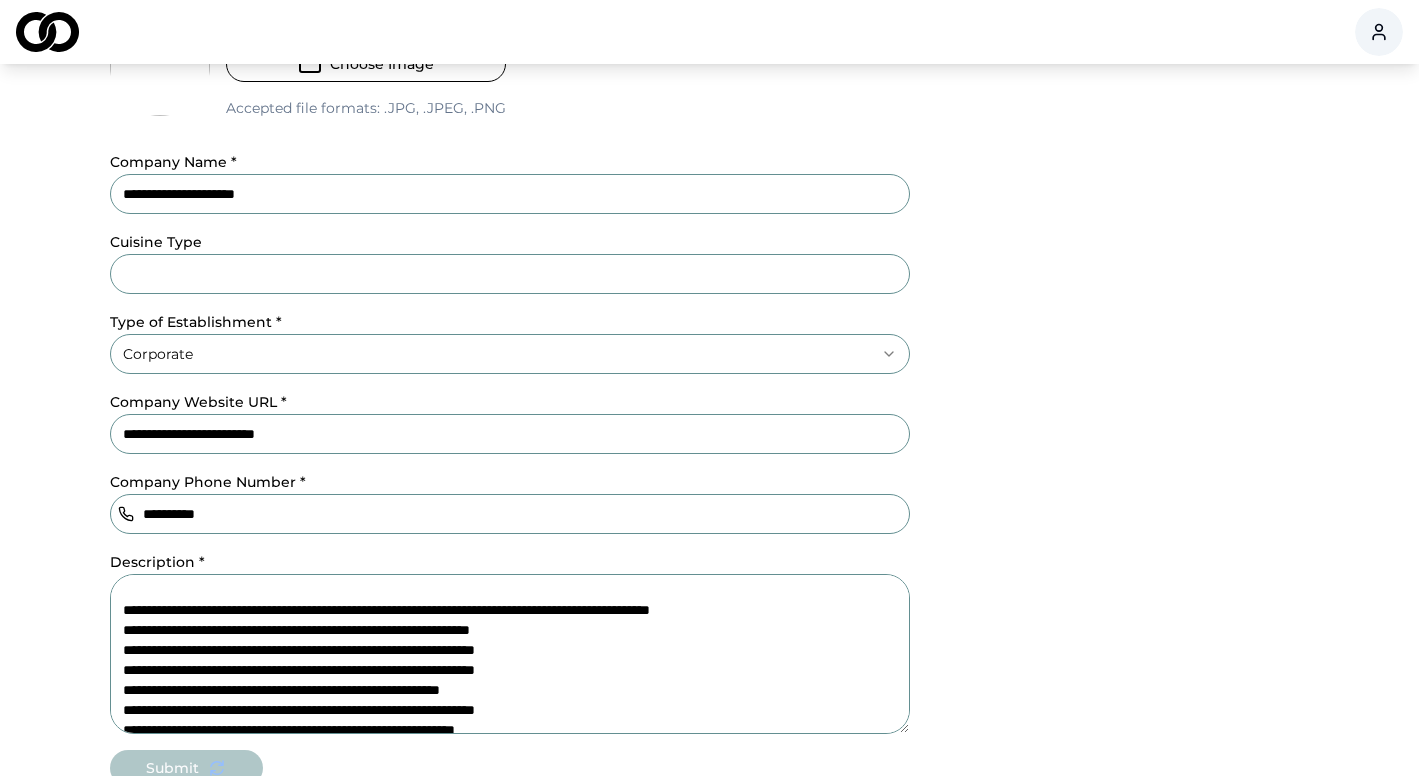 click on "**********" at bounding box center [510, 654] 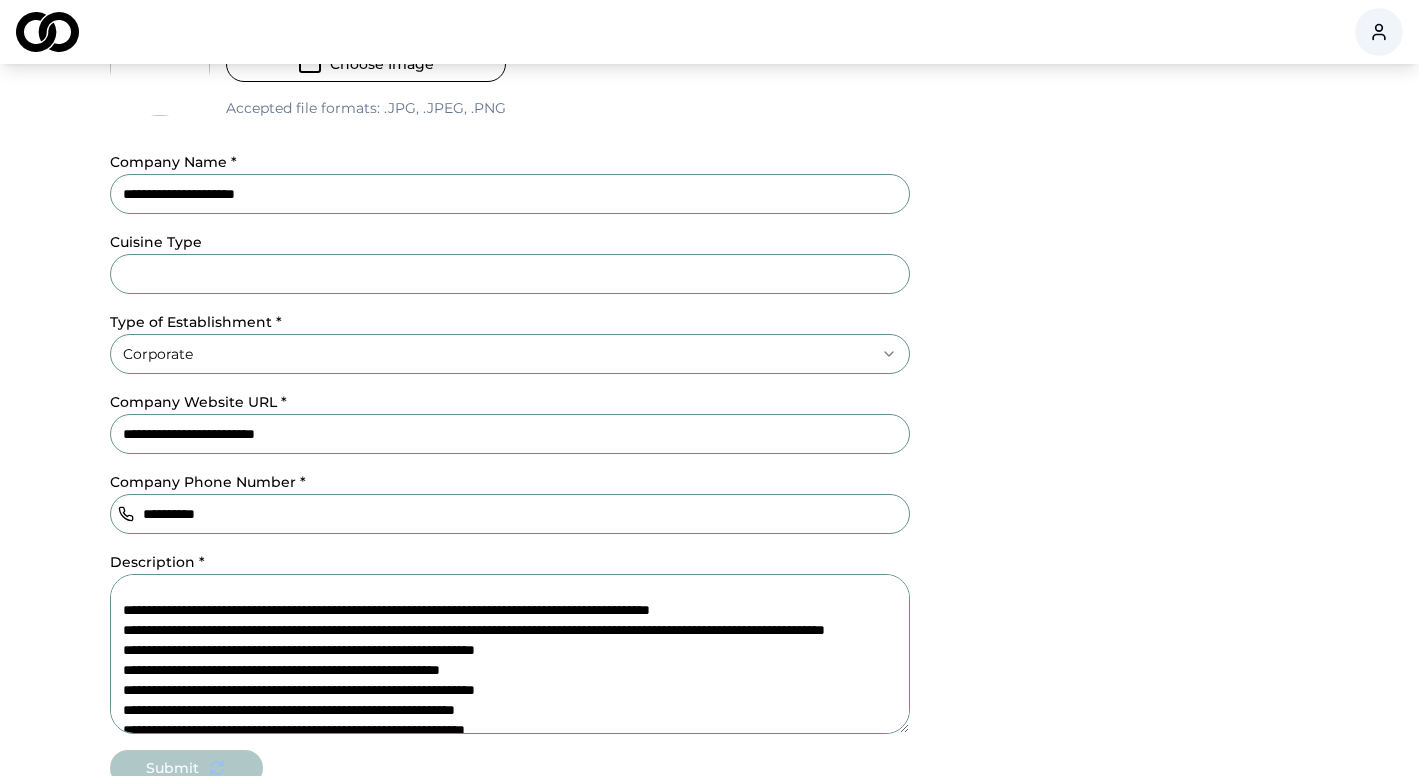click on "**********" at bounding box center [510, 654] 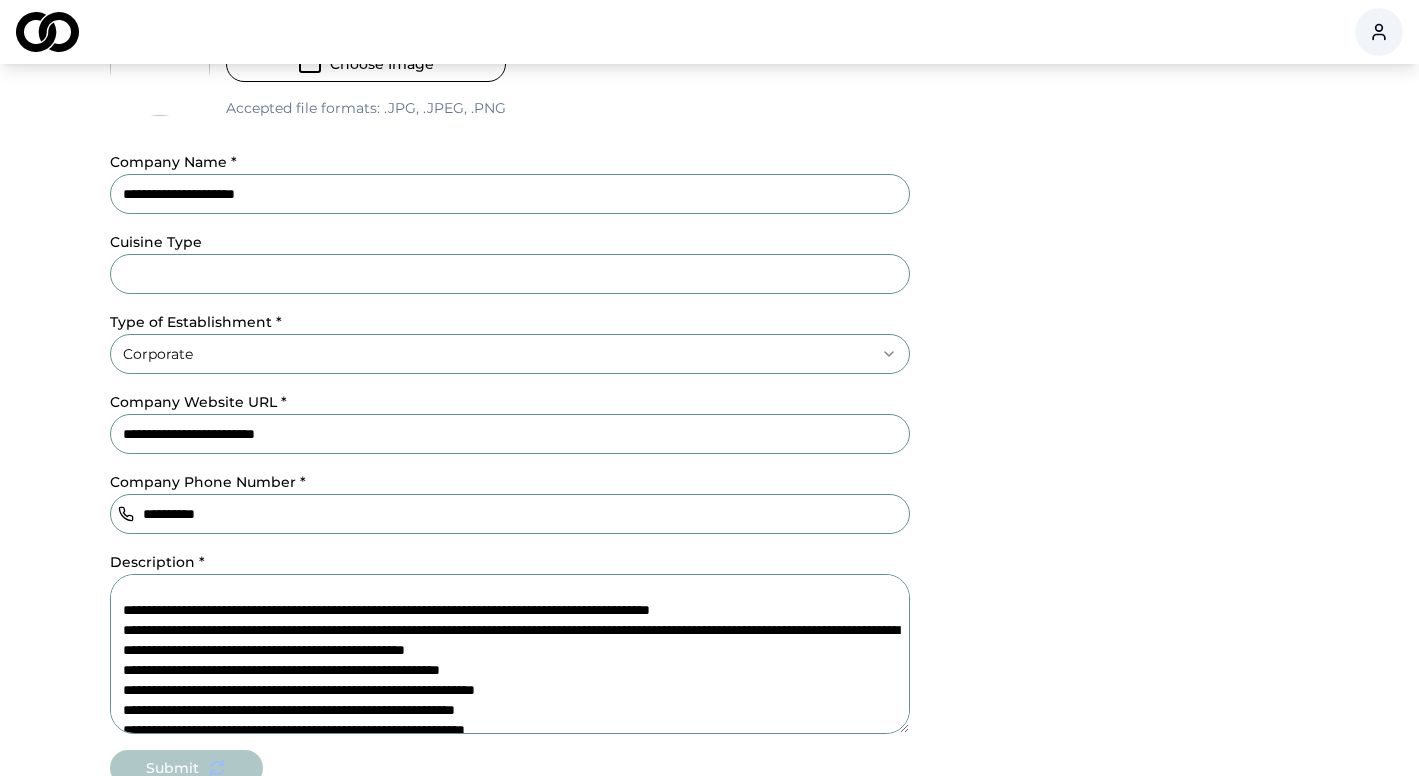 click on "**********" at bounding box center (510, 654) 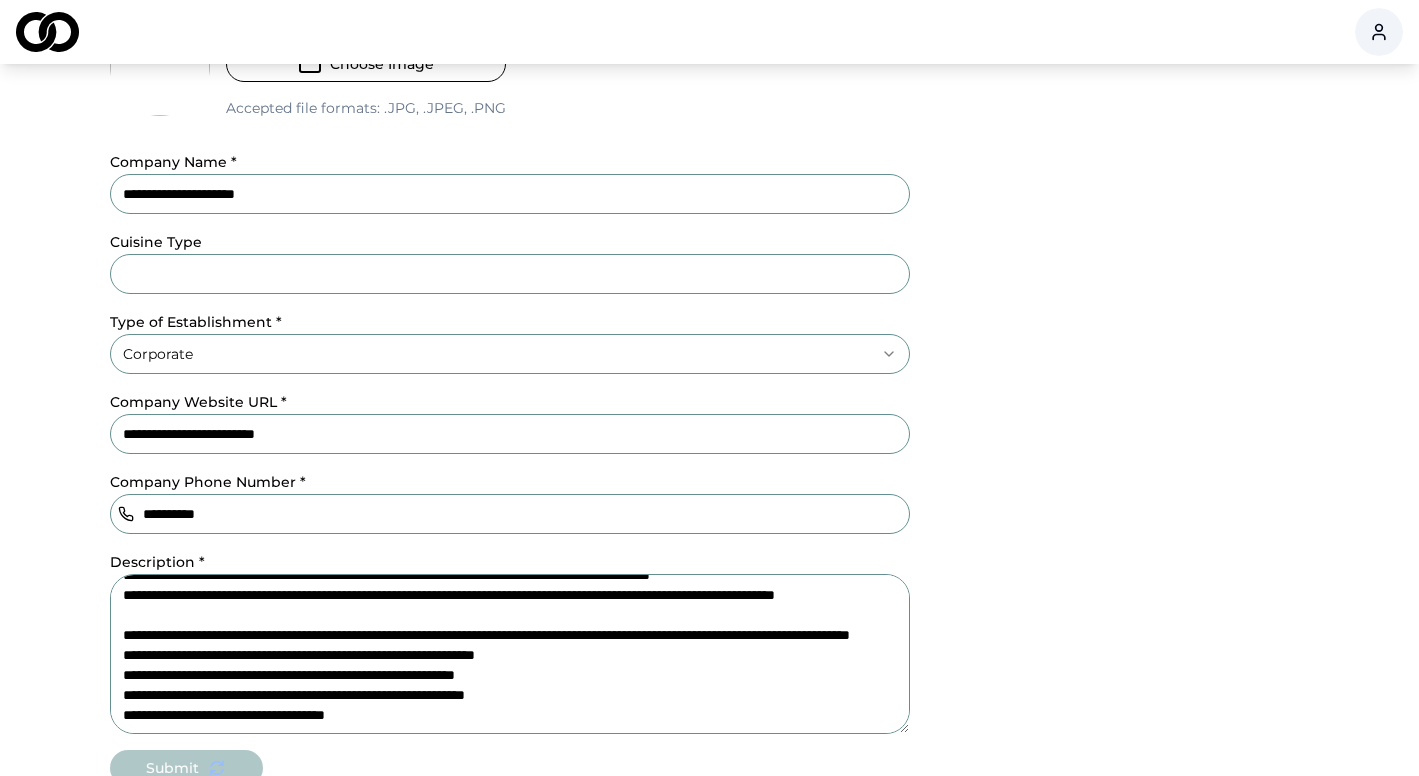 scroll, scrollTop: 138, scrollLeft: 0, axis: vertical 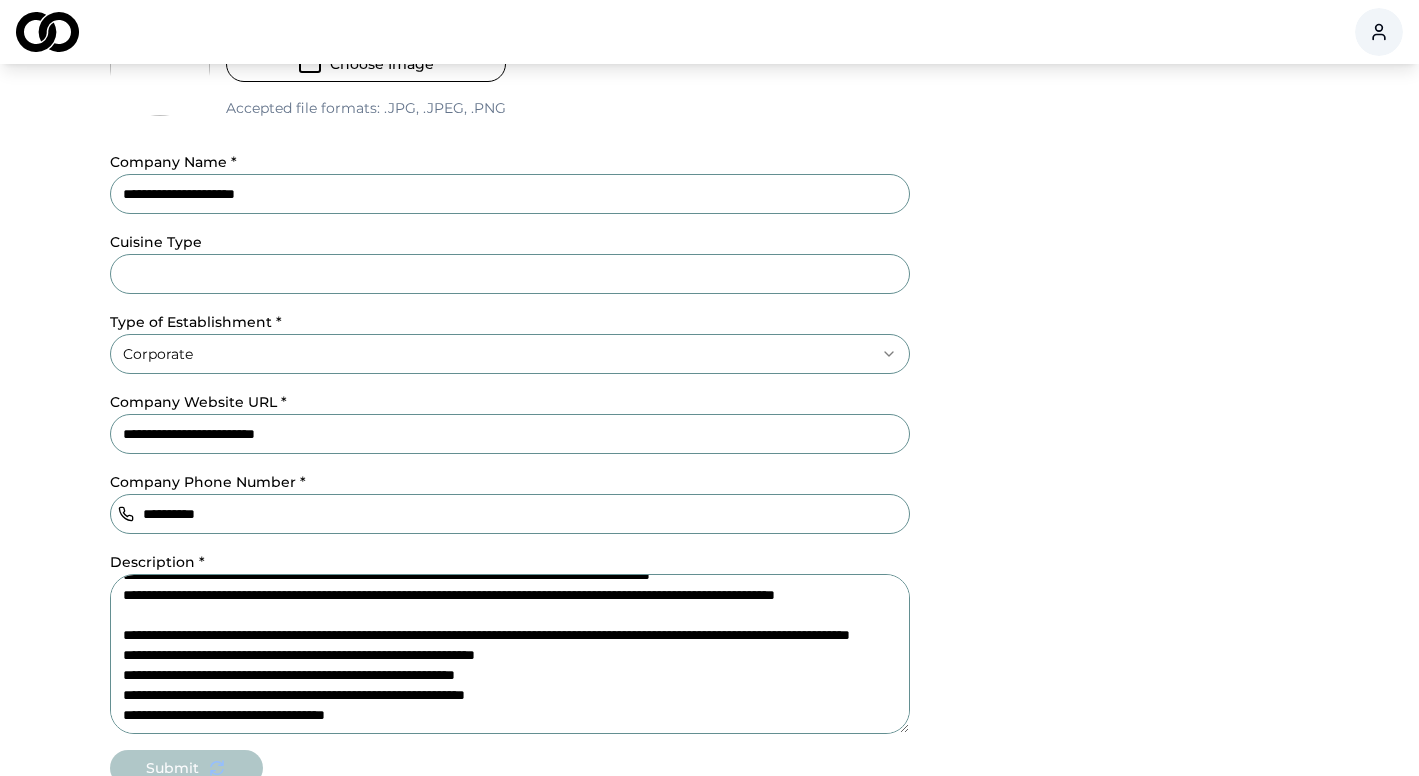 click on "**********" at bounding box center (510, 654) 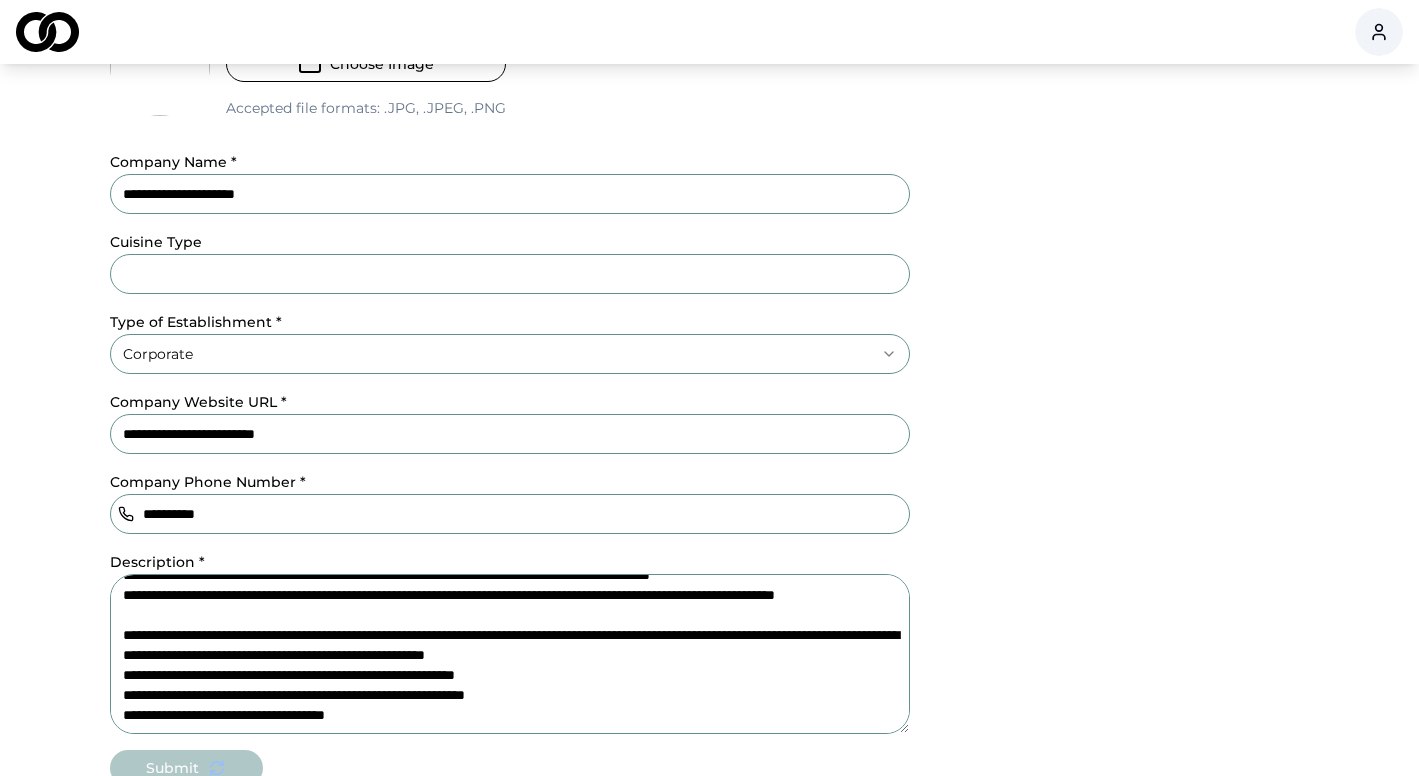 scroll, scrollTop: 118, scrollLeft: 0, axis: vertical 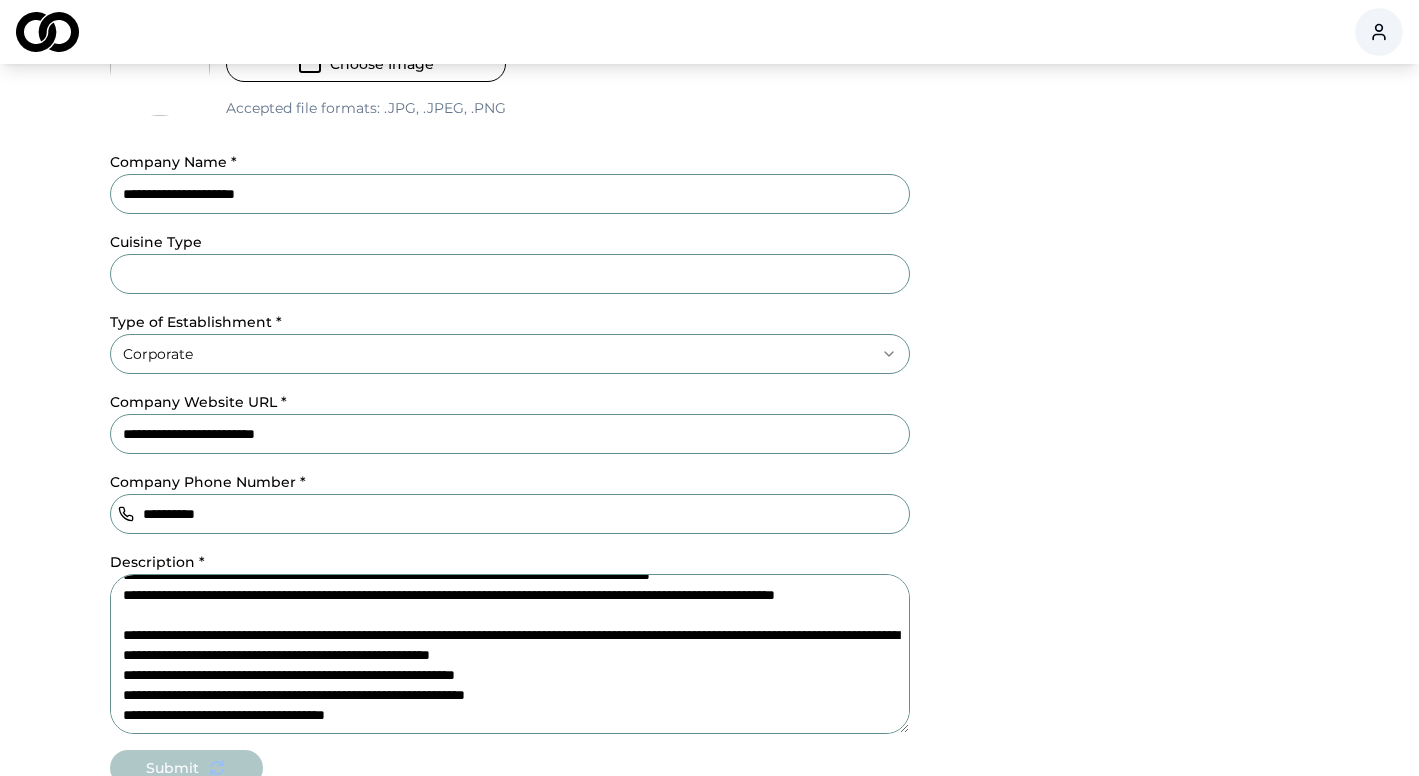 click on "**********" at bounding box center [510, 654] 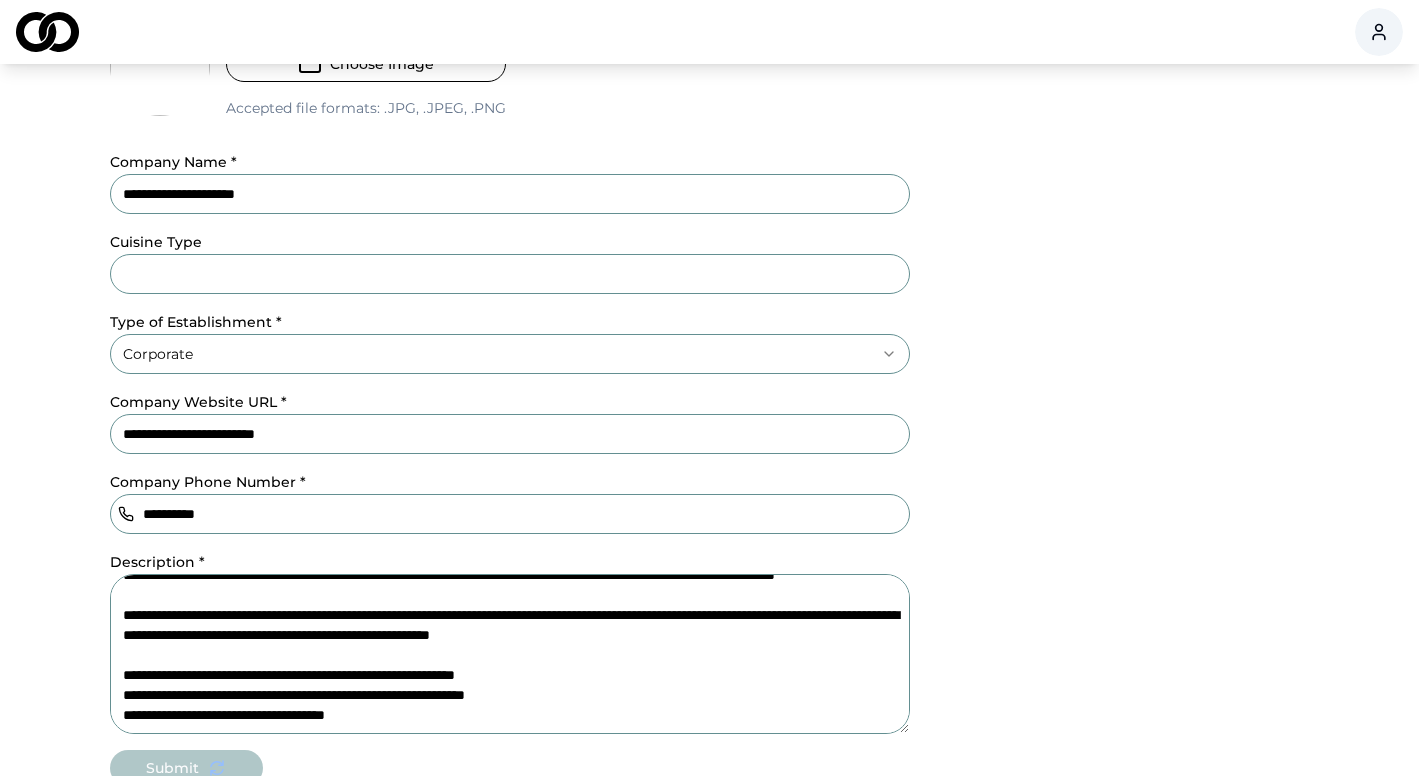 scroll, scrollTop: 138, scrollLeft: 0, axis: vertical 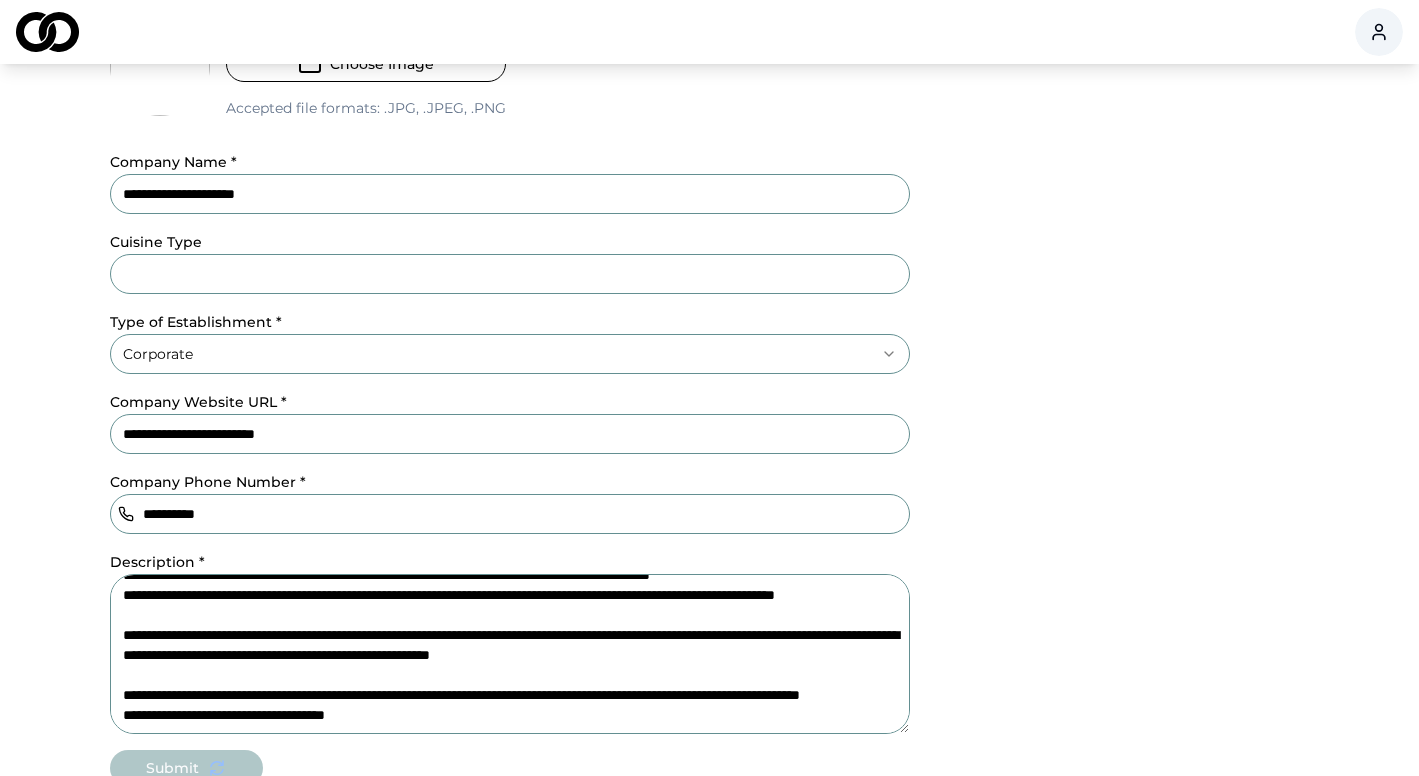click on "**********" at bounding box center (510, 654) 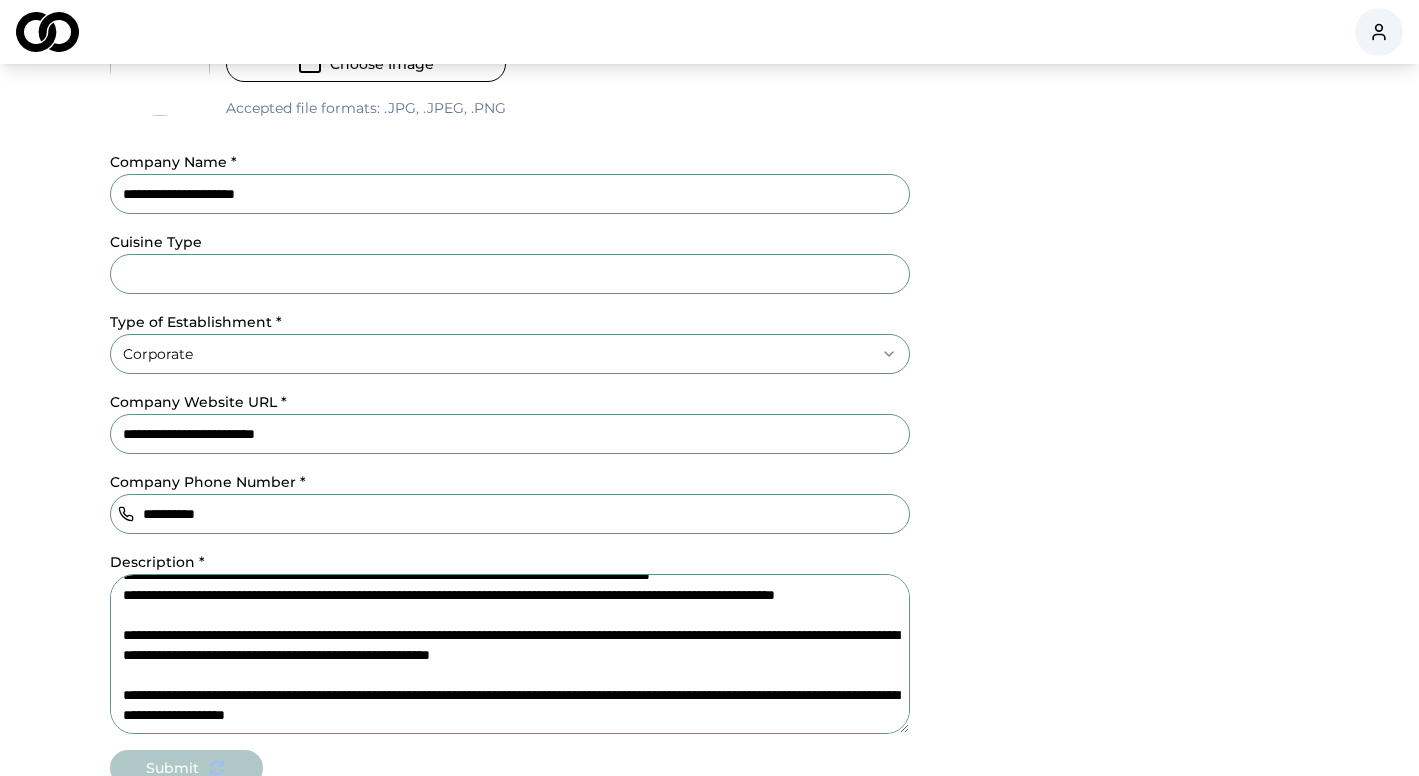 scroll, scrollTop: 118, scrollLeft: 0, axis: vertical 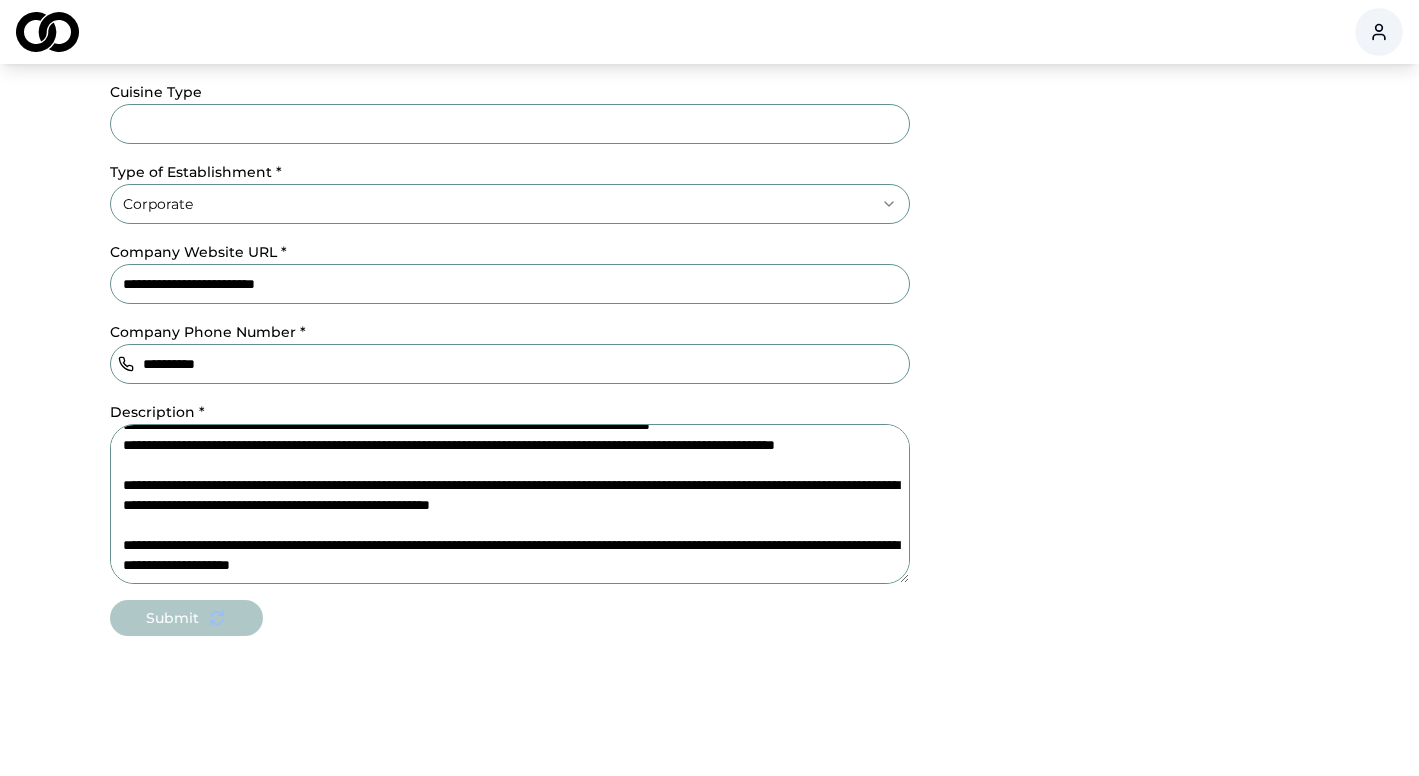 click on "Submit" at bounding box center (510, 618) 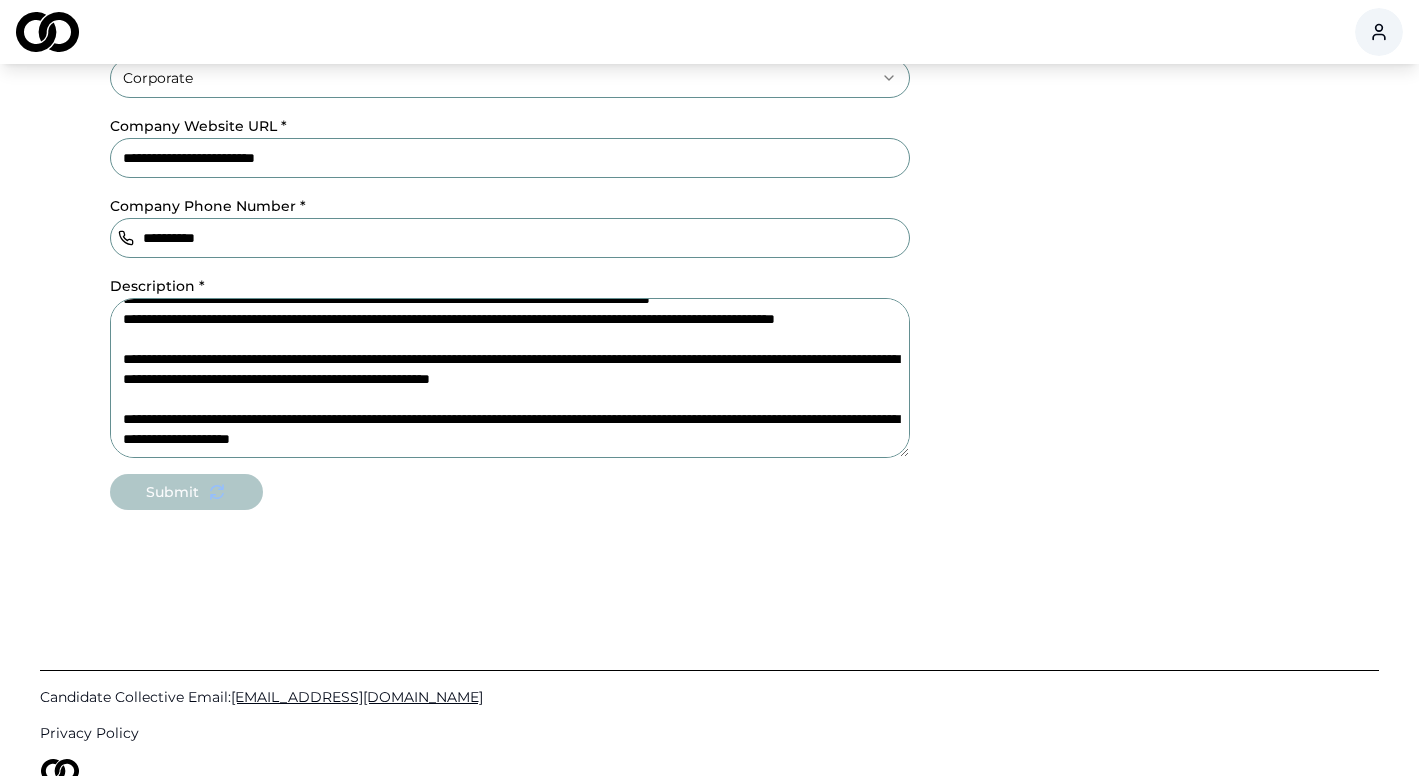 scroll, scrollTop: 584, scrollLeft: 0, axis: vertical 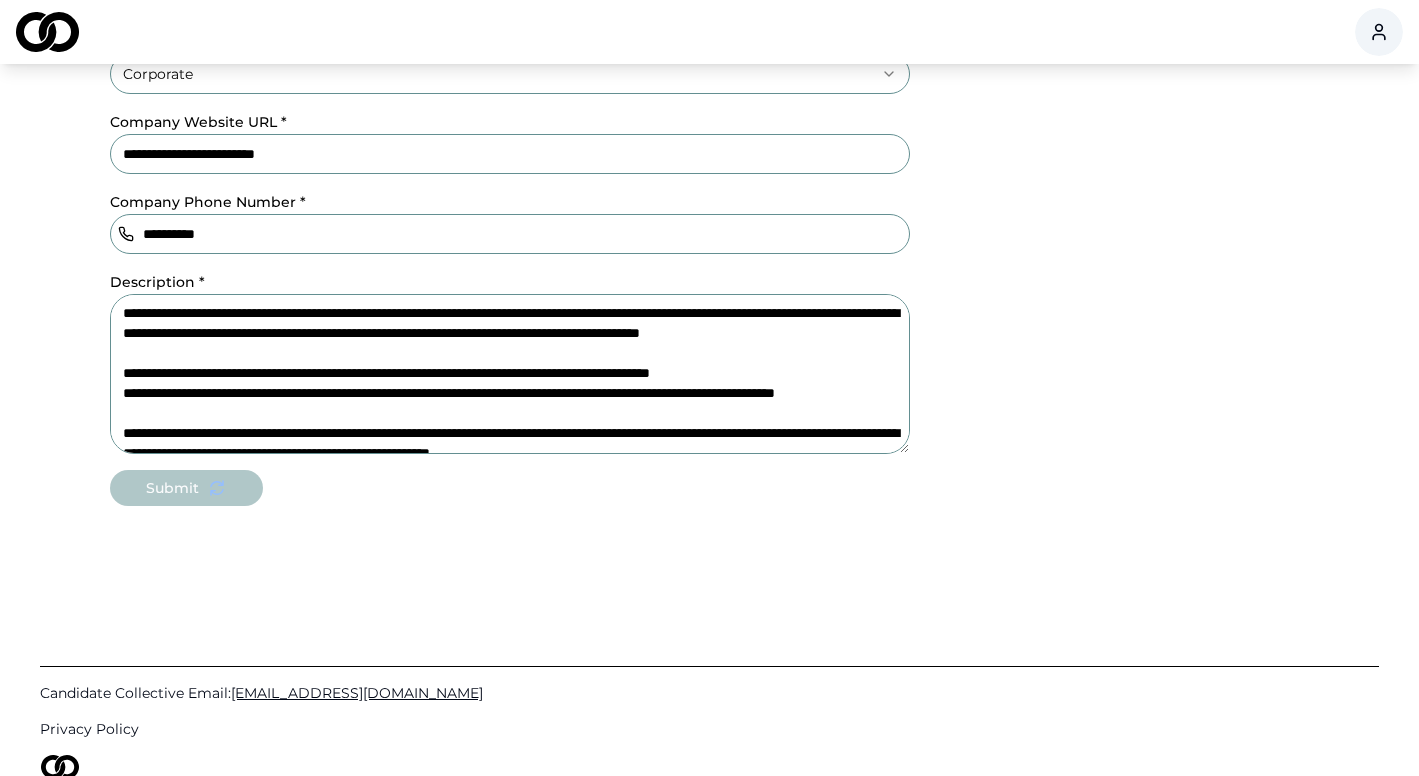 drag, startPoint x: 640, startPoint y: 438, endPoint x: 156, endPoint y: 376, distance: 487.95493 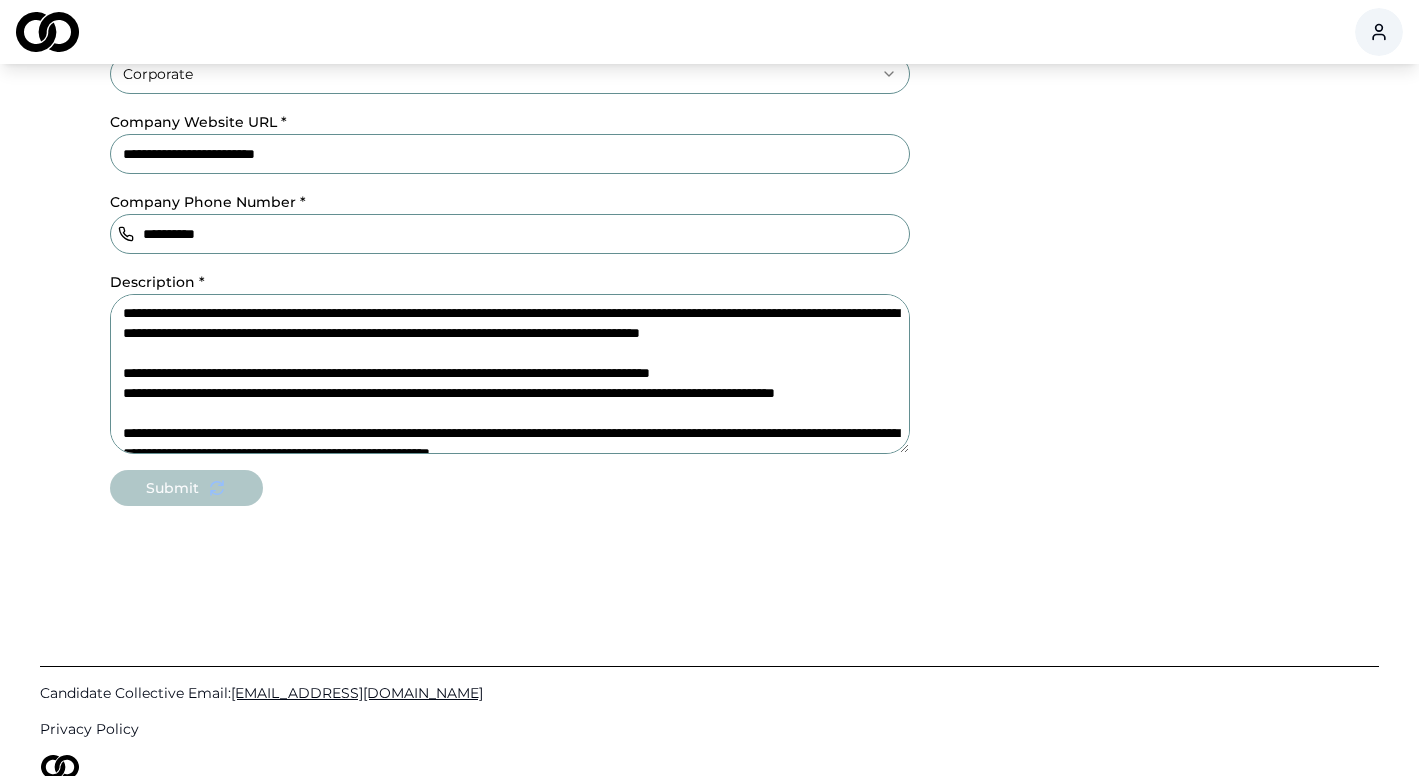click on "**********" at bounding box center [510, 374] 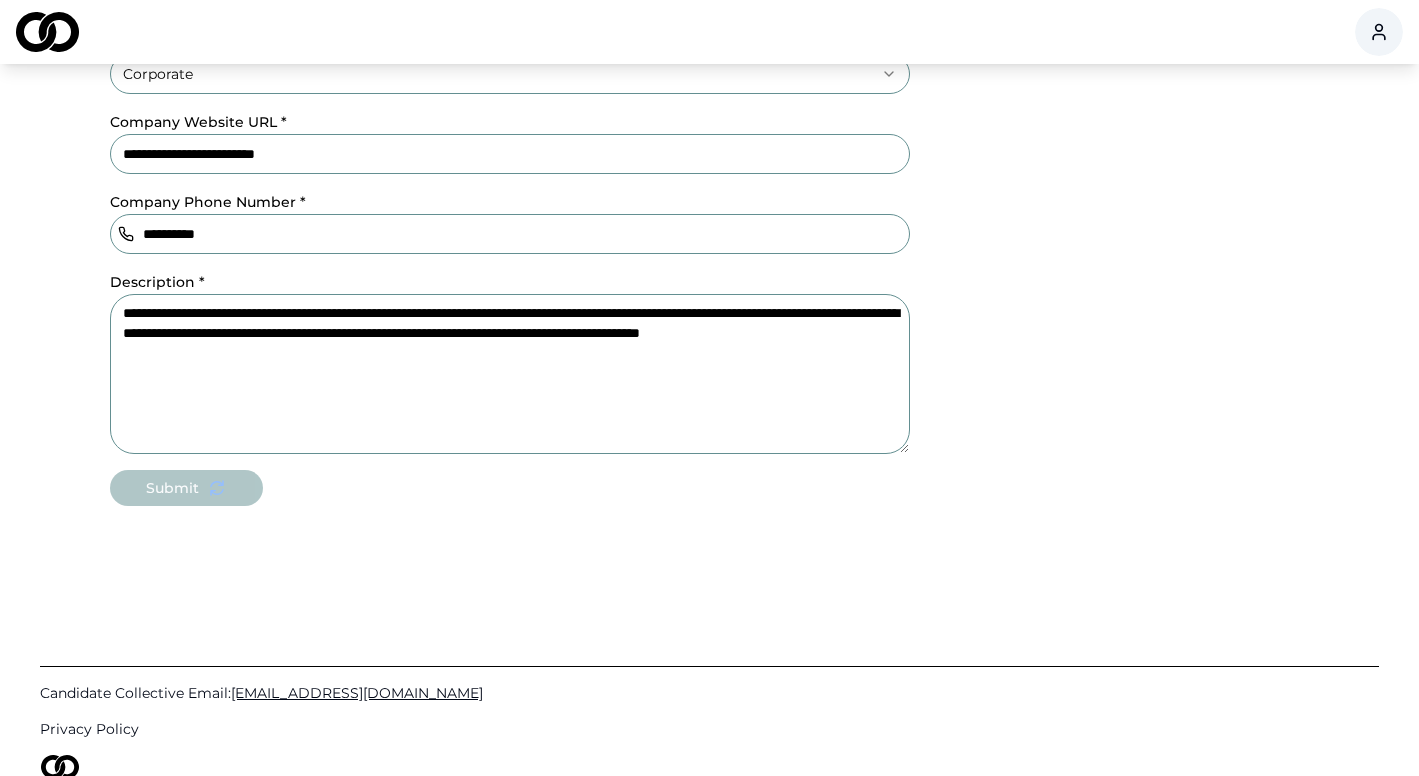 type on "**********" 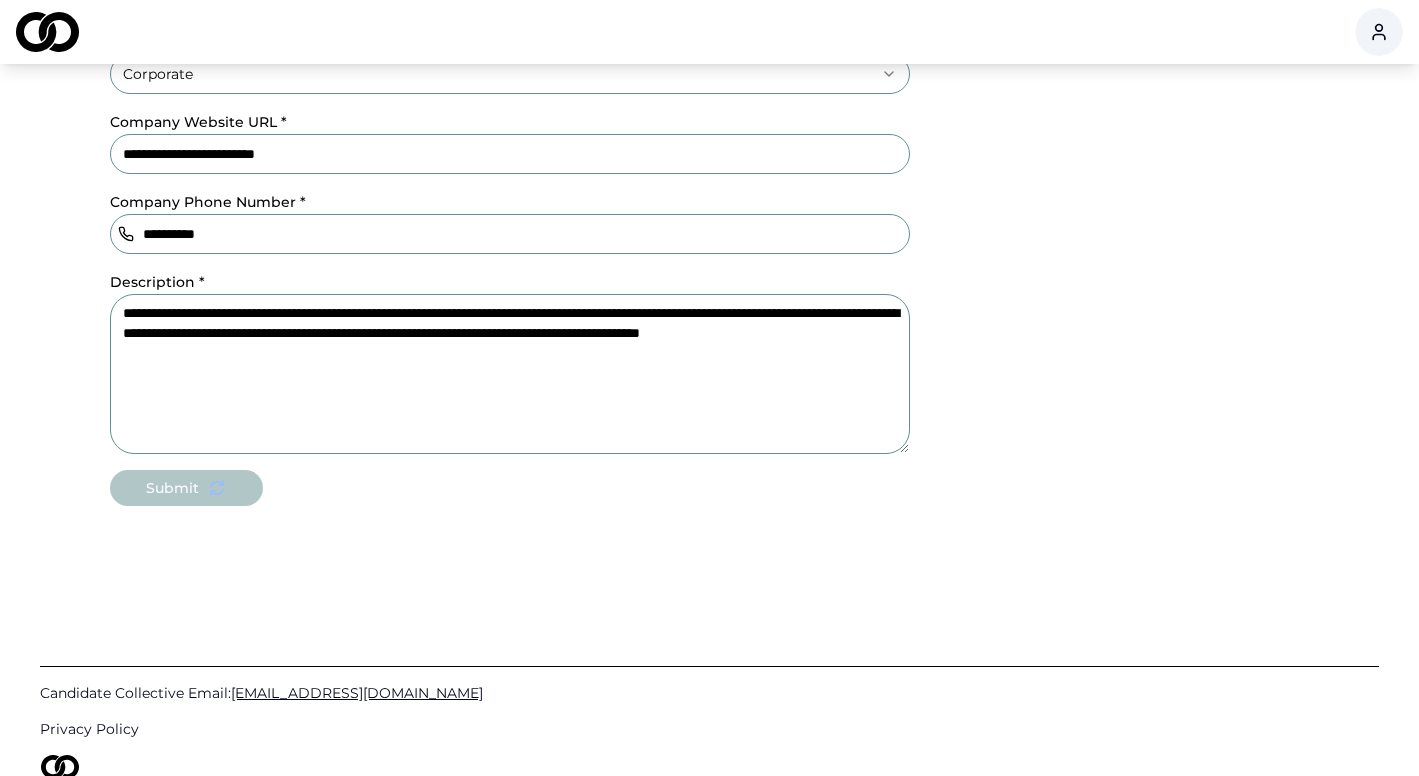 click on "Submit" at bounding box center [510, 488] 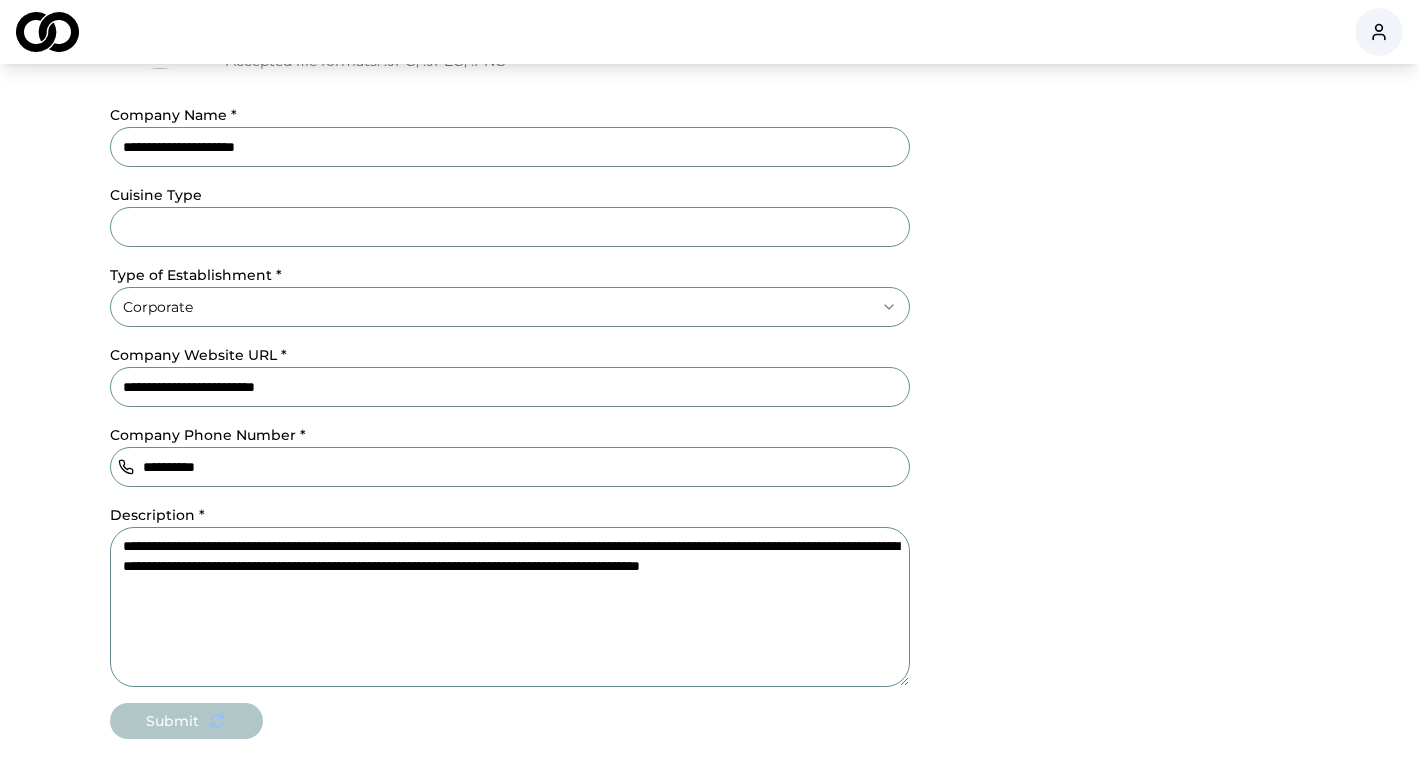 scroll, scrollTop: 0, scrollLeft: 0, axis: both 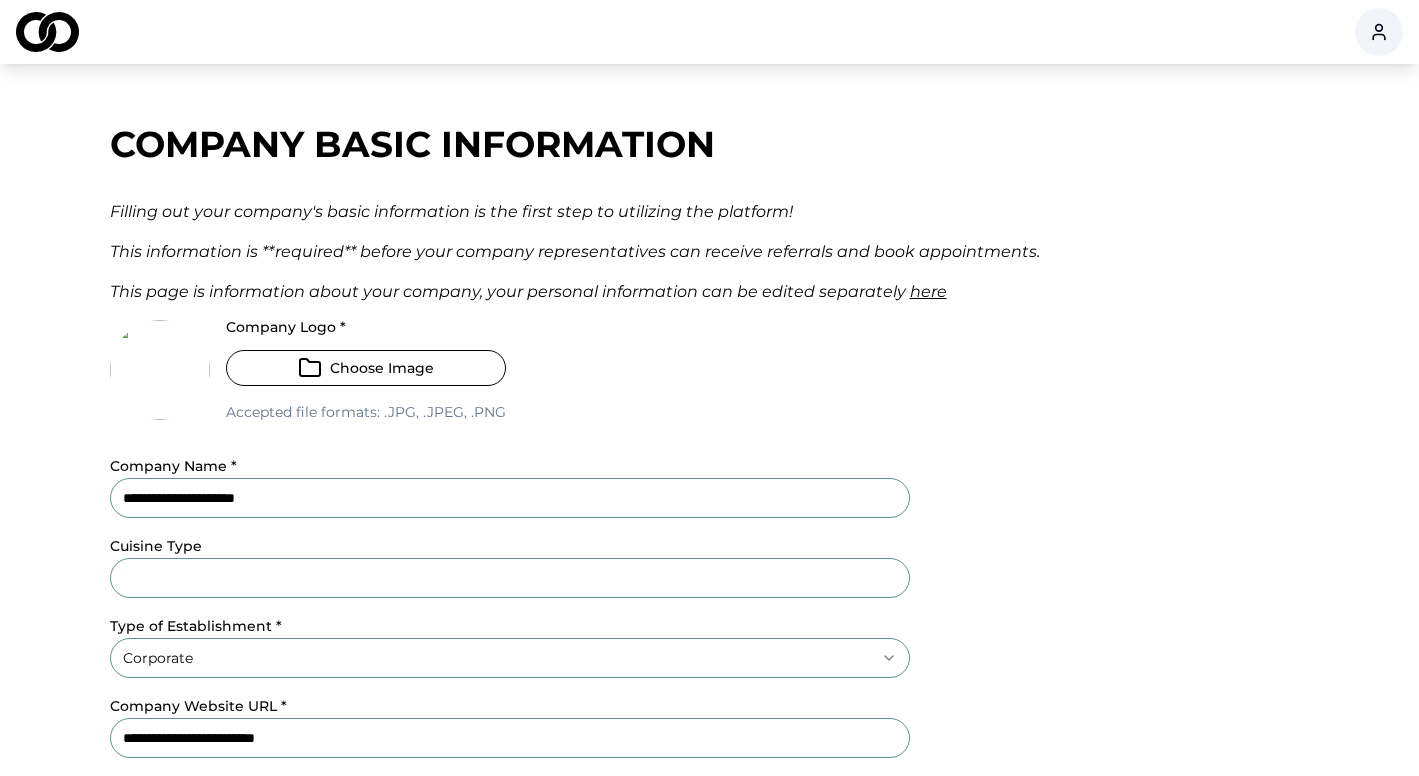 click on "Choose Image" at bounding box center [366, 368] 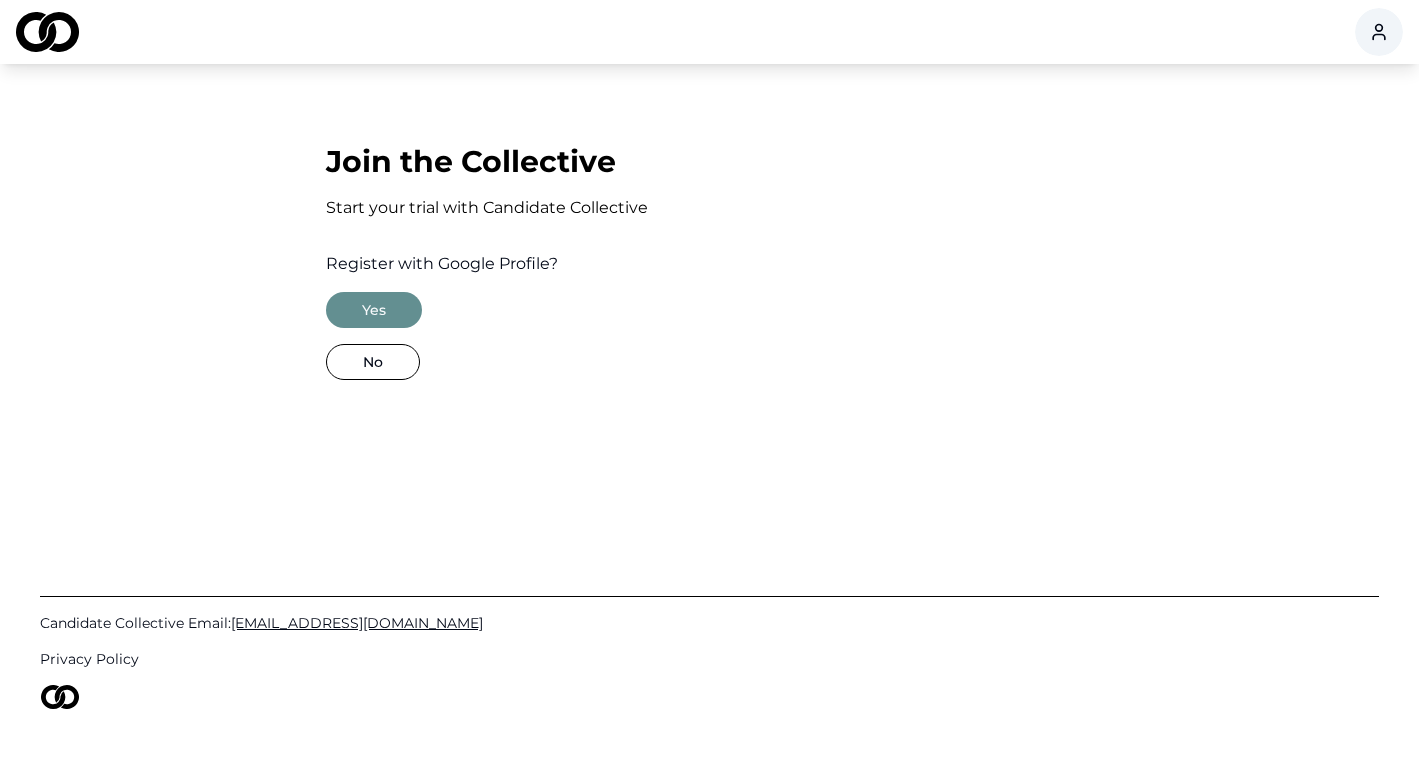 click on "No" at bounding box center [373, 362] 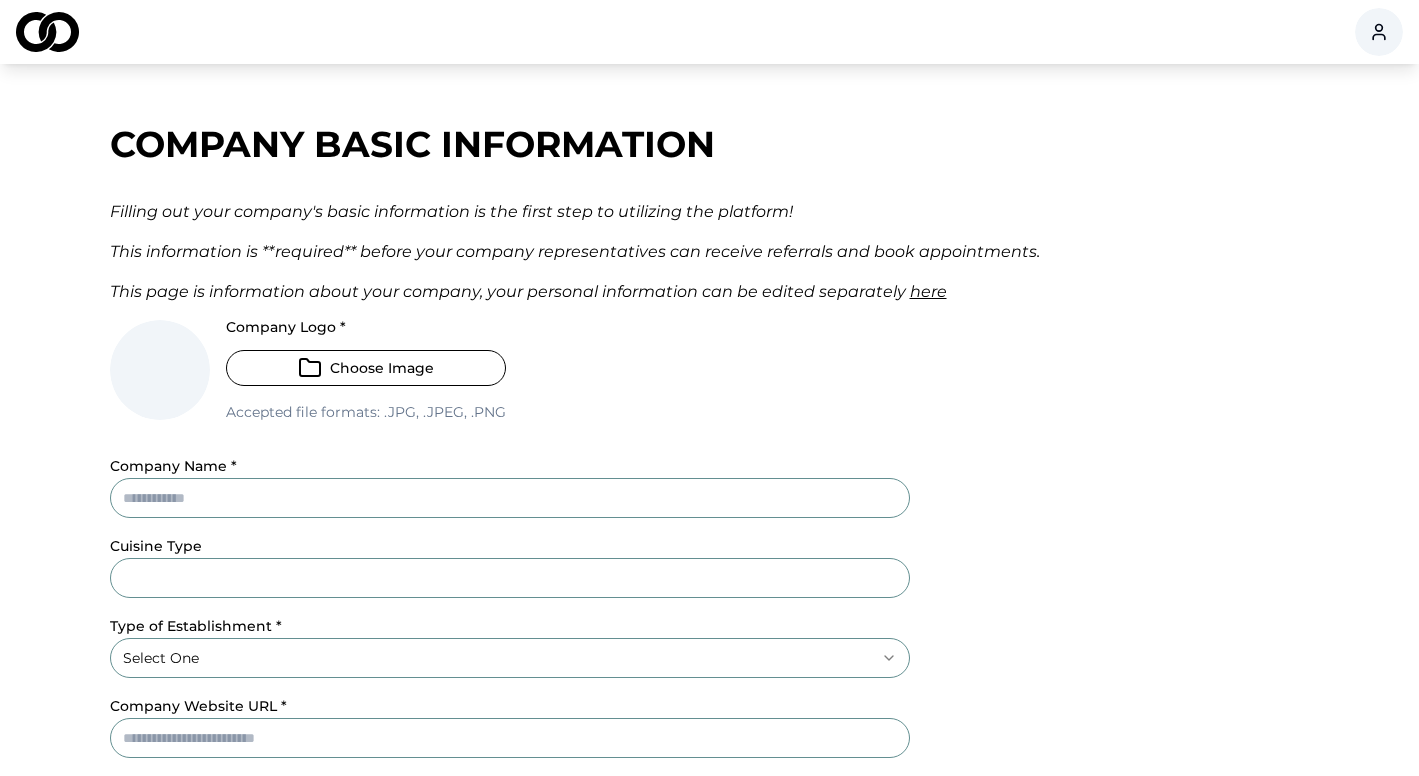click on "Company Name *" at bounding box center [510, 498] 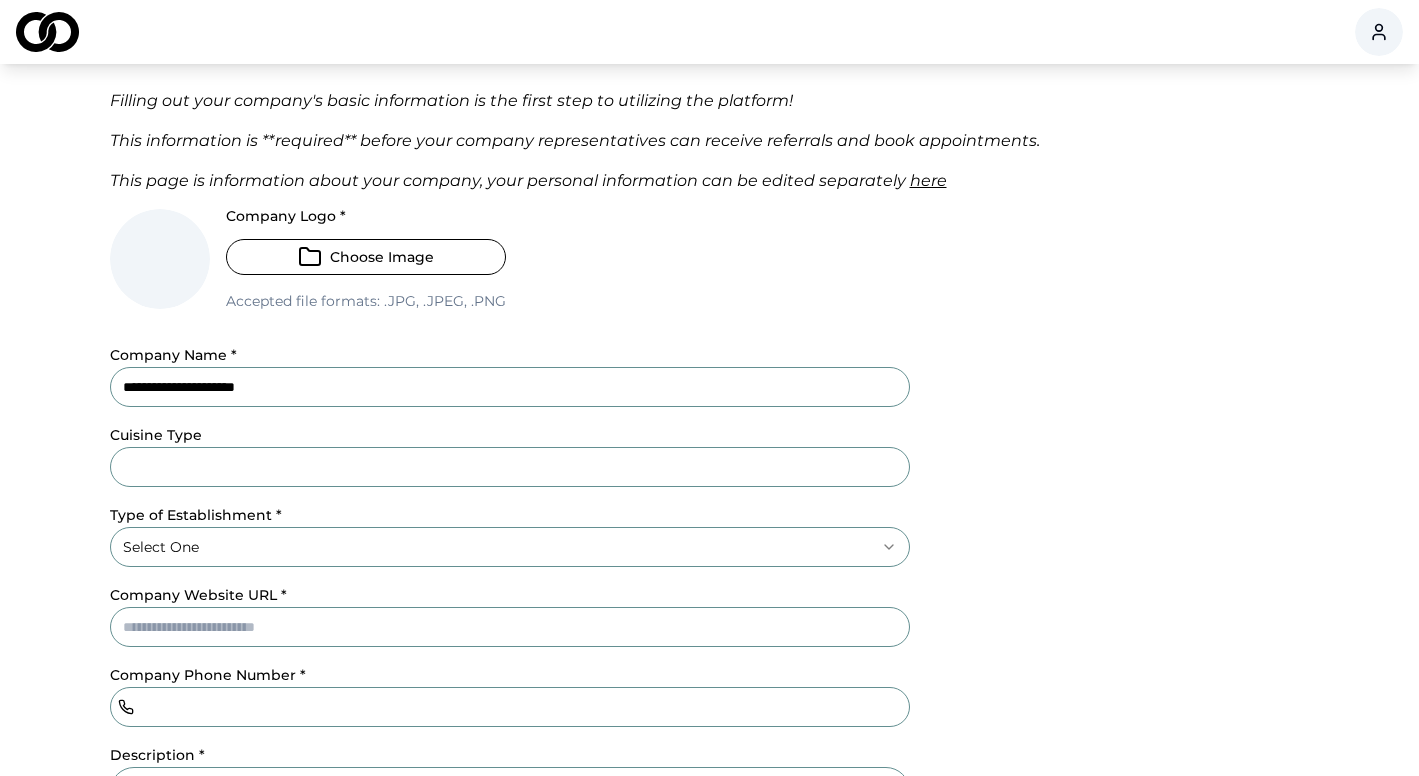 scroll, scrollTop: 117, scrollLeft: 0, axis: vertical 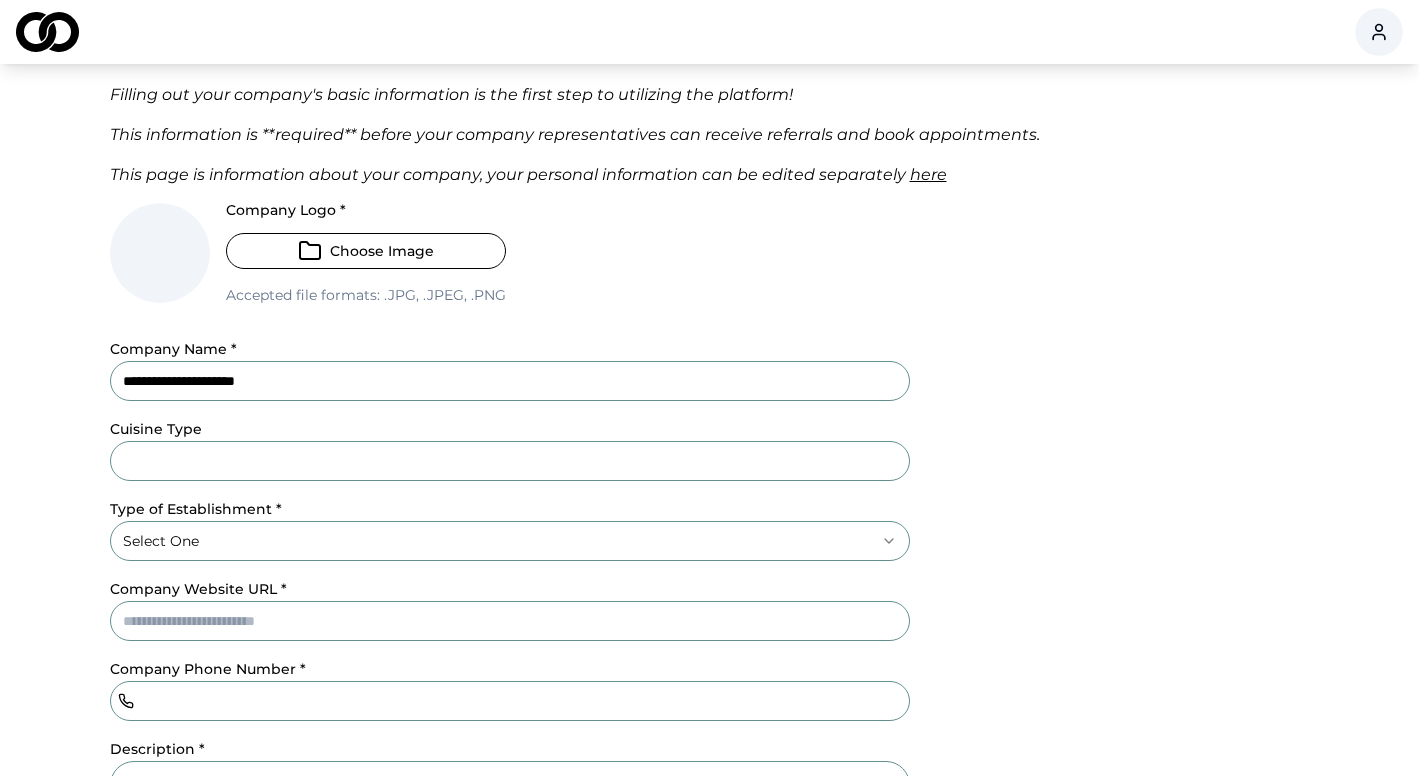click on "cuisine Type" at bounding box center [510, 461] 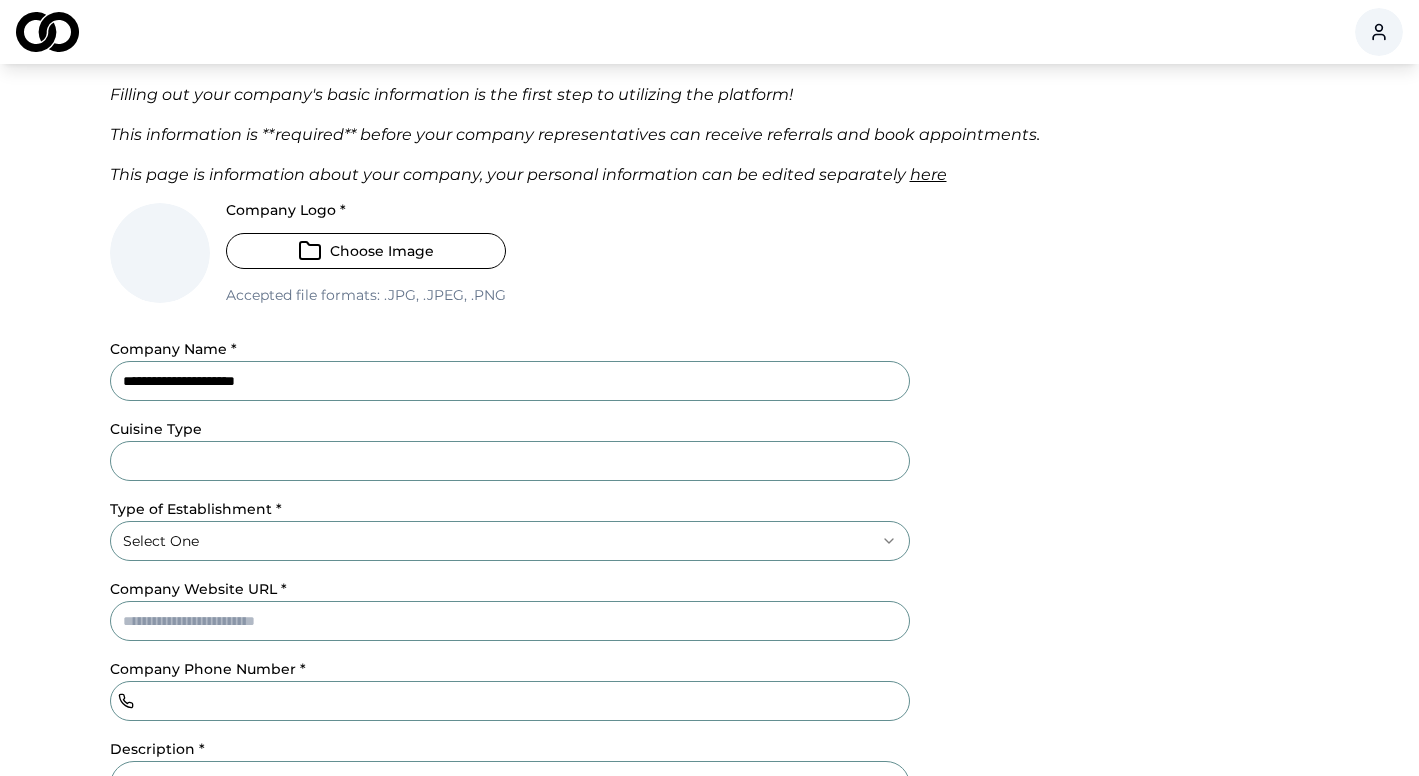 click on "cuisine Type" at bounding box center [510, 461] 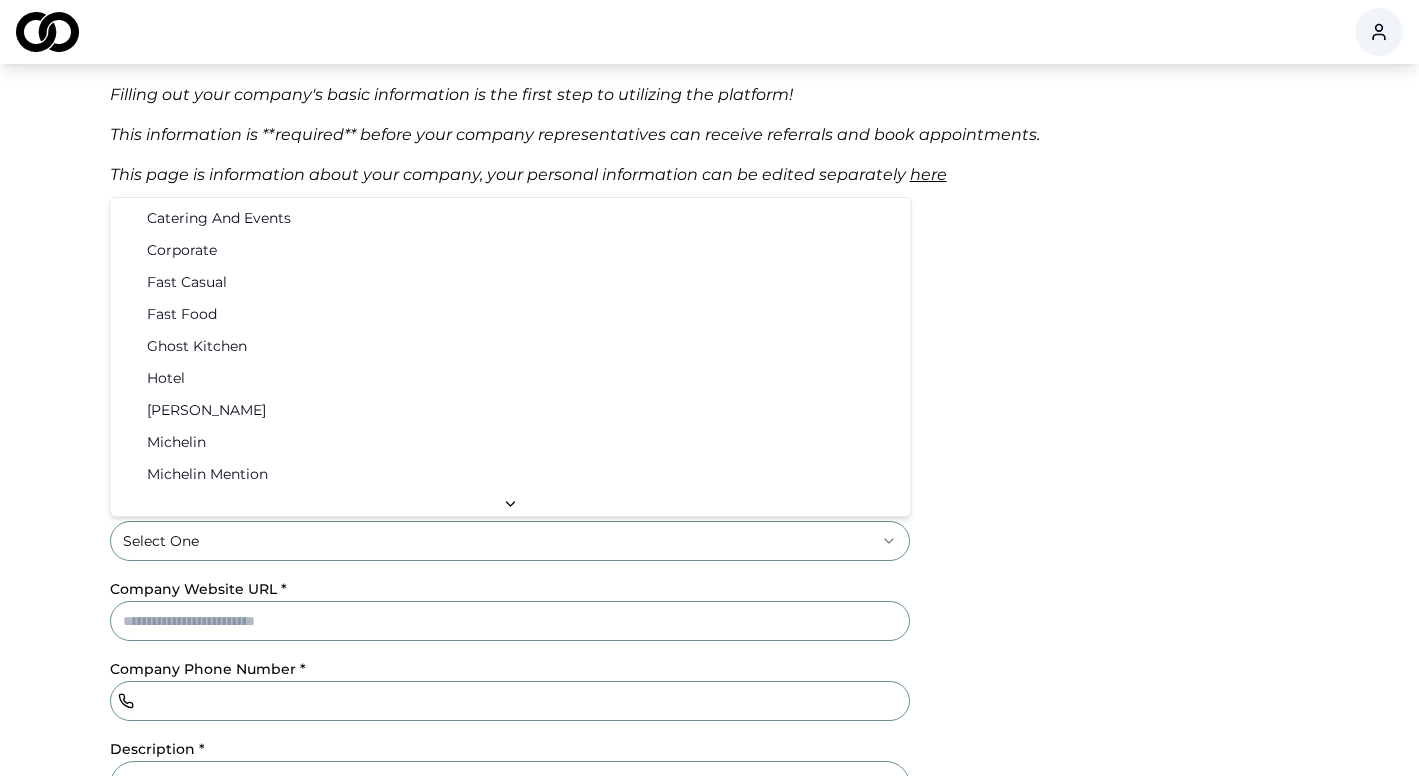 click on "**********" at bounding box center (709, 271) 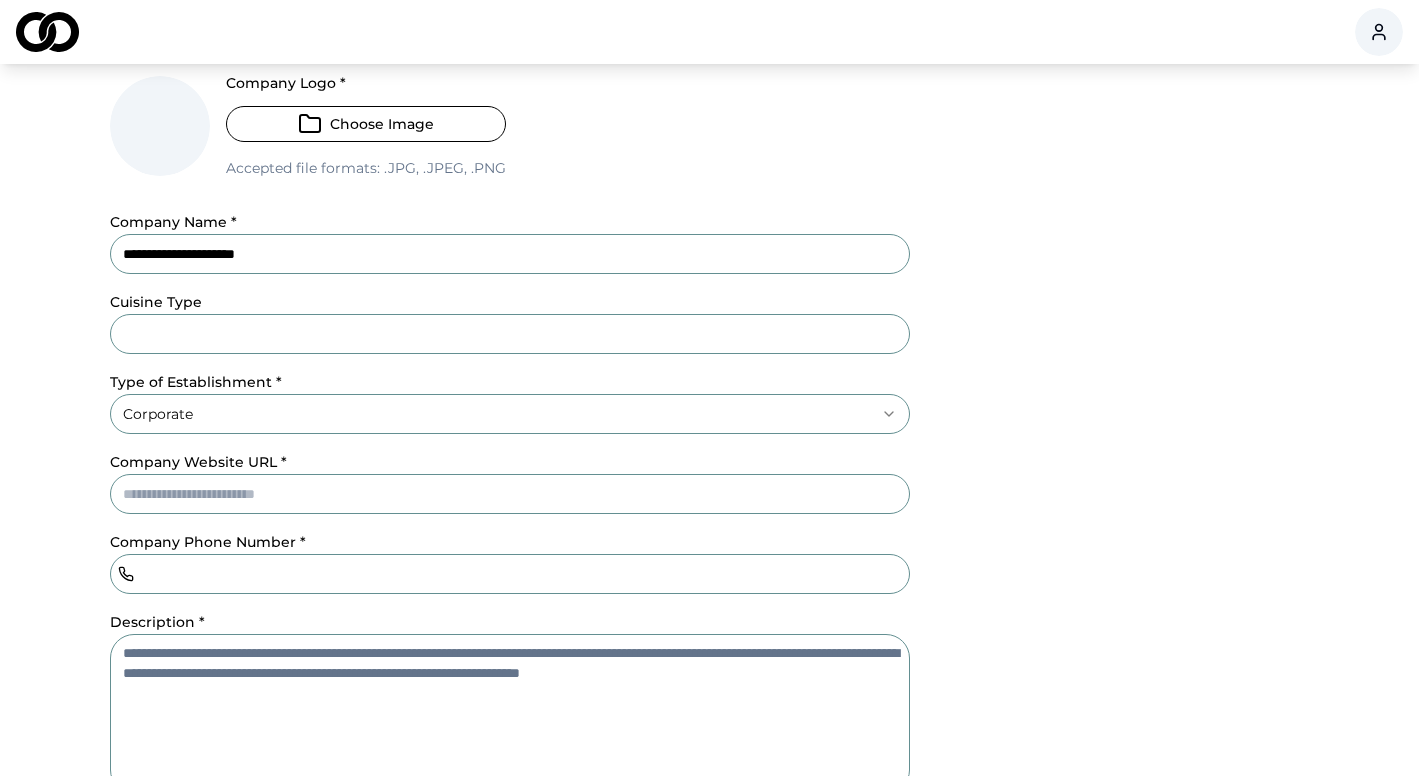 scroll, scrollTop: 246, scrollLeft: 0, axis: vertical 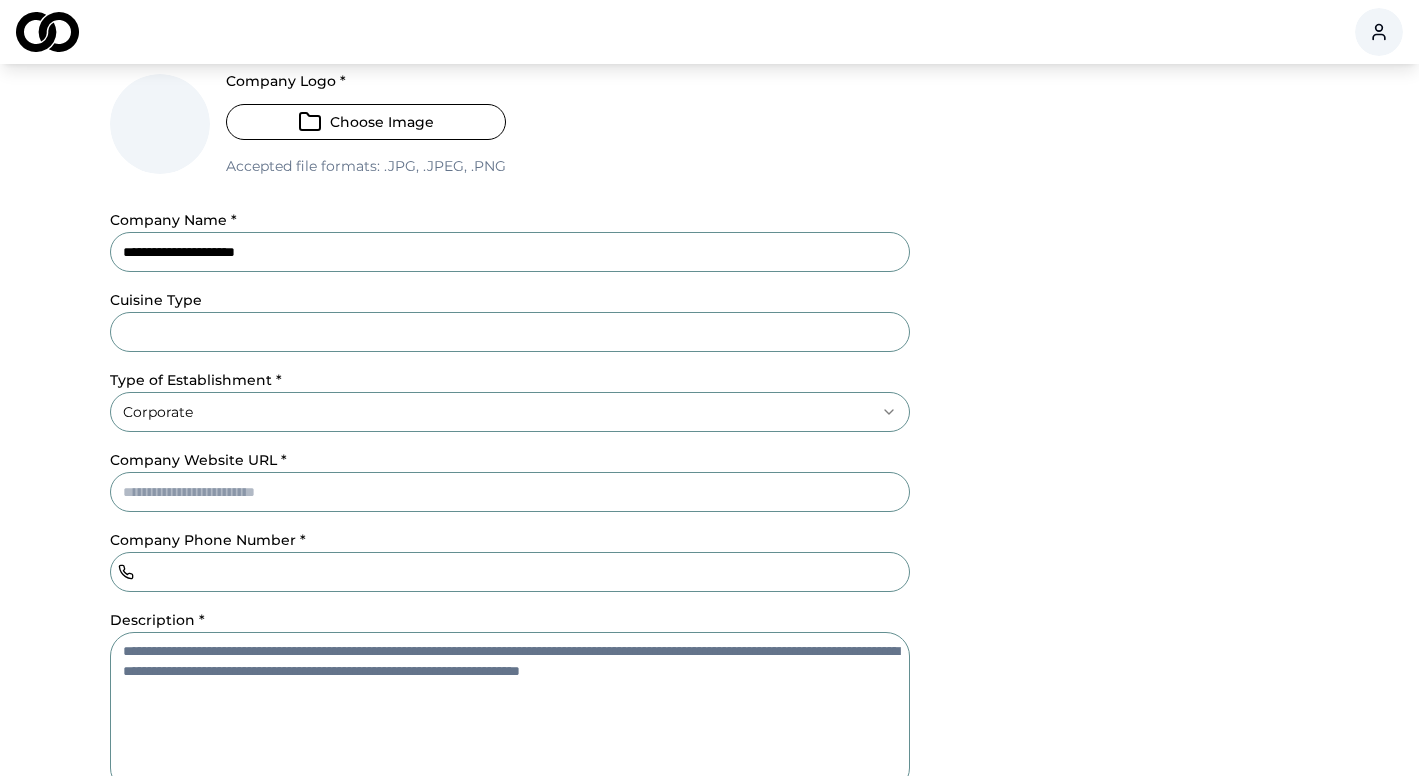 click on "Company Website URL *" at bounding box center [510, 492] 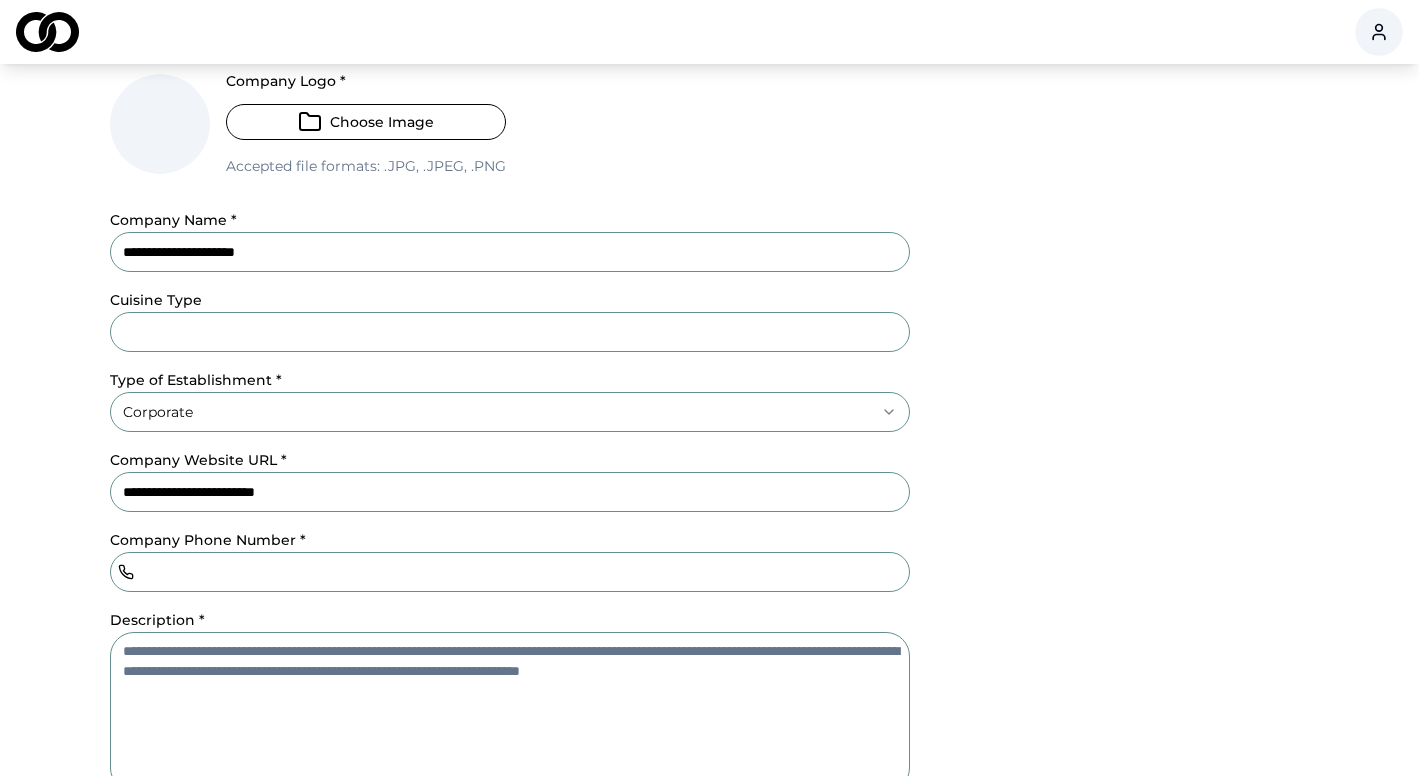 click on "Company Phone Number *" at bounding box center [510, 572] 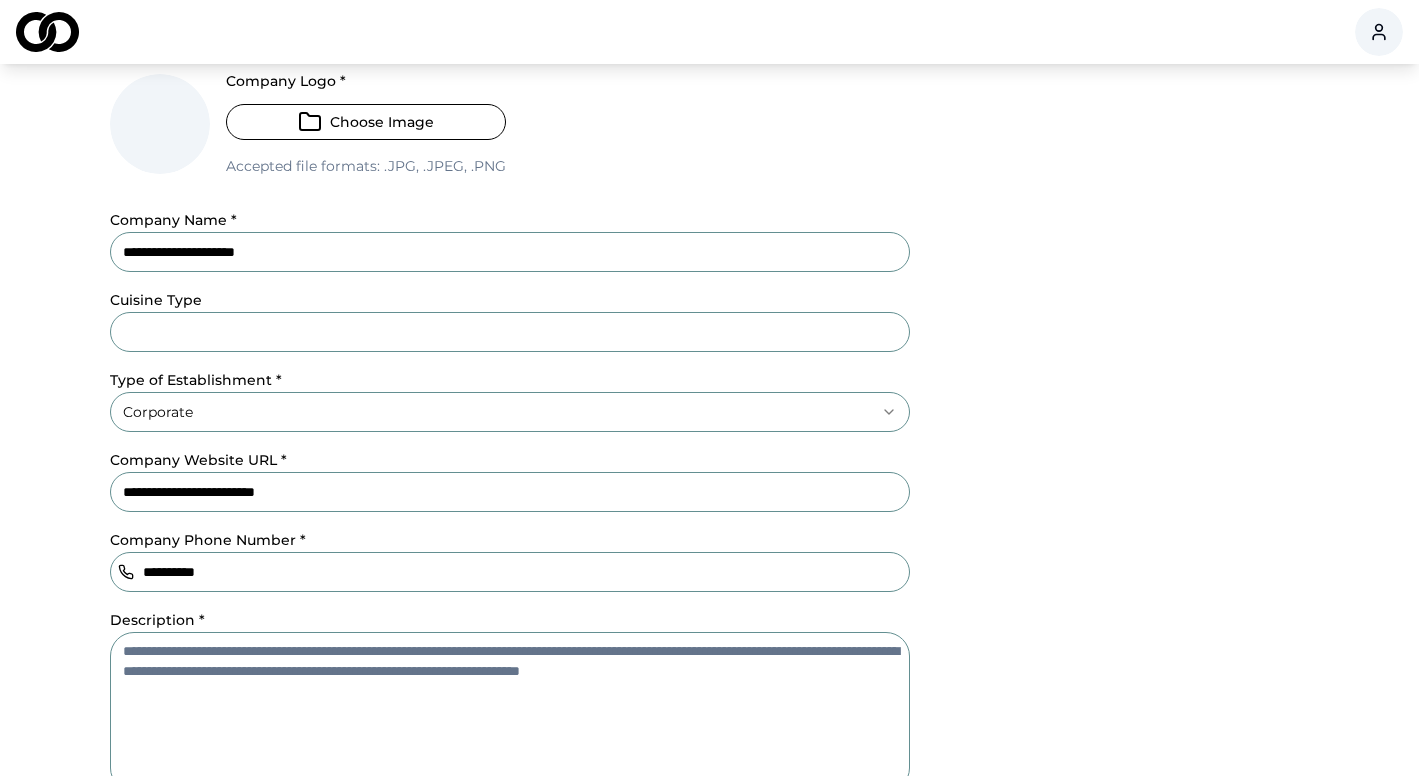 click on "**********" at bounding box center [510, 572] 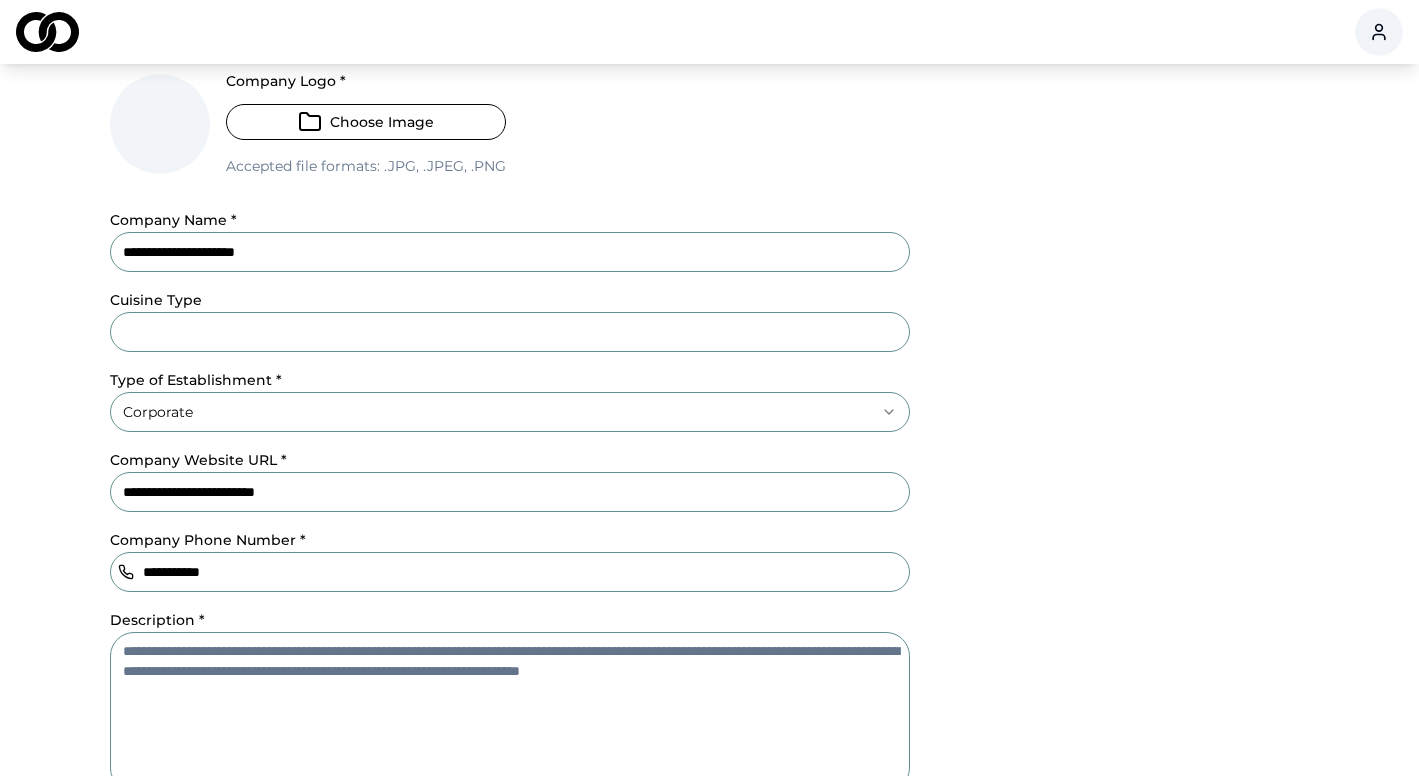 click on "**********" at bounding box center [510, 572] 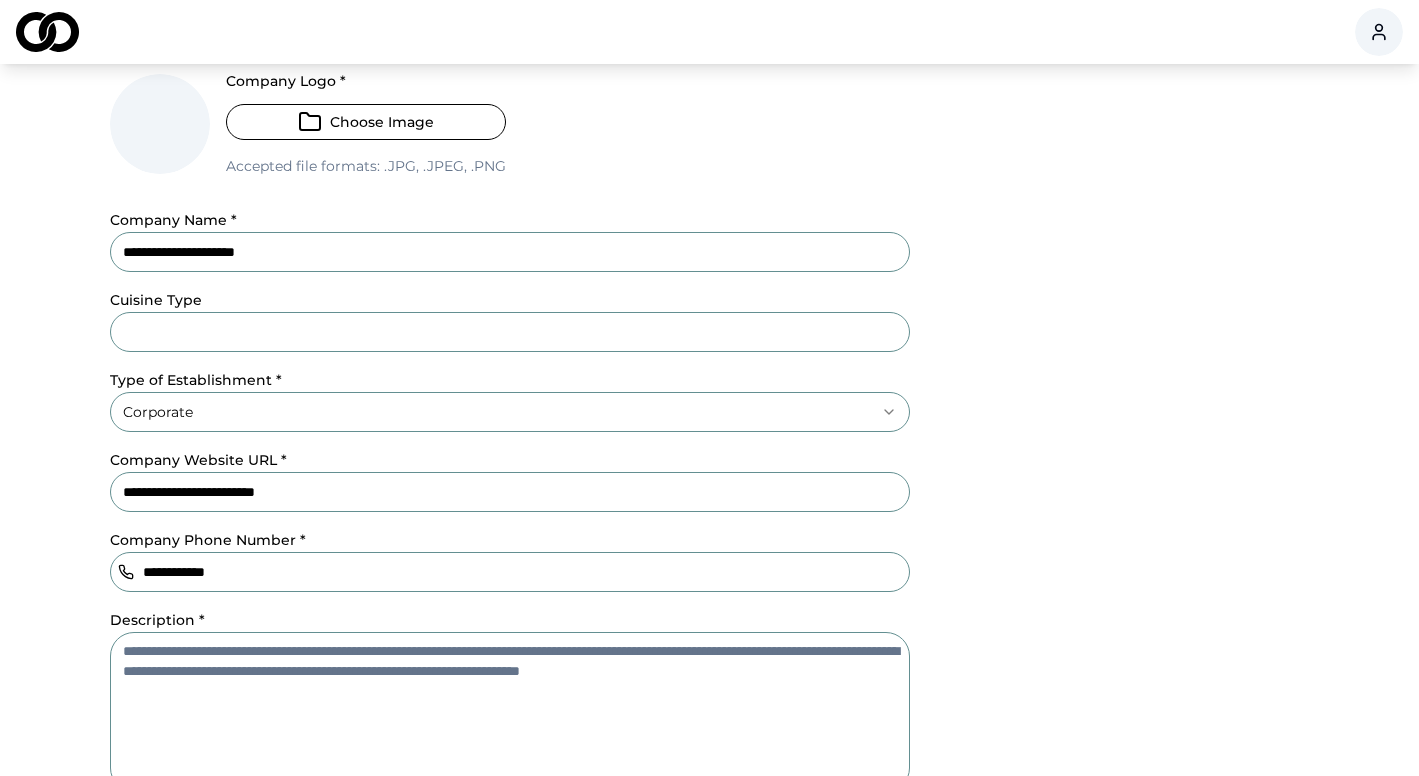 type on "**********" 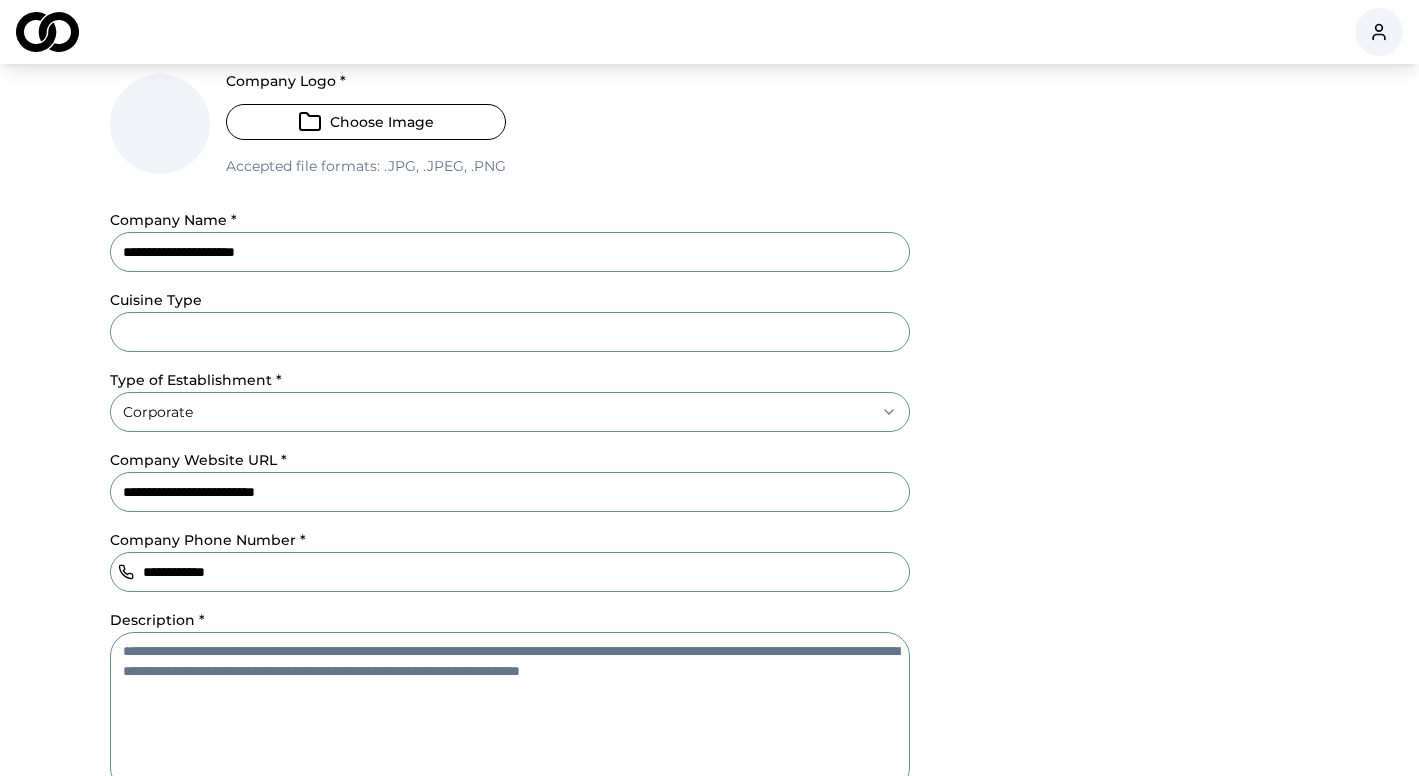 click on "Description *" at bounding box center [510, 712] 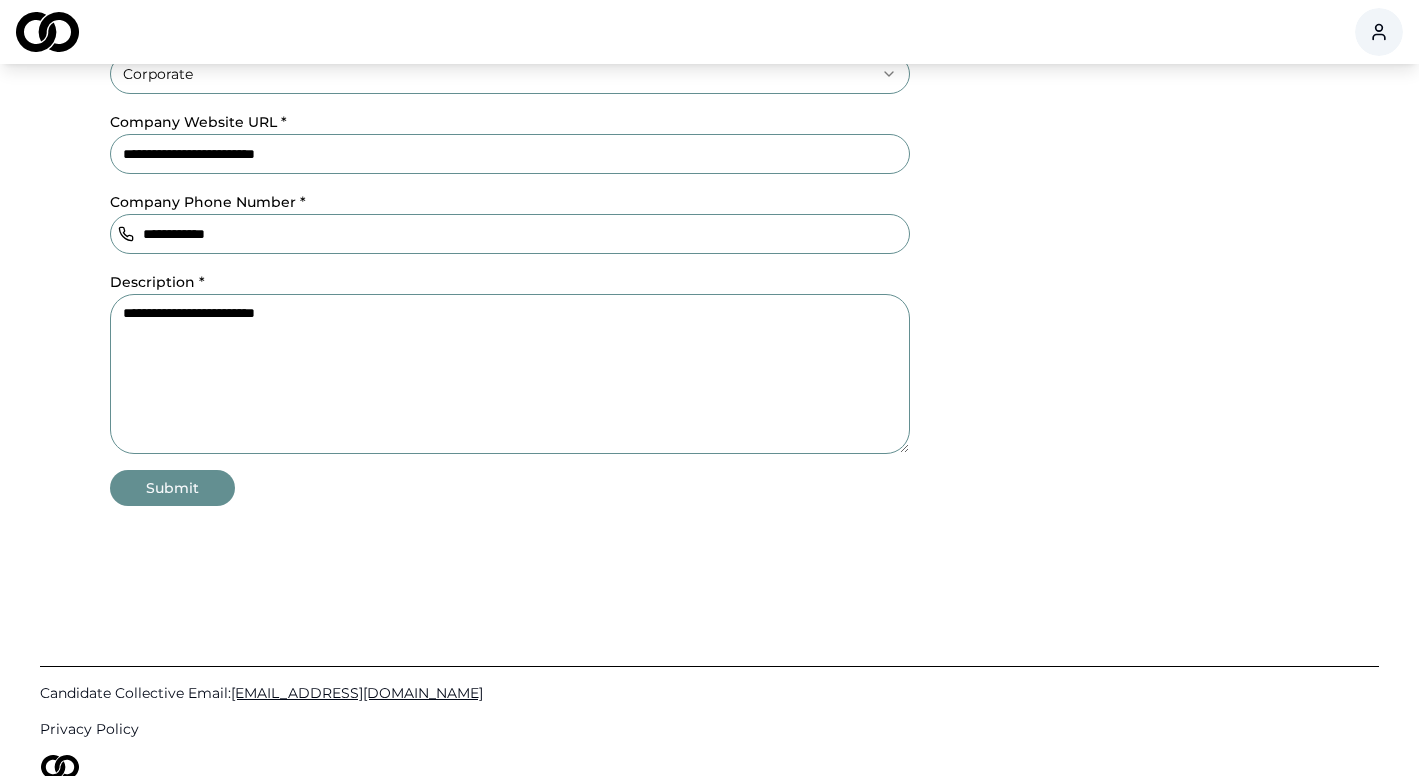 scroll, scrollTop: 683, scrollLeft: 0, axis: vertical 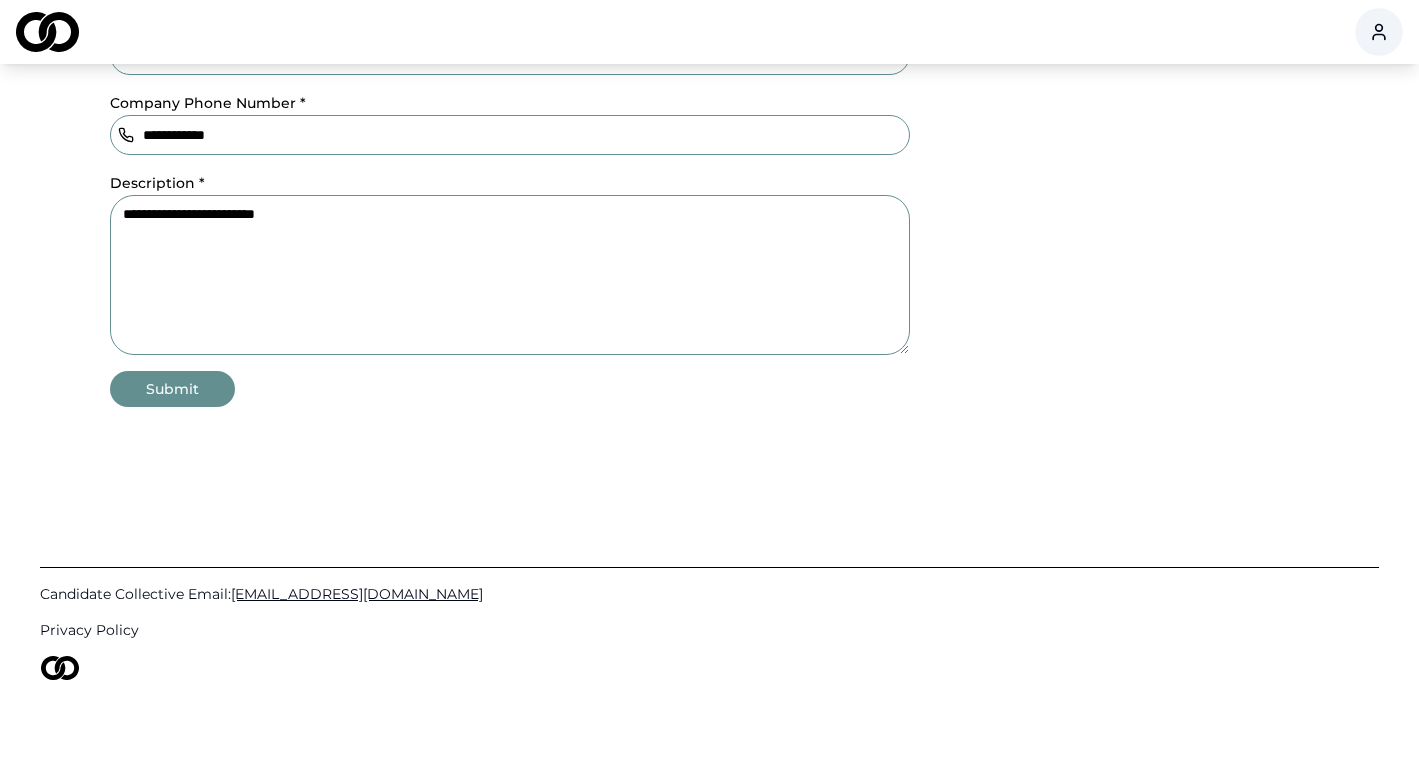 type on "**********" 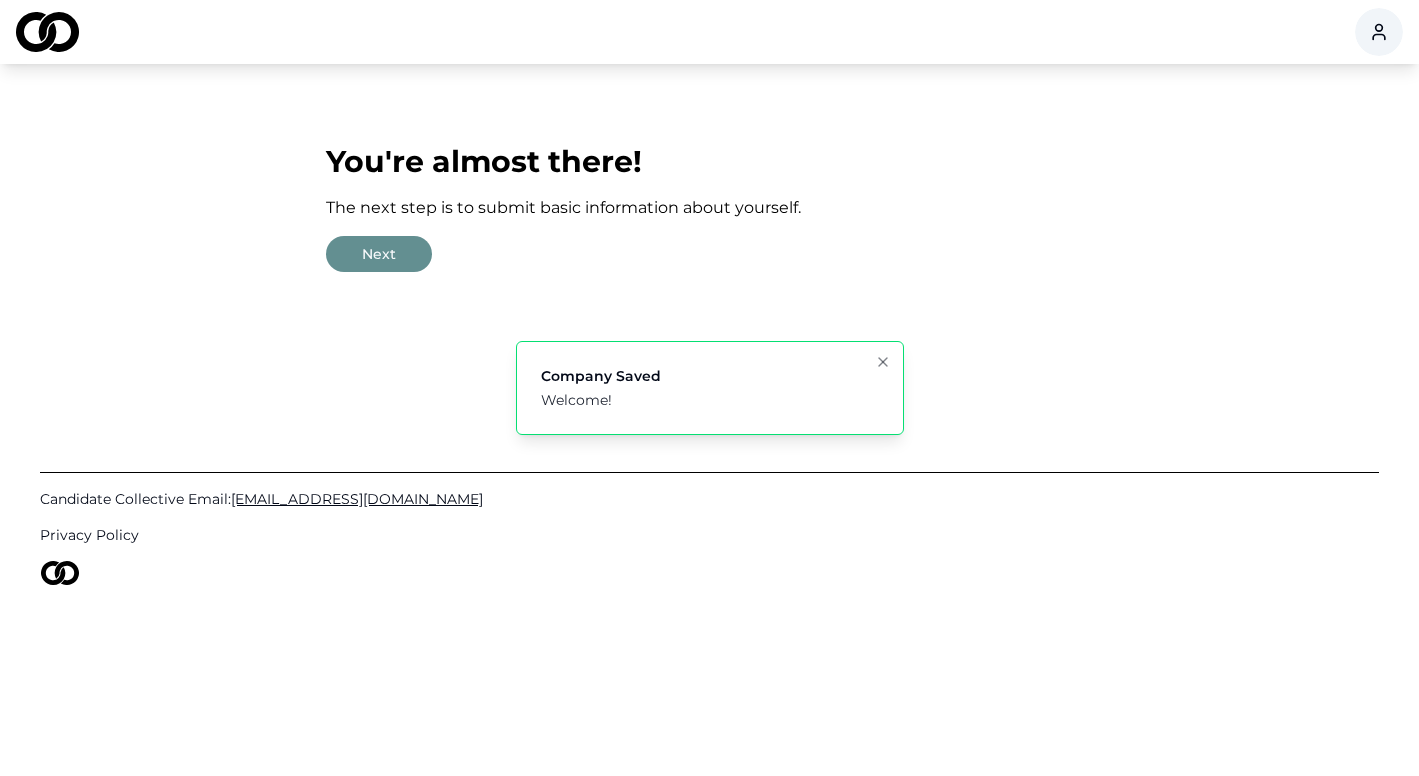 scroll, scrollTop: 0, scrollLeft: 0, axis: both 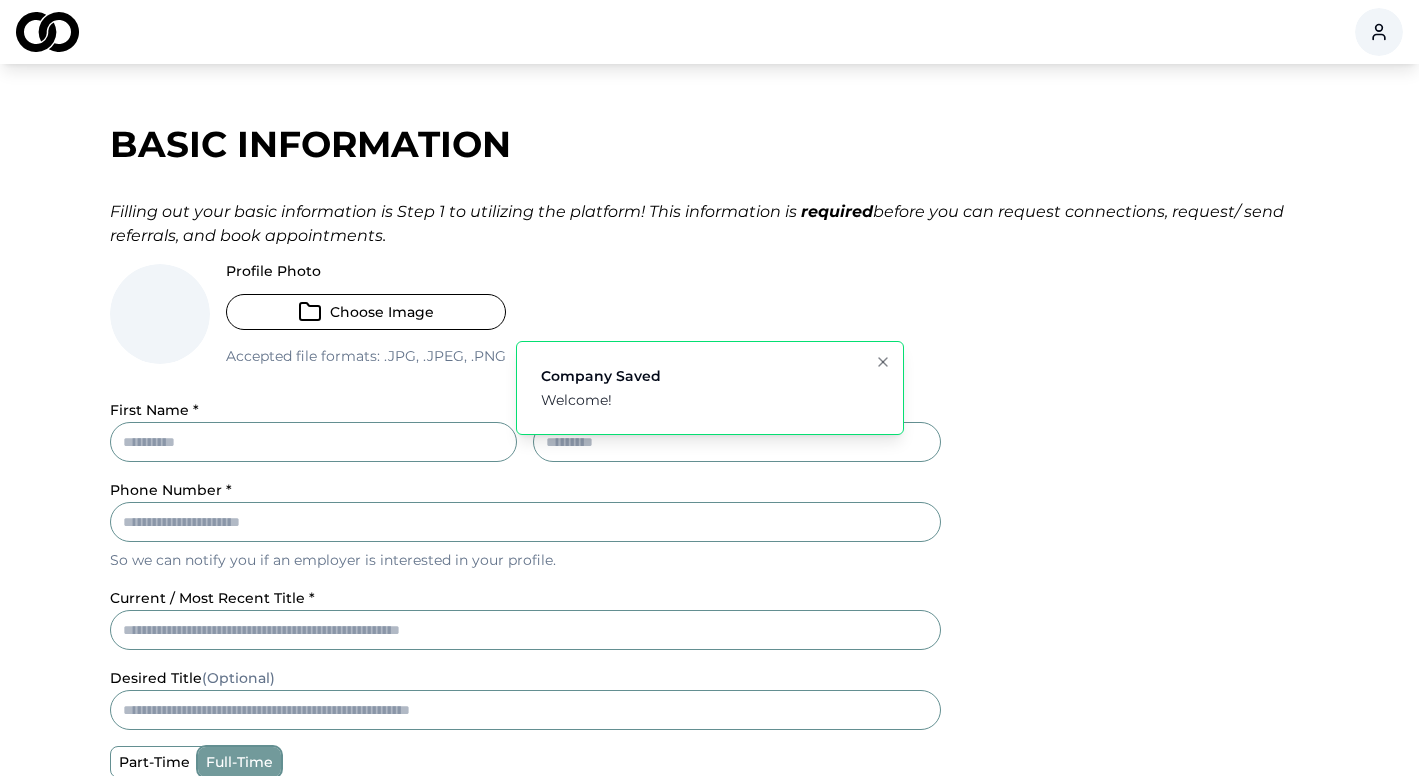 click on "First Name *" at bounding box center (314, 442) 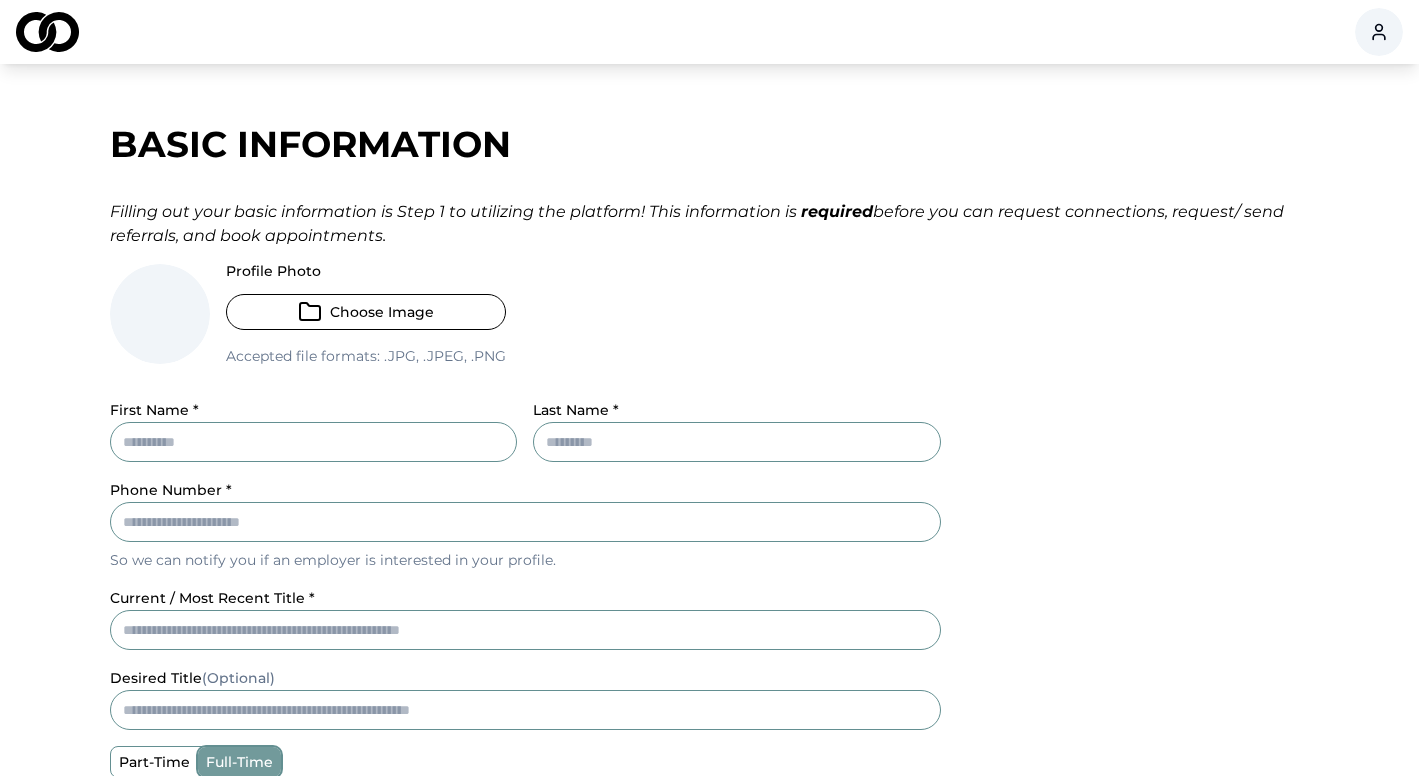 type on "***" 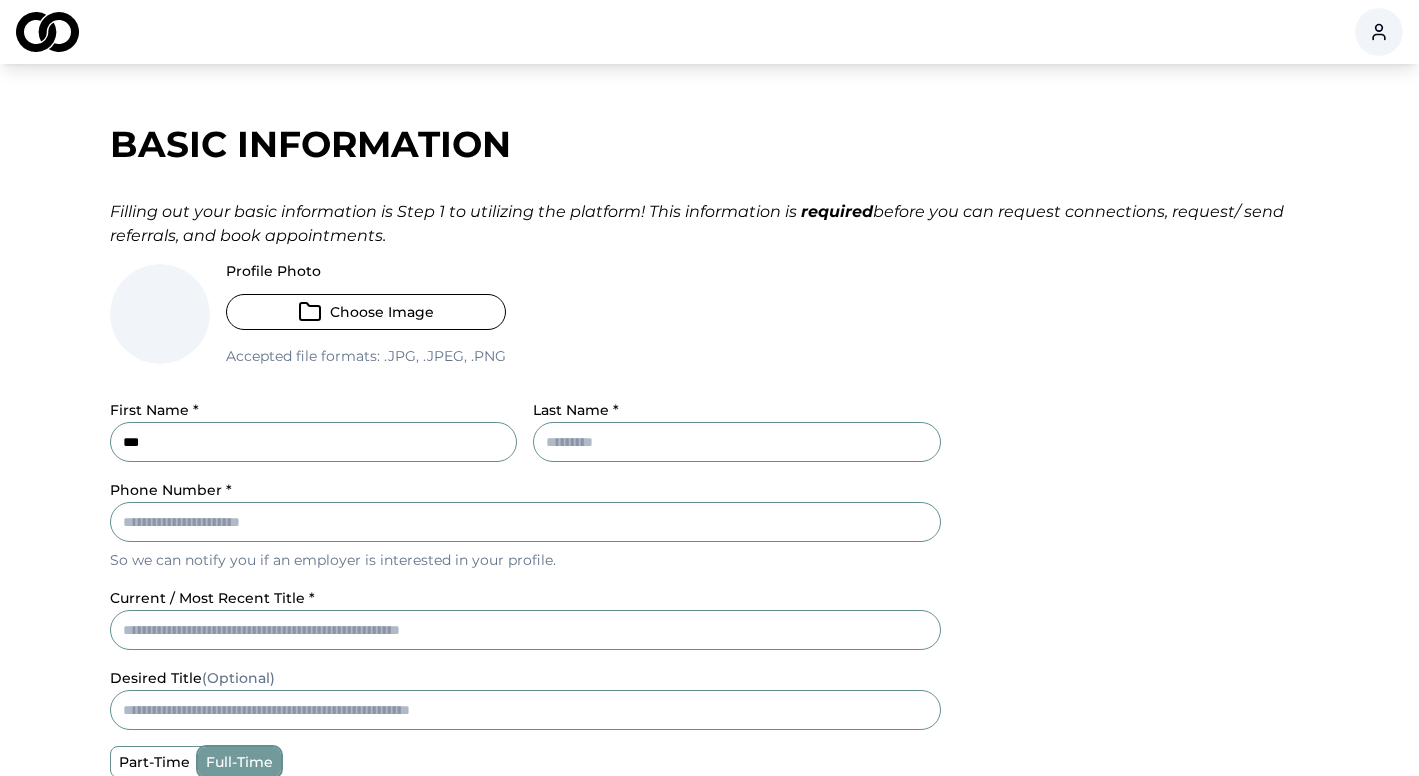 type on "*********" 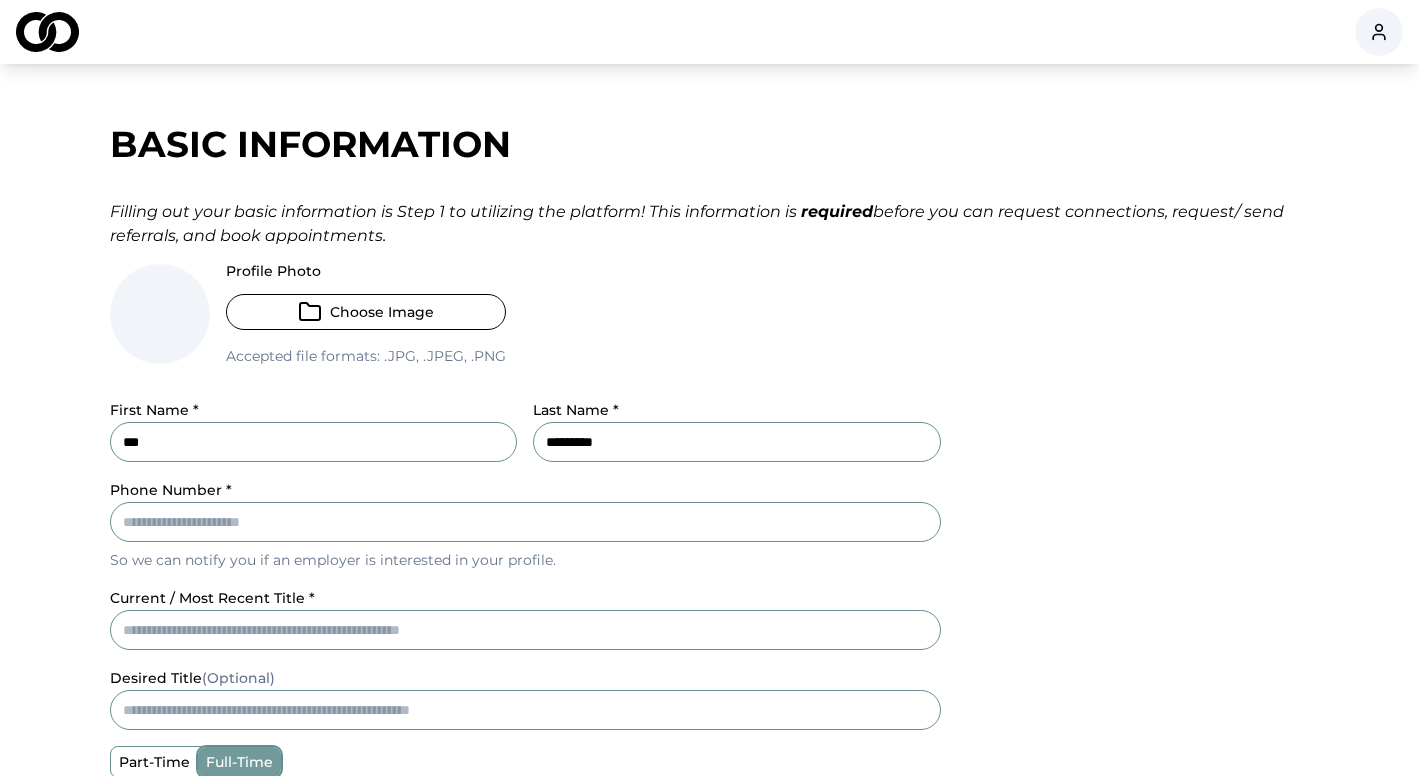 type on "**********" 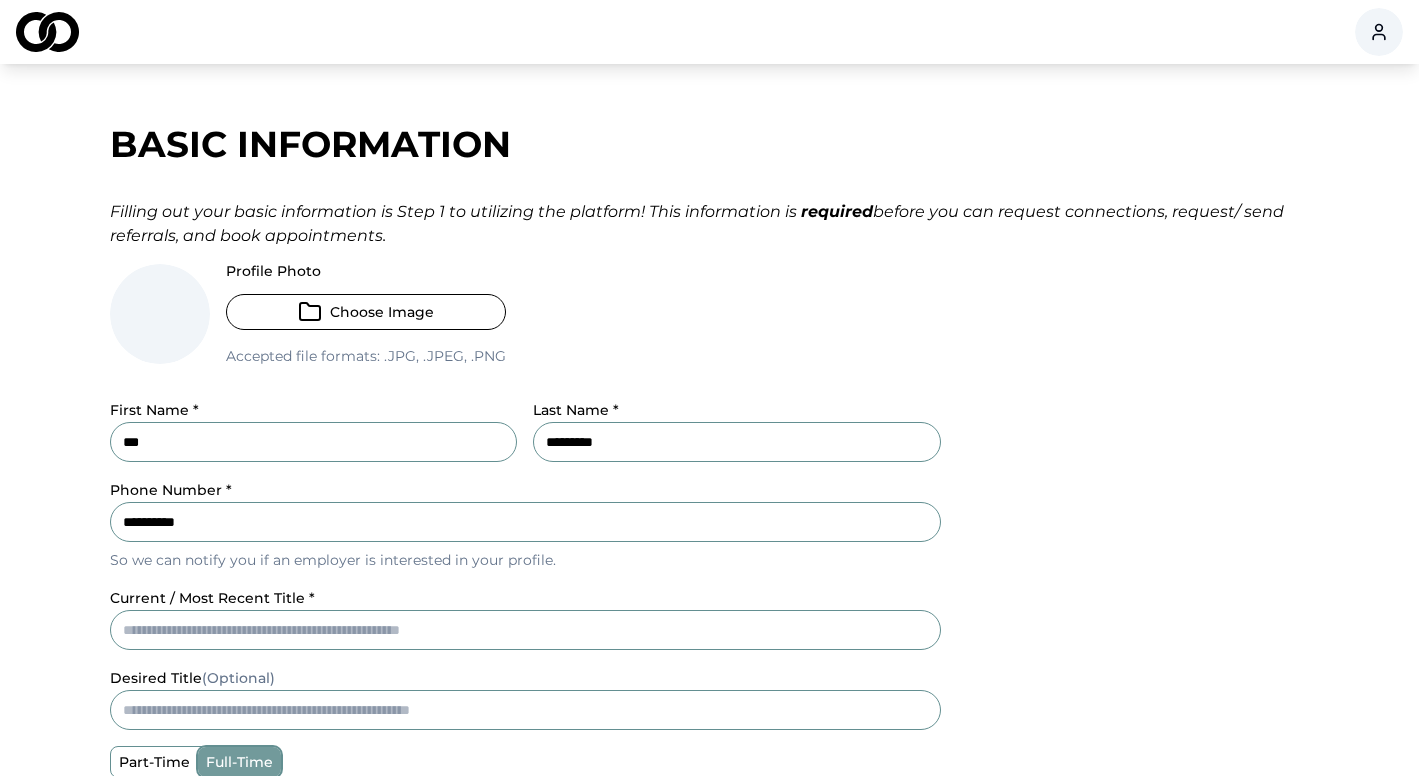 type on "**********" 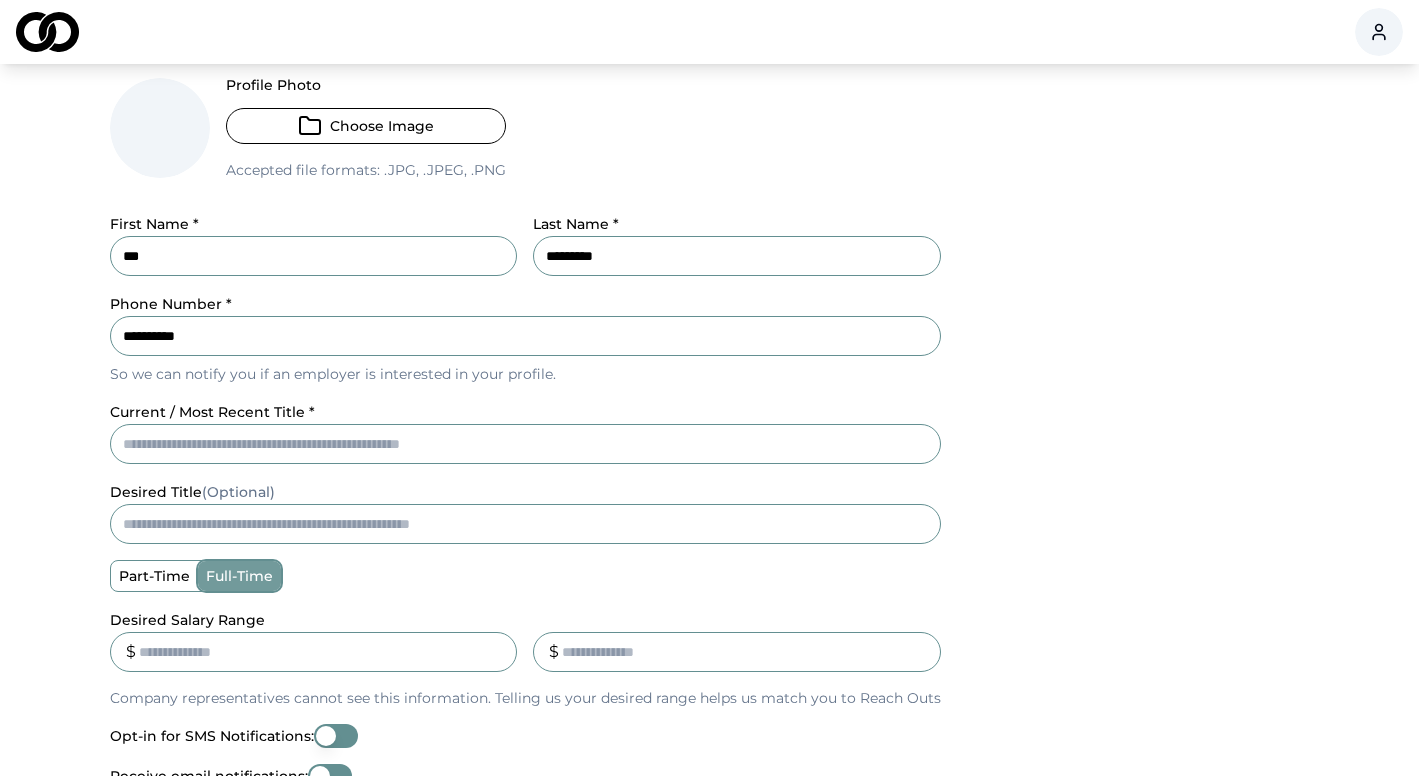 scroll, scrollTop: 187, scrollLeft: 0, axis: vertical 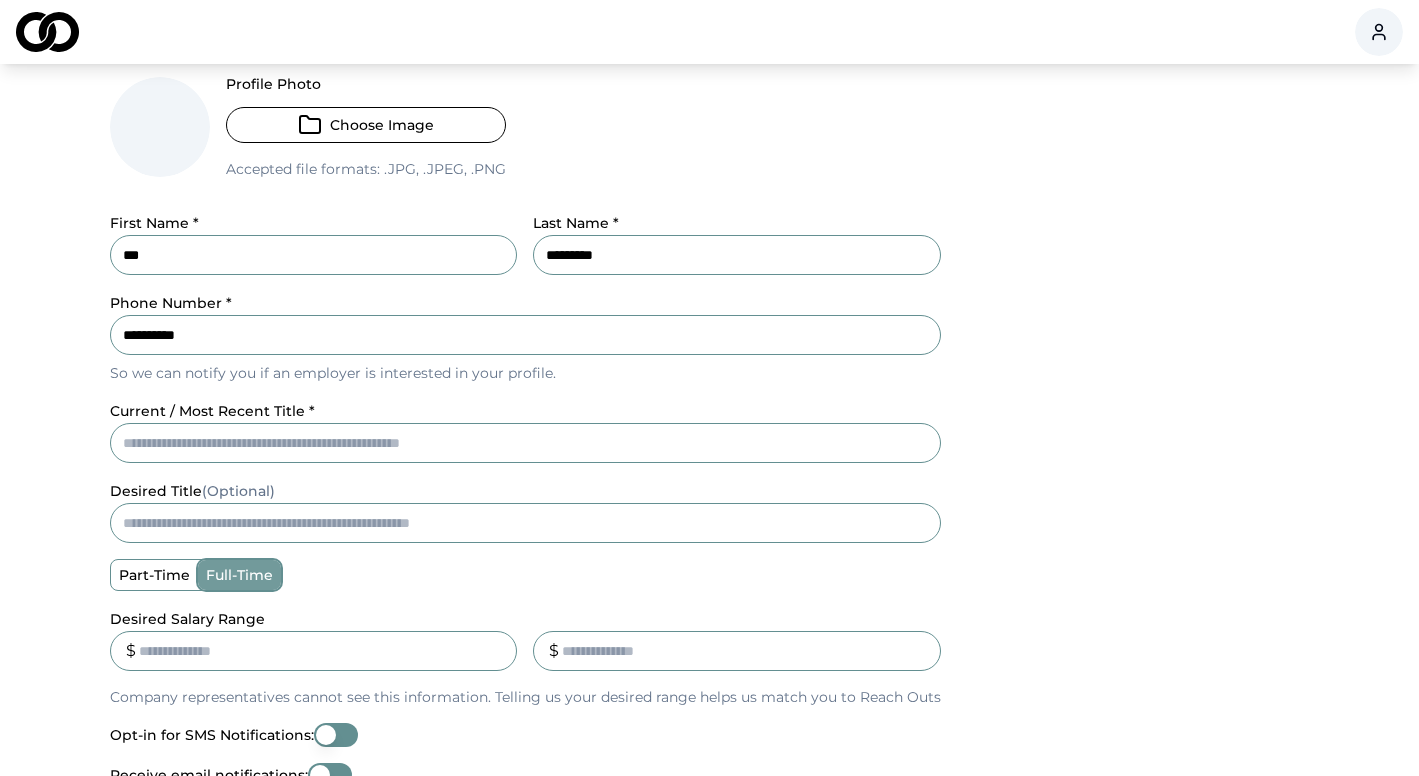click on "current / most recent title *" at bounding box center (525, 443) 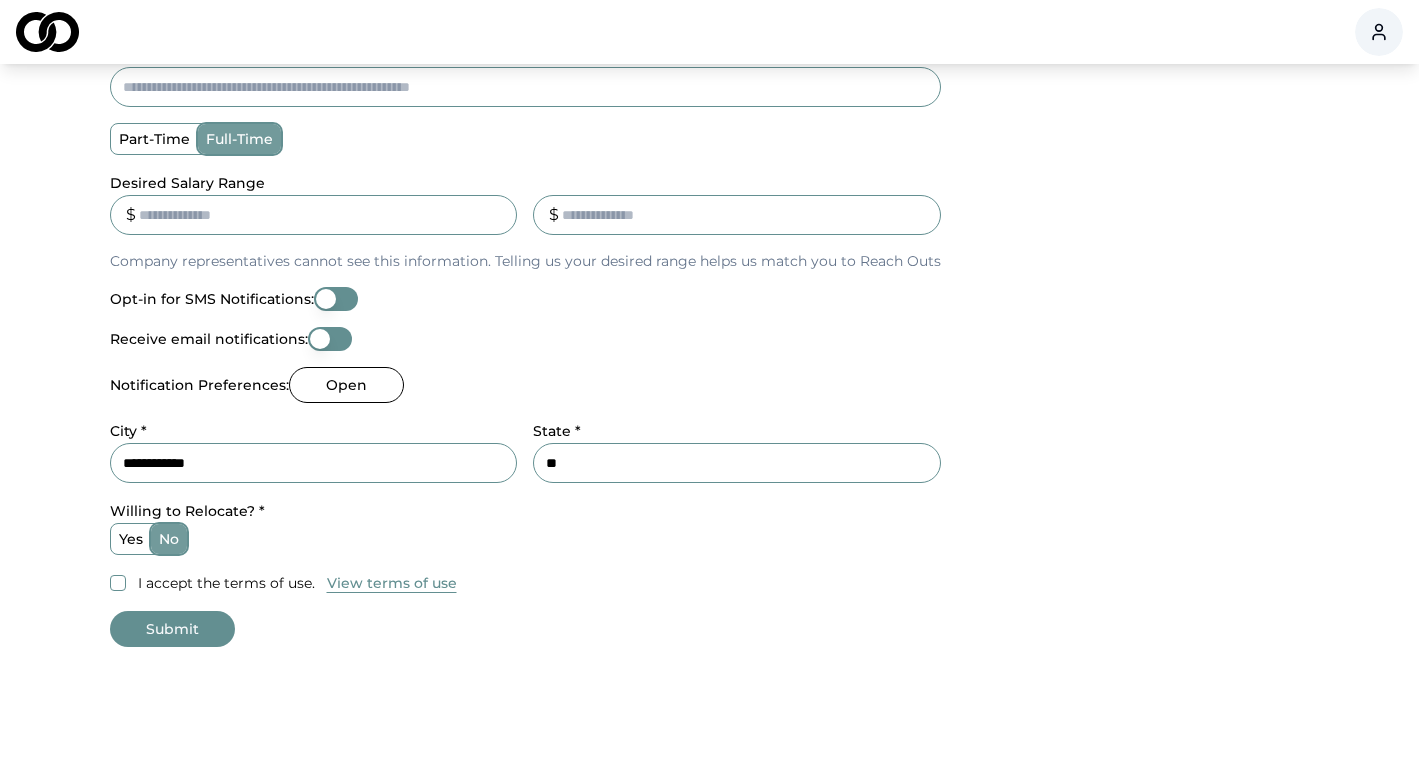 scroll, scrollTop: 628, scrollLeft: 0, axis: vertical 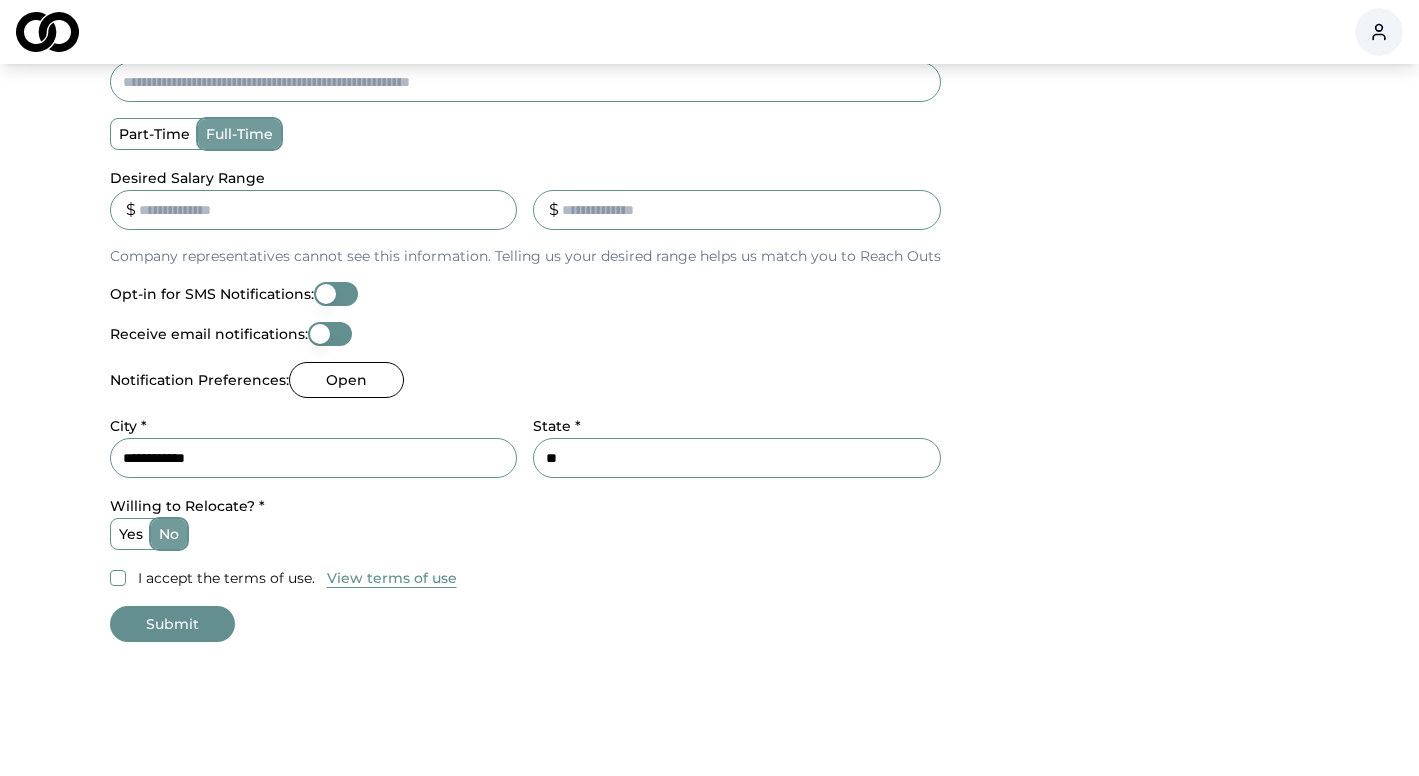 type on "***" 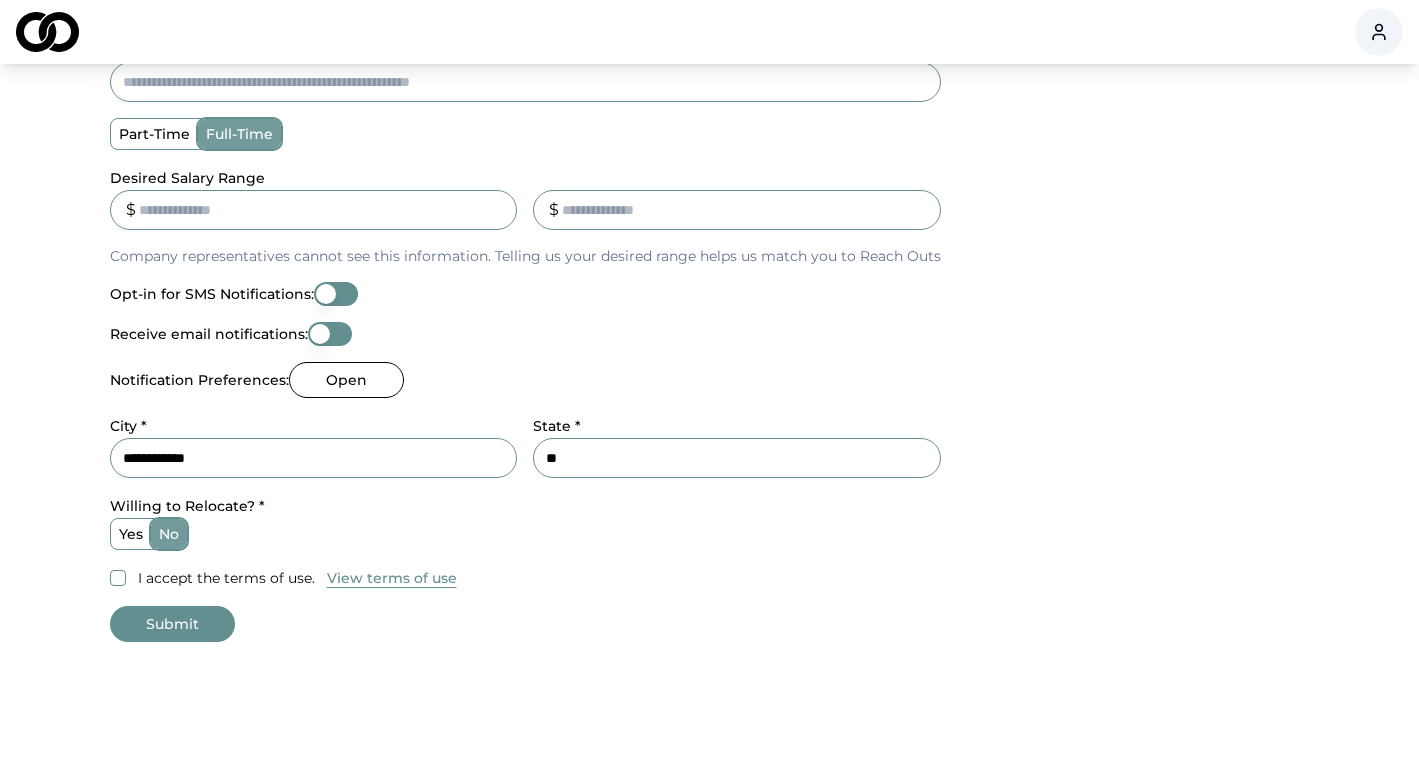 drag, startPoint x: 248, startPoint y: 454, endPoint x: 112, endPoint y: 433, distance: 137.61177 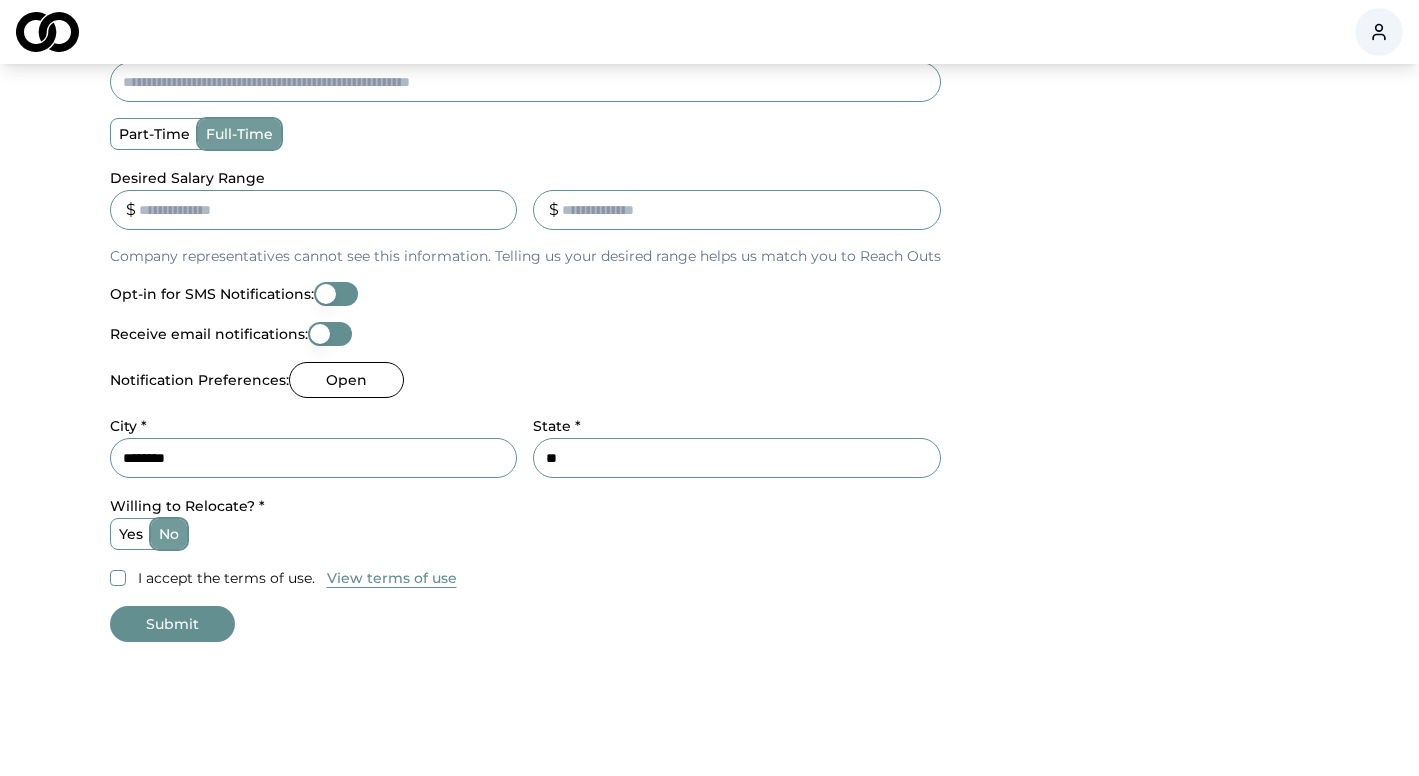 type on "********" 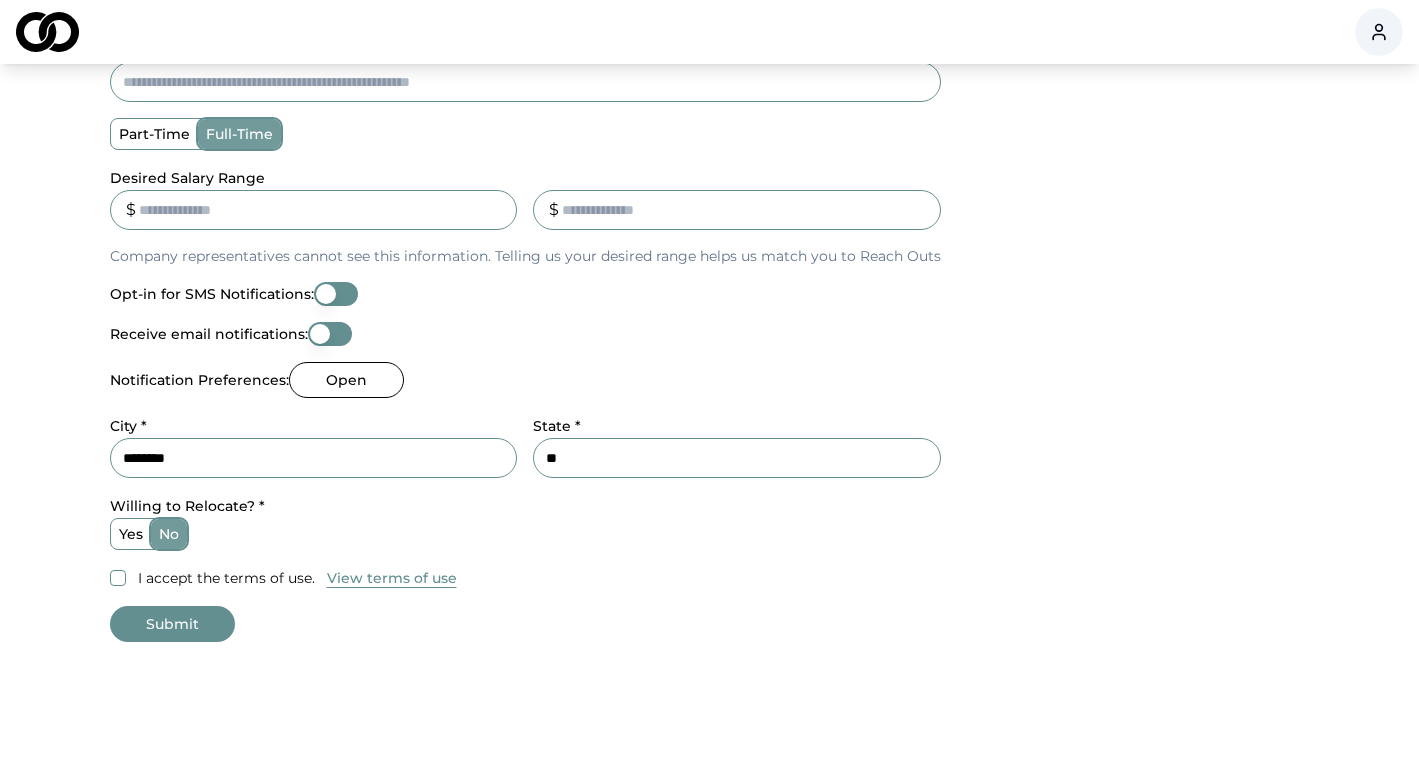 click on "**********" at bounding box center (710, 59) 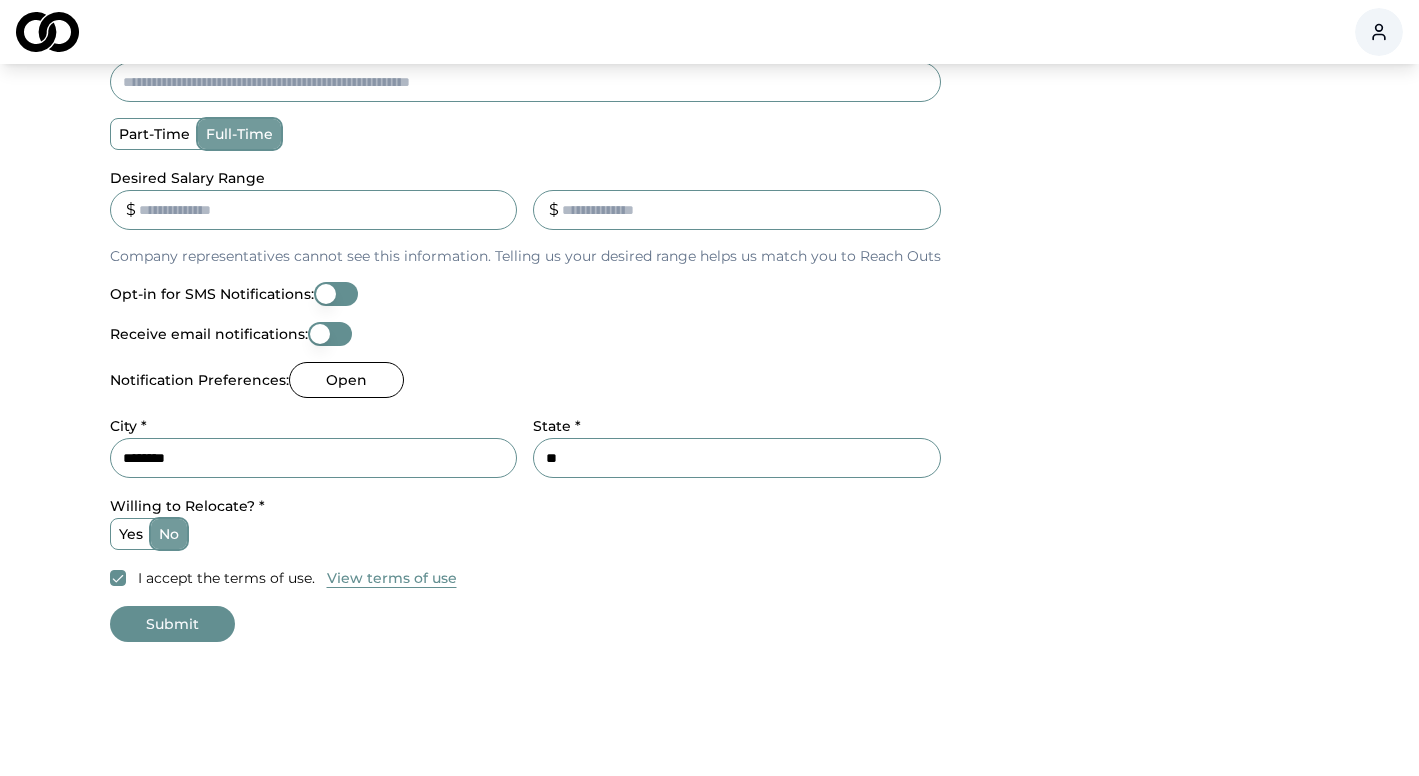 click on "Submit" at bounding box center (172, 624) 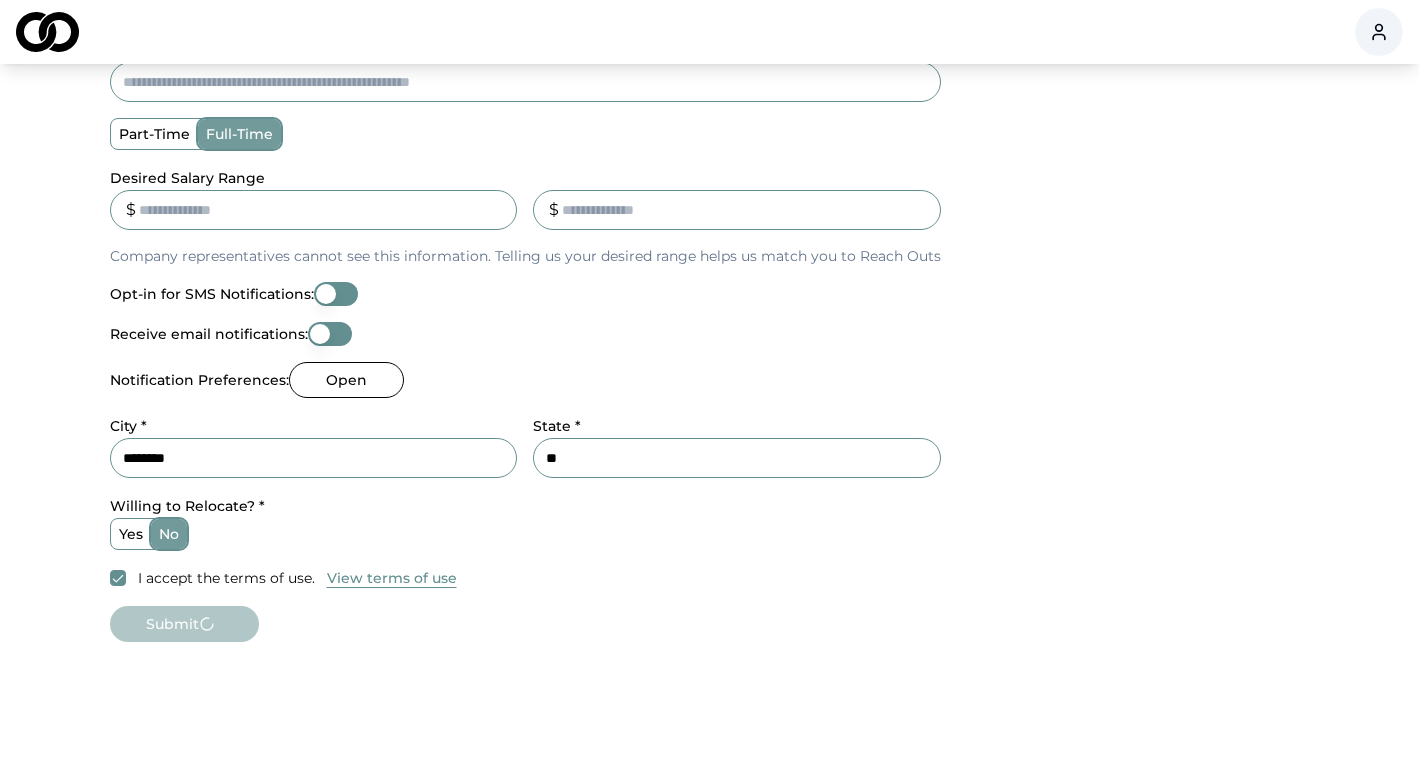 scroll, scrollTop: 0, scrollLeft: 0, axis: both 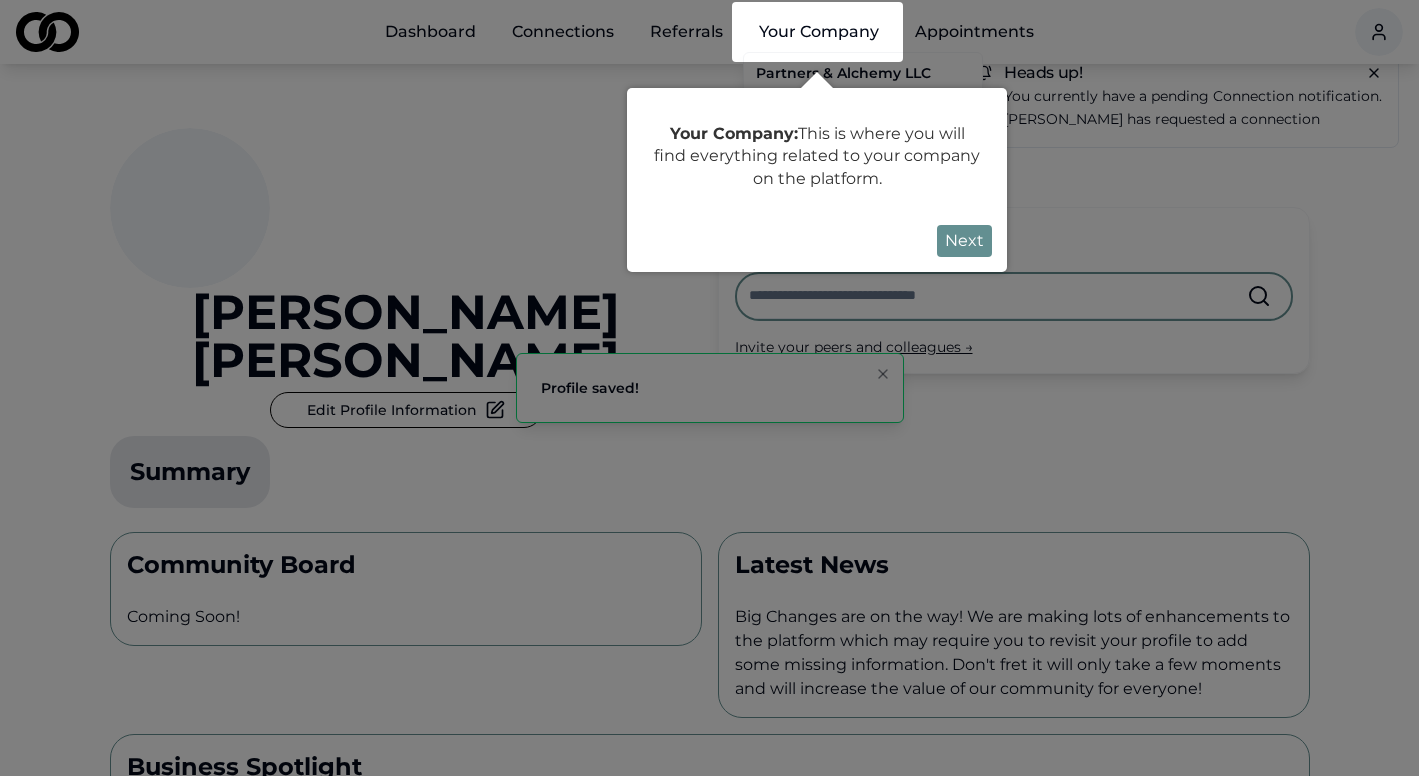 click on "Next" at bounding box center (964, 241) 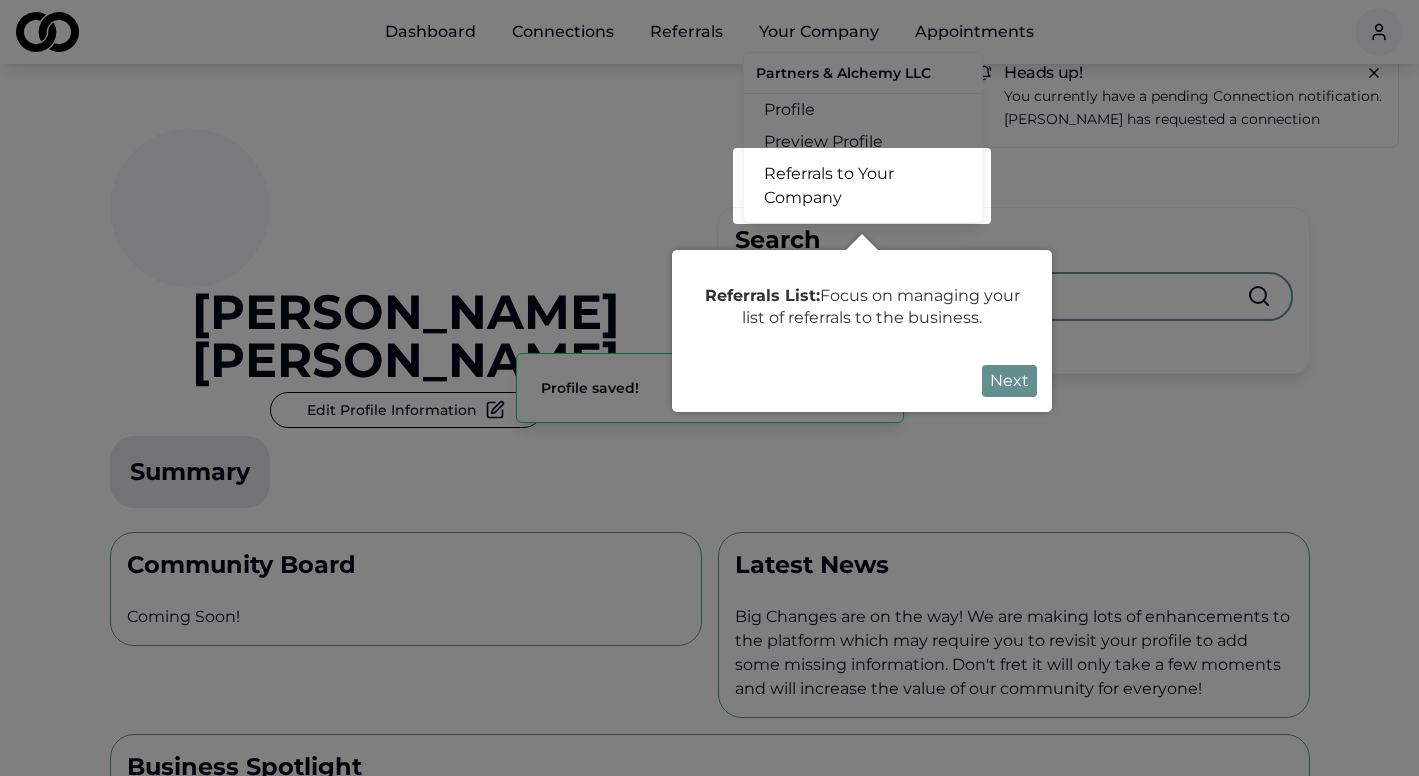 click on "Next" at bounding box center (1009, 381) 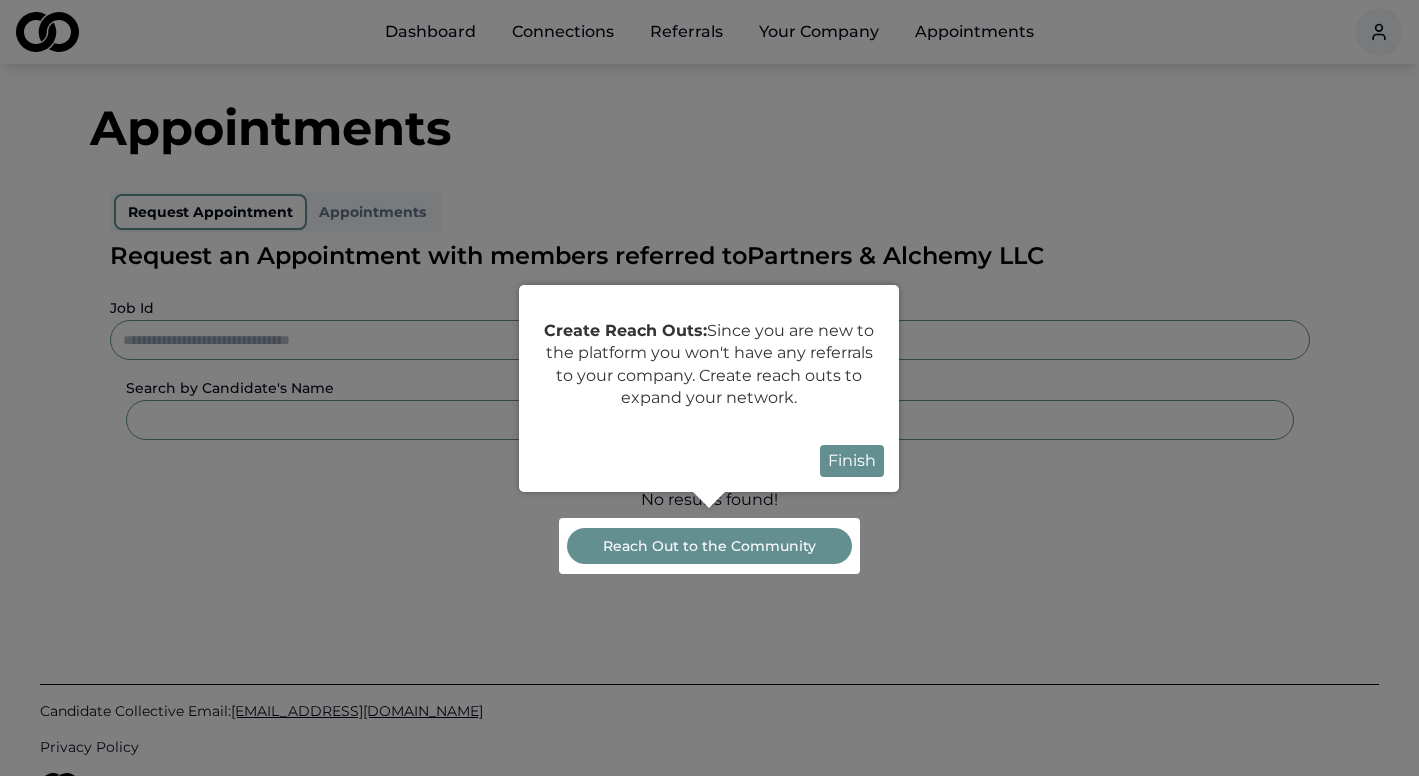 click on "Finish" at bounding box center [852, 461] 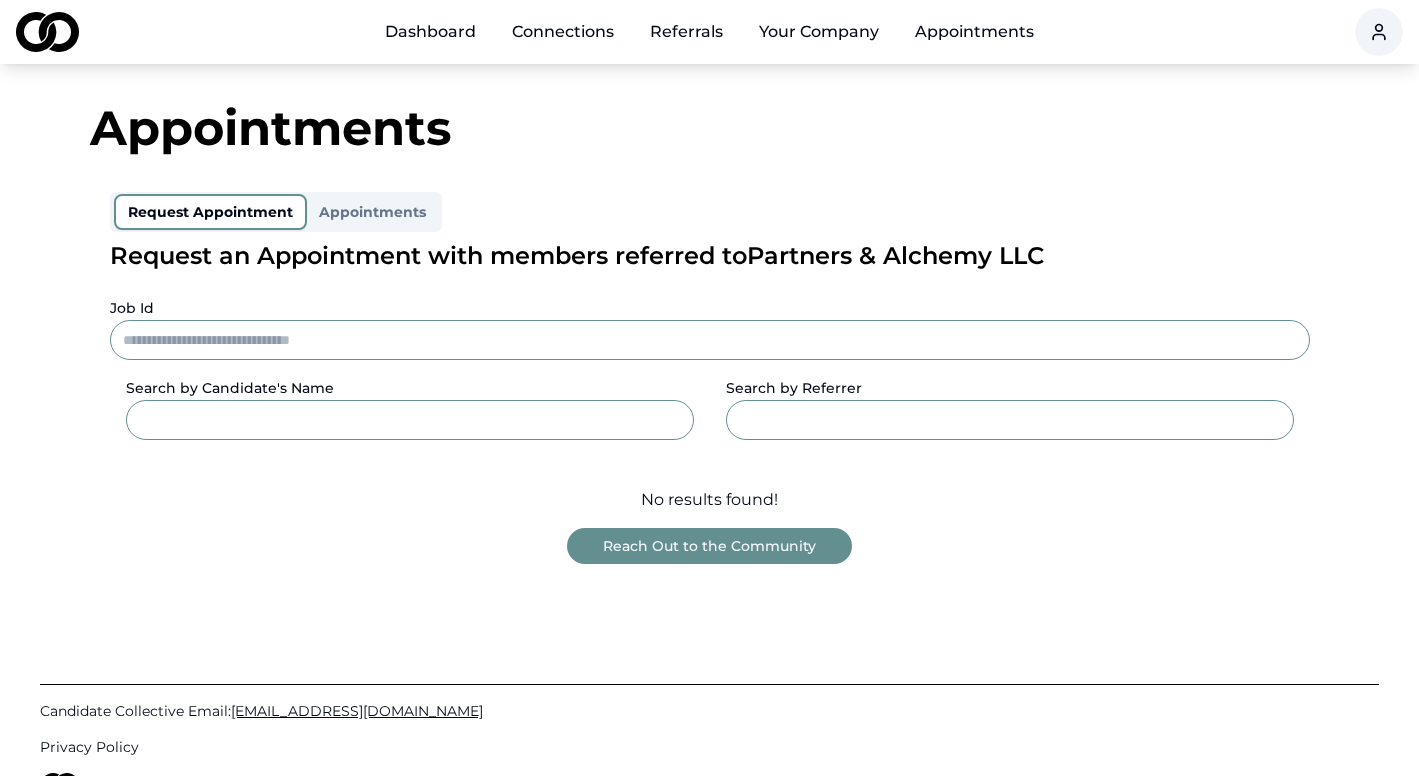 click on "Connections" at bounding box center [563, 32] 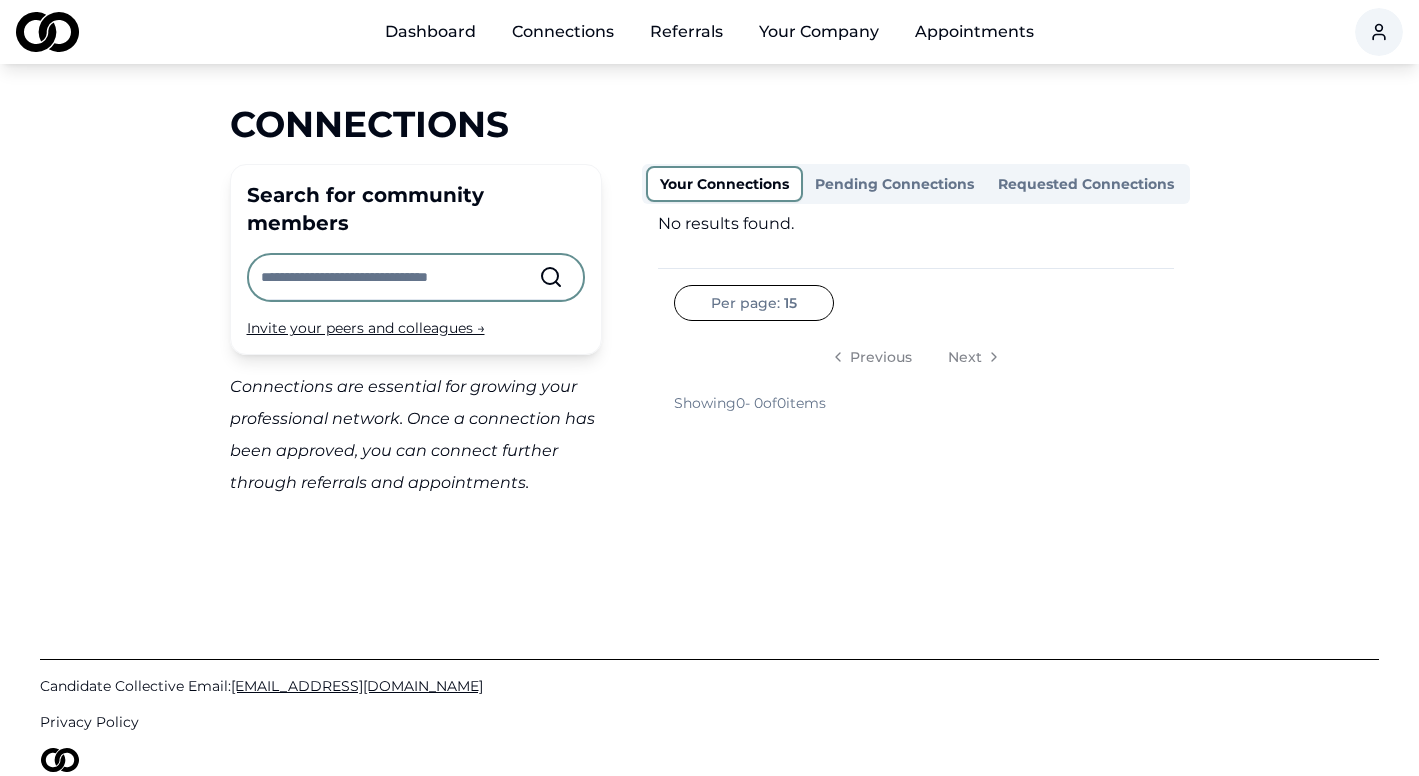 click at bounding box center (400, 277) 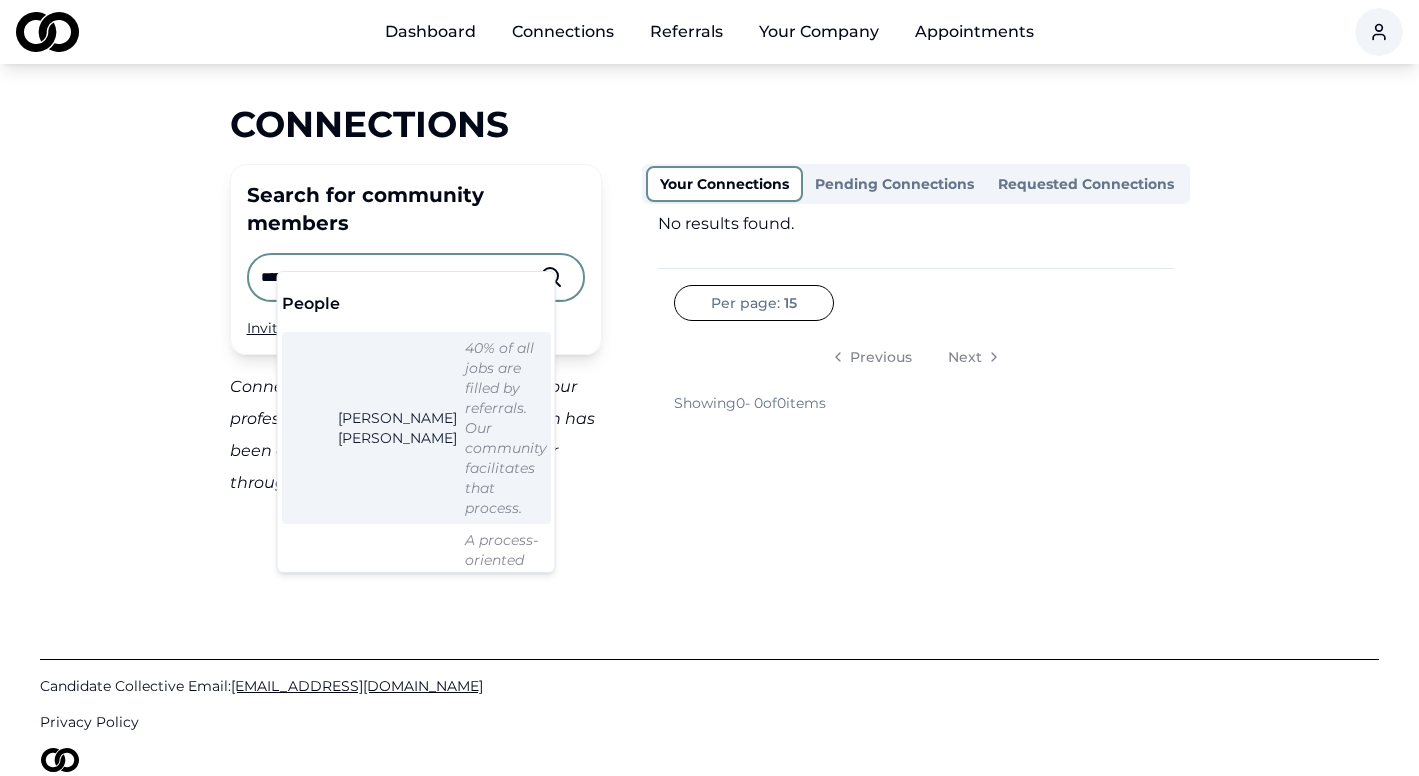 type on "*******" 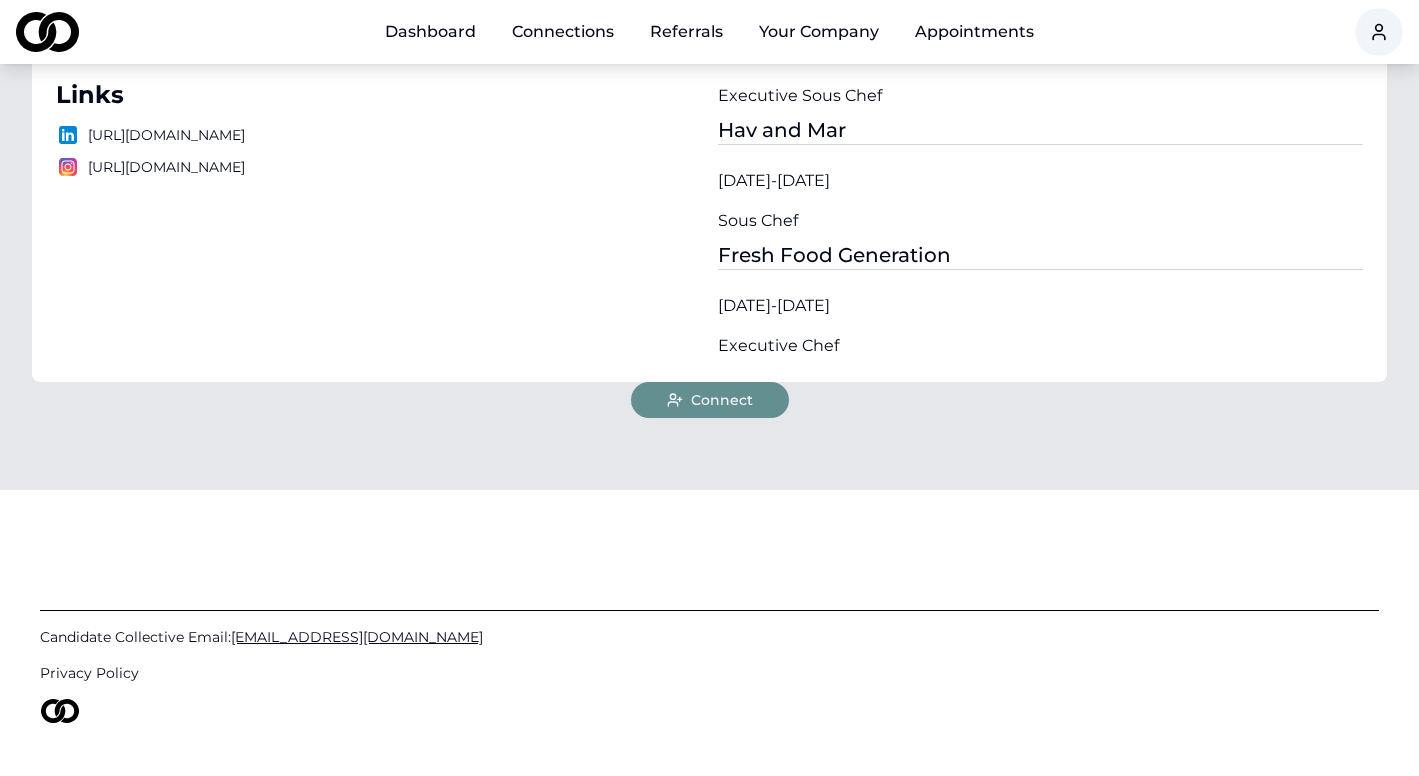 scroll, scrollTop: 460, scrollLeft: 0, axis: vertical 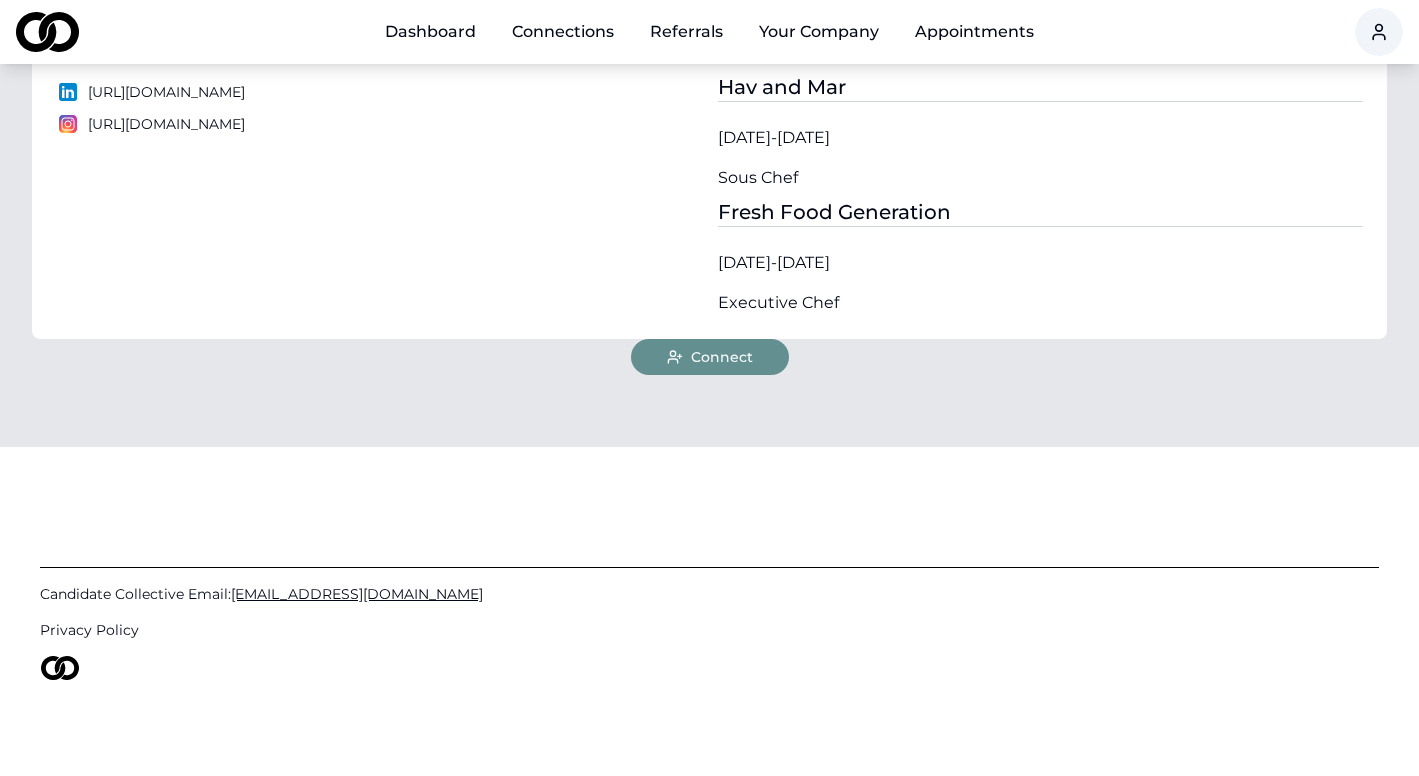 click on "Connect" at bounding box center [722, 357] 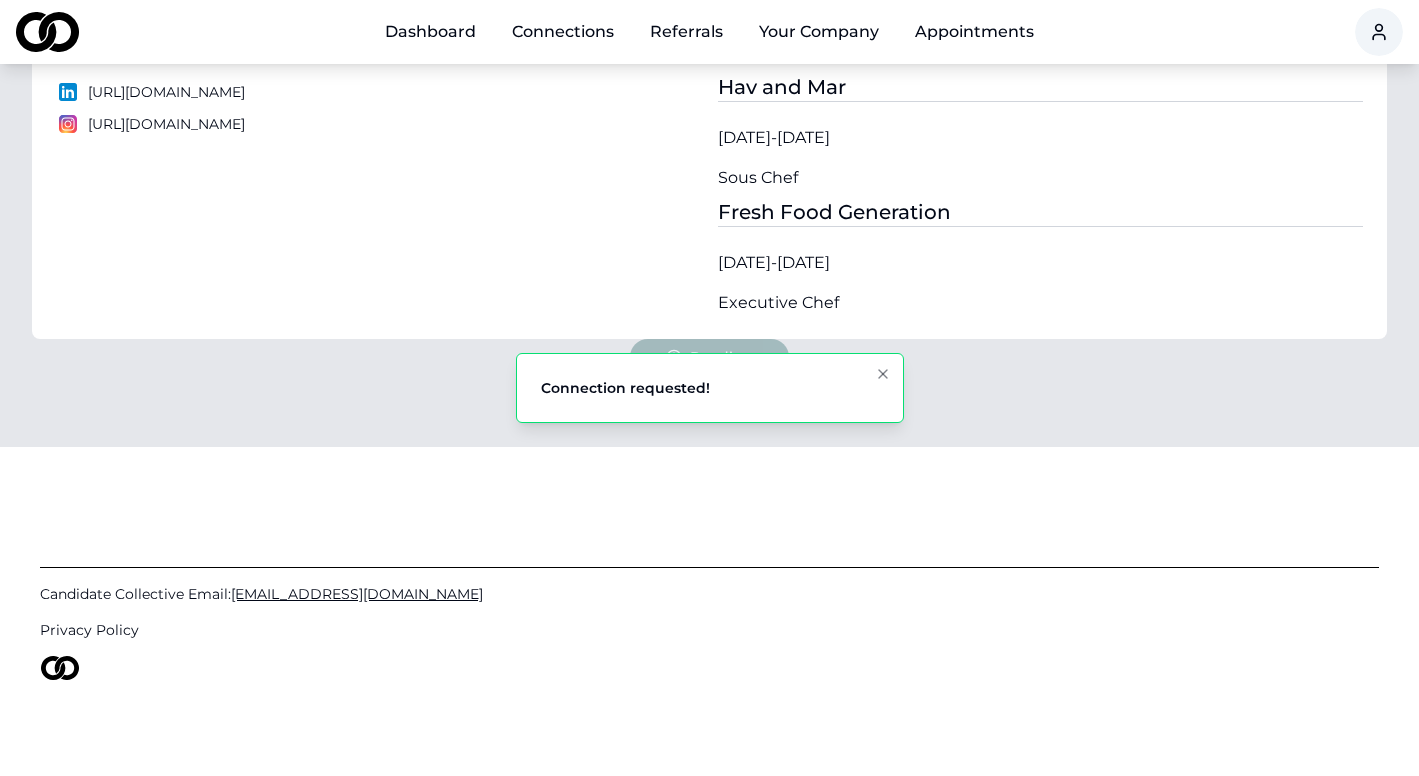 click on "Candidate Collective Email:  [EMAIL_ADDRESS][DOMAIN_NAME] Privacy Policy" at bounding box center (709, 611) 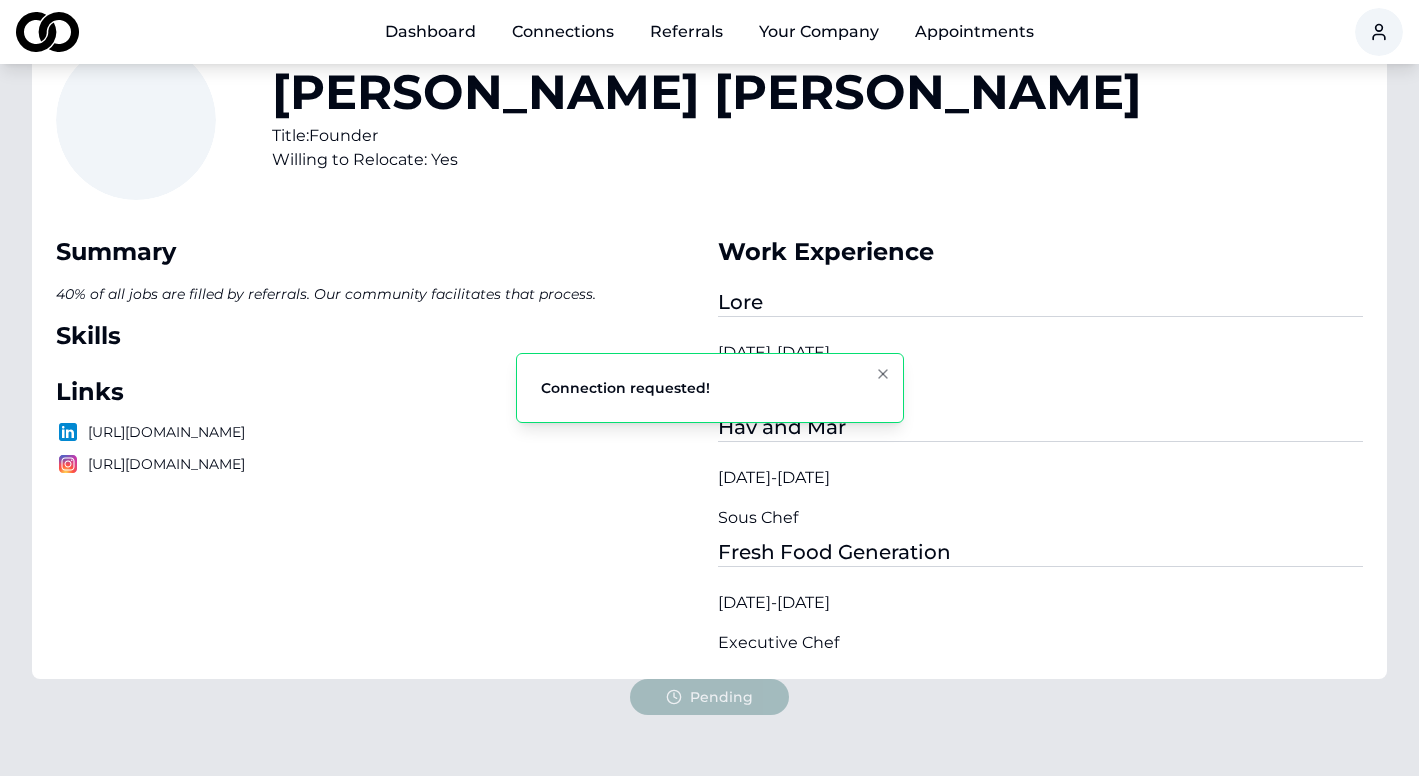 scroll, scrollTop: 0, scrollLeft: 0, axis: both 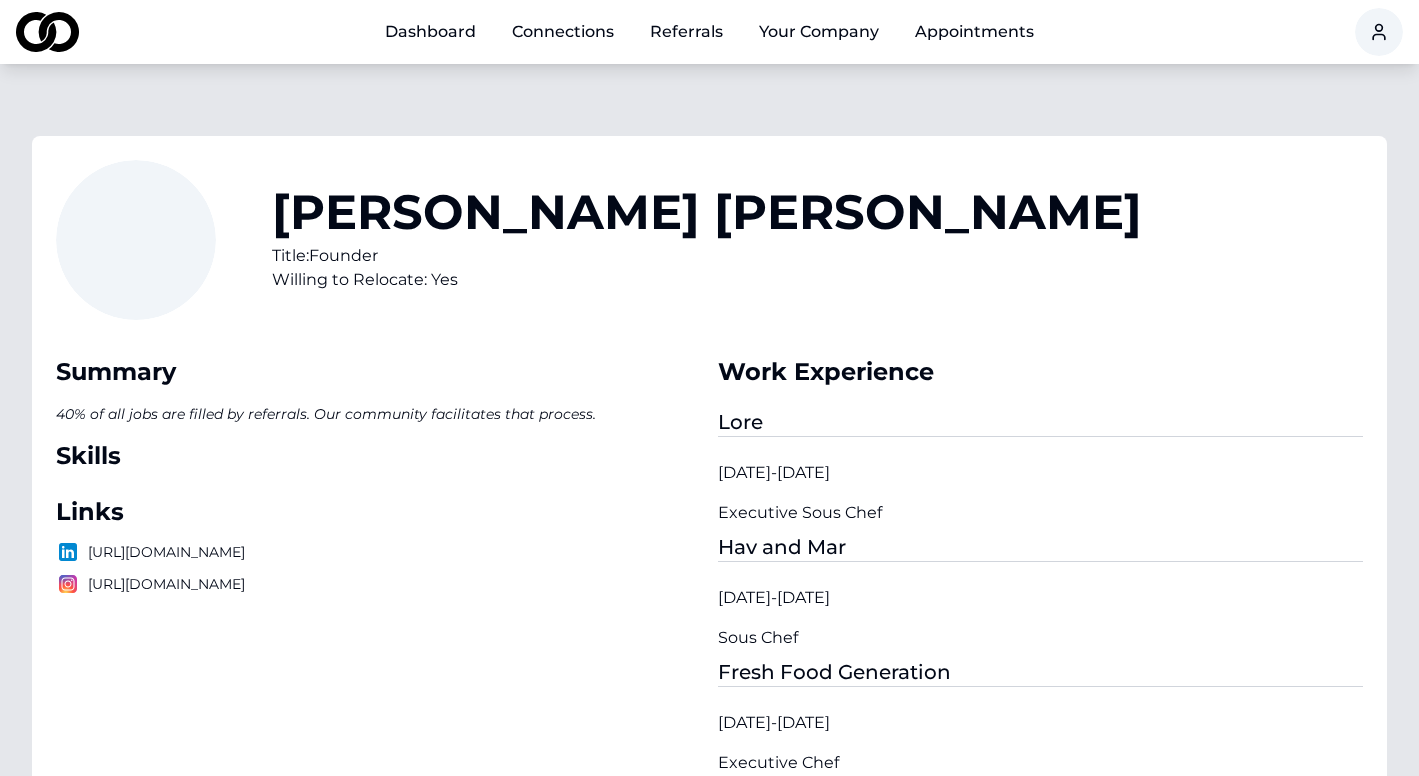 click on "Your Company" at bounding box center [819, 32] 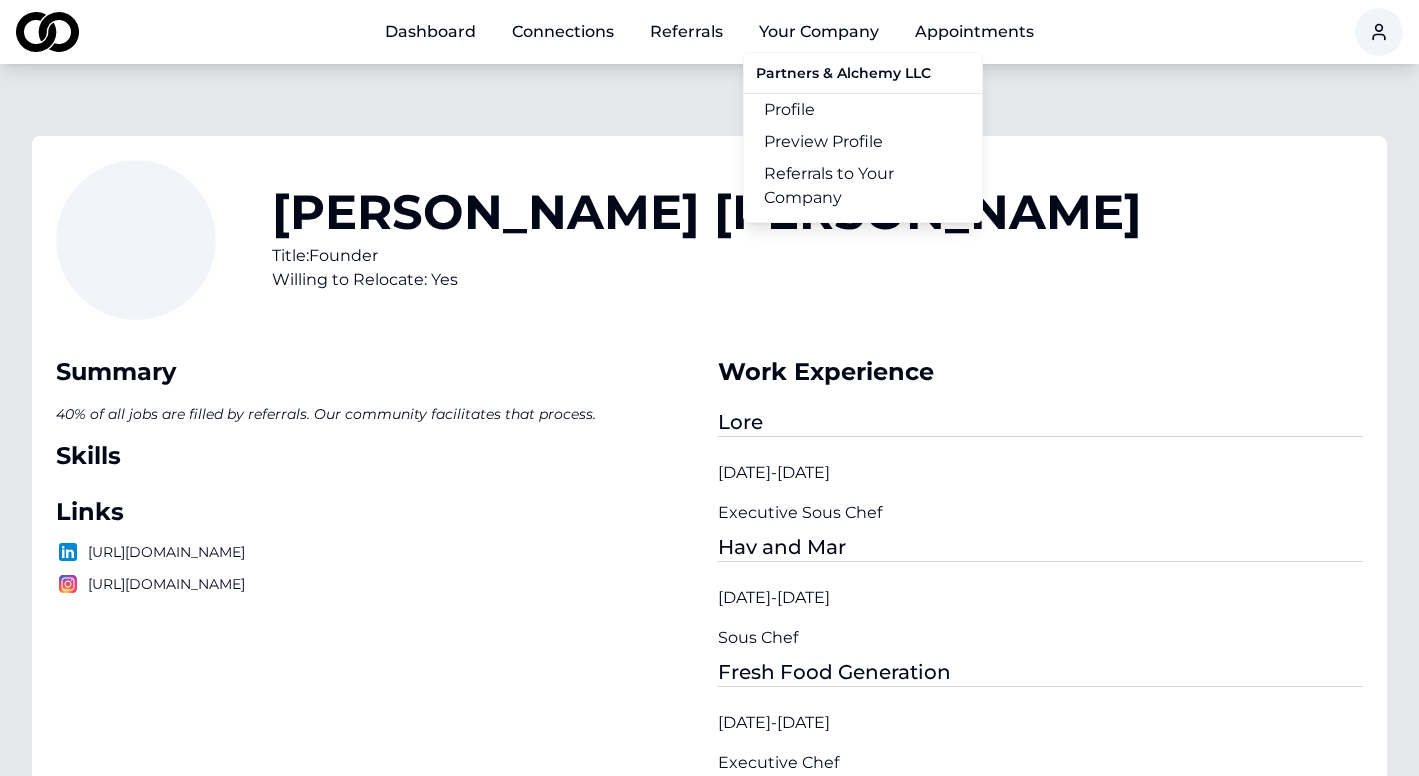 click on "Profile" at bounding box center (863, 110) 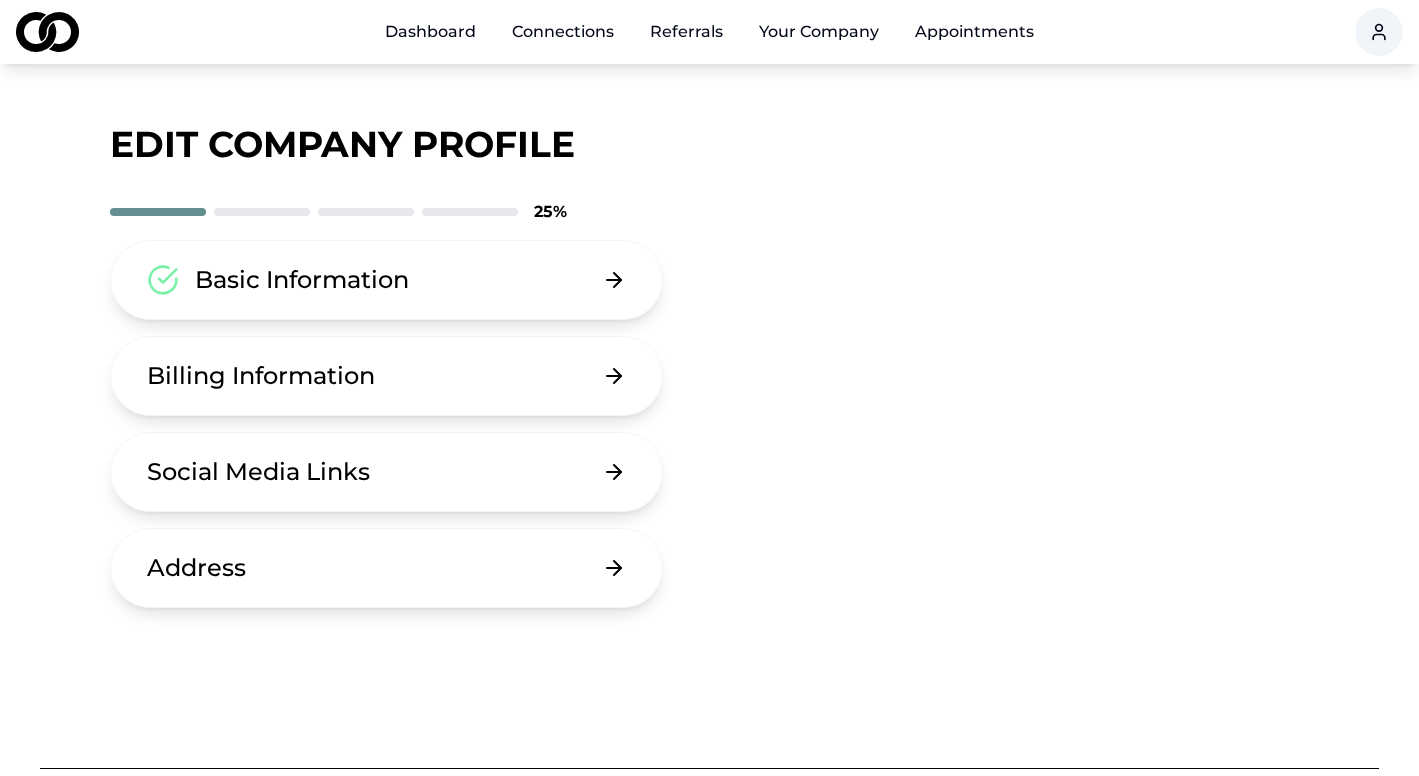 click on "Basic Information" at bounding box center (387, 280) 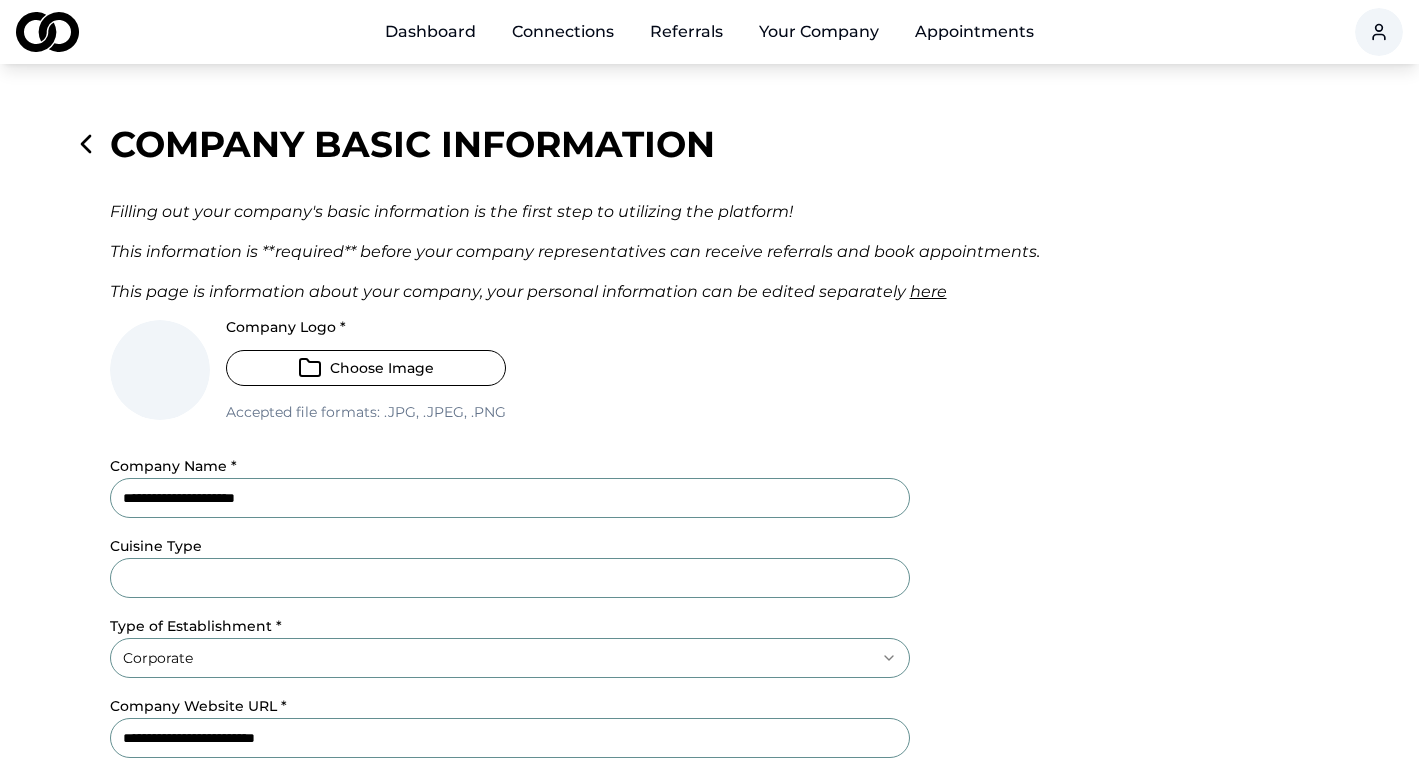 click on "Choose Image" at bounding box center [366, 368] 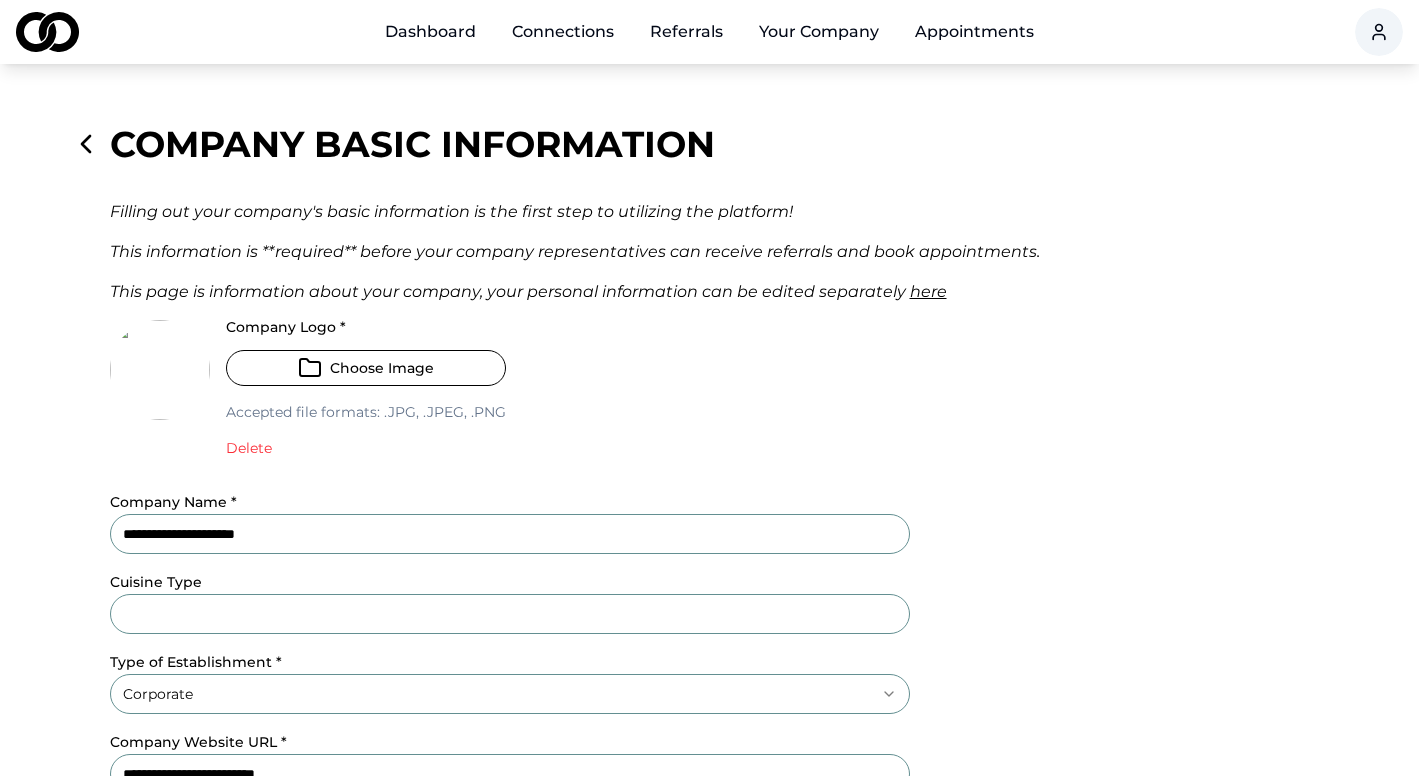 click on "Choose Image" at bounding box center [366, 368] 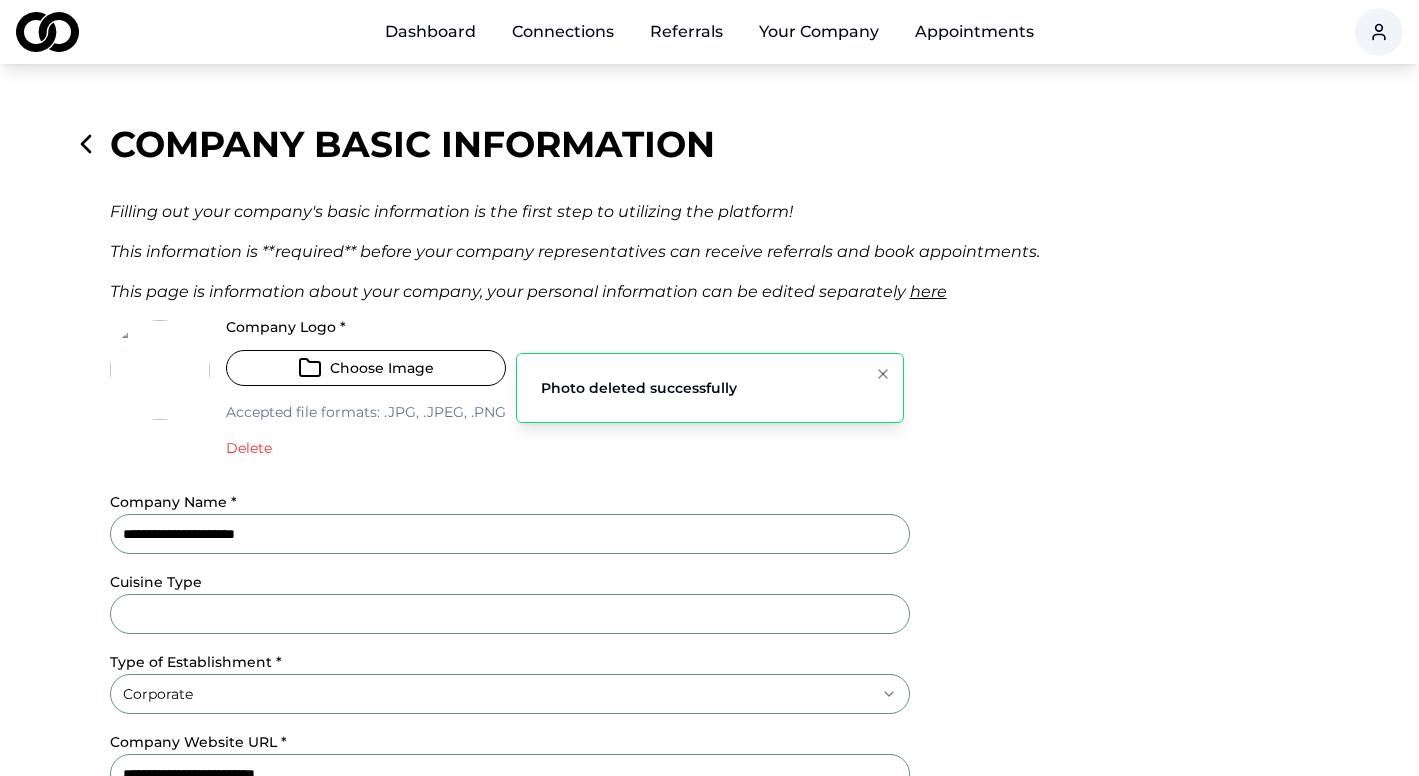 click on "Choose Image" at bounding box center (366, 368) 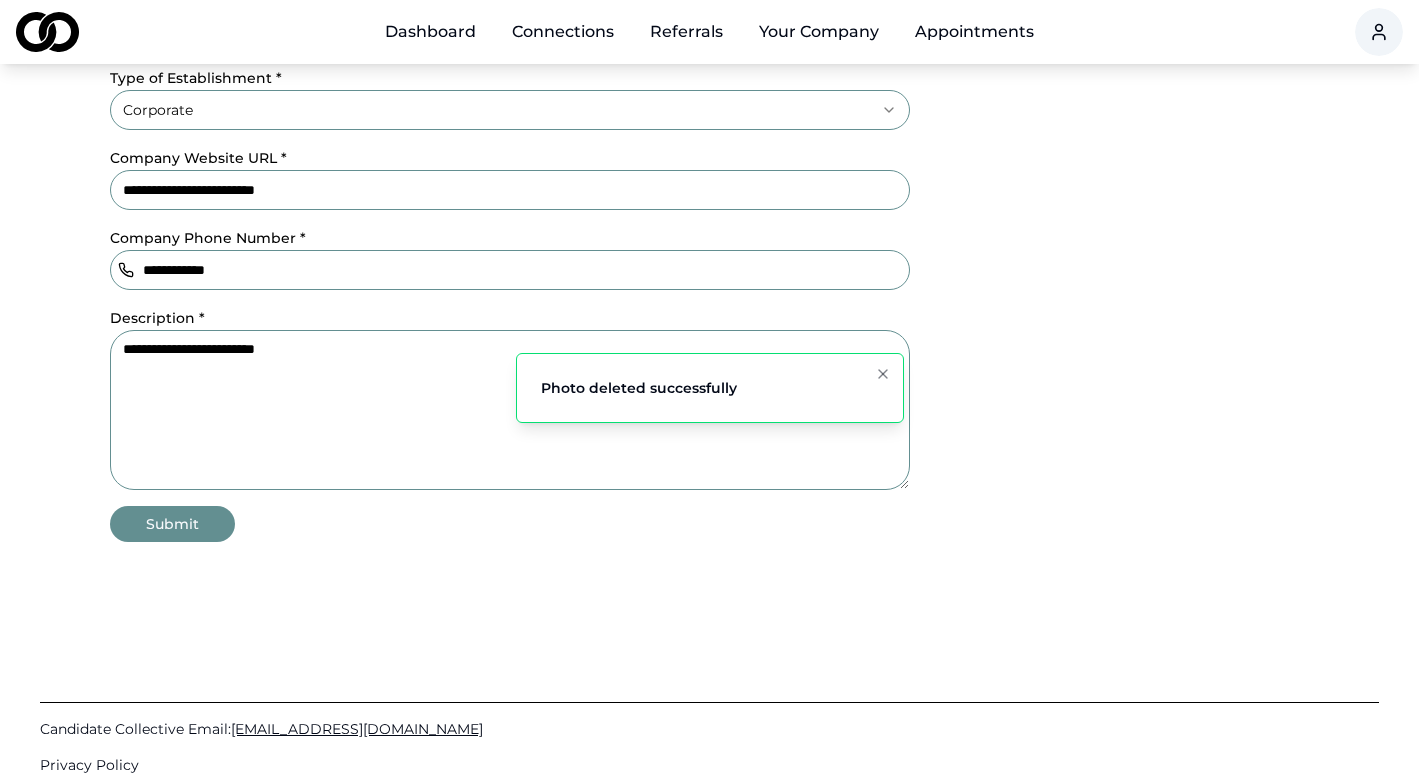 scroll, scrollTop: 636, scrollLeft: 0, axis: vertical 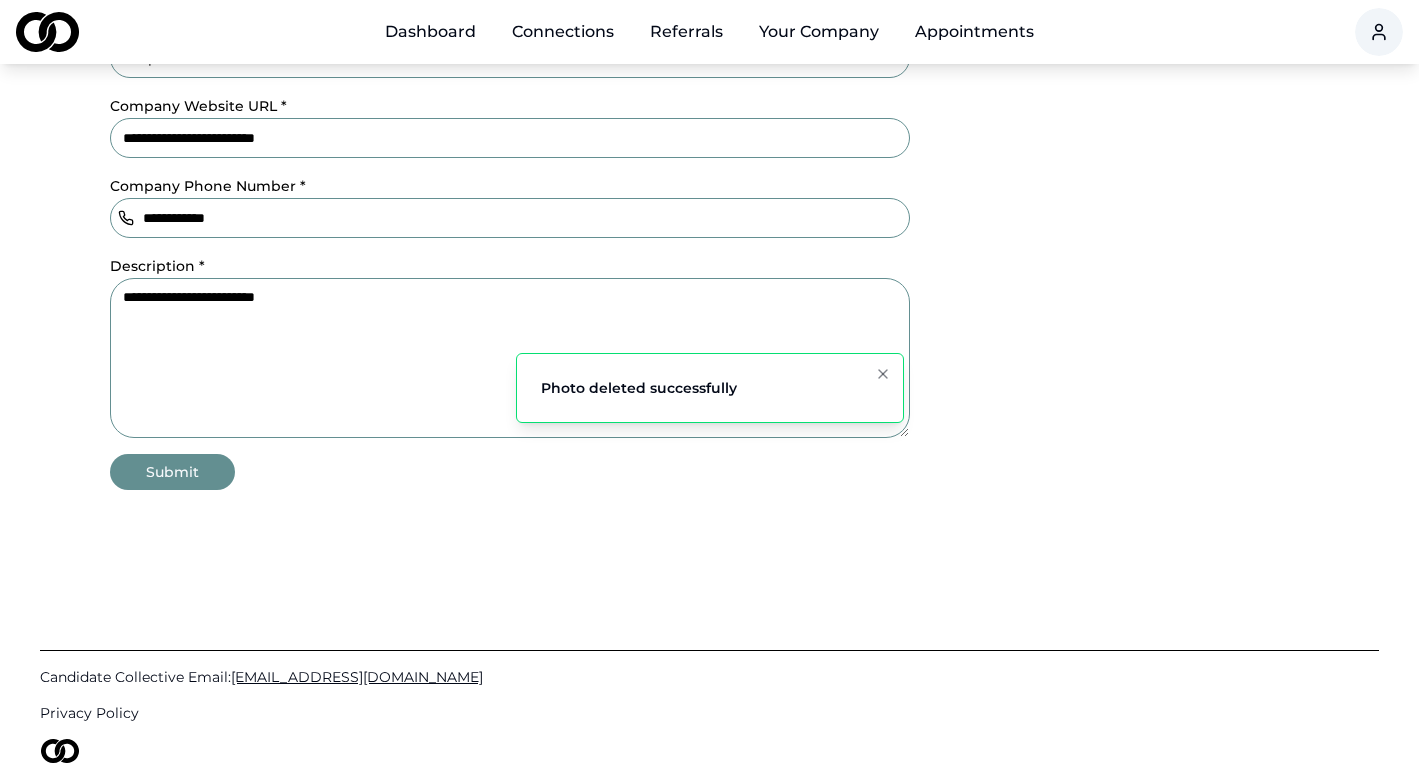 click on "**********" at bounding box center [709, -248] 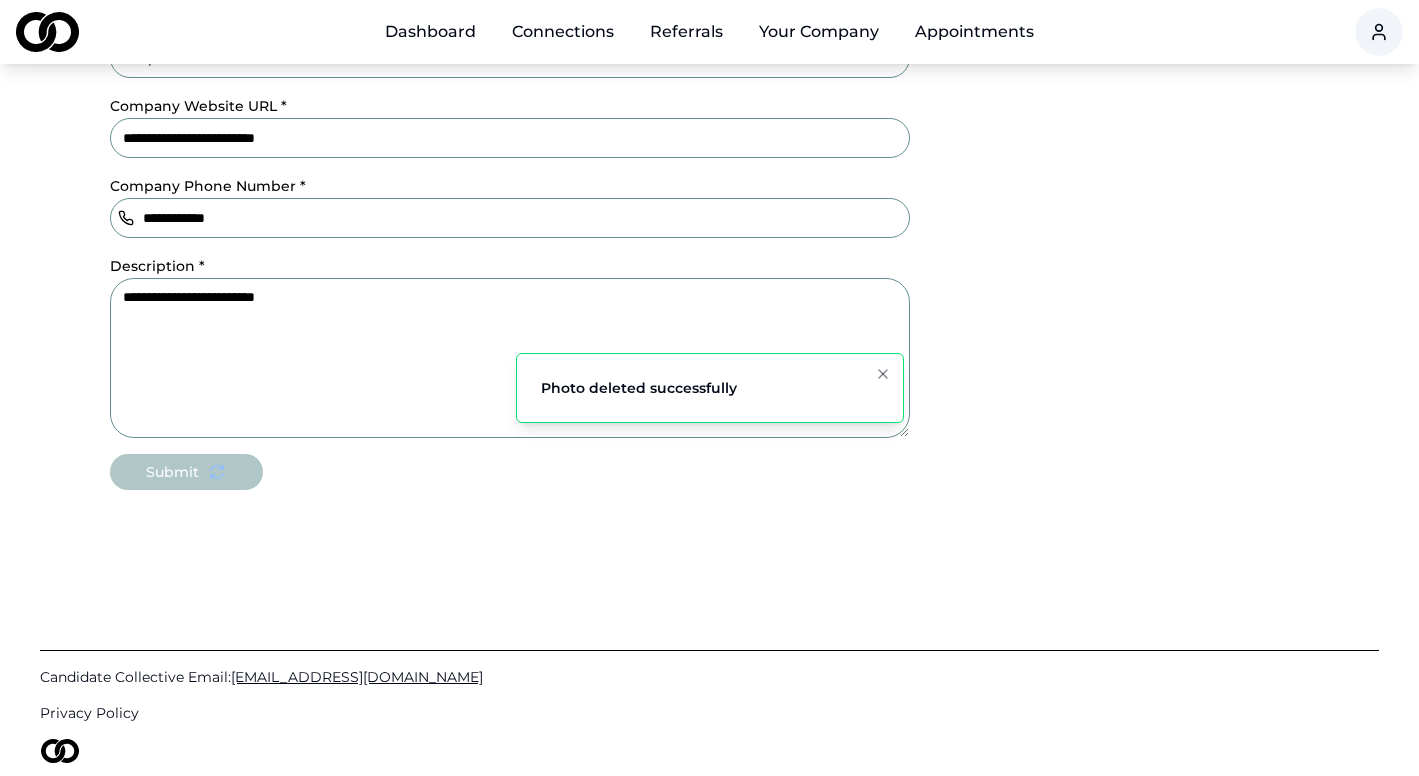 scroll, scrollTop: 0, scrollLeft: 0, axis: both 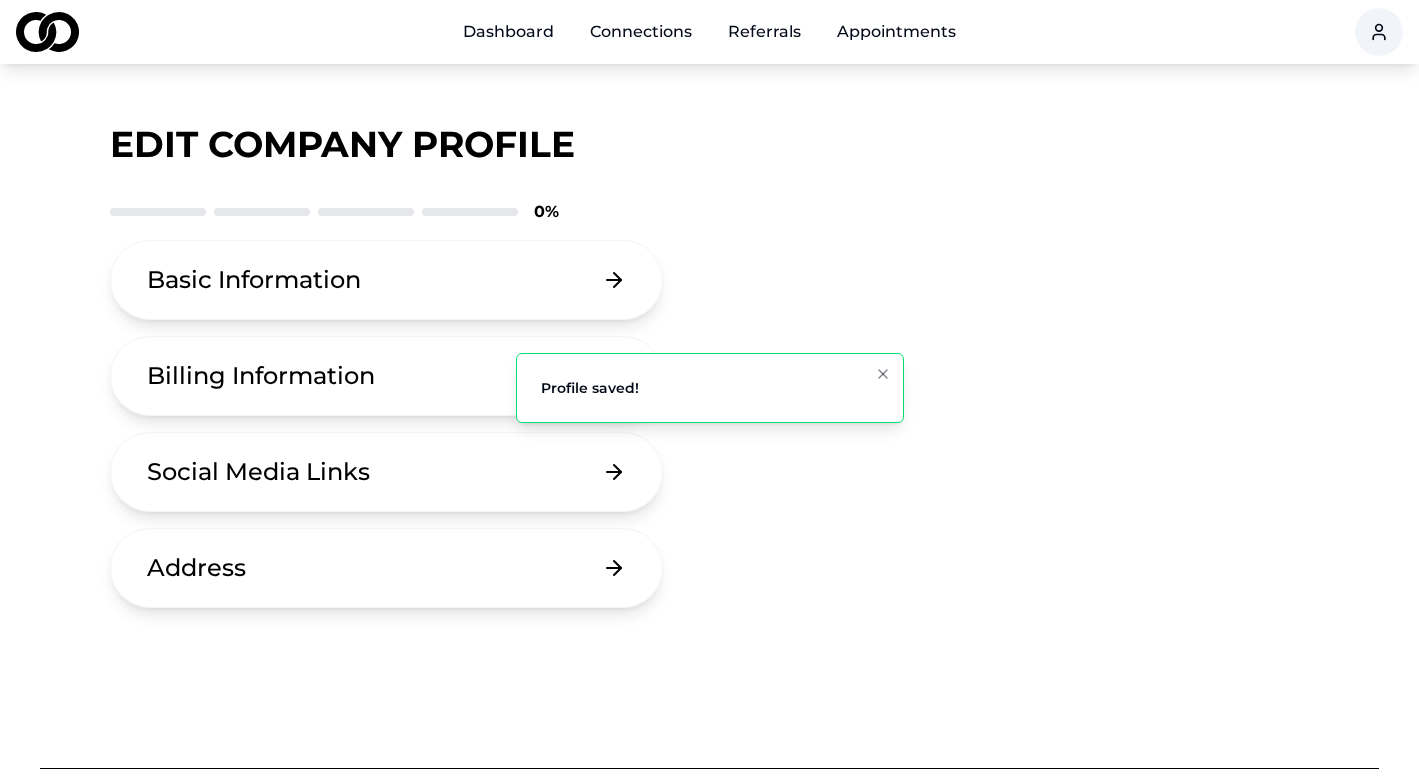 click on "Basic Information" at bounding box center (387, 280) 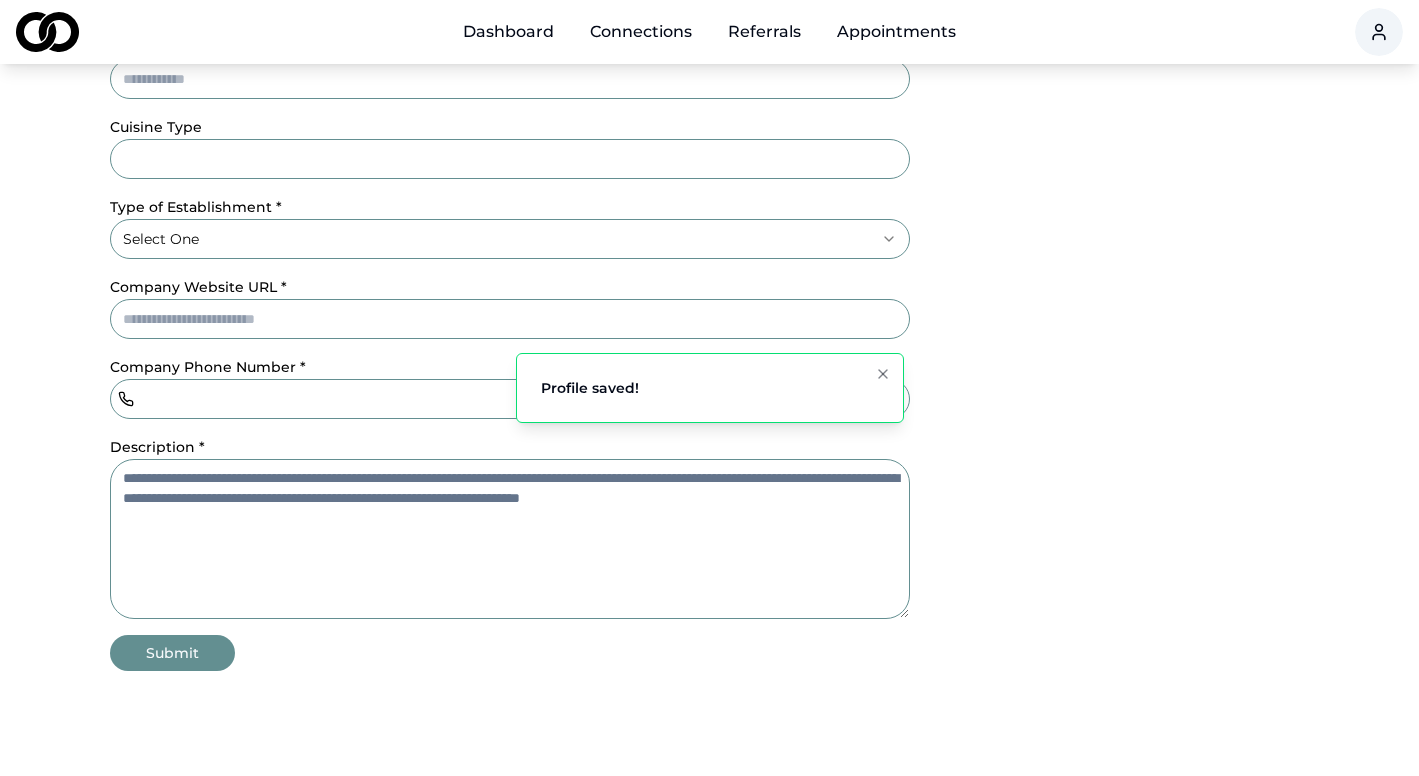 scroll, scrollTop: 421, scrollLeft: 0, axis: vertical 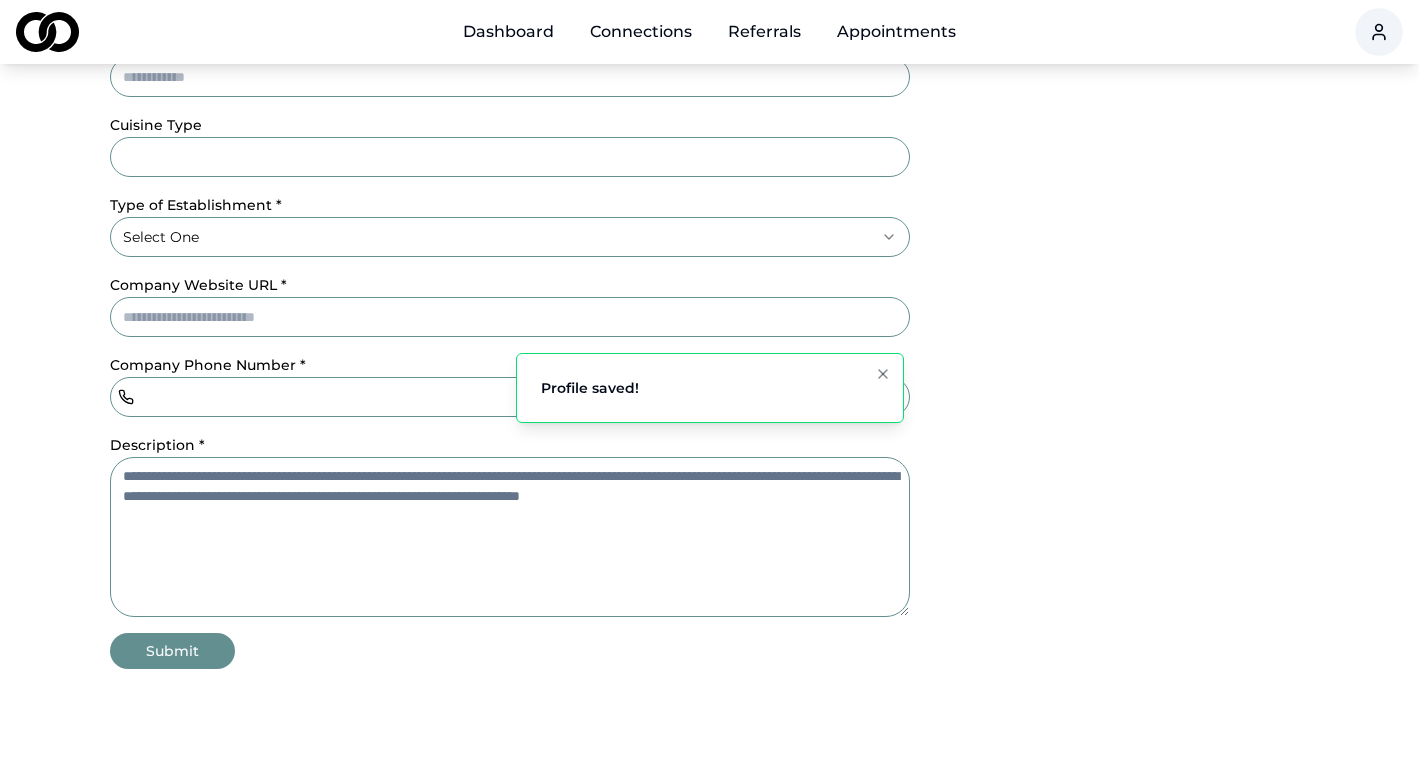 drag, startPoint x: 376, startPoint y: 508, endPoint x: 358, endPoint y: 508, distance: 18 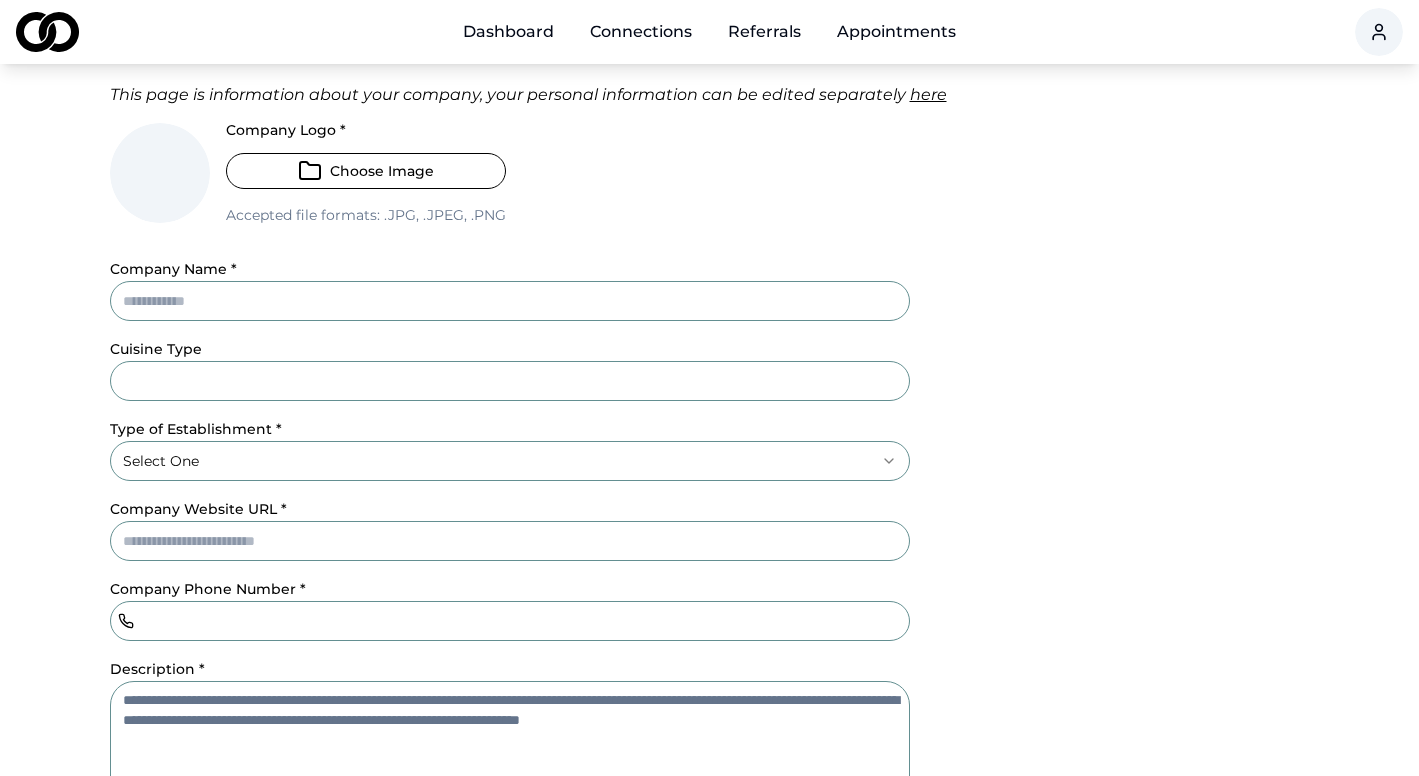 scroll, scrollTop: 0, scrollLeft: 0, axis: both 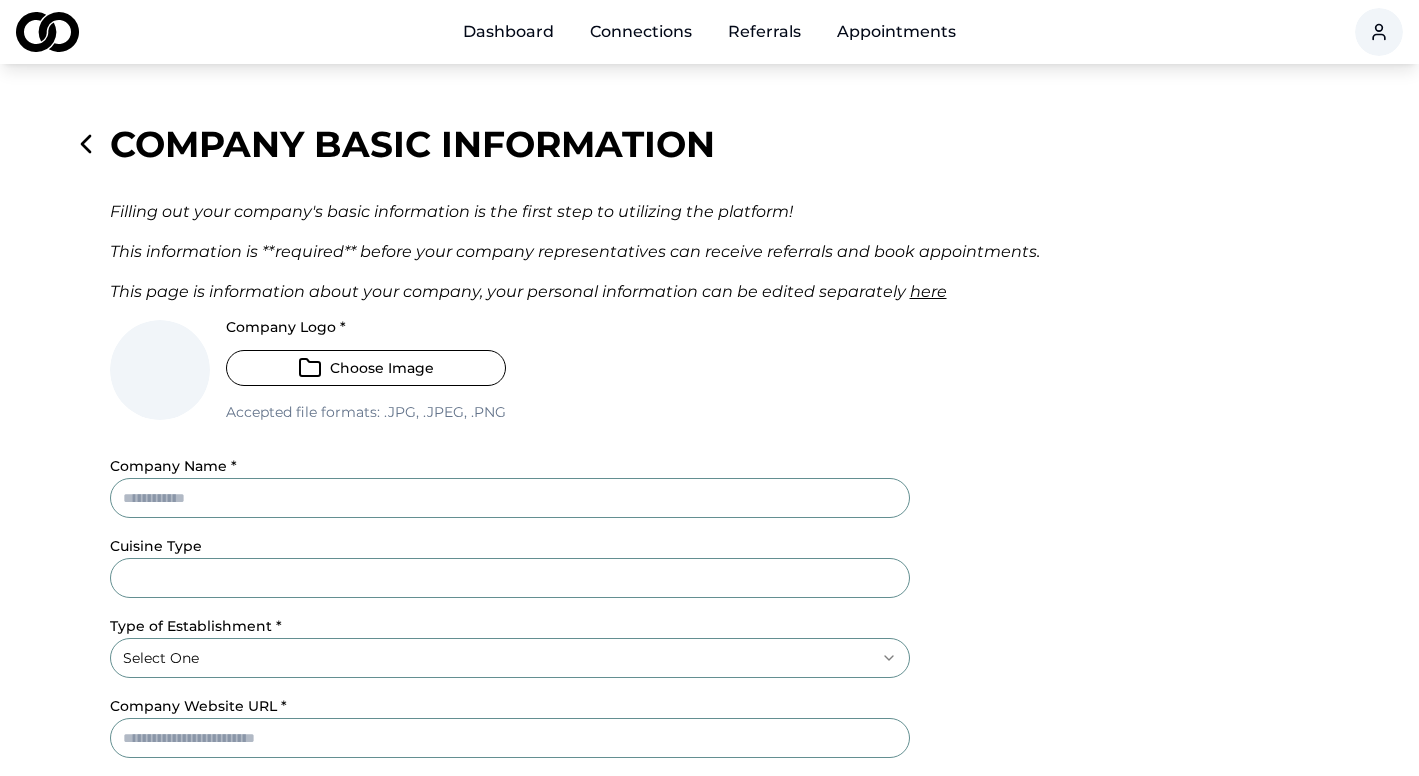 click 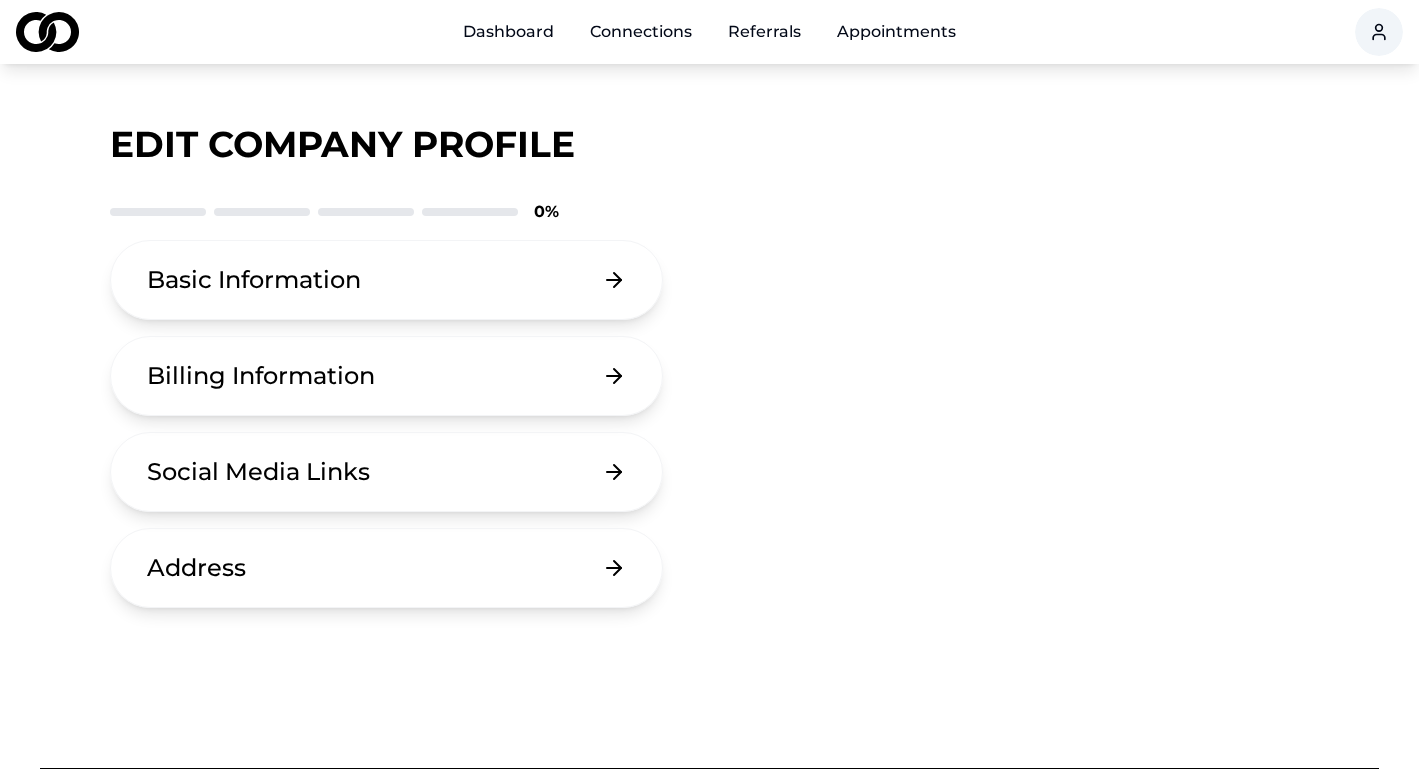 click on "Basic Information" at bounding box center (387, 280) 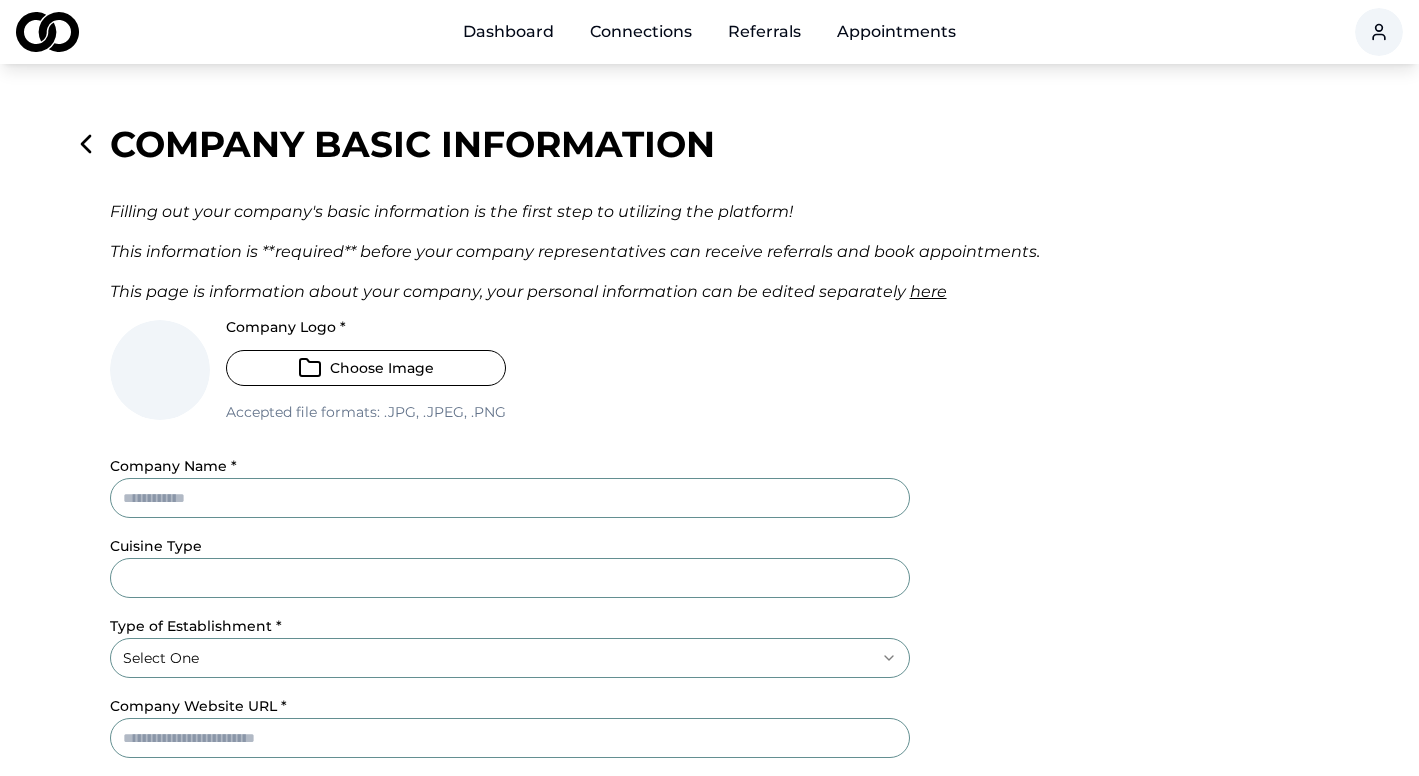 click on "Dashboard" at bounding box center [508, 32] 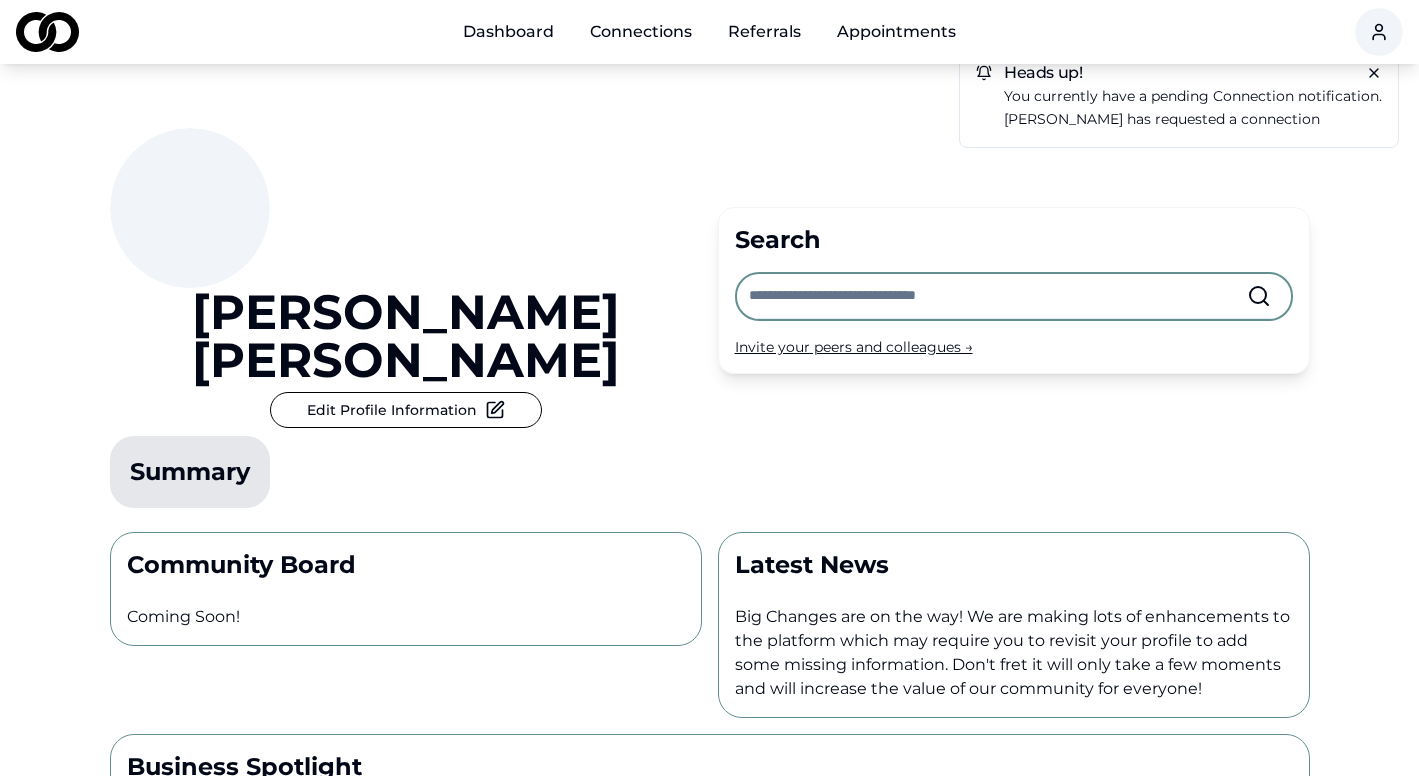click on "Edit Profile Information" at bounding box center [406, 410] 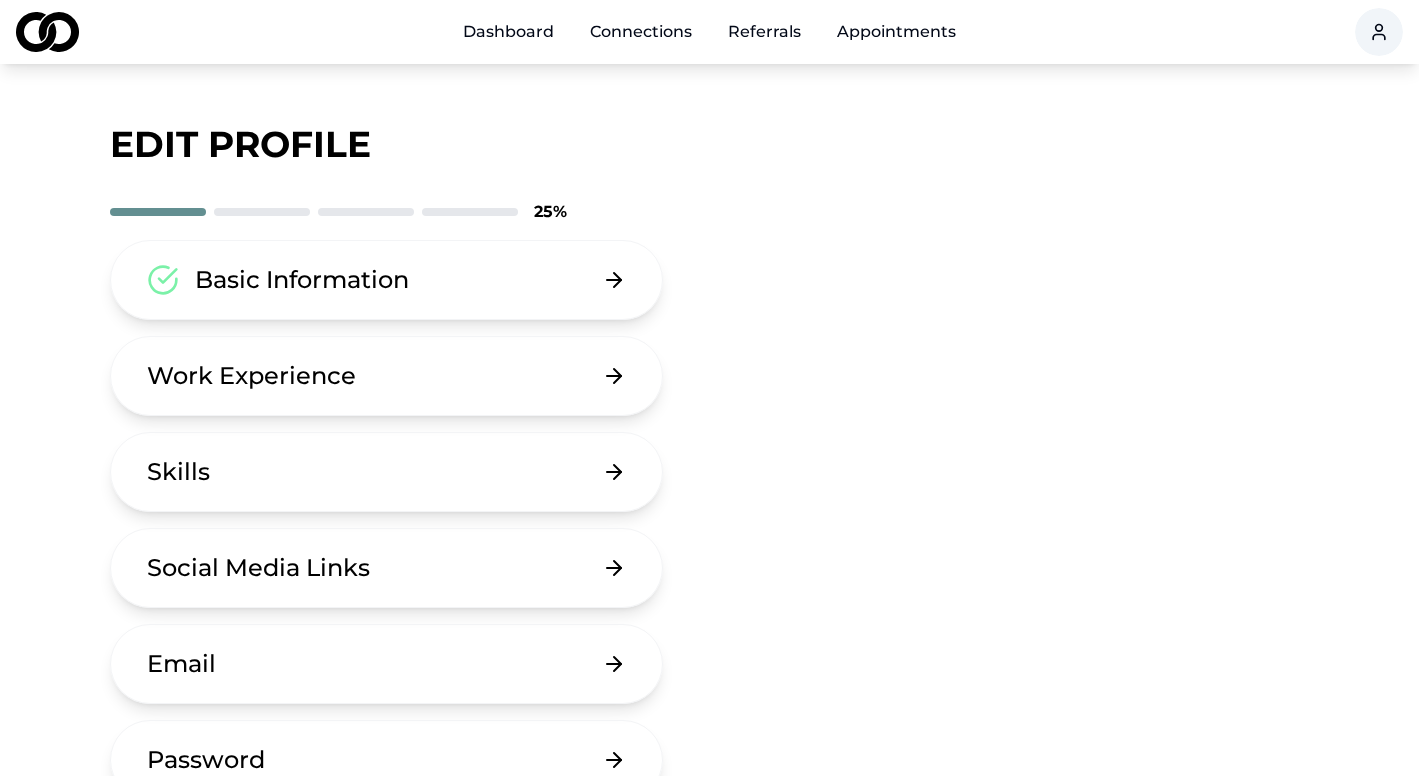 click on "Basic Information" at bounding box center (387, 280) 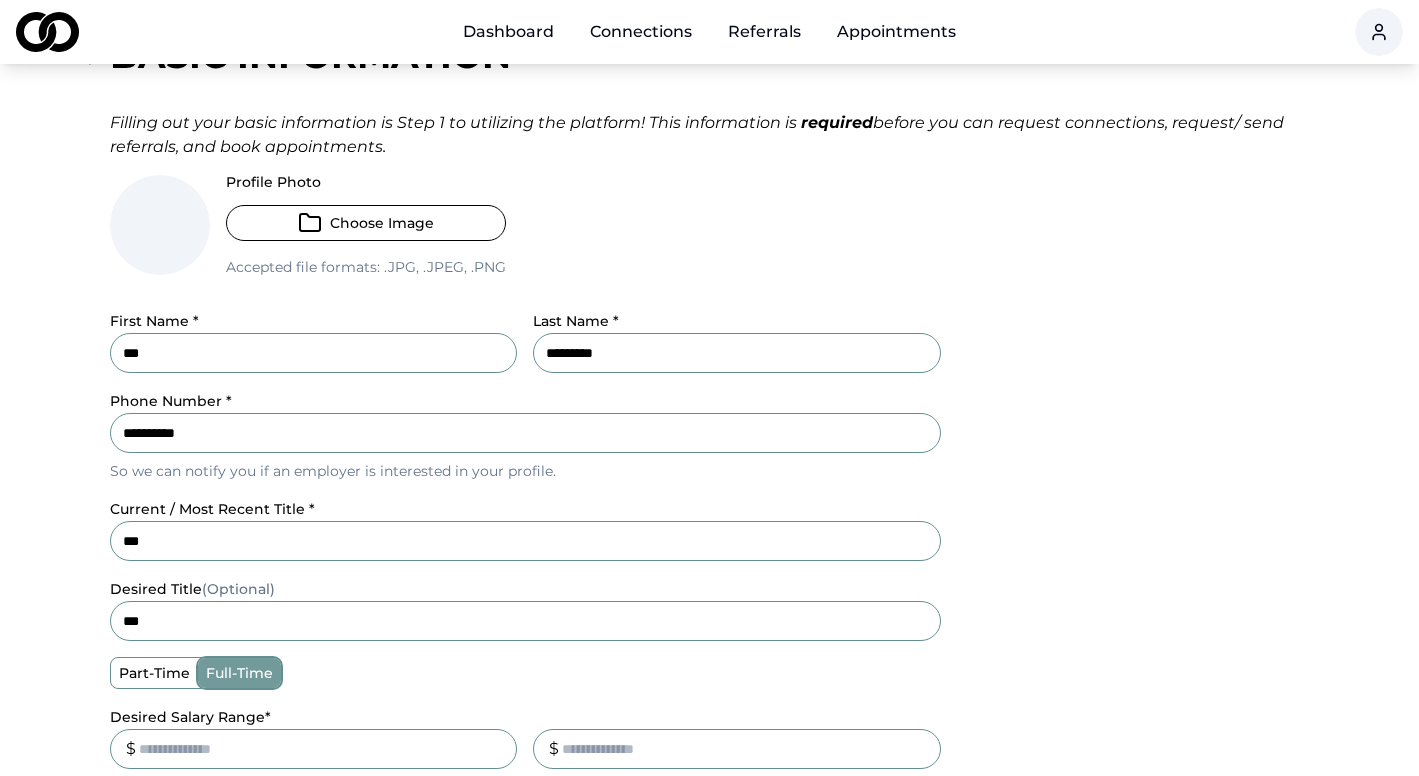 scroll, scrollTop: 0, scrollLeft: 0, axis: both 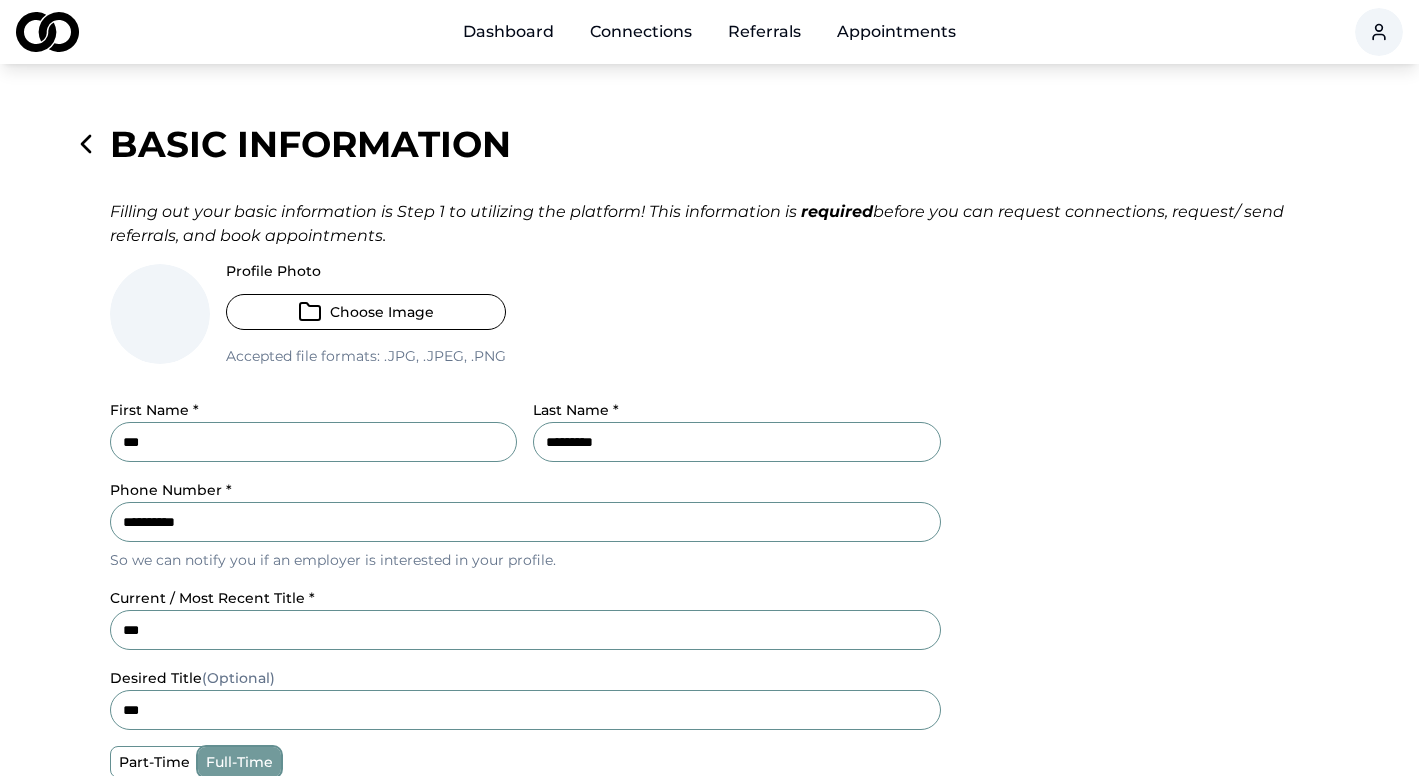 click on "Connections" at bounding box center [641, 32] 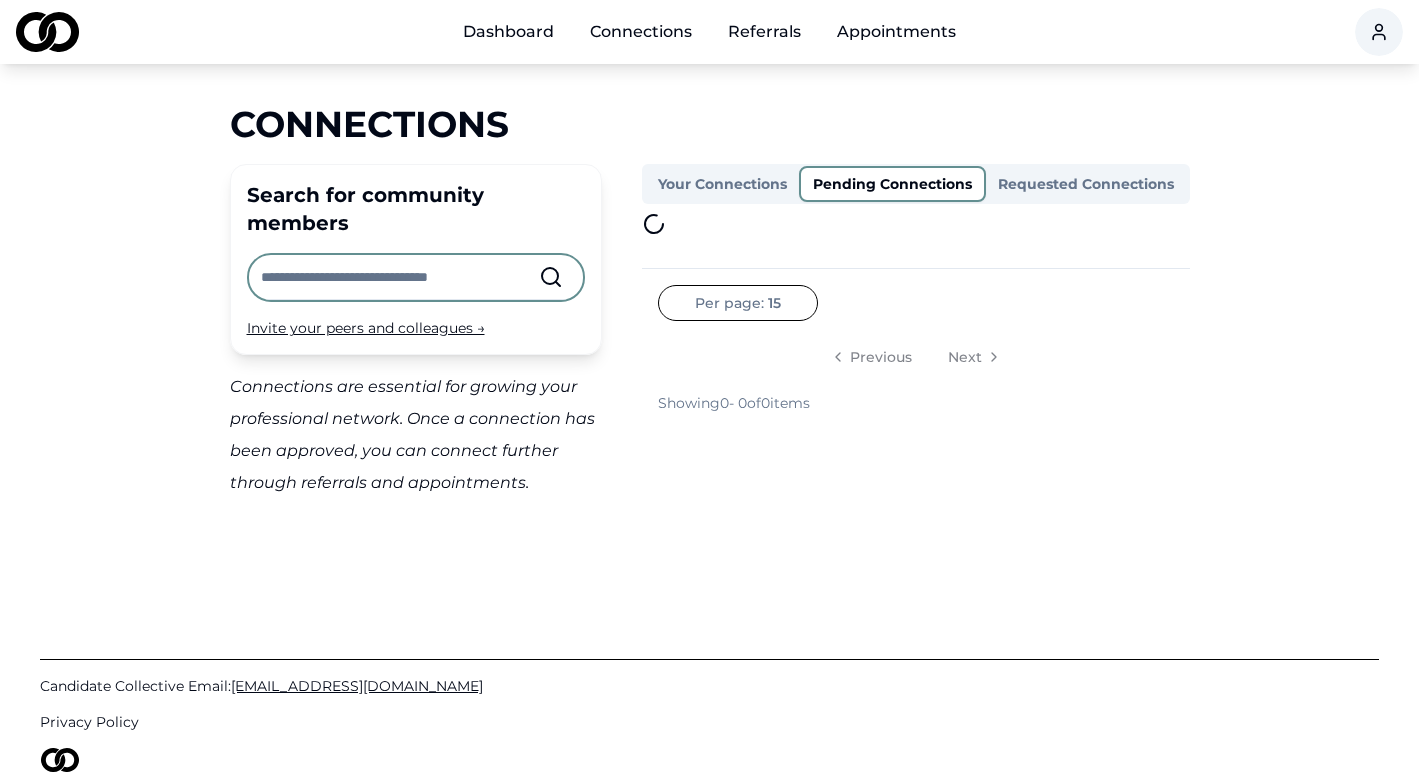 click on "Pending Connections" at bounding box center [892, 184] 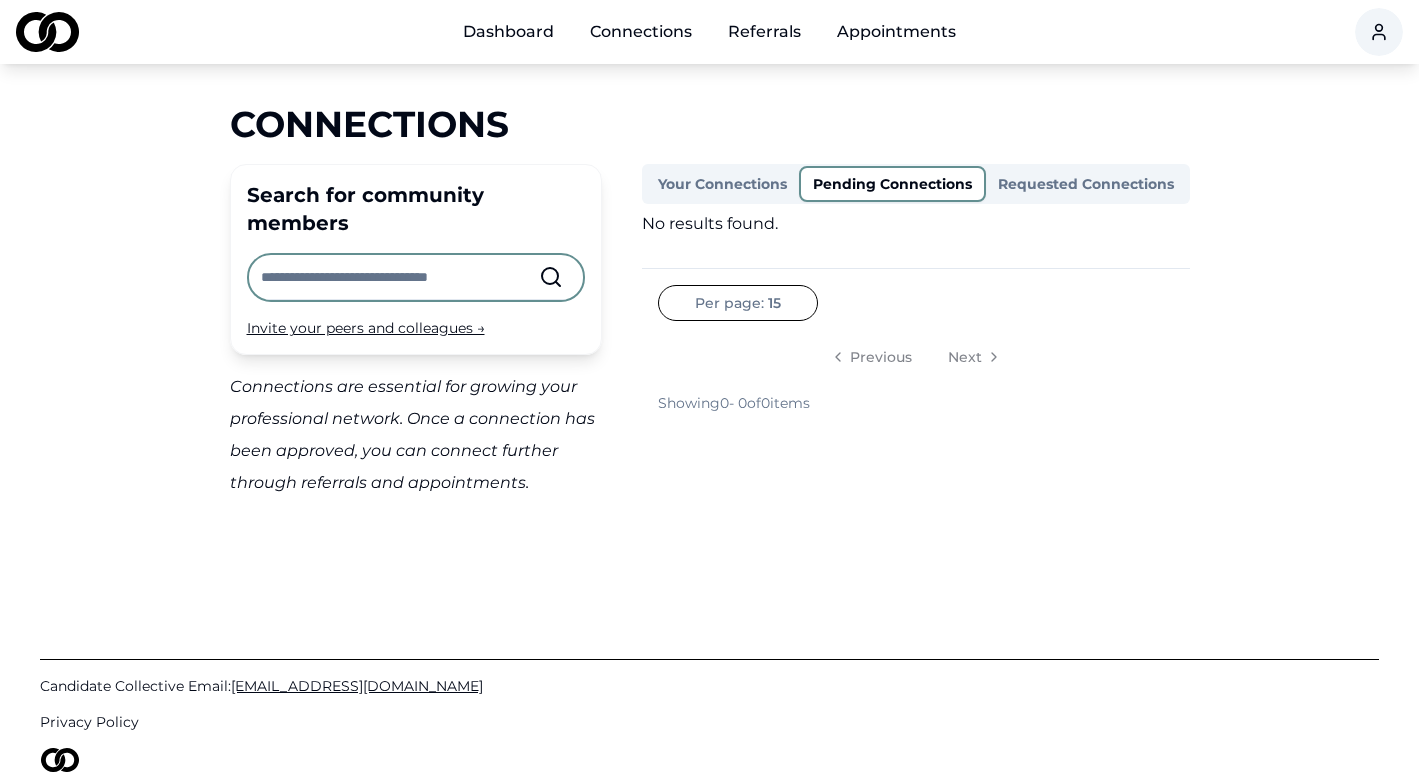 click on "Your Connections" at bounding box center (722, 184) 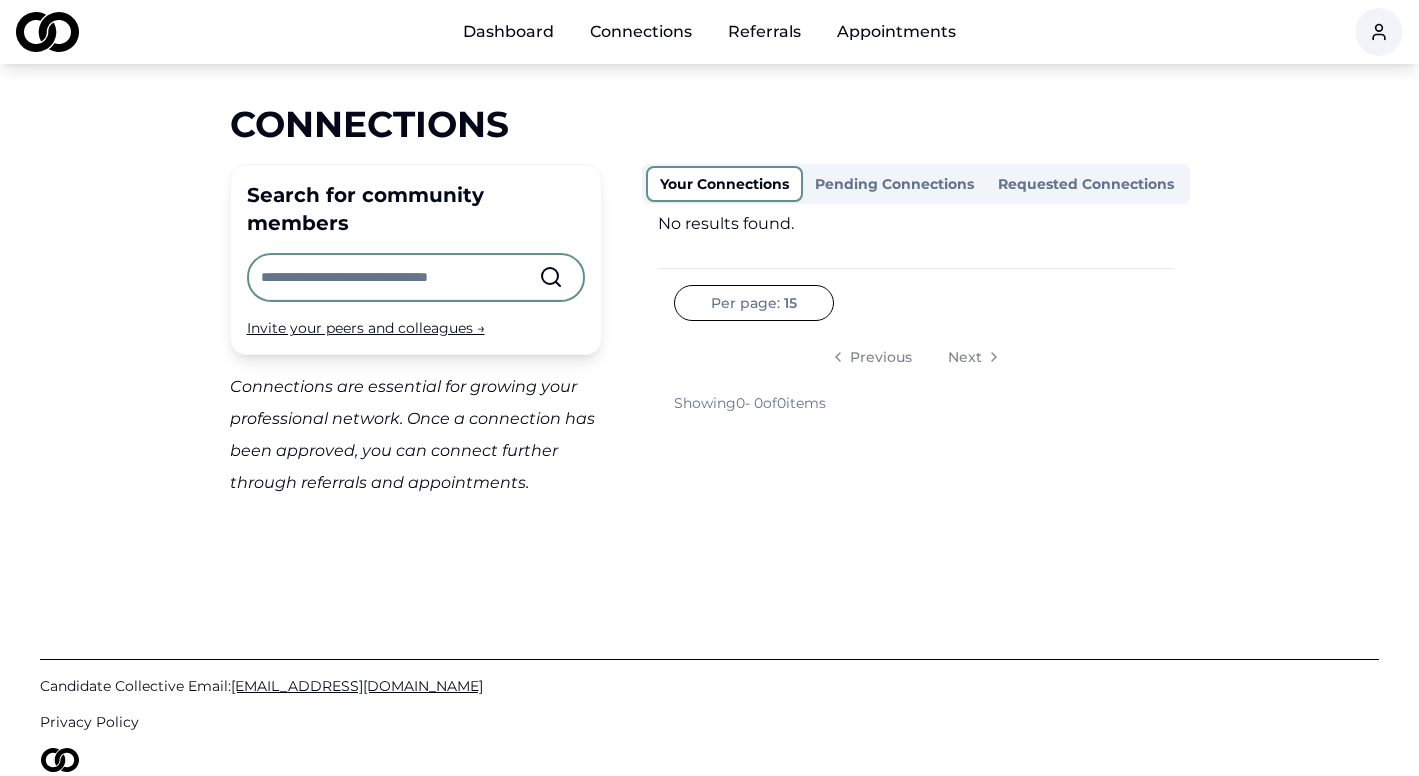 click on "Referrals" at bounding box center (764, 32) 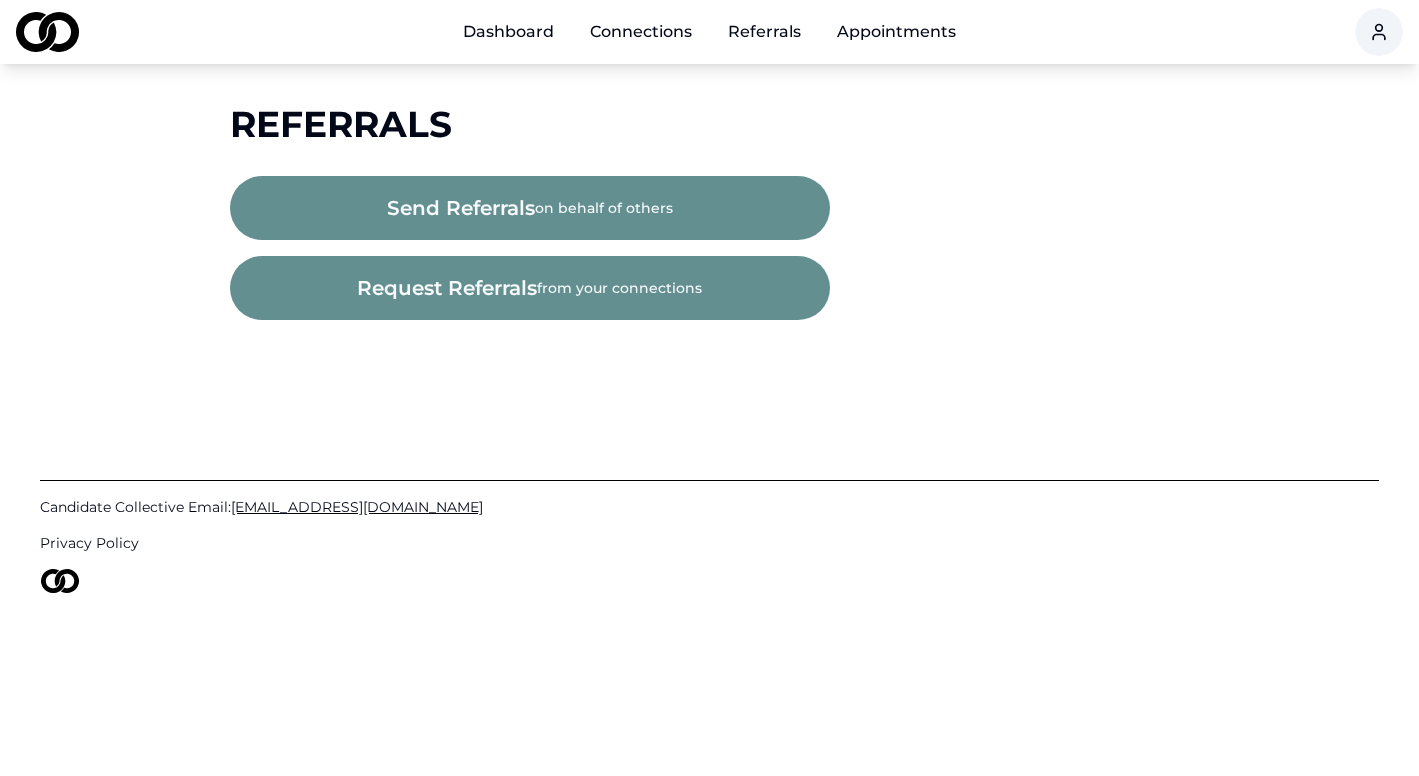 click on "Dashboard" at bounding box center [508, 32] 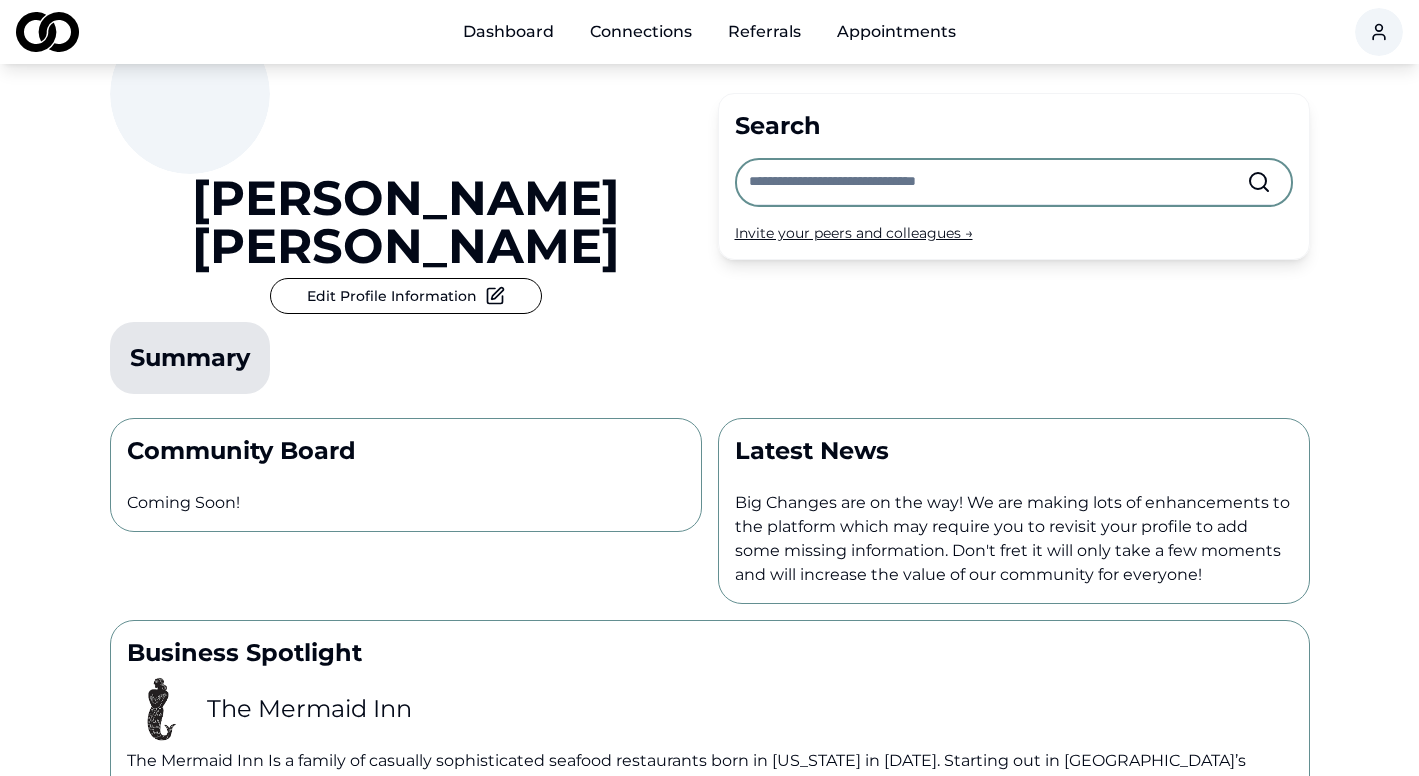 scroll, scrollTop: 0, scrollLeft: 0, axis: both 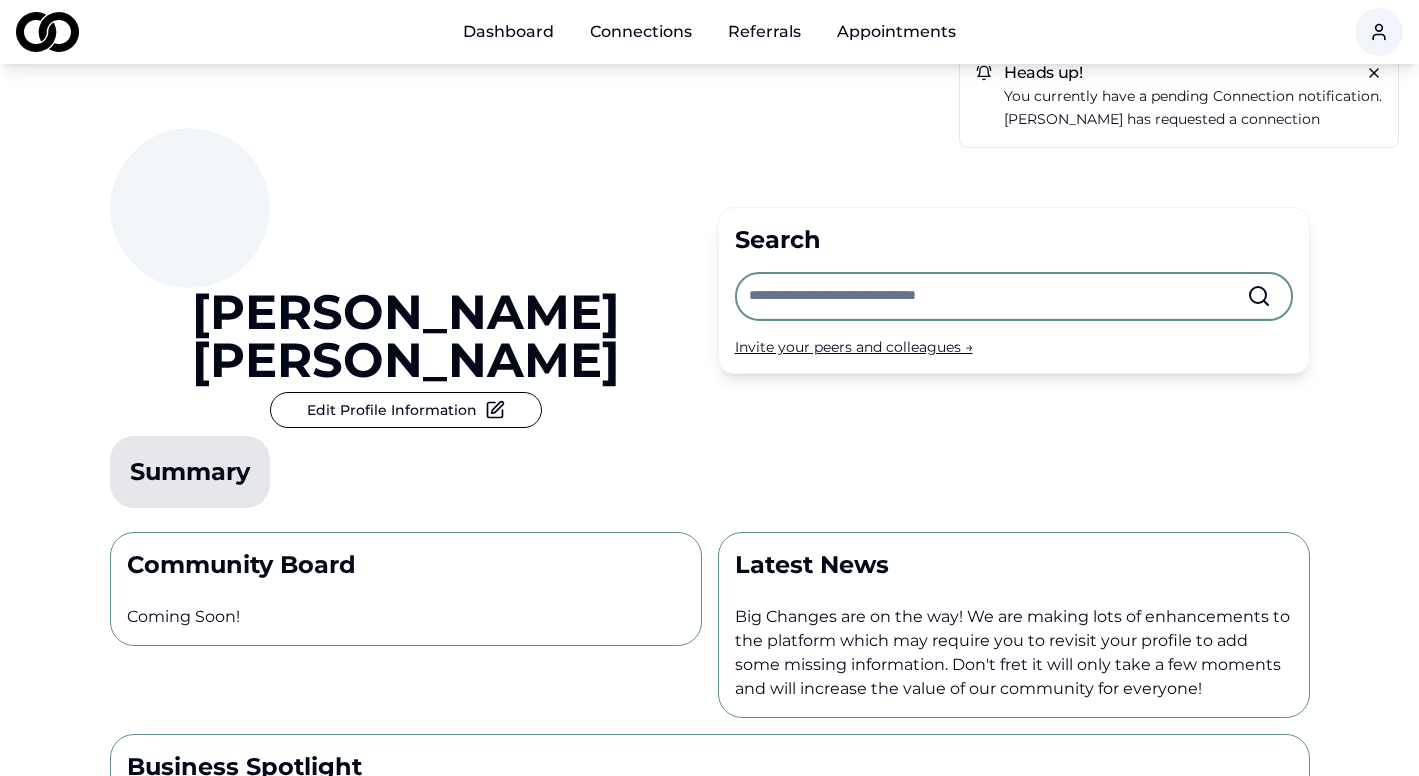 click at bounding box center (998, 296) 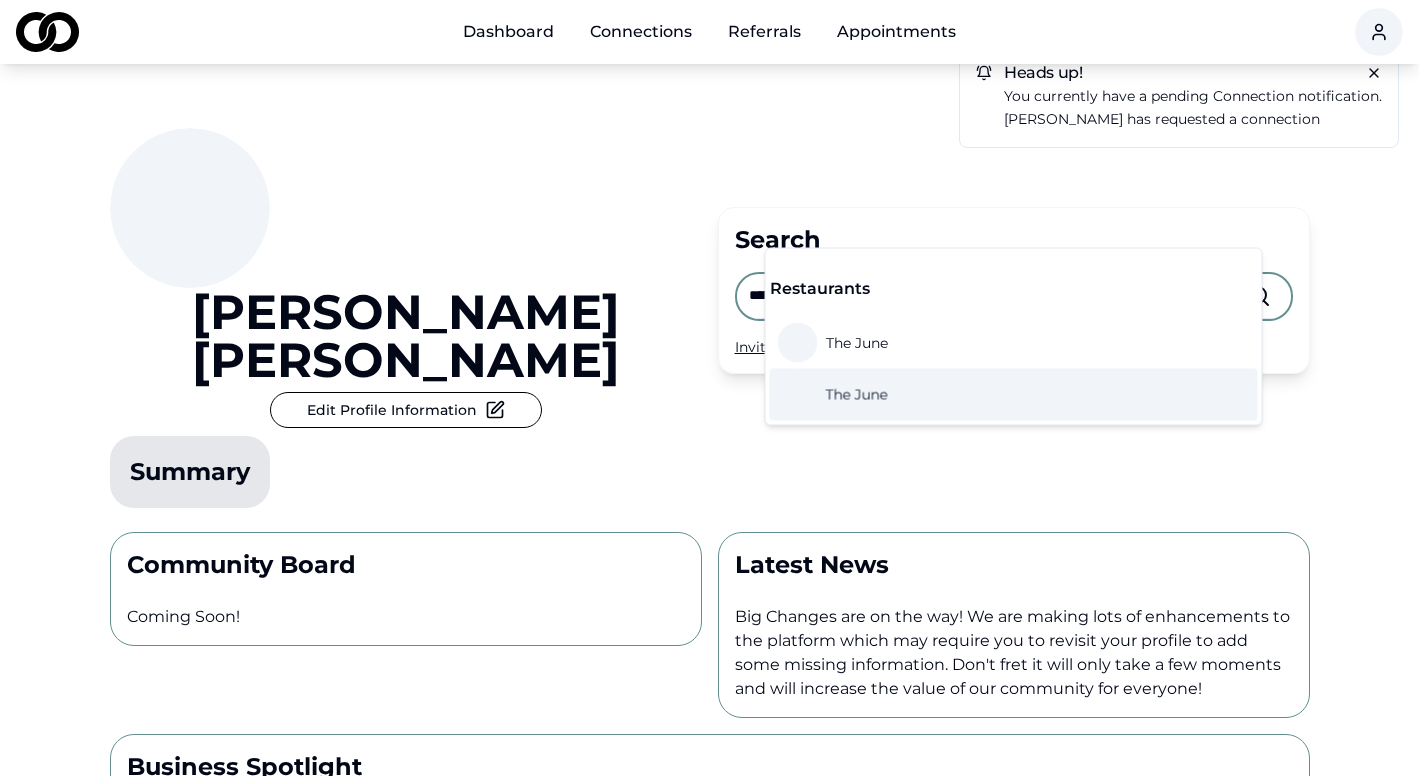 type on "********" 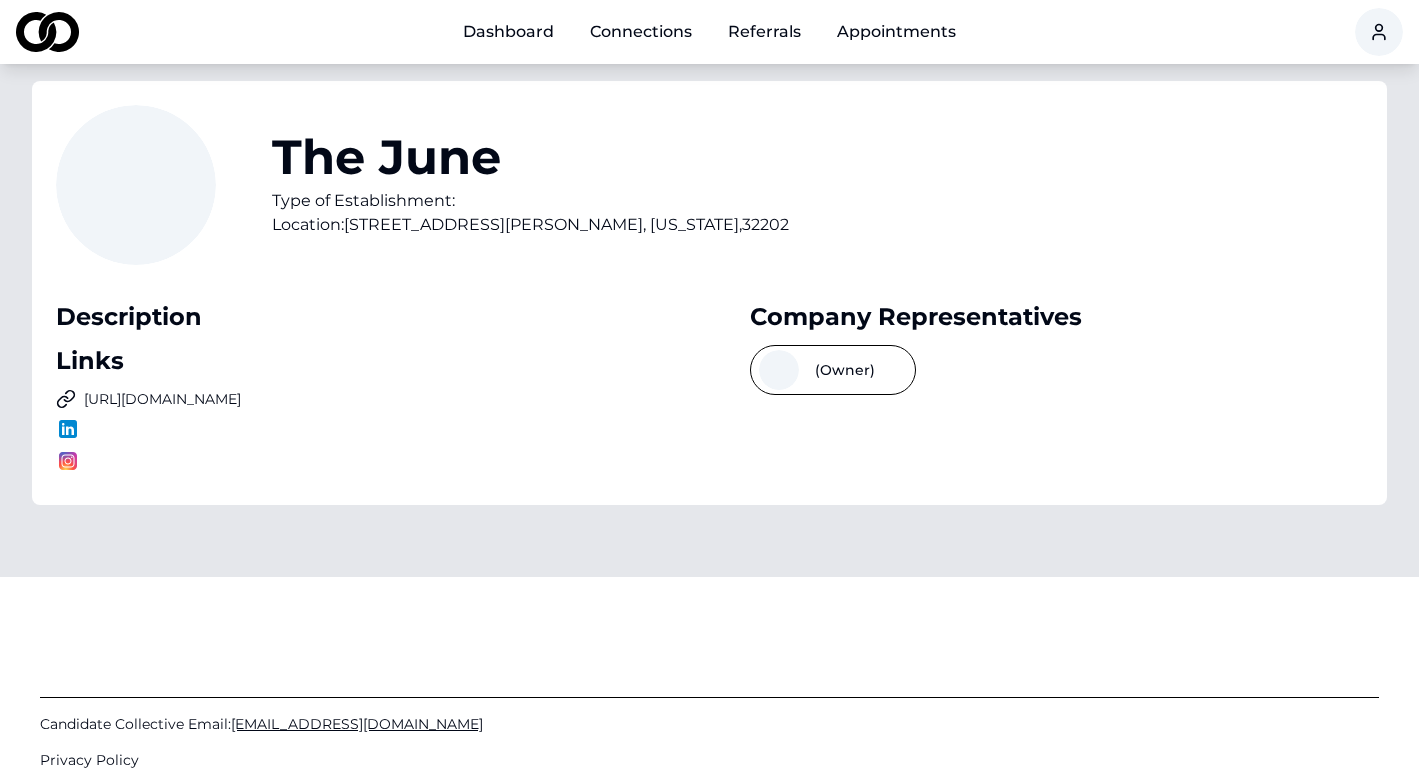 scroll, scrollTop: 0, scrollLeft: 0, axis: both 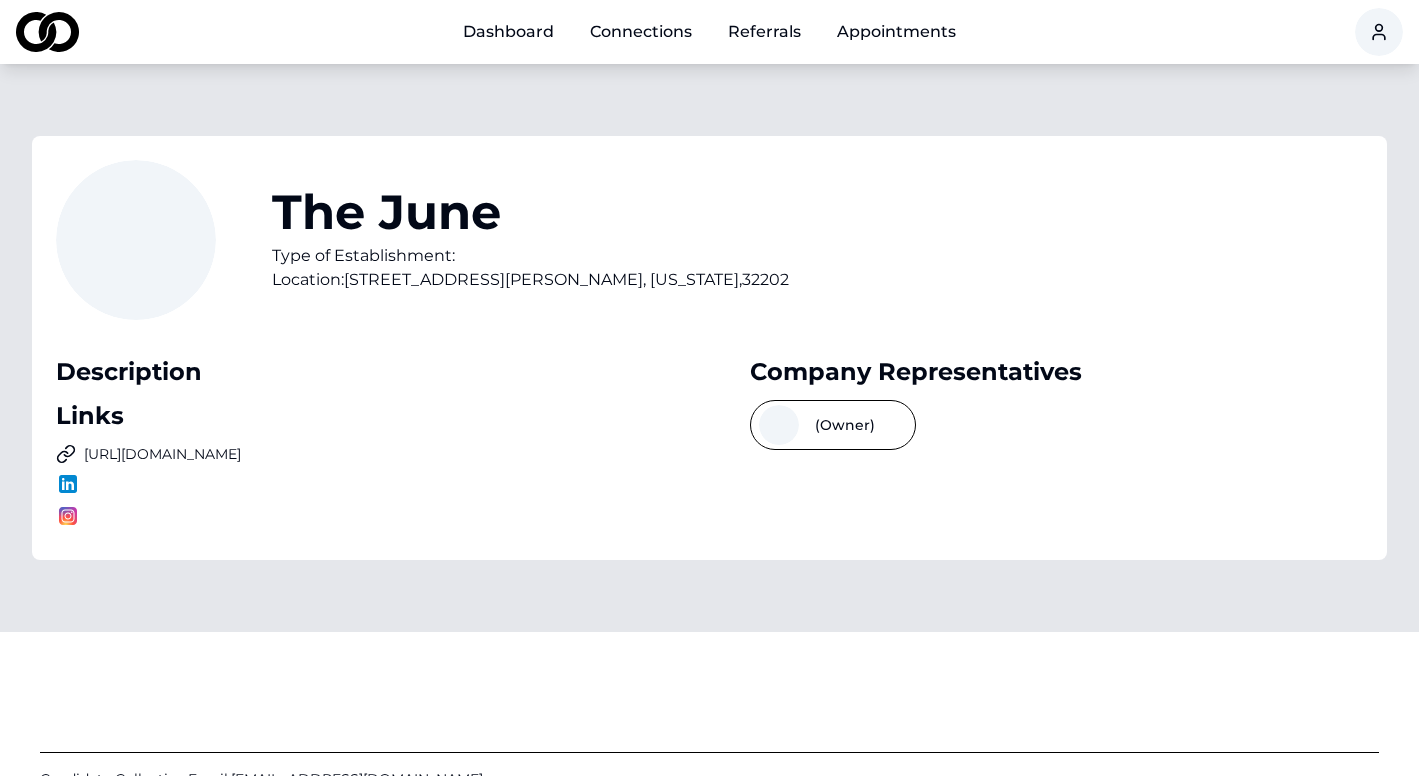 click on "Appointments" at bounding box center (896, 32) 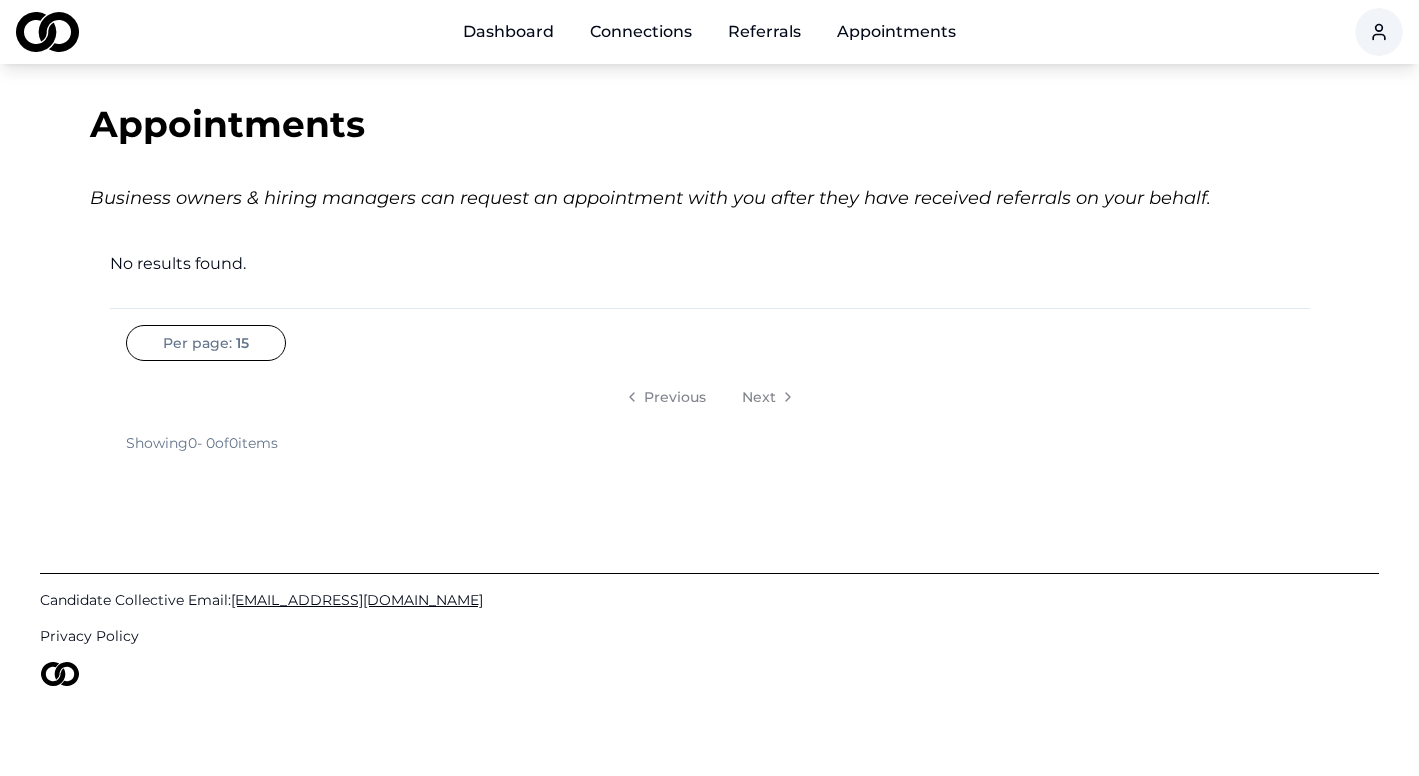 click on "Referrals" at bounding box center (764, 32) 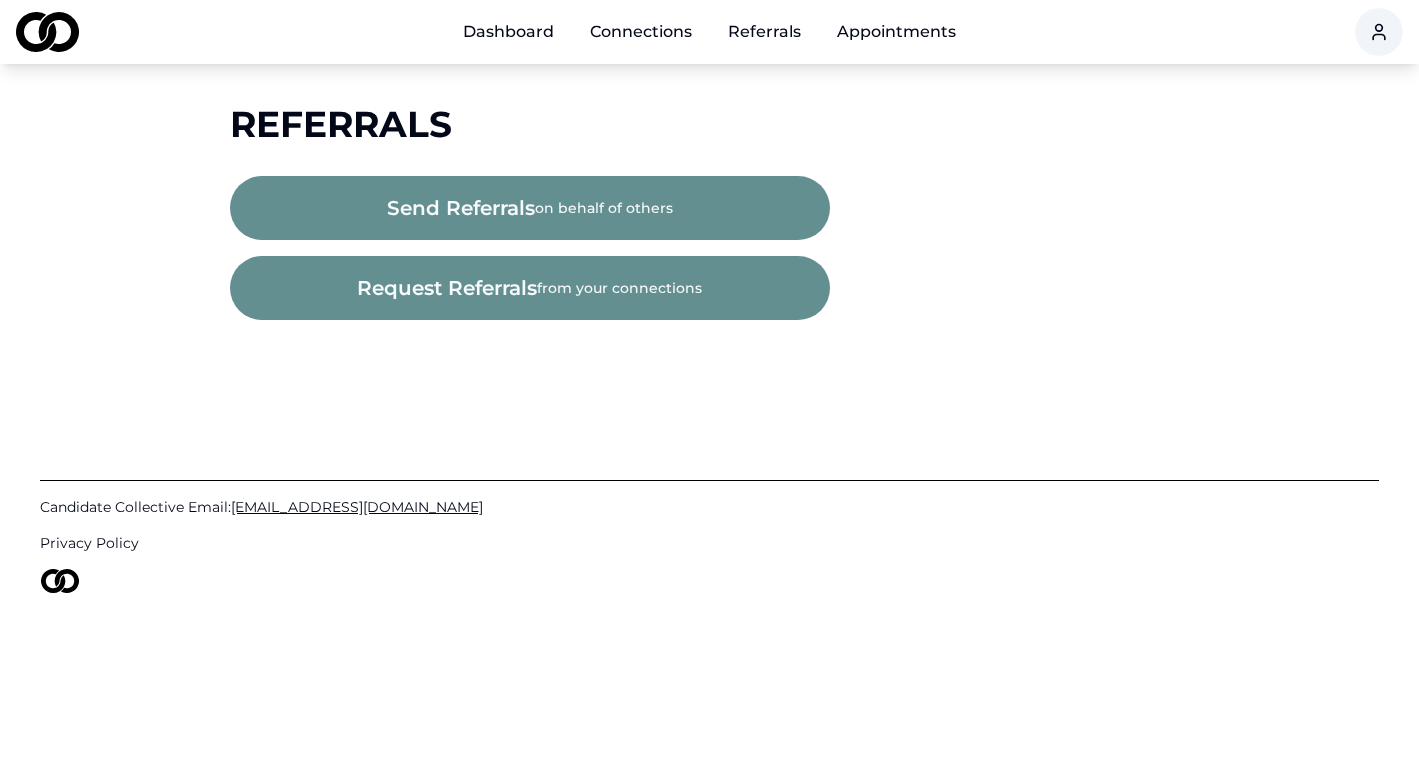 click on "Connections" at bounding box center (641, 32) 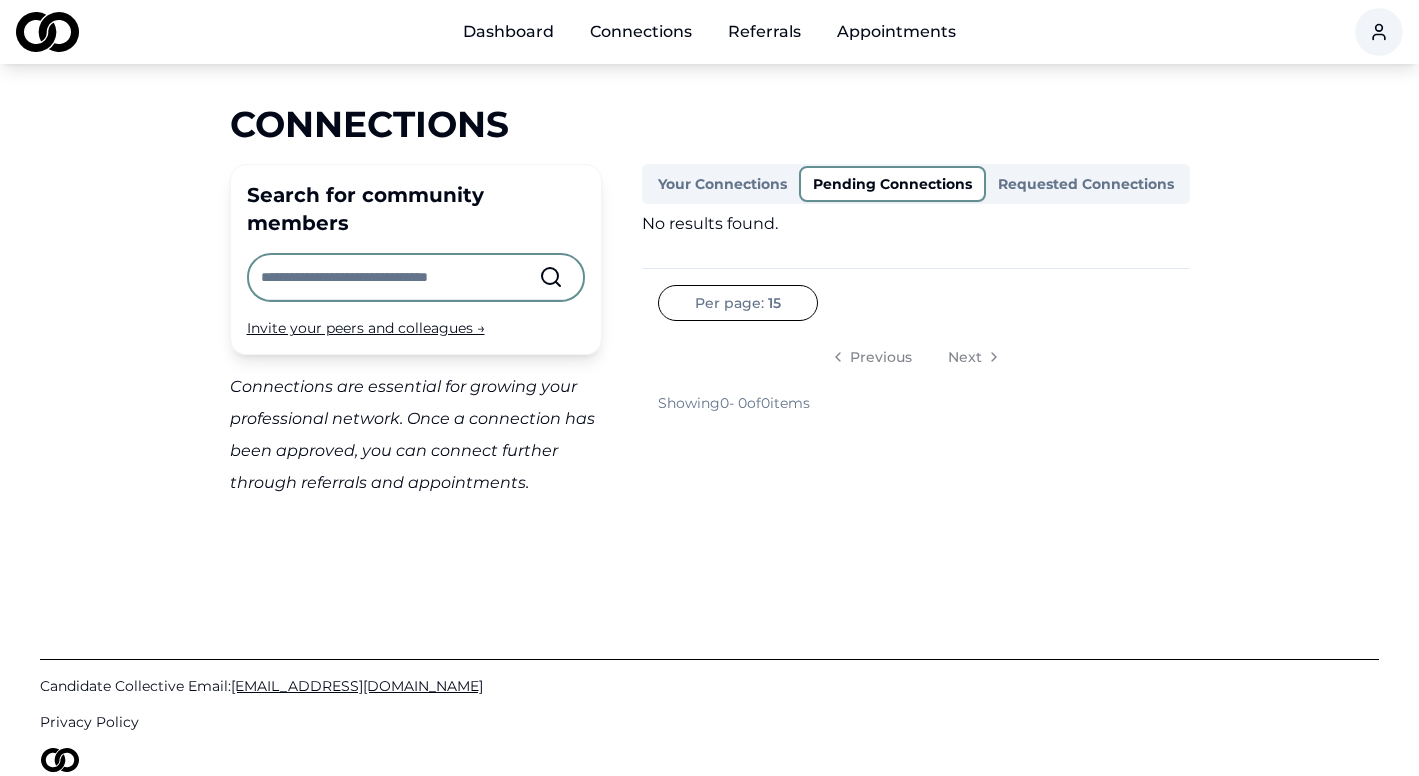 click on "Pending Connections" at bounding box center [892, 184] 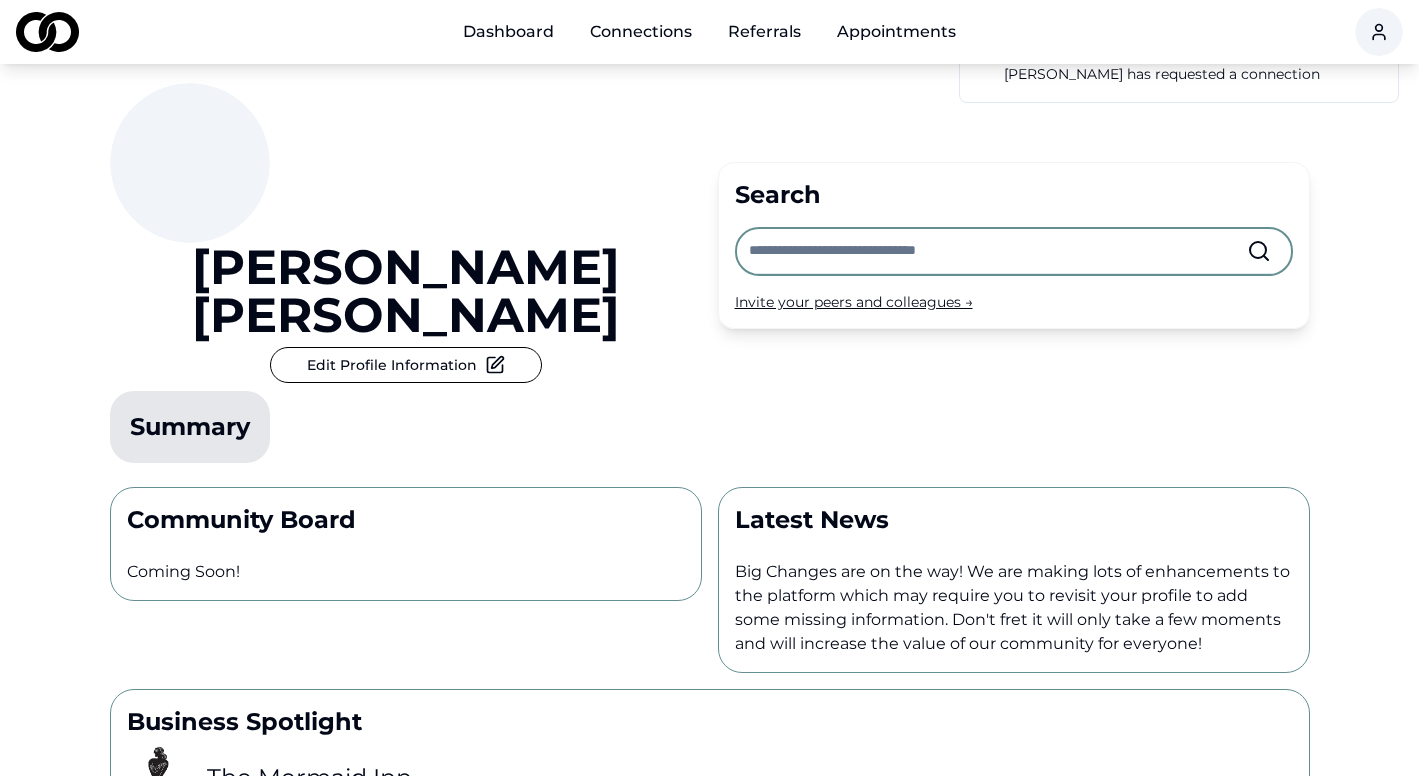 scroll, scrollTop: 0, scrollLeft: 0, axis: both 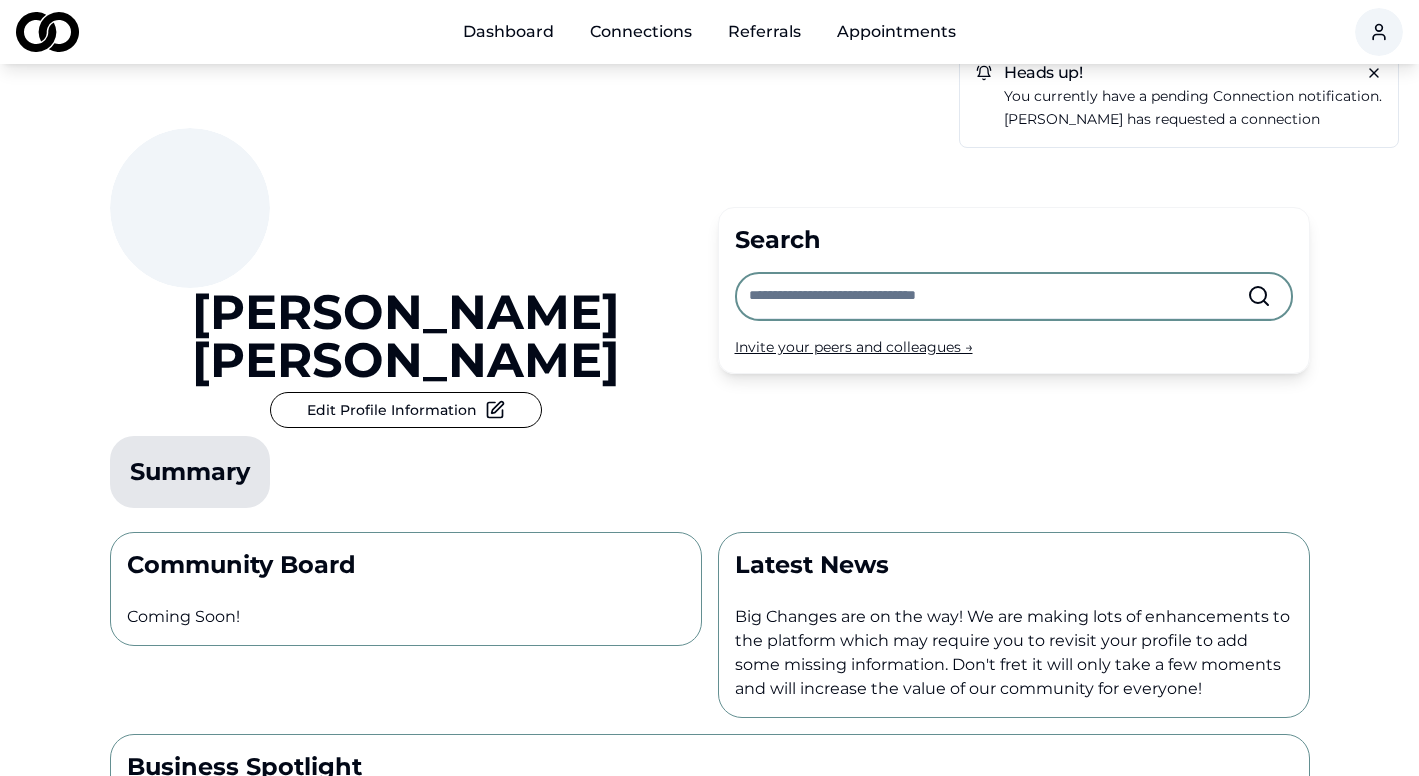 click on "Connections" at bounding box center (641, 32) 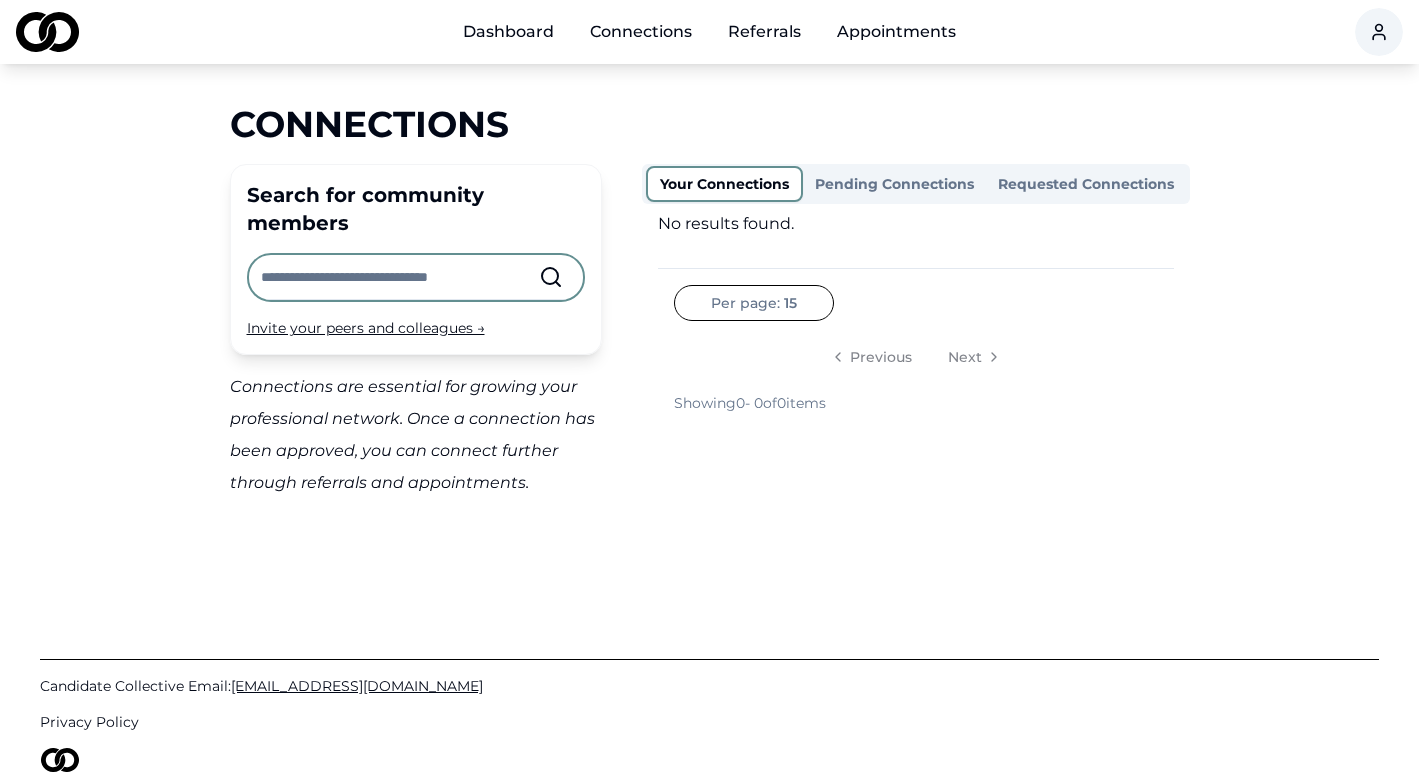 click on "Dashboard" at bounding box center [508, 32] 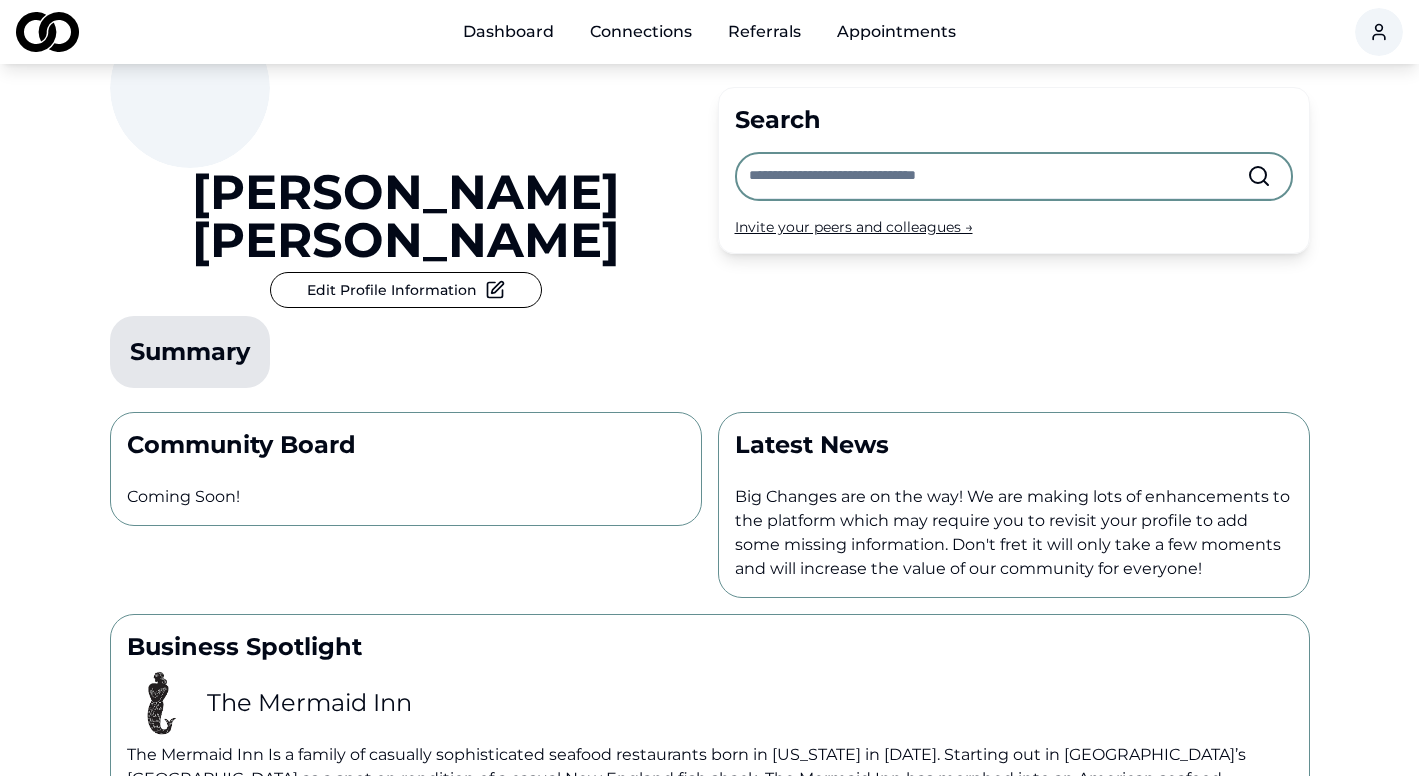 scroll, scrollTop: 0, scrollLeft: 0, axis: both 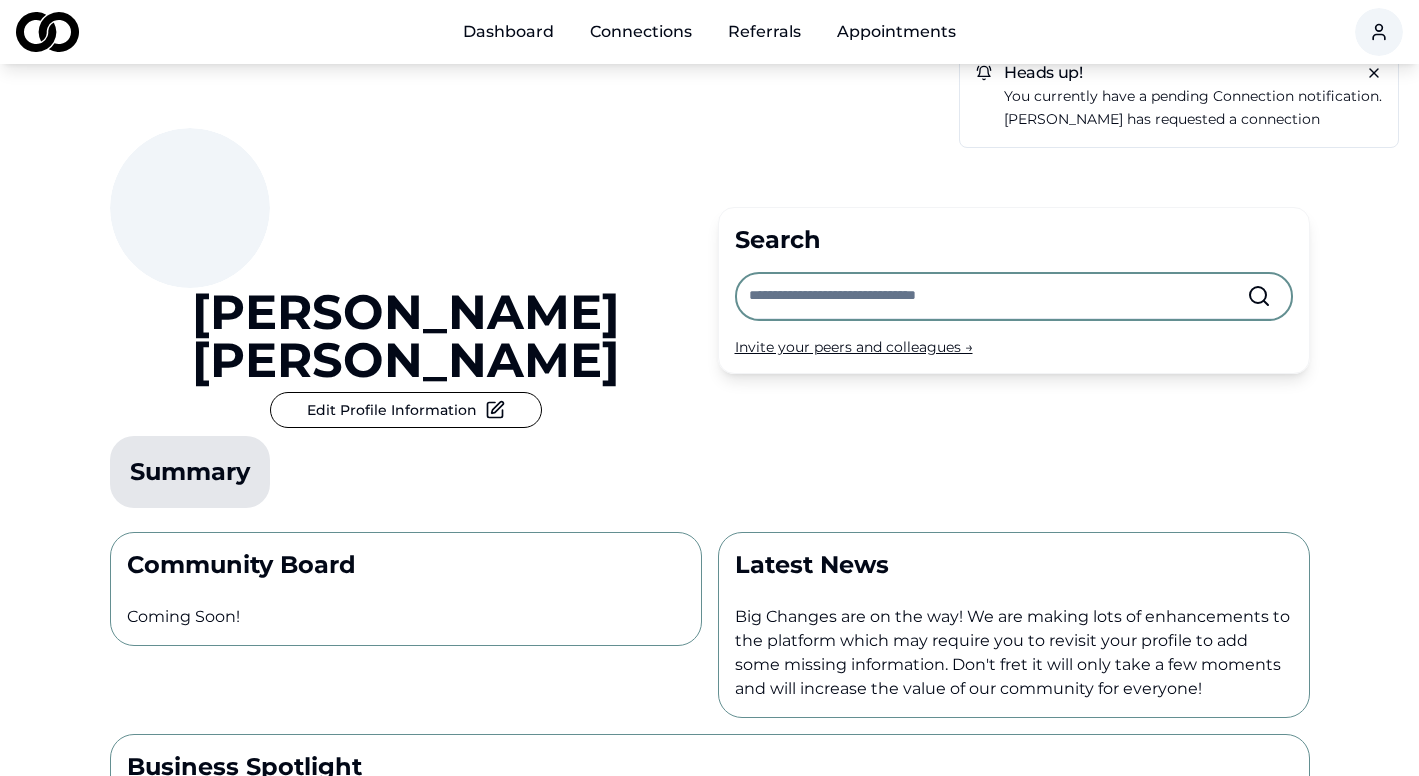click at bounding box center (837, 43) 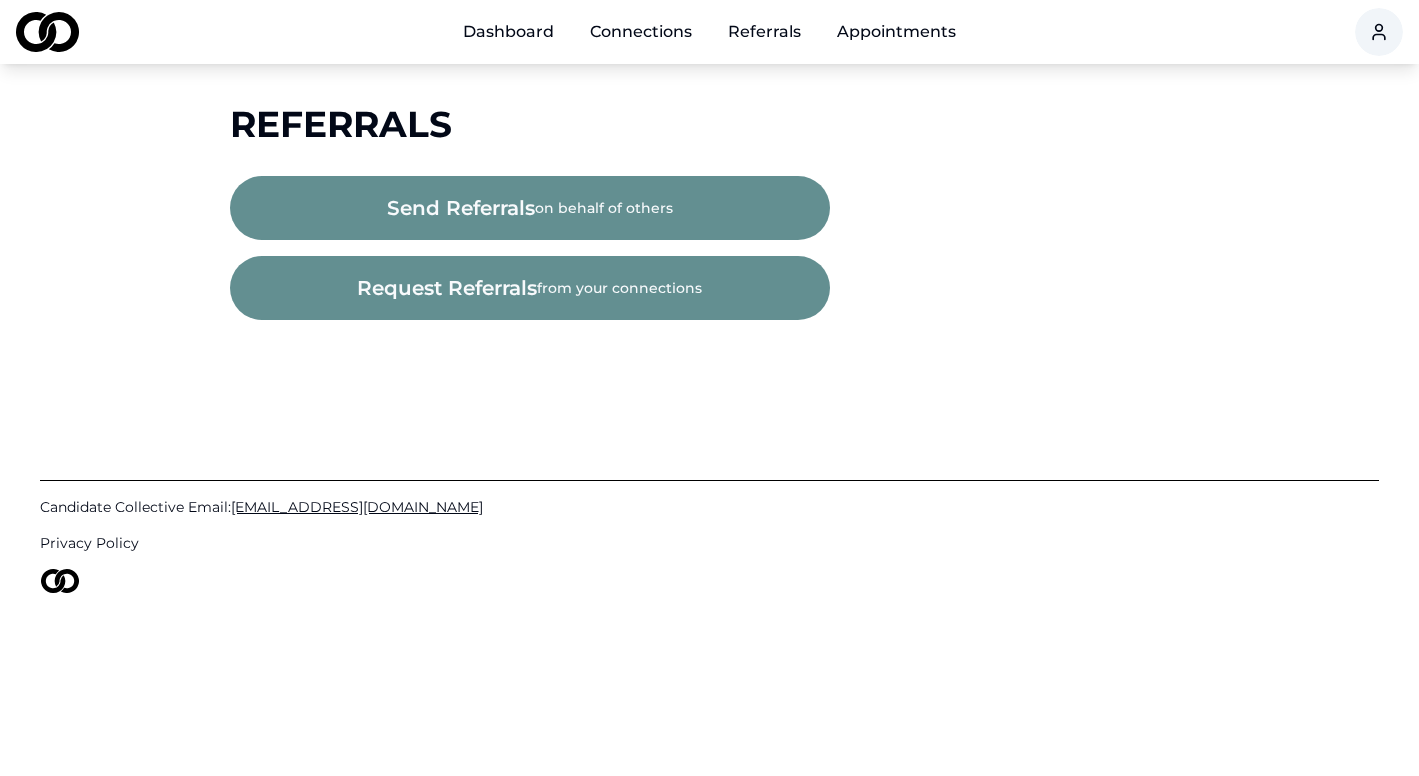 click on "Dashboard" at bounding box center [508, 32] 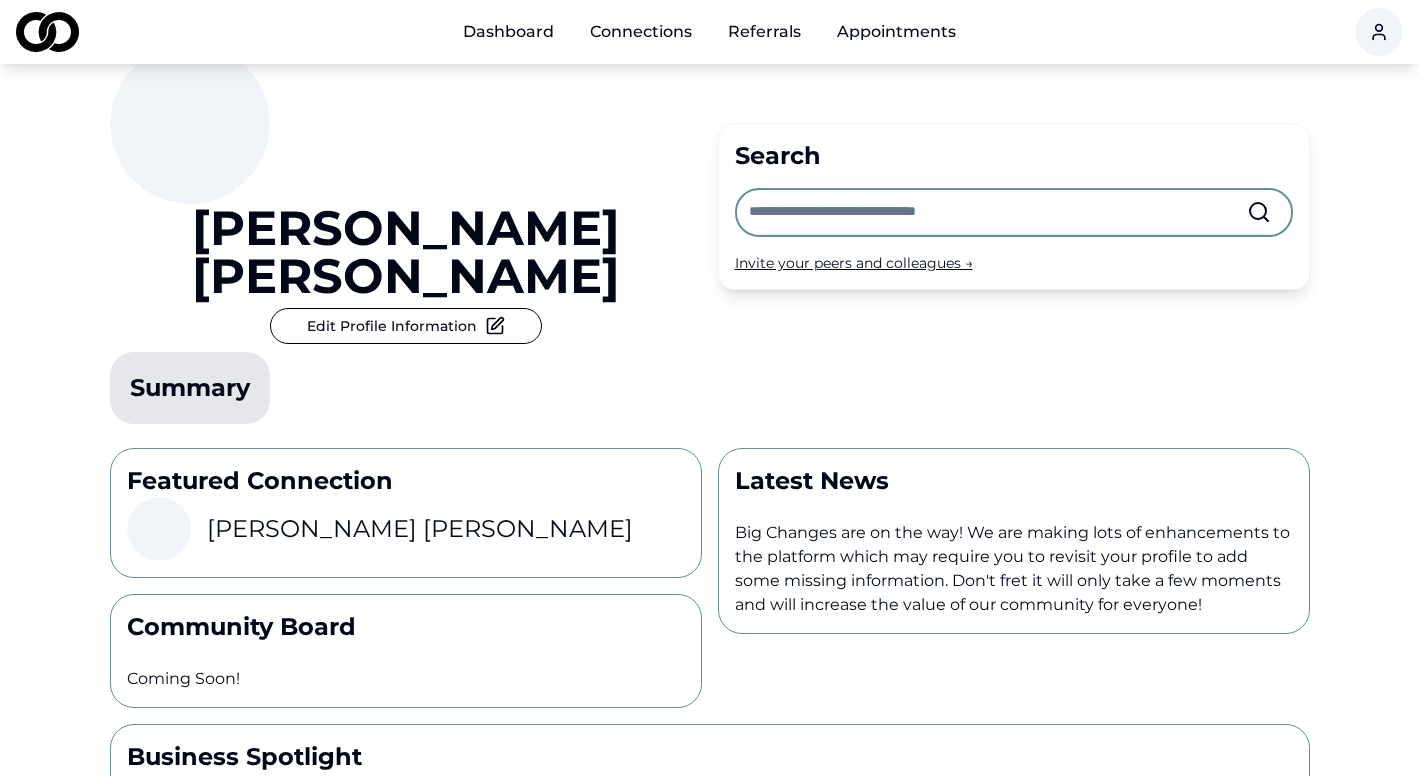 scroll, scrollTop: 87, scrollLeft: 0, axis: vertical 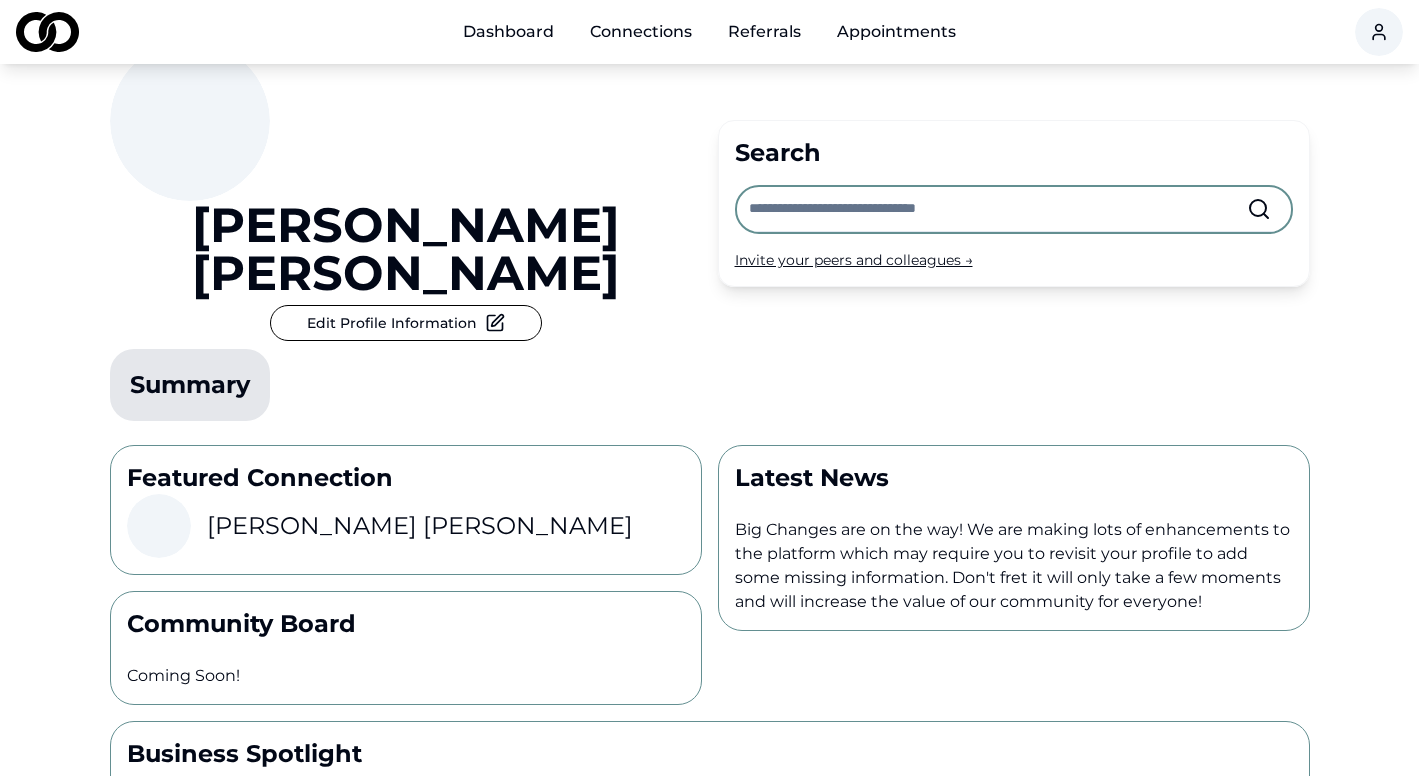click on "[PERSON_NAME]" at bounding box center [420, 526] 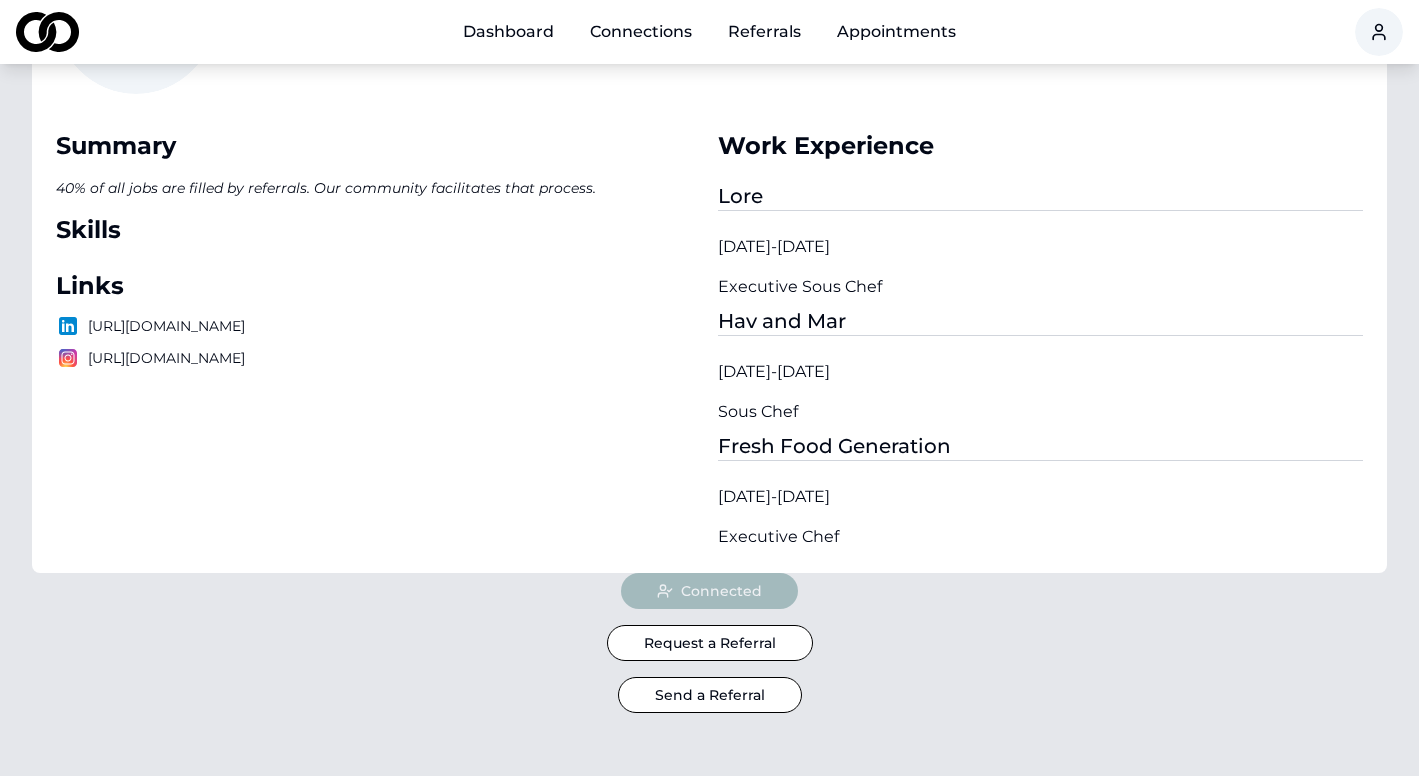 scroll, scrollTop: 227, scrollLeft: 0, axis: vertical 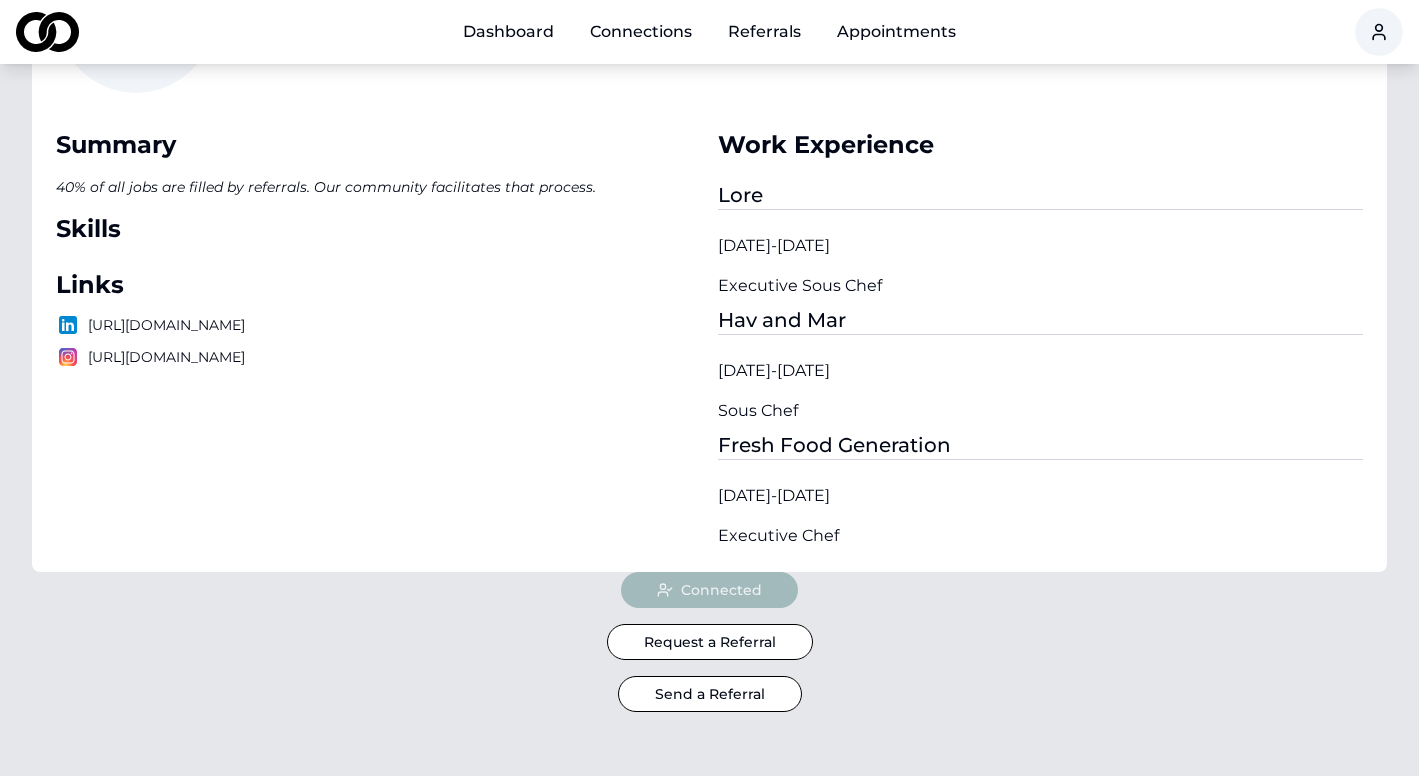 click on "Request a Referral" at bounding box center (710, 642) 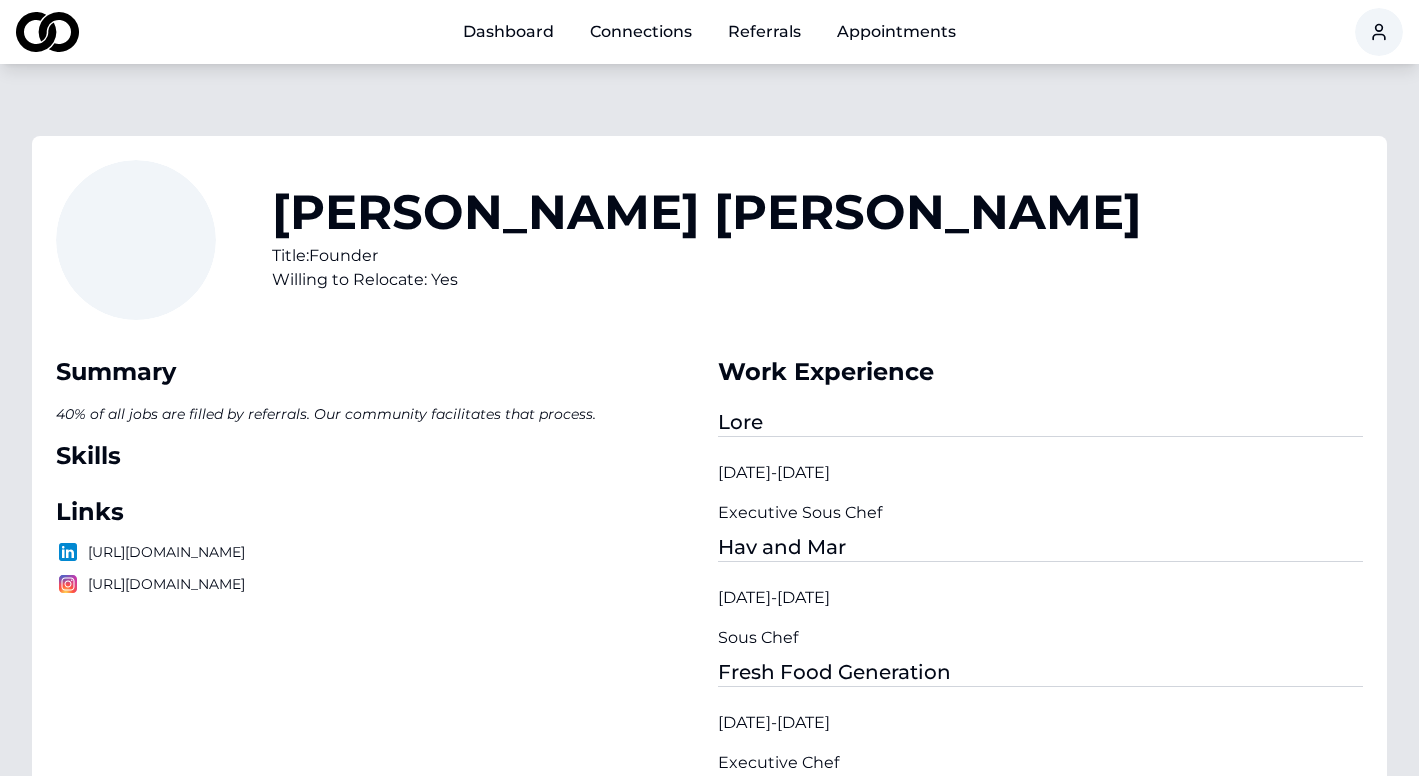 click at bounding box center (47, 32) 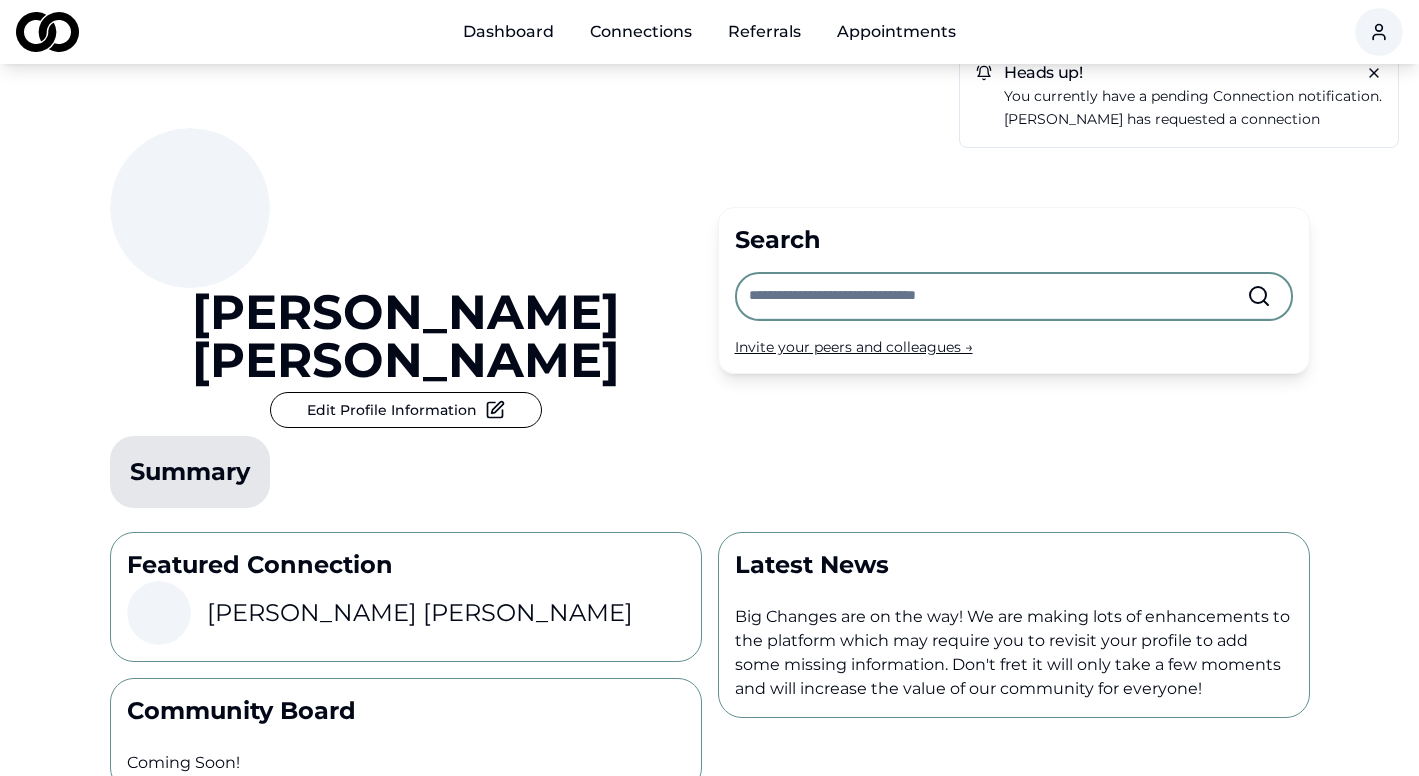 click on "Referrals" at bounding box center (764, 32) 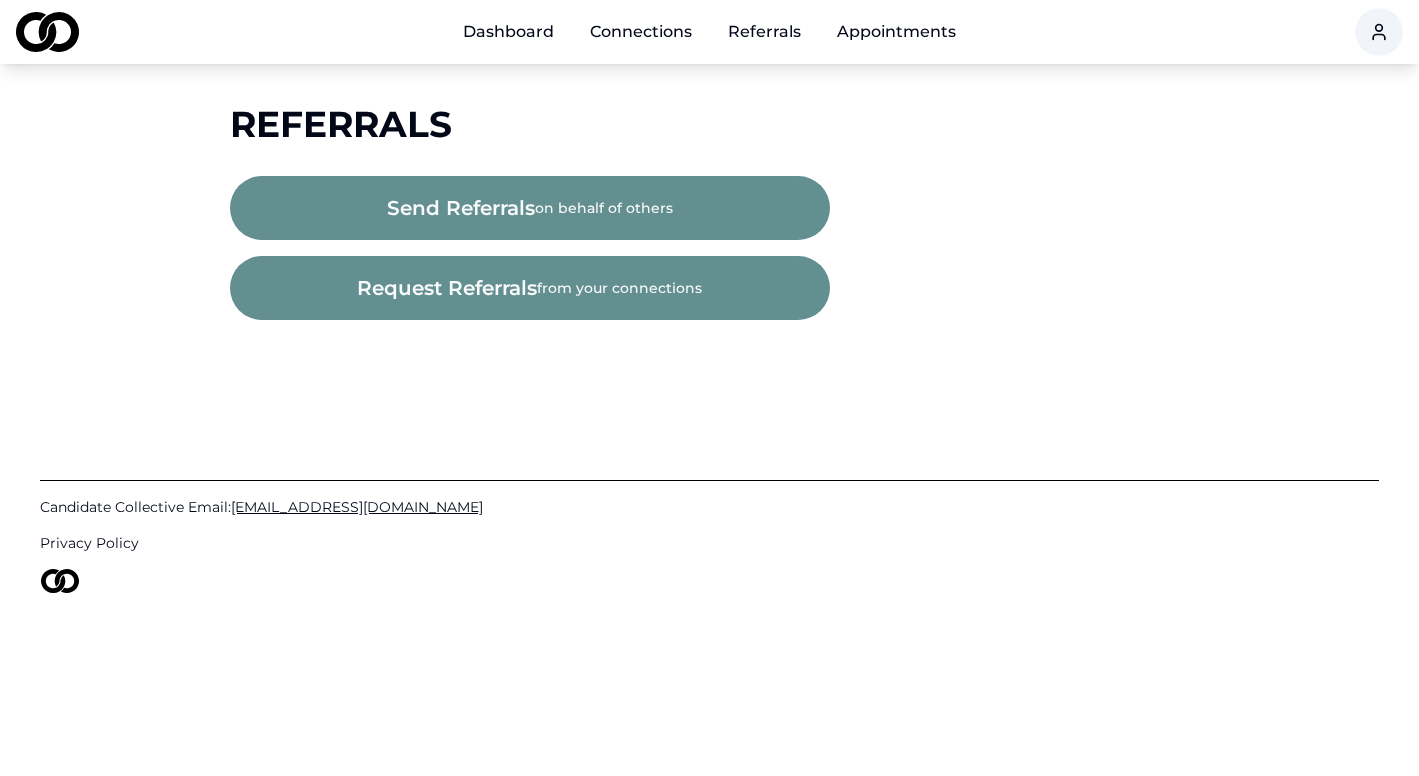 click on "Referrals" at bounding box center (764, 32) 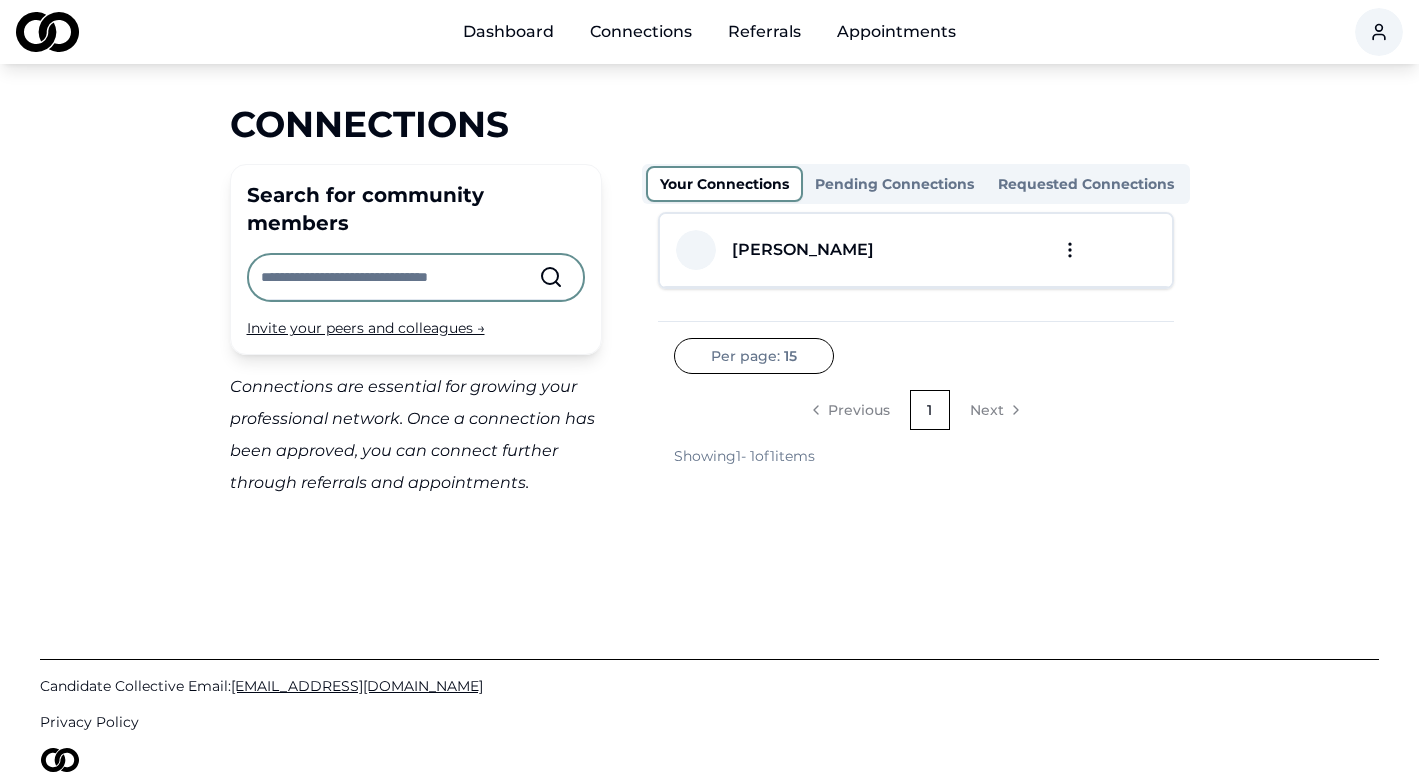 click on "Dashboard" at bounding box center (508, 32) 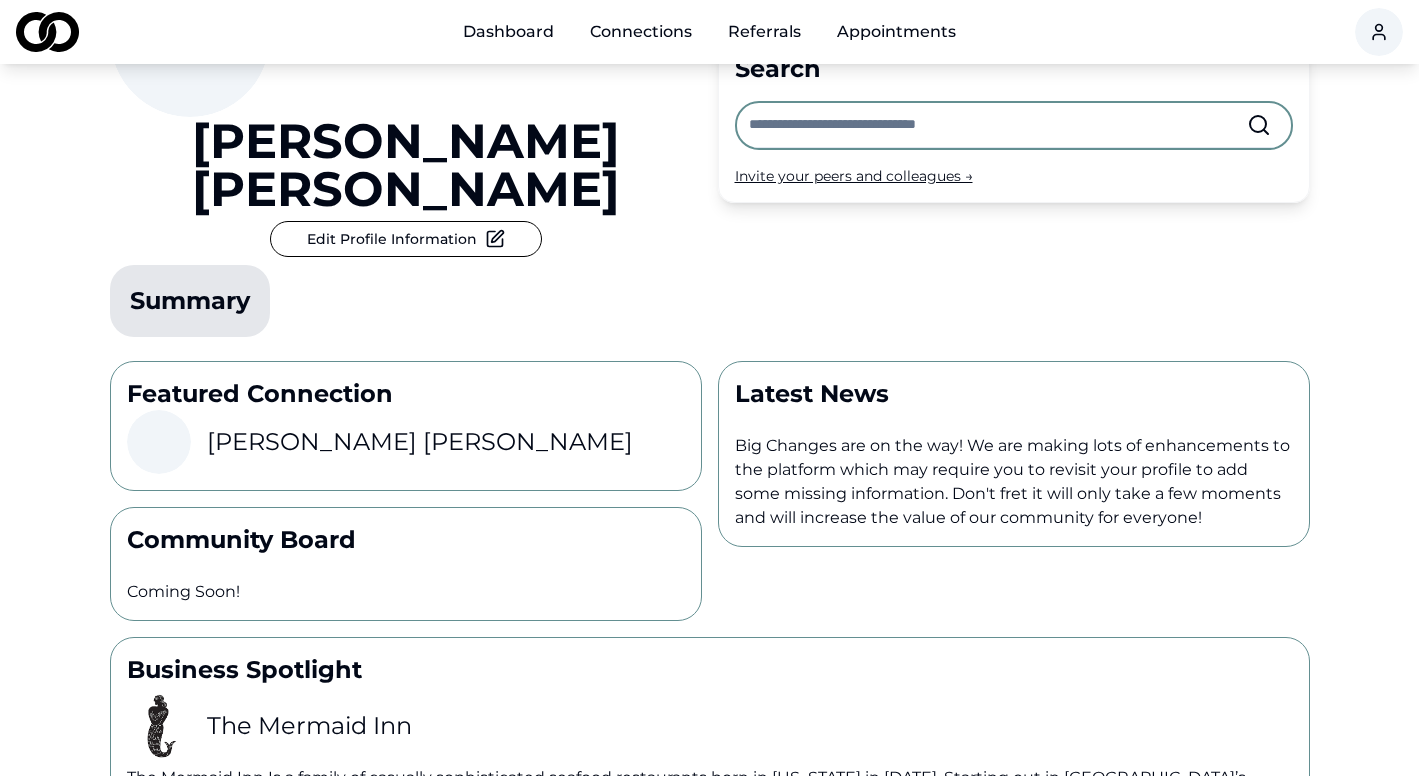 scroll, scrollTop: 0, scrollLeft: 0, axis: both 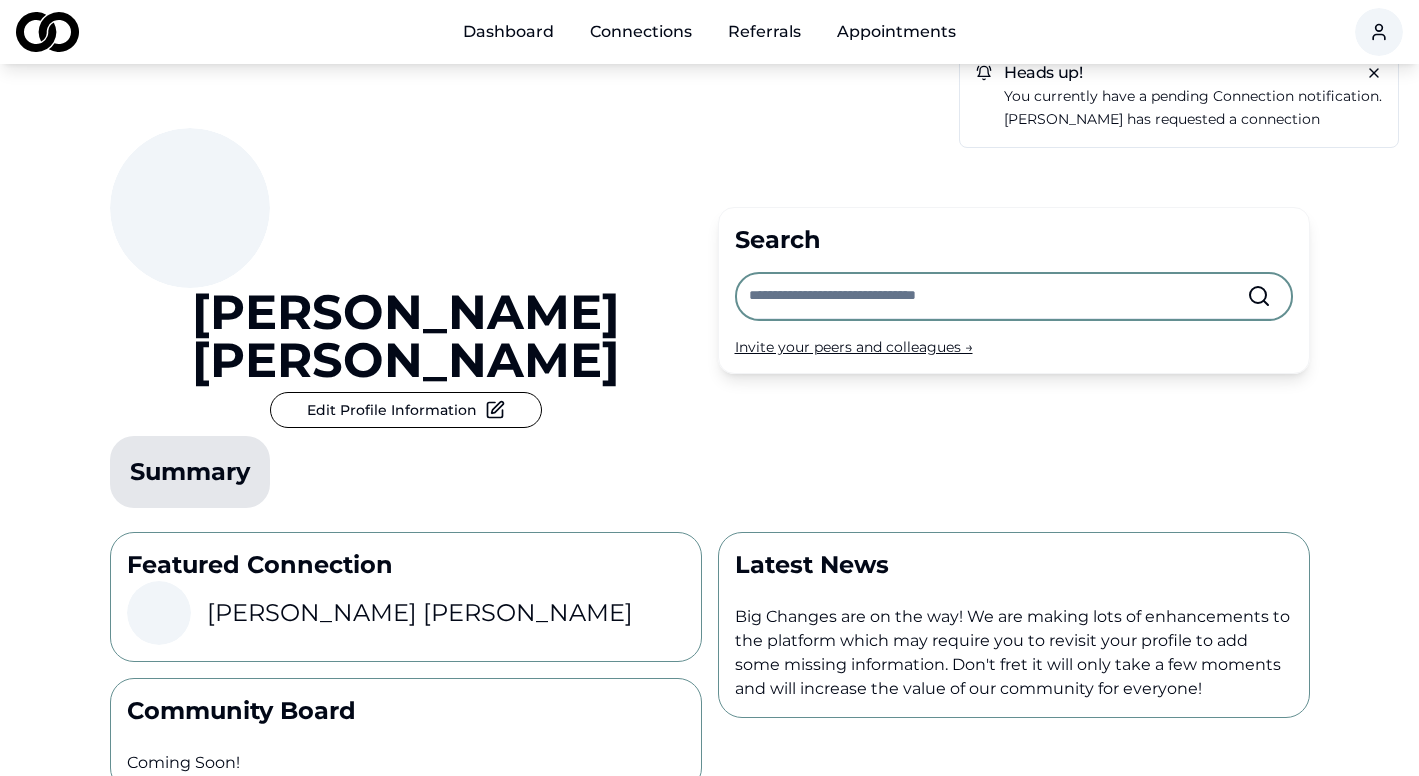 click on "Referrals" at bounding box center [764, 32] 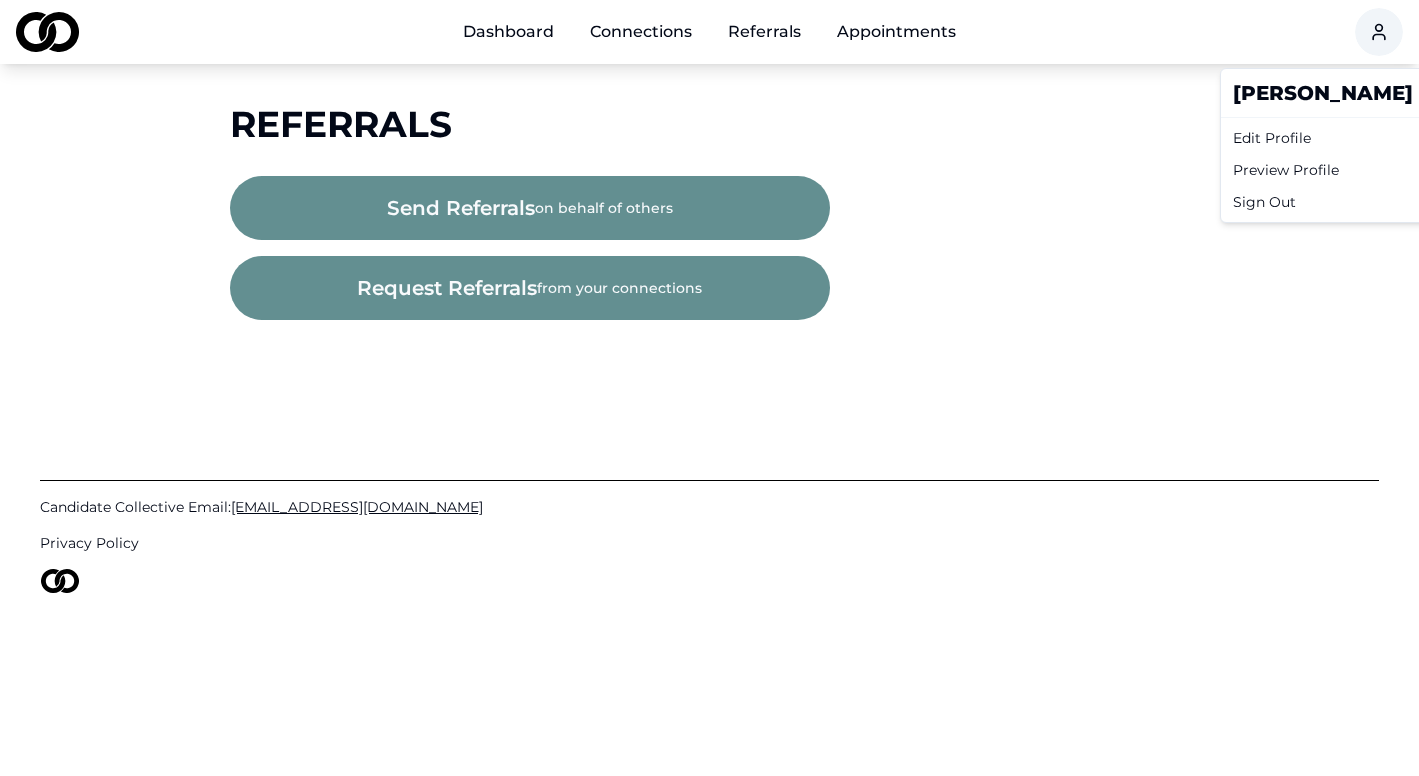 click on "Dashboard Connections Referrals Appointments Referrals send referrals  on behalf of others request referrals  from your connections Candidate Collective Email:  [EMAIL_ADDRESS][DOMAIN_NAME] Privacy Policy /referrals [PERSON_NAME] Edit Profile Preview Profile Sign Out" at bounding box center (709, 388) 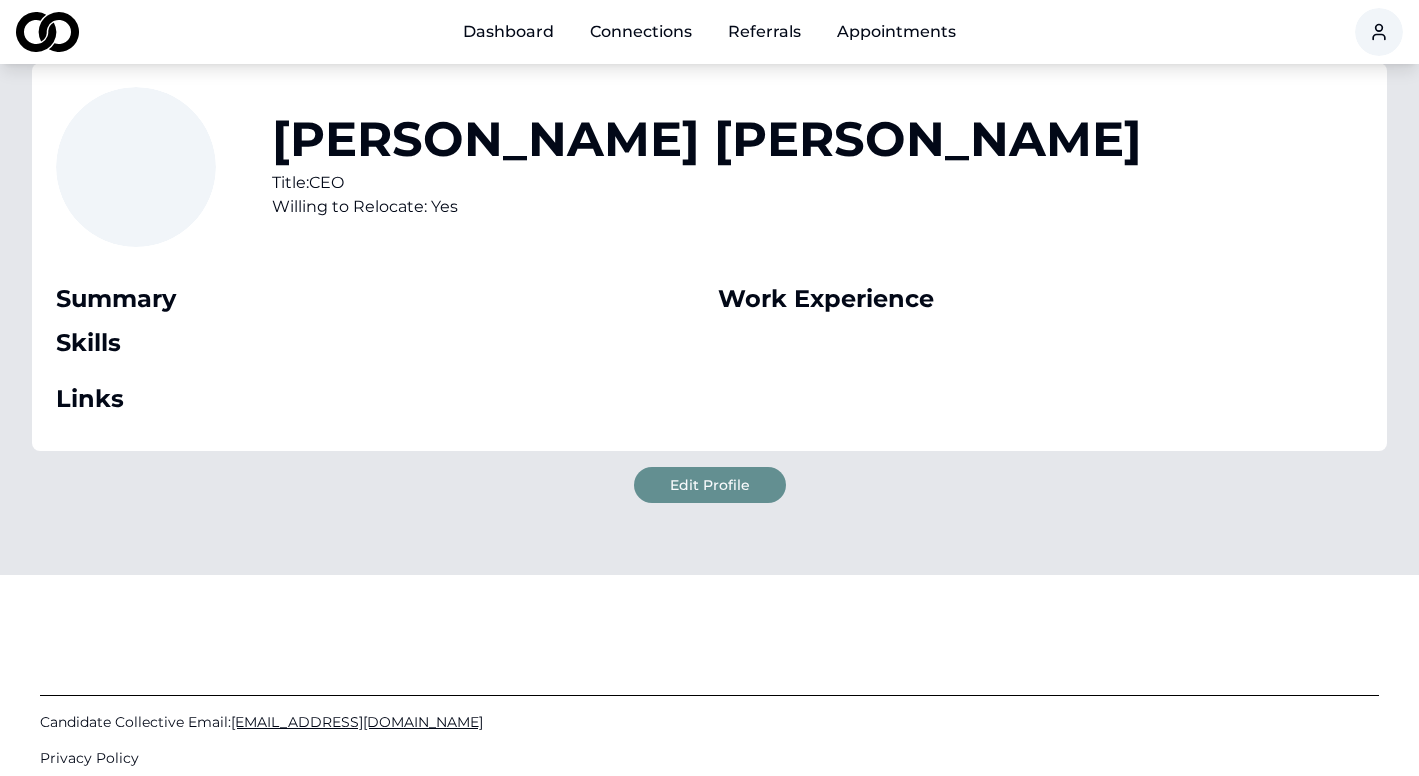scroll, scrollTop: 0, scrollLeft: 0, axis: both 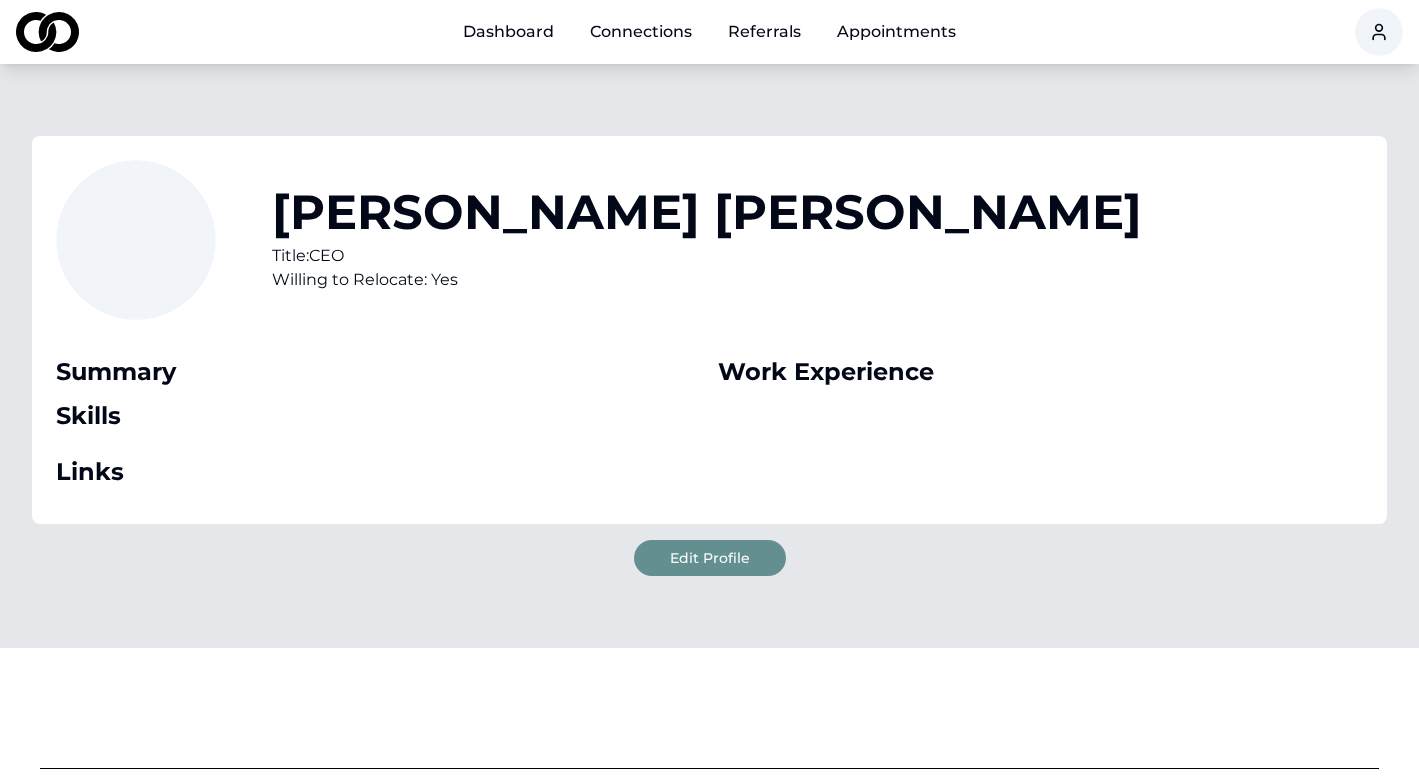 click on "Dashboard Connections Referrals Appointments [PERSON_NAME] Title:  CEO Willing to Relocate:   Yes Summary Skills Links Work Experience Edit Profile Candidate Collective Email:  [EMAIL_ADDRESS][DOMAIN_NAME] Privacy Policy /profile/2ec0e196-7b31-45c0-8f2c-3c1b75ece3bd" at bounding box center [709, 388] 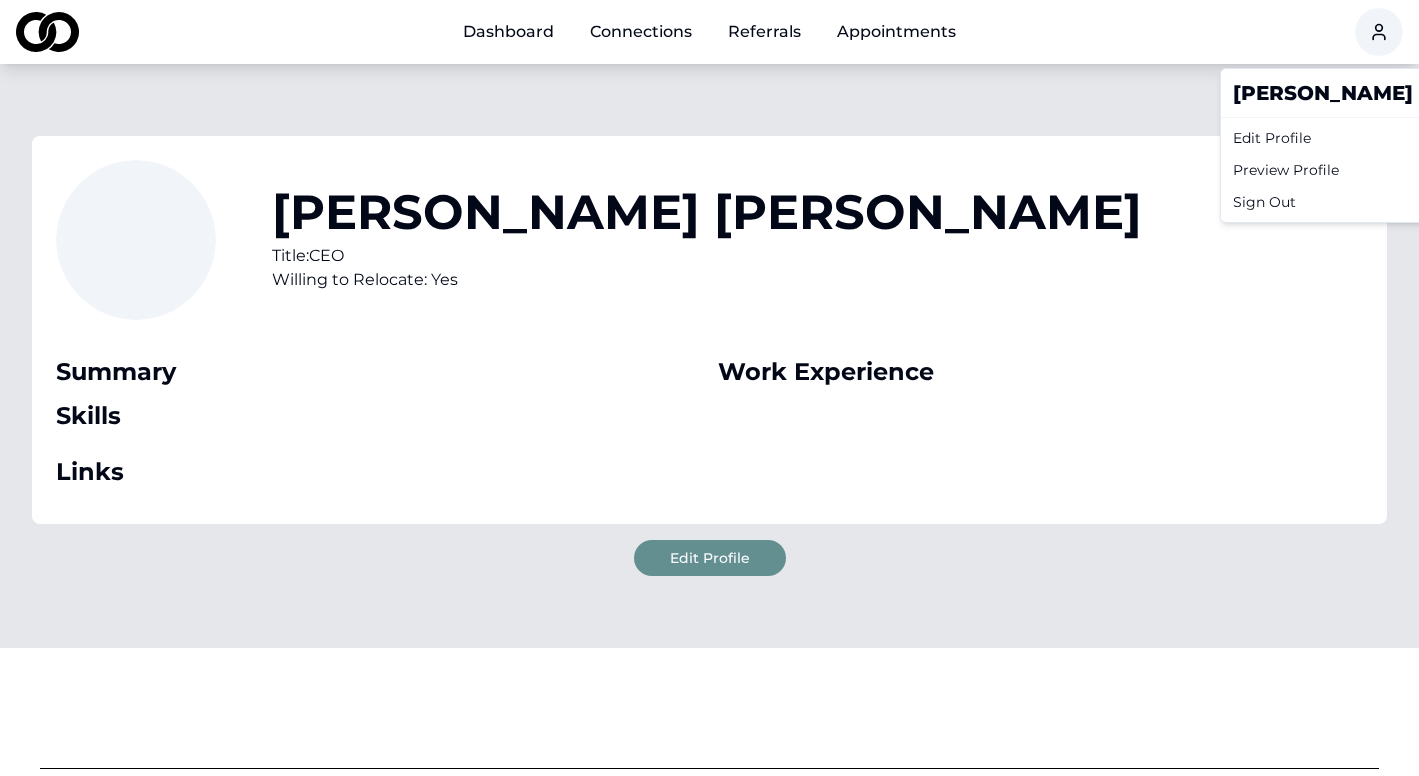 click on "Dashboard Connections Referrals Appointments [PERSON_NAME] Title:  CEO Willing to Relocate:   Yes Summary Skills Links Work Experience Edit Profile Candidate Collective Email:  [EMAIL_ADDRESS][DOMAIN_NAME] Privacy Policy /profile/2ec0e196-7b31-45c0-8f2c-3c1b75ece3bd [PERSON_NAME] Edit Profile Preview Profile Sign Out" at bounding box center [709, 388] 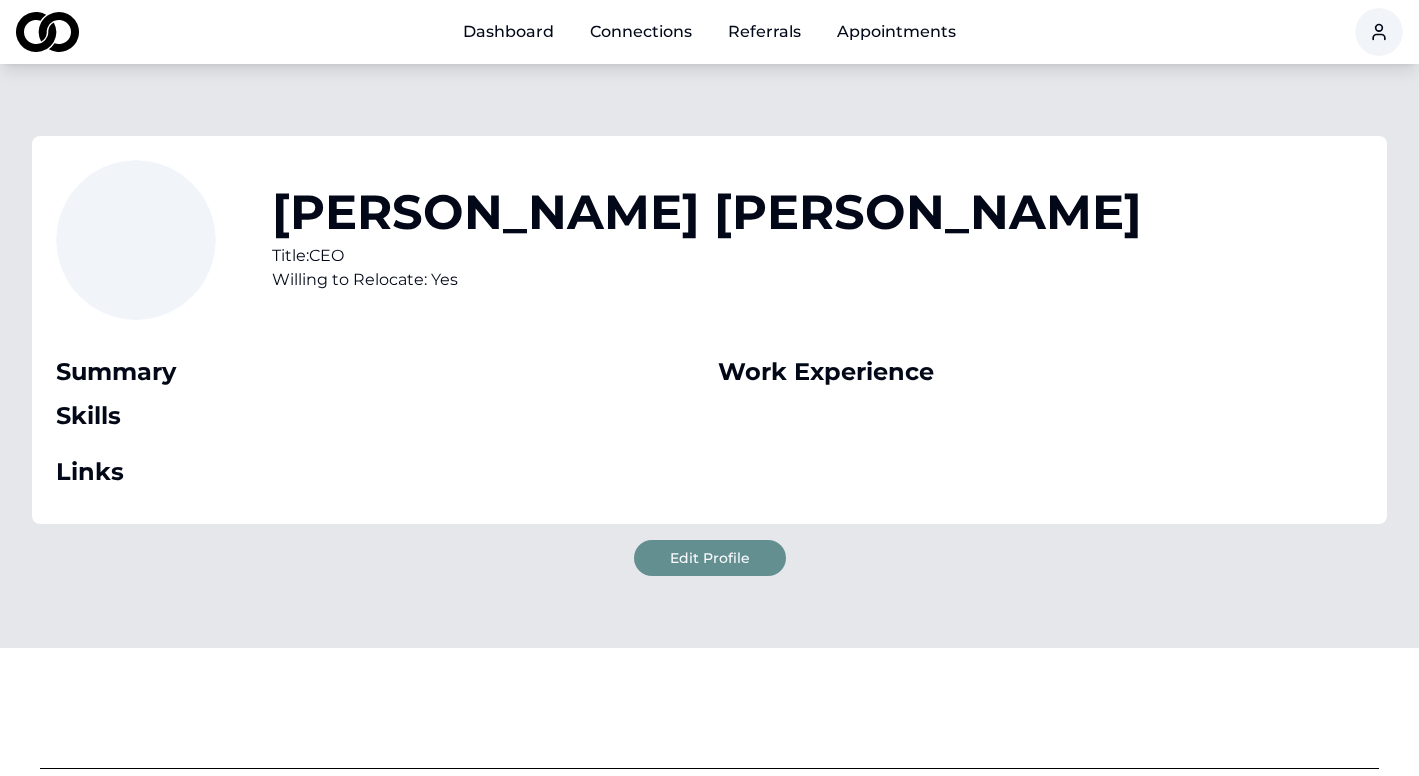 click on "Appointments" at bounding box center (896, 32) 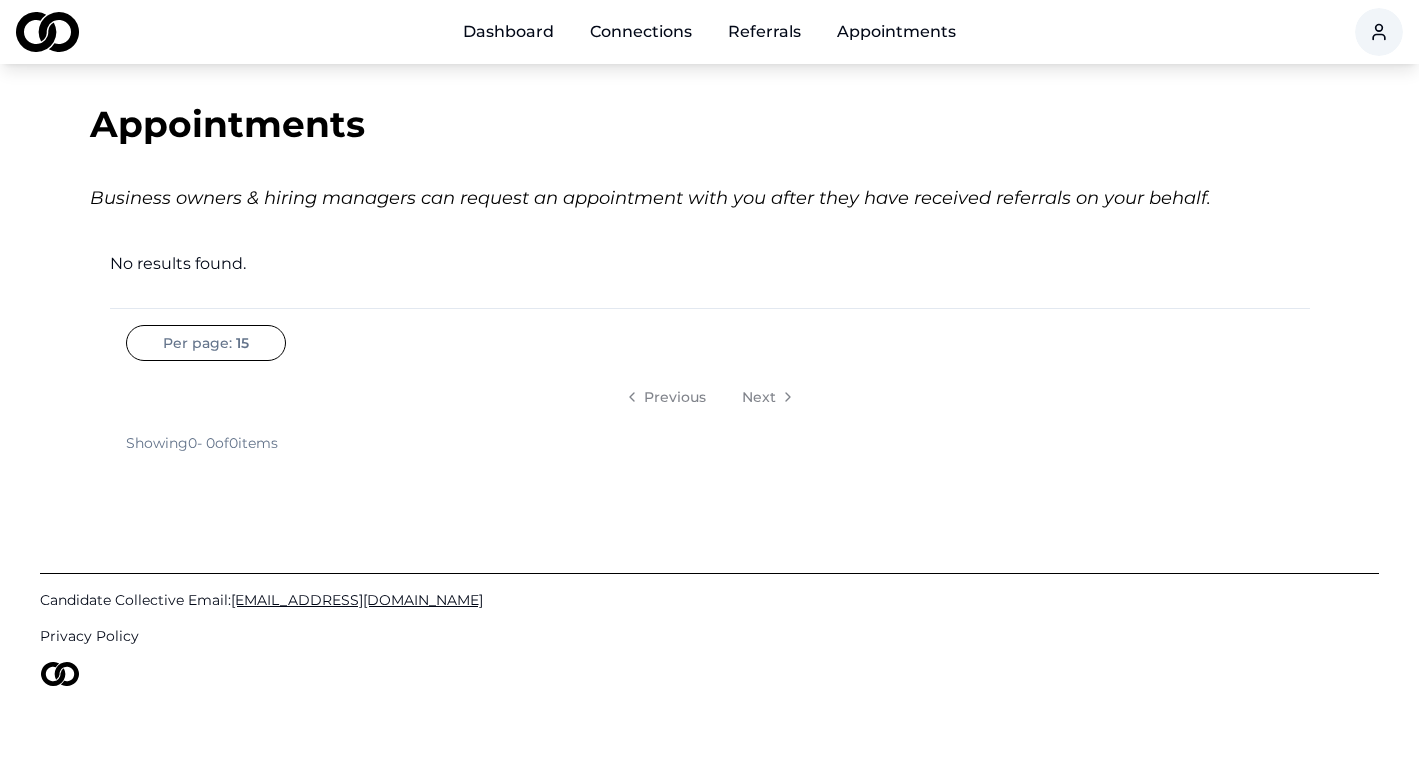 click on "Referrals" at bounding box center (764, 32) 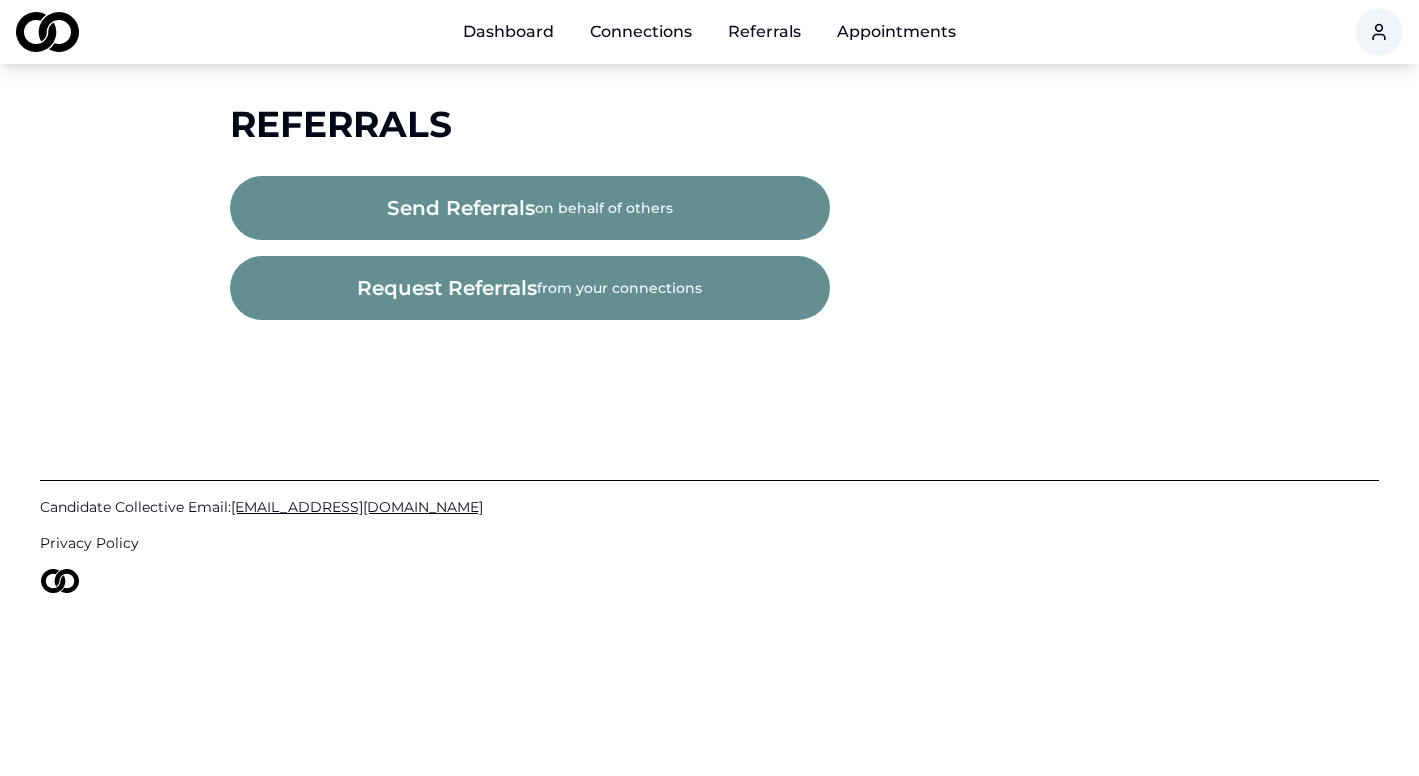 click at bounding box center (47, 32) 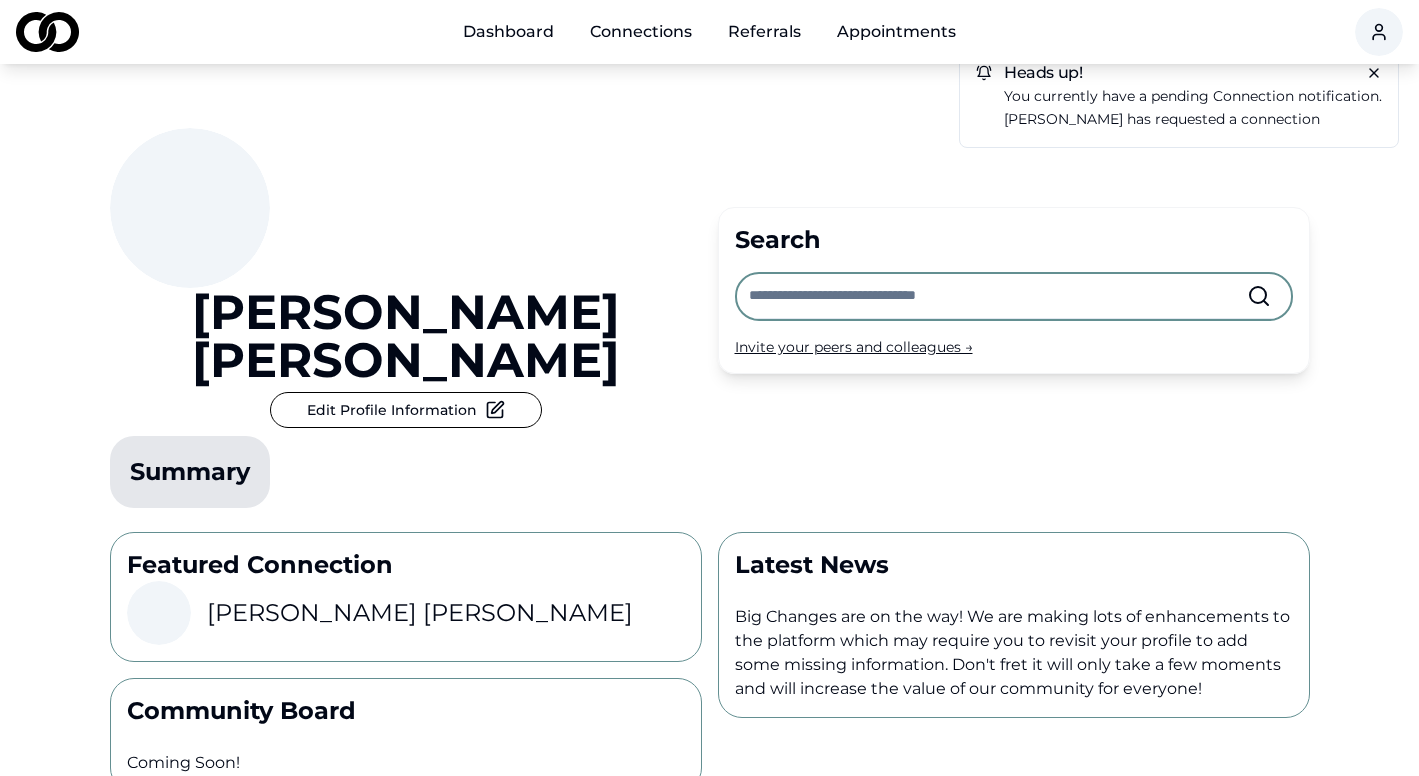 click on "[PERSON_NAME]" at bounding box center [406, 336] 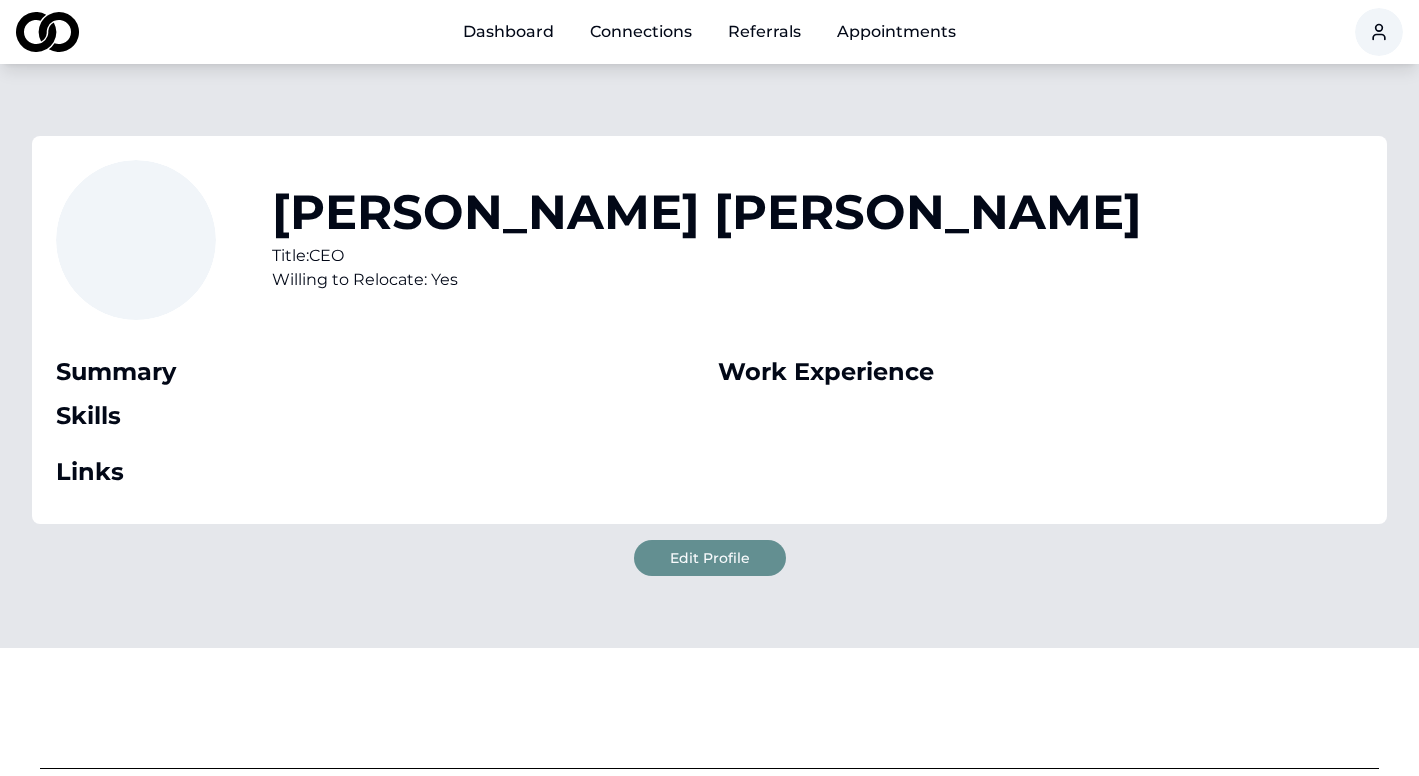 click on "Dashboard Connections Referrals Appointments [PERSON_NAME] Title:  CEO Willing to Relocate:   Yes Summary Skills Links Work Experience Edit Profile Candidate Collective Email:  [EMAIL_ADDRESS][DOMAIN_NAME] Privacy Policy /profile/2ec0e196-7b31-45c0-8f2c-3c1b75ece3bd" at bounding box center [709, 388] 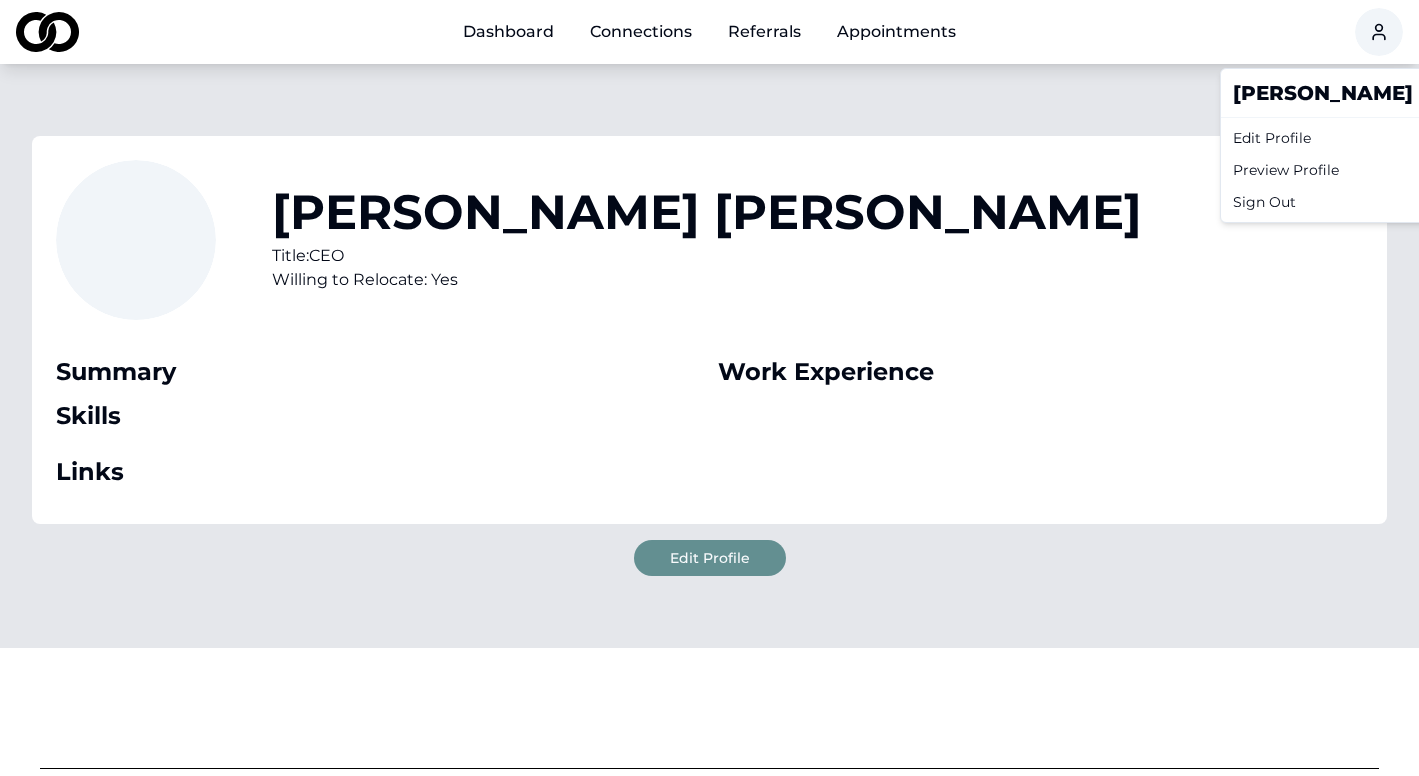 click on "Sign Out" at bounding box center (1416, 202) 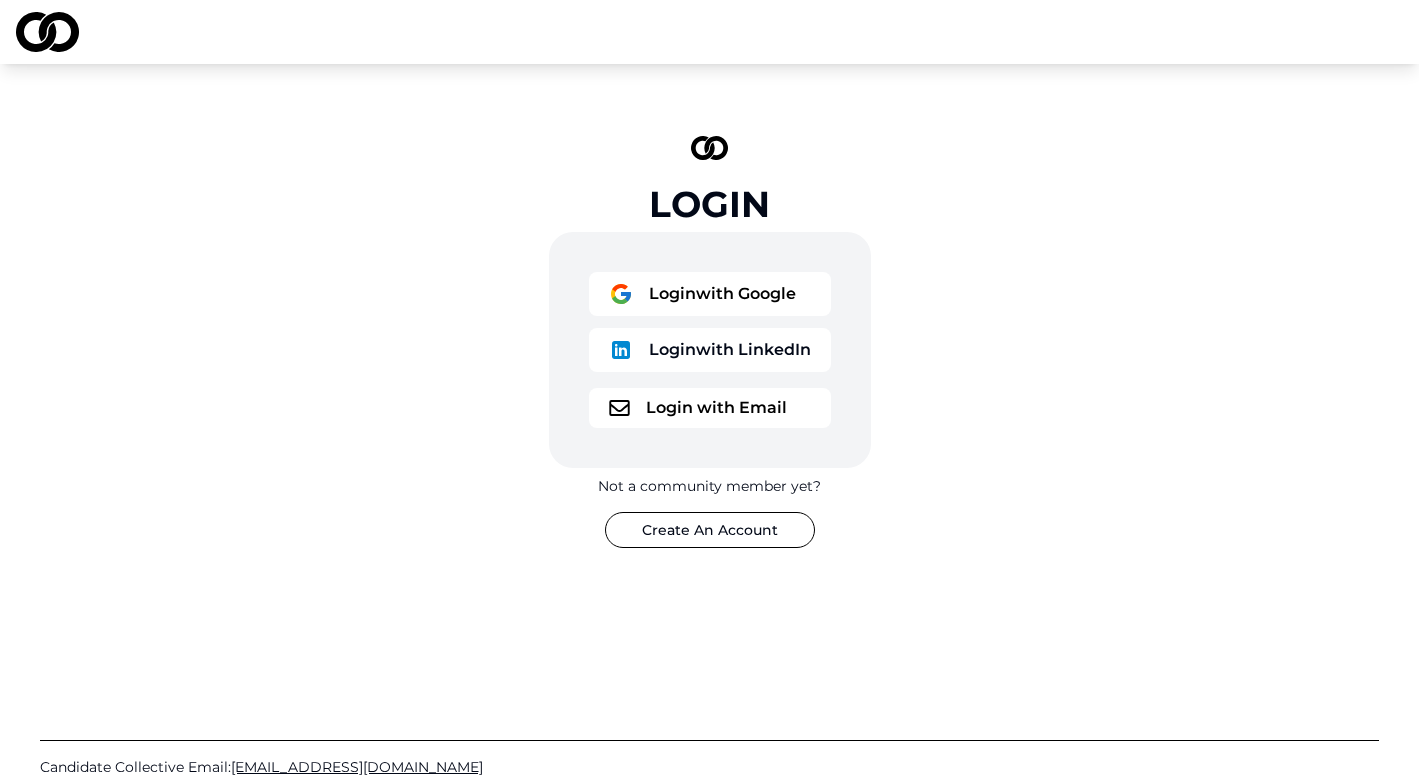 click on "Login with Email" at bounding box center [710, 408] 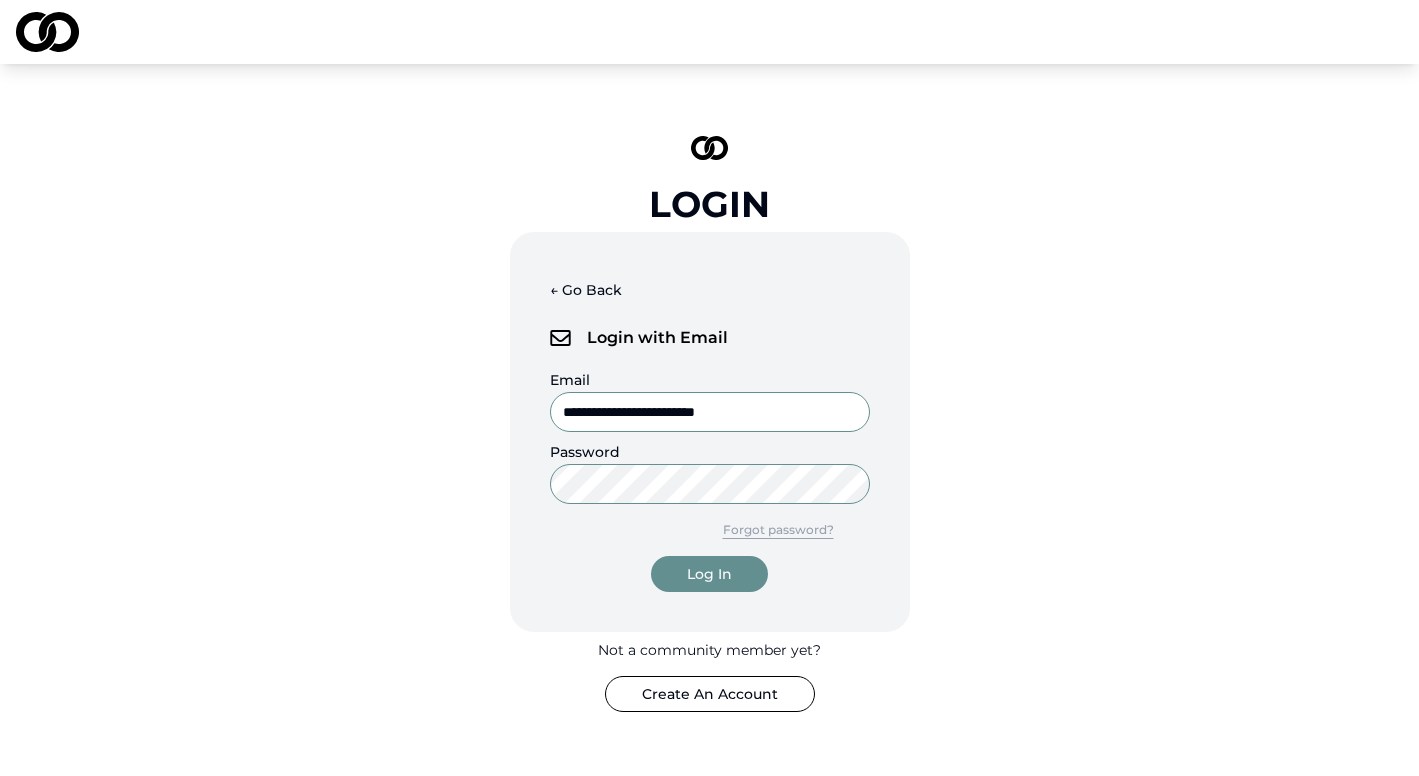 click on "Log In" at bounding box center (709, 574) 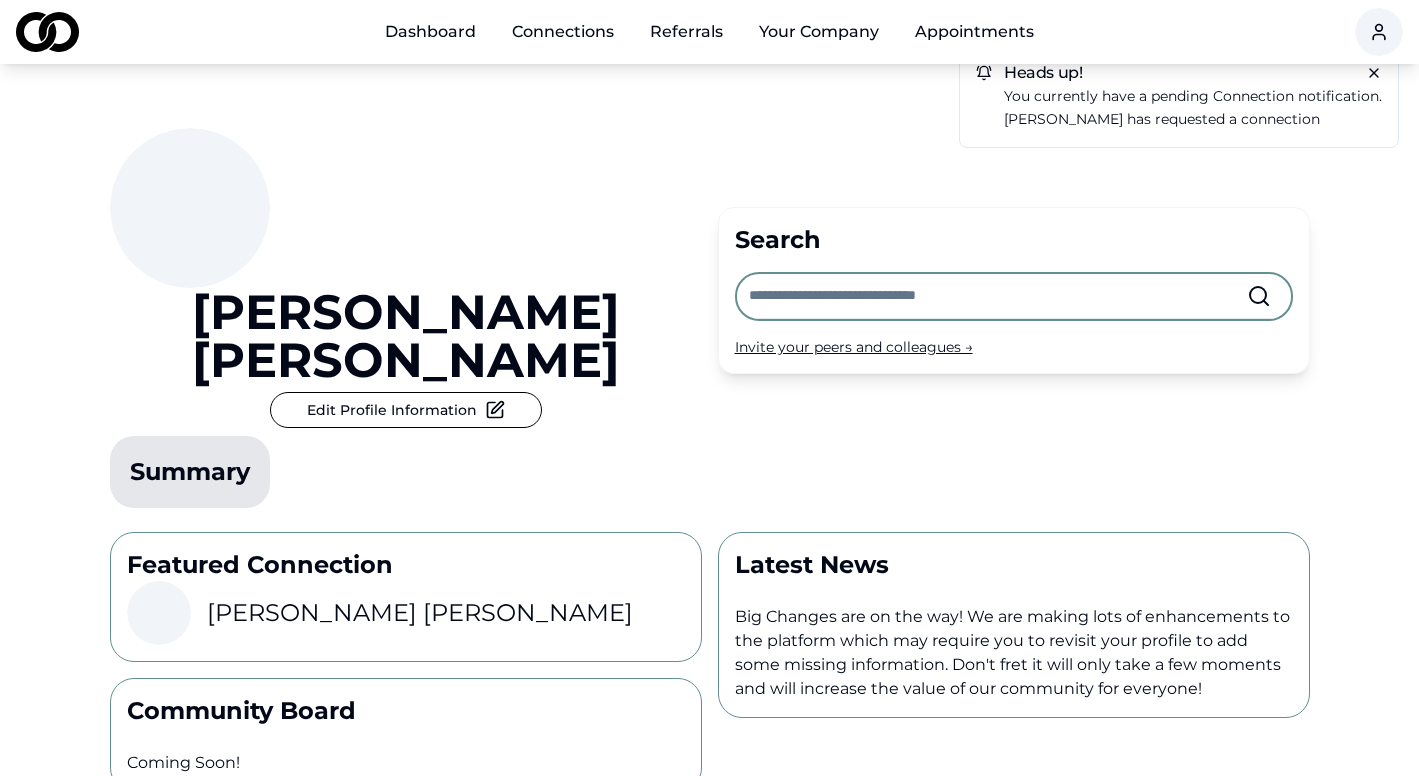 click on "Edit Profile Information" at bounding box center (406, 410) 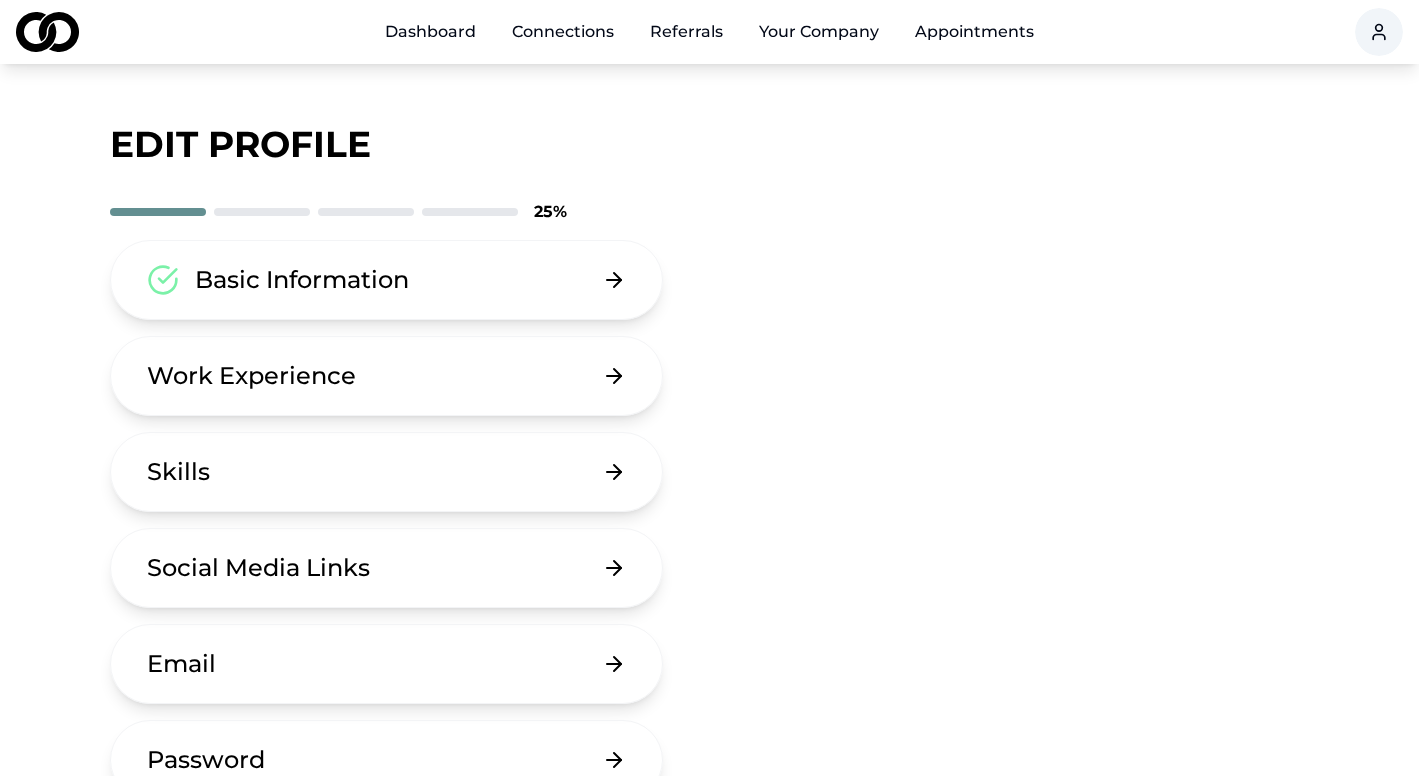 click on "Basic Information" at bounding box center (387, 280) 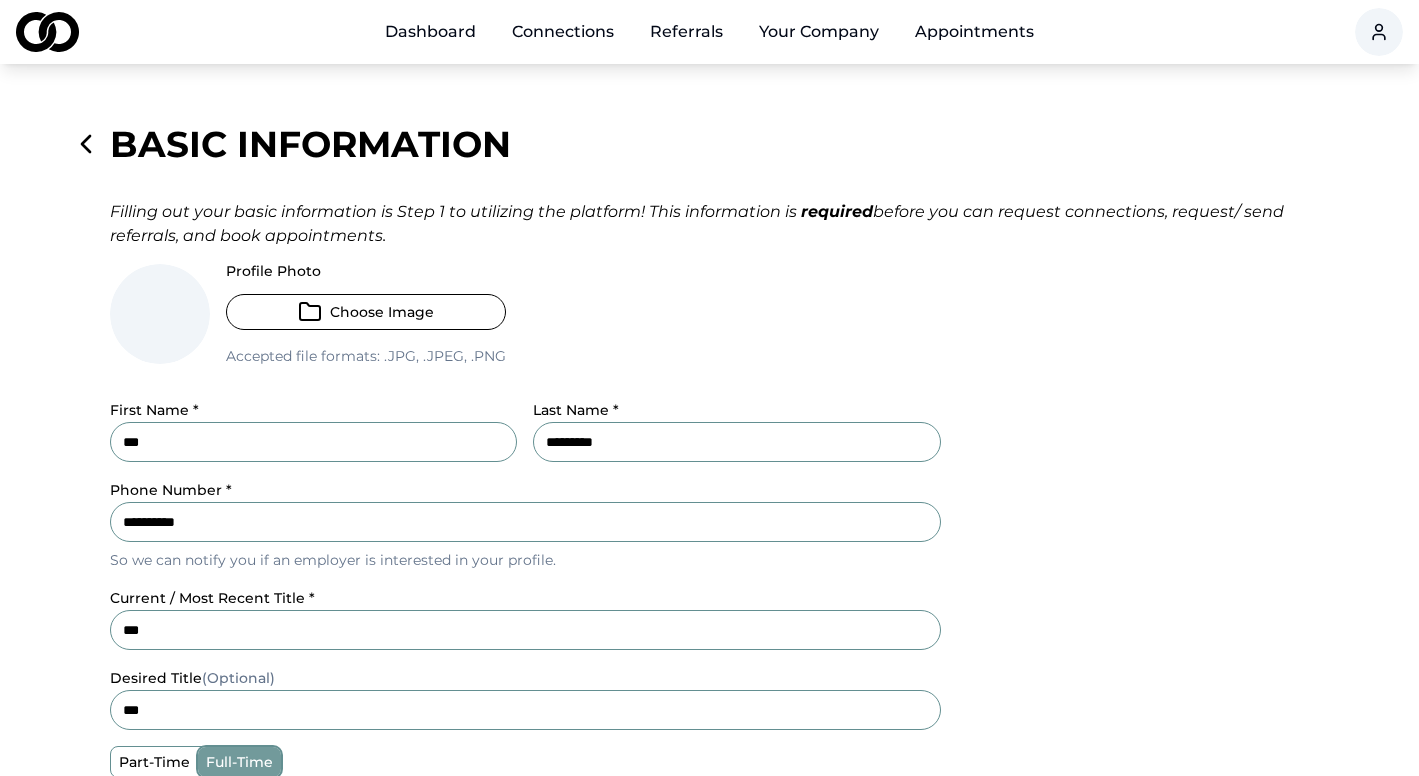 click on "Dashboard Connections Referrals Your Company   Appointments" at bounding box center (709, 32) 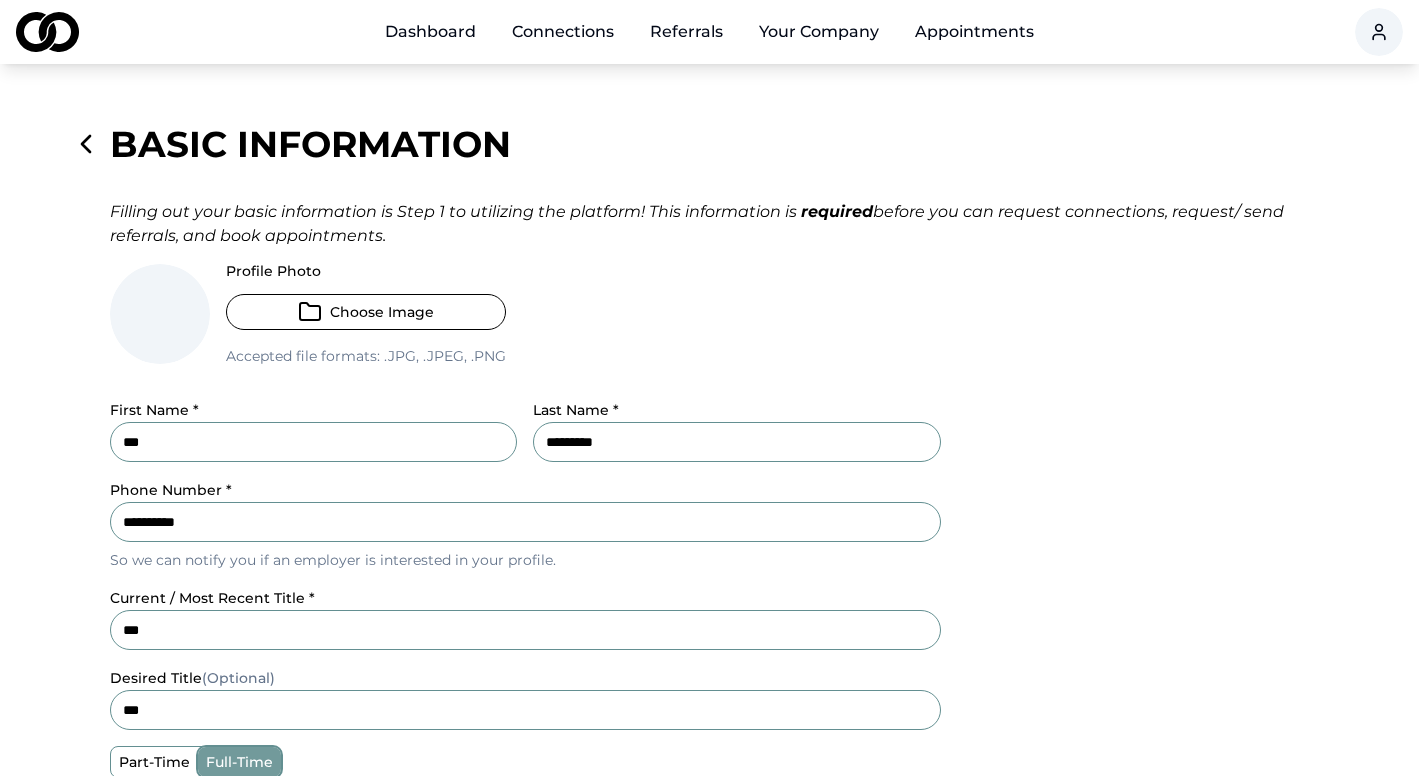 click on "Dashboard" at bounding box center (430, 32) 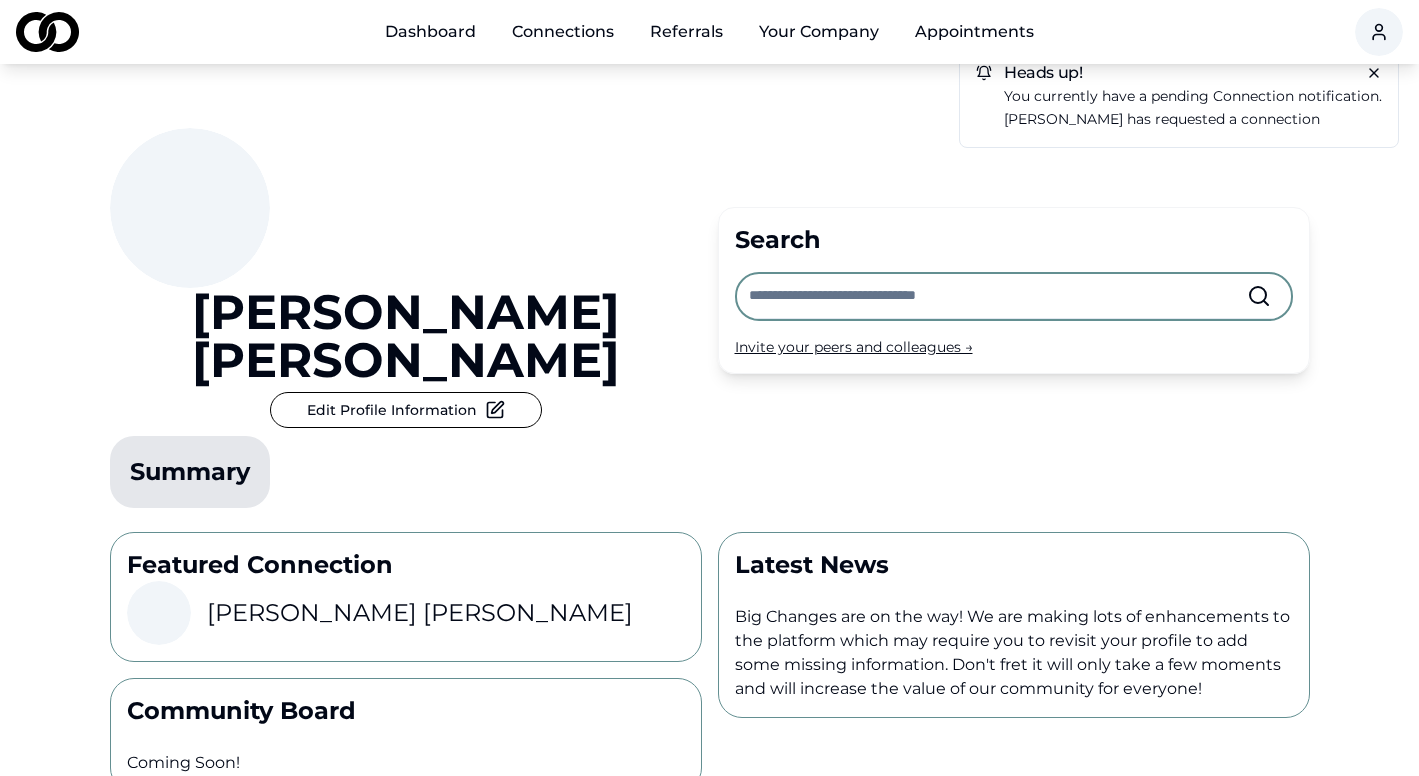 click on "Connections" at bounding box center [563, 32] 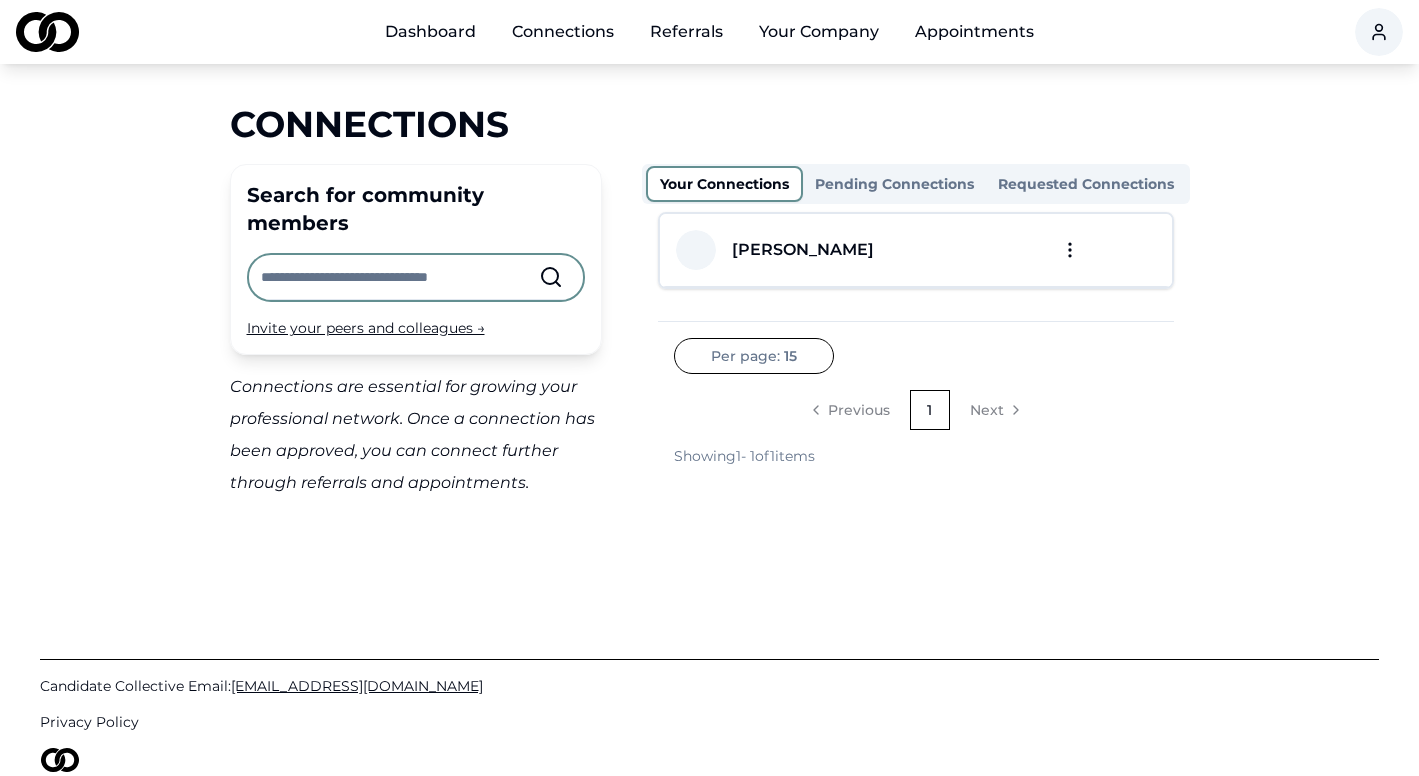 click on "Referrals" at bounding box center [686, 32] 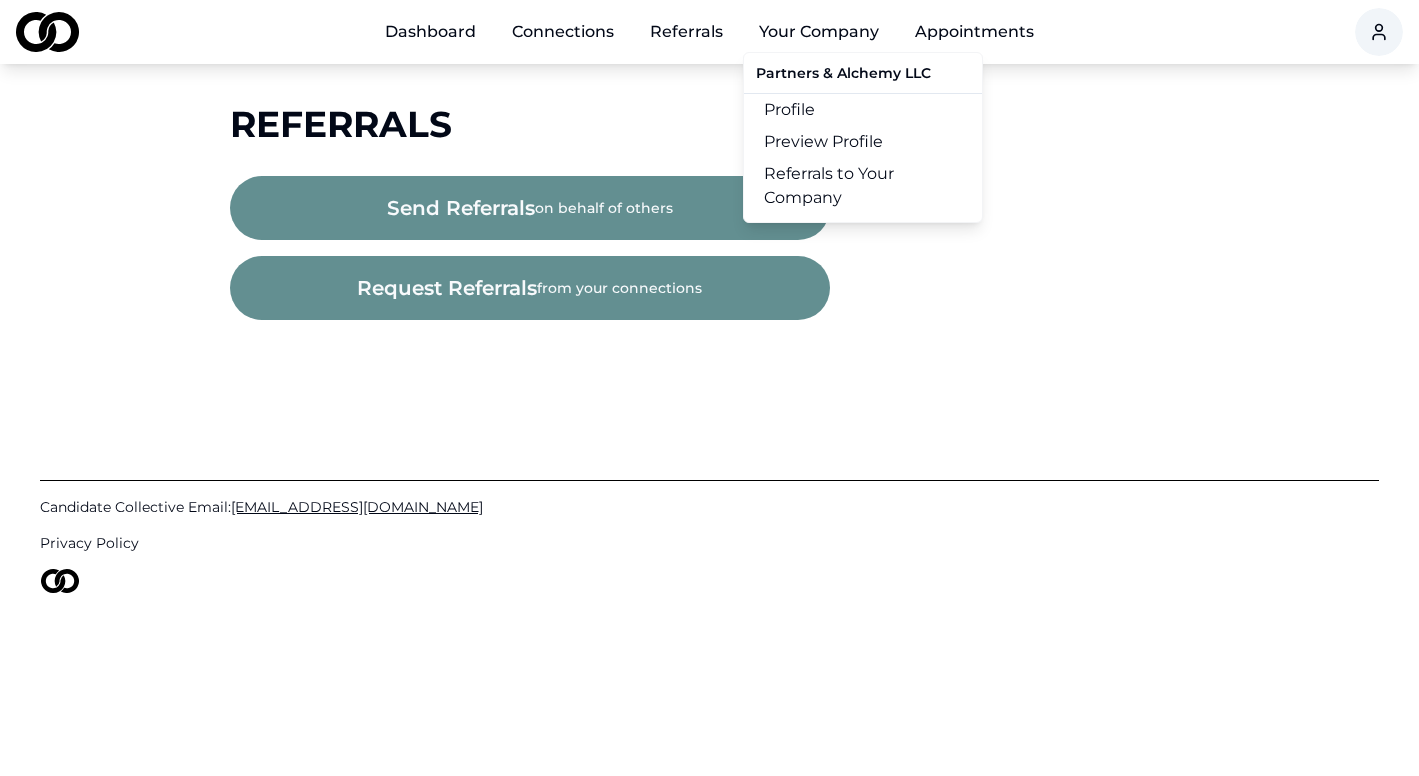 click on "Your Company" at bounding box center (819, 32) 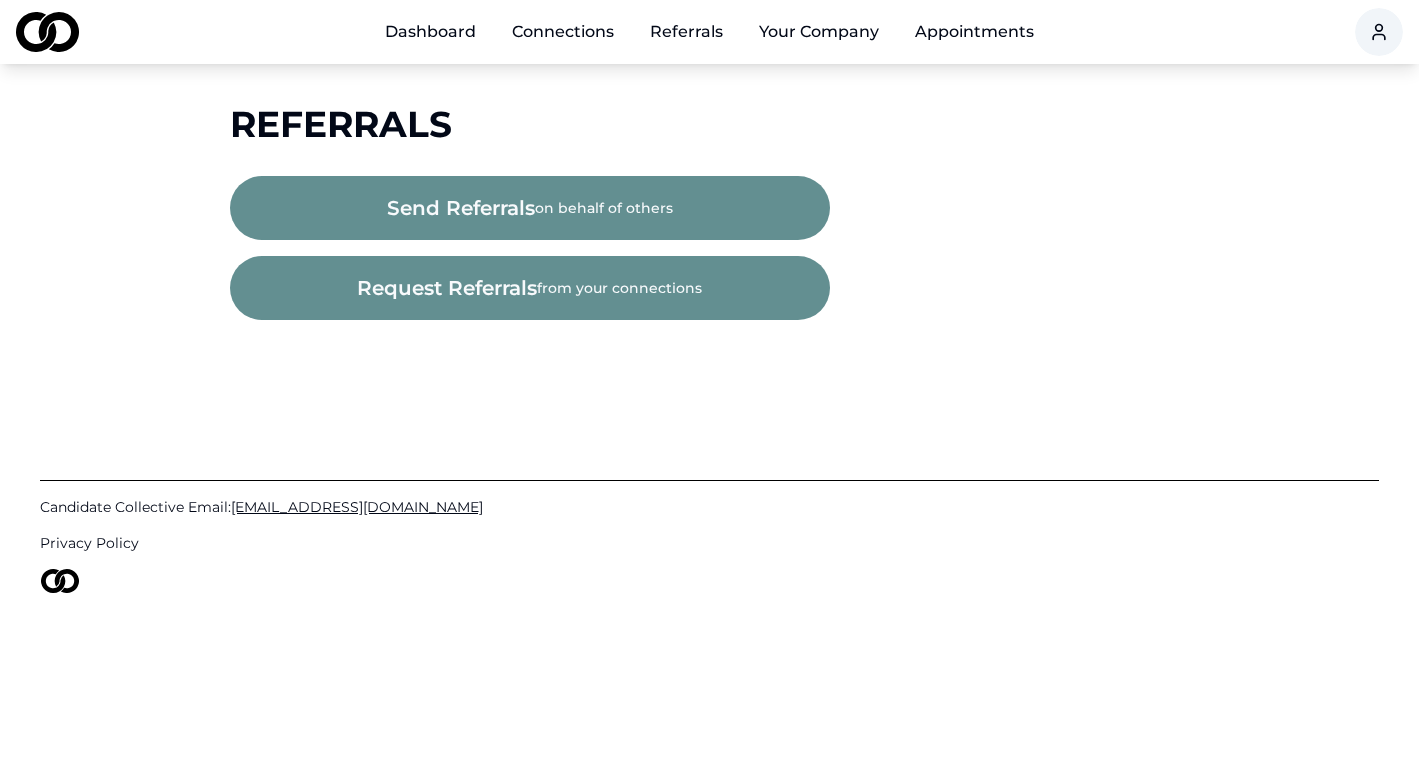 click on "Your Company" at bounding box center (819, 32) 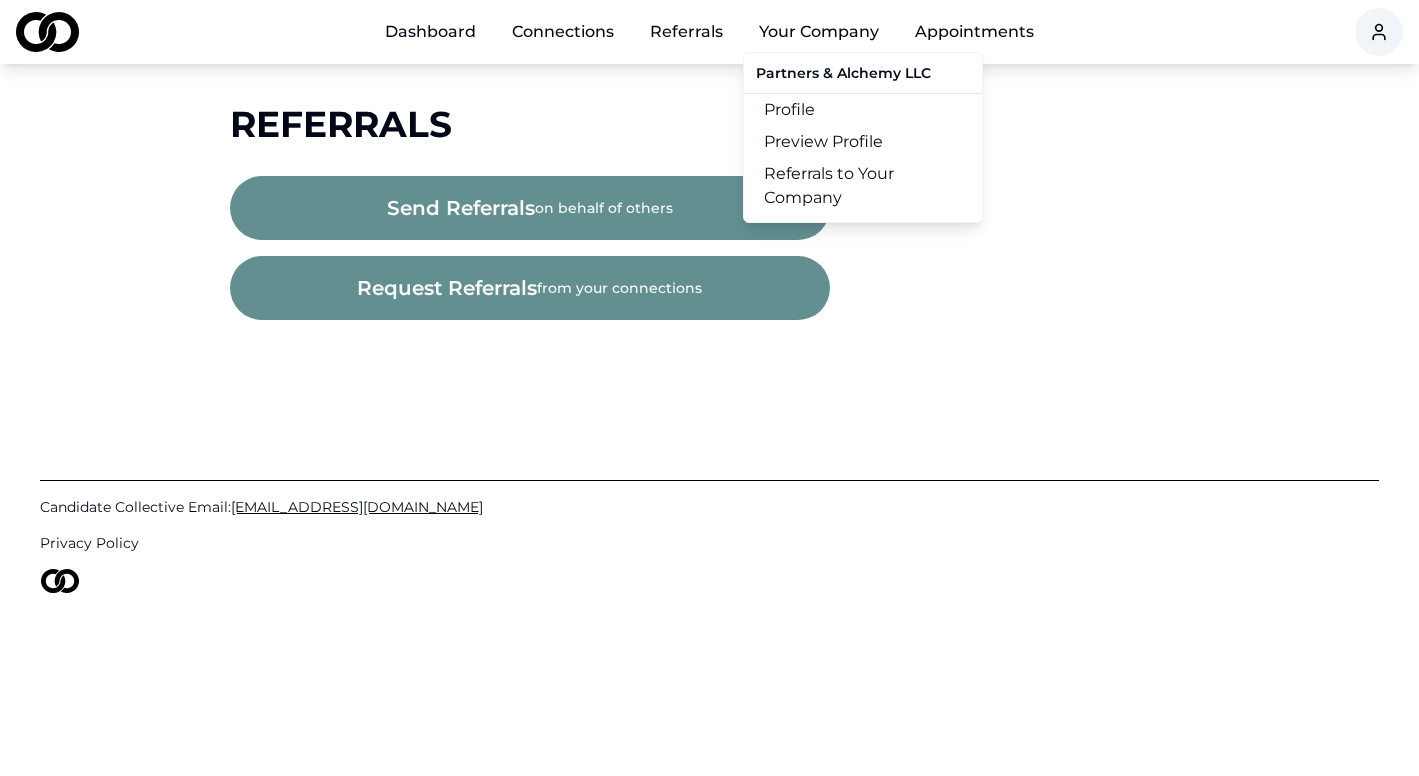 click on "Profile" at bounding box center [863, 110] 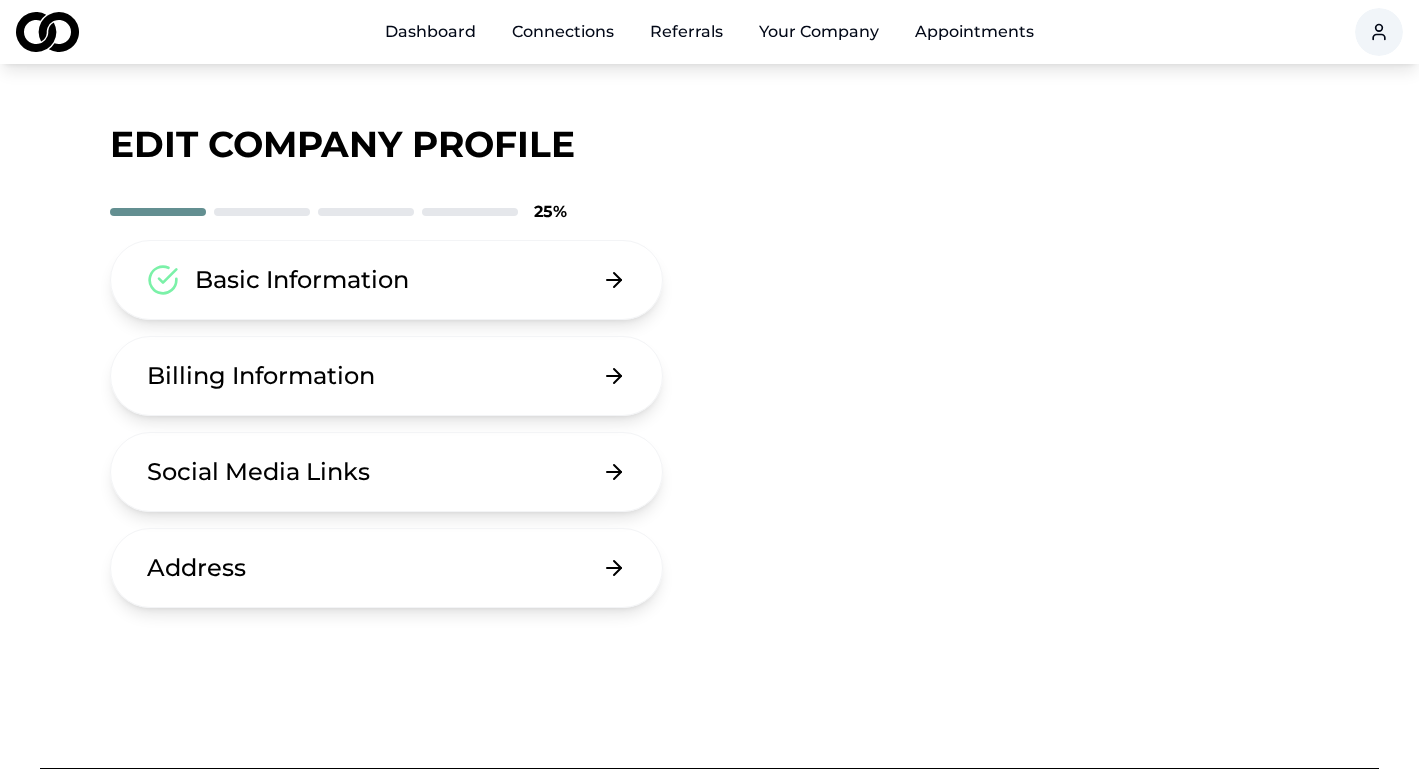 click on "Basic Information" at bounding box center [387, 280] 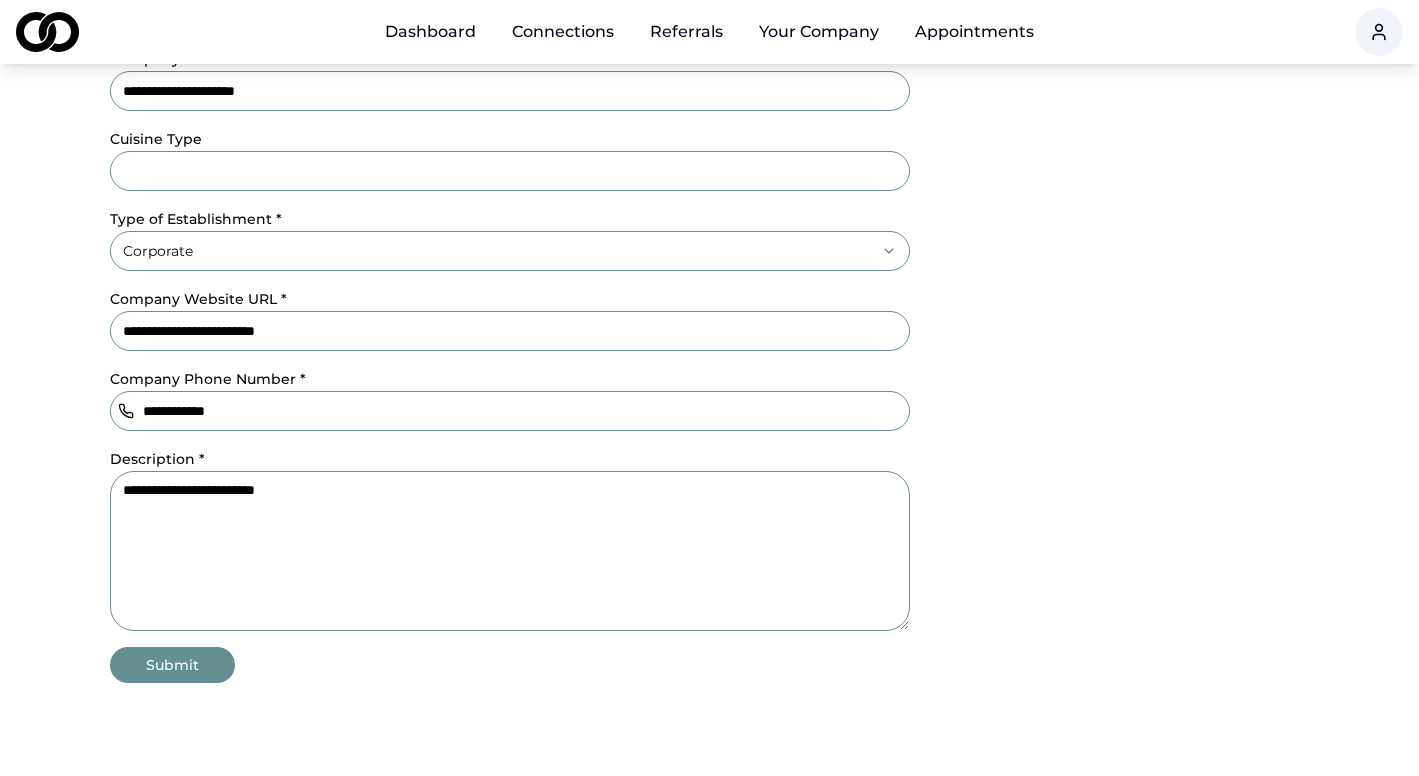 scroll, scrollTop: 410, scrollLeft: 0, axis: vertical 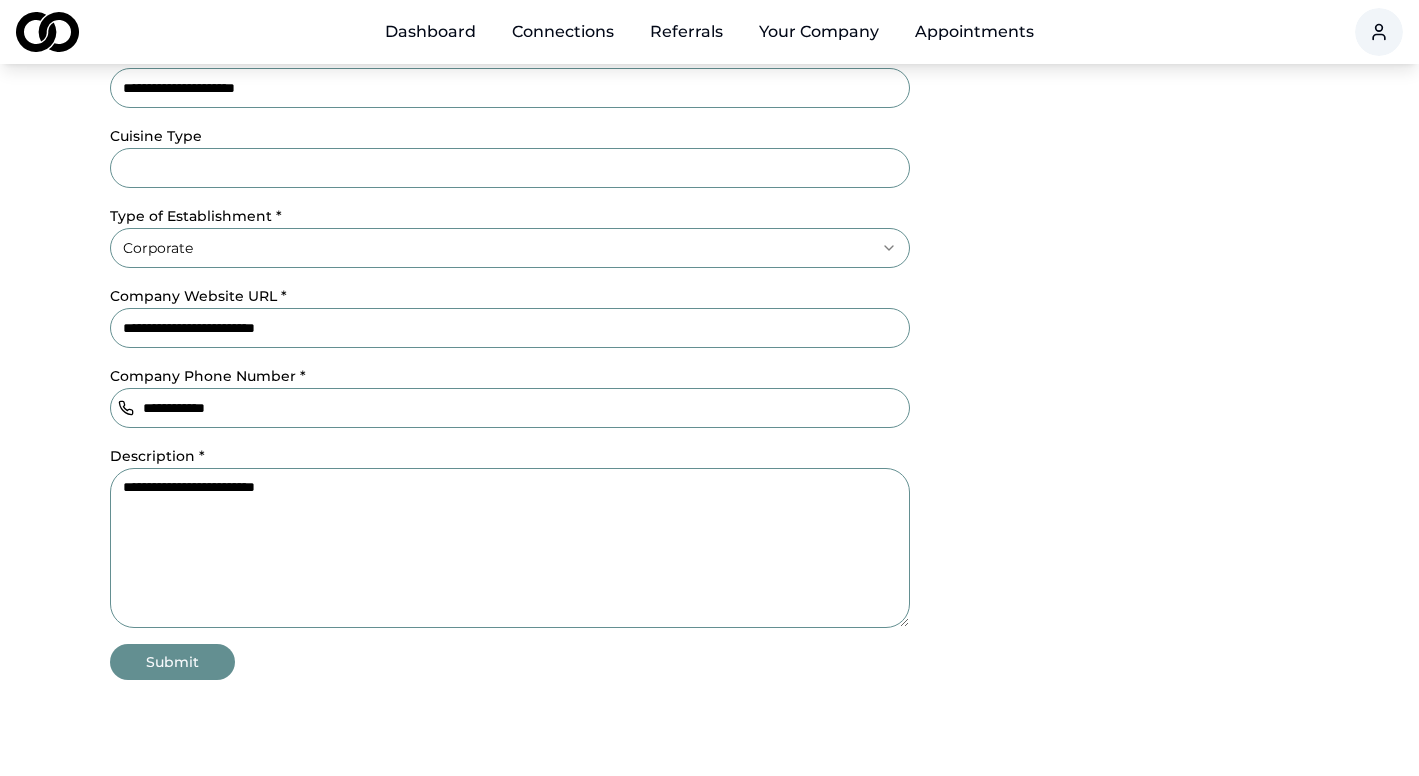 click on "Referrals" at bounding box center (686, 32) 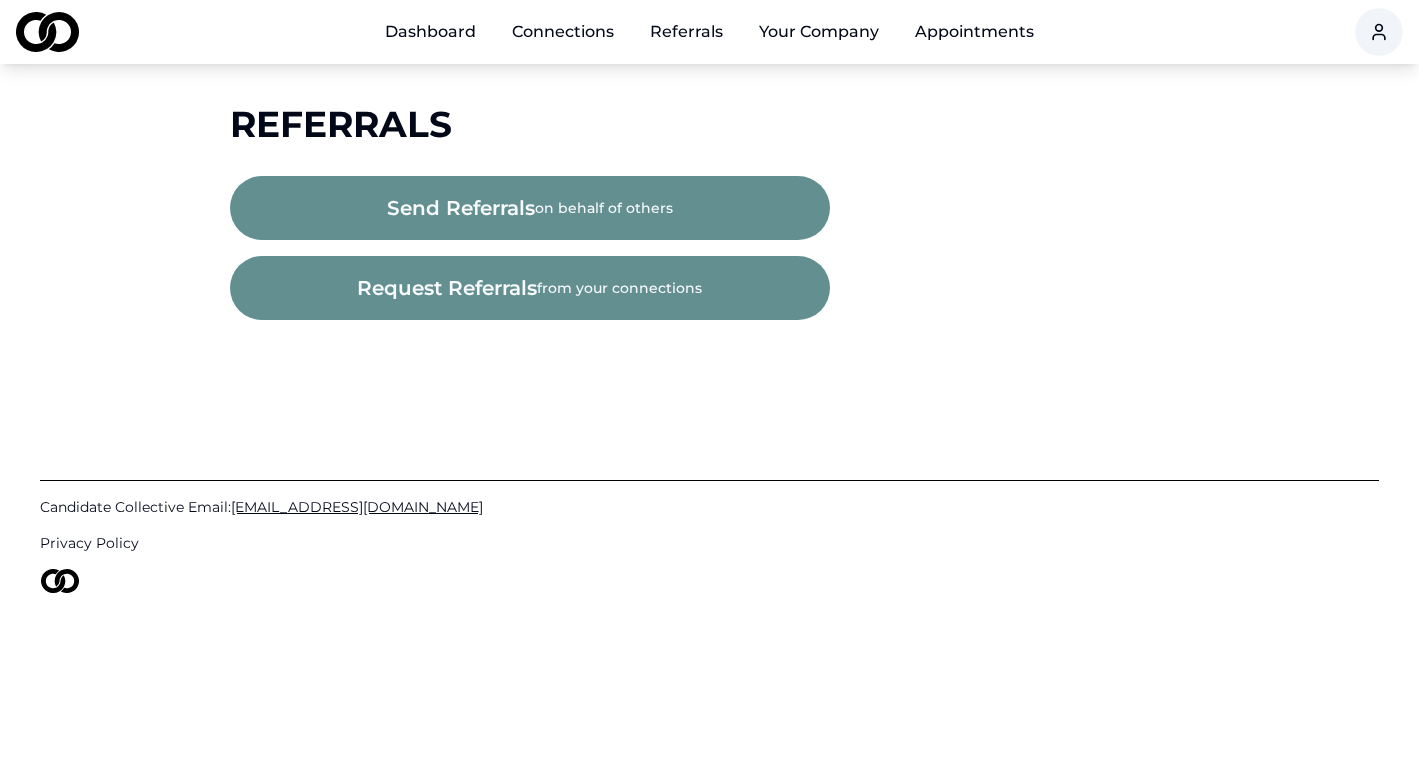 scroll, scrollTop: 0, scrollLeft: 0, axis: both 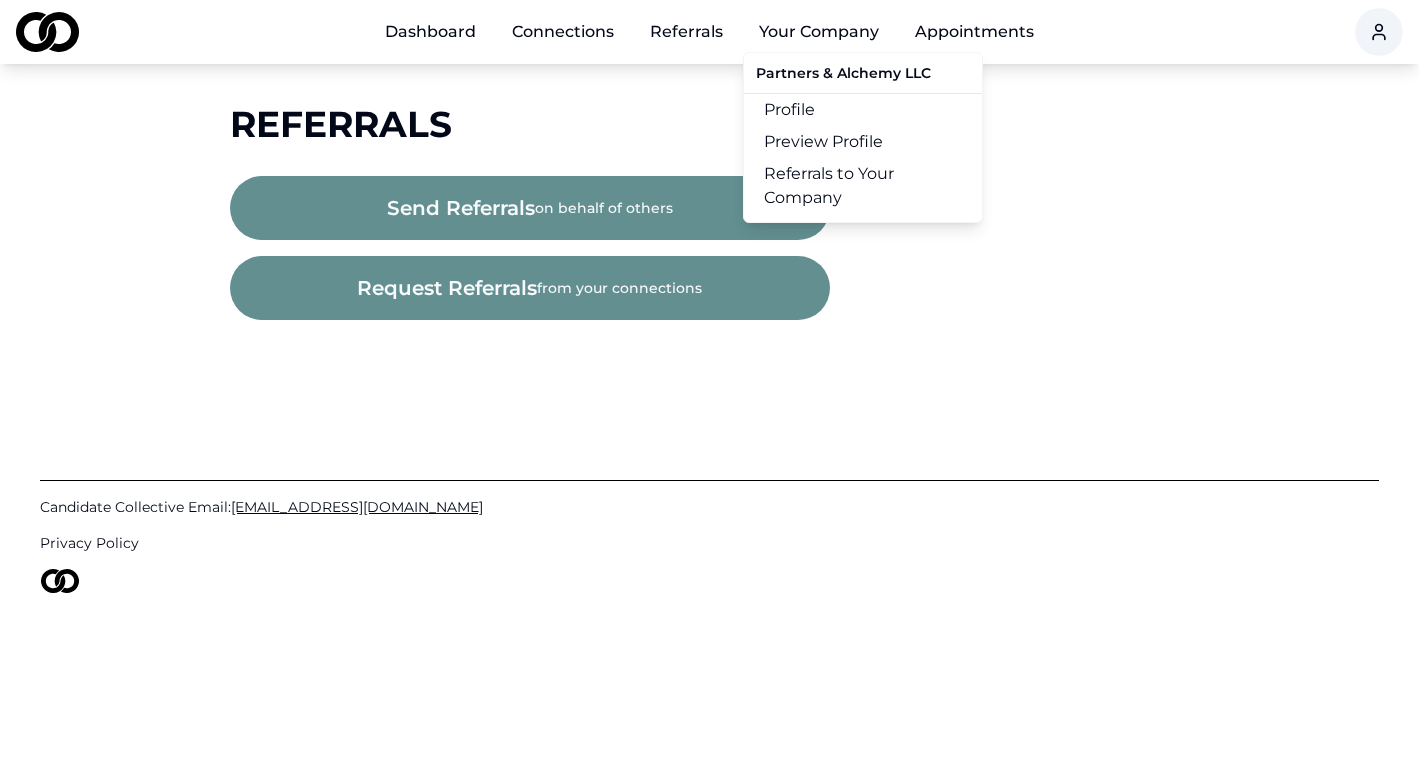 click on "Your Company" at bounding box center (819, 32) 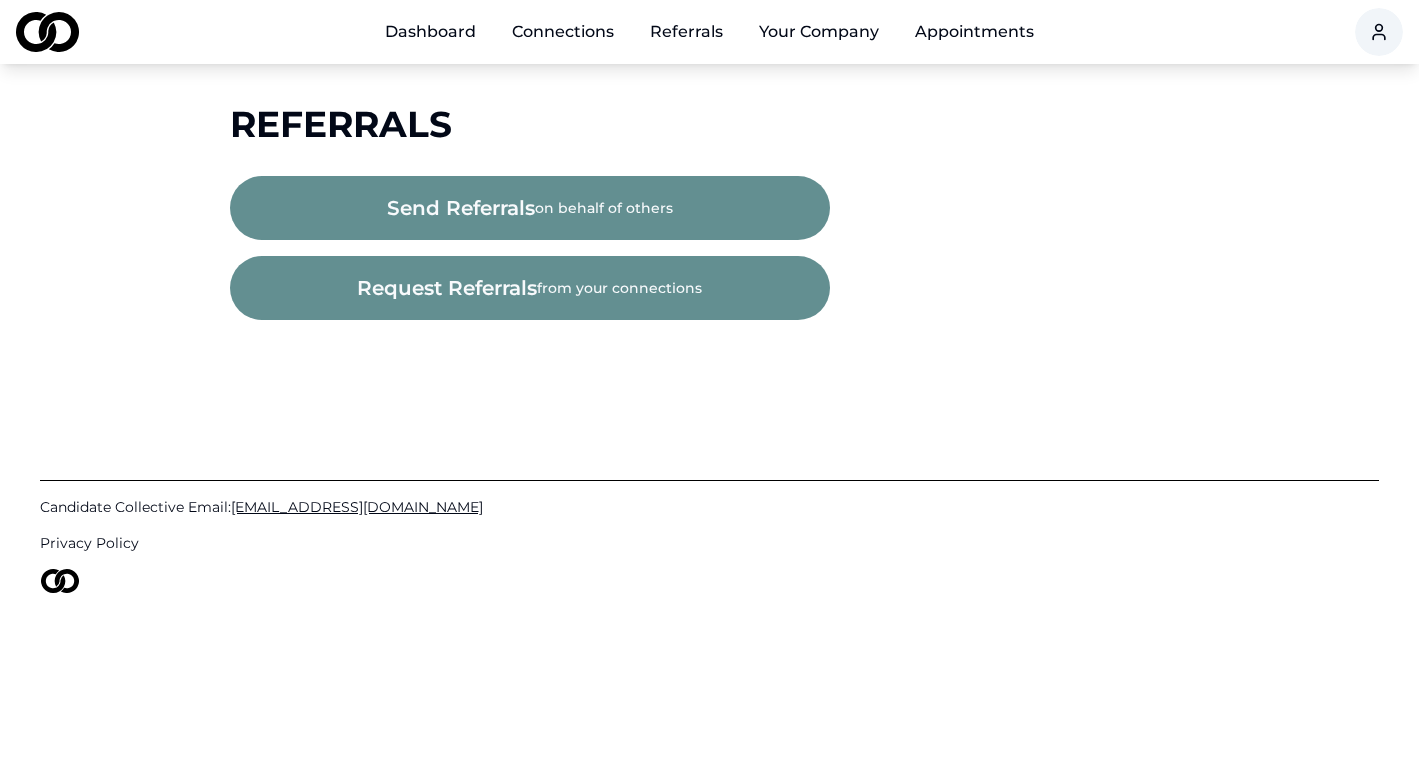 click on "Your Company" at bounding box center [819, 32] 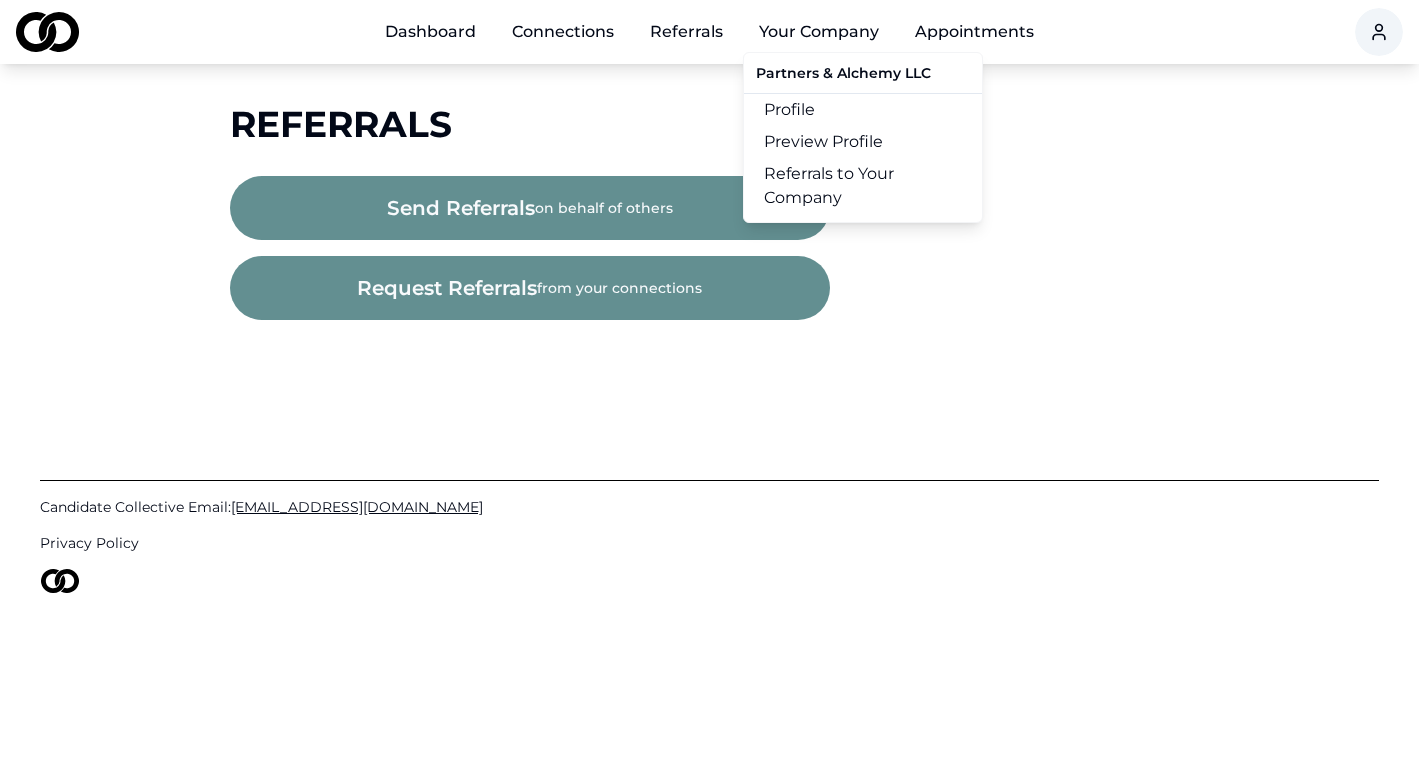 click on "Referrals to Your Company" at bounding box center (863, 186) 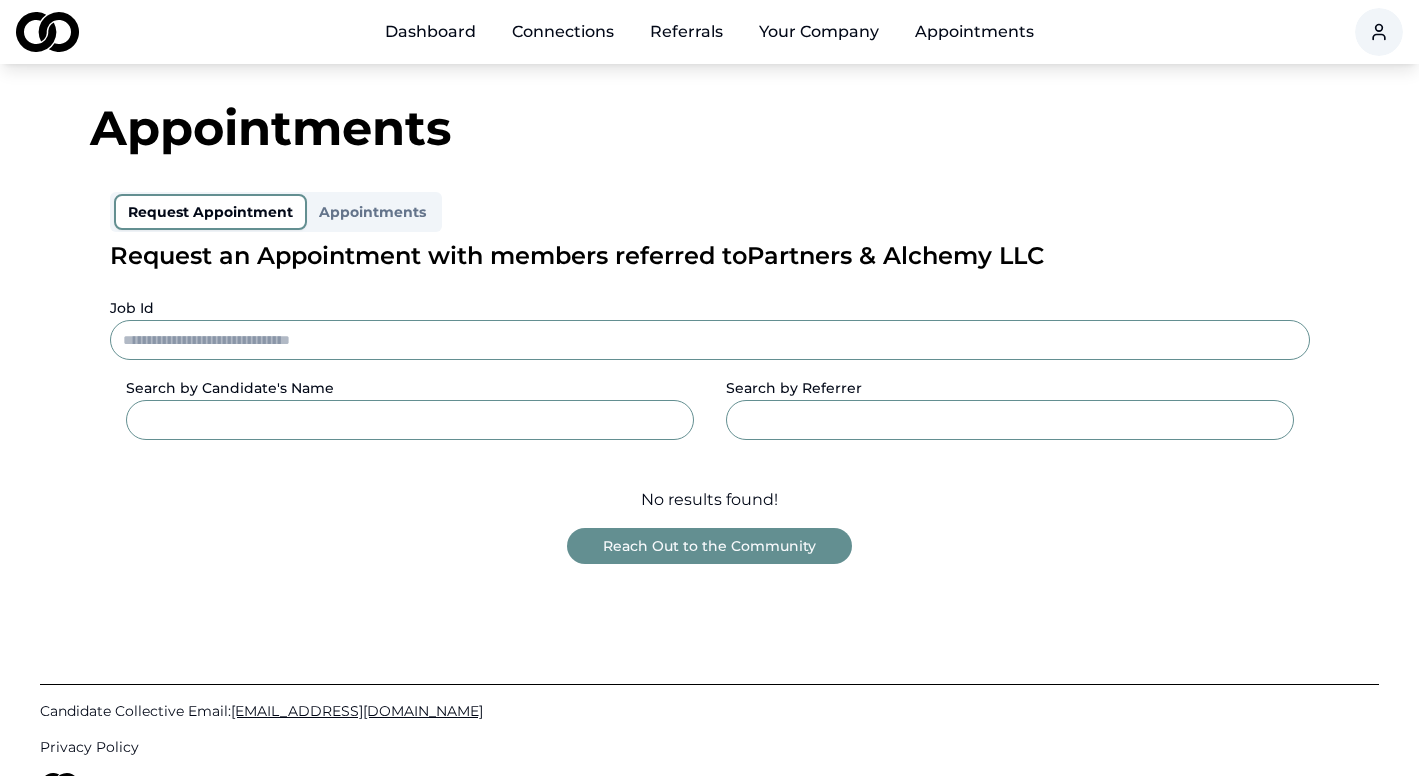 click on "Reach Out to the Community" at bounding box center (709, 546) 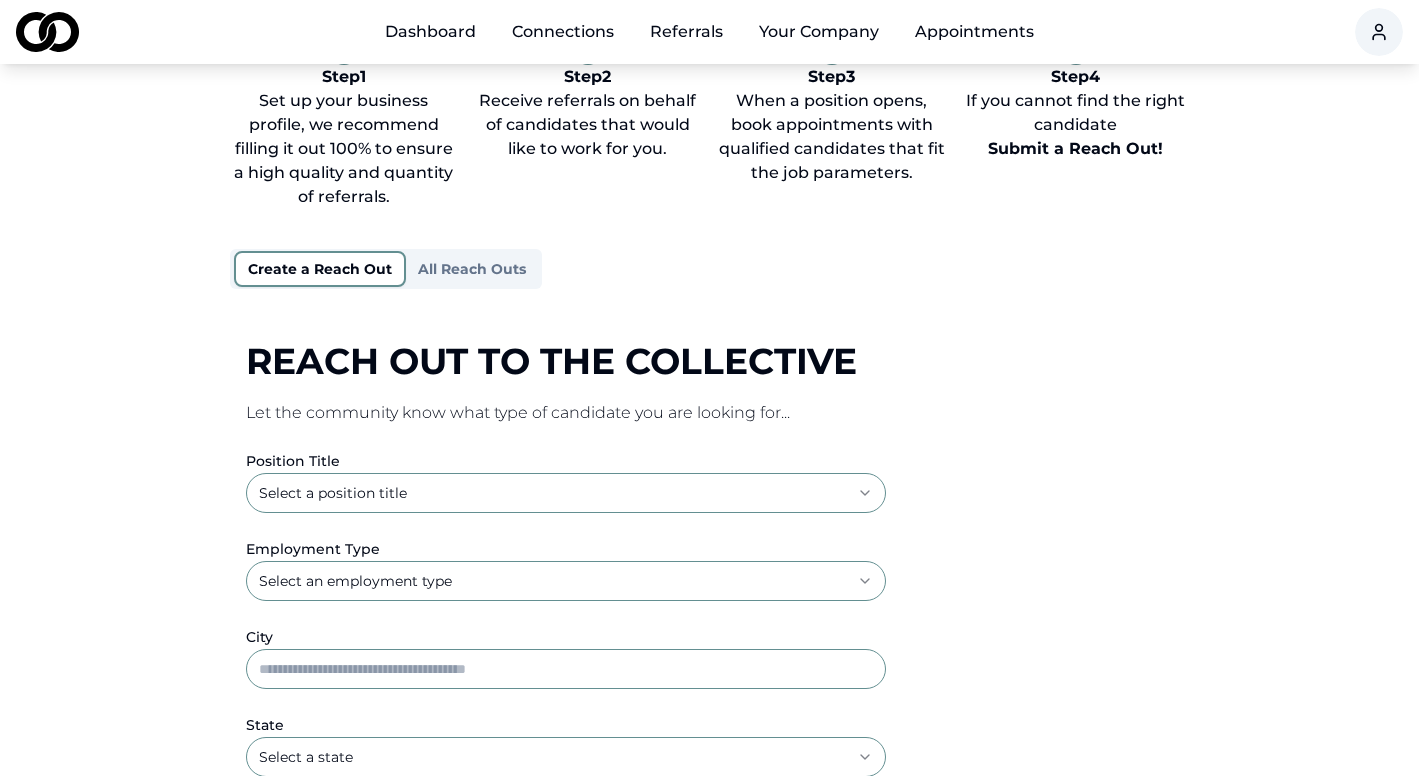 scroll, scrollTop: 68, scrollLeft: 0, axis: vertical 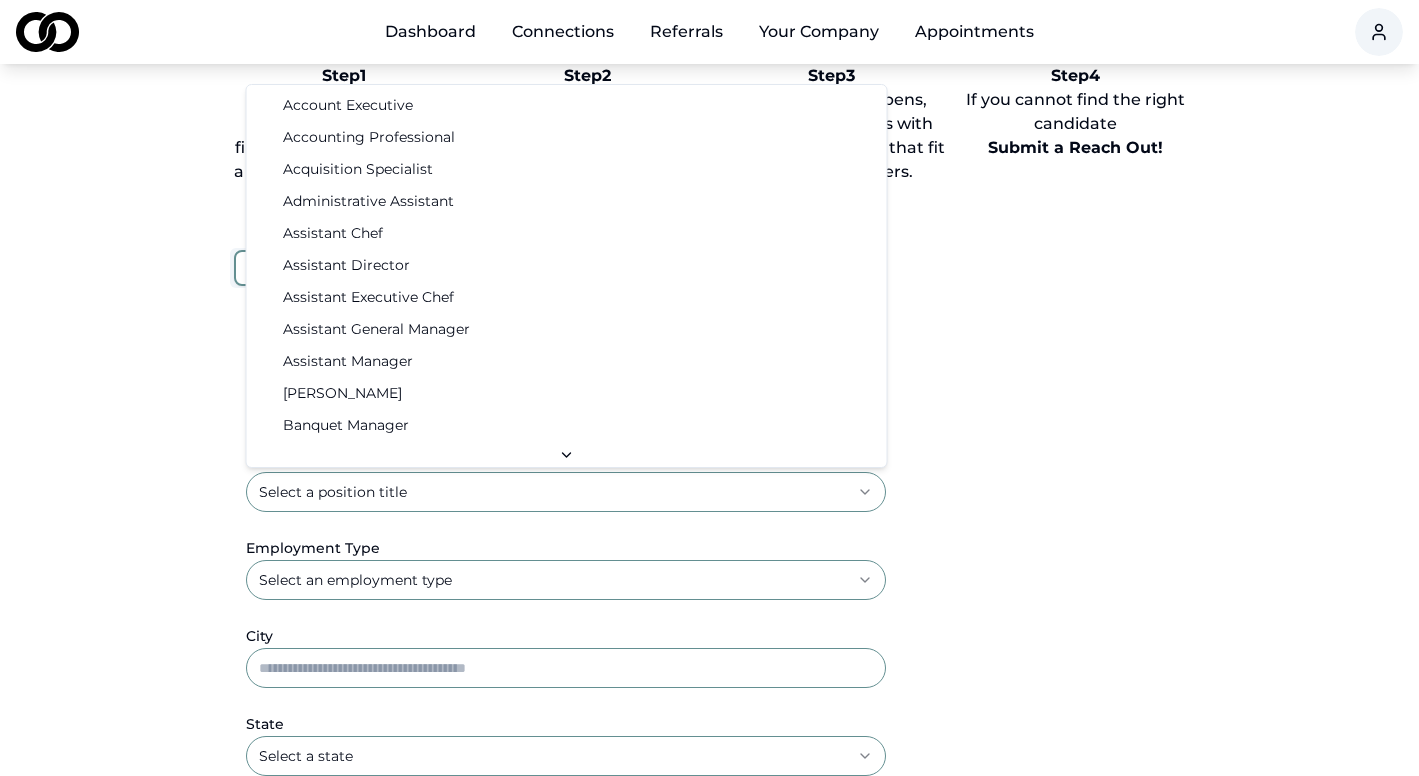 click on "**********" at bounding box center [709, 320] 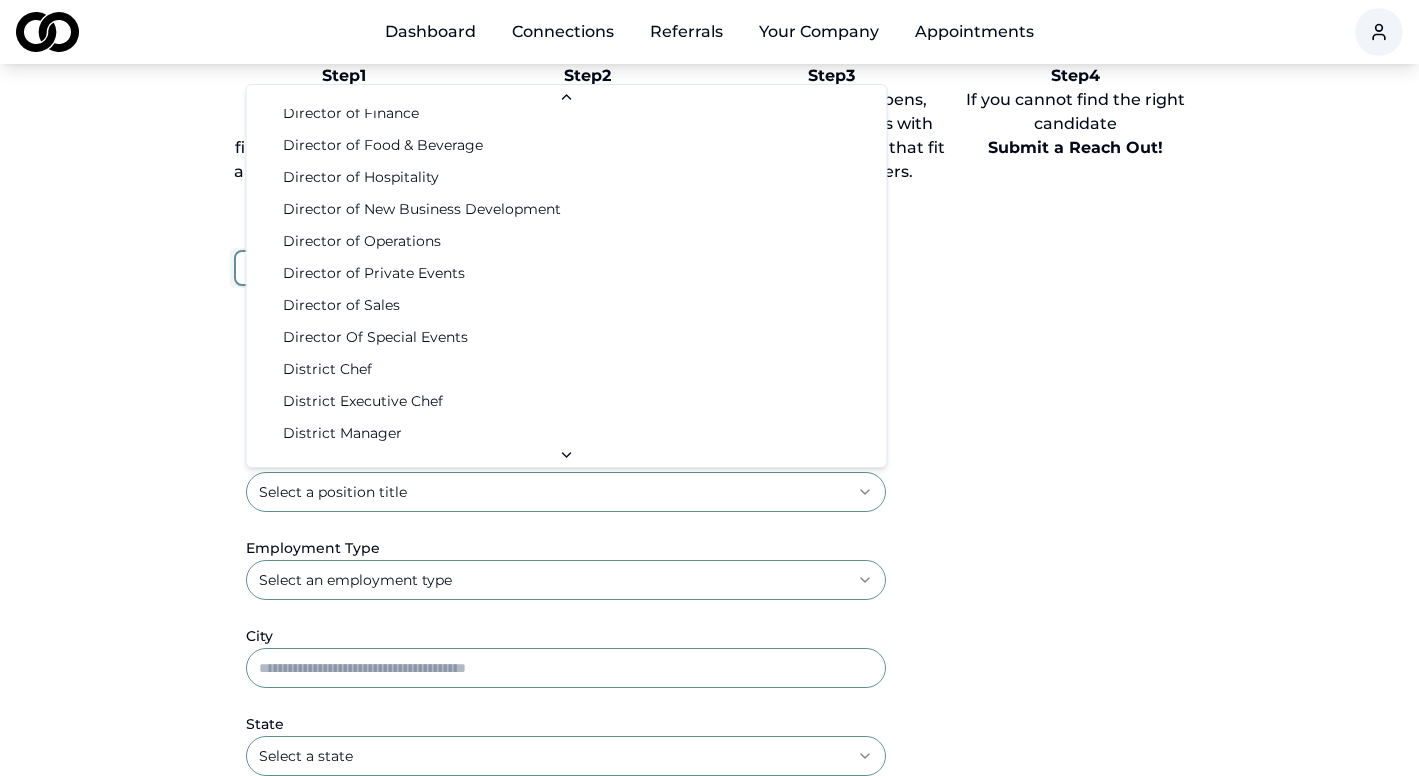 scroll, scrollTop: 1306, scrollLeft: 0, axis: vertical 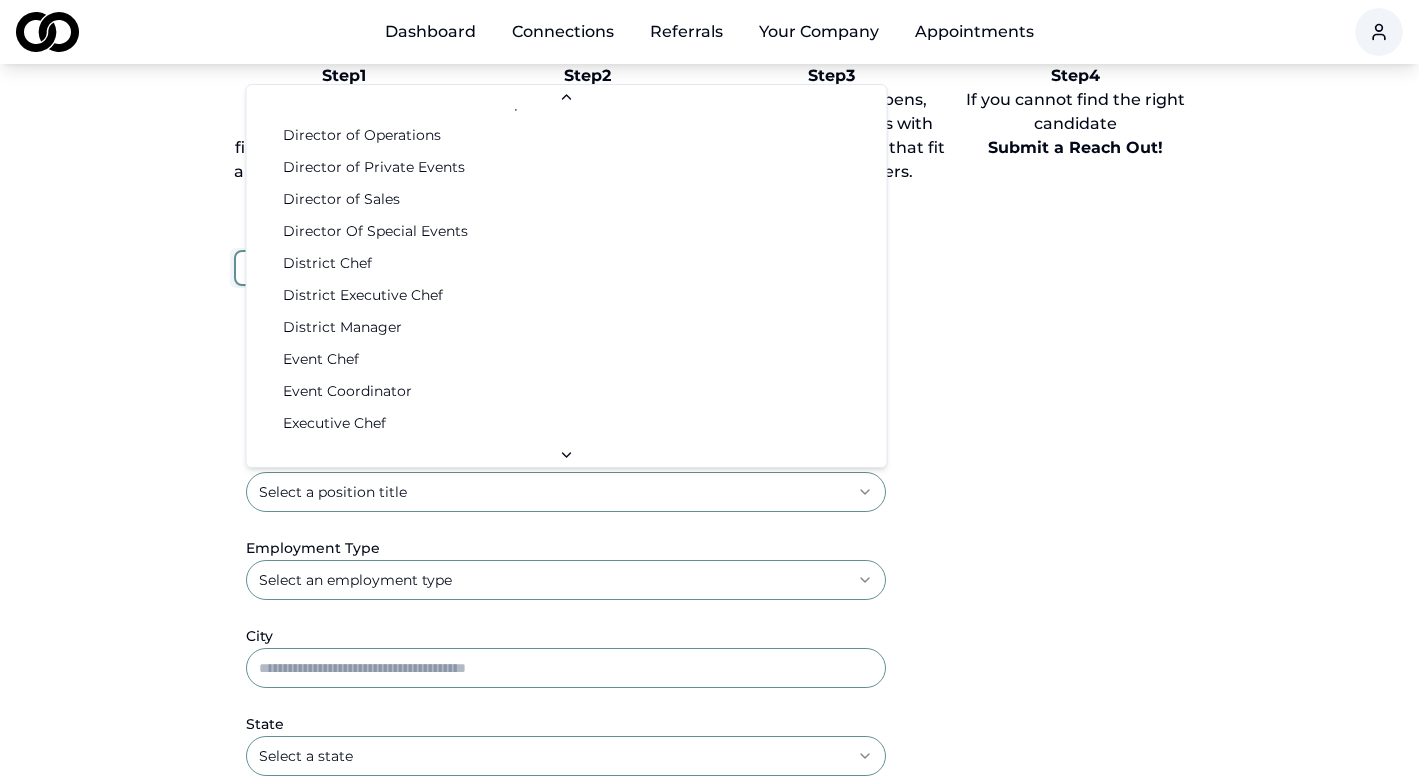select on "**********" 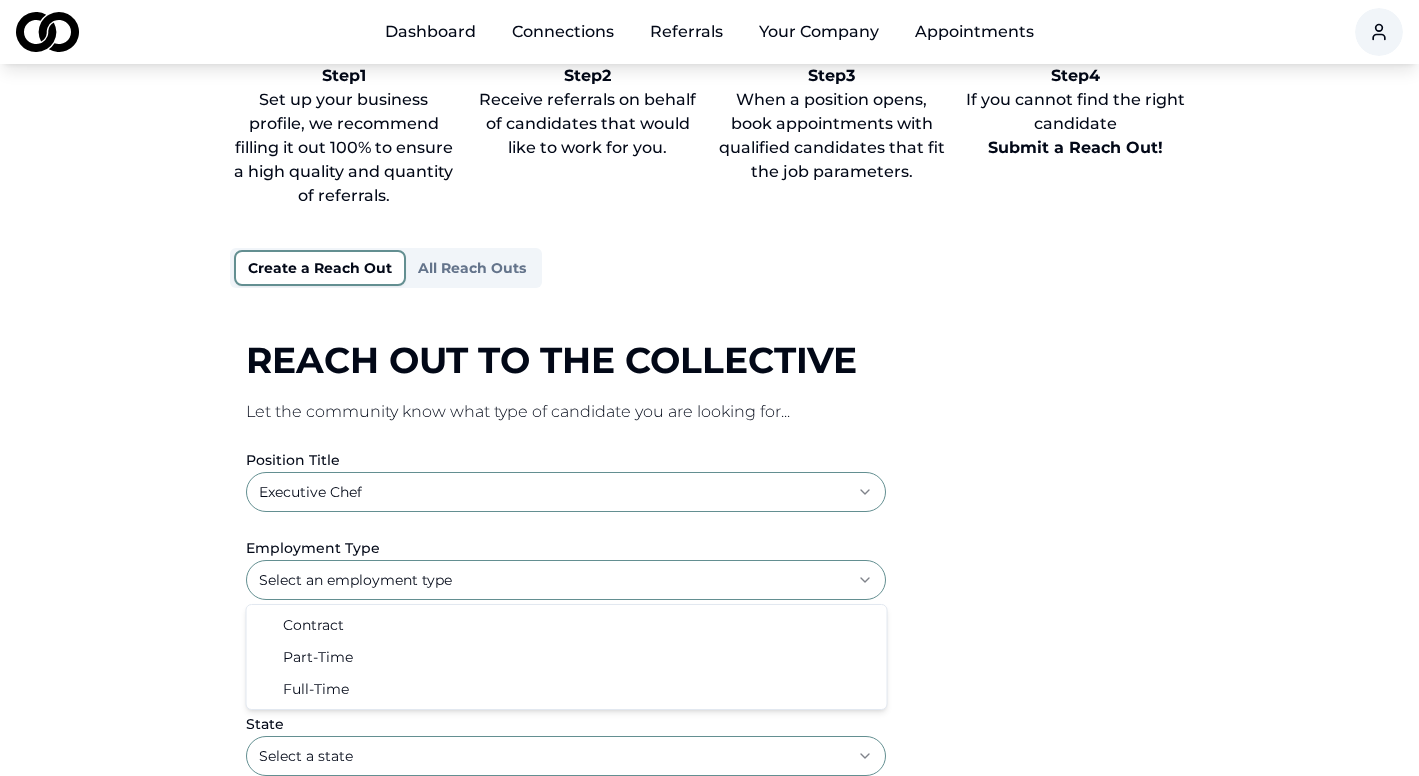 click on "**********" at bounding box center (709, 320) 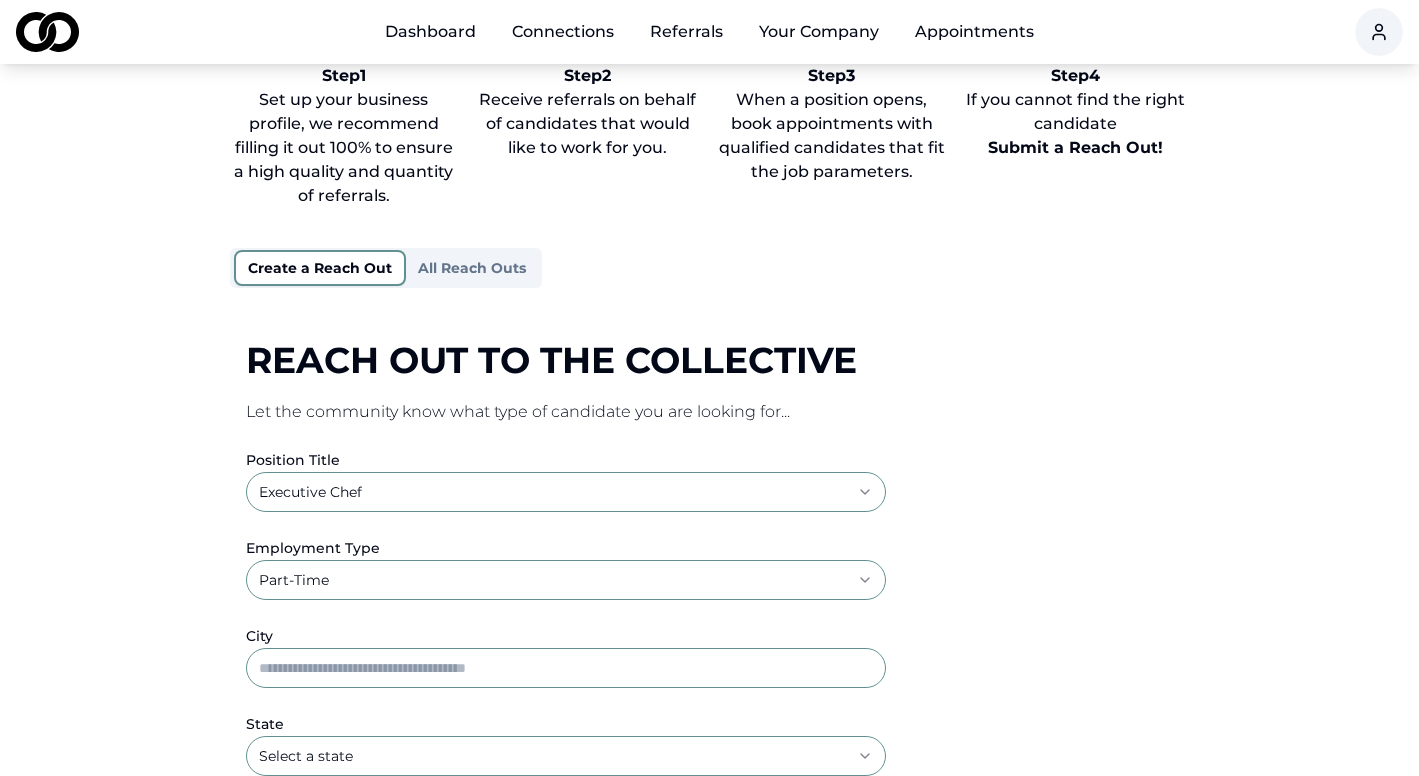click on "**********" at bounding box center [709, 320] 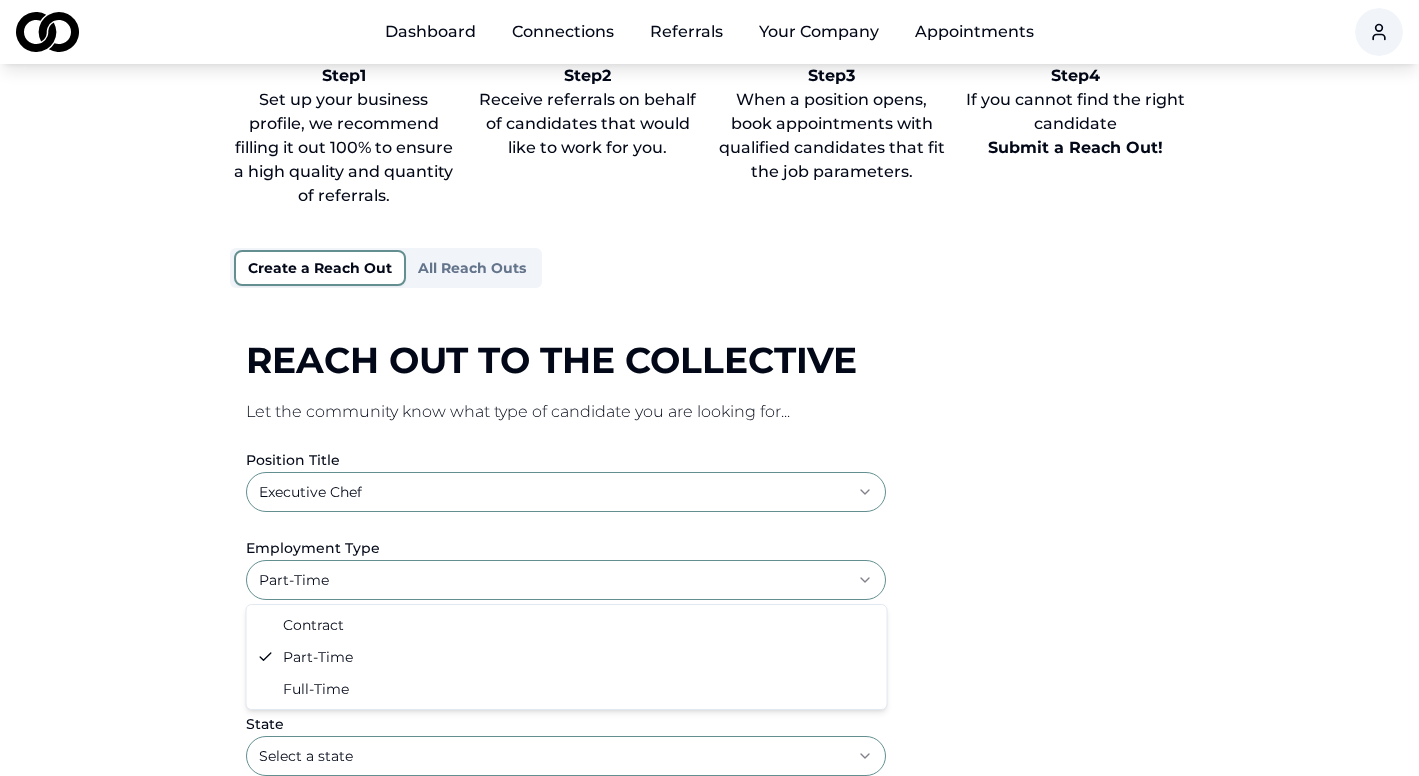 select on "*********" 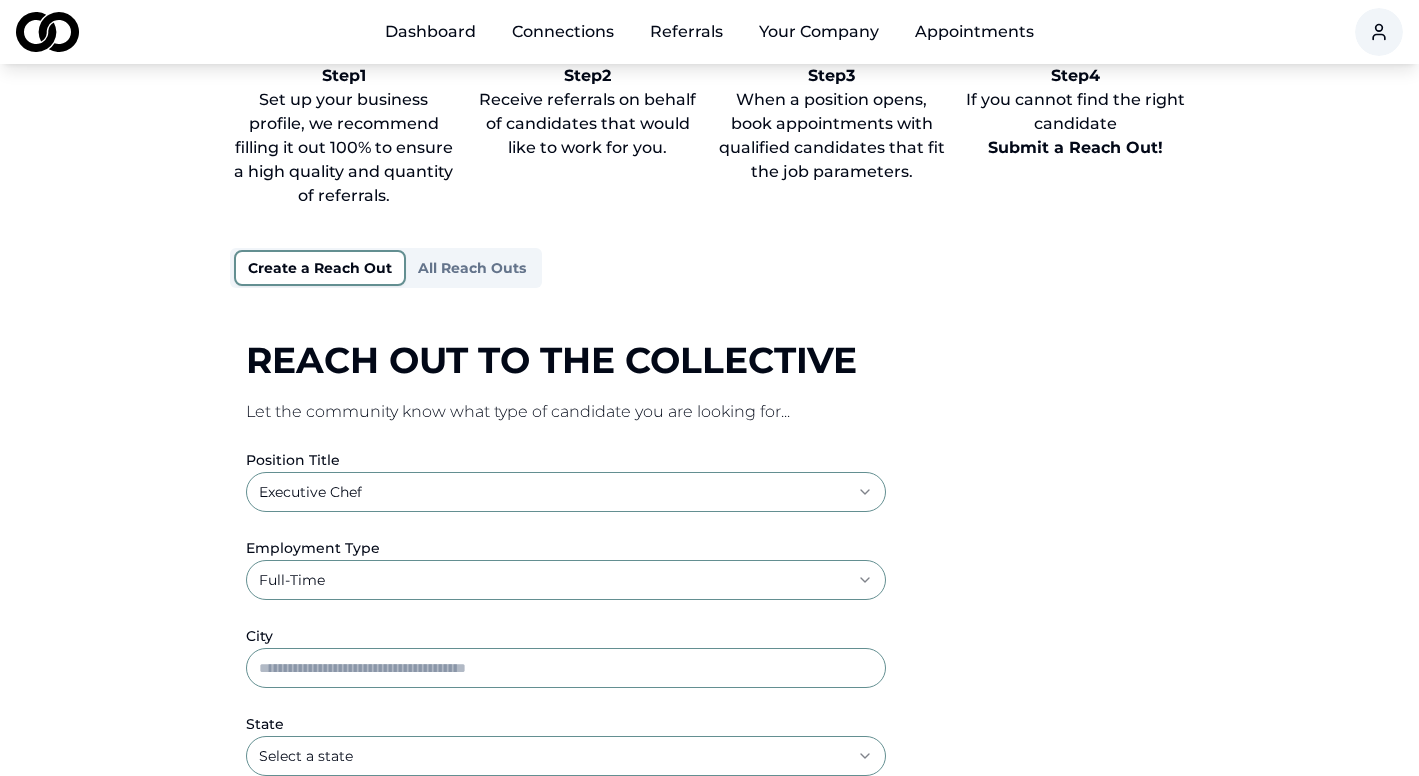click on "City" at bounding box center [566, 668] 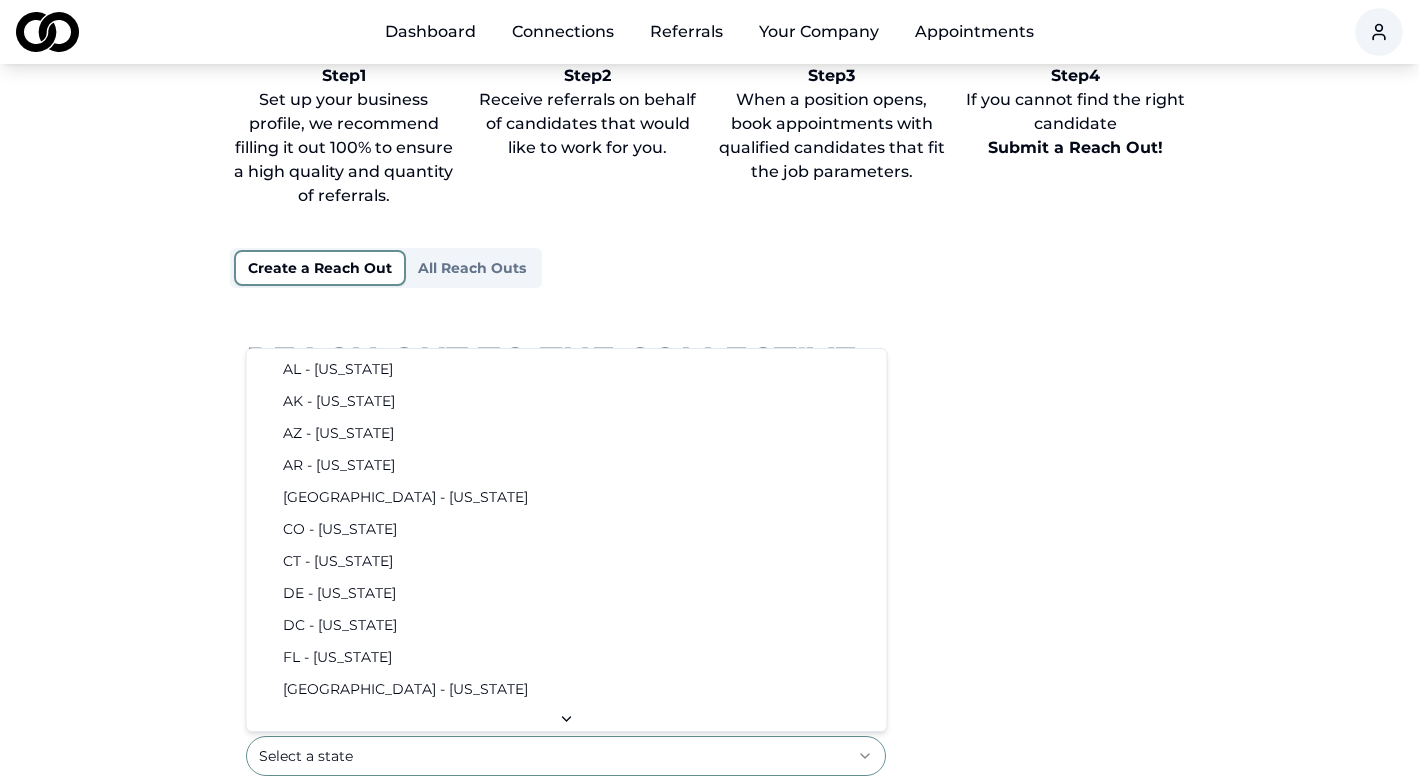 click on "**********" at bounding box center (709, 320) 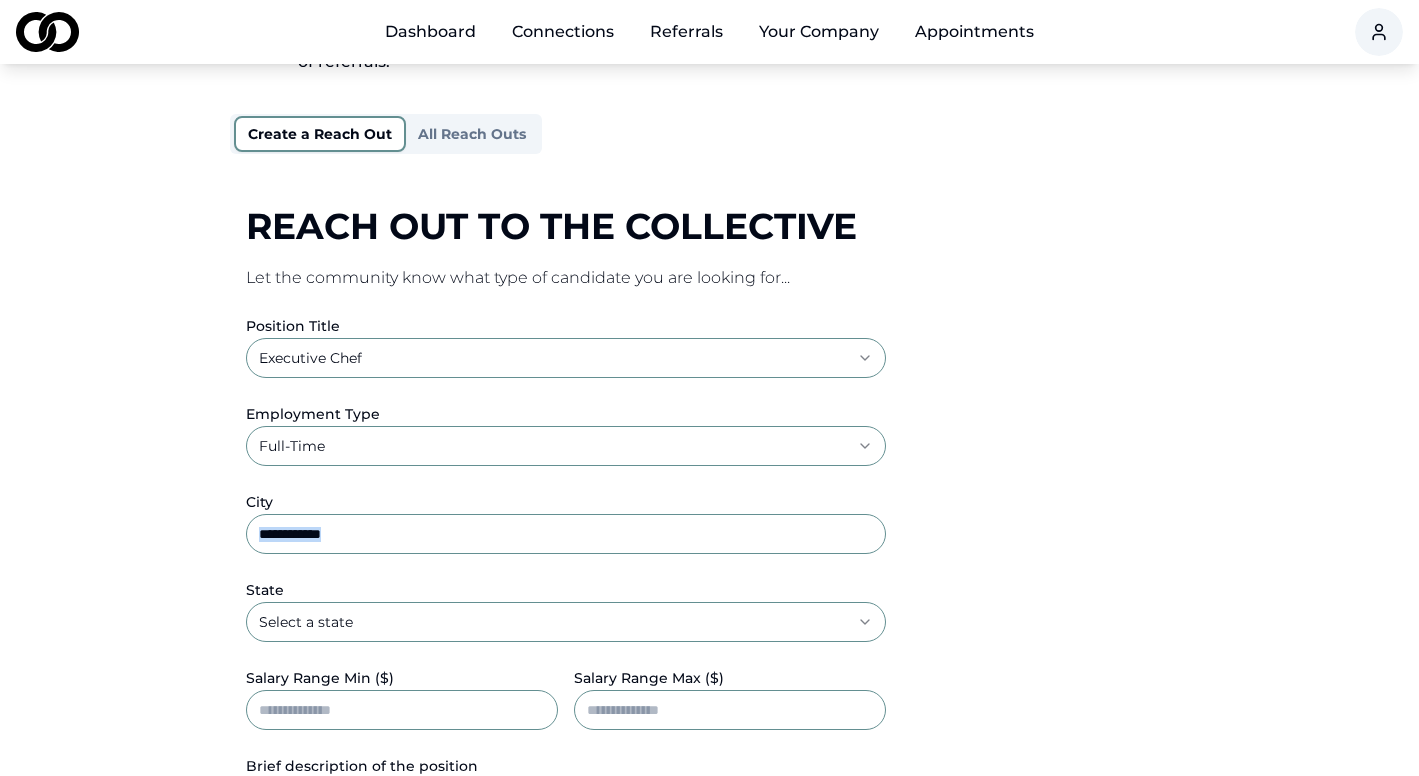 scroll, scrollTop: 211, scrollLeft: 0, axis: vertical 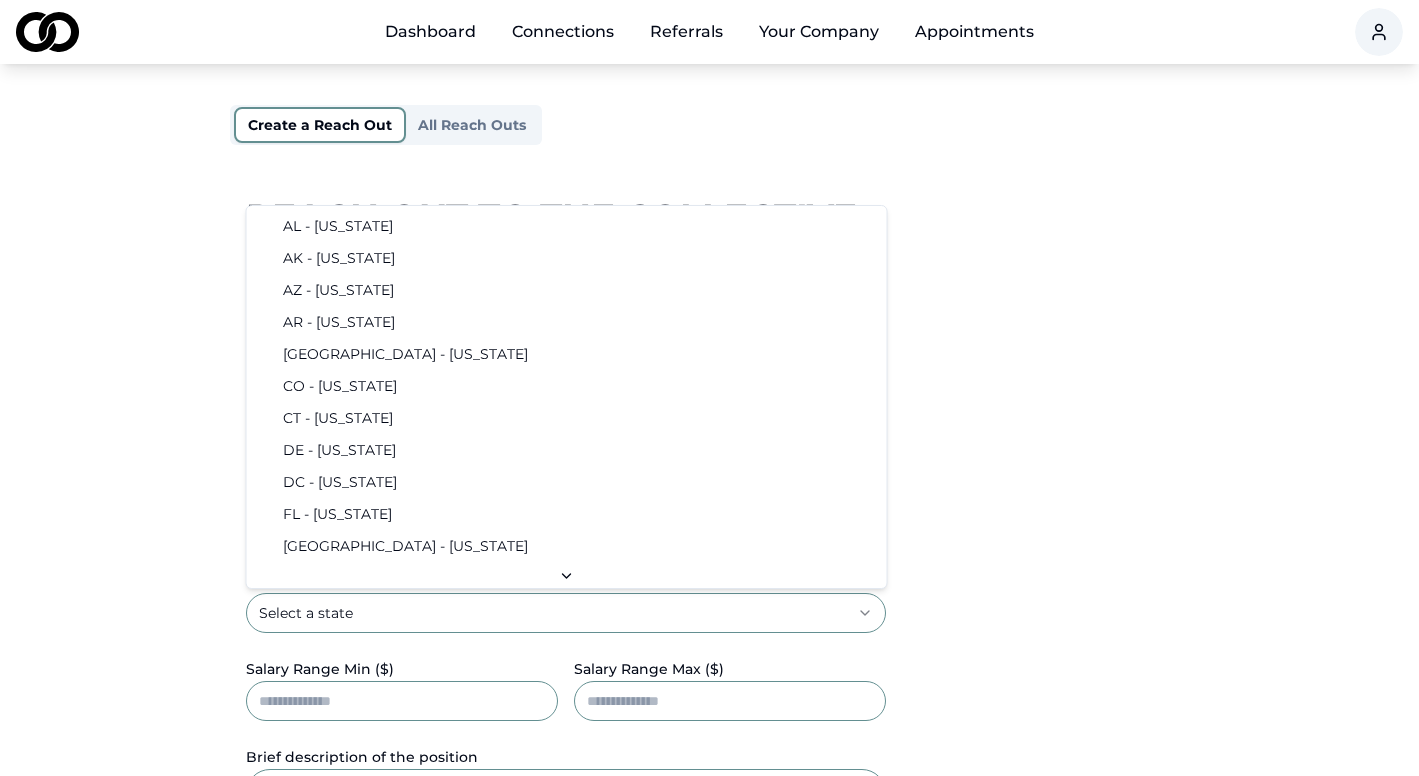 click on "**********" at bounding box center (709, 177) 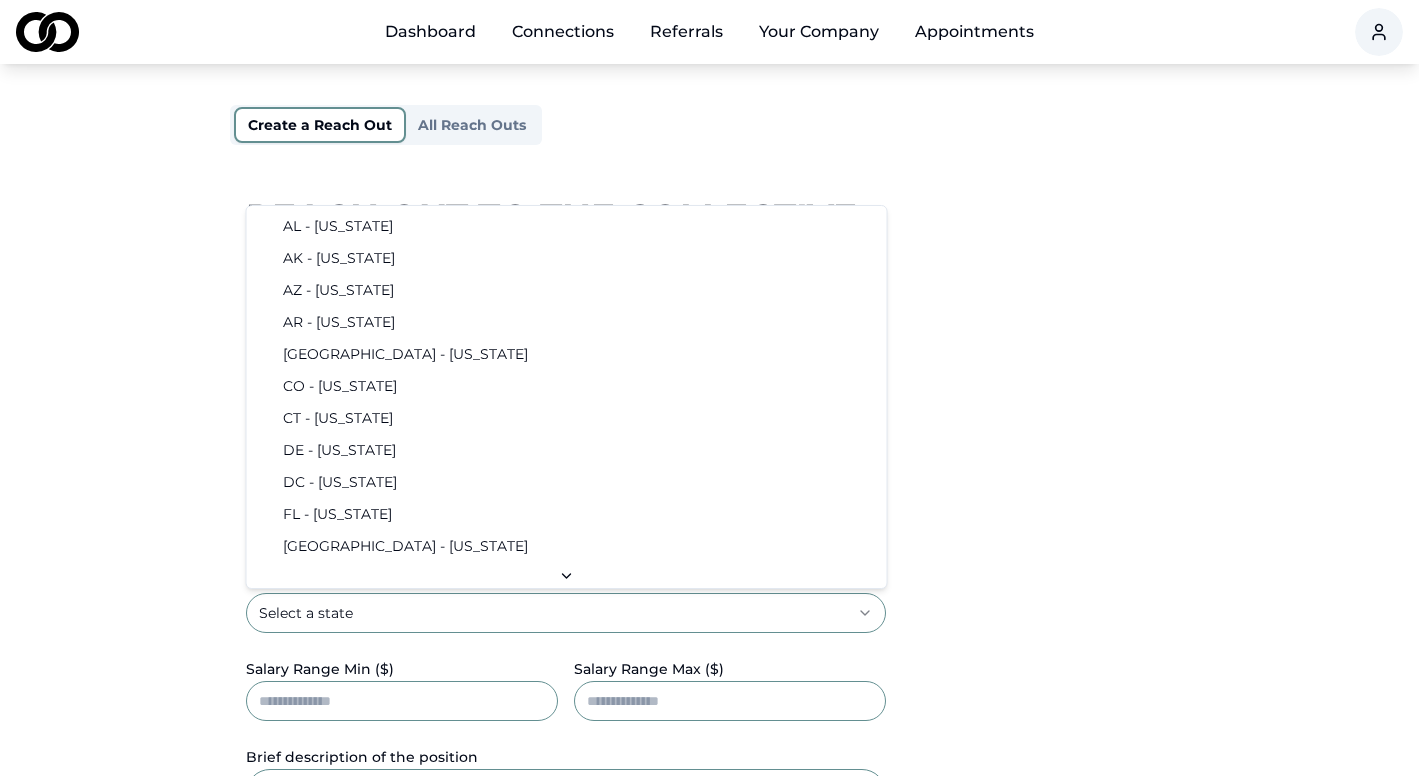 drag, startPoint x: 408, startPoint y: 495, endPoint x: 403, endPoint y: 505, distance: 11.18034 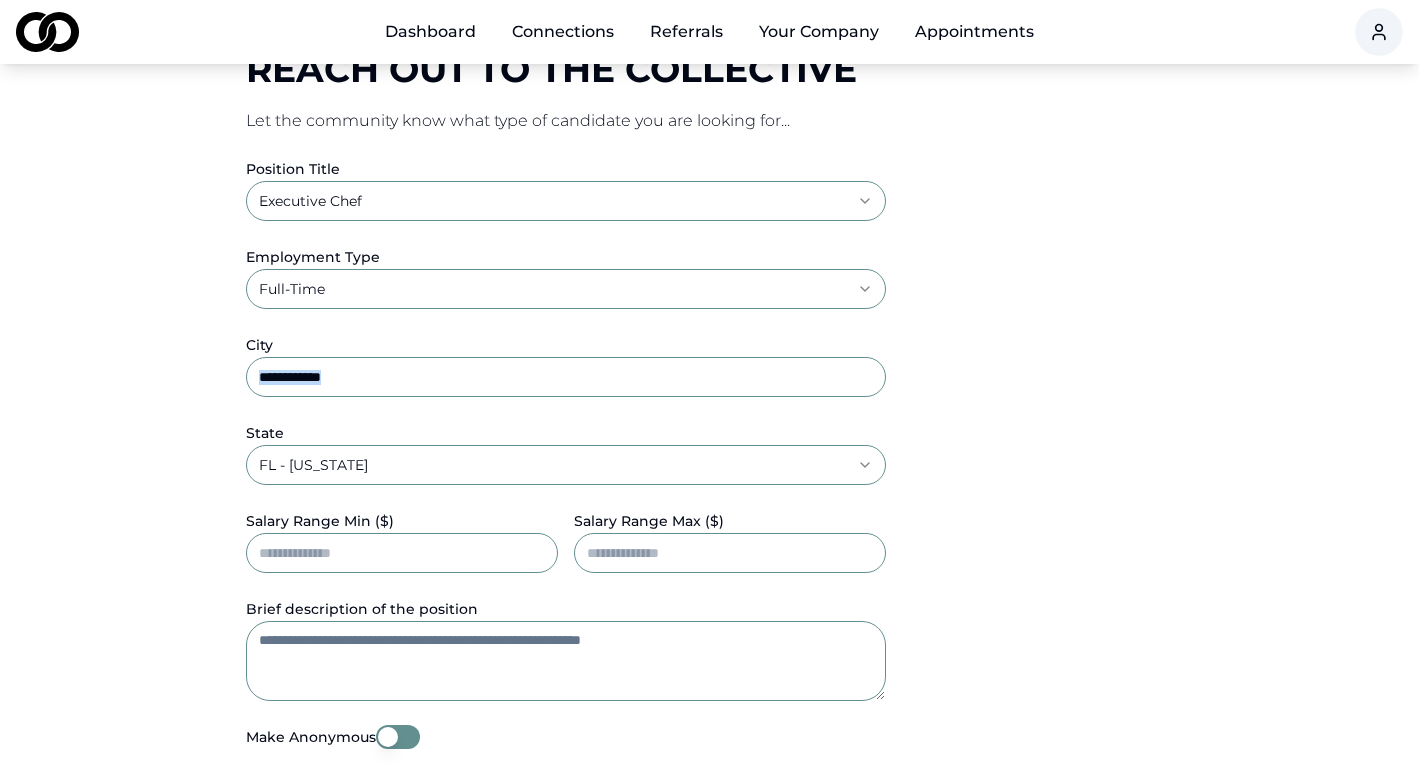 scroll, scrollTop: 360, scrollLeft: 0, axis: vertical 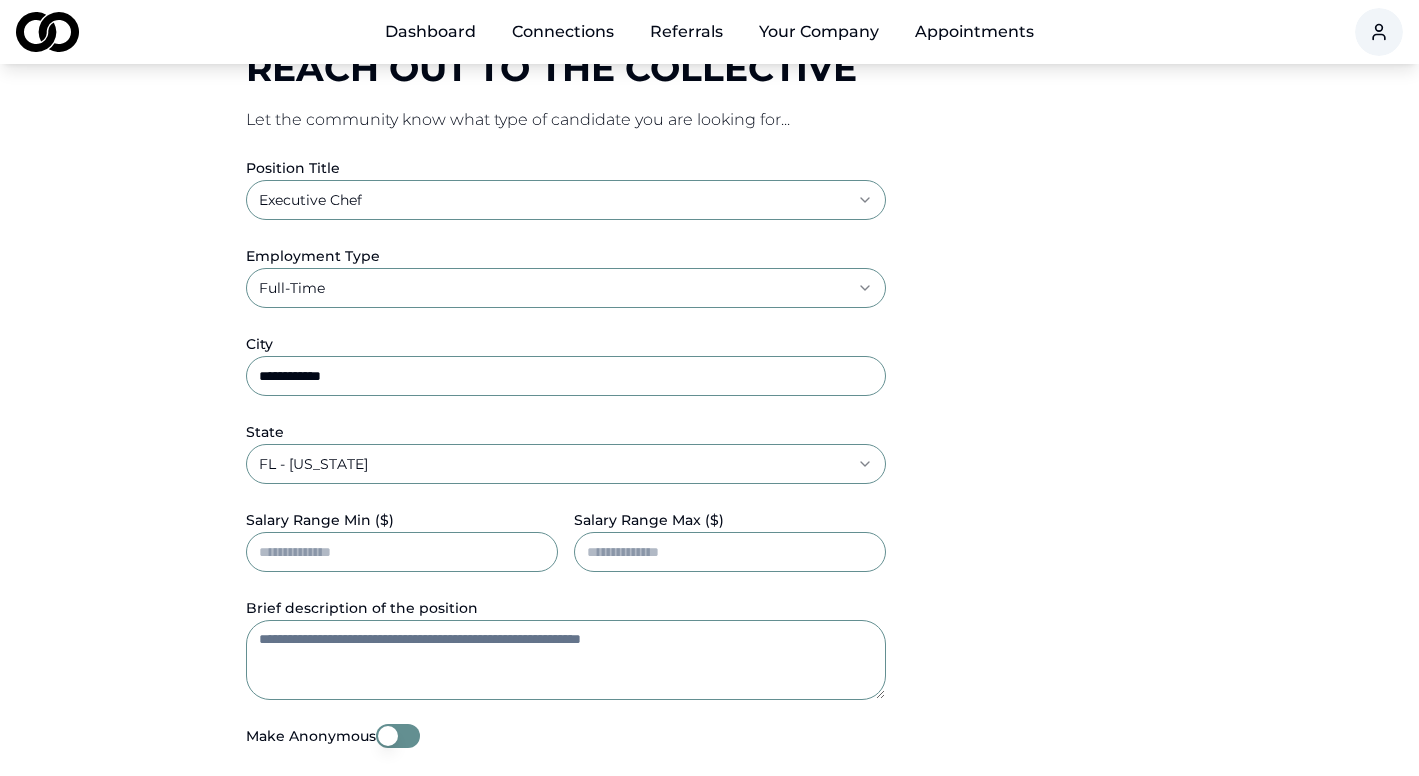 click on "Salary Range Min ($)" at bounding box center (402, 552) 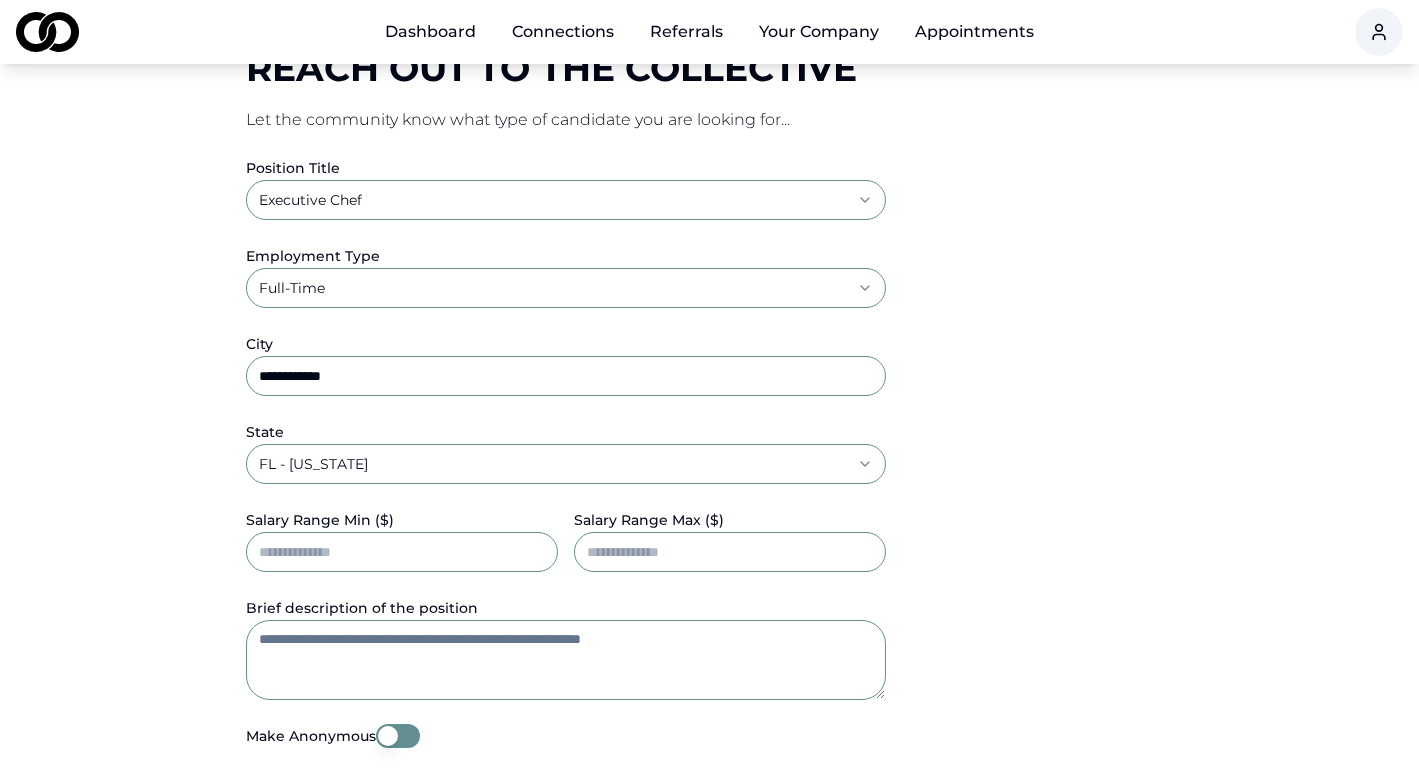 type on "******" 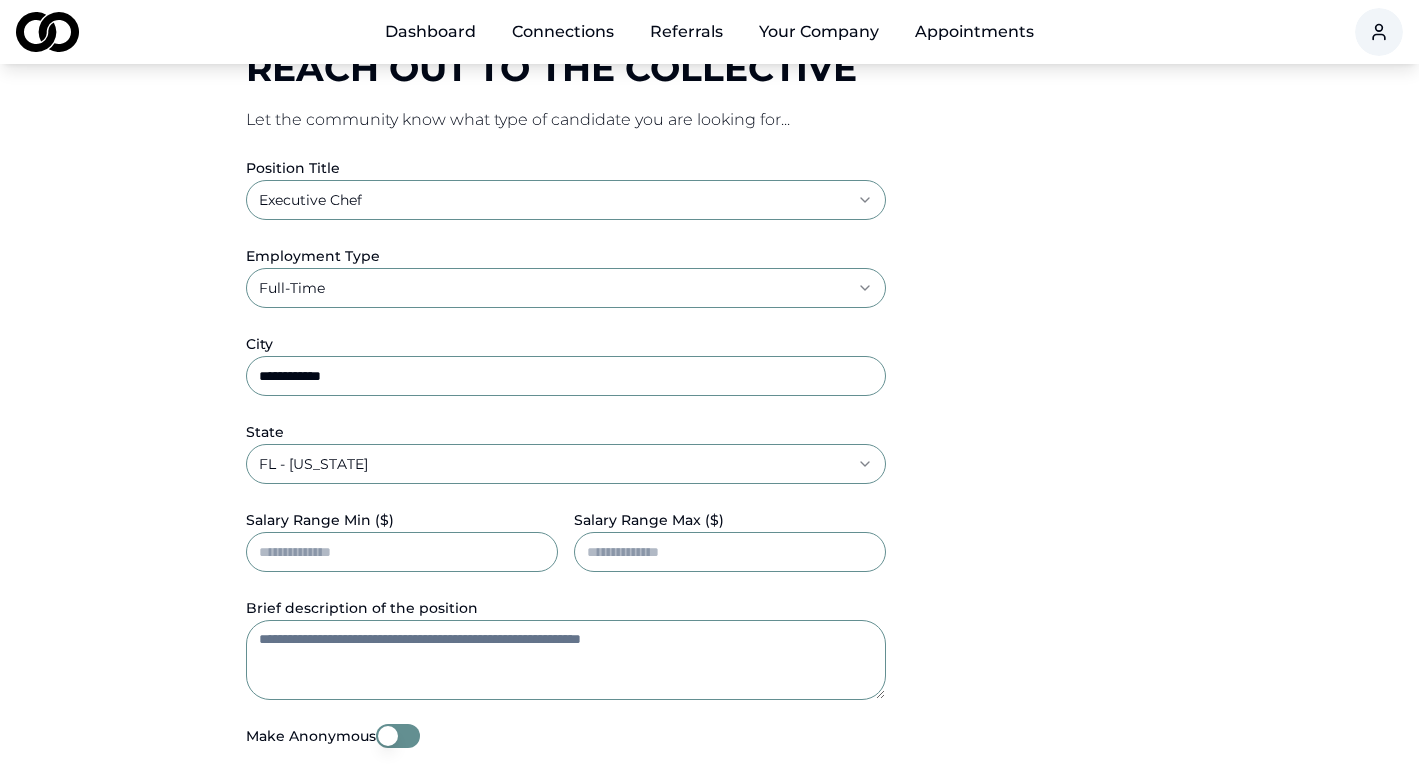 click on "Brief description of the position" at bounding box center [566, 660] 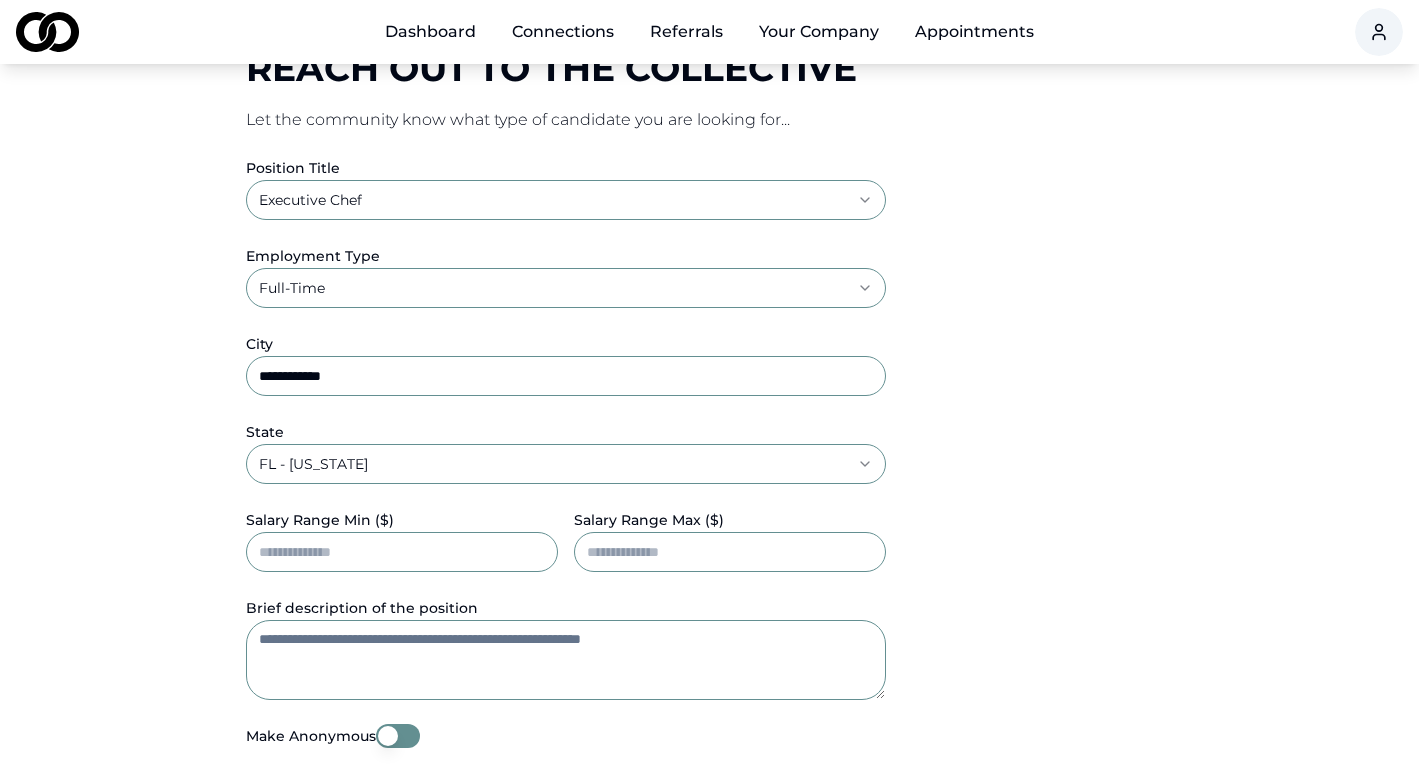 paste on "**********" 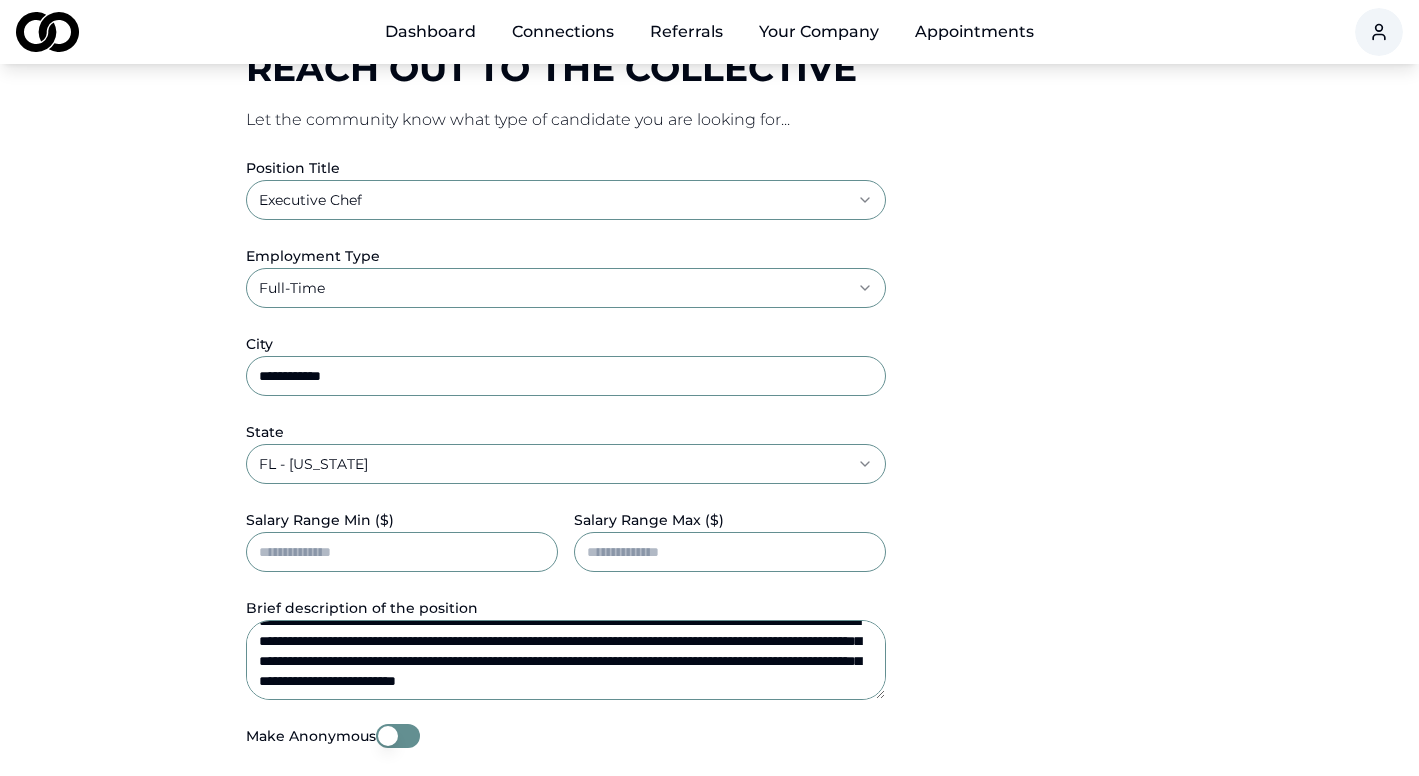 scroll, scrollTop: 0, scrollLeft: 0, axis: both 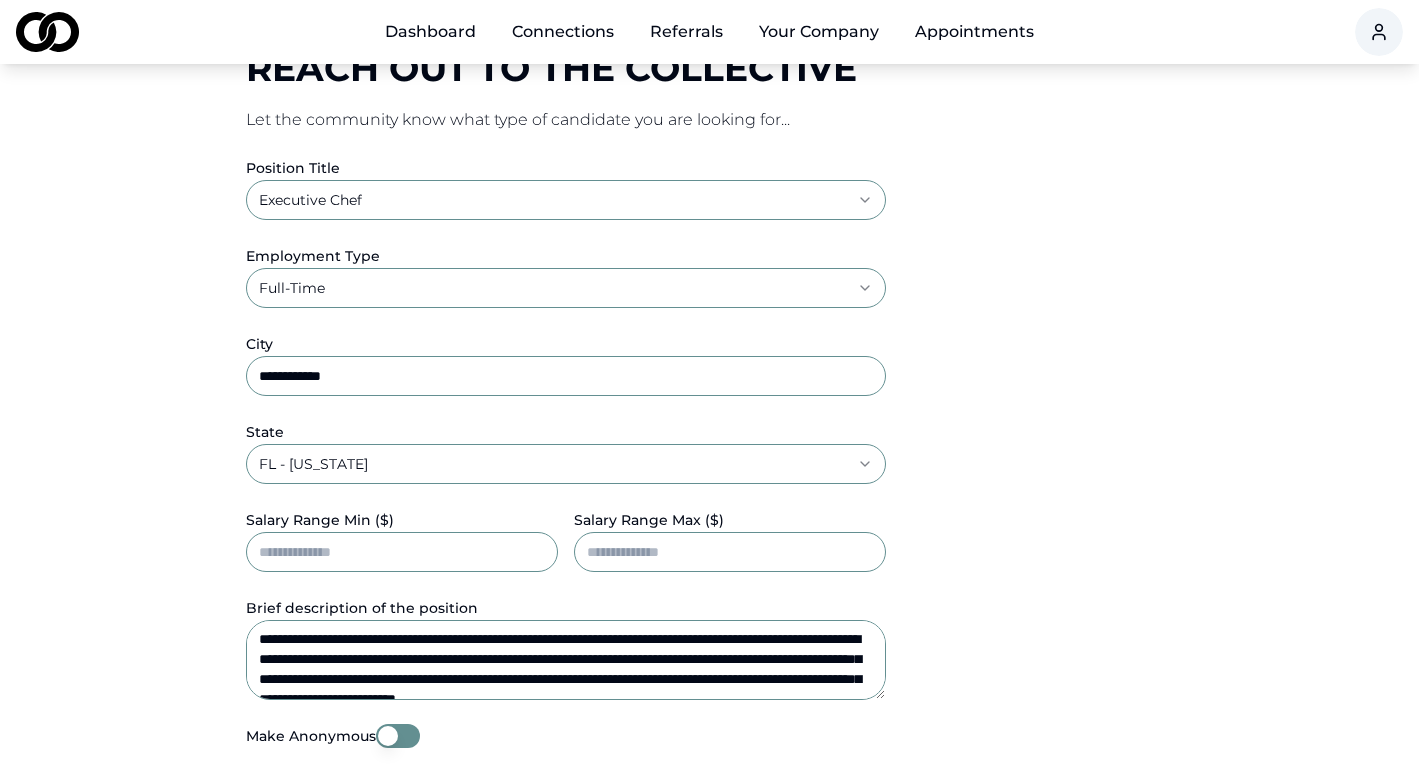 click on "**********" at bounding box center (566, 660) 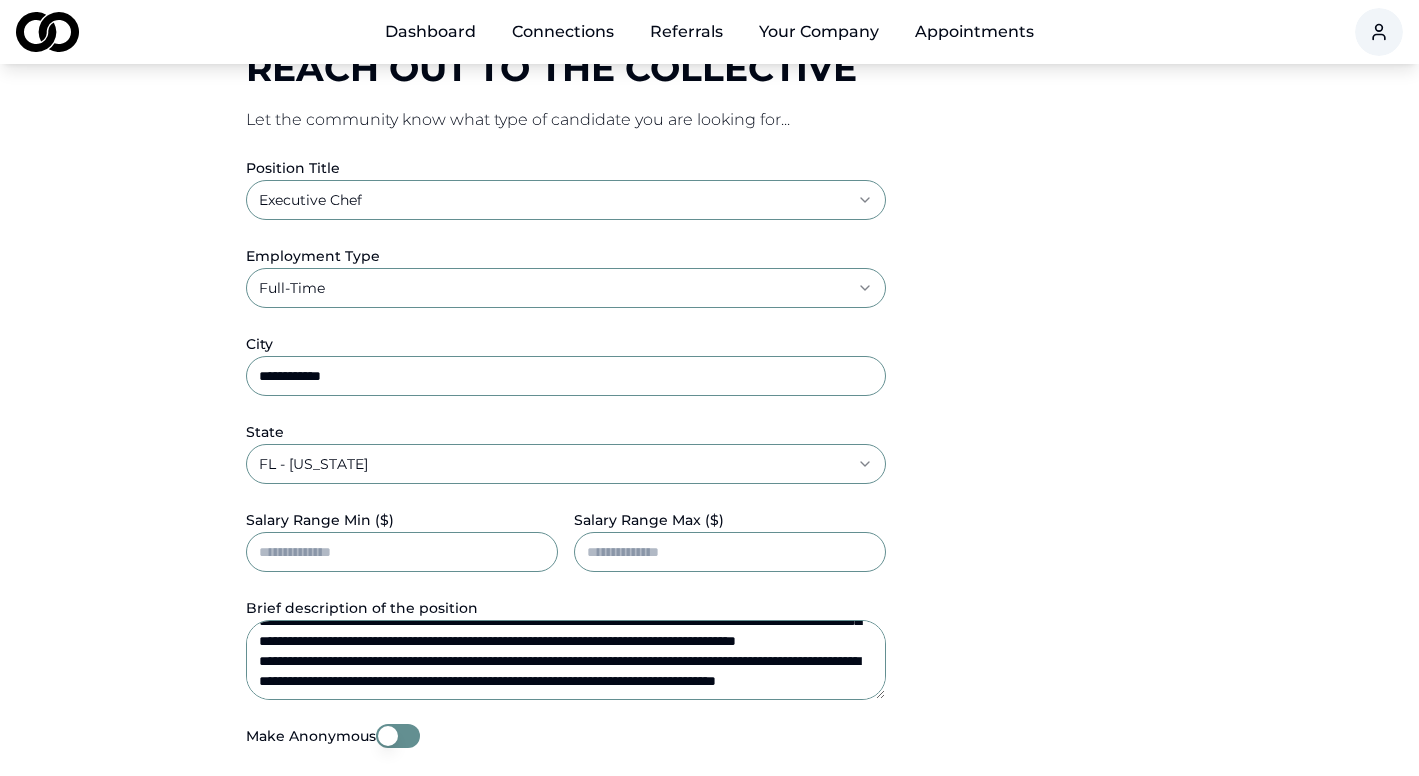 scroll, scrollTop: 393, scrollLeft: 0, axis: vertical 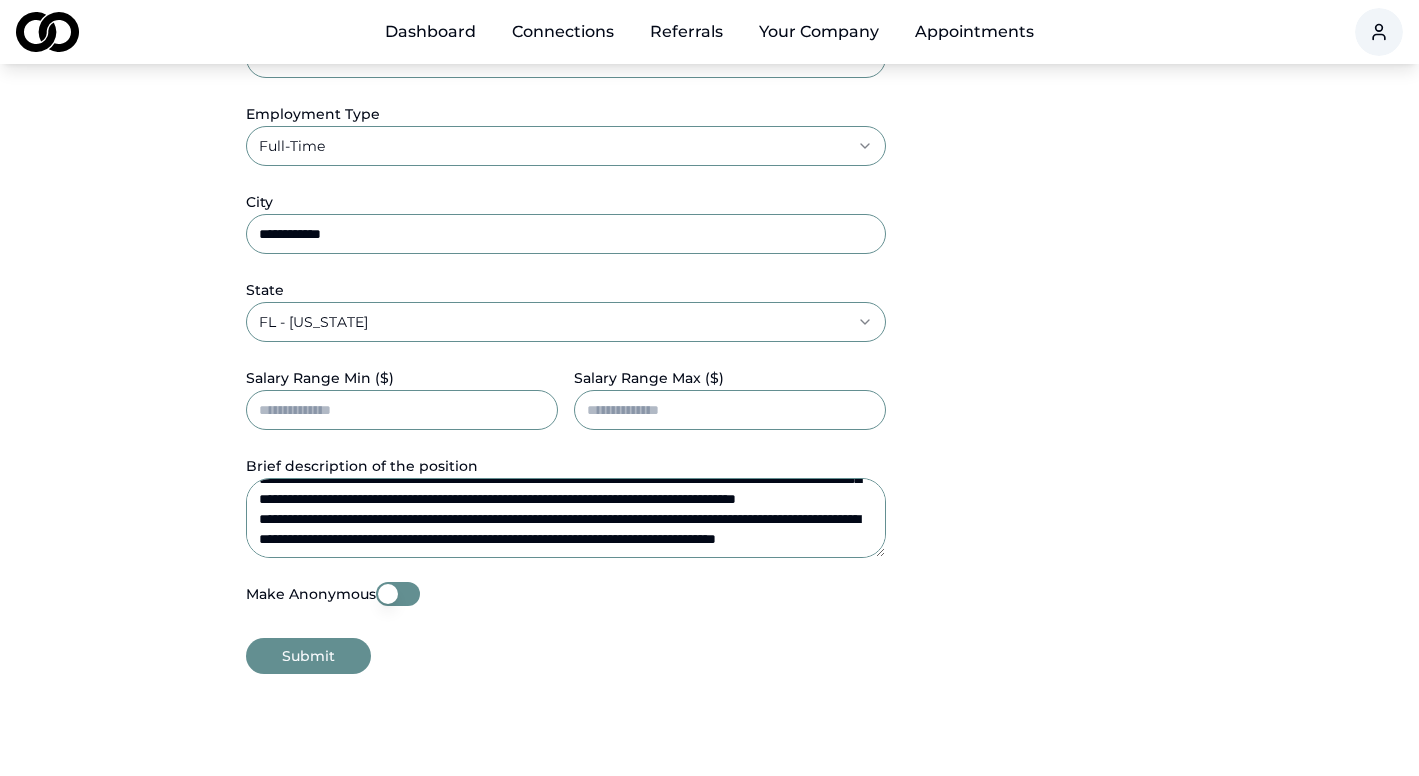 type on "**********" 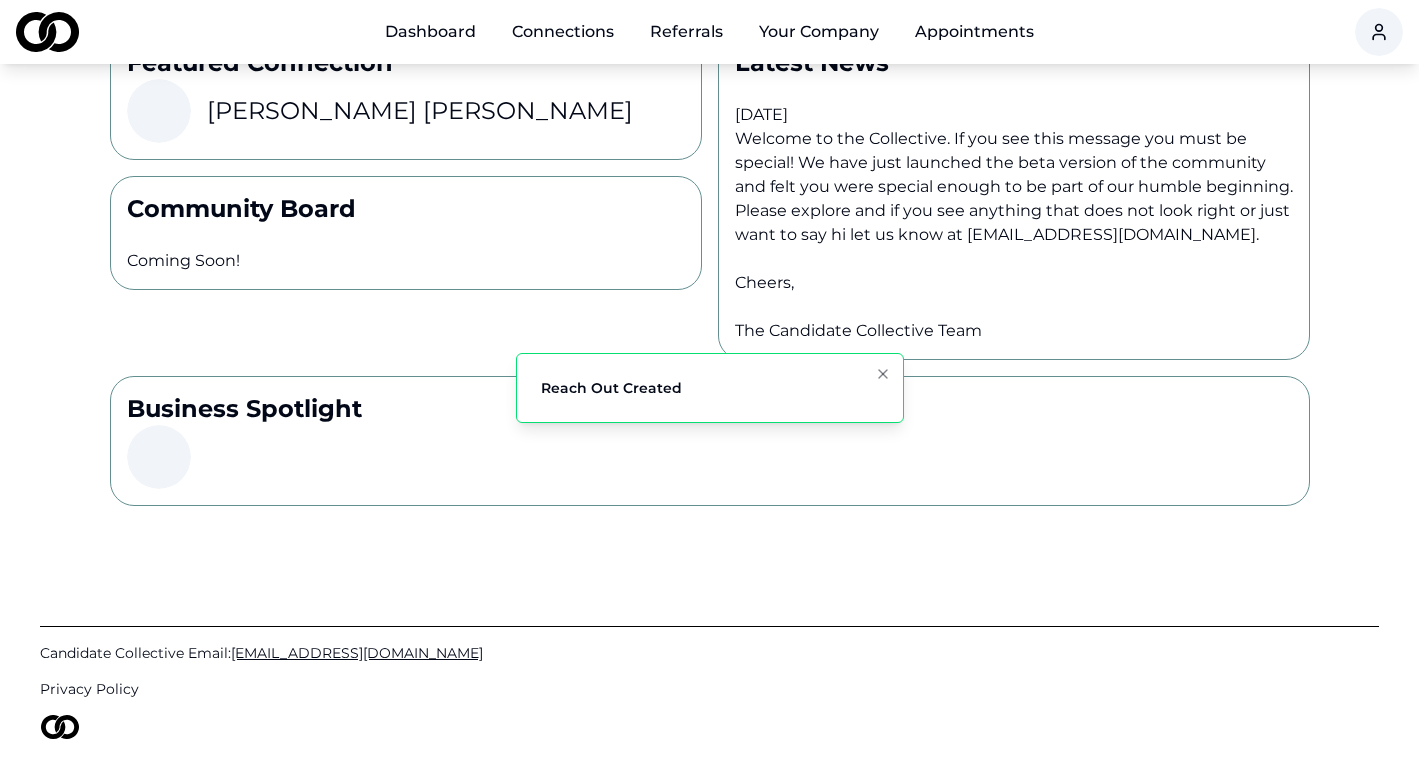 scroll, scrollTop: 0, scrollLeft: 0, axis: both 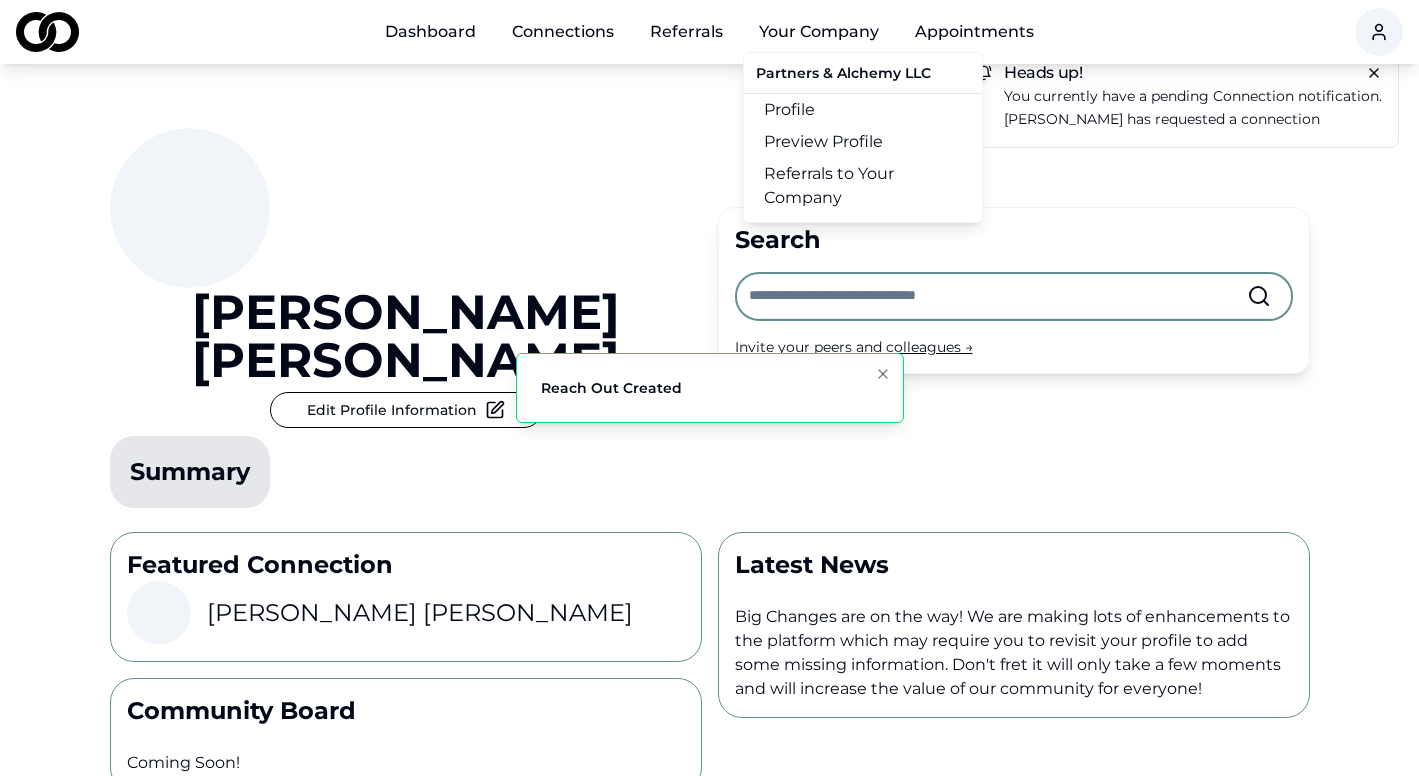 click on "Your Company" at bounding box center [819, 32] 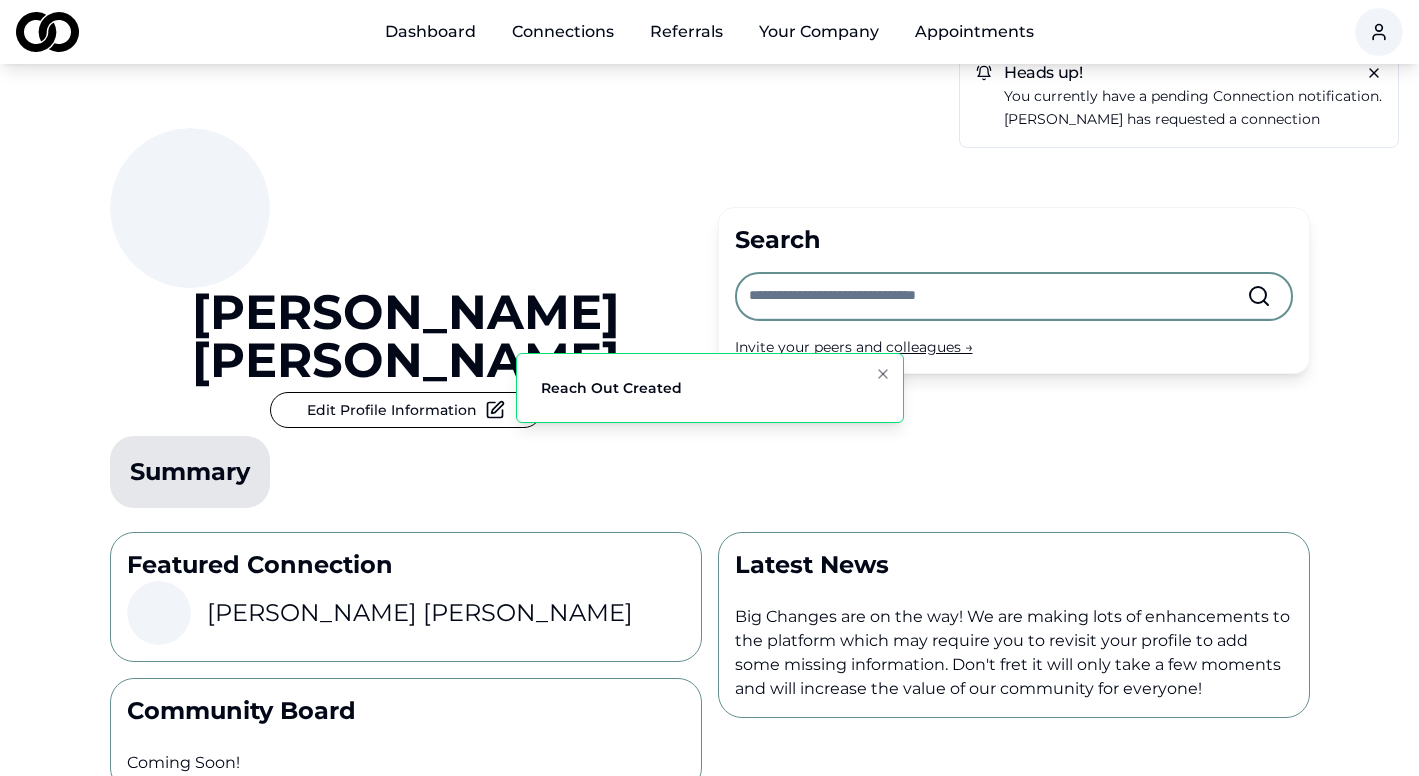 click on "Your Company" at bounding box center (819, 32) 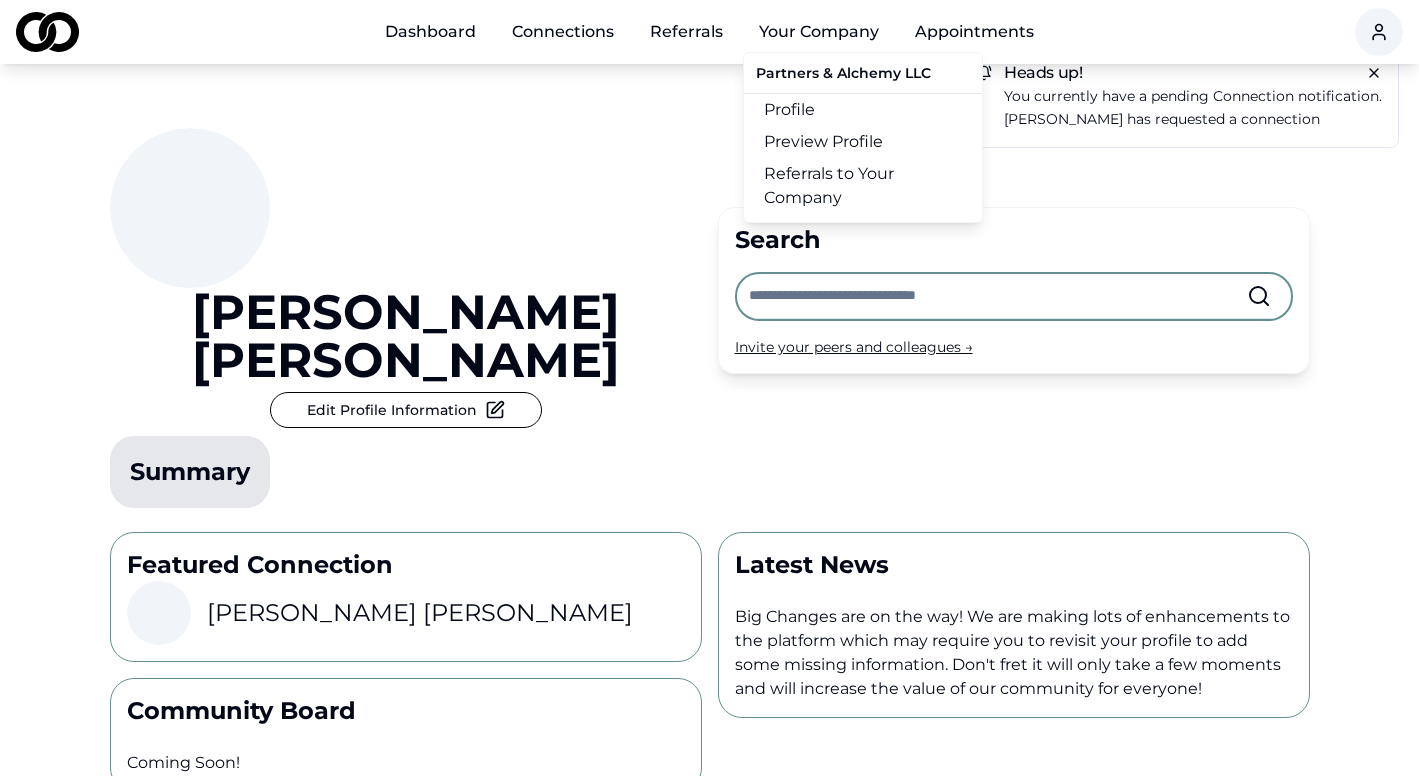 click on "Referrals to Your Company" at bounding box center (863, 186) 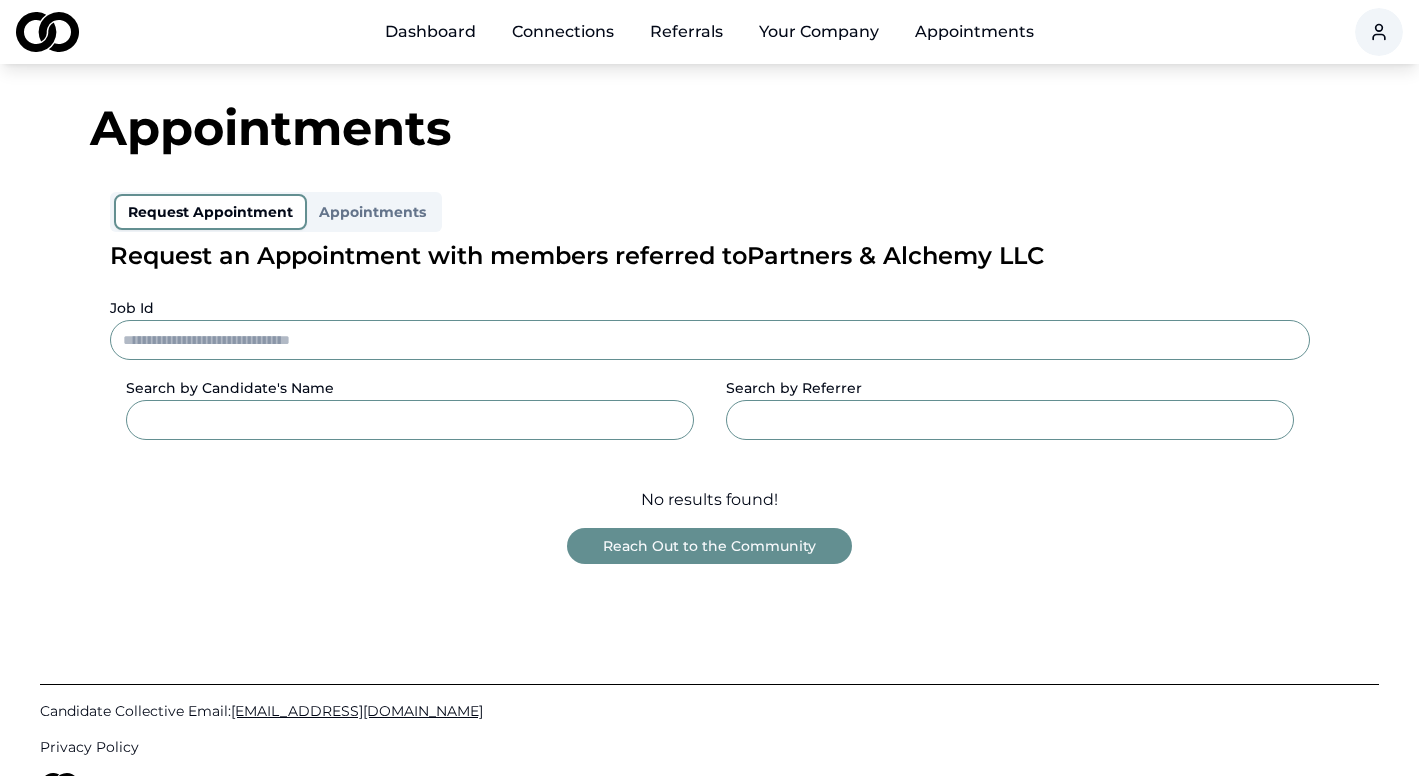 click on "Reach Out to the Community" at bounding box center (709, 546) 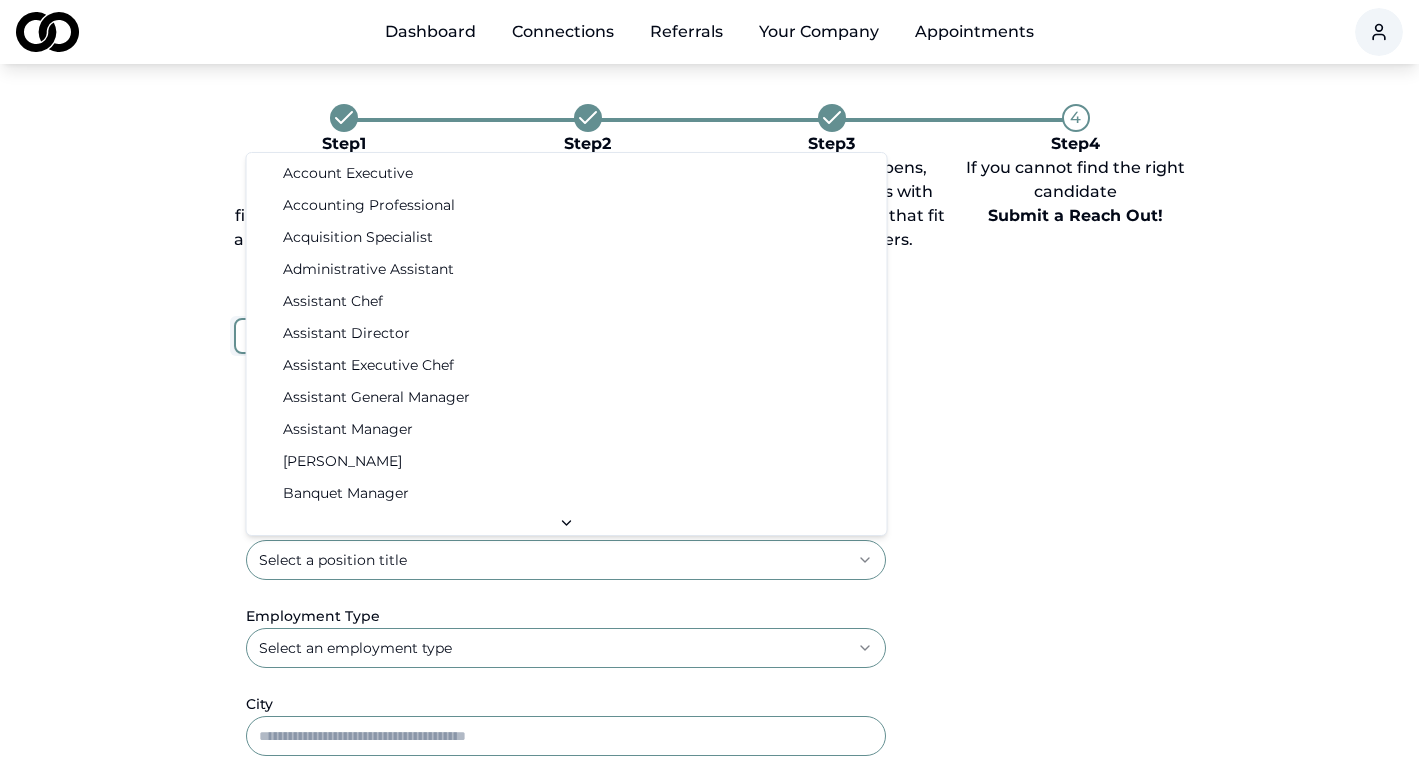 click on "**********" at bounding box center (709, 388) 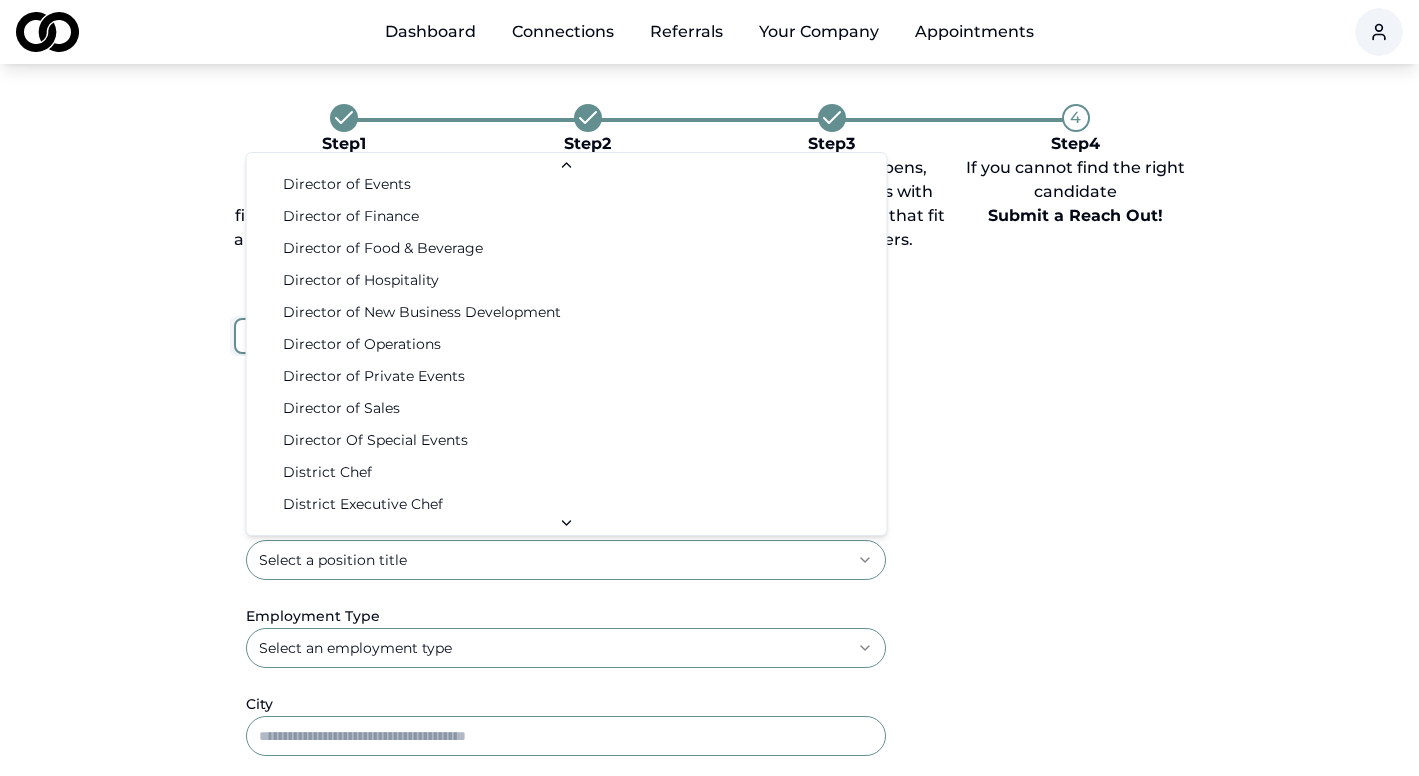 scroll, scrollTop: 1168, scrollLeft: 0, axis: vertical 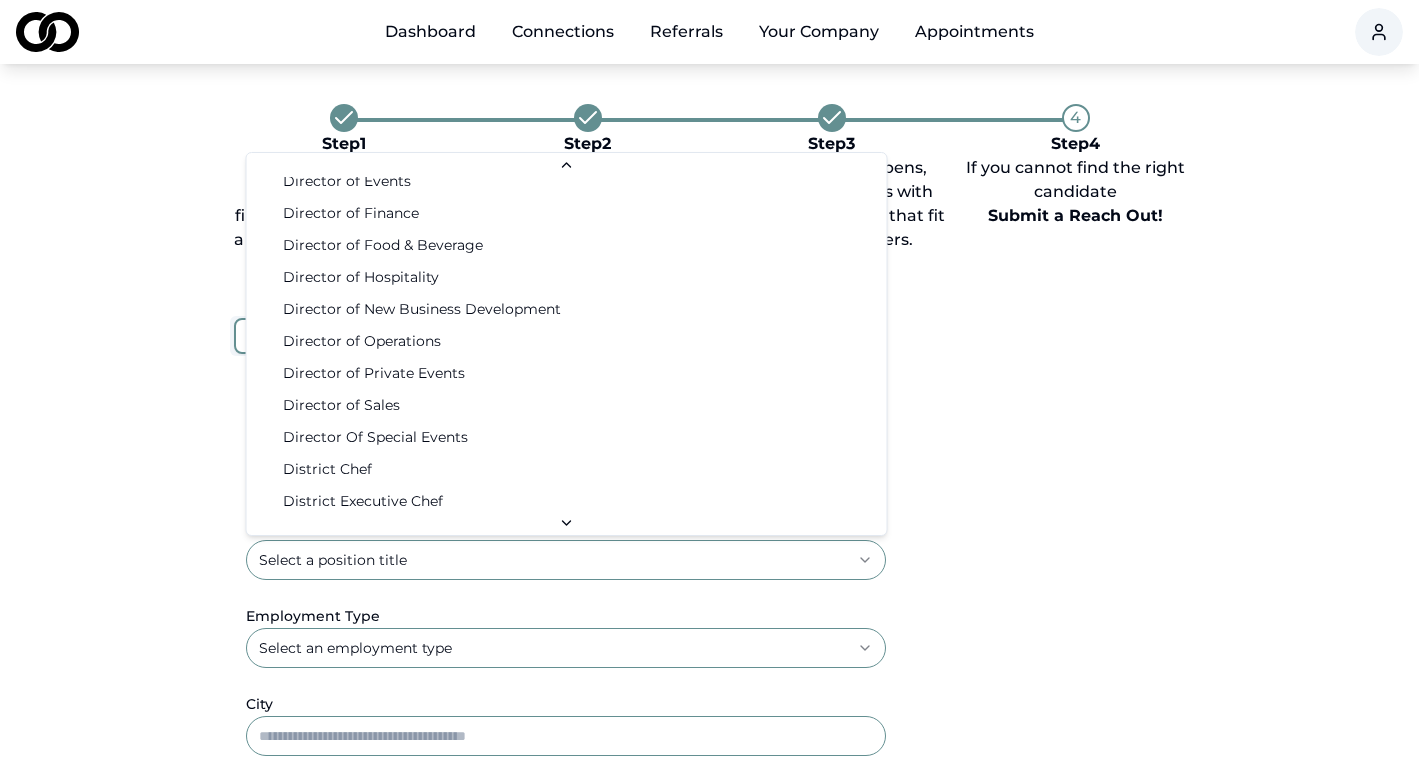 select on "**********" 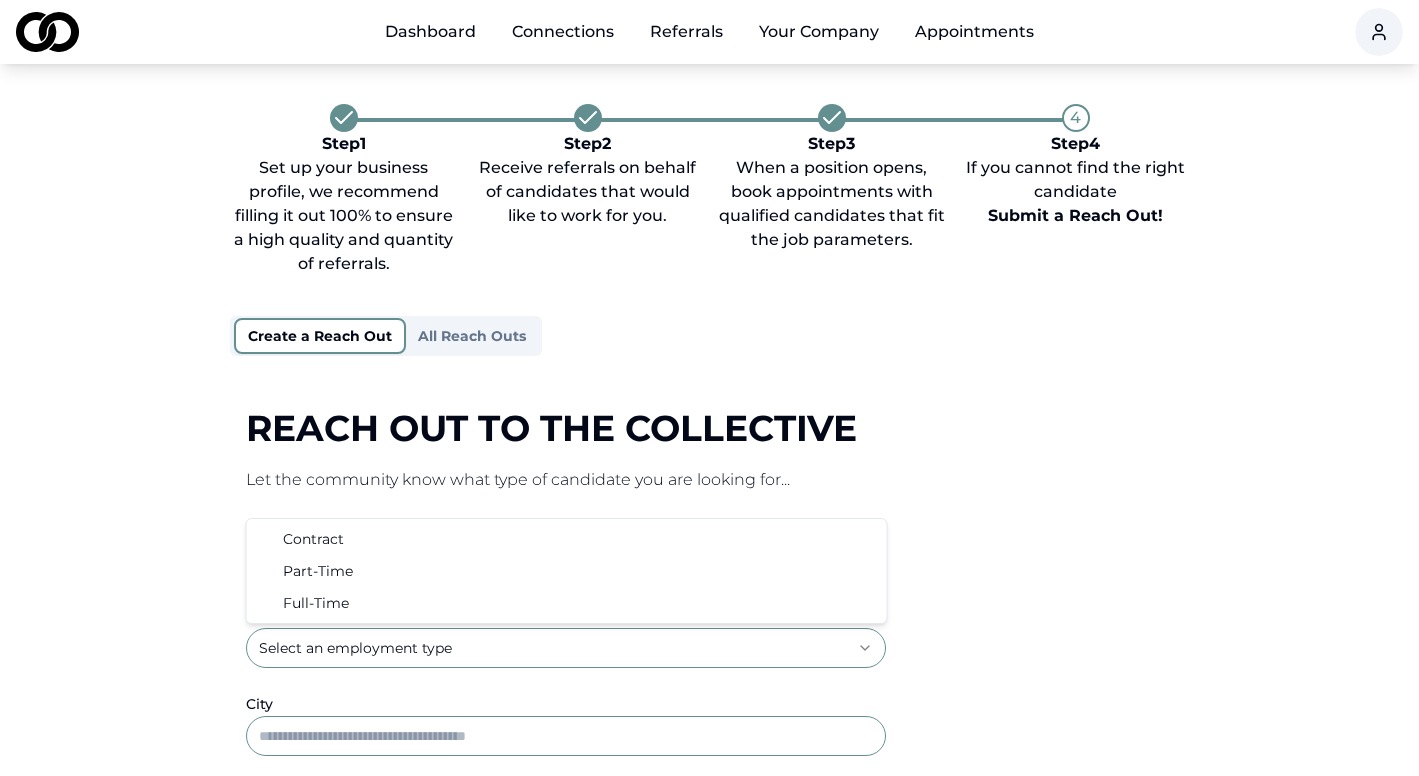 click on "**********" at bounding box center (709, 388) 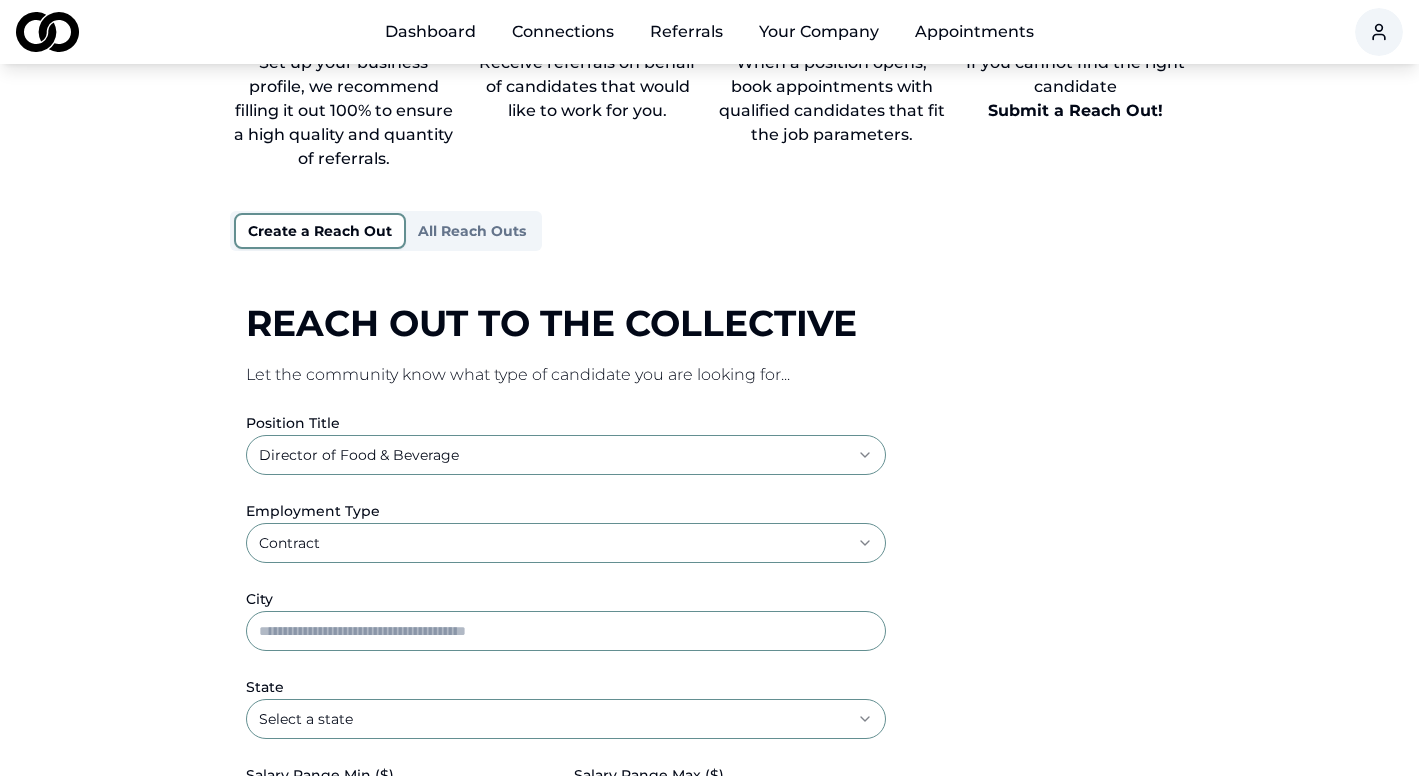 scroll, scrollTop: 163, scrollLeft: 0, axis: vertical 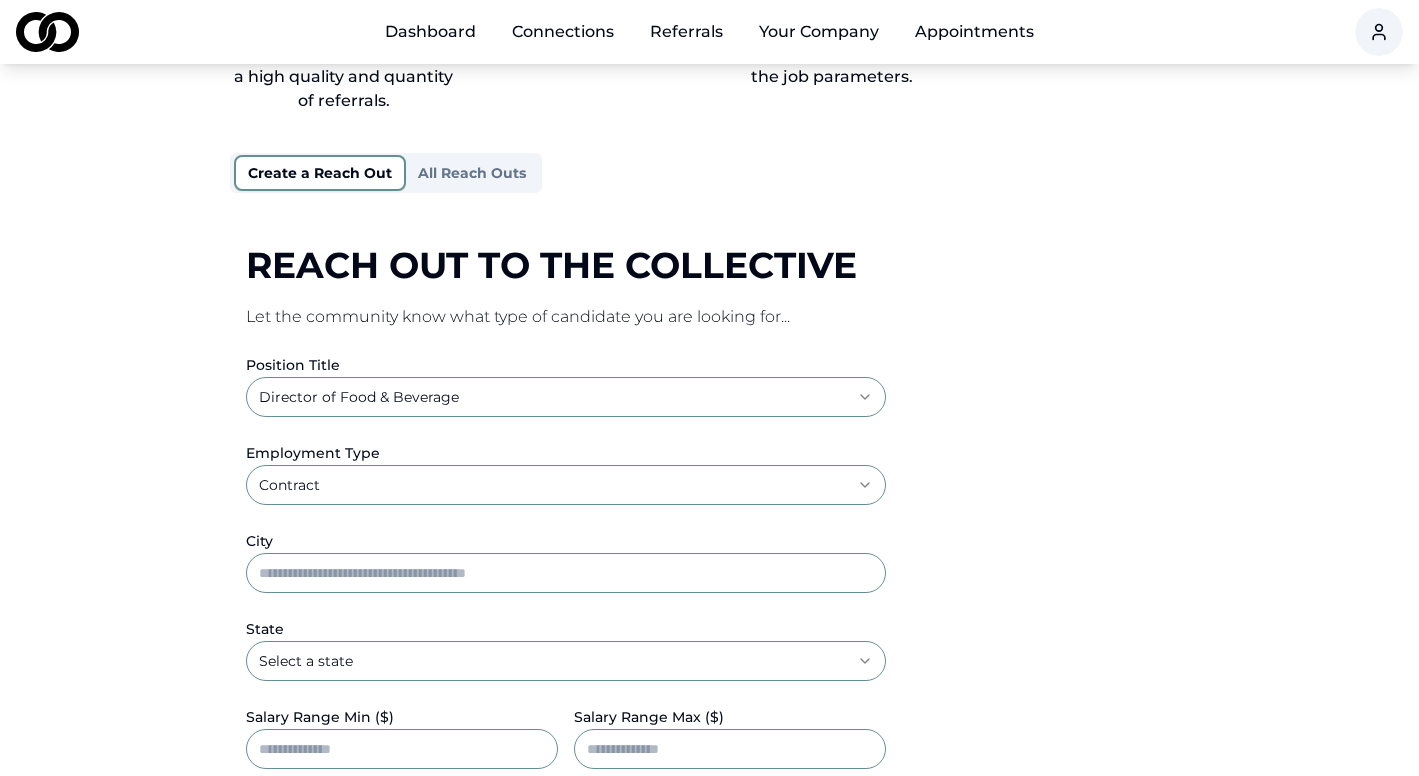 click on "City" at bounding box center [566, 573] 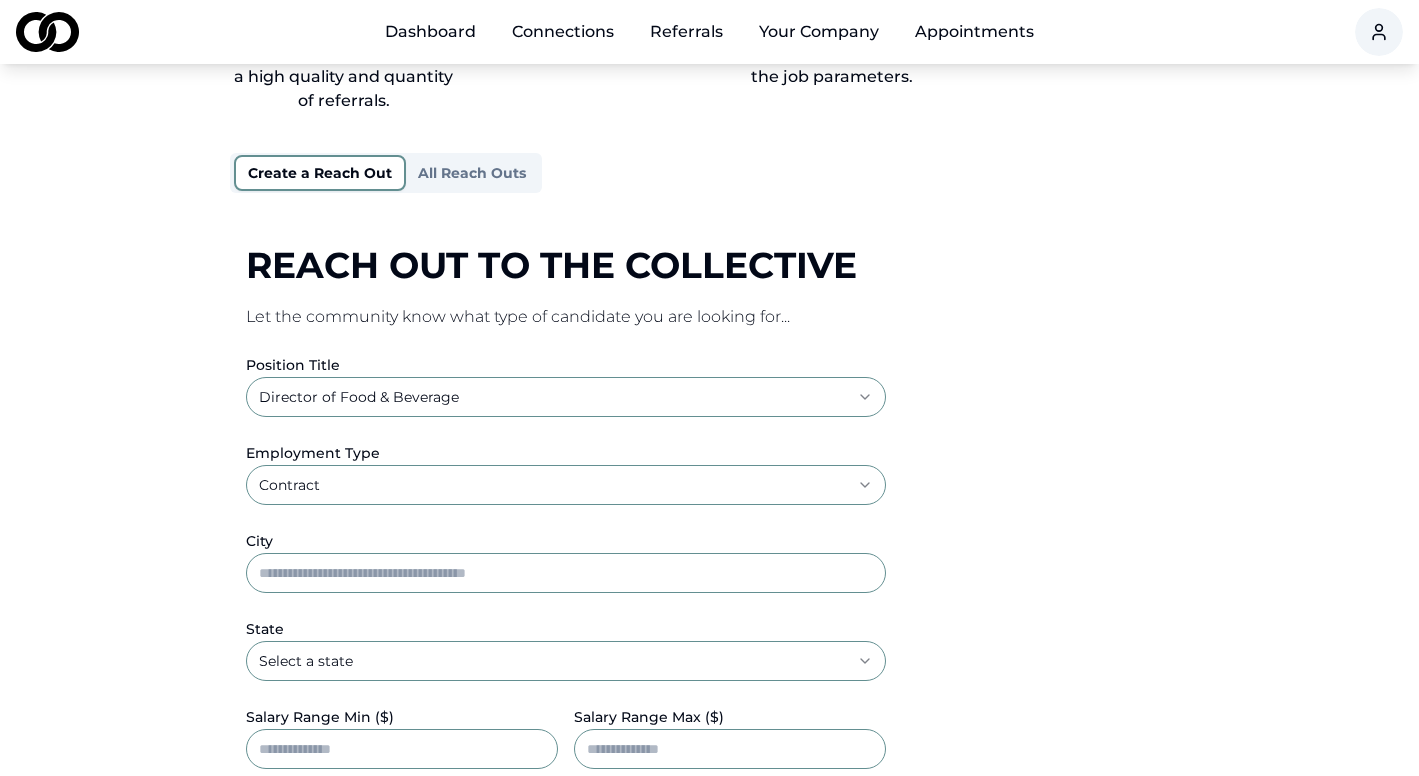 type on "**********" 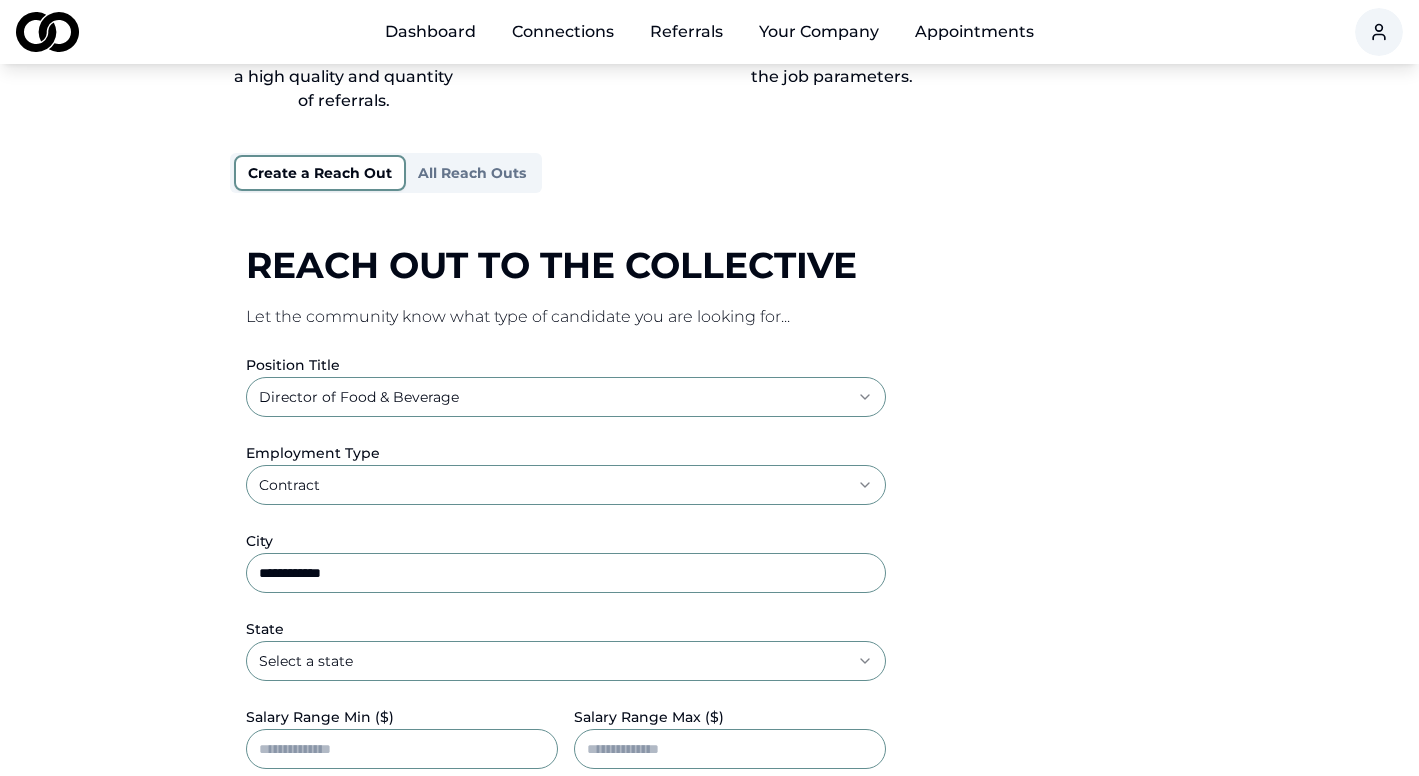 click on "**********" at bounding box center (709, 225) 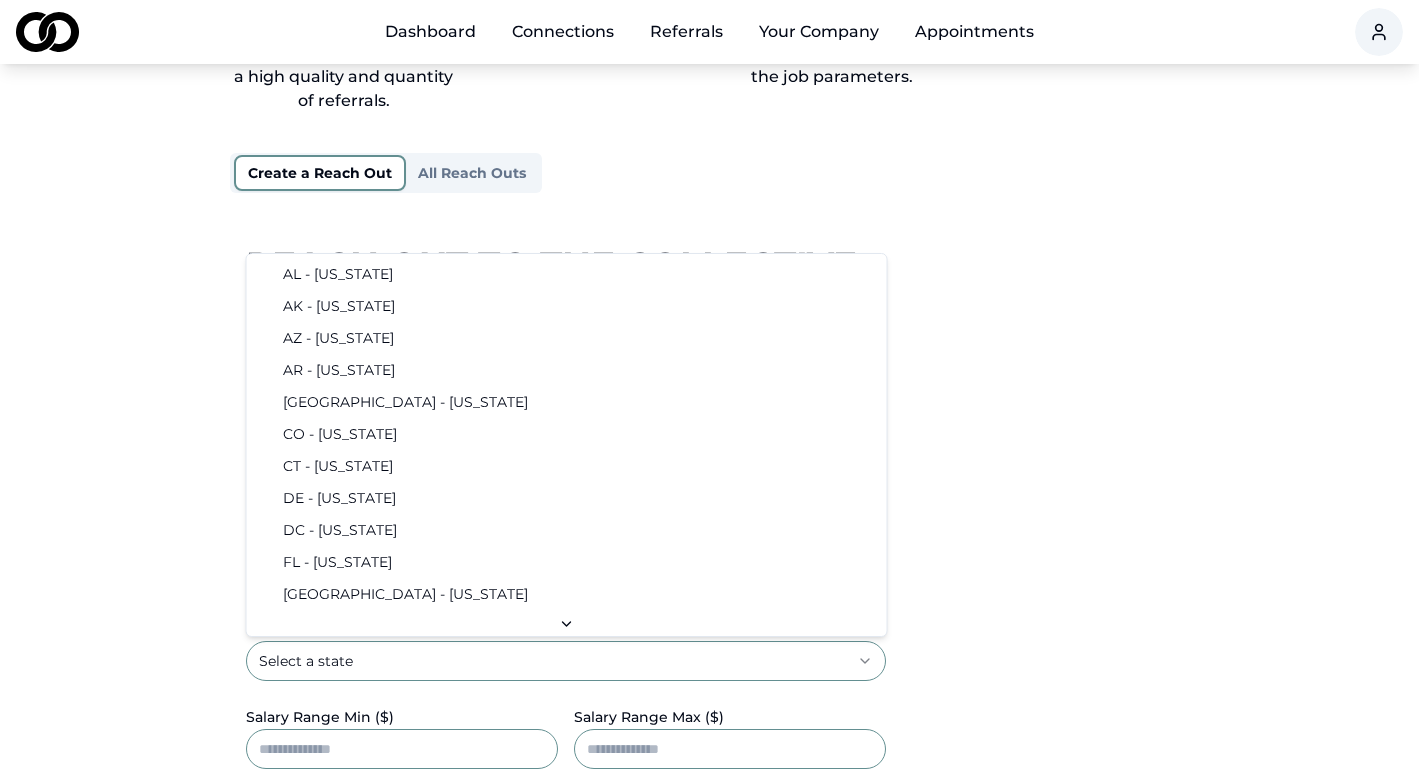 select on "**" 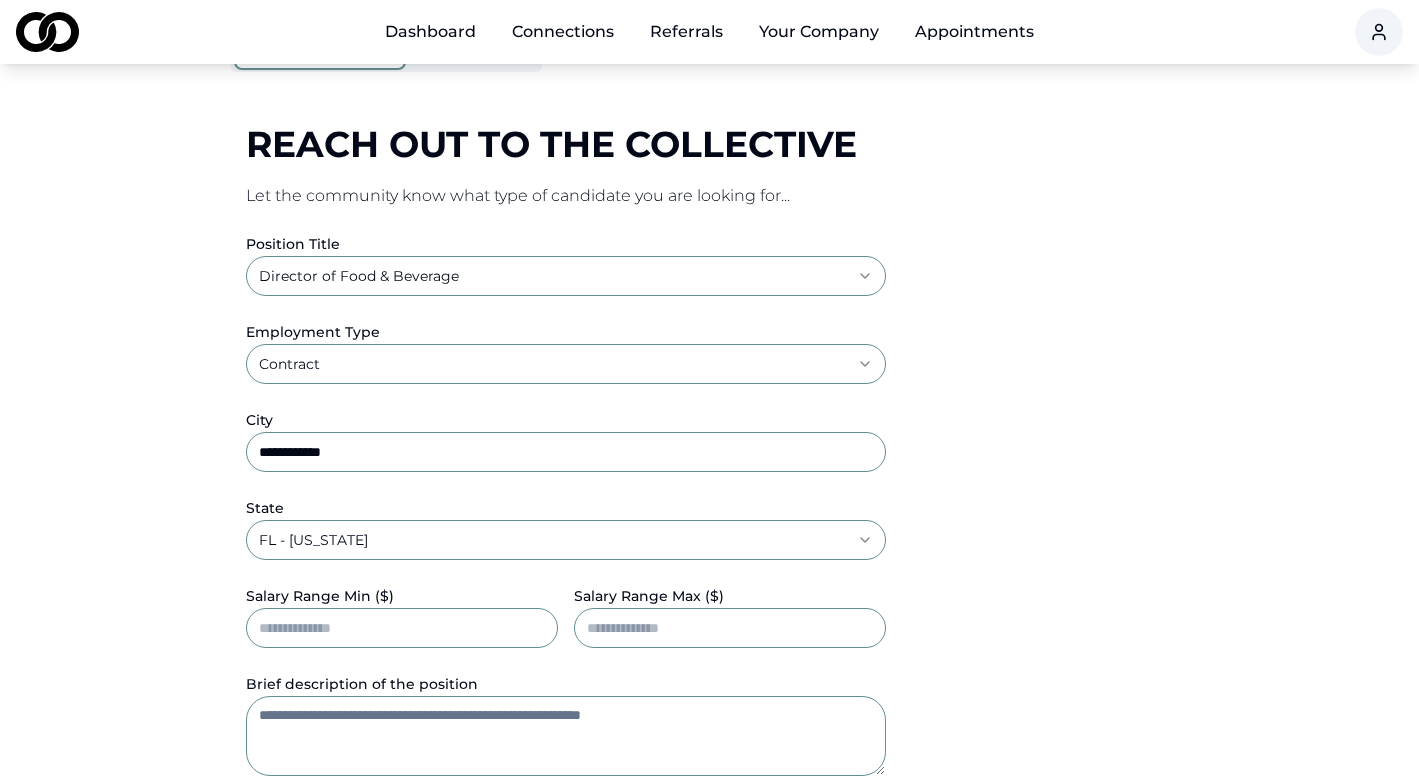scroll, scrollTop: 296, scrollLeft: 0, axis: vertical 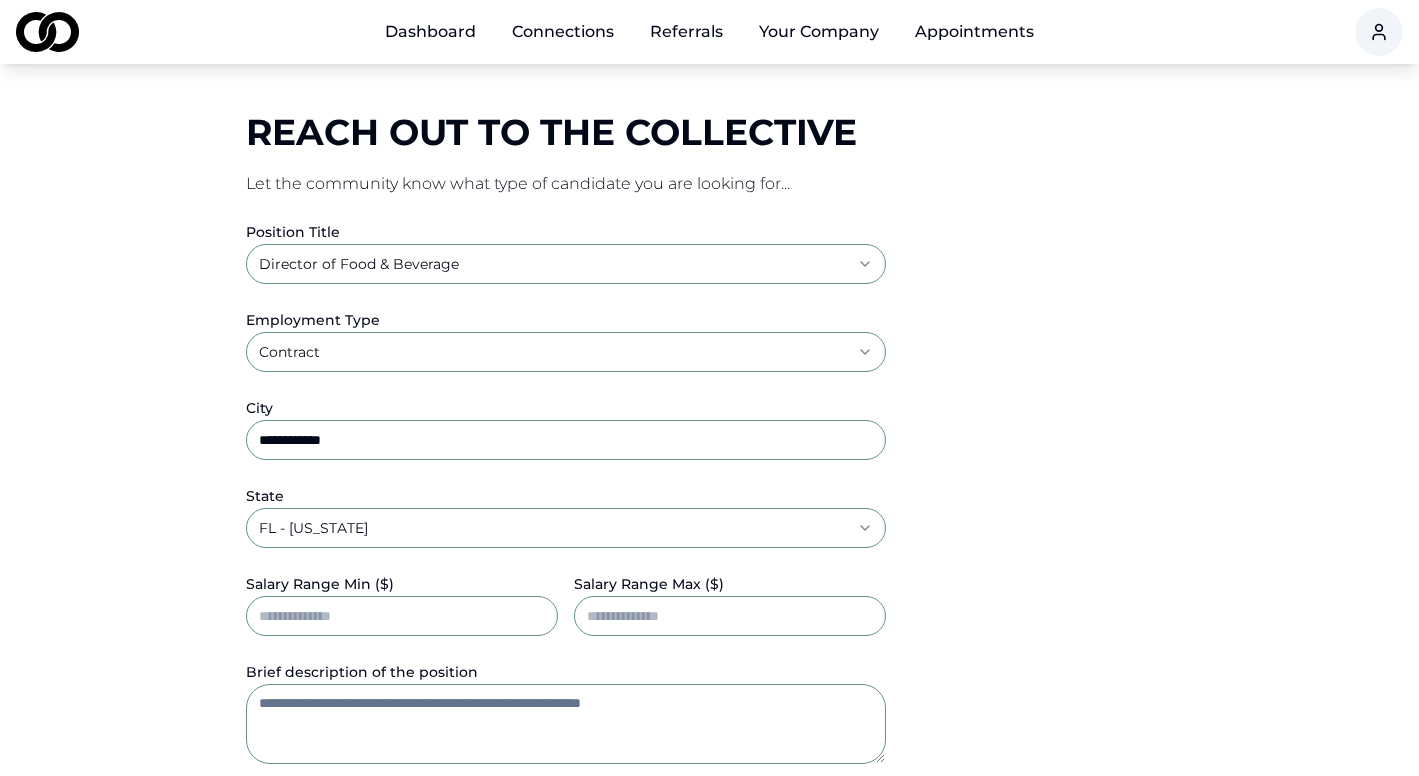 click on "Salary Range Min ($)" at bounding box center (402, 616) 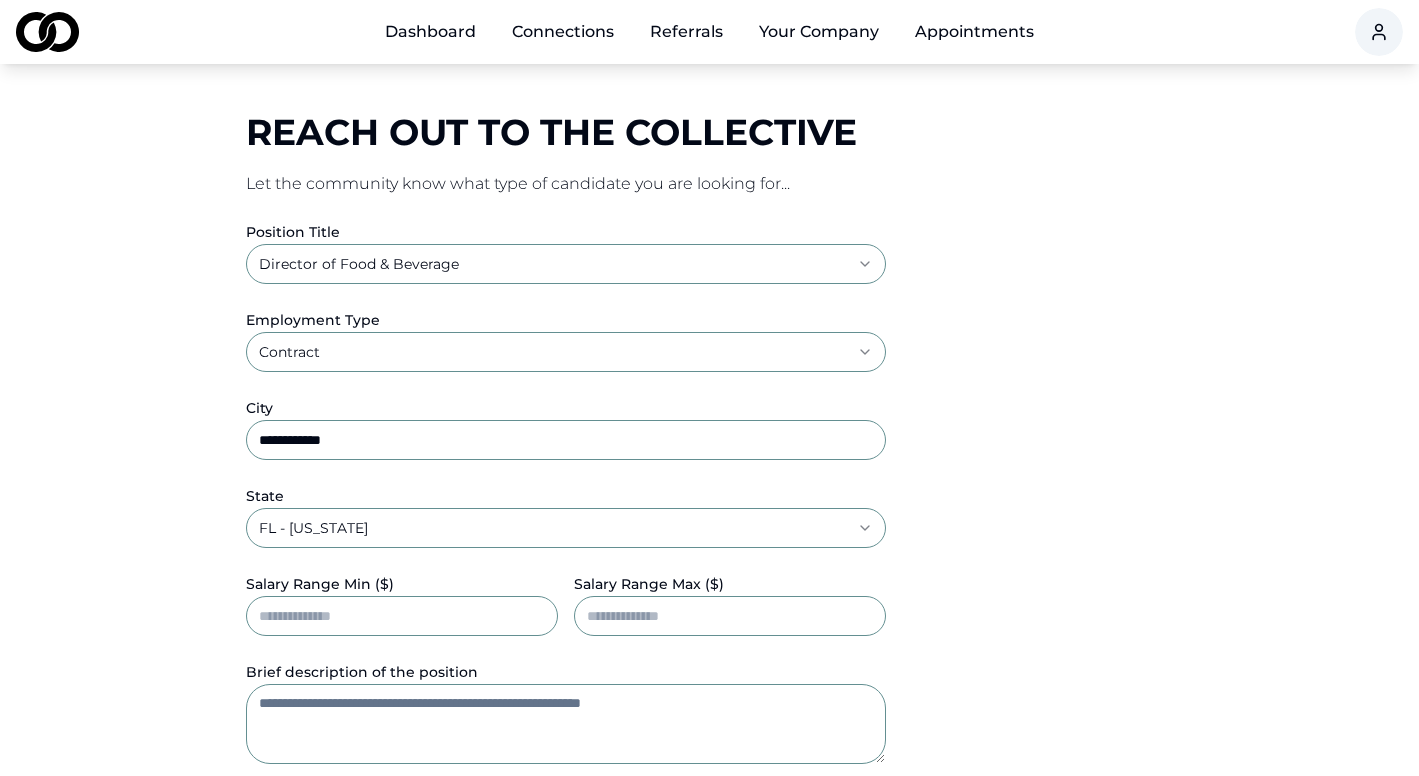 type on "******" 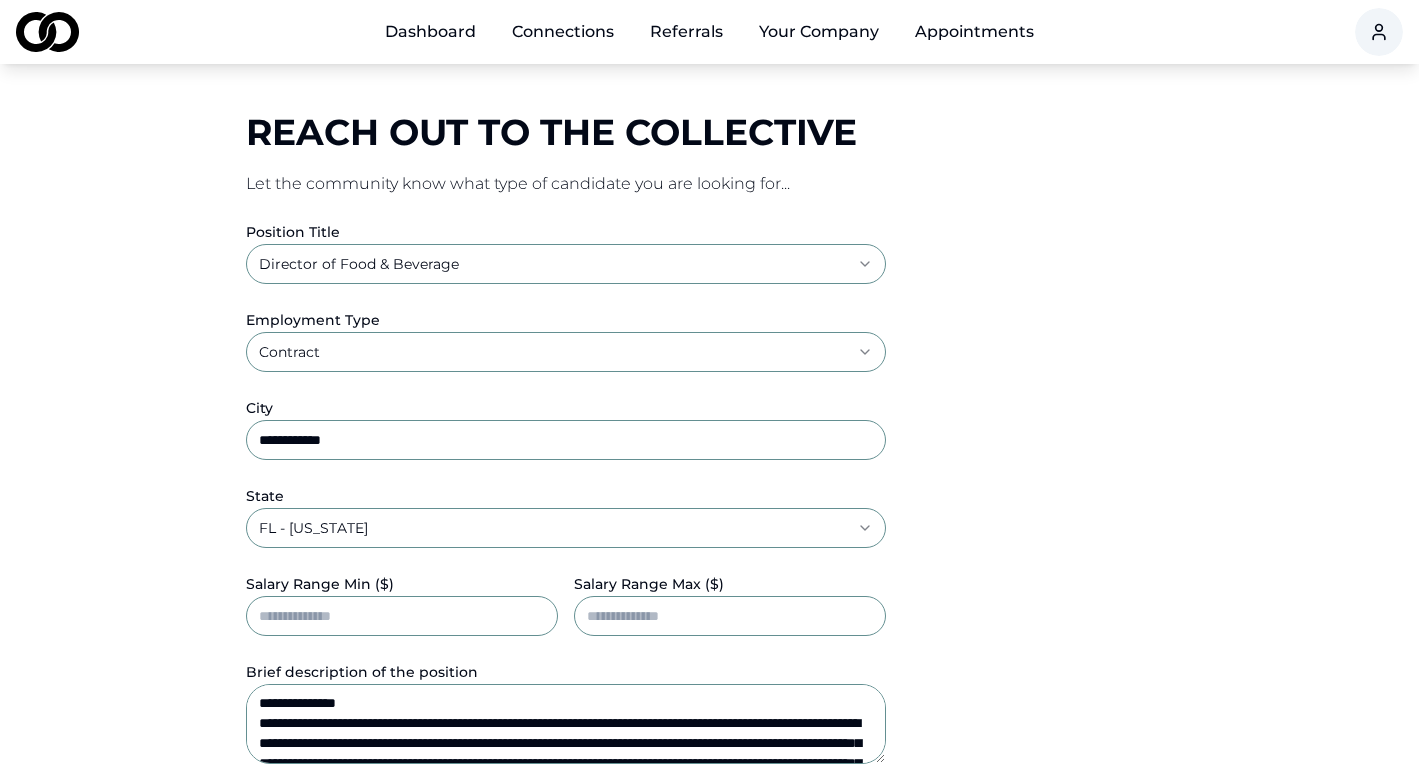 scroll, scrollTop: 308, scrollLeft: 0, axis: vertical 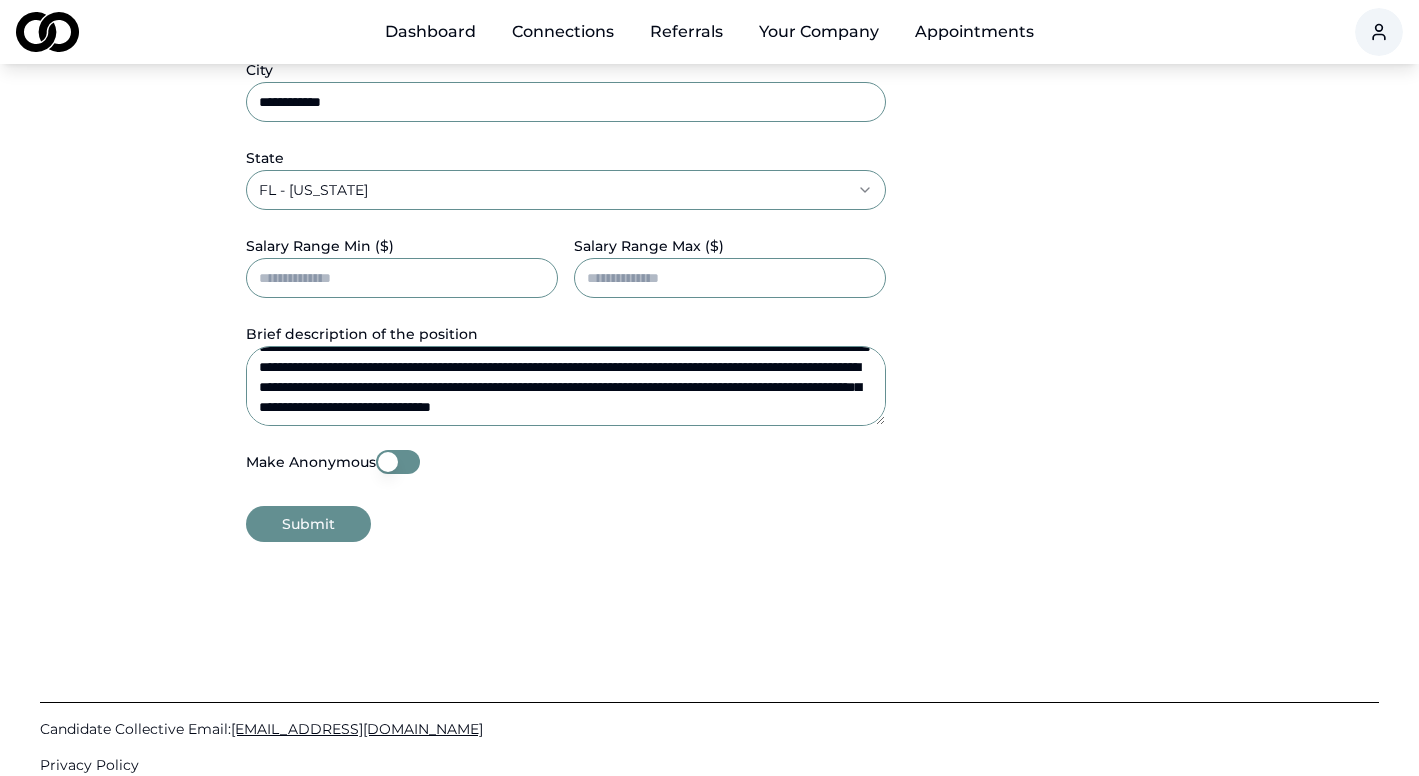 type on "**********" 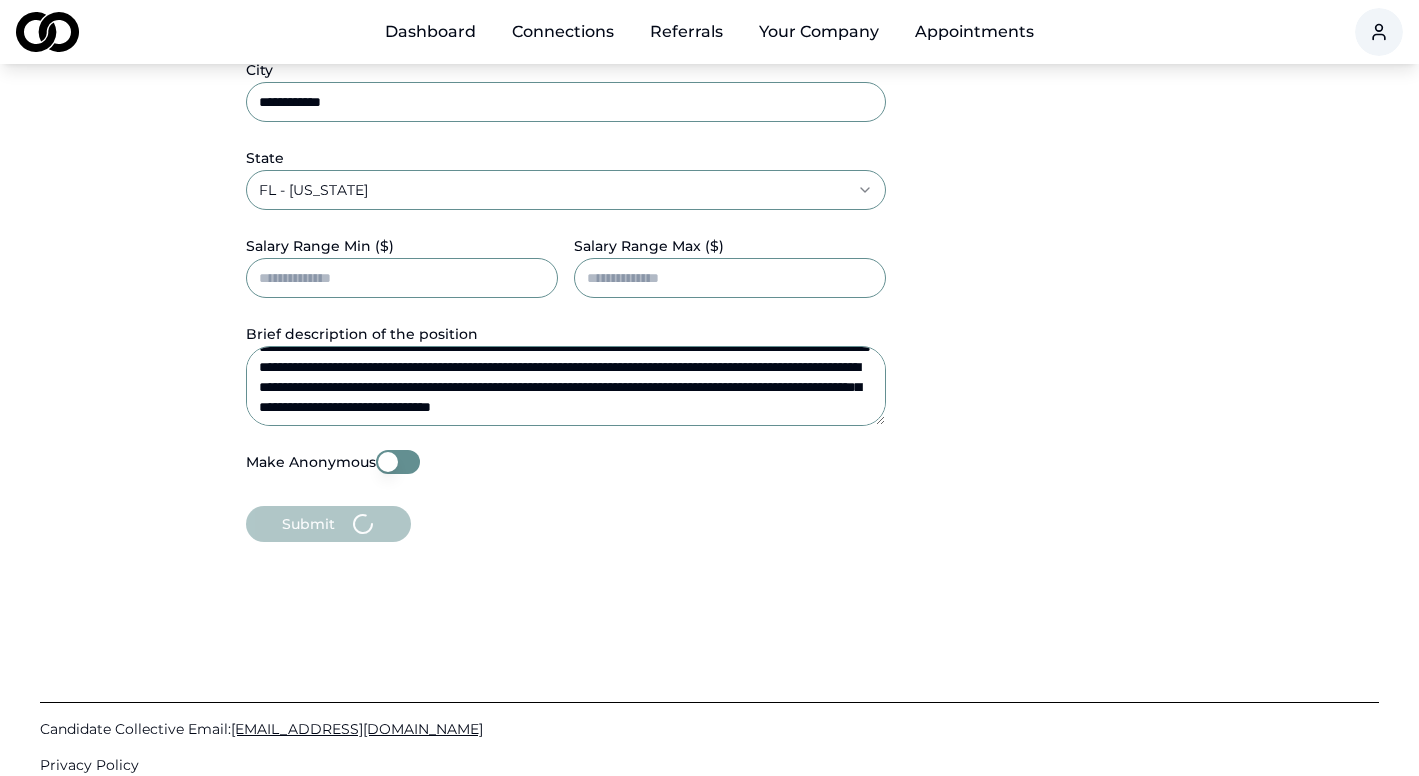 scroll, scrollTop: 0, scrollLeft: 0, axis: both 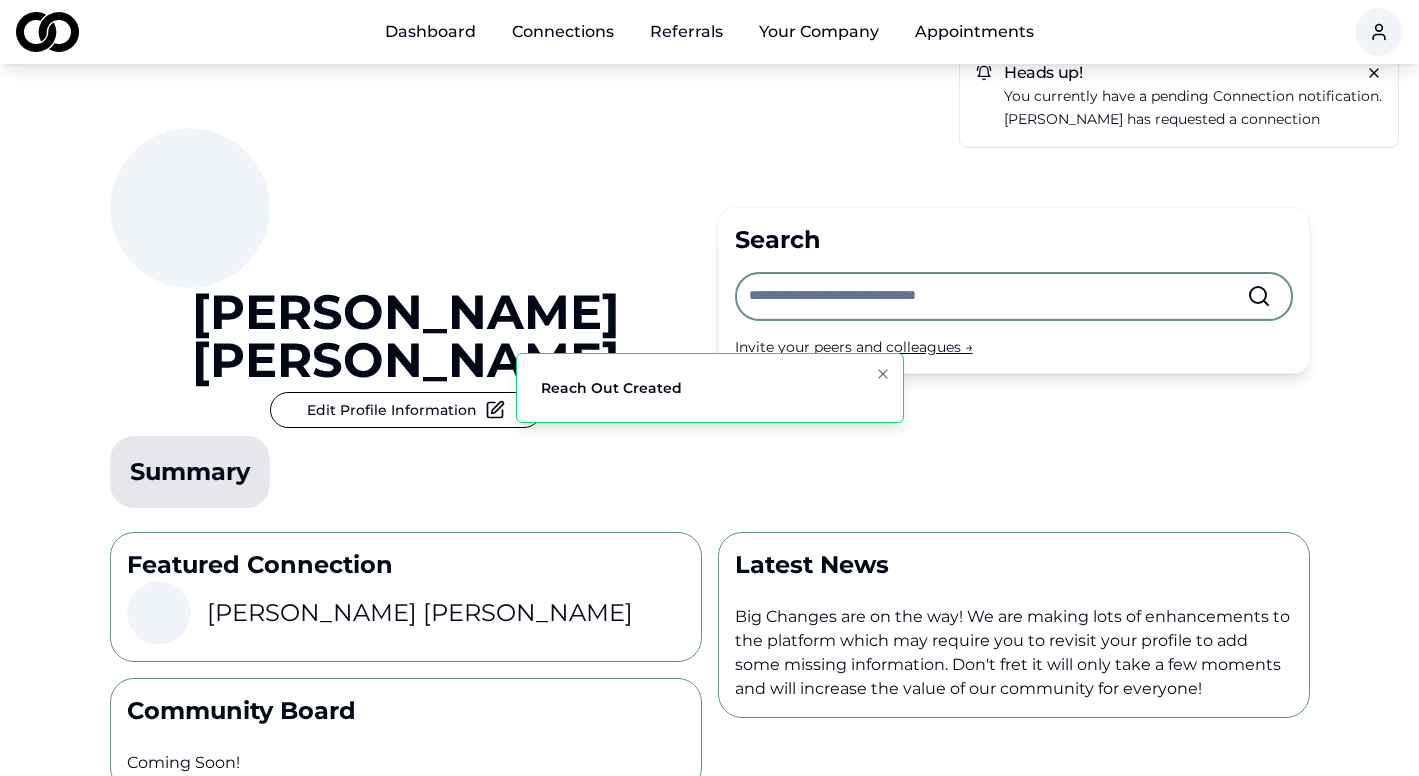 click on "Your Company" at bounding box center (819, 32) 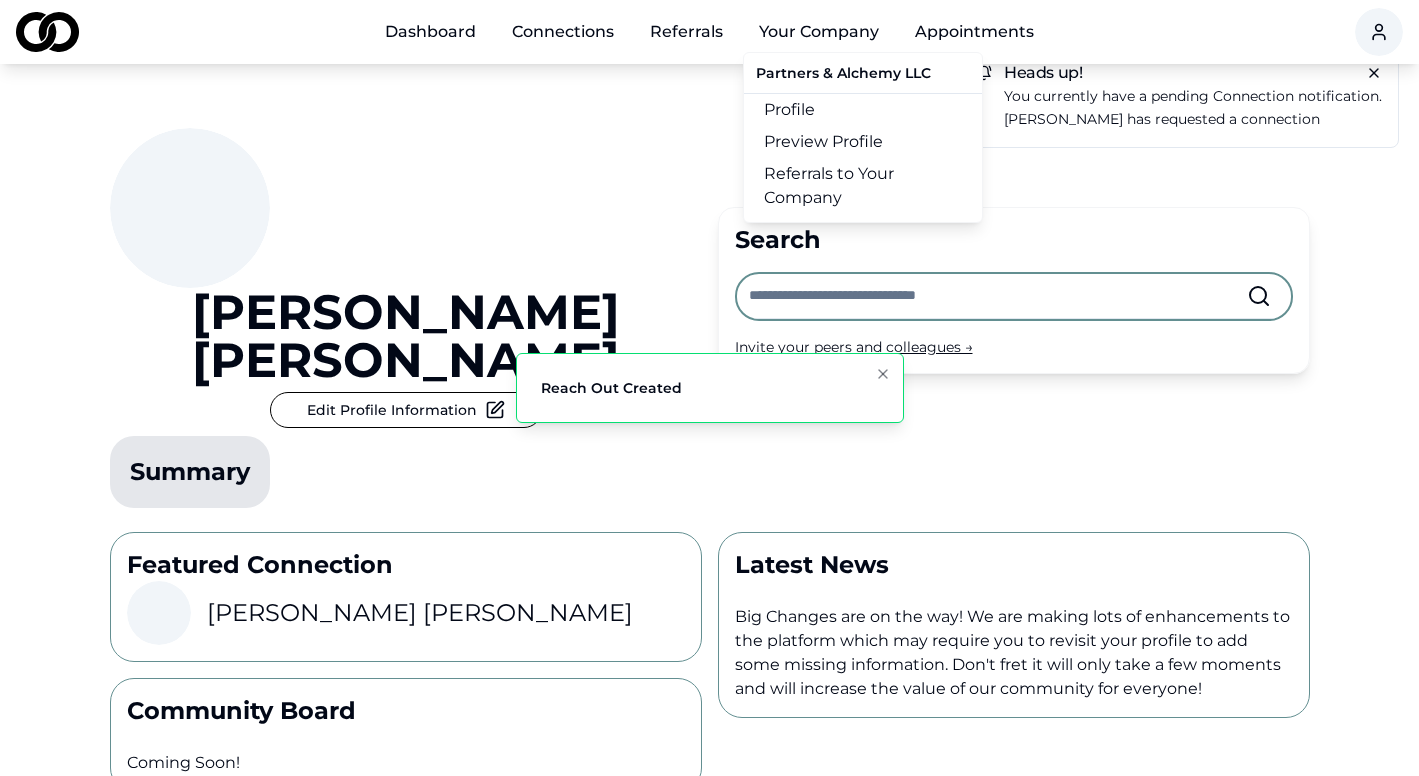 click on "Referrals to Your Company" at bounding box center (863, 186) 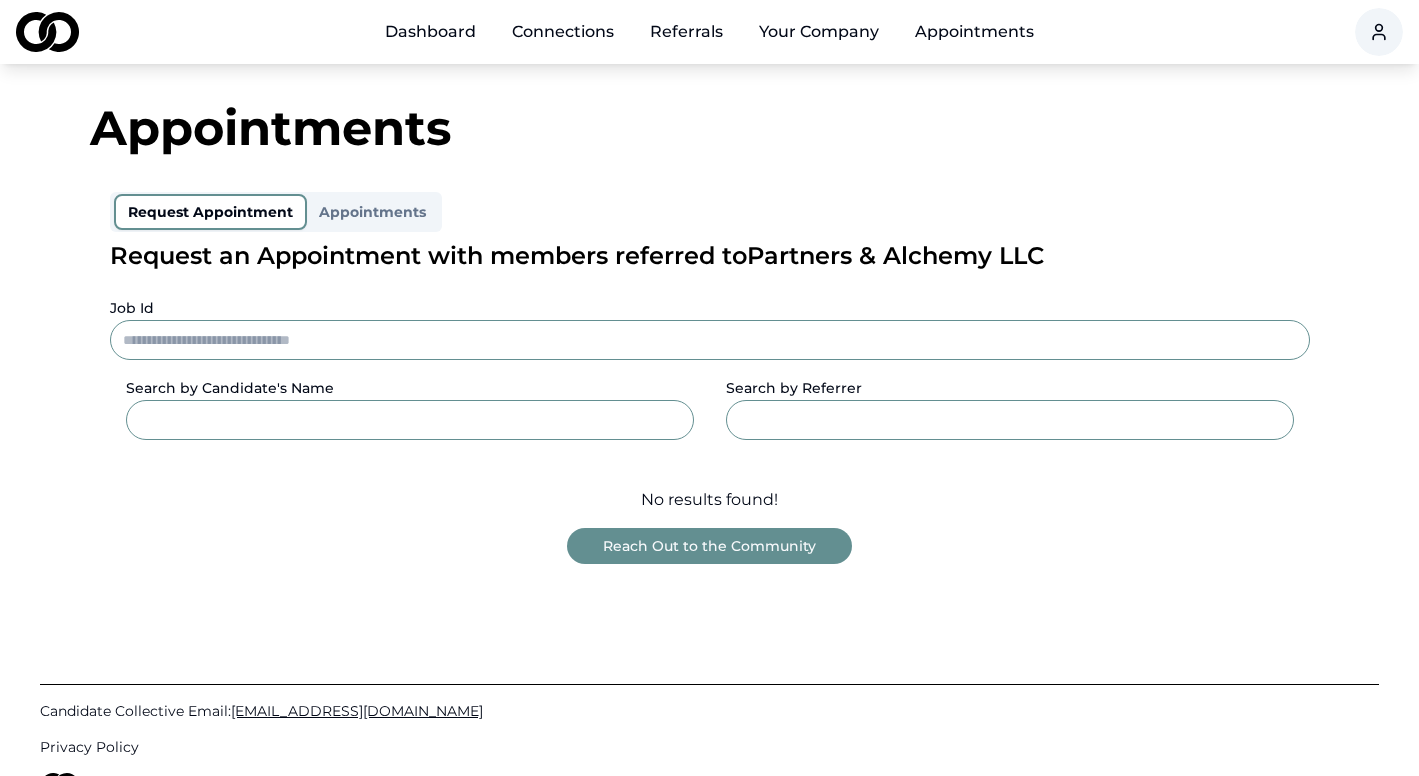 click on "Reach Out to the Community" at bounding box center (709, 546) 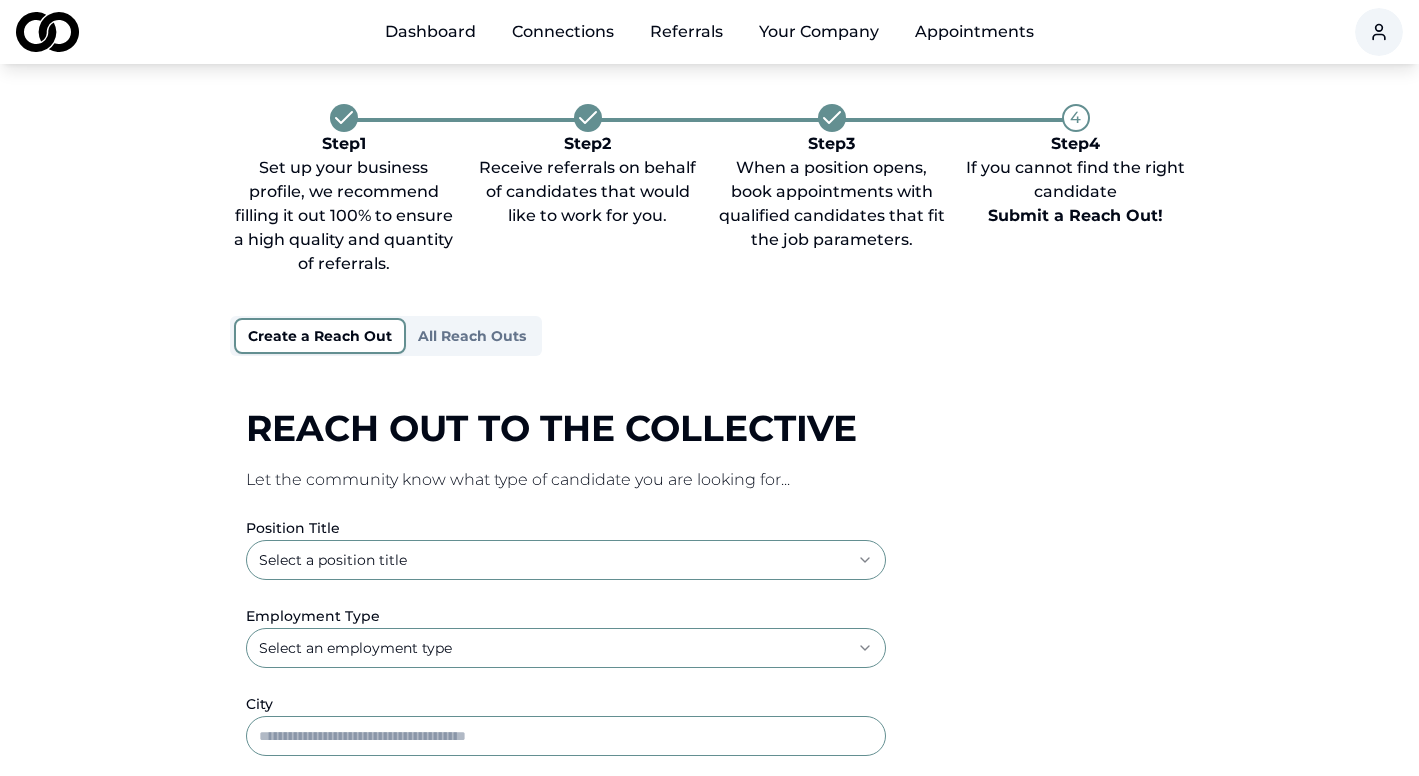 click on "**********" at bounding box center [709, 388] 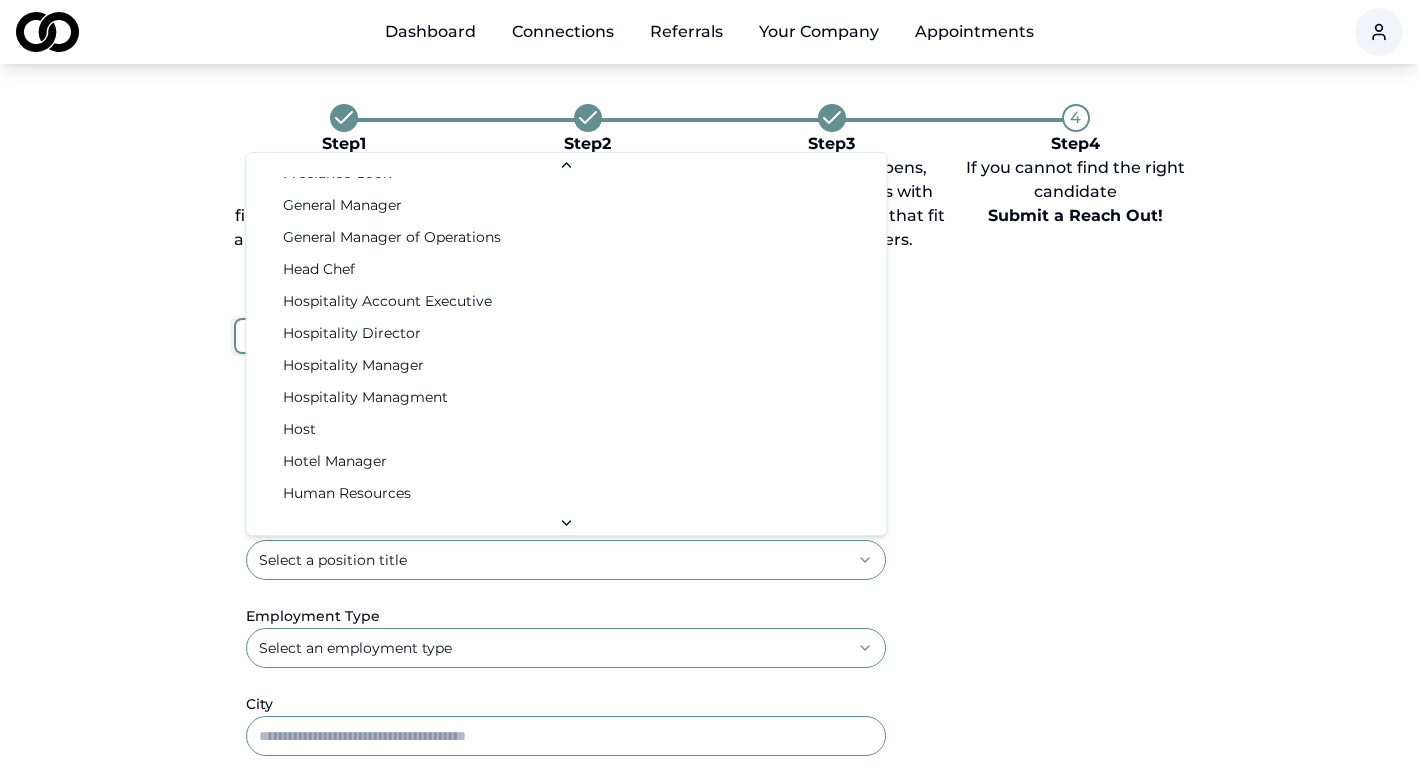 scroll, scrollTop: 1909, scrollLeft: 0, axis: vertical 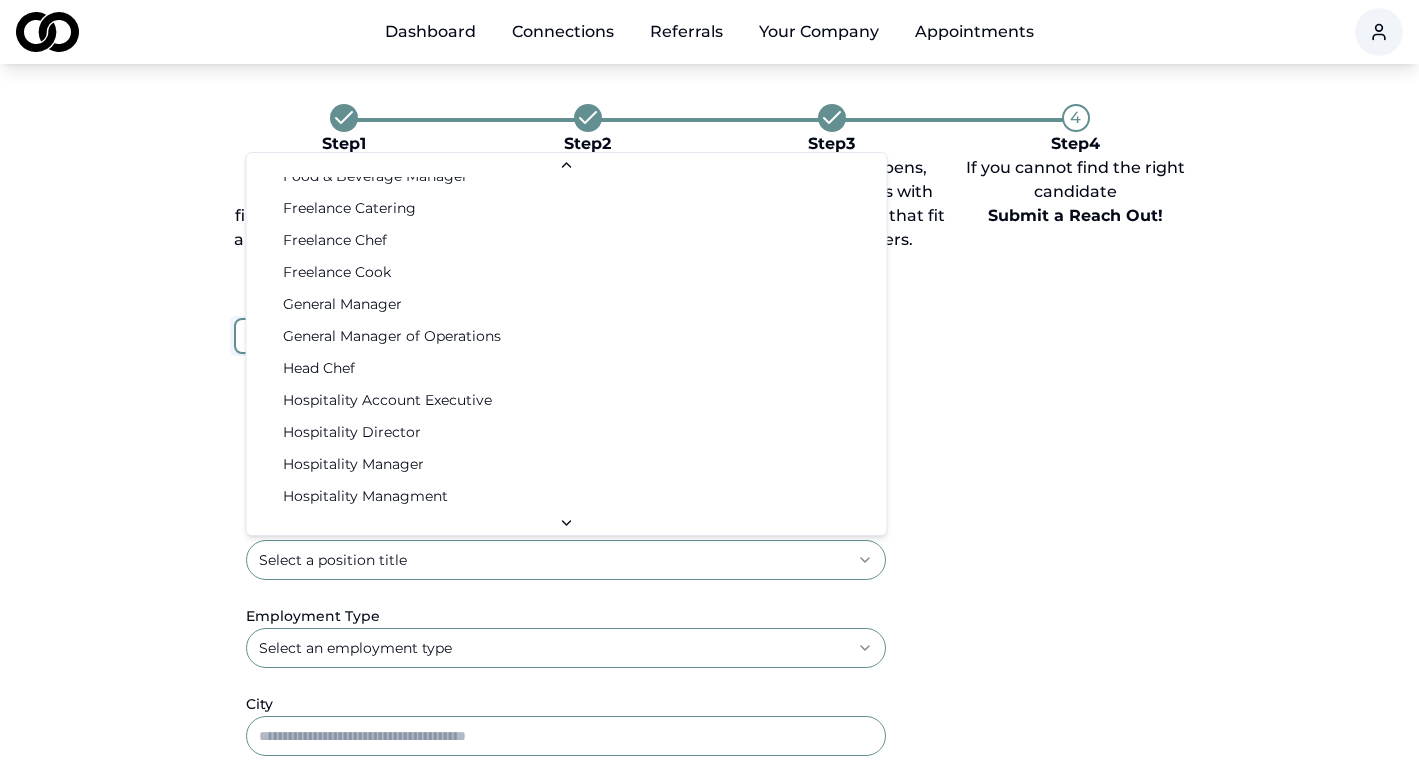 select on "**********" 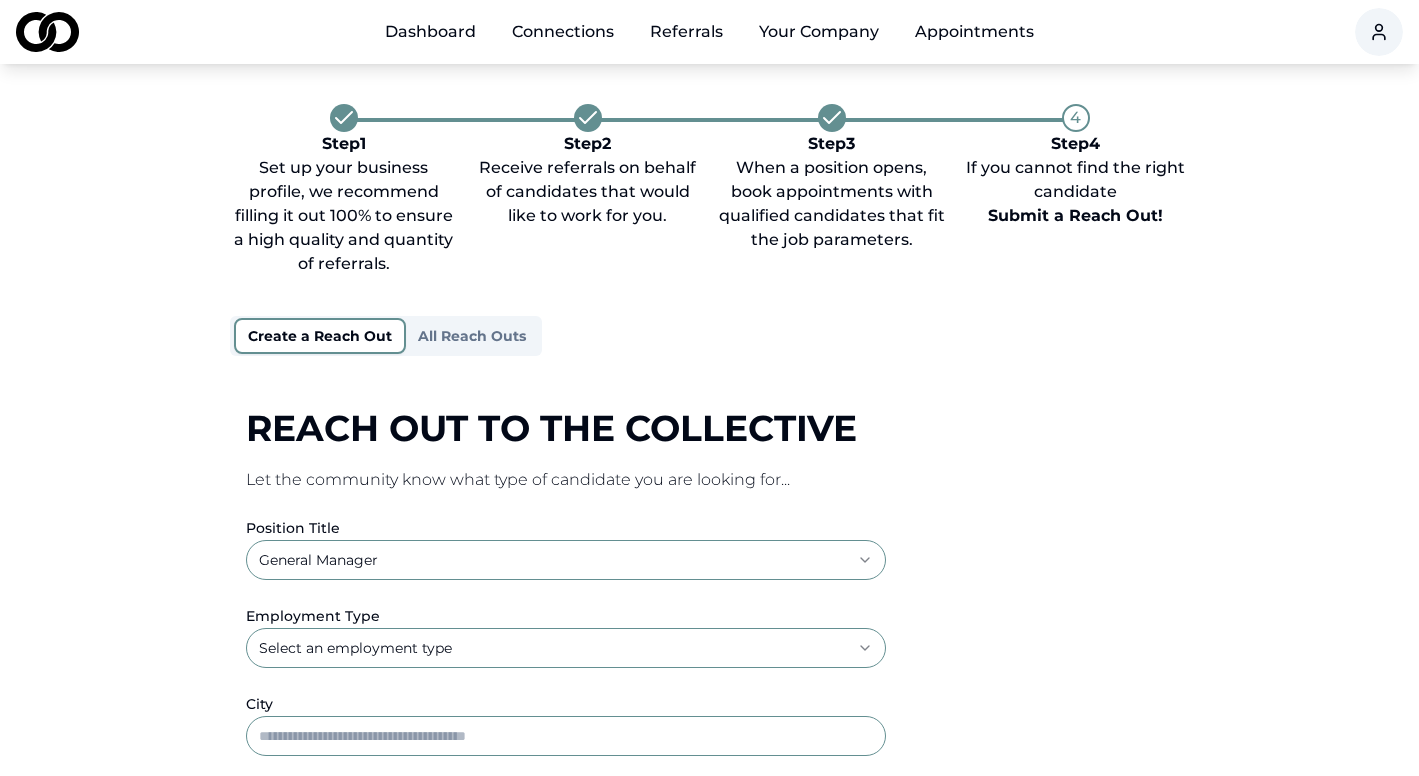 click on "**********" at bounding box center [709, 388] 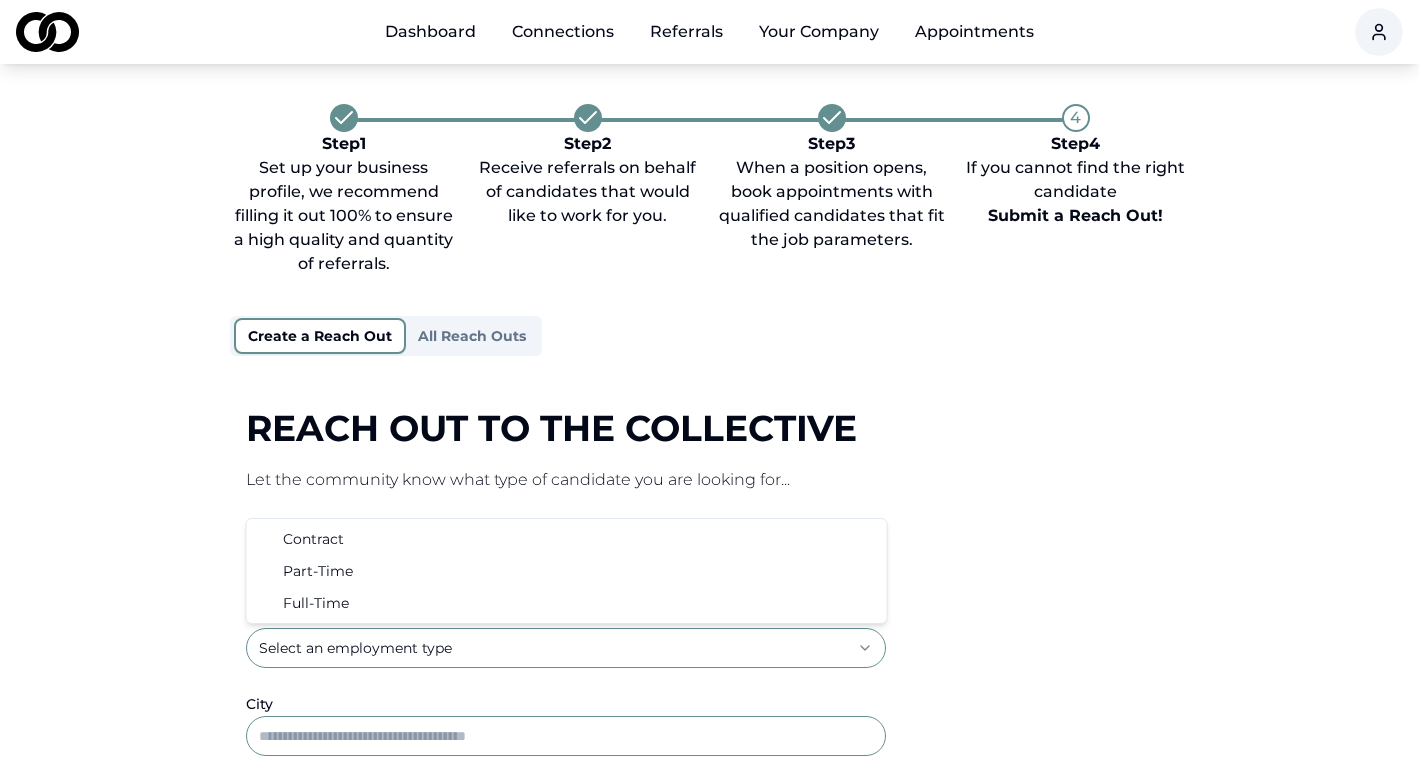 select on "*********" 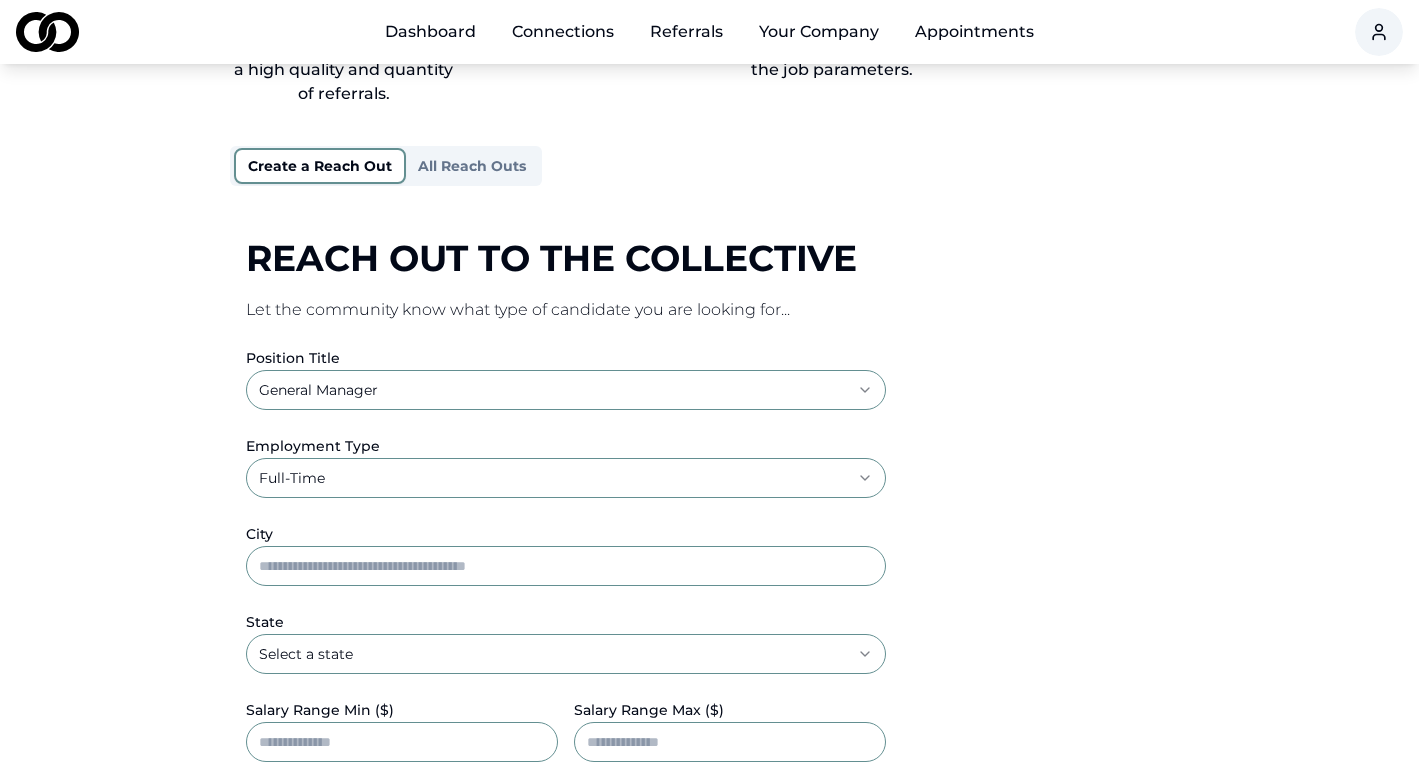 scroll, scrollTop: 185, scrollLeft: 0, axis: vertical 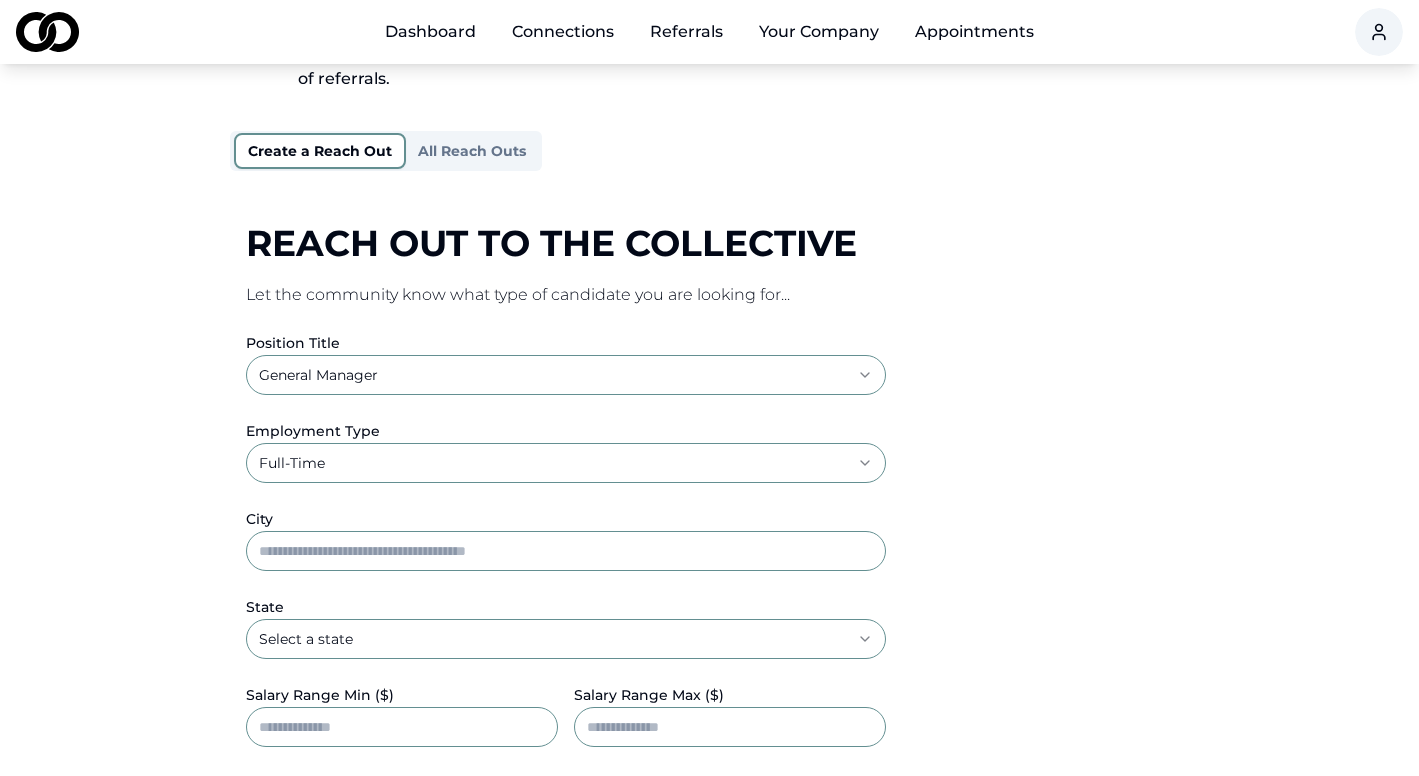 click on "City" at bounding box center [566, 551] 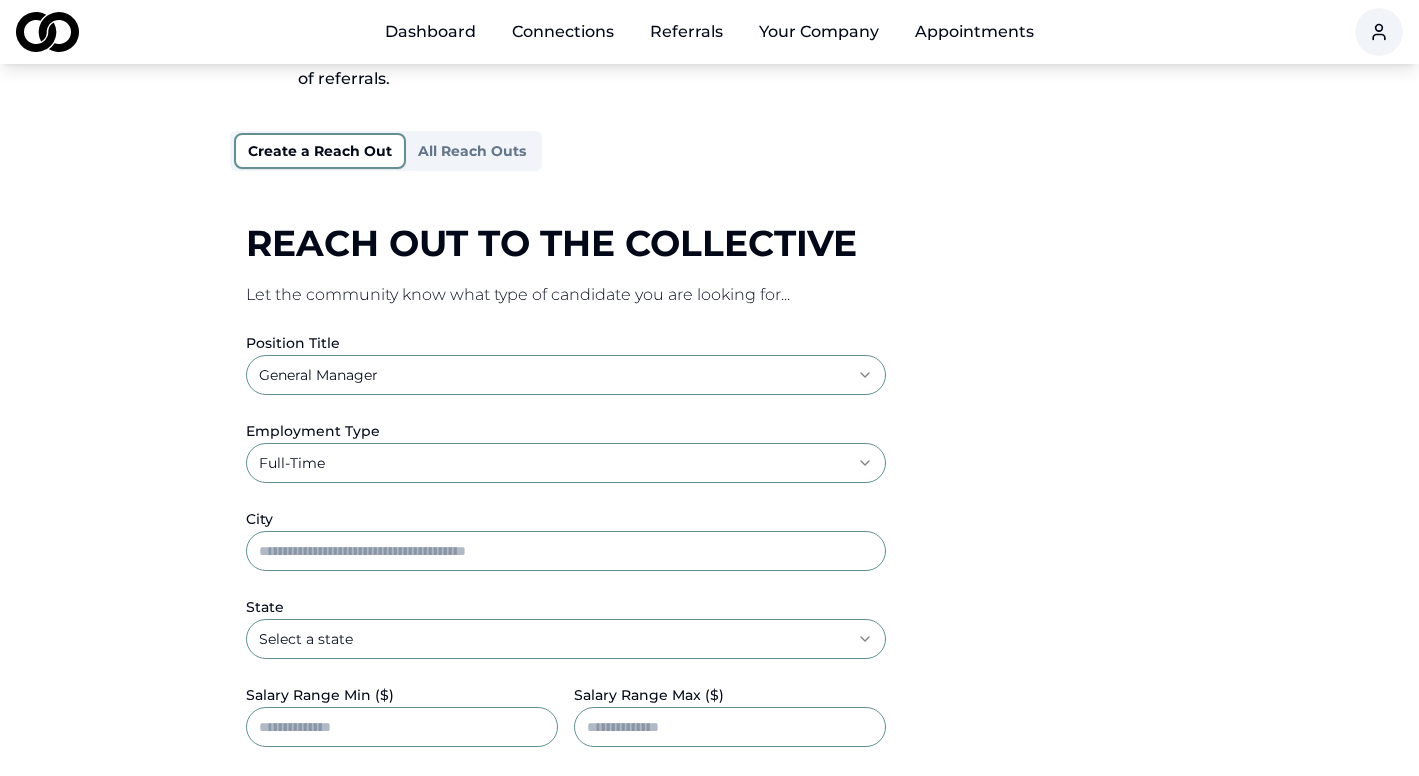 type on "**********" 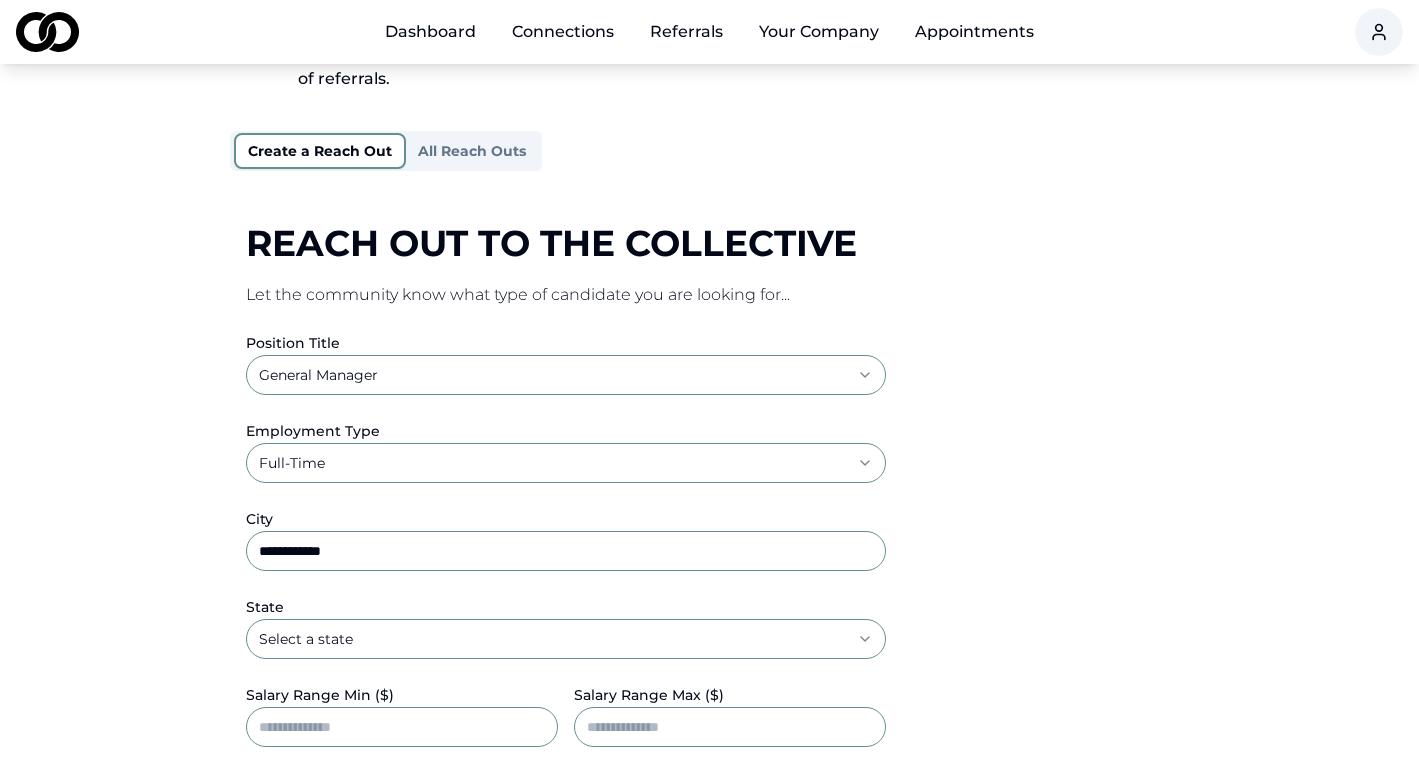 click on "**********" at bounding box center (709, 203) 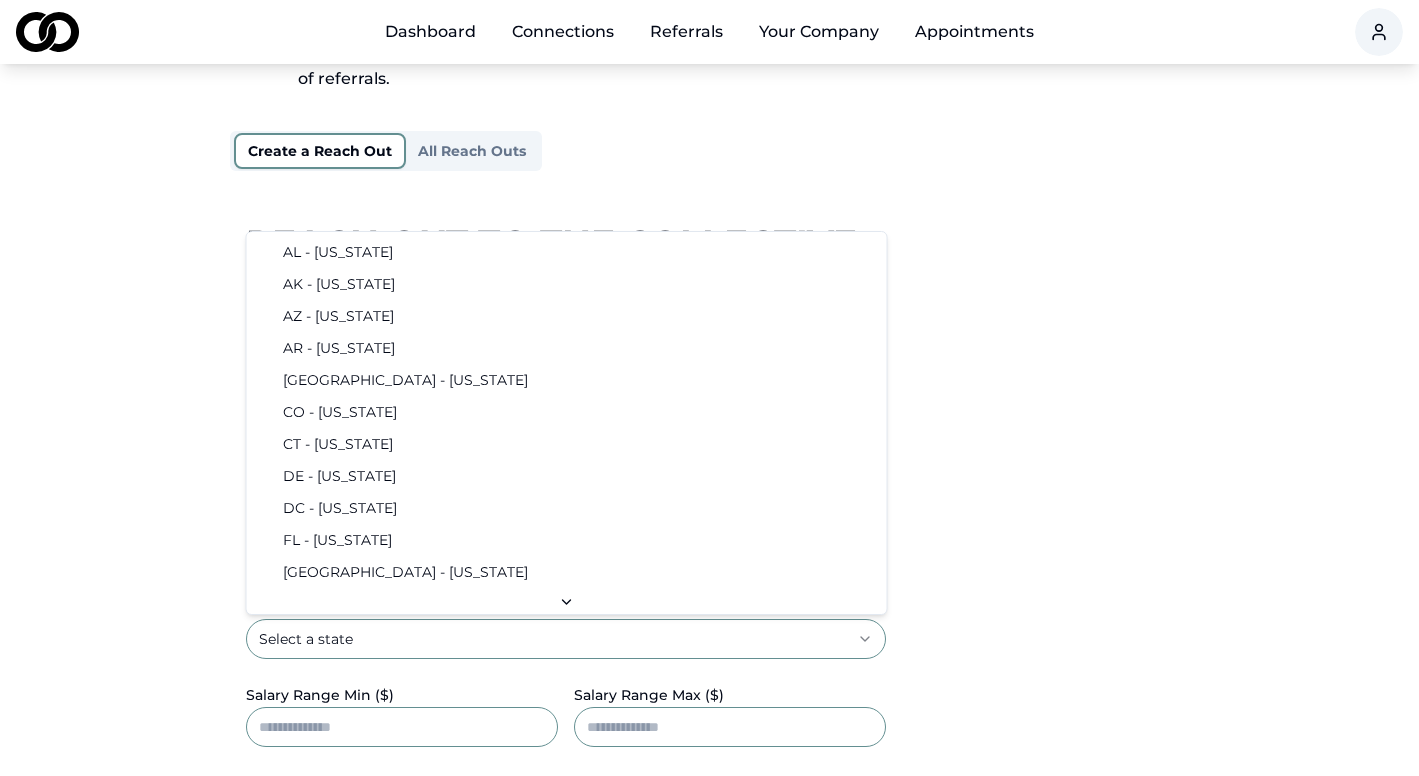 select on "**" 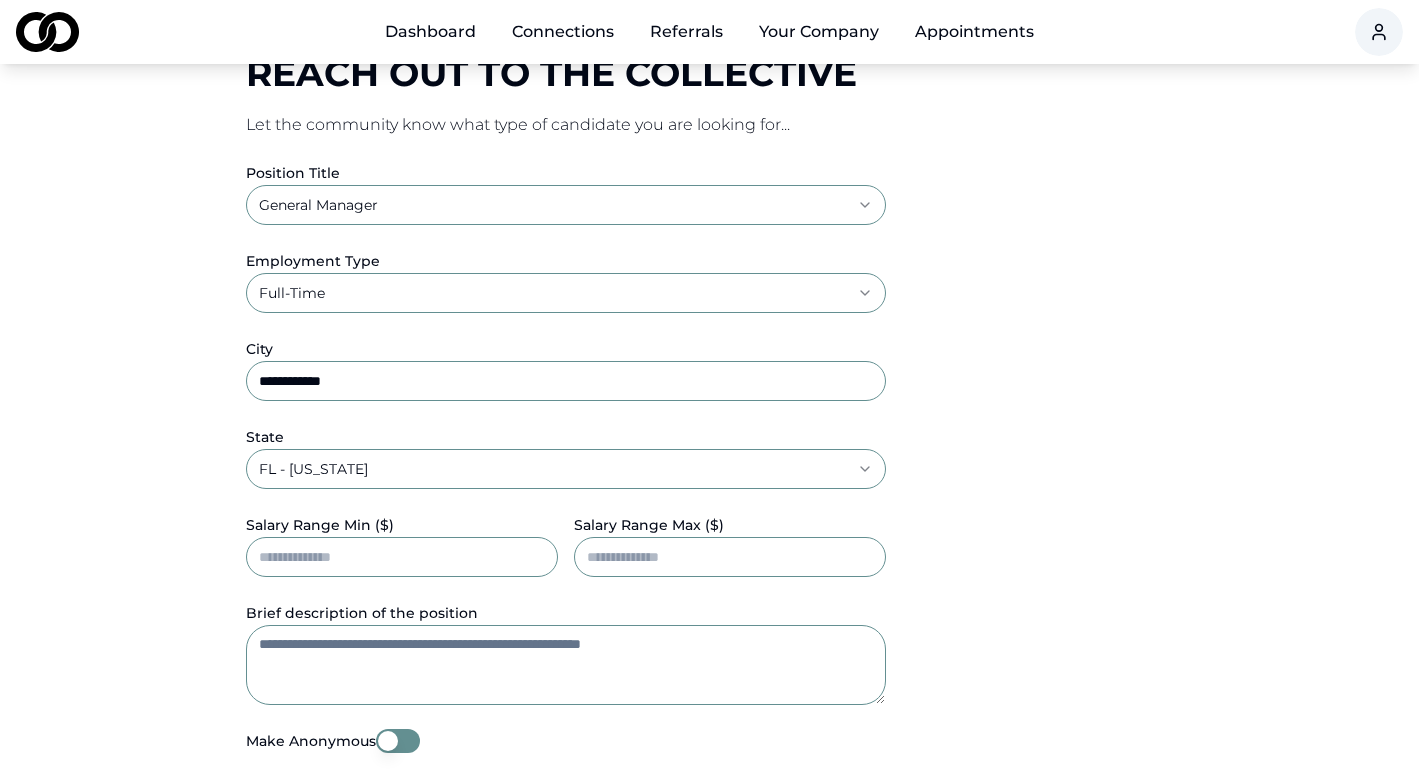 scroll, scrollTop: 366, scrollLeft: 0, axis: vertical 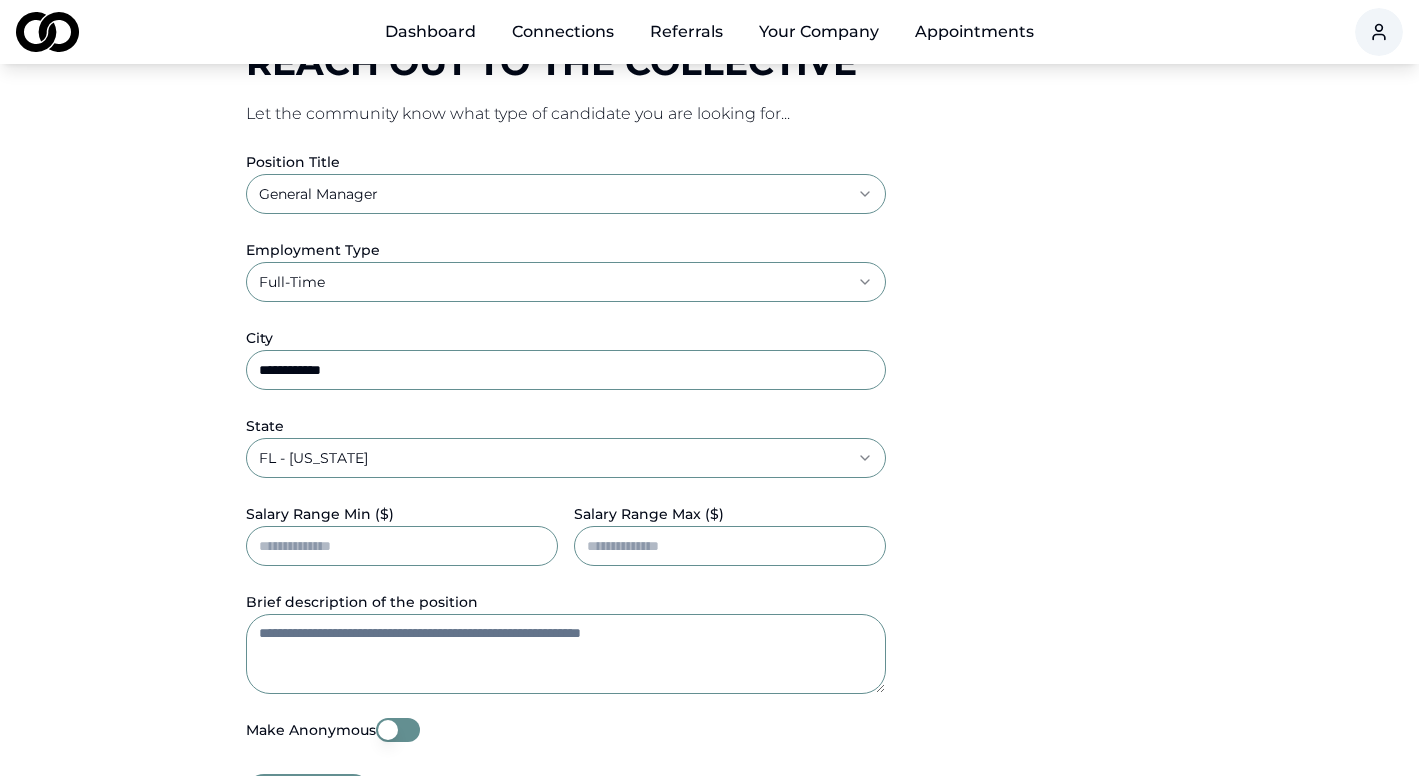 click on "Salary Range Min ($)" at bounding box center [402, 546] 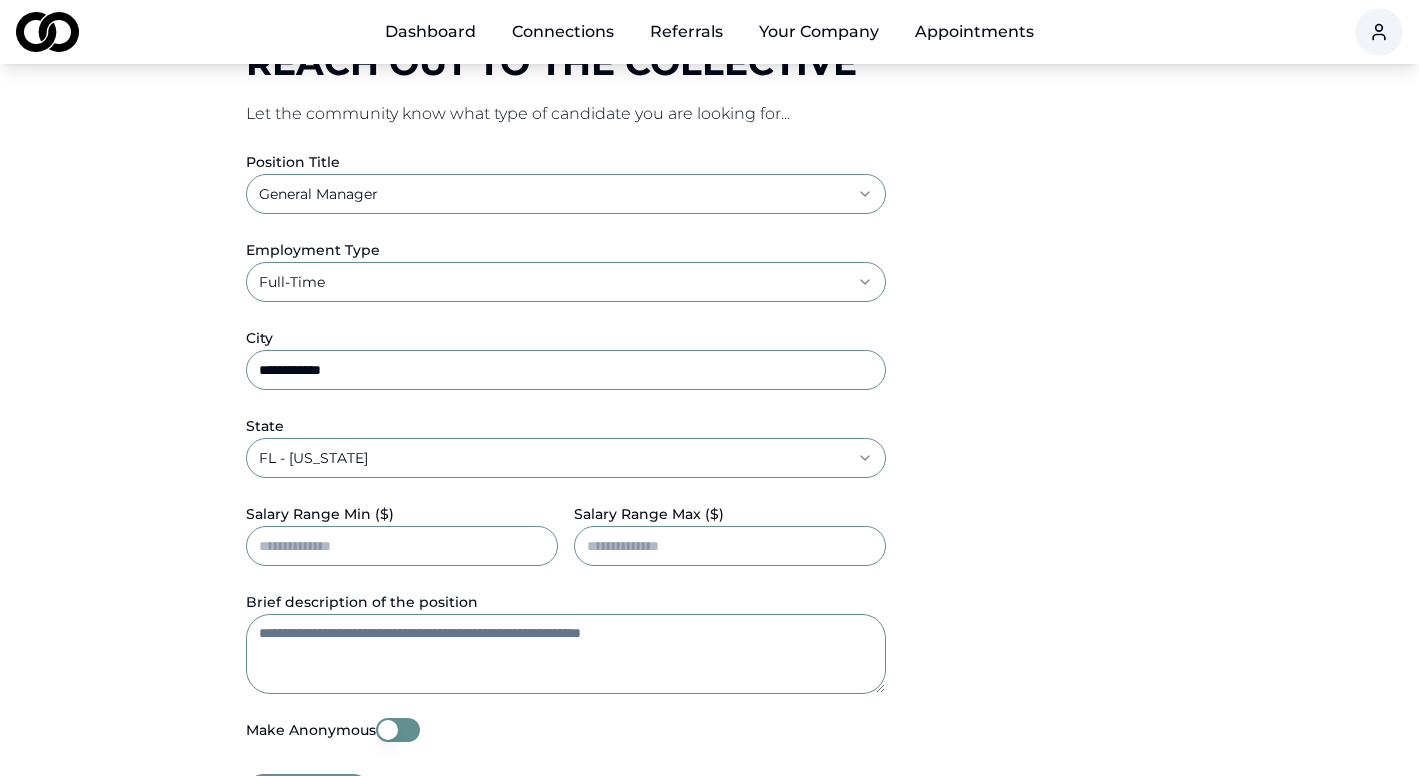 type on "******" 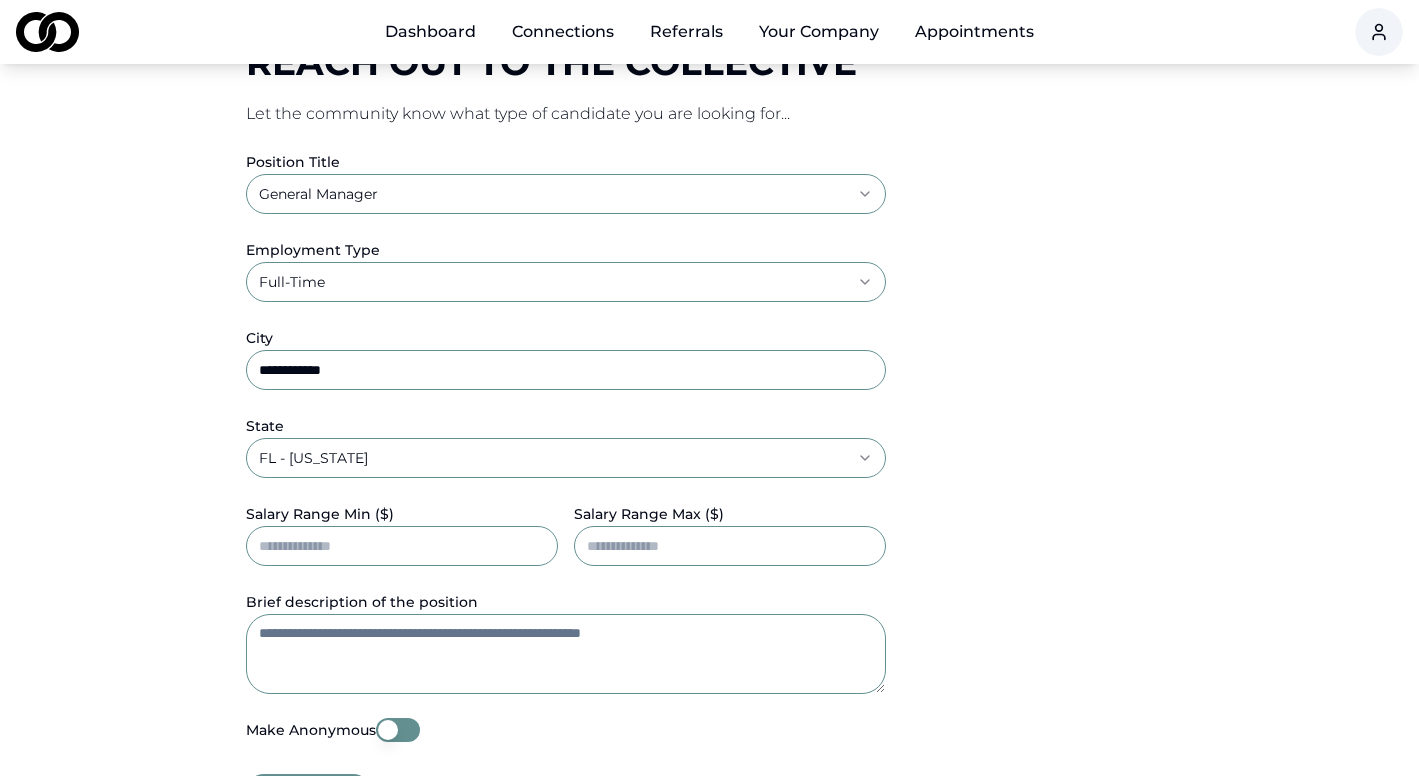 type on "******" 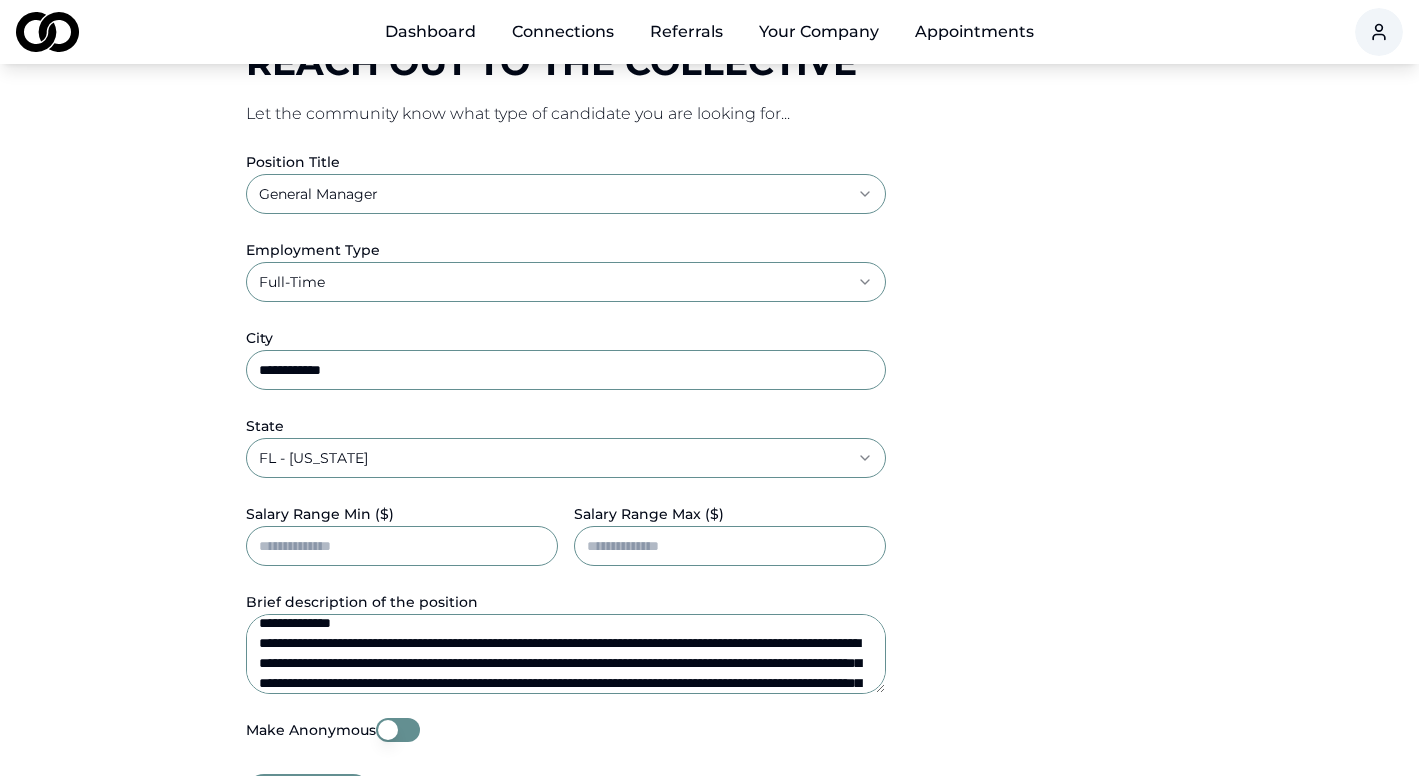 scroll, scrollTop: 0, scrollLeft: 0, axis: both 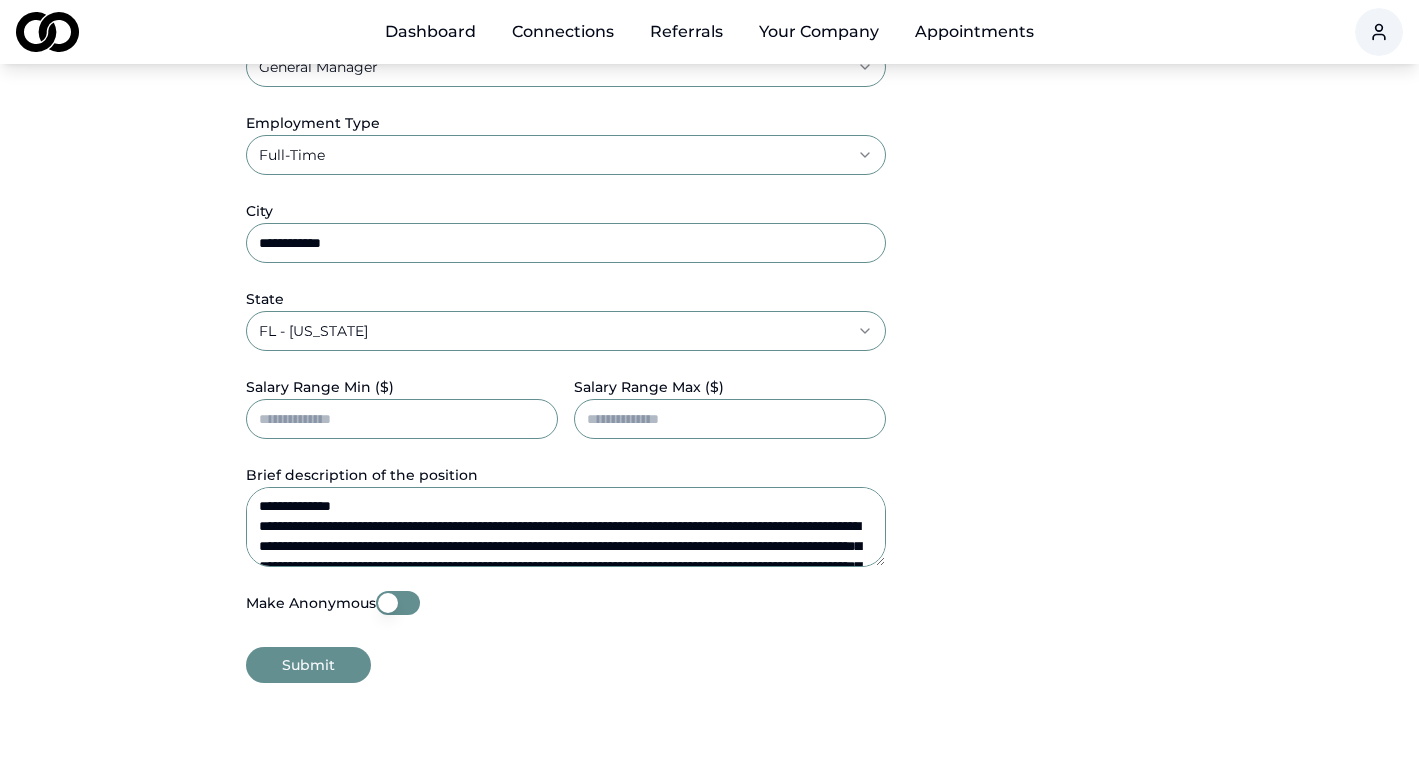 type on "**********" 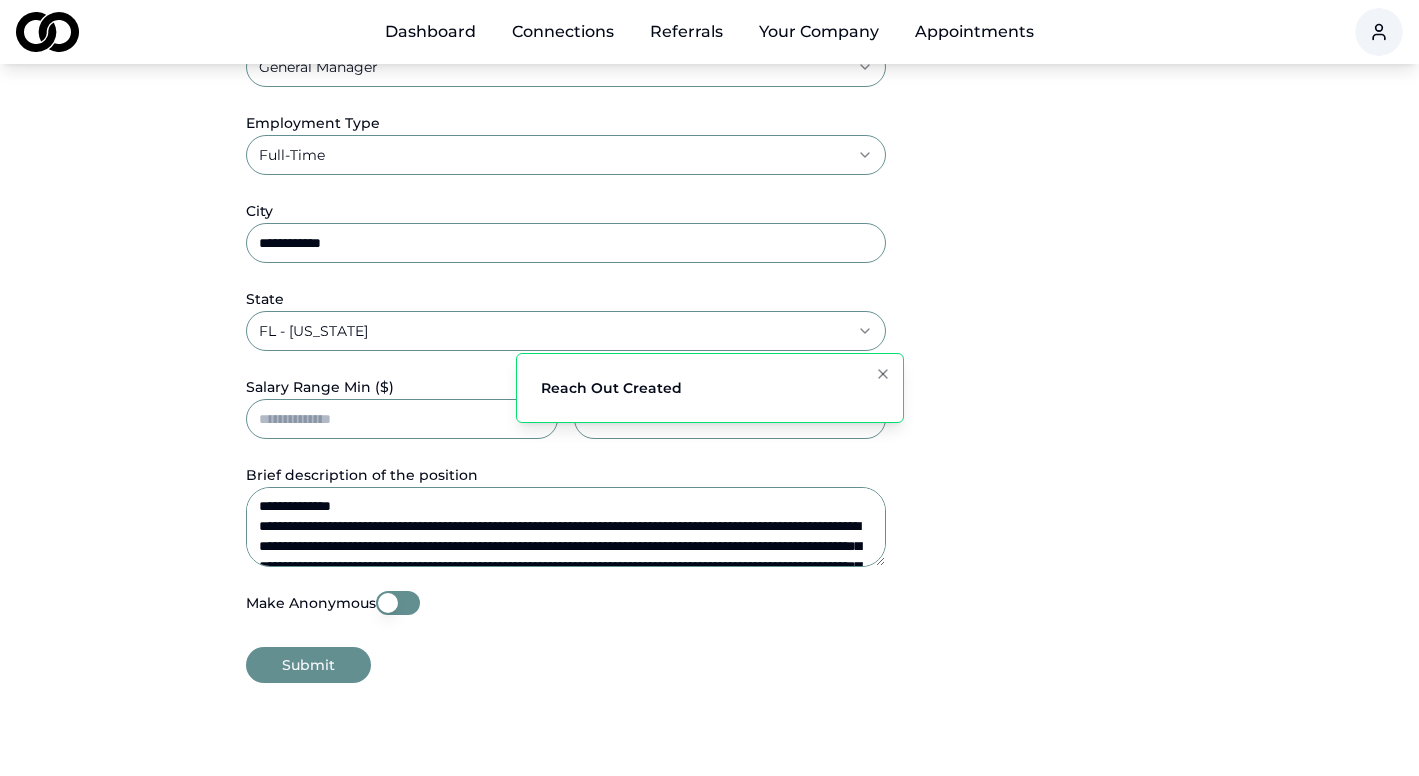 scroll, scrollTop: 0, scrollLeft: 0, axis: both 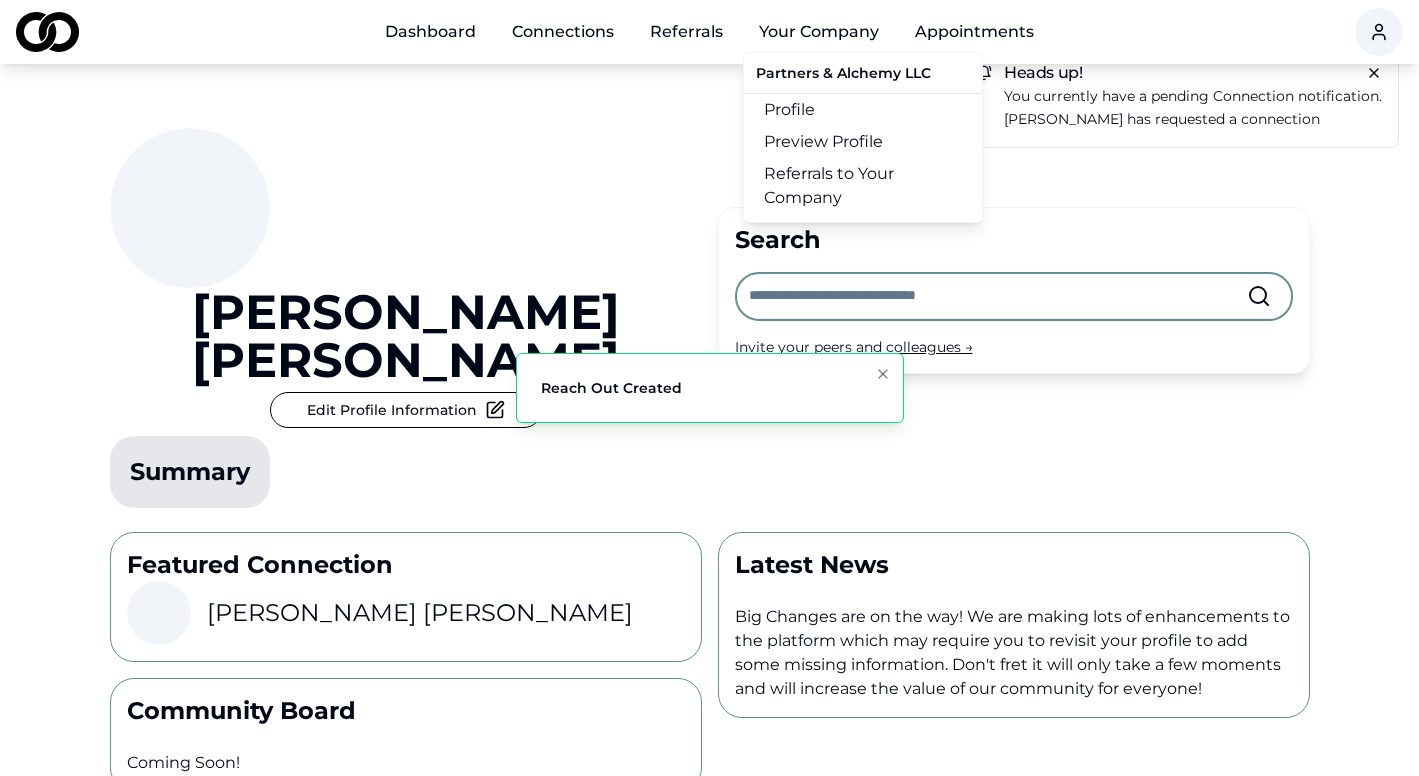 click on "Your Company" at bounding box center (819, 32) 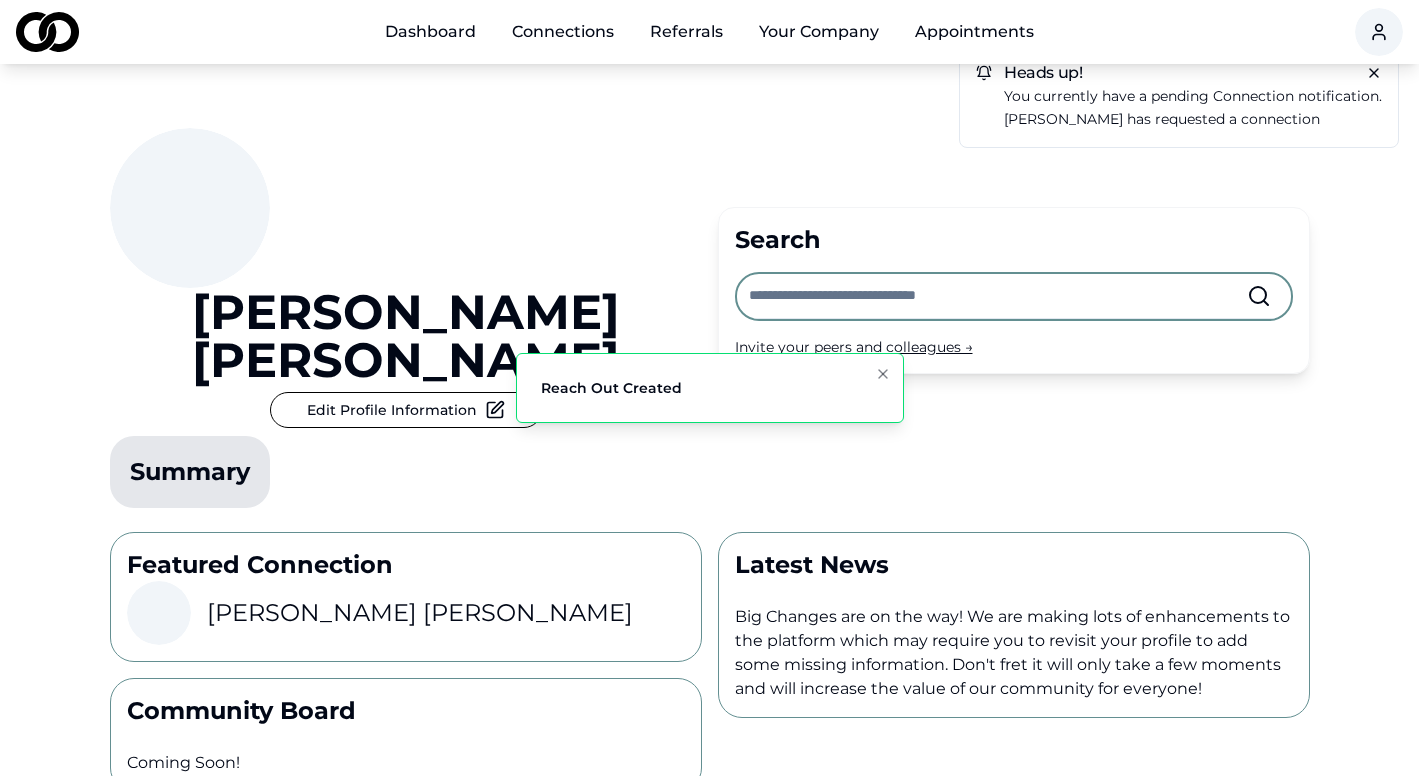 click on "Your Company" at bounding box center (819, 32) 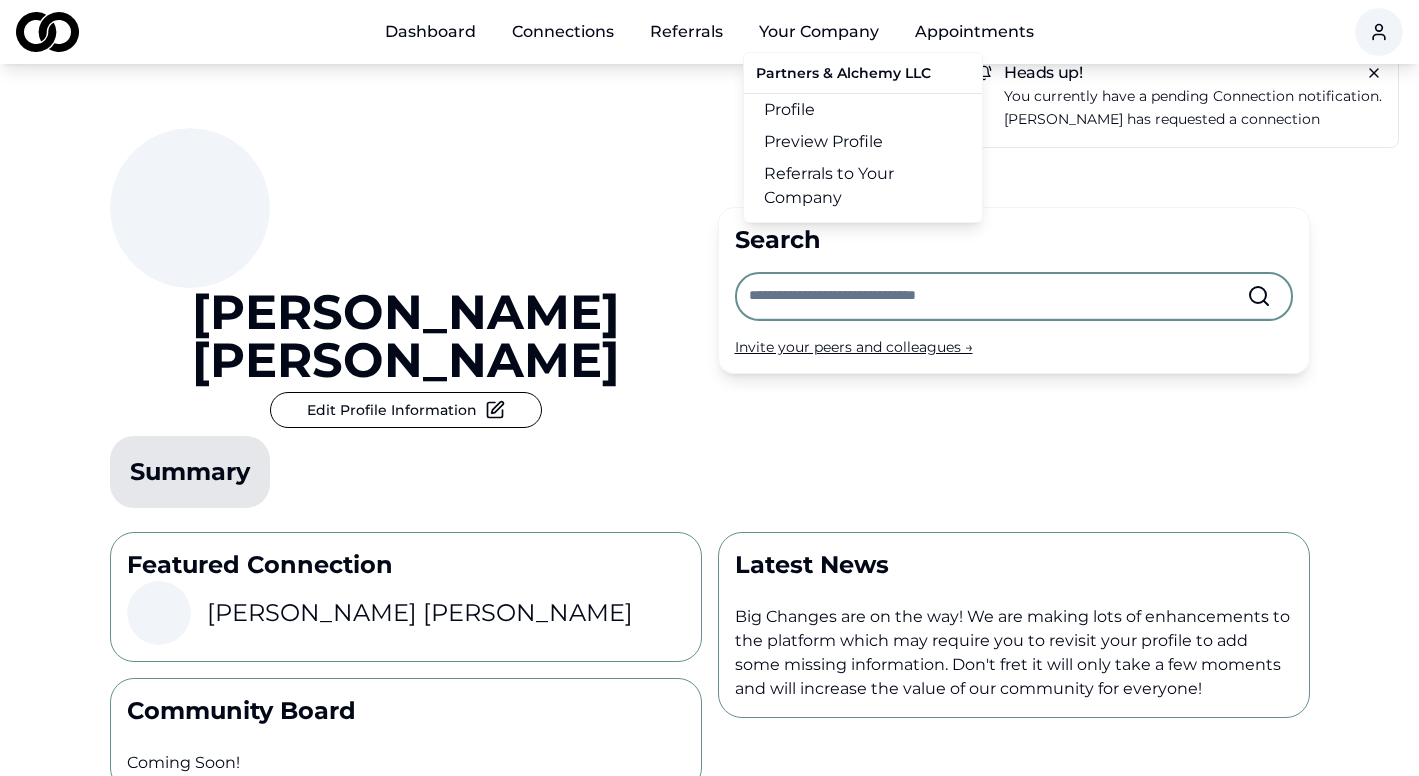 click on "Referrals to Your Company" at bounding box center [863, 186] 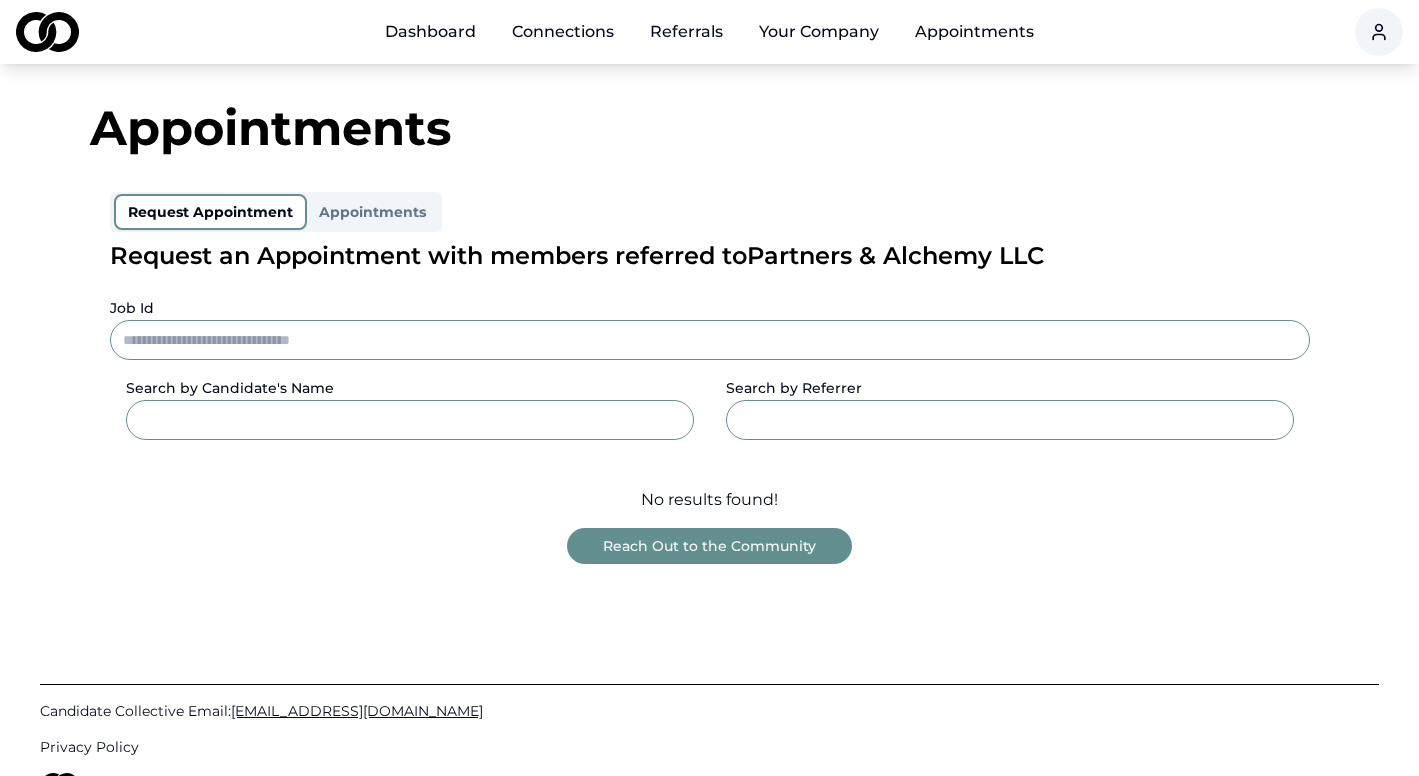 click on "Reach Out to the Community" at bounding box center (709, 546) 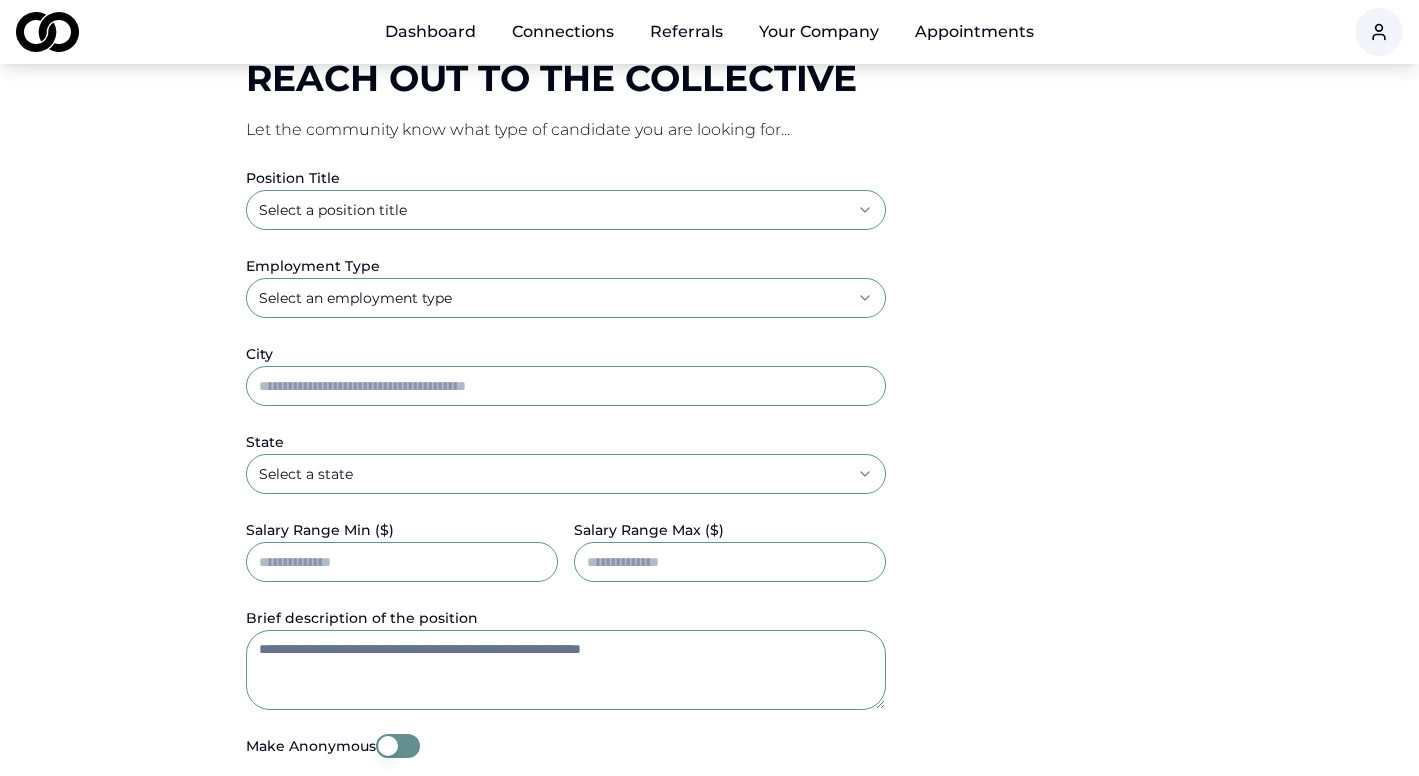 scroll, scrollTop: 347, scrollLeft: 0, axis: vertical 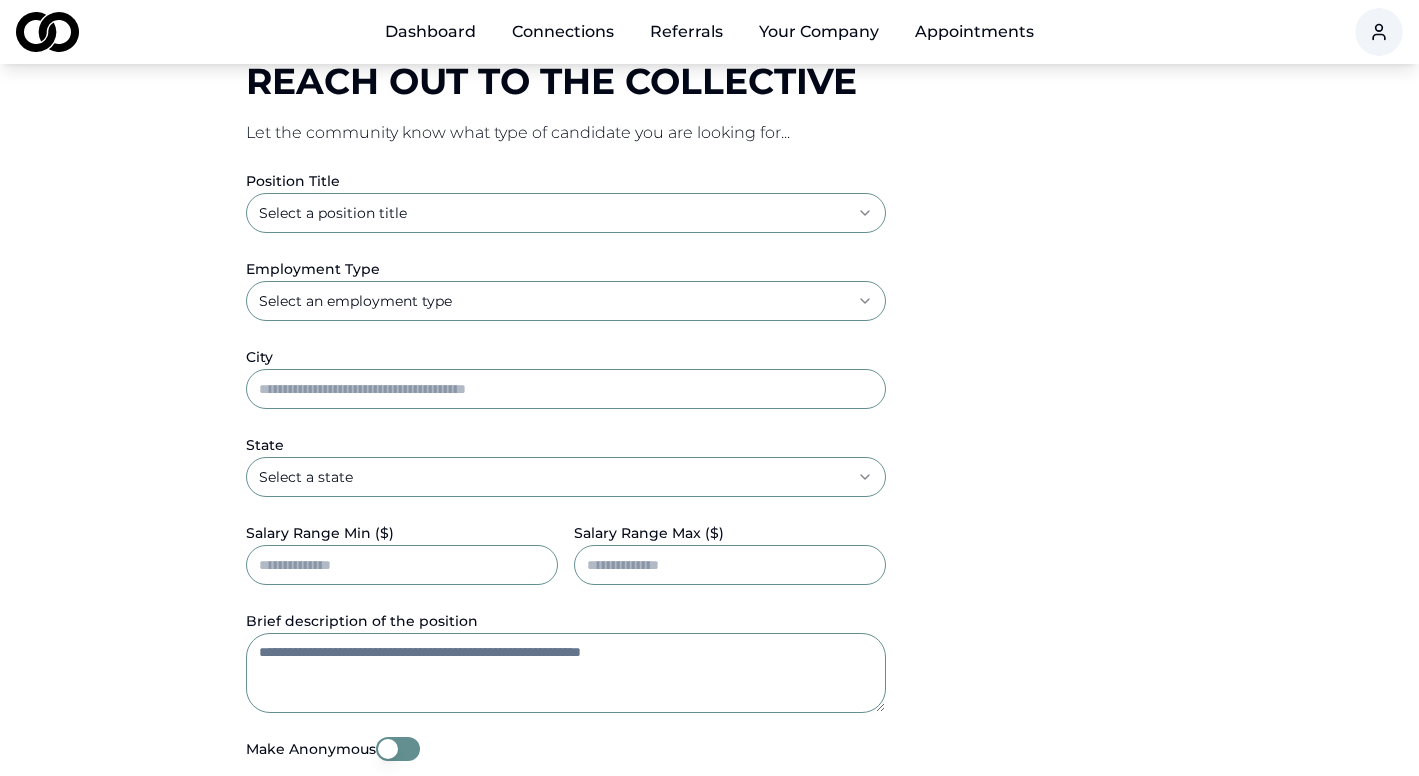 click on "**********" at bounding box center [709, 41] 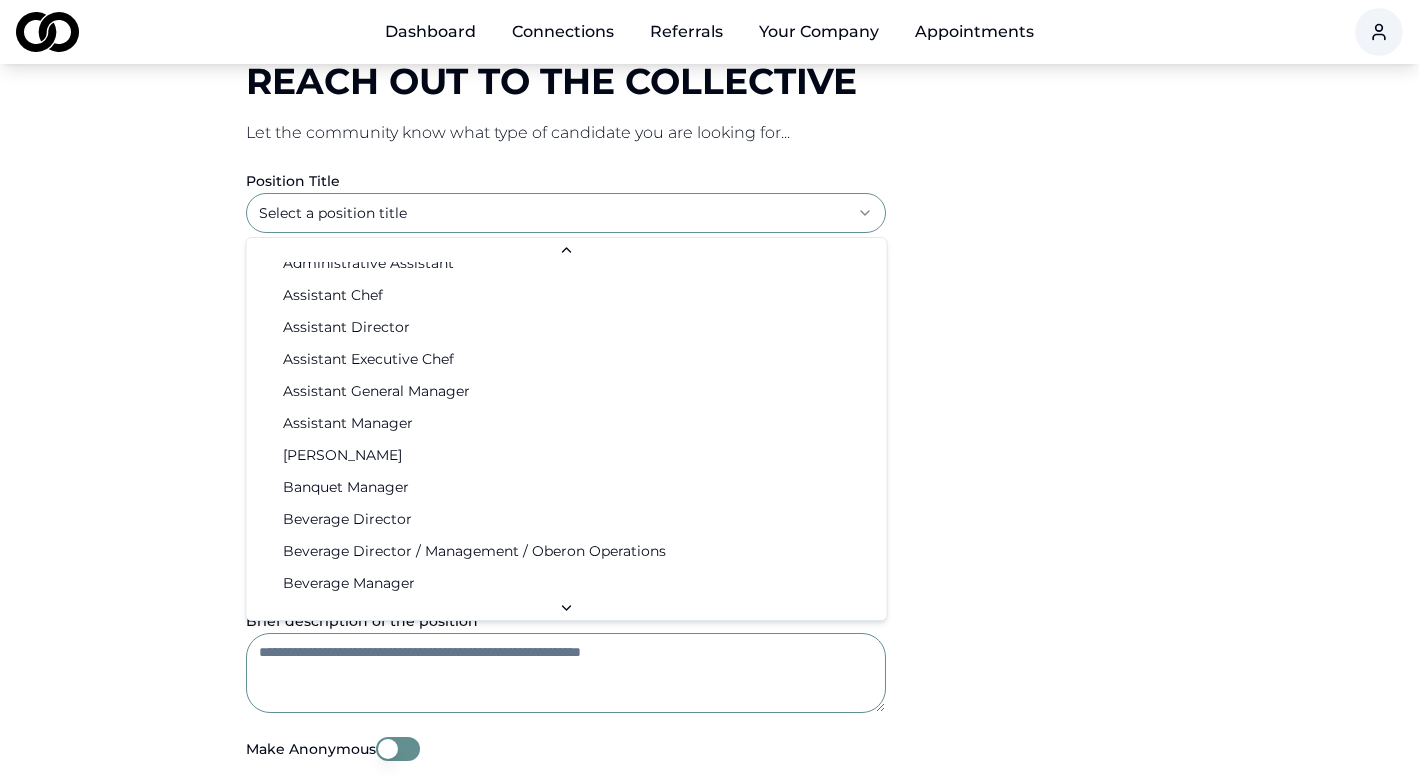 scroll, scrollTop: 124, scrollLeft: 0, axis: vertical 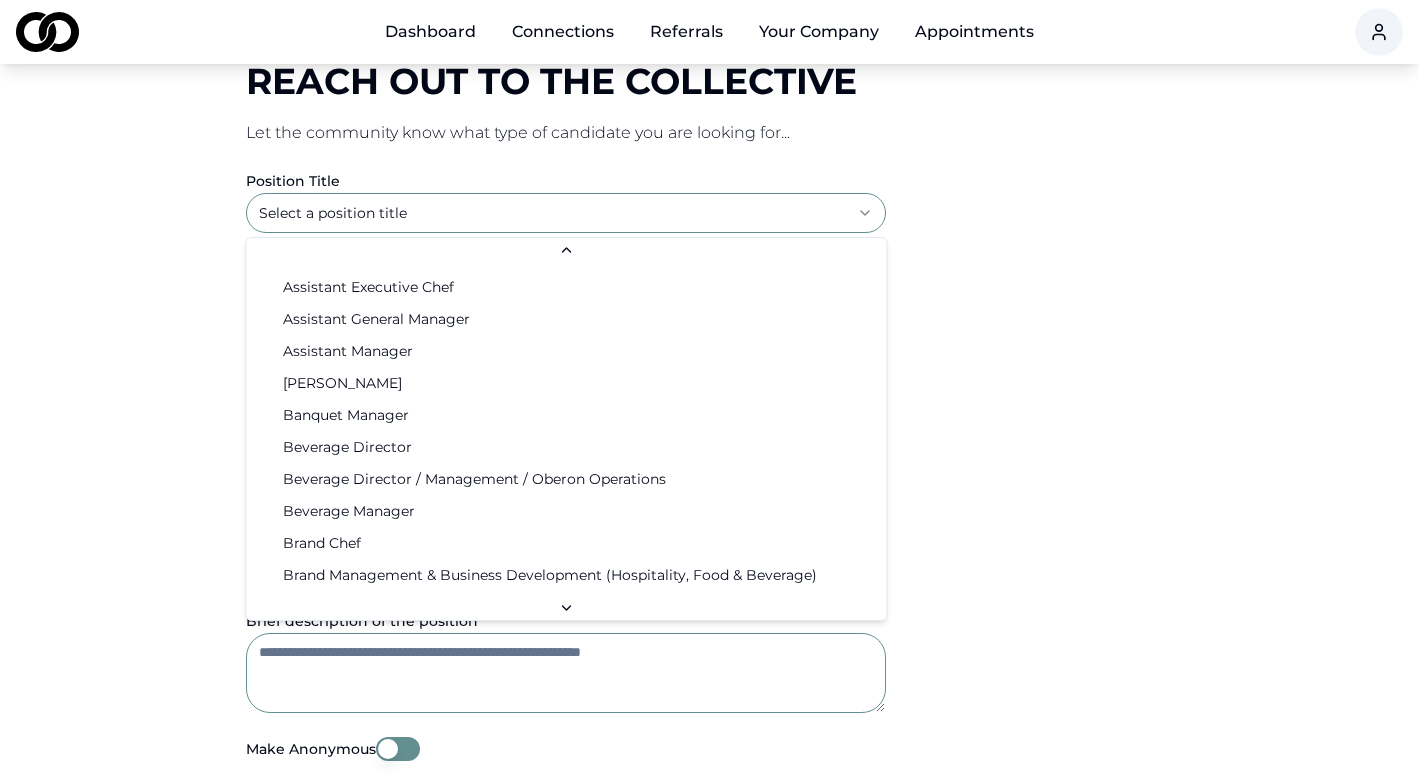 select on "**********" 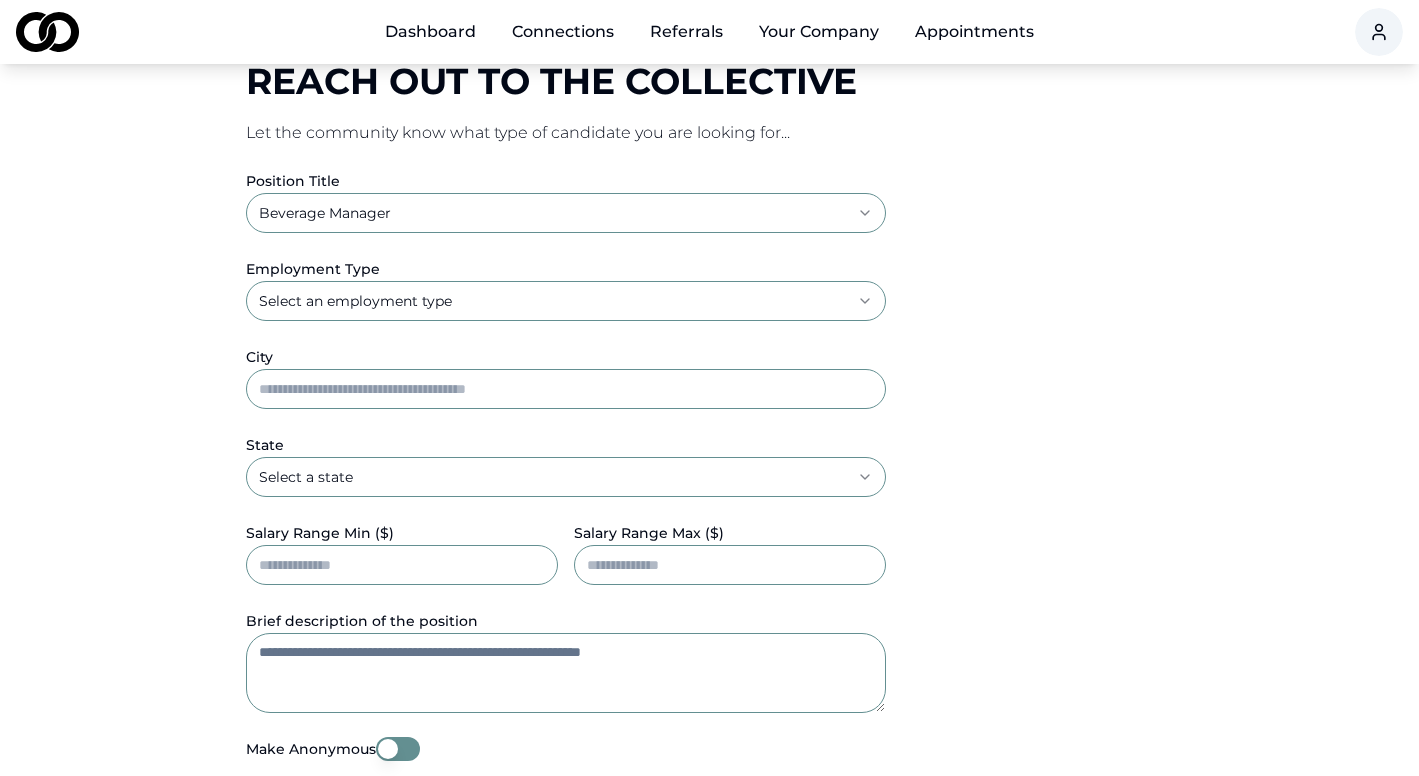 click on "**********" at bounding box center (709, 41) 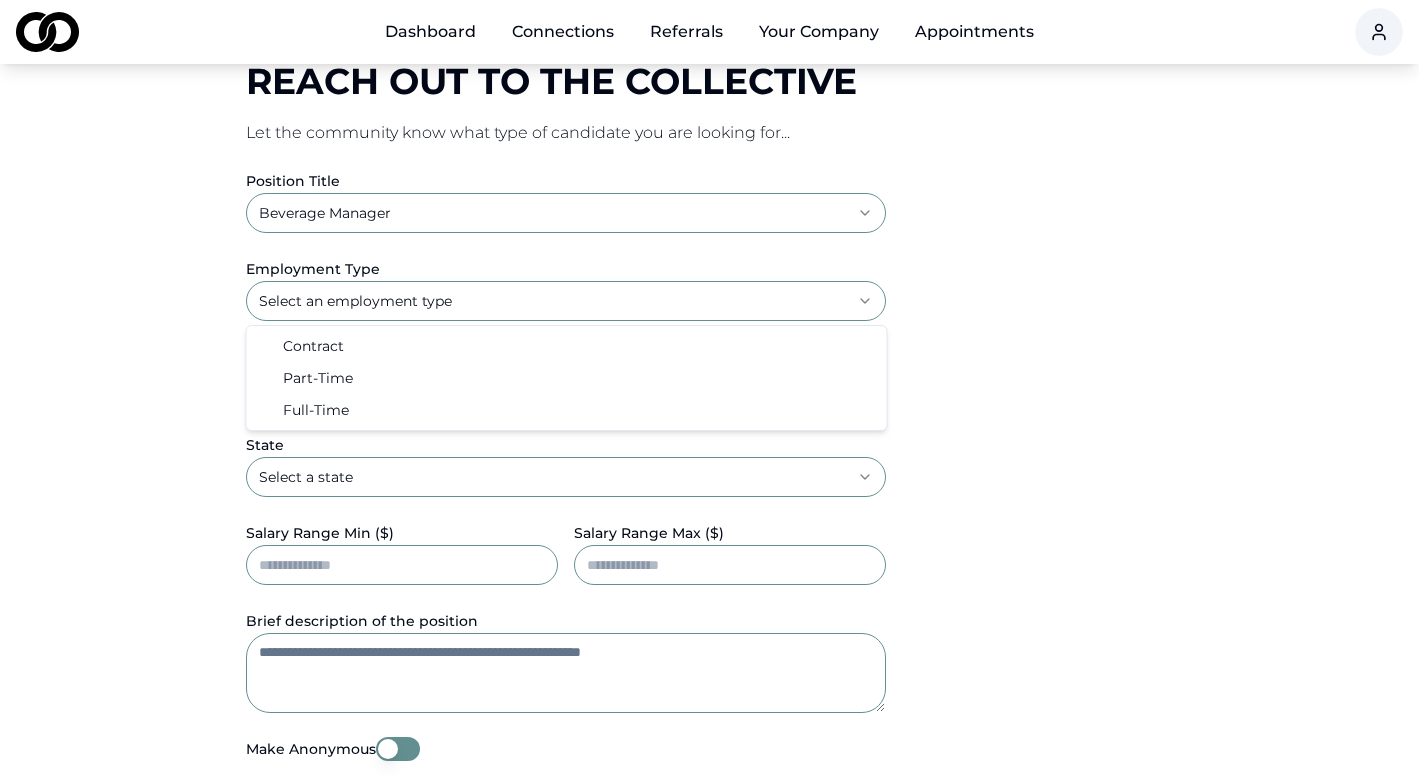 select on "*********" 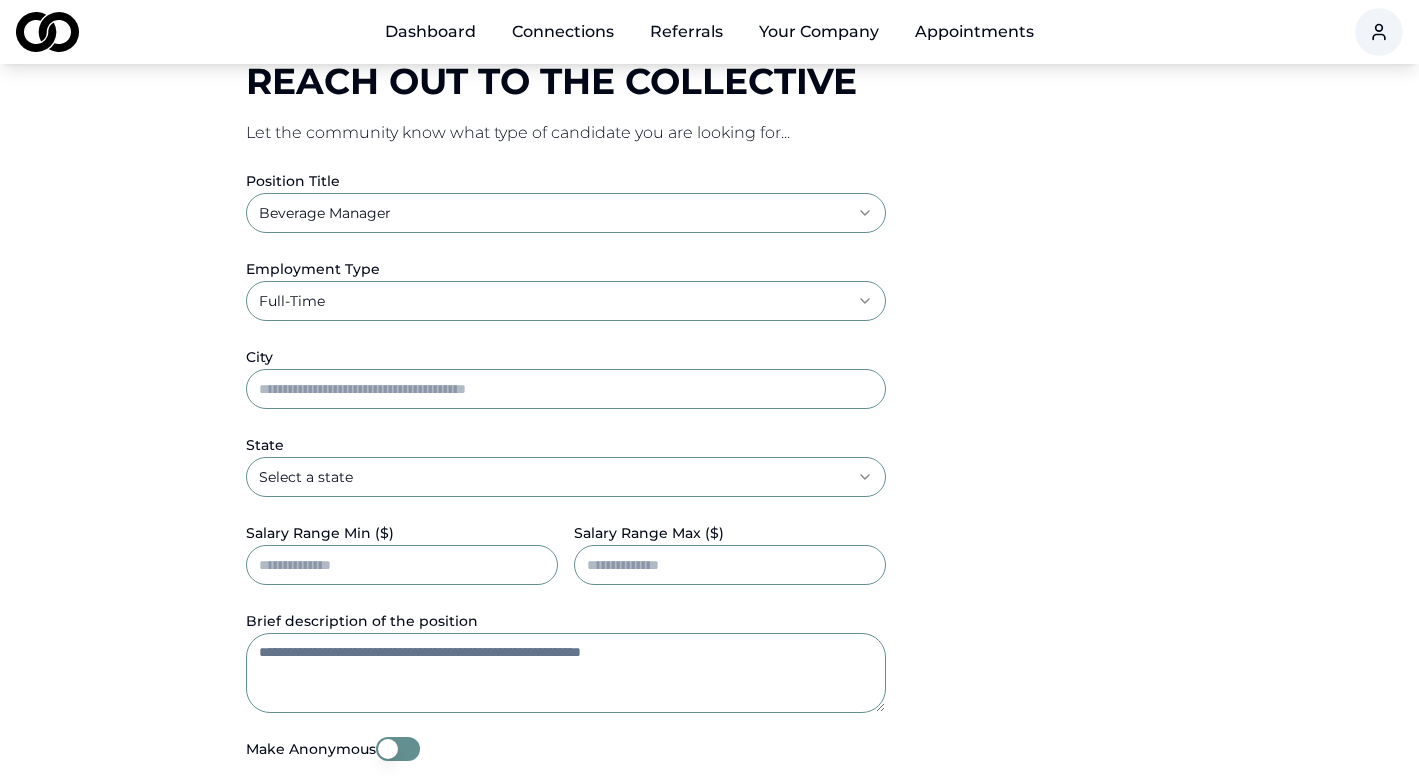 click on "City" at bounding box center (566, 389) 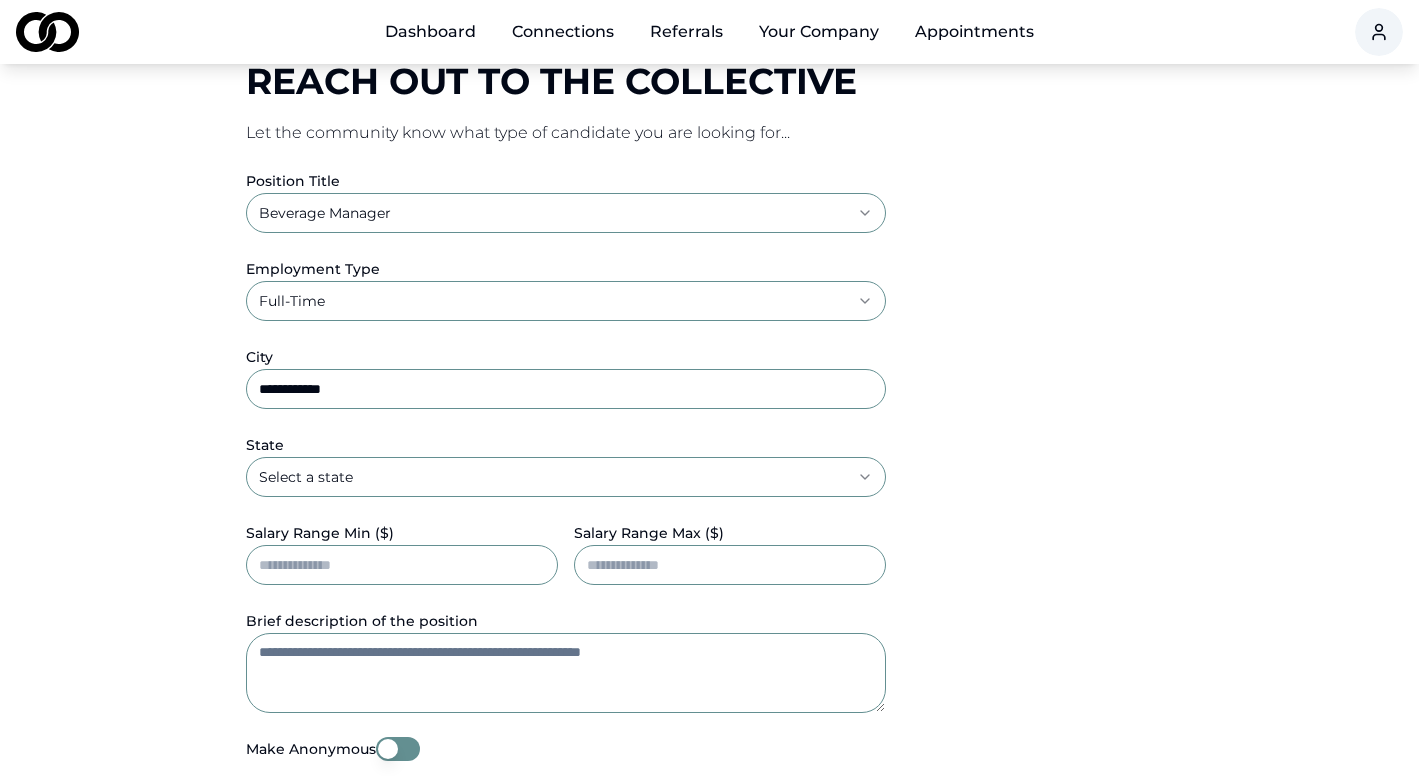 click on "**********" at bounding box center (709, 41) 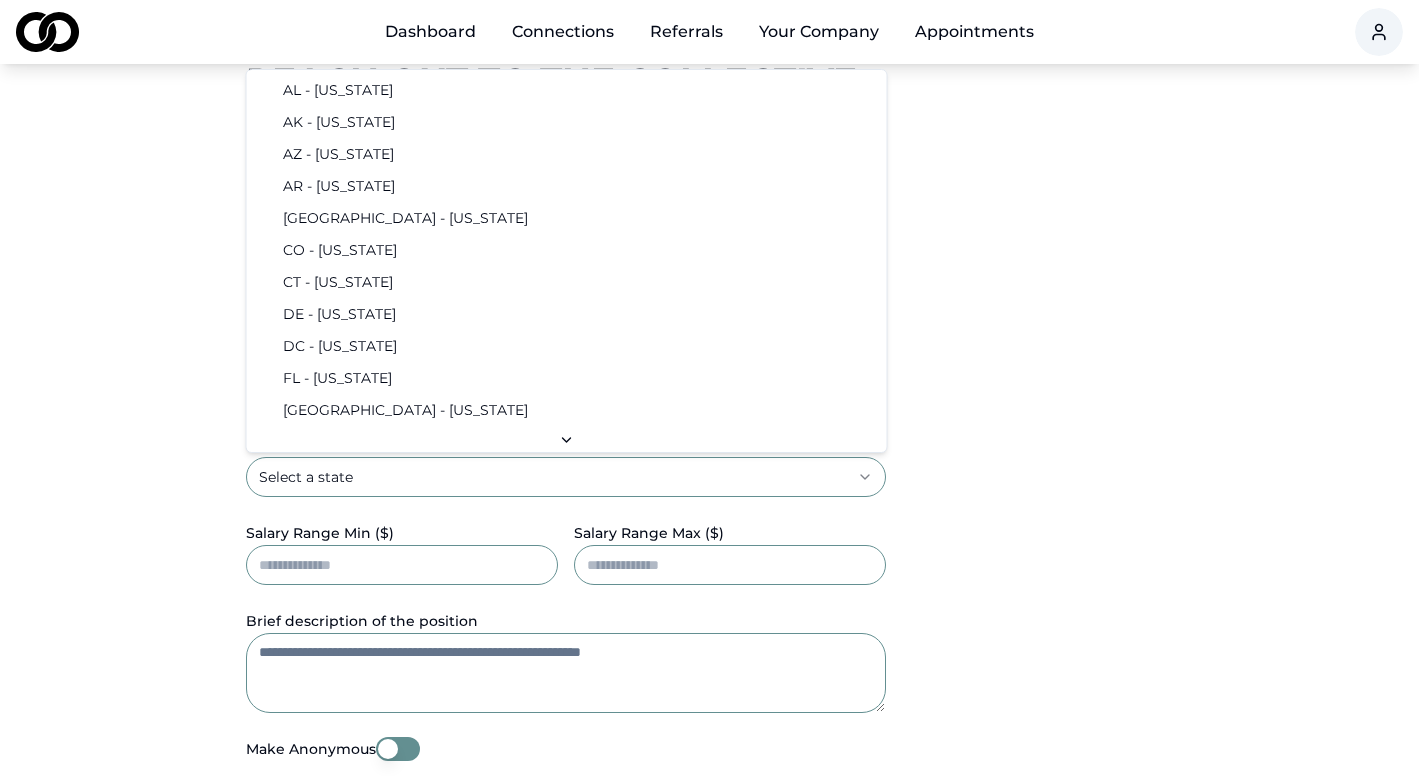 select on "**" 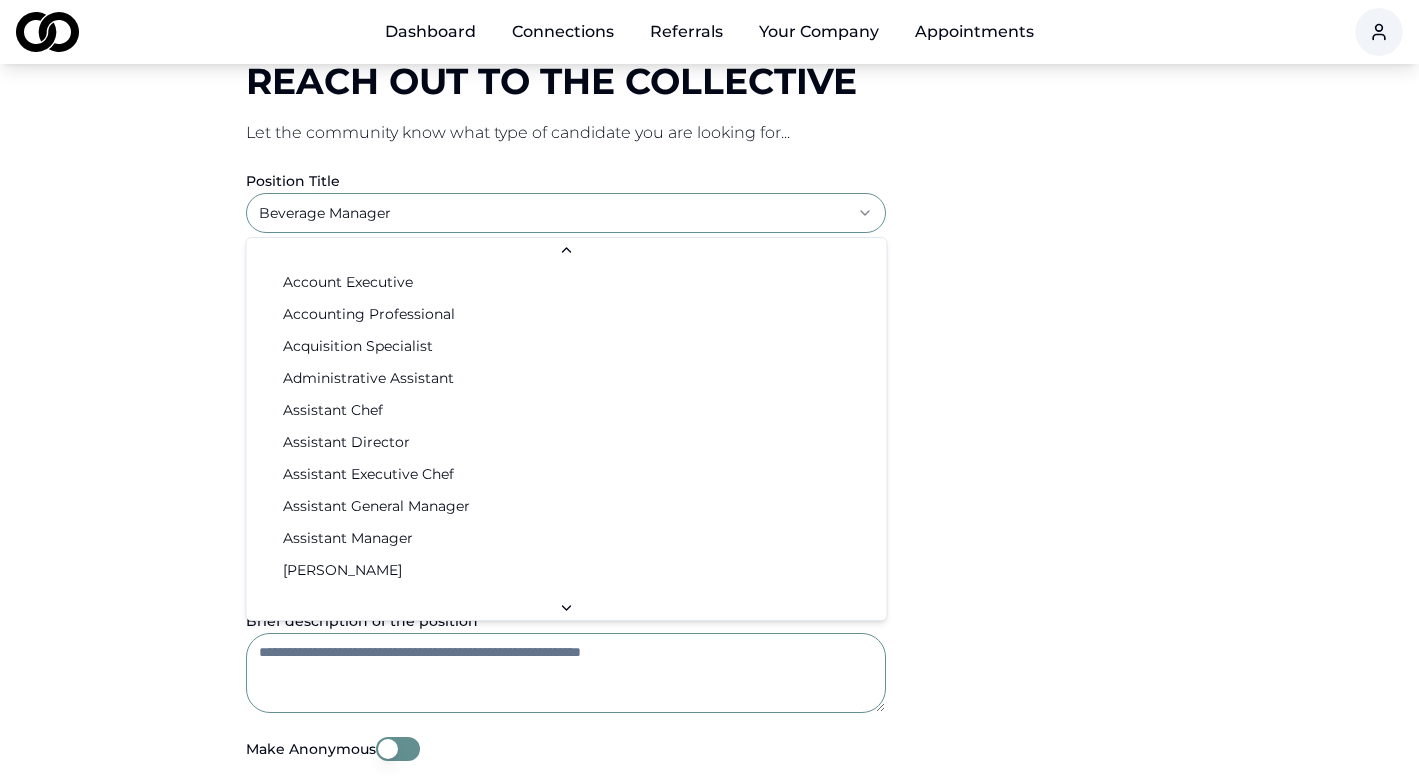 click on "**********" at bounding box center [709, 41] 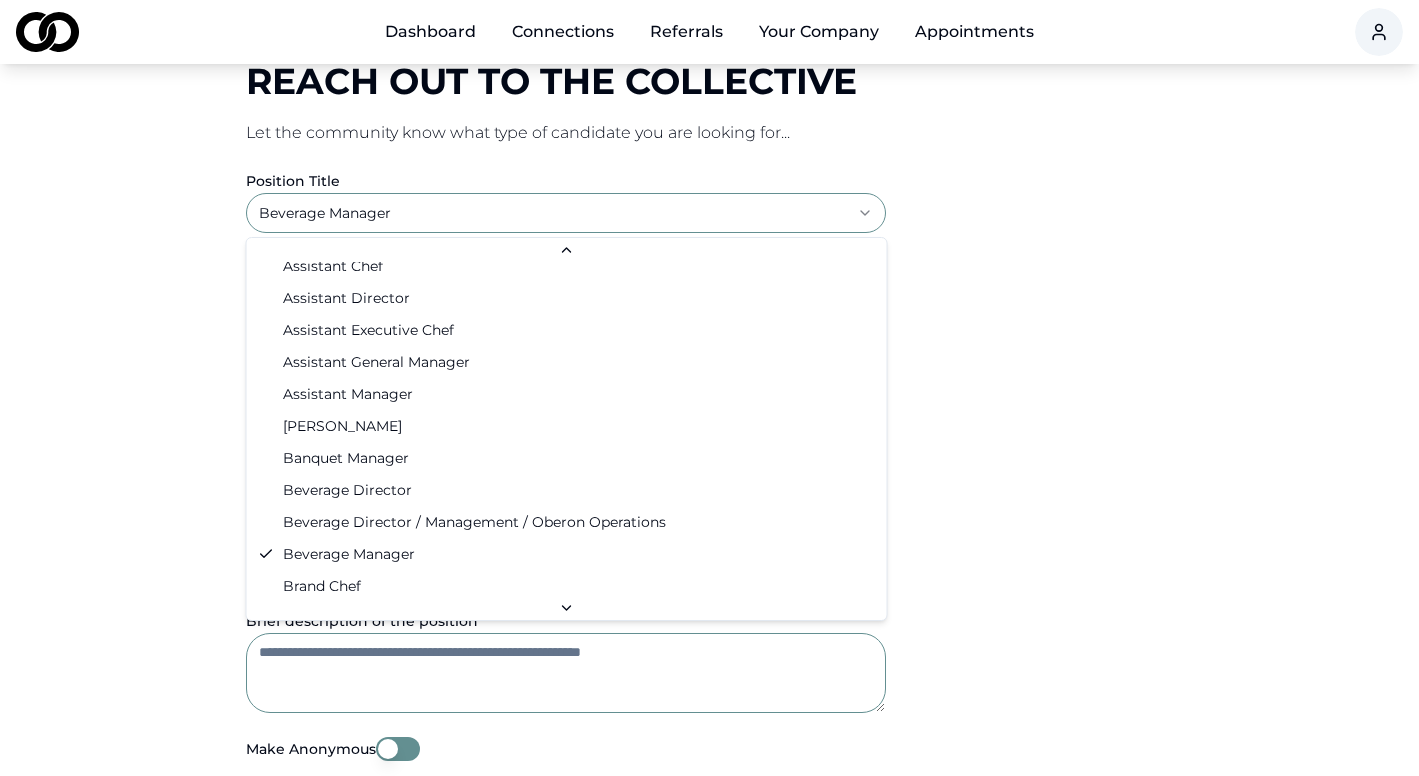 scroll, scrollTop: 149, scrollLeft: 0, axis: vertical 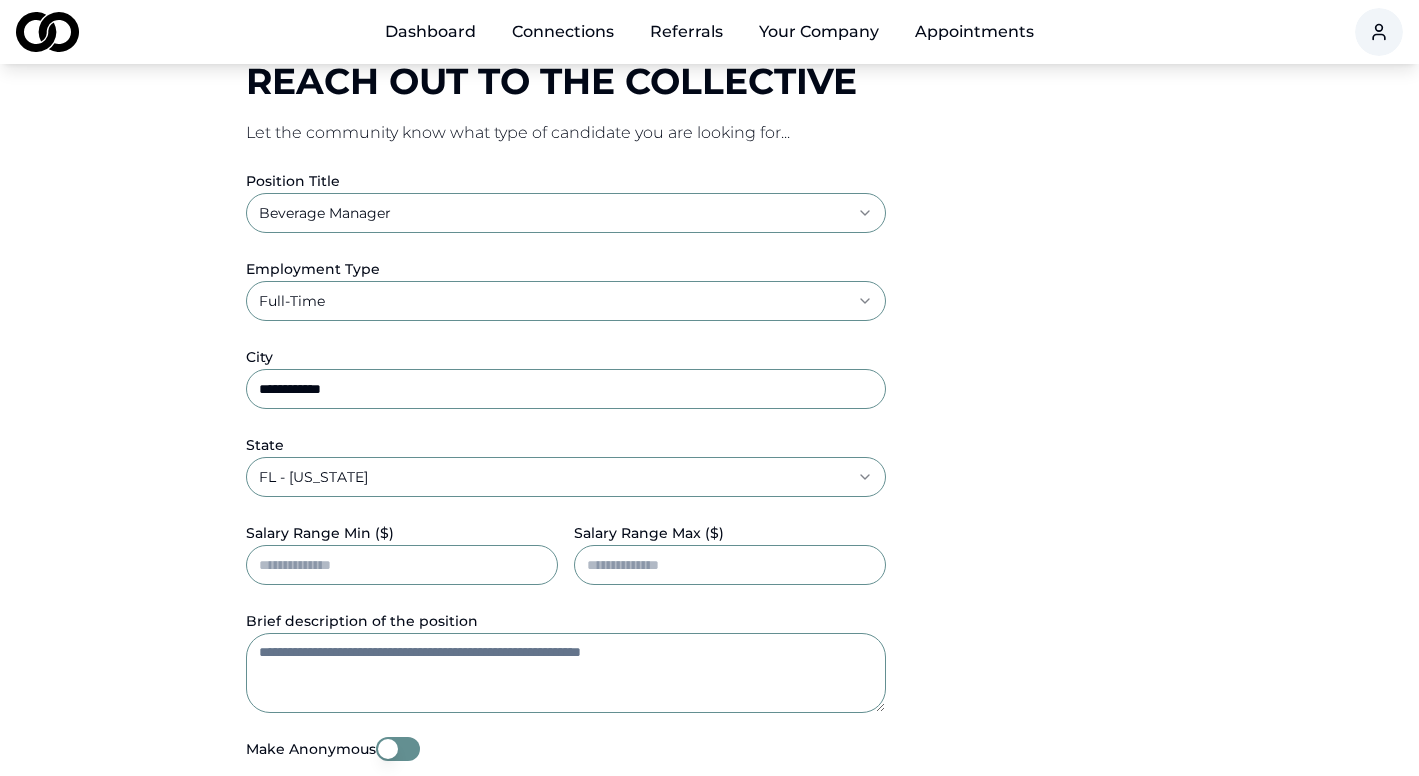 click on "Brief description of the position" at bounding box center [566, 673] 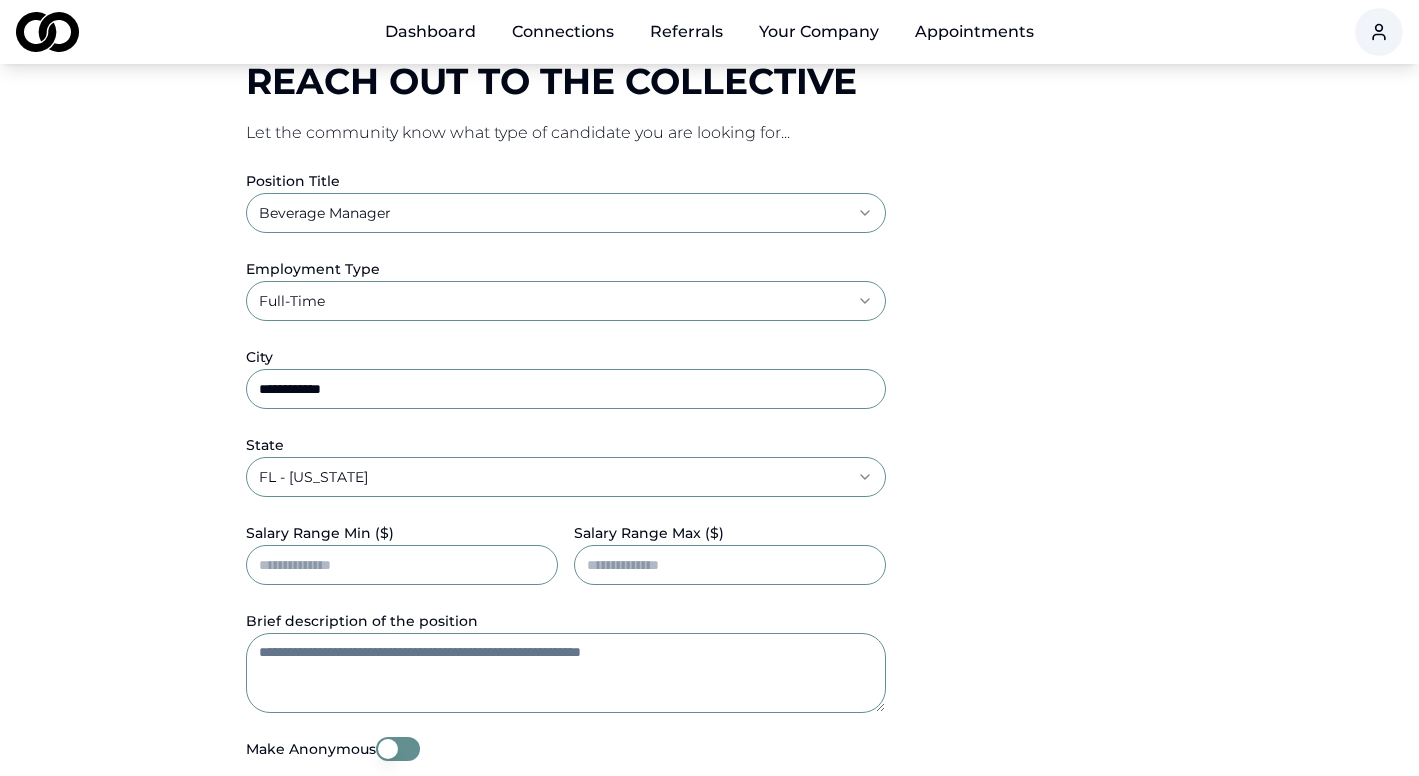 paste on "**********" 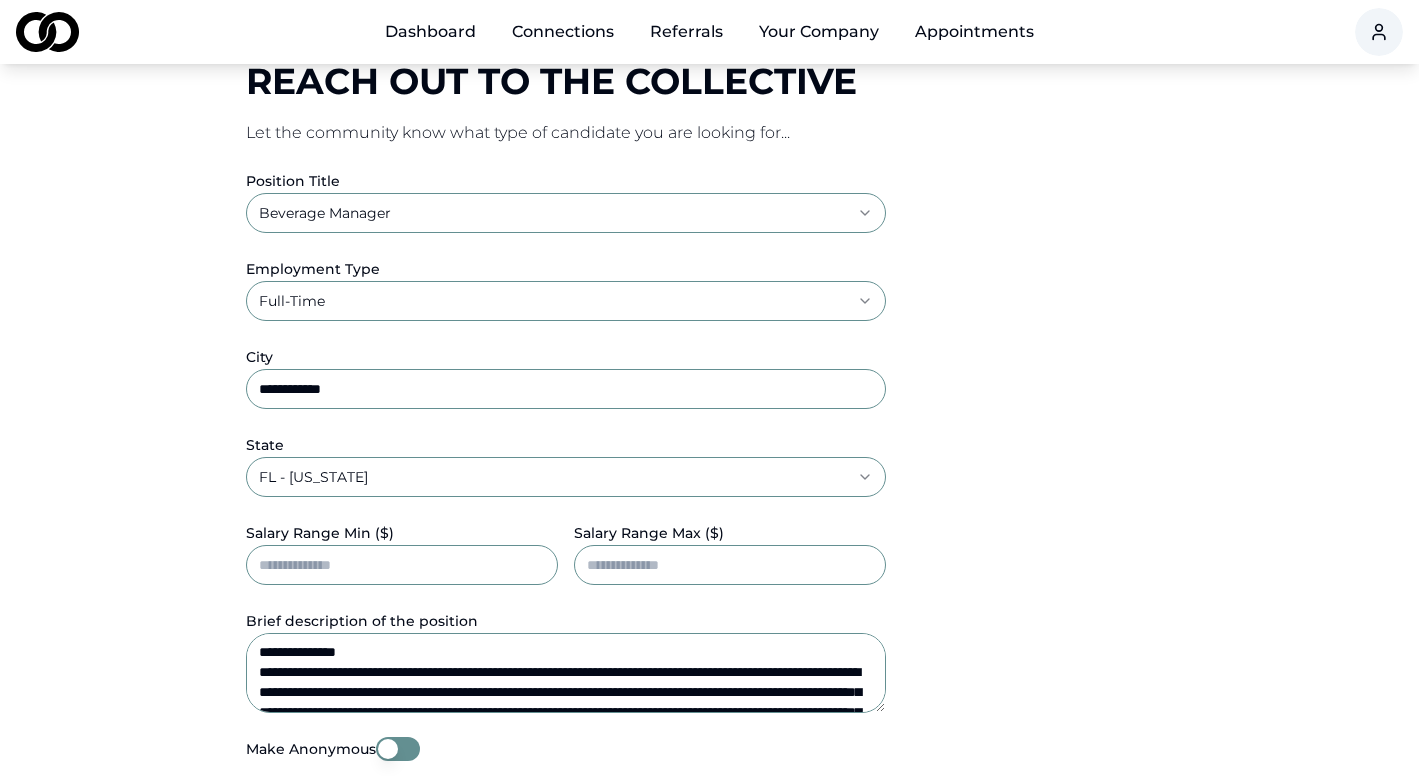 scroll, scrollTop: 368, scrollLeft: 0, axis: vertical 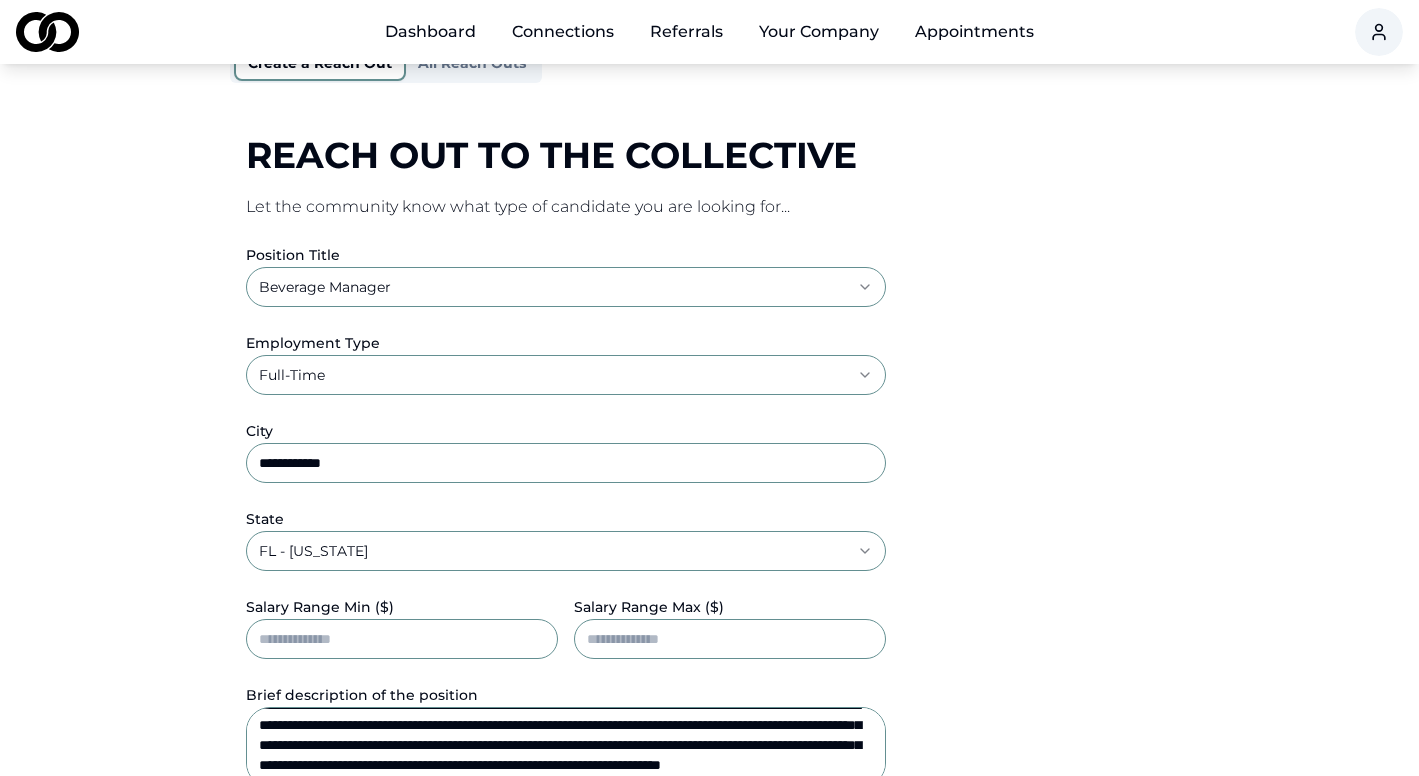 click on "Brief description of the position" at bounding box center [566, 747] 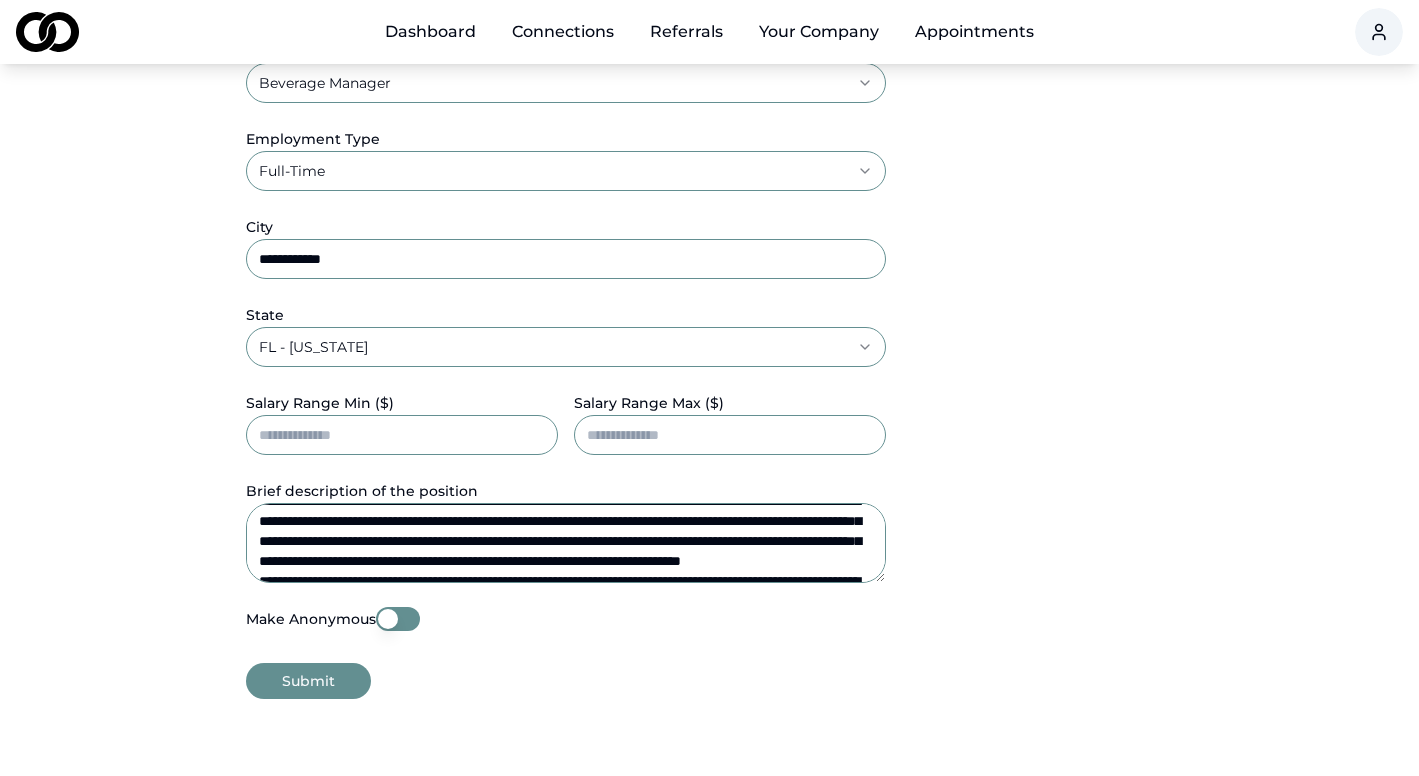 scroll, scrollTop: 664, scrollLeft: 0, axis: vertical 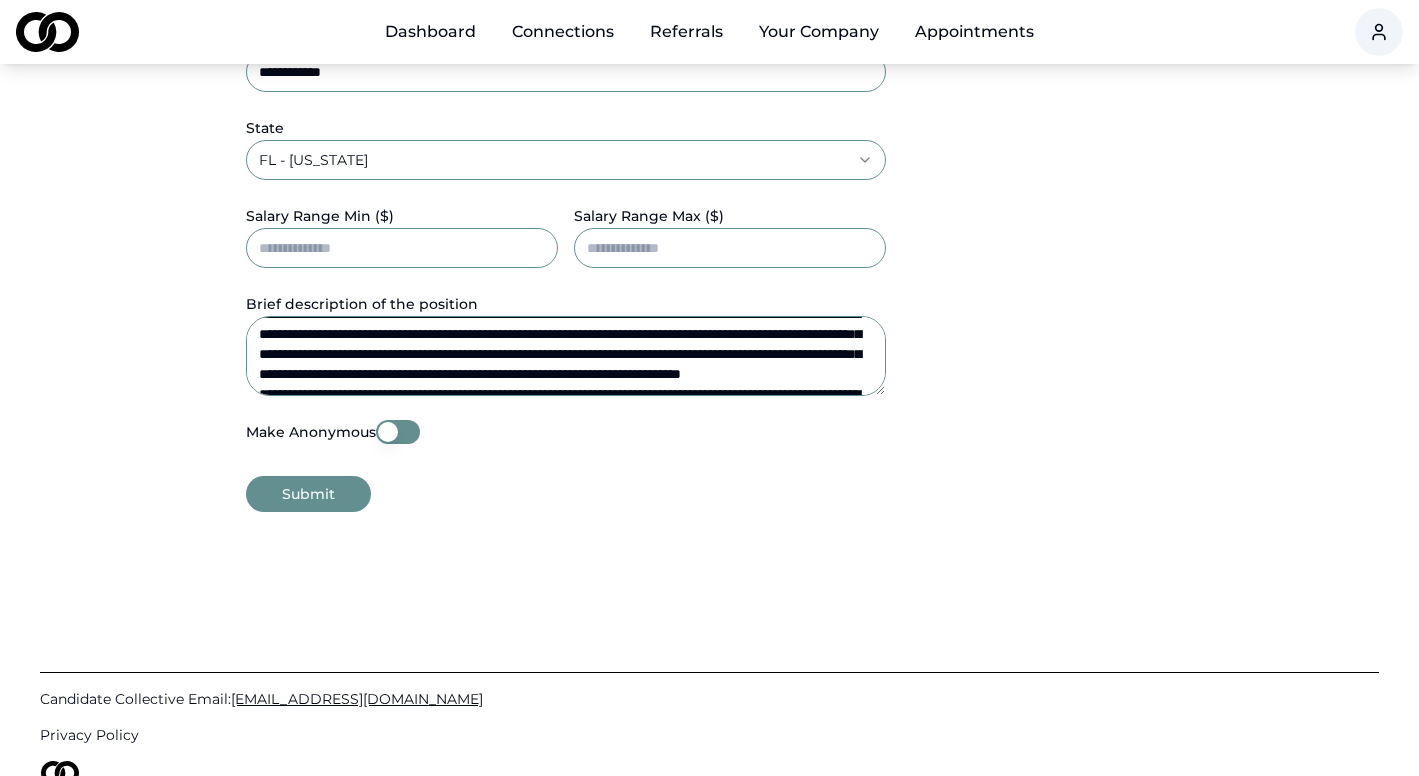 type on "**********" 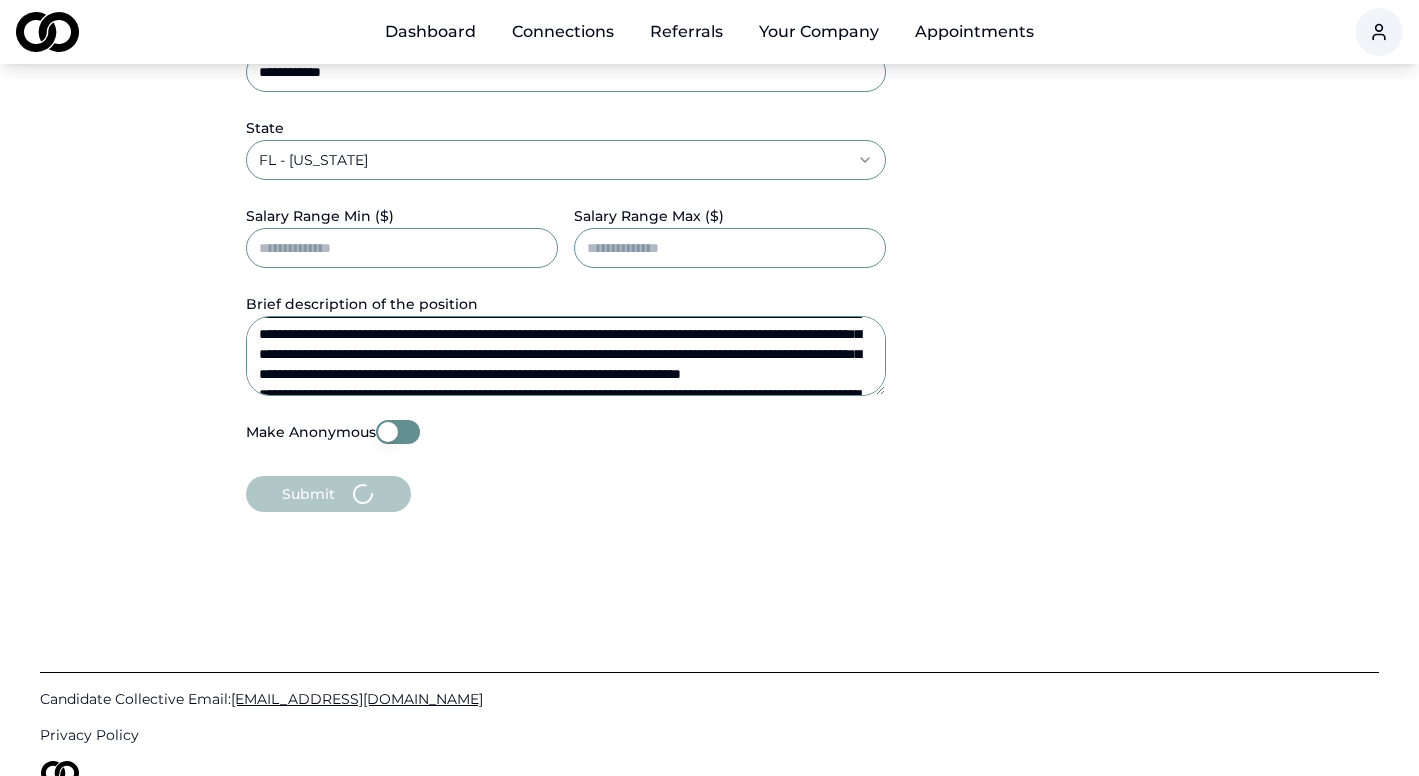 scroll, scrollTop: 0, scrollLeft: 0, axis: both 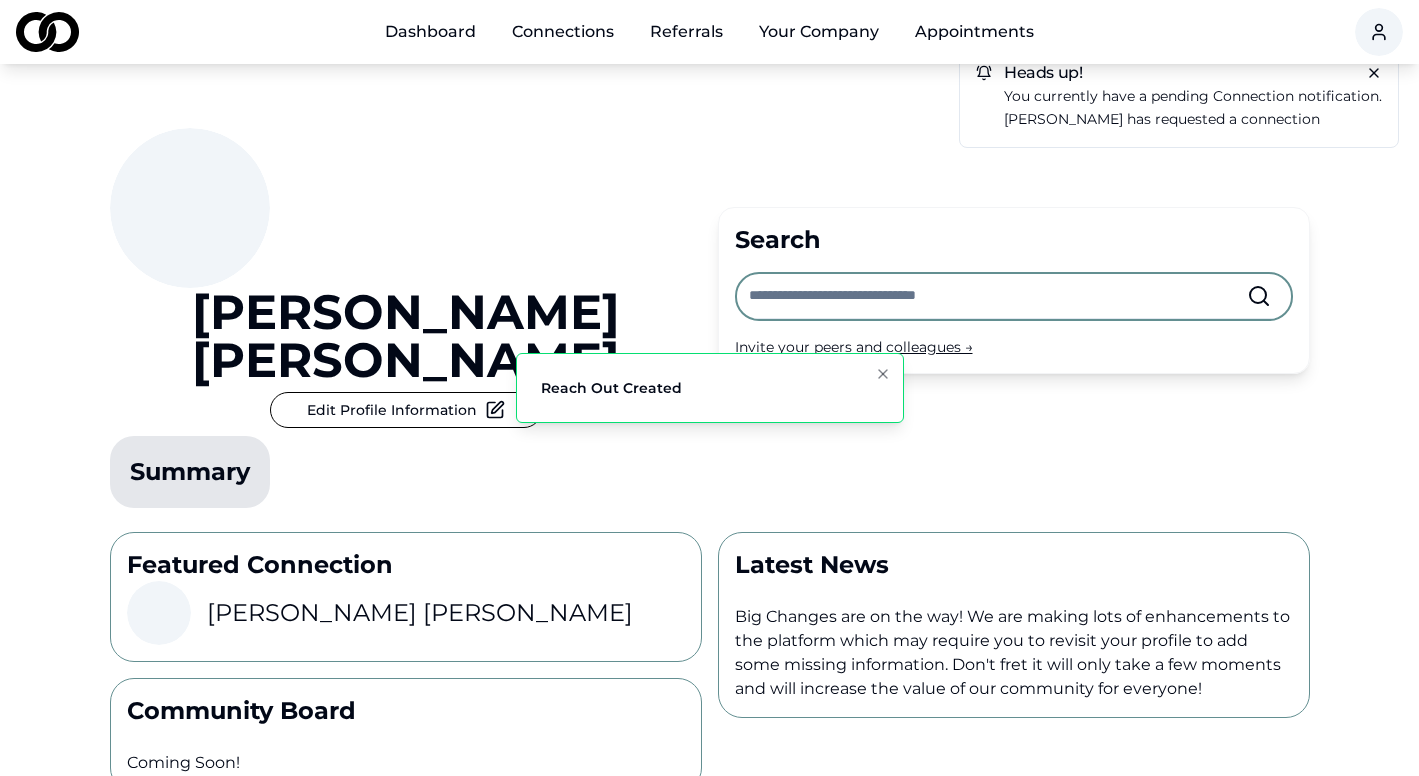 click on "Referrals" at bounding box center [686, 32] 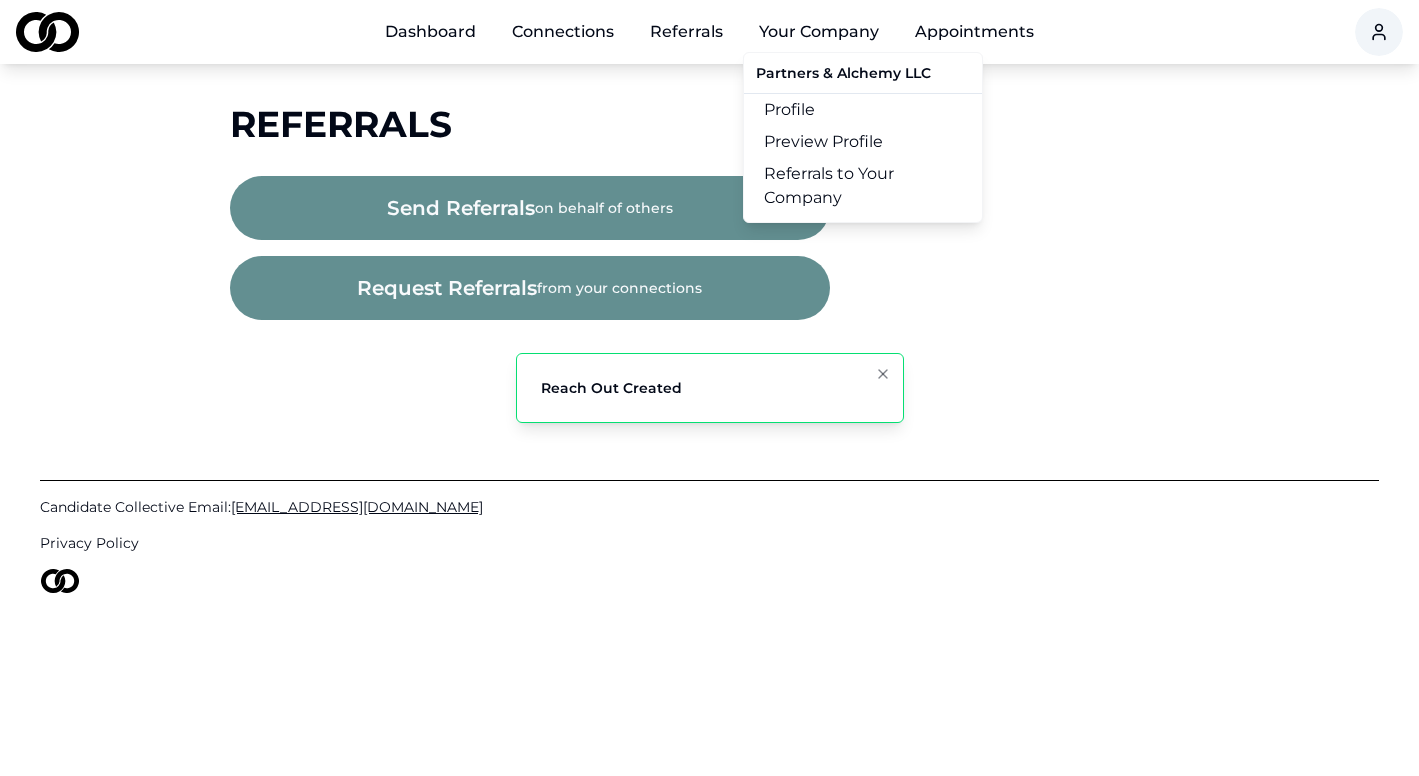 click on "Your Company" at bounding box center [819, 32] 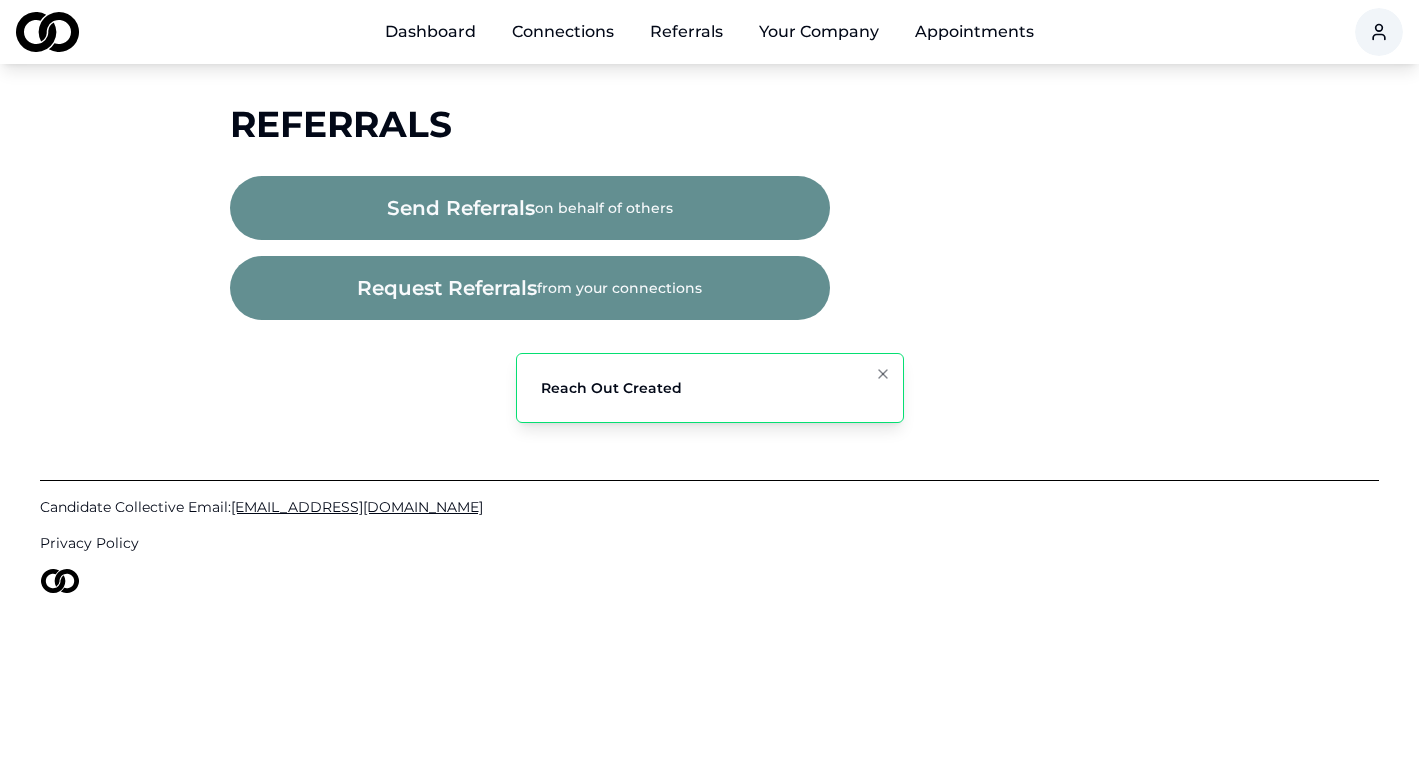 click on "Your Company" at bounding box center (819, 32) 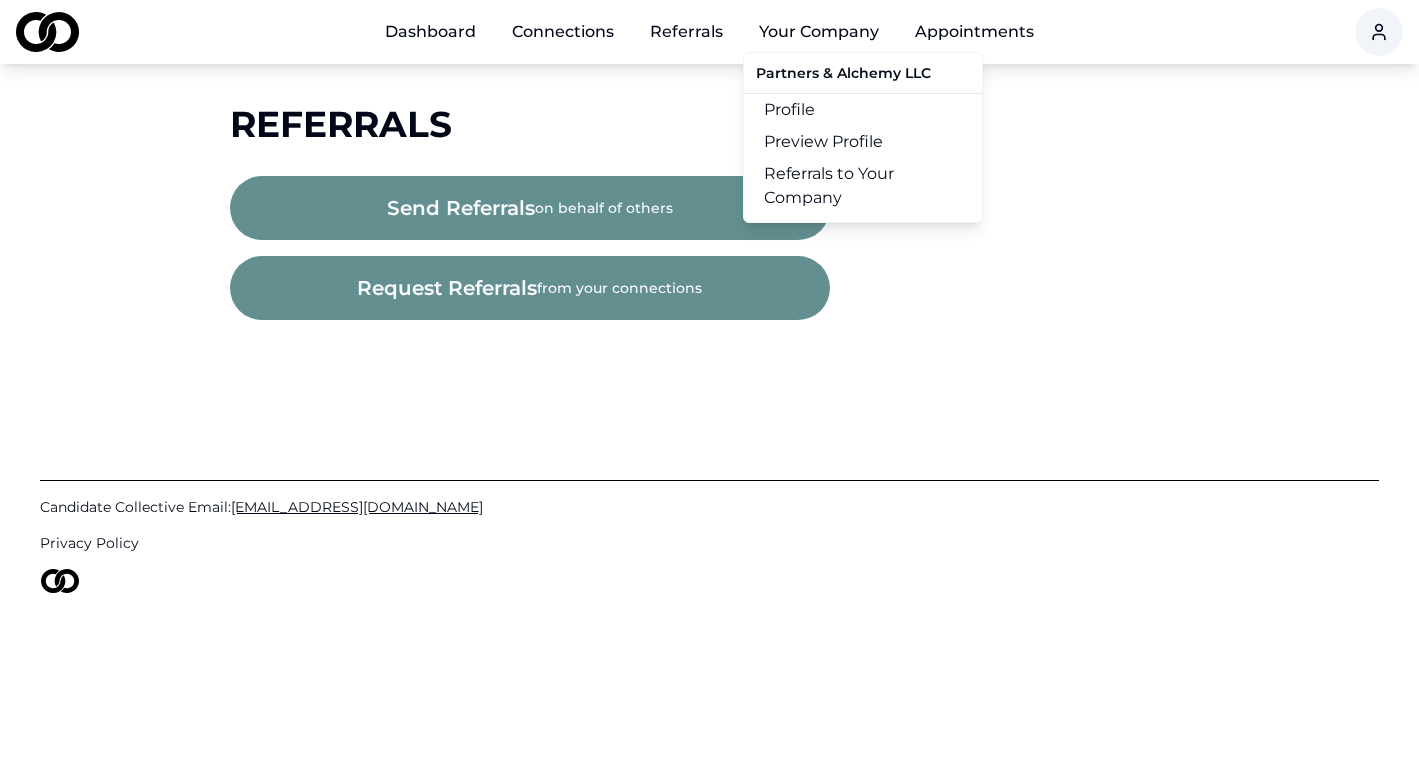 click on "Referrals to Your Company" at bounding box center (863, 186) 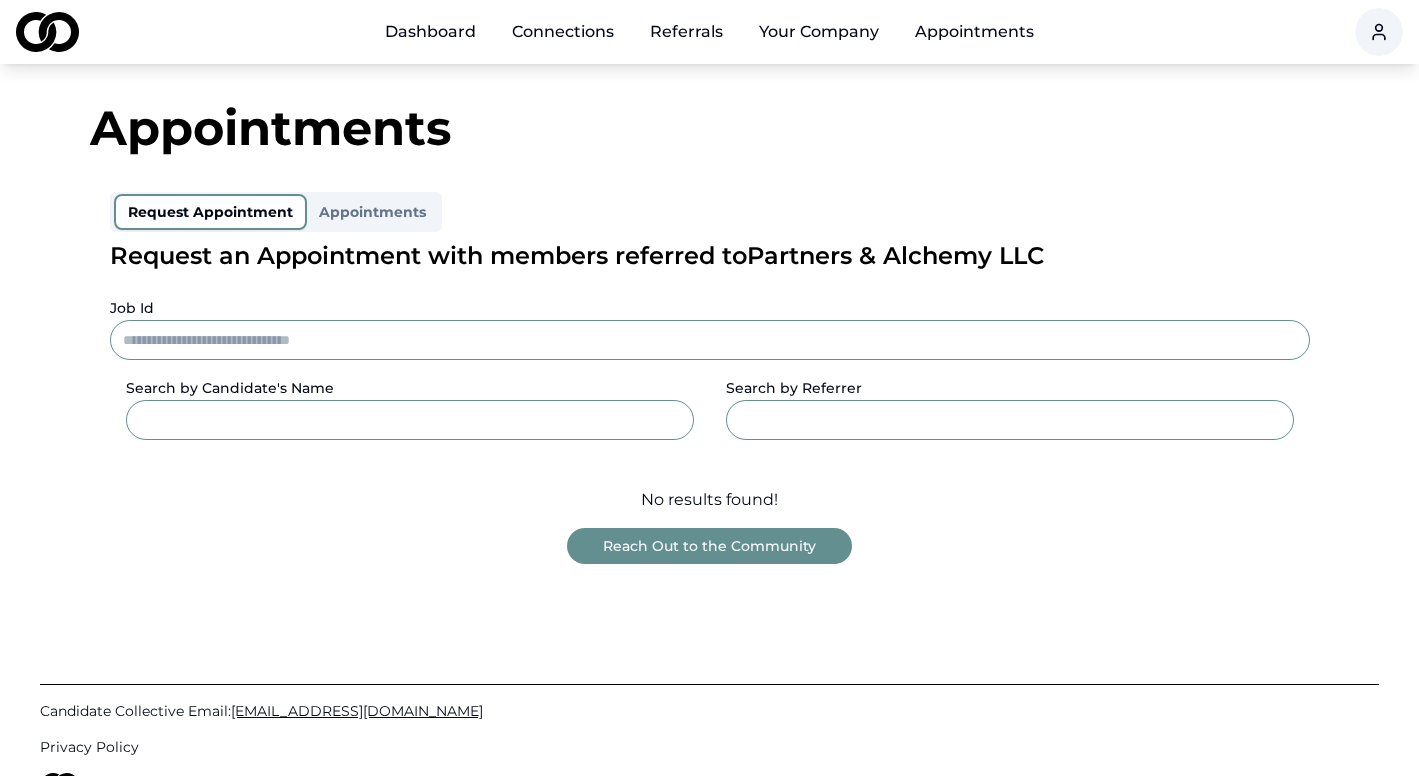 click on "Reach Out to the Community" at bounding box center (709, 546) 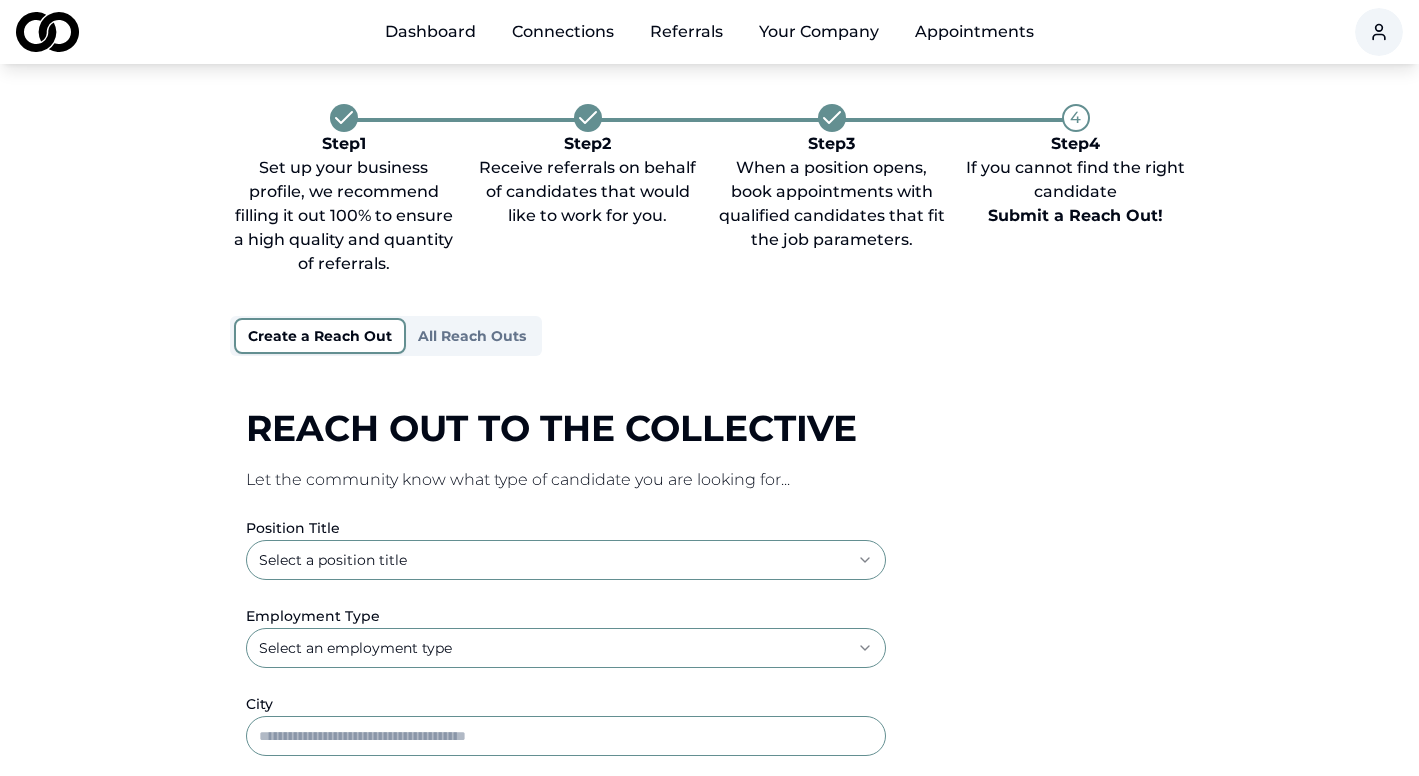 click on "**********" at bounding box center [709, 388] 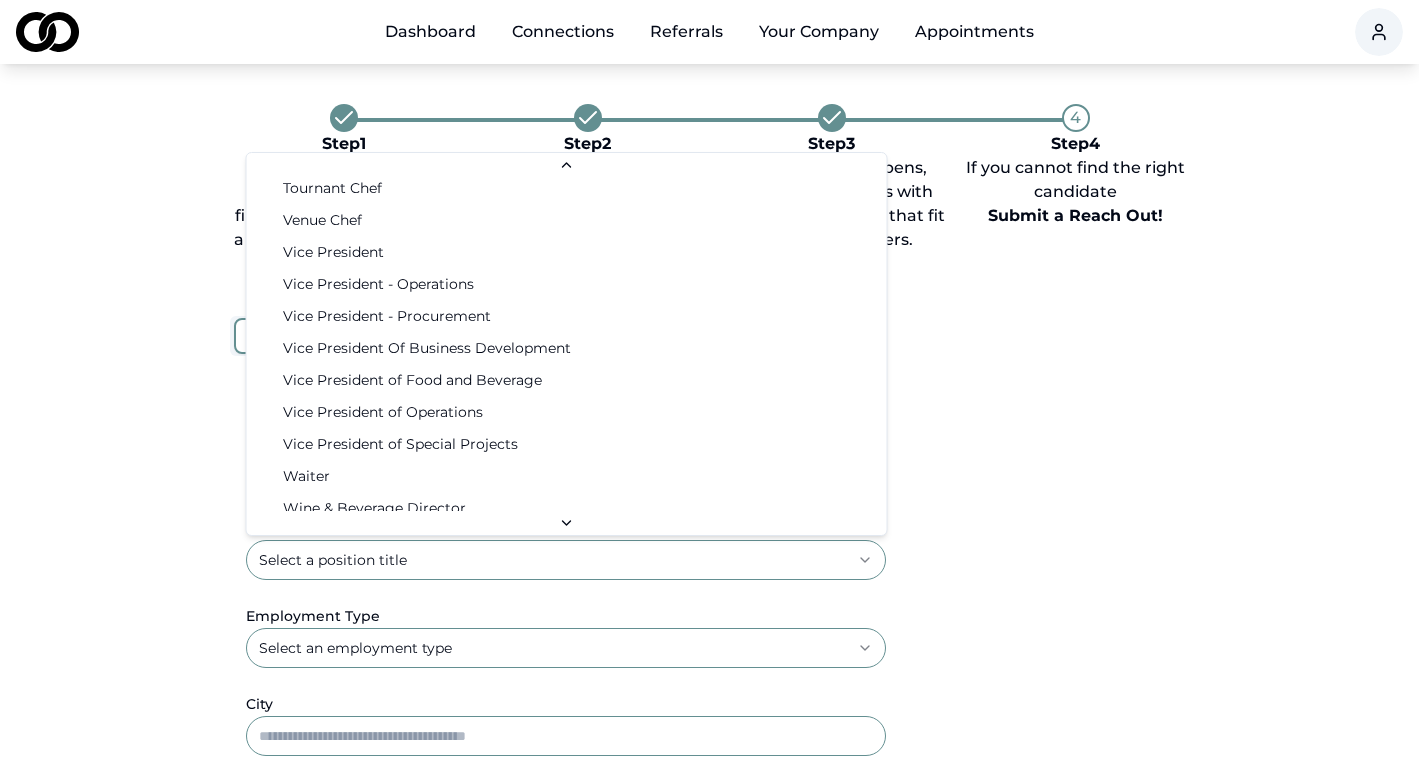 scroll, scrollTop: 3234, scrollLeft: 0, axis: vertical 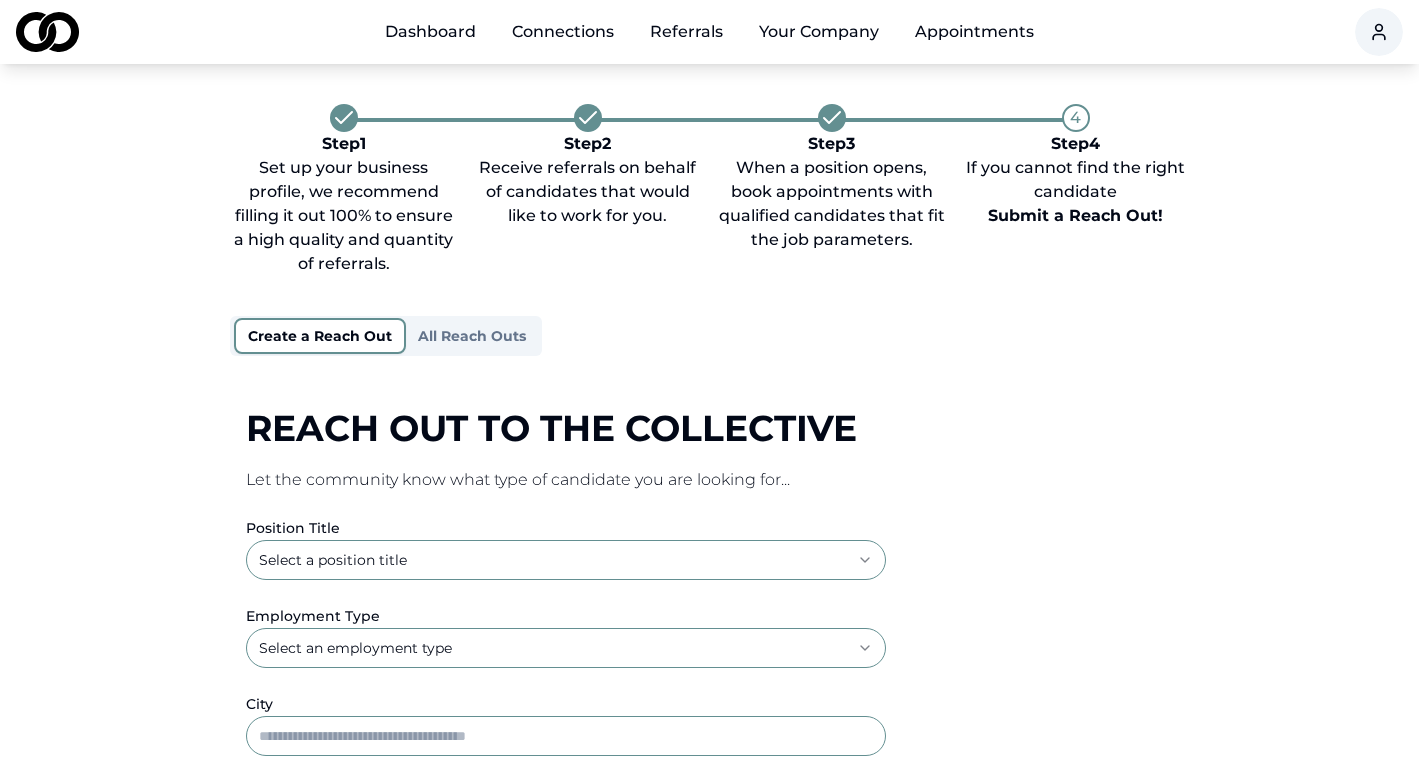 click on "**********" at bounding box center (709, 388) 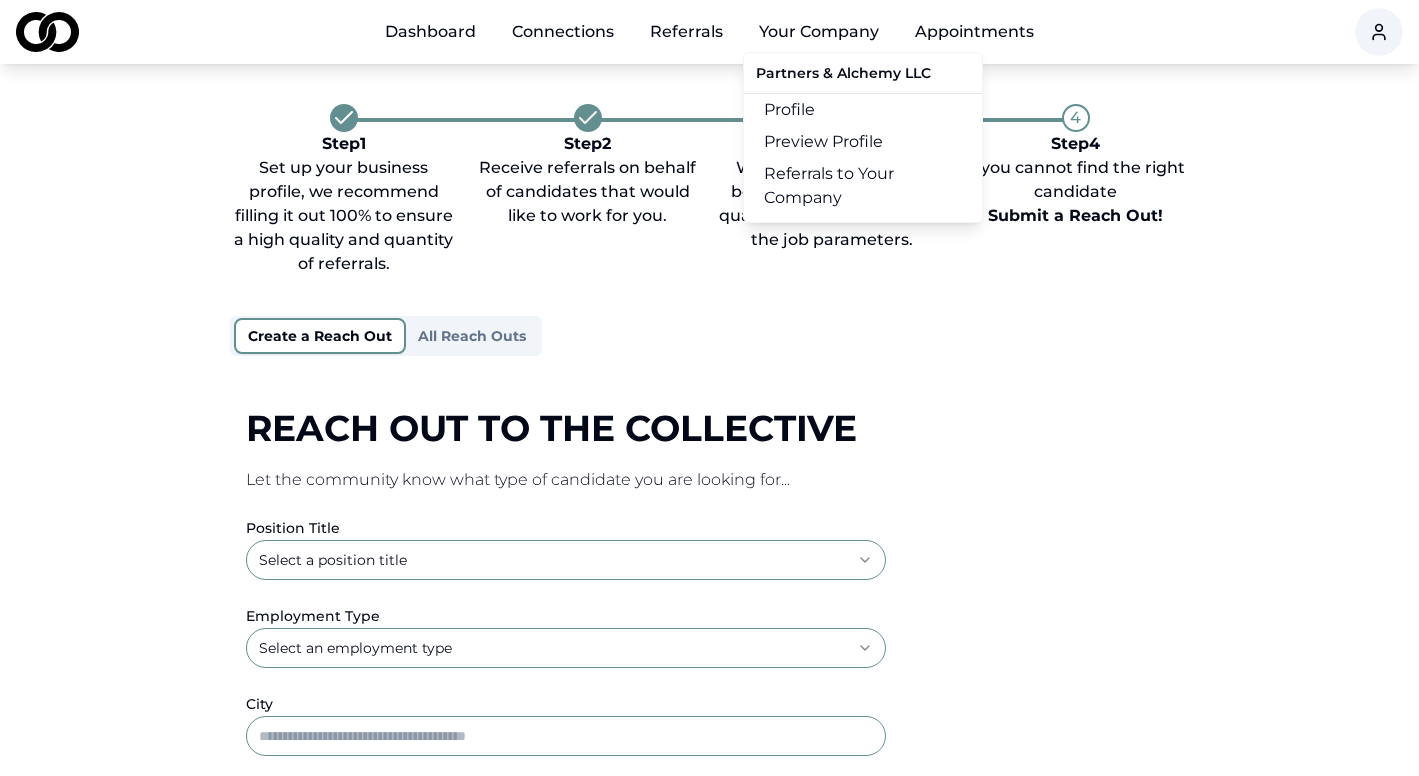 click on "Your Company" at bounding box center [819, 32] 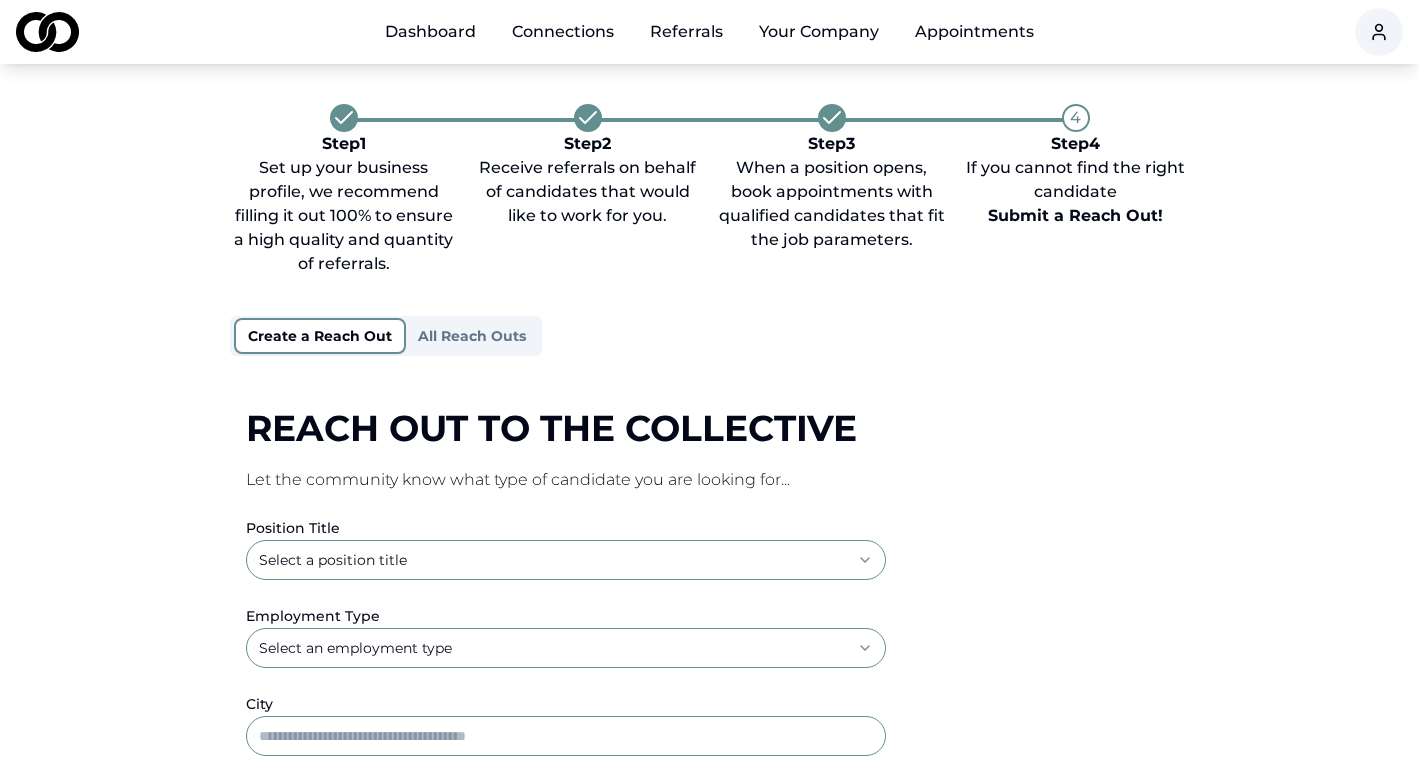 click on "Your Company" at bounding box center [819, 32] 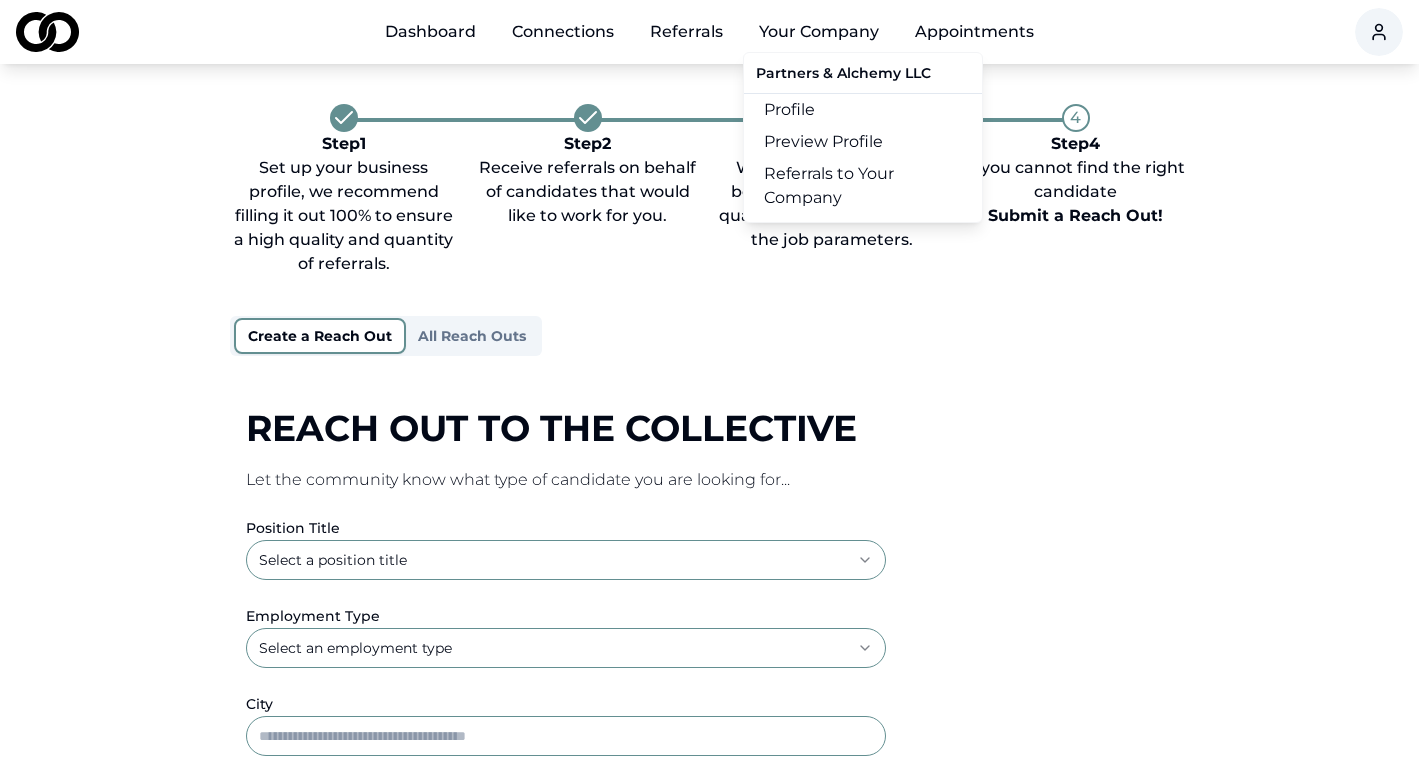 click on "Profile" at bounding box center (863, 110) 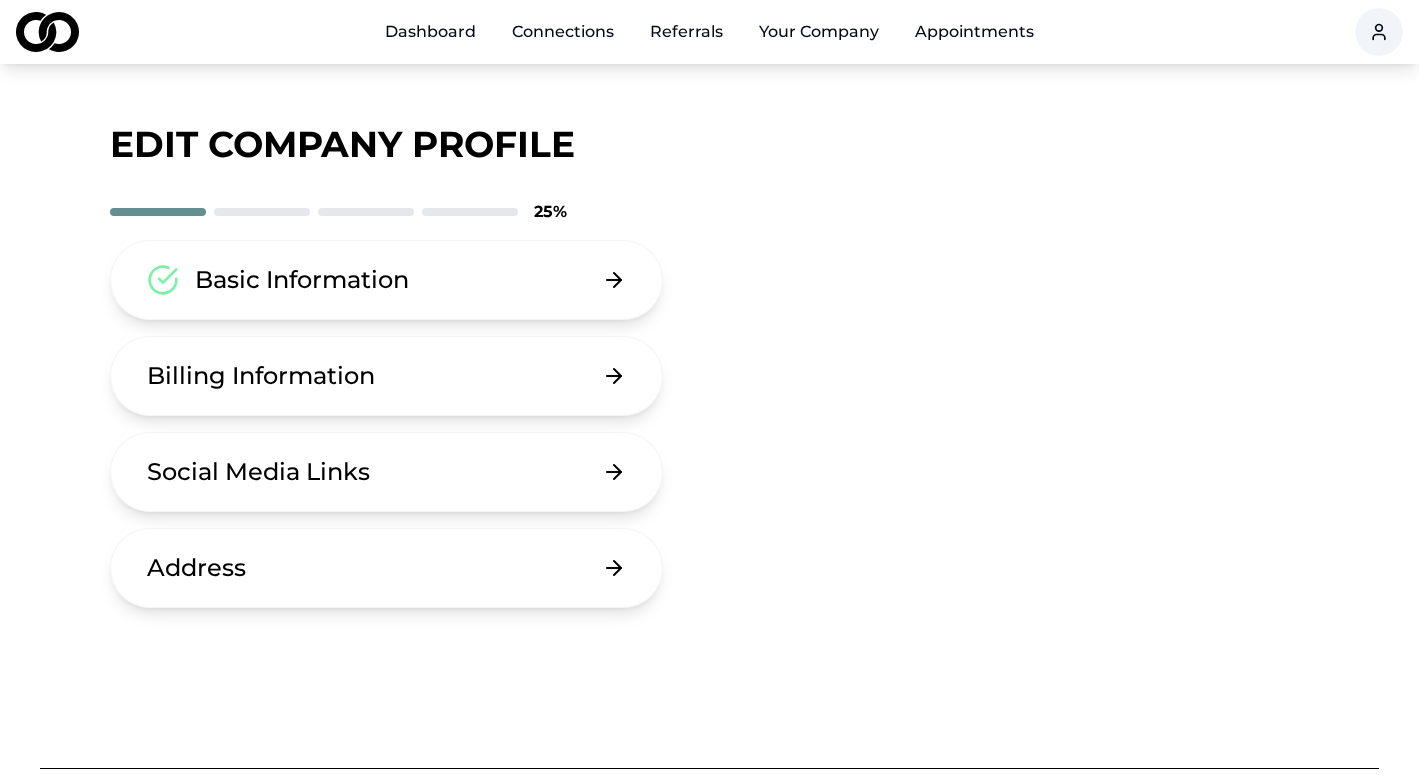 click on "Basic Information" at bounding box center (387, 280) 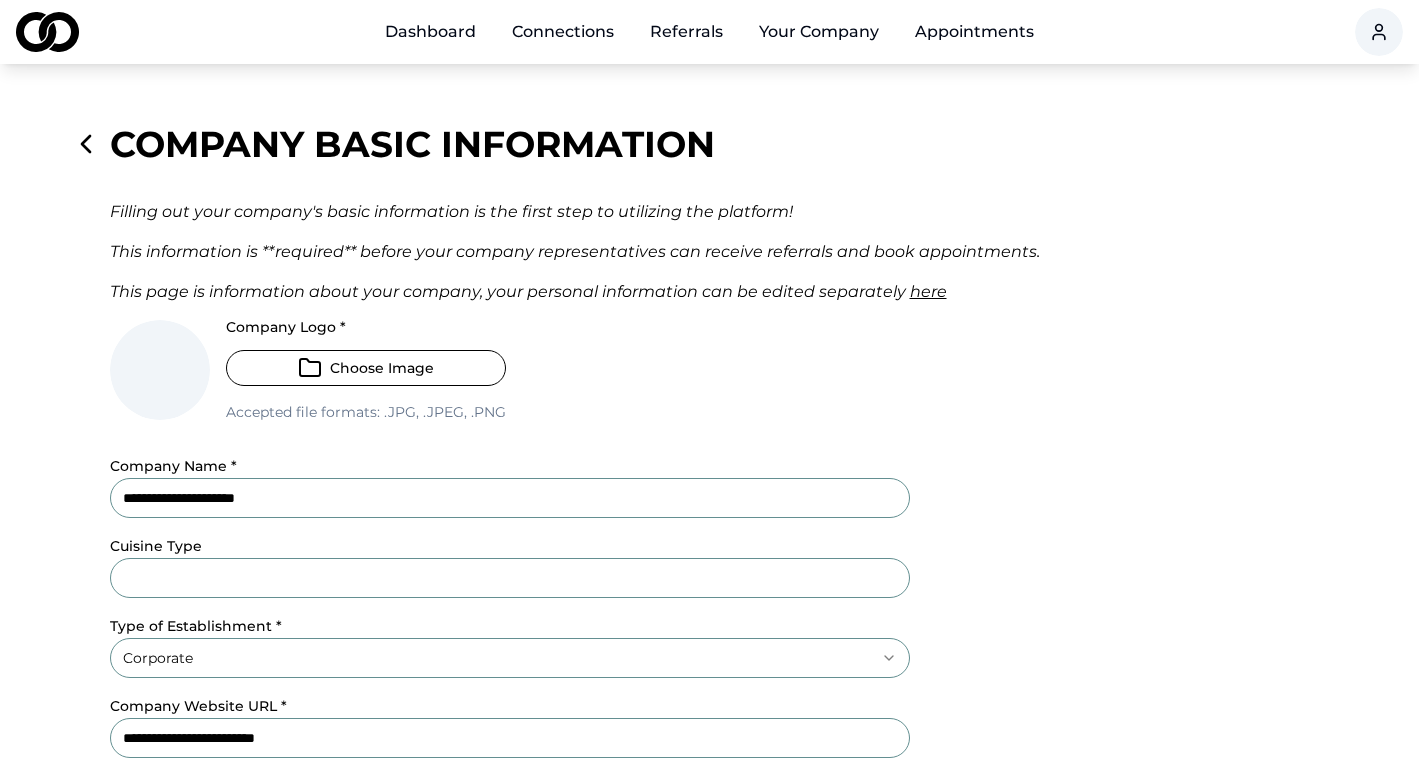 click on "Choose Image" at bounding box center [366, 368] 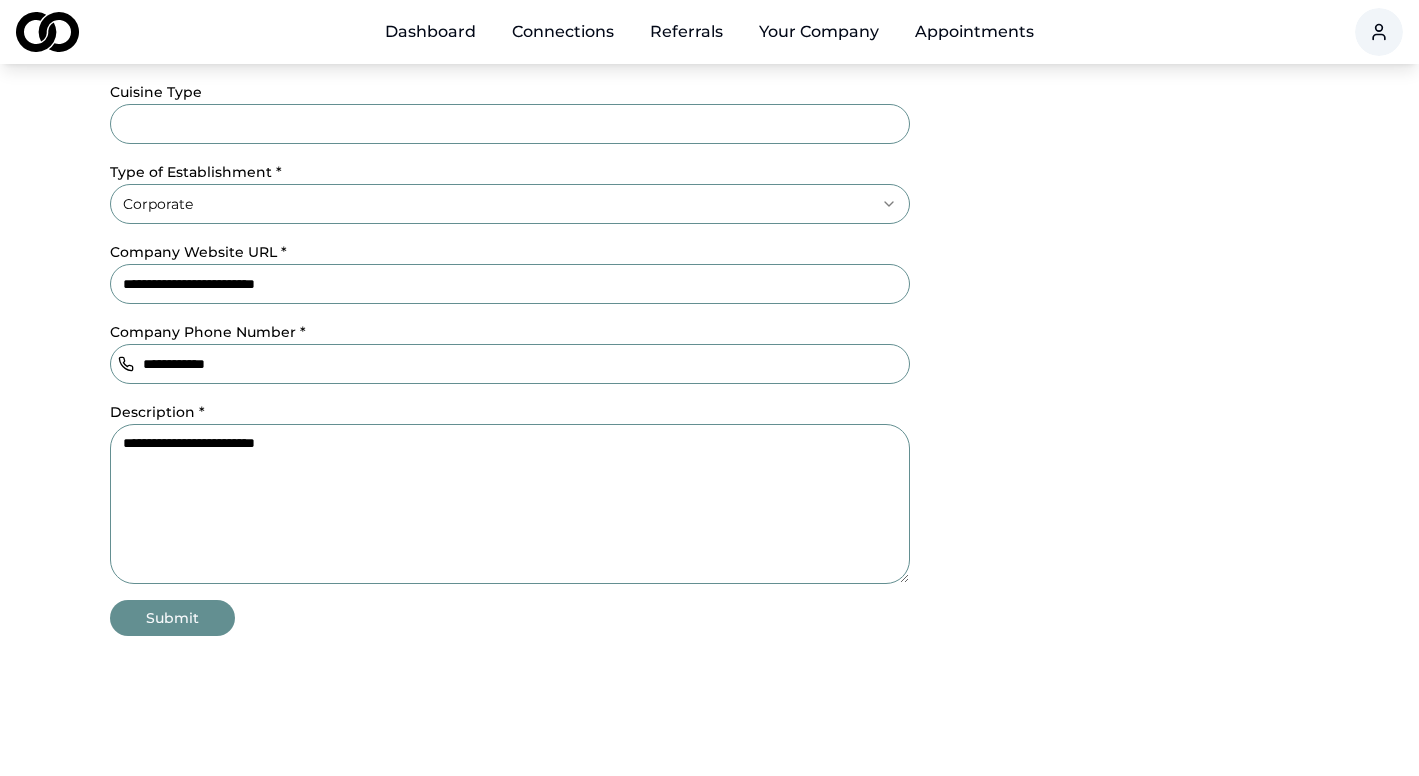 scroll, scrollTop: 509, scrollLeft: 0, axis: vertical 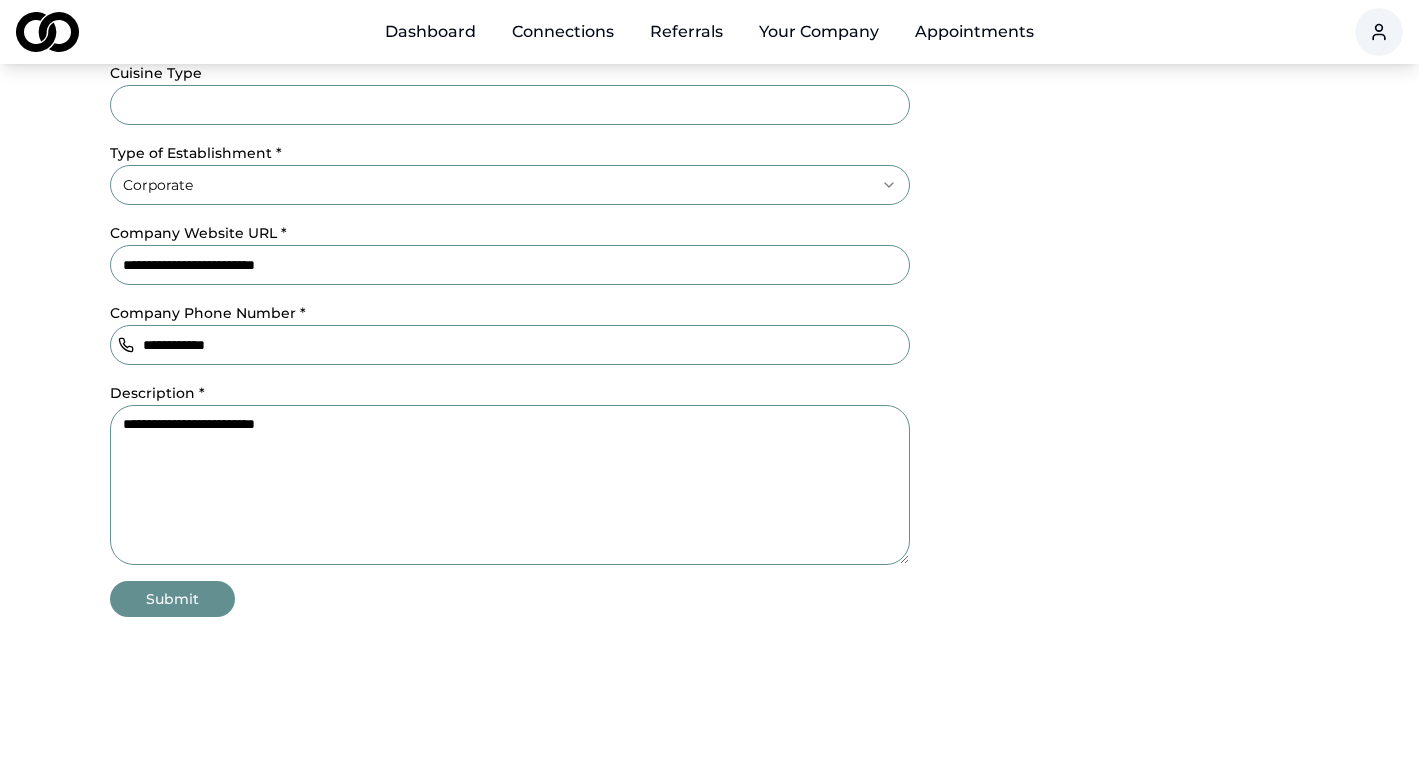 click on "Submit" at bounding box center [172, 599] 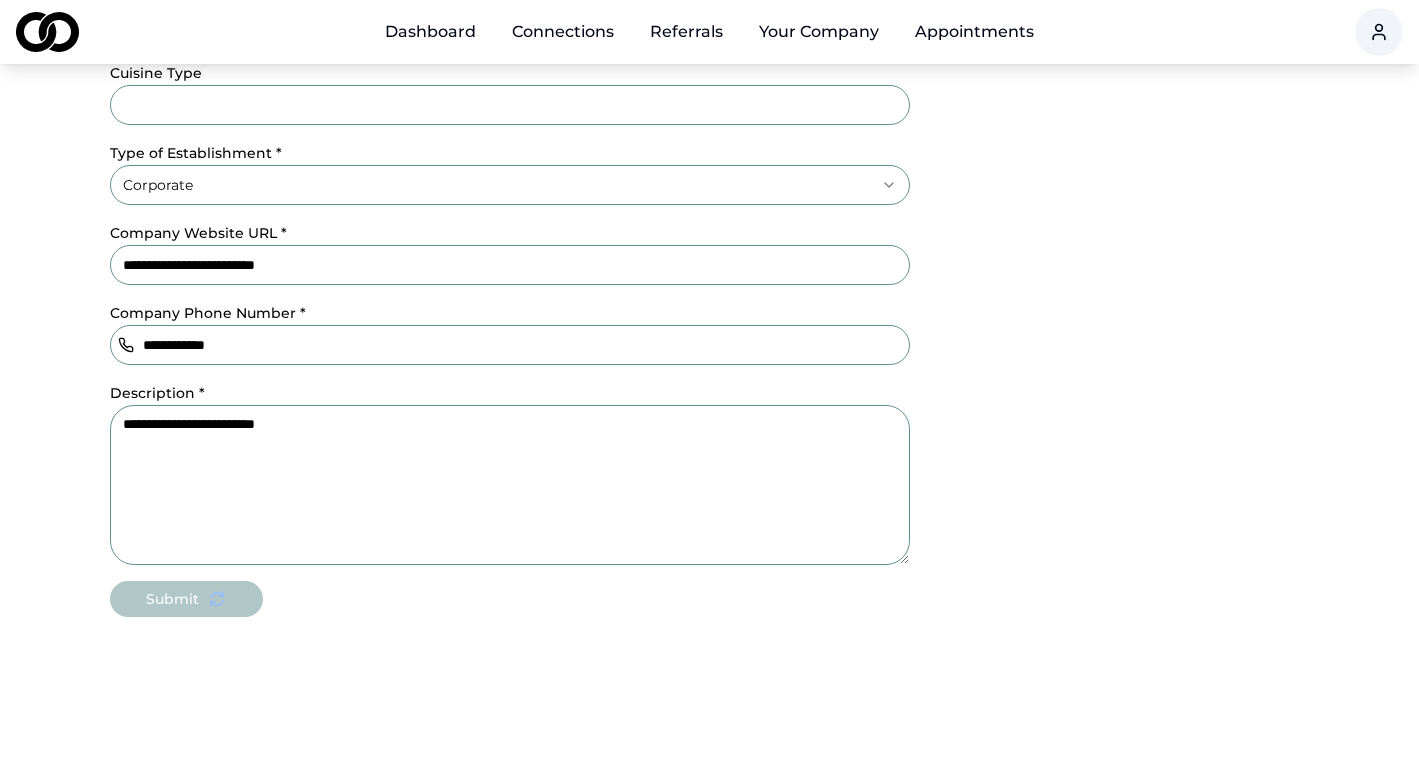 scroll, scrollTop: 0, scrollLeft: 0, axis: both 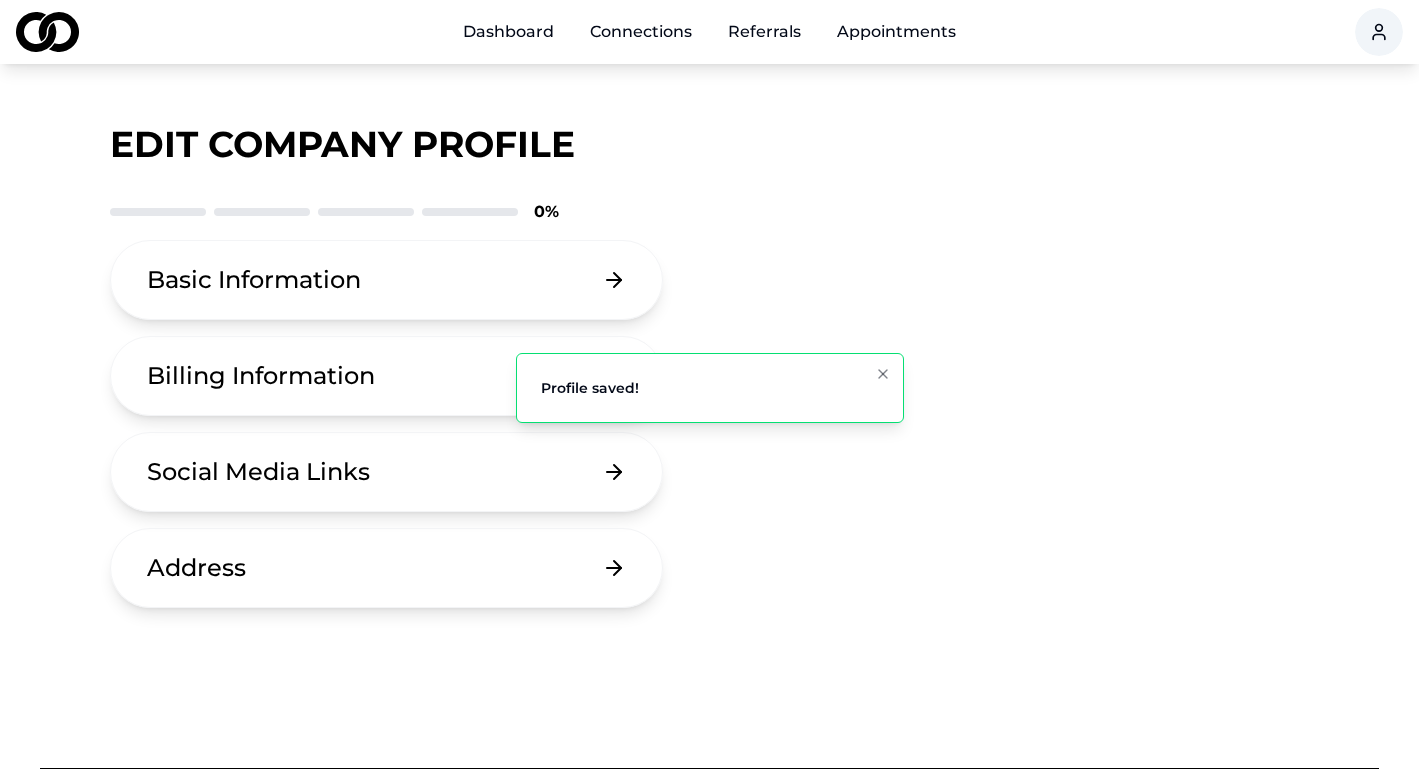 click on "Basic Information" at bounding box center (387, 280) 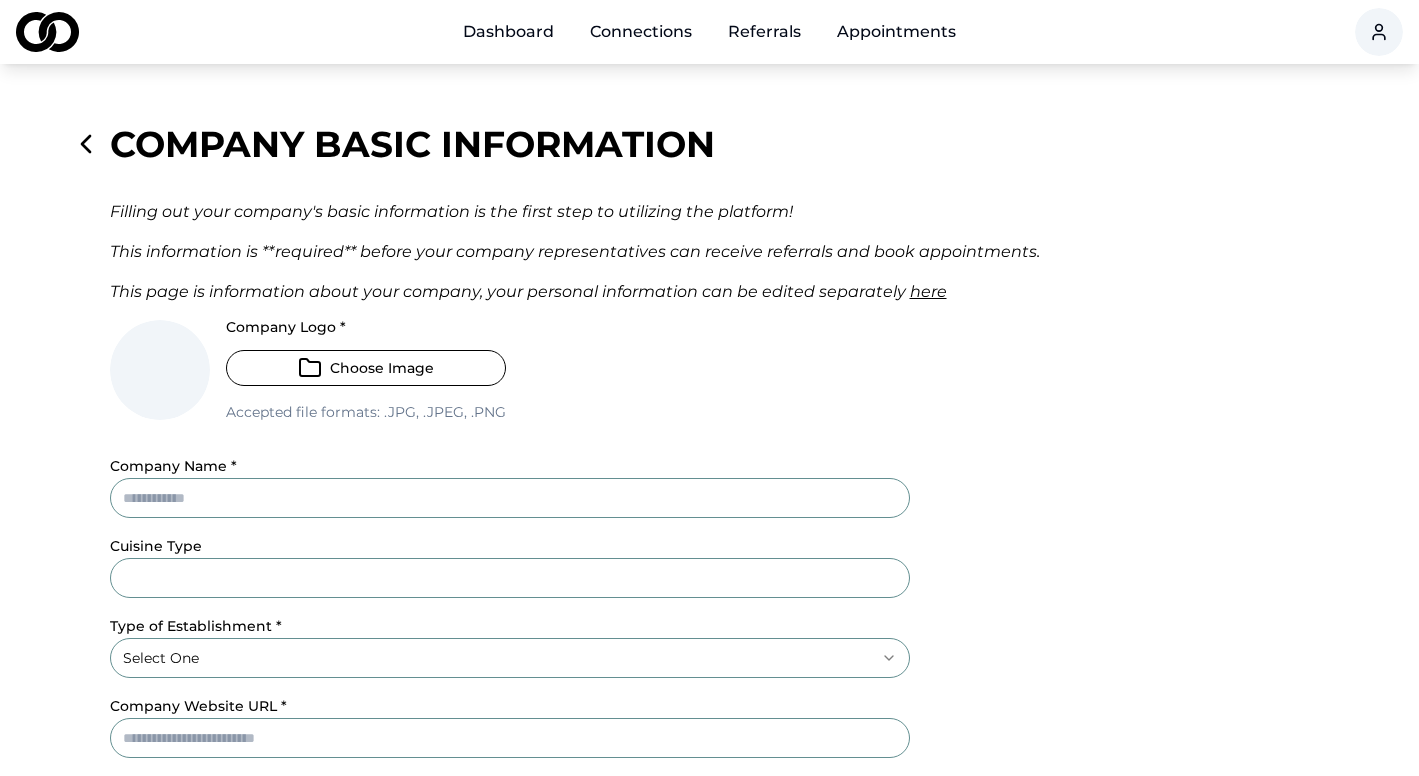 click on "Company Name *" at bounding box center (510, 498) 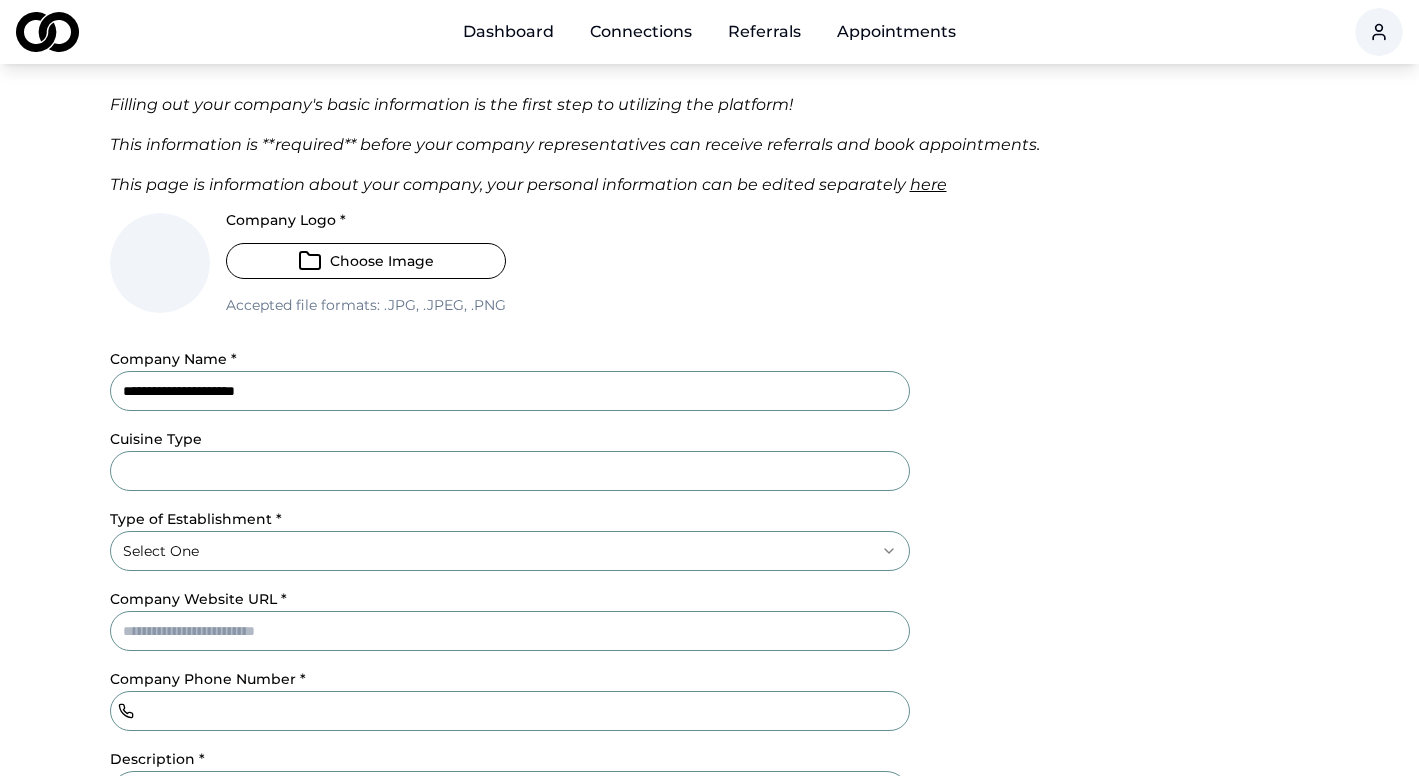 scroll, scrollTop: 231, scrollLeft: 0, axis: vertical 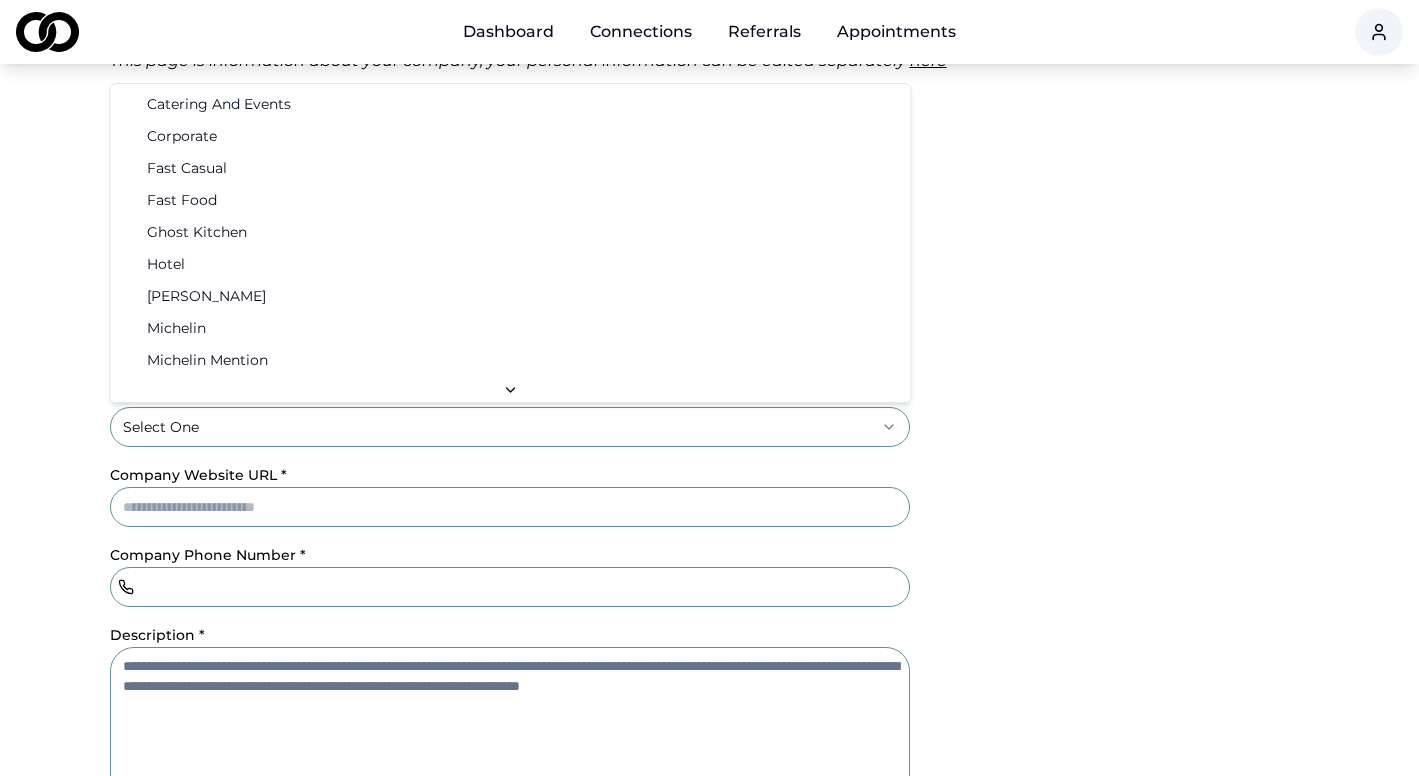 click on "**********" at bounding box center (709, 157) 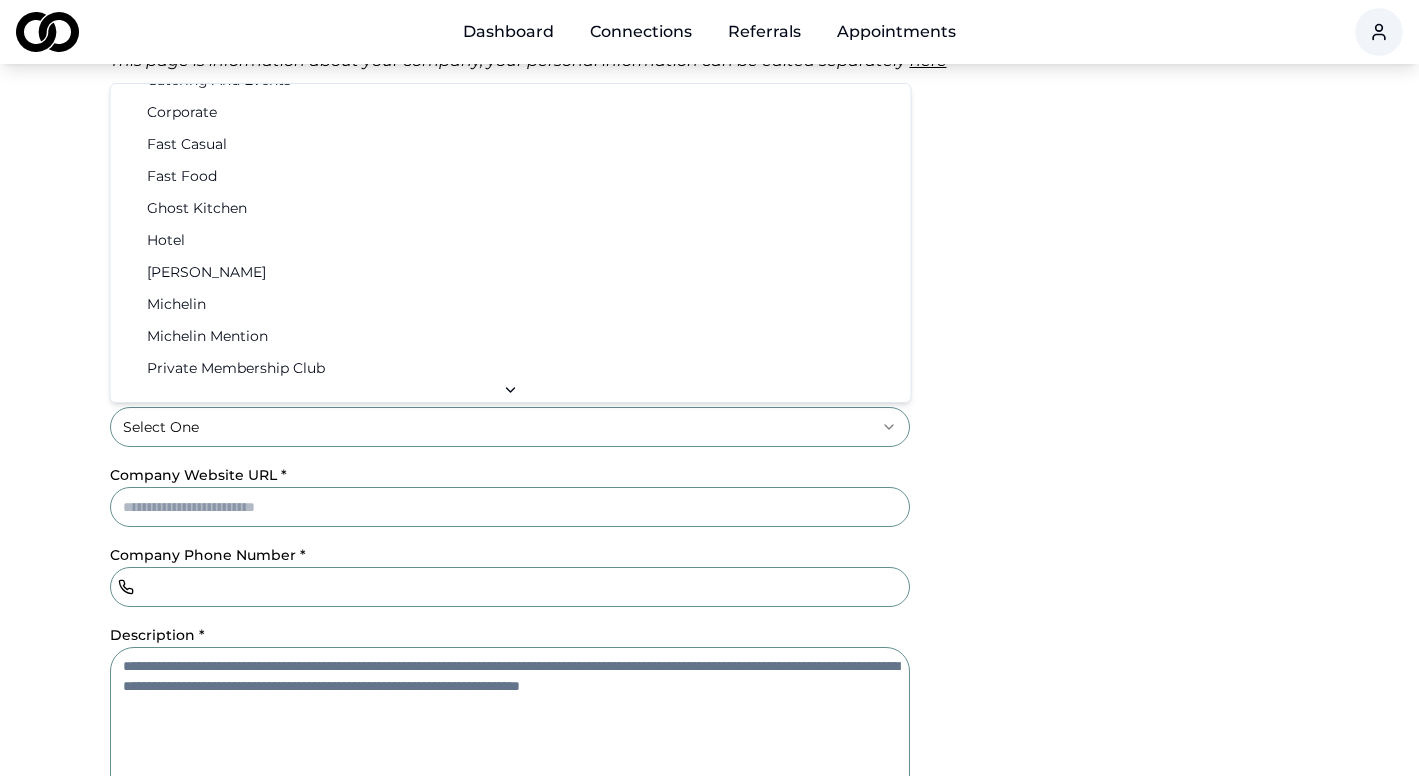 scroll, scrollTop: 0, scrollLeft: 0, axis: both 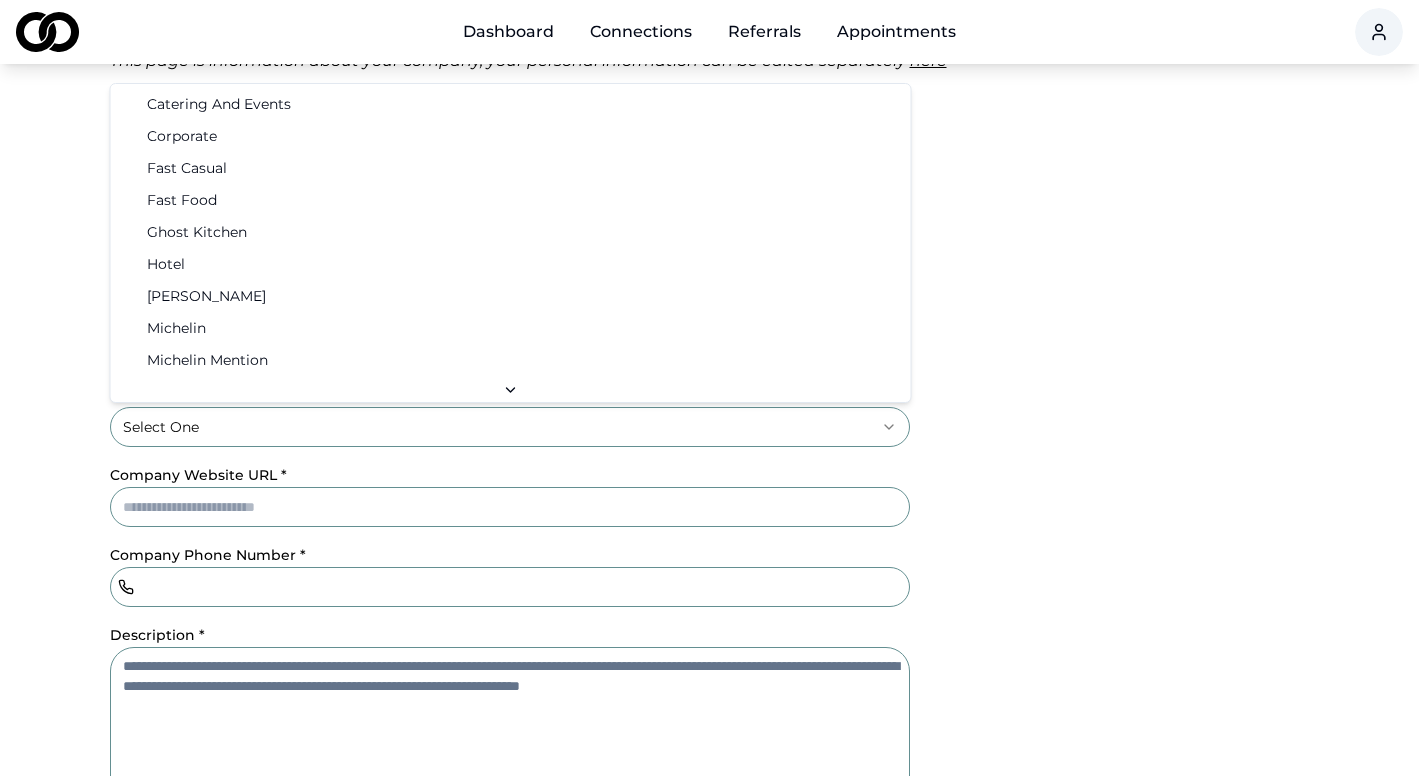 select on "*********" 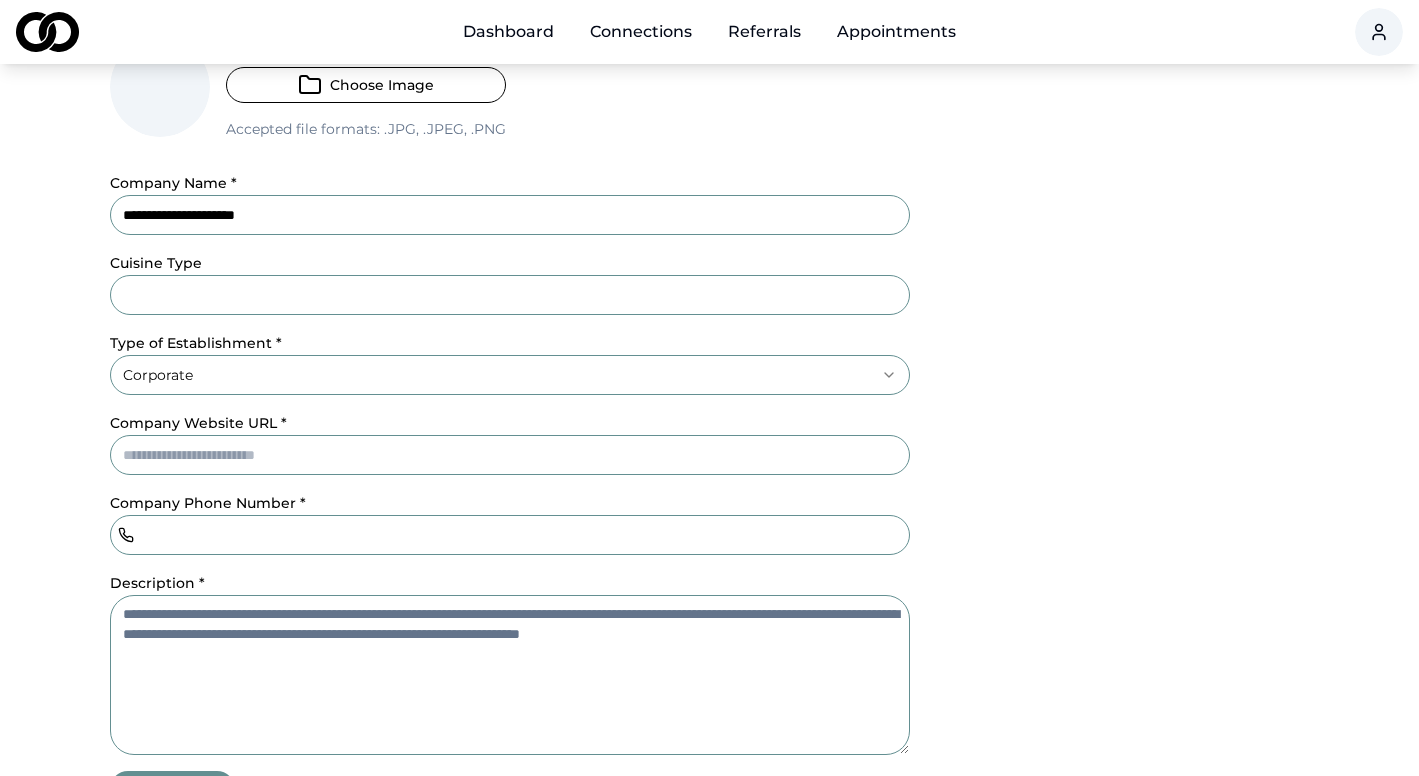 scroll, scrollTop: 291, scrollLeft: 0, axis: vertical 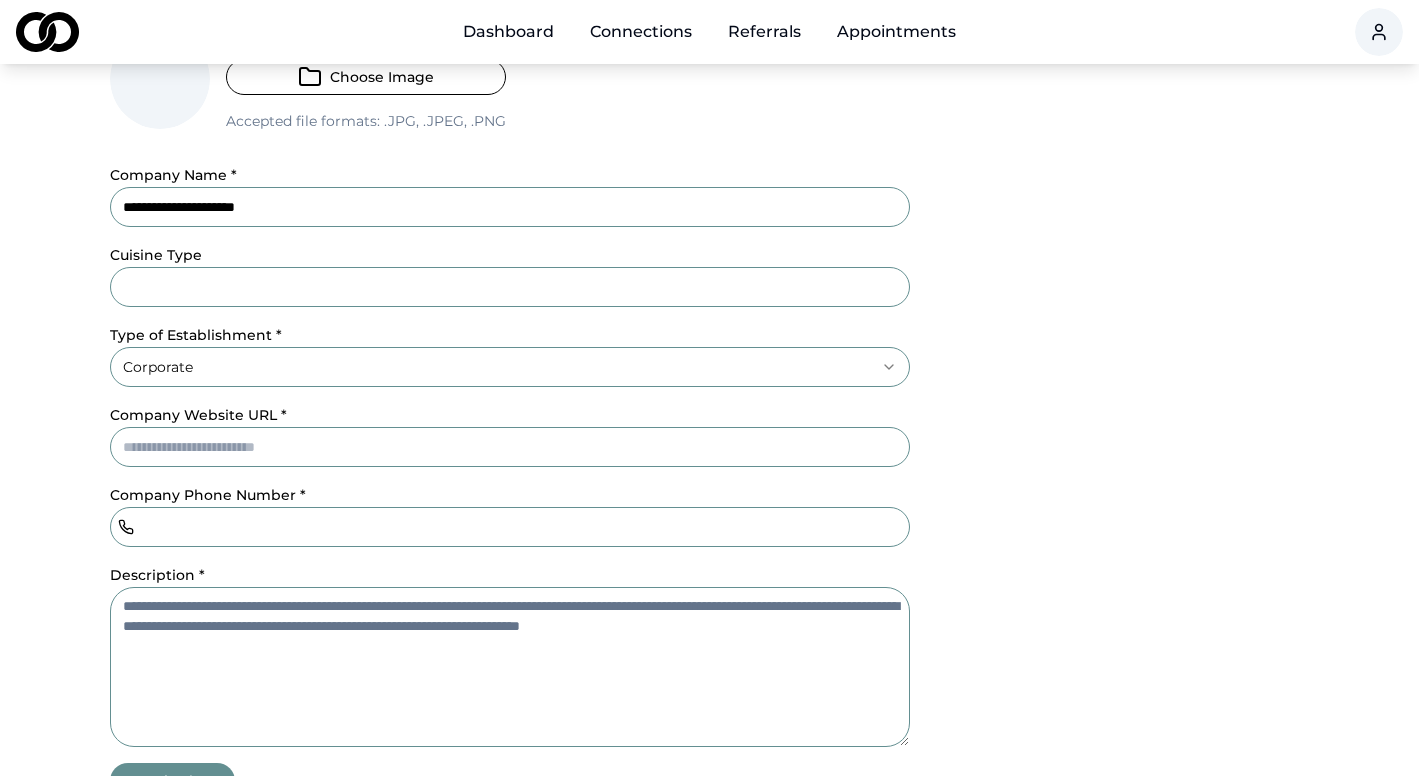 click on "Company Website URL *" at bounding box center [510, 447] 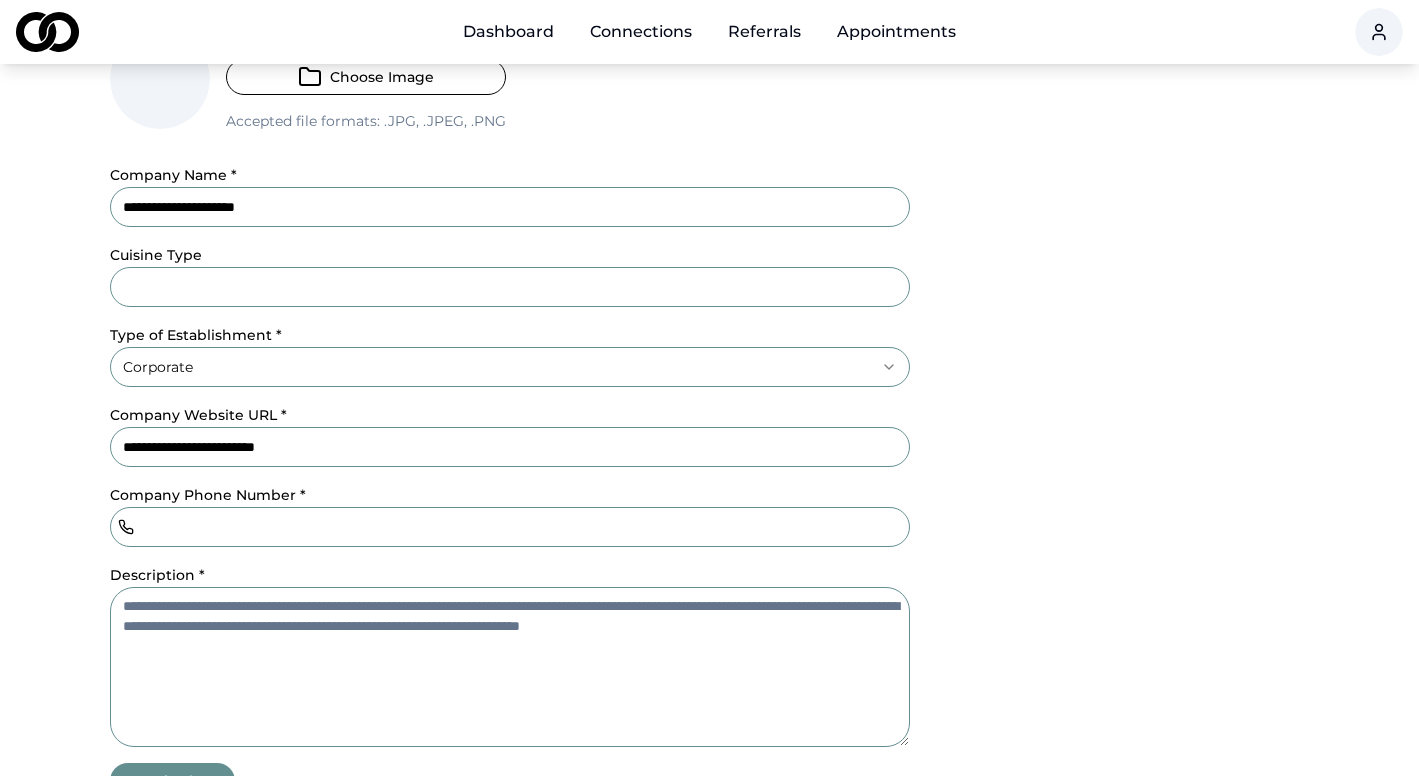 click on "Company Phone Number *" at bounding box center [510, 527] 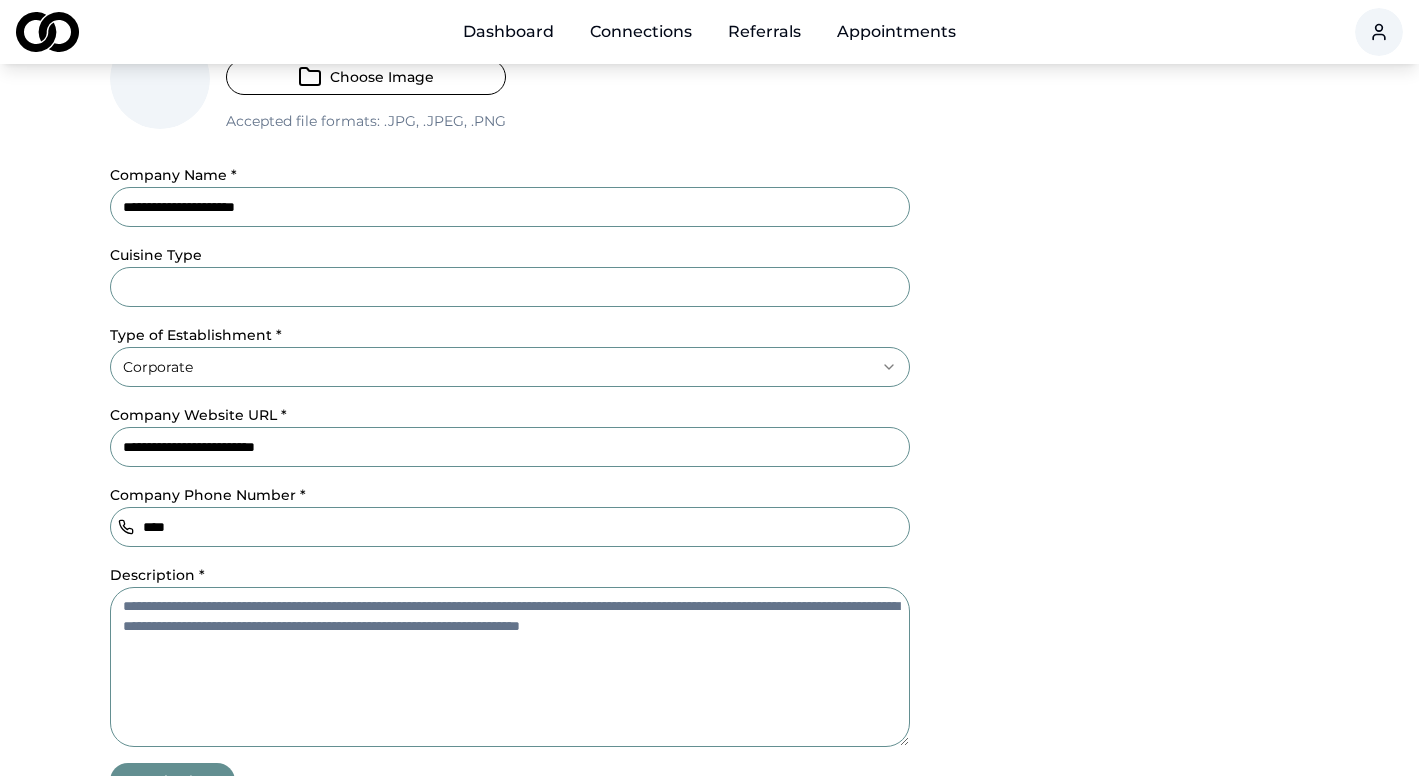 type on "**********" 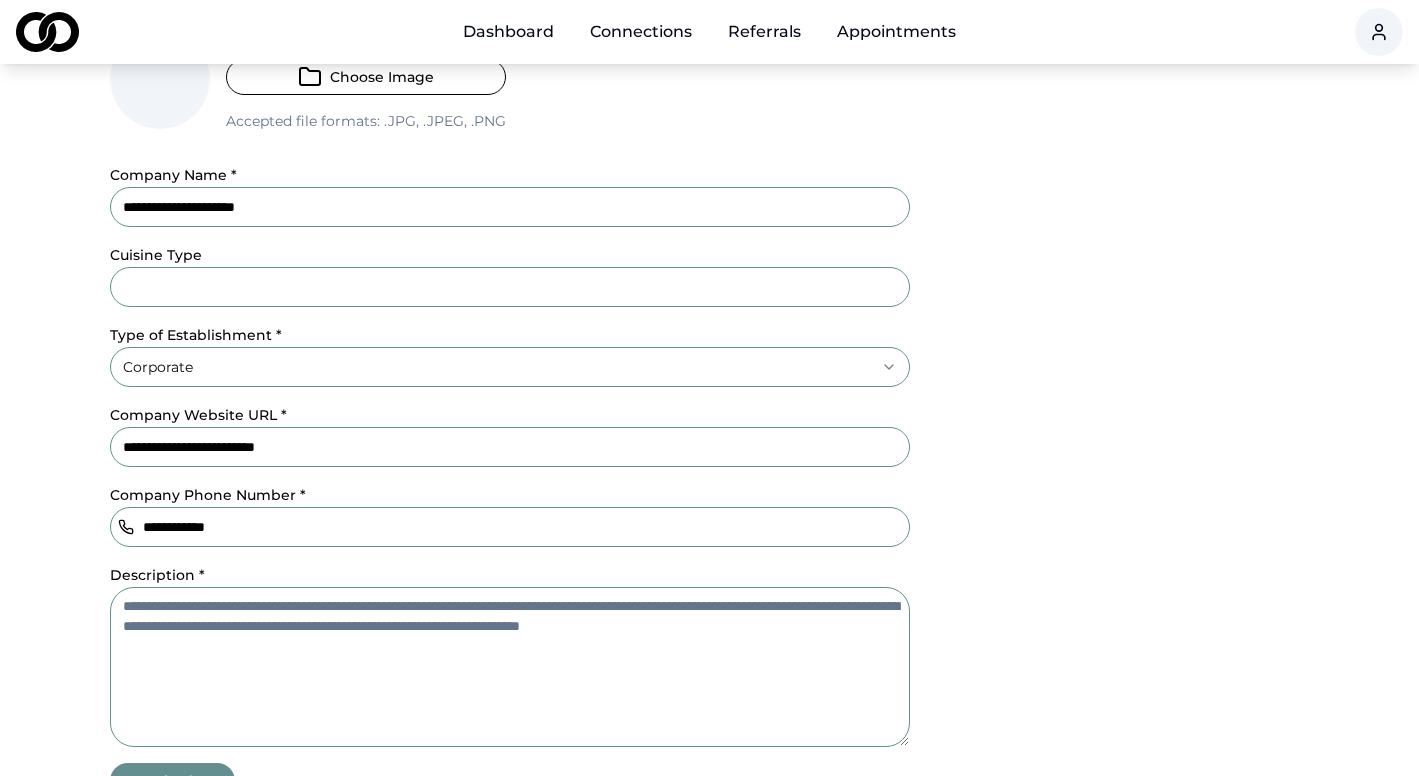 click on "Description *" at bounding box center (510, 667) 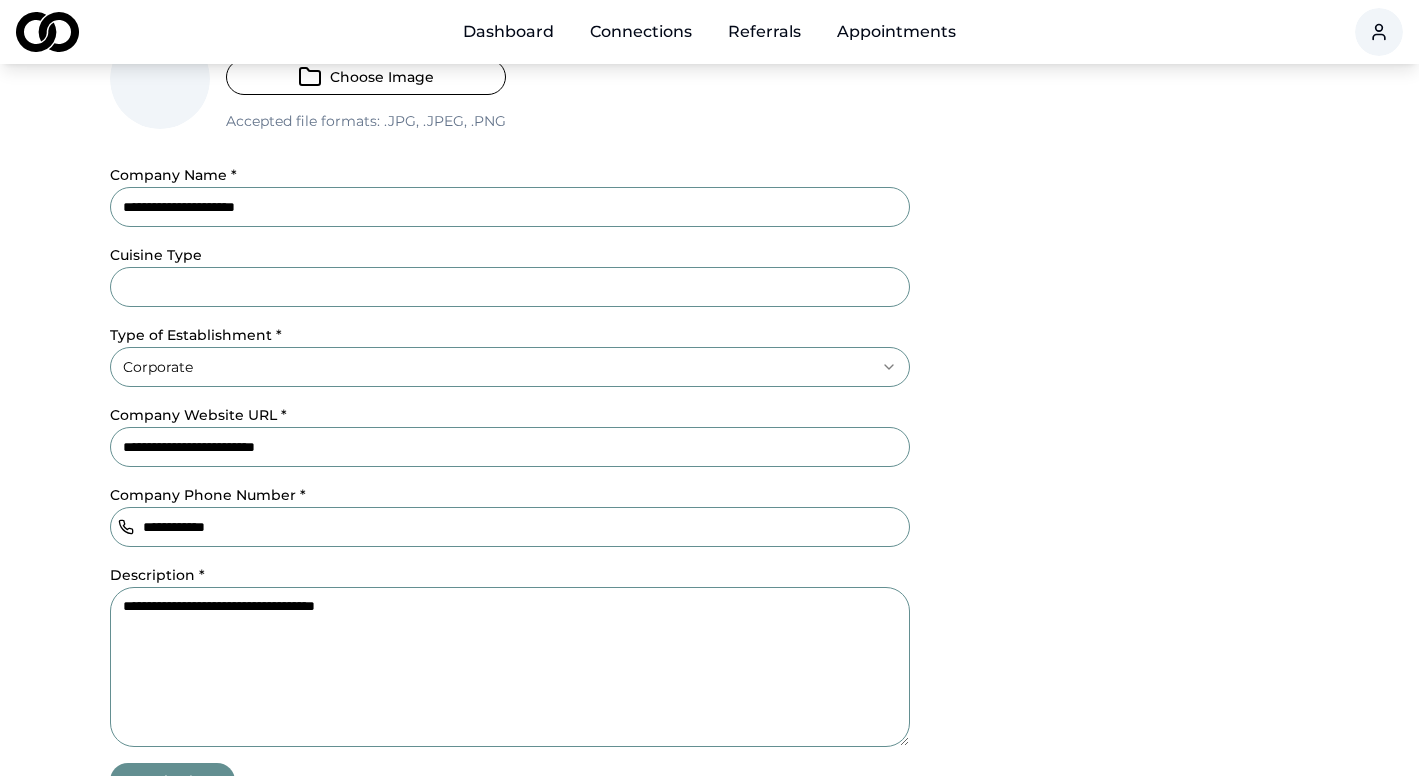 drag, startPoint x: 397, startPoint y: 613, endPoint x: 136, endPoint y: 582, distance: 262.83453 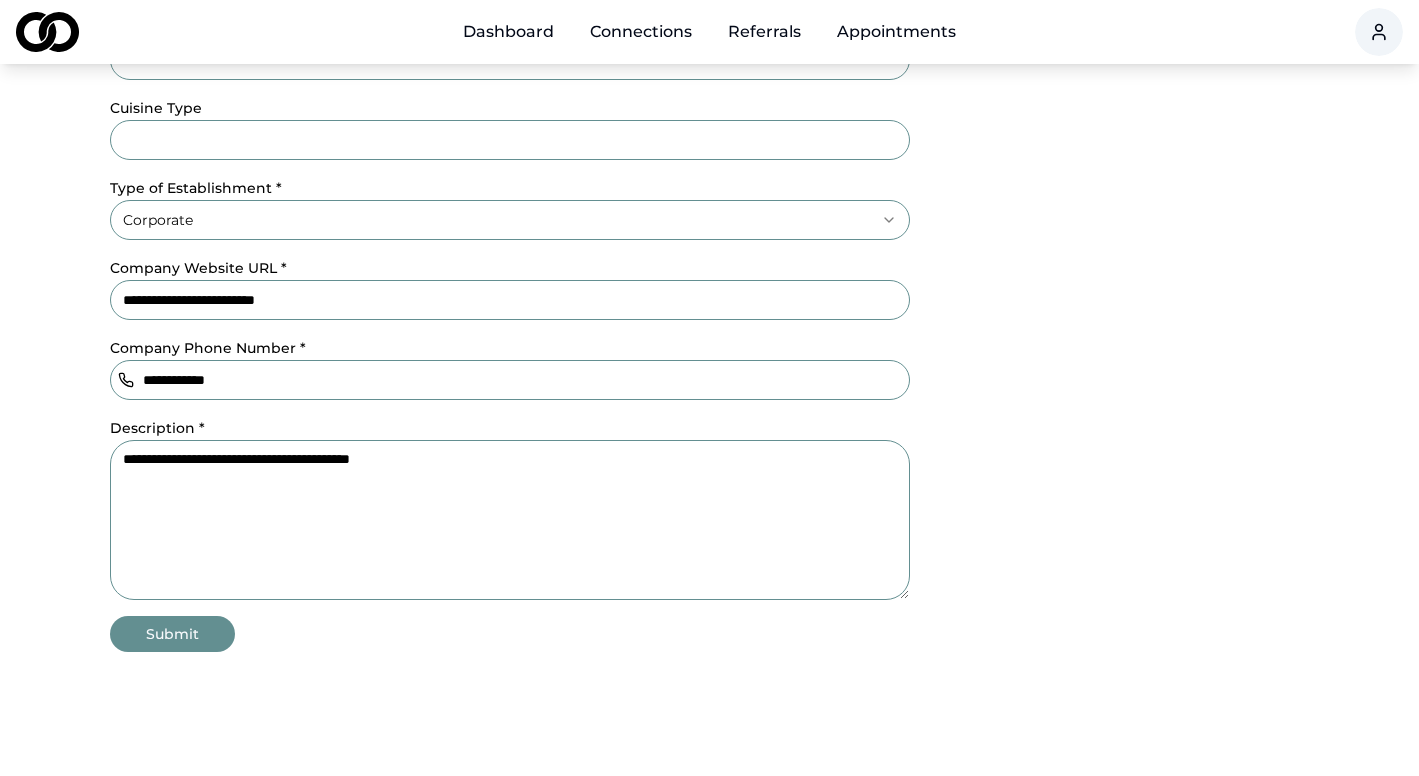 scroll, scrollTop: 466, scrollLeft: 0, axis: vertical 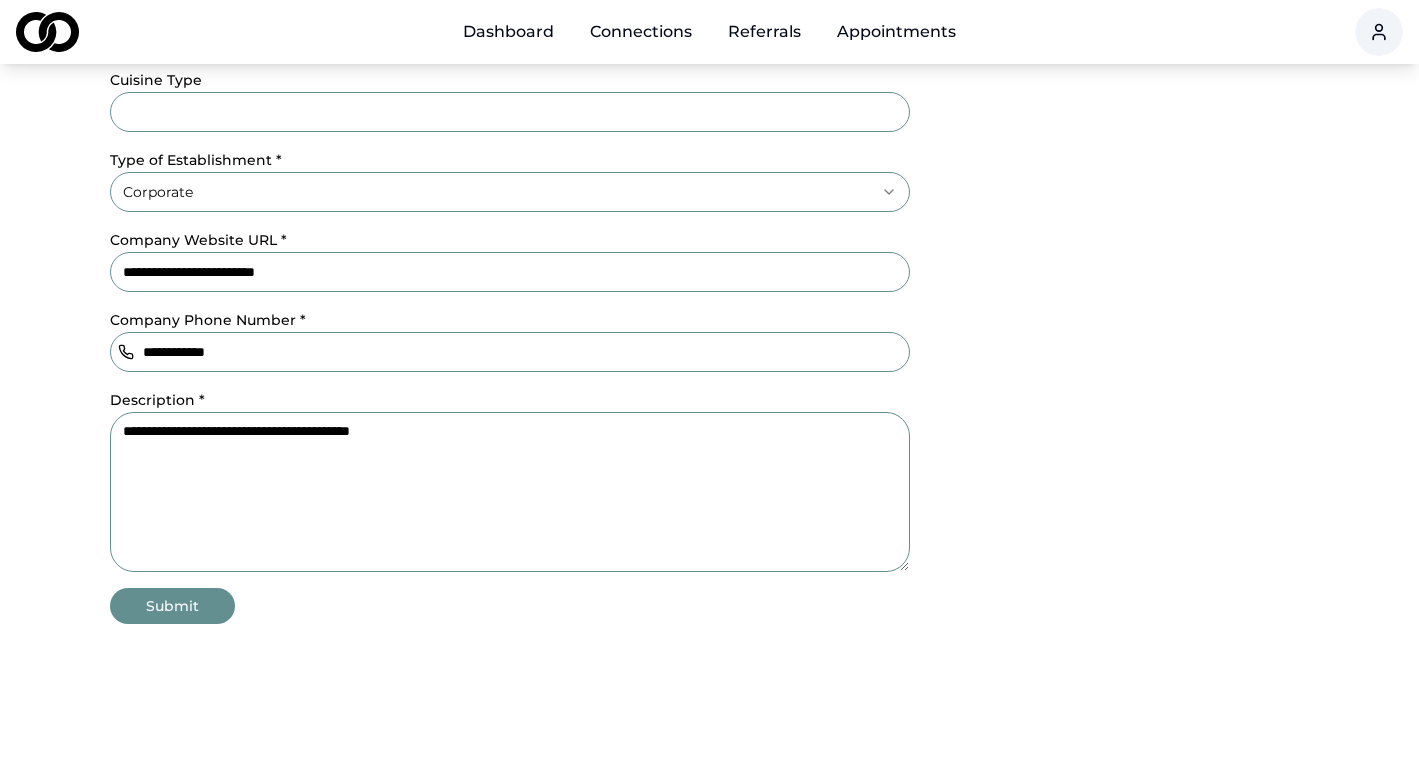 click on "Submit" at bounding box center (172, 606) 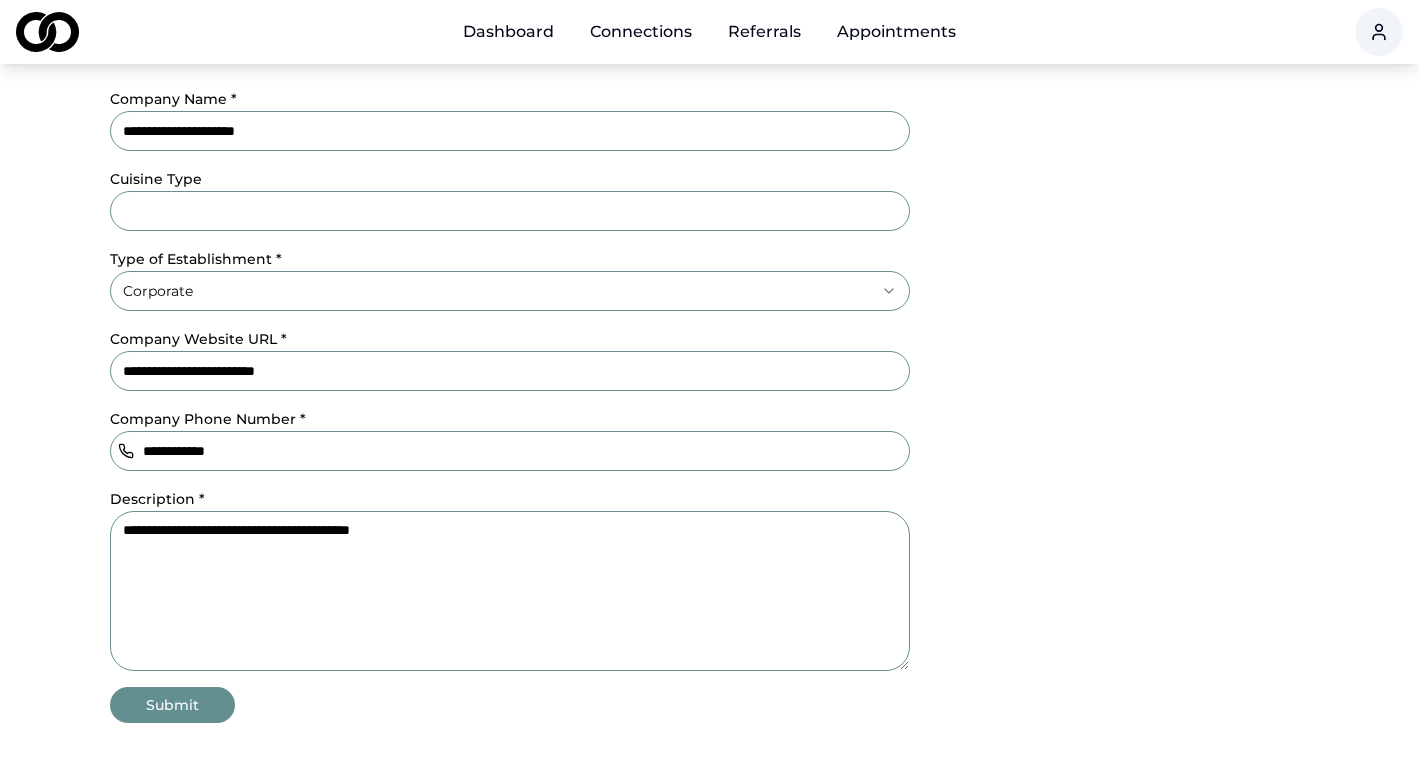 scroll, scrollTop: 375, scrollLeft: 0, axis: vertical 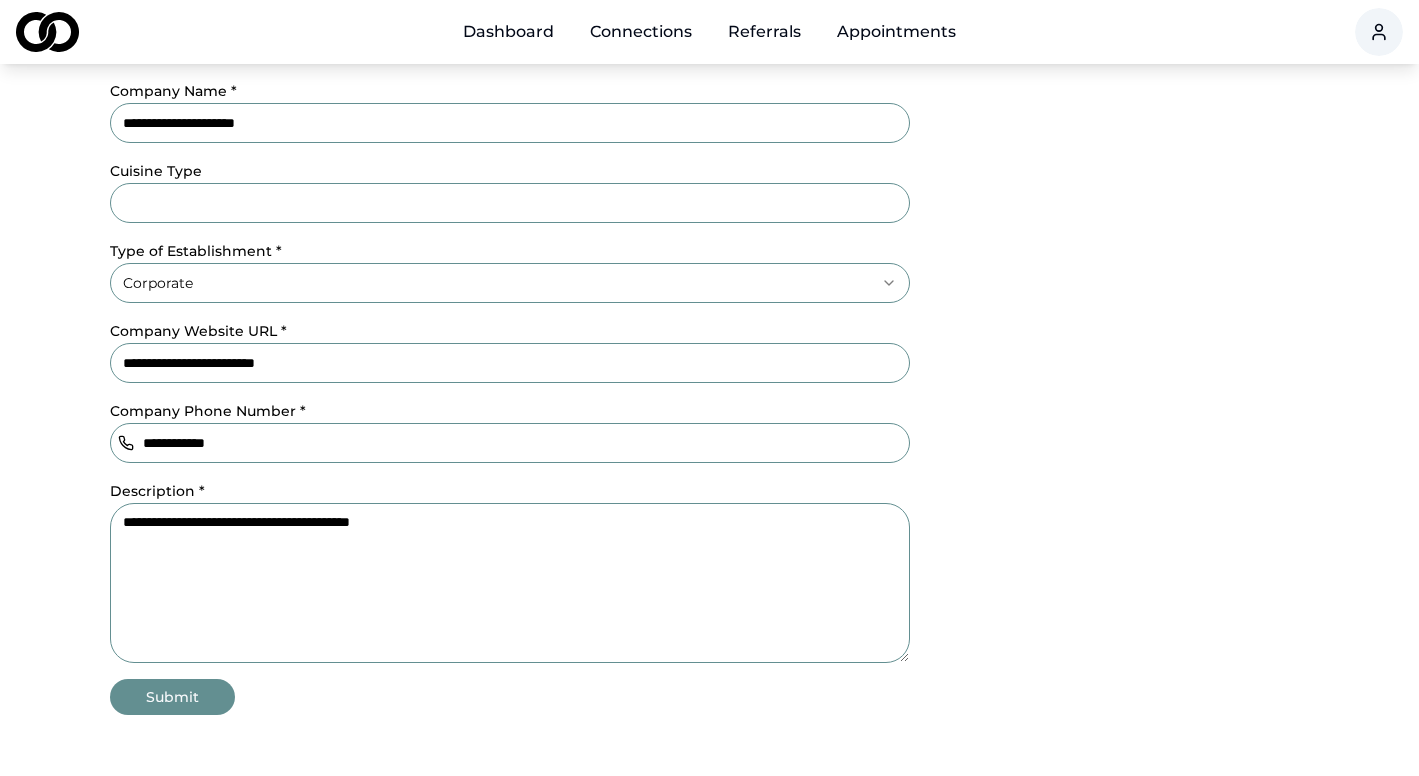 drag, startPoint x: 442, startPoint y: 516, endPoint x: 114, endPoint y: 514, distance: 328.0061 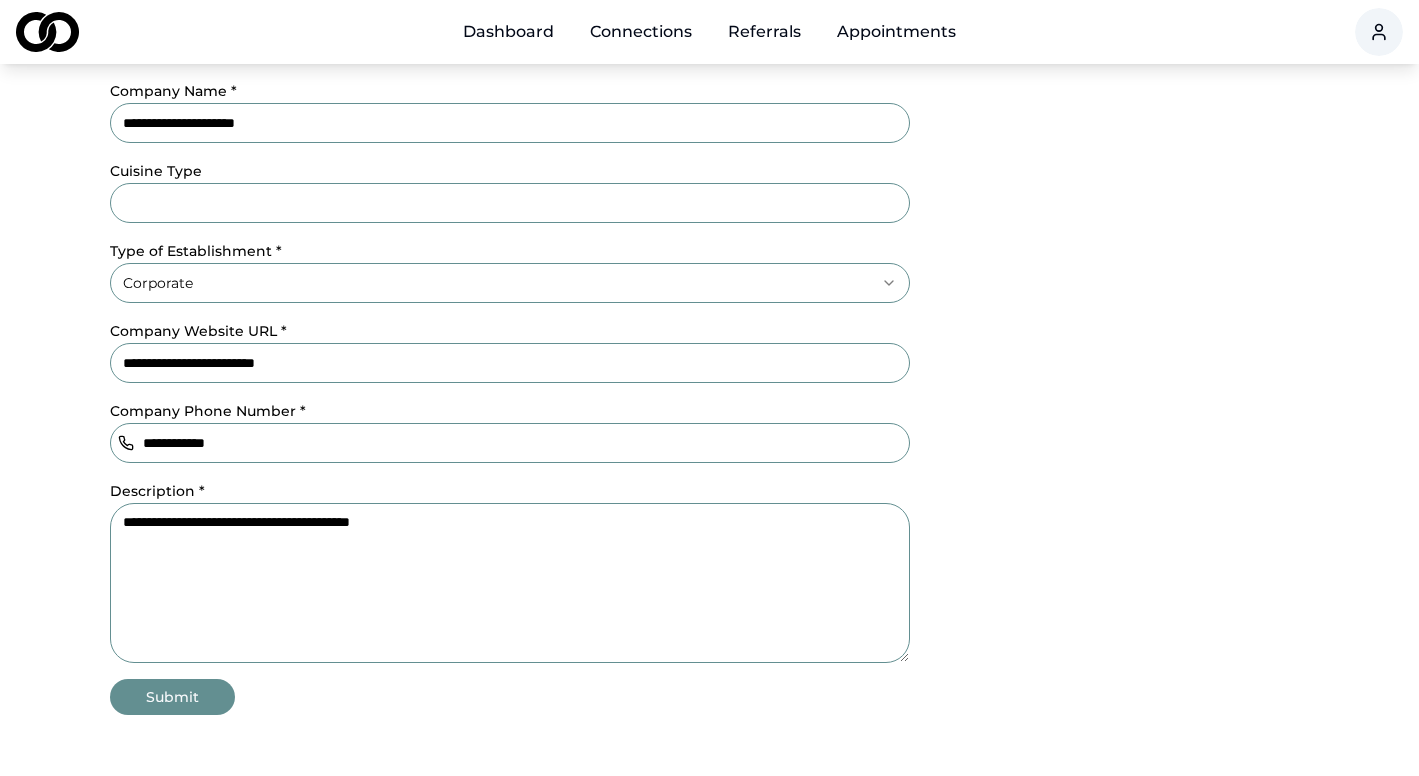 click on "**********" at bounding box center (510, 583) 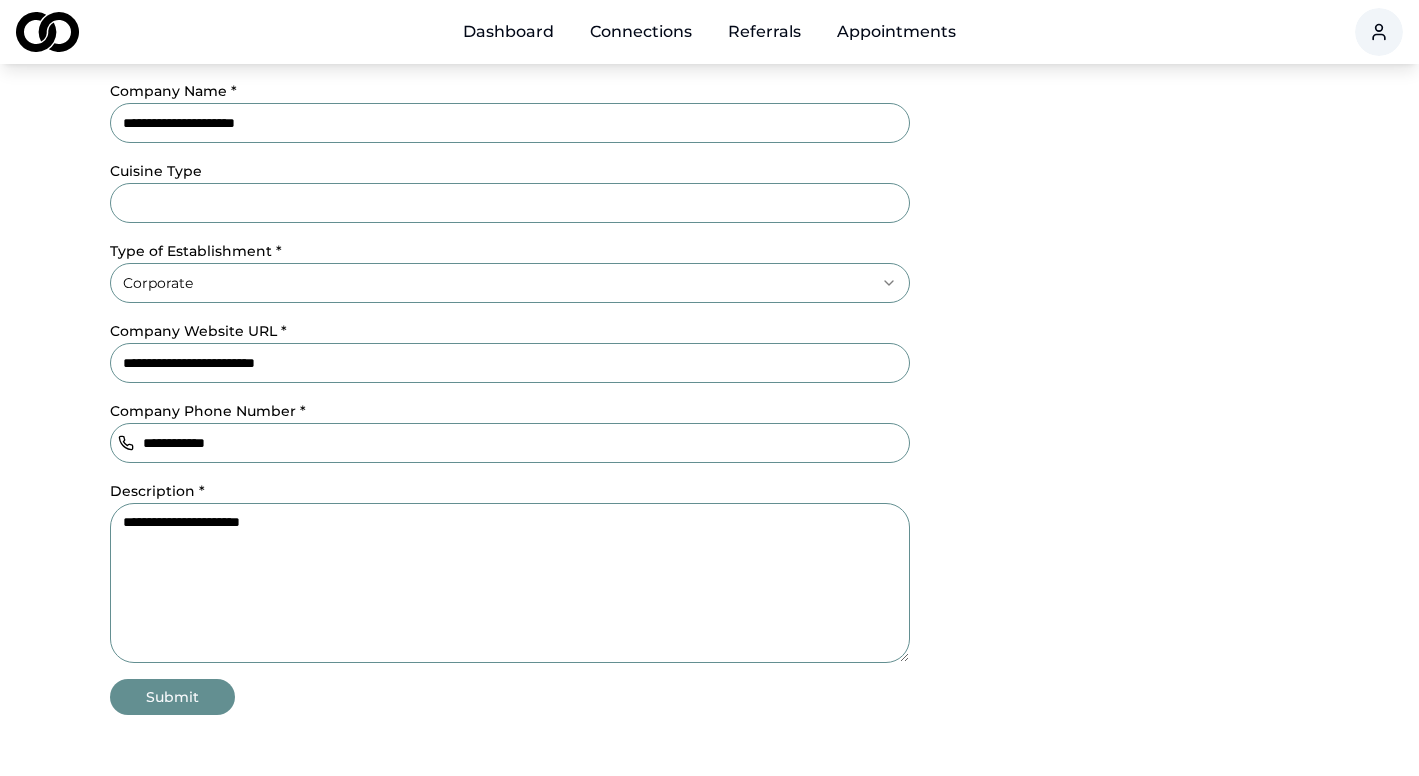 type on "**********" 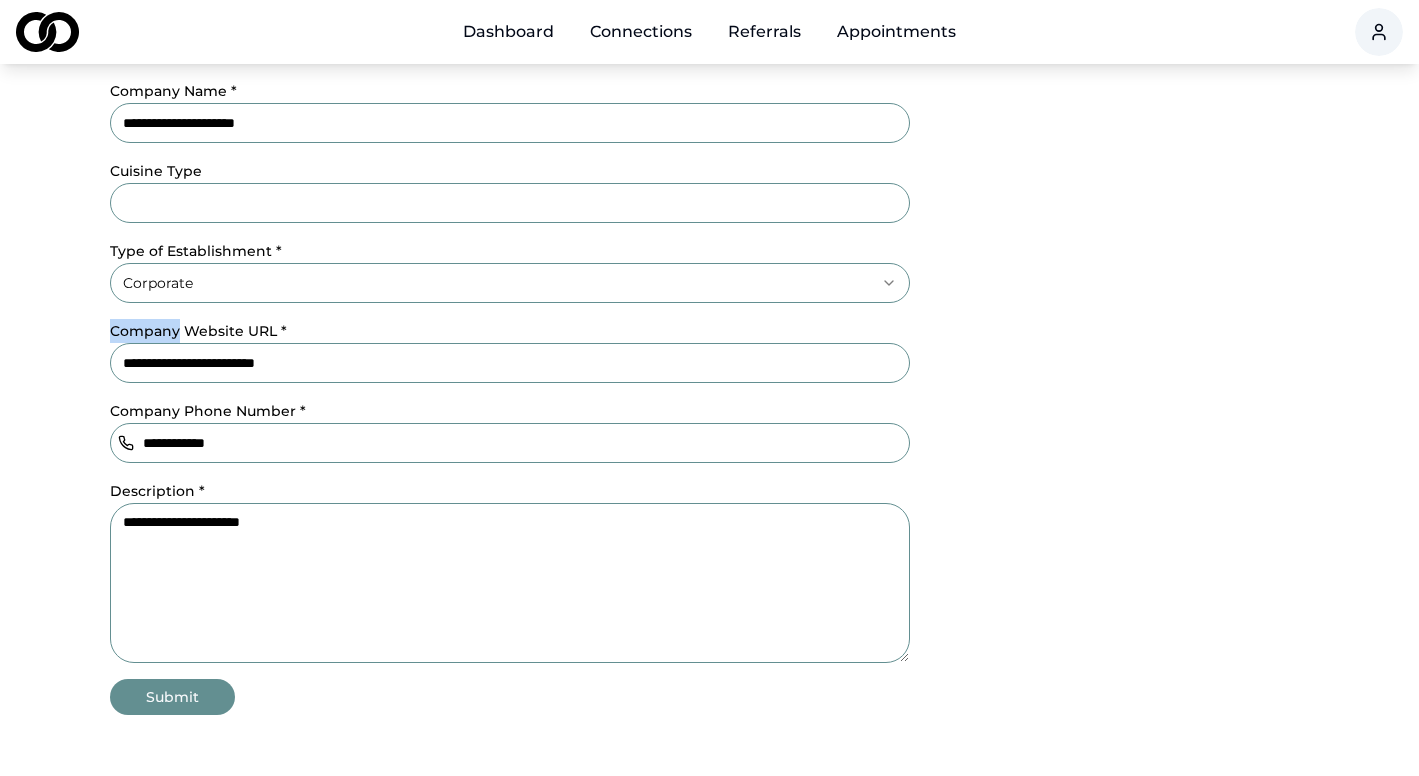click on "**********" at bounding box center (709, 13) 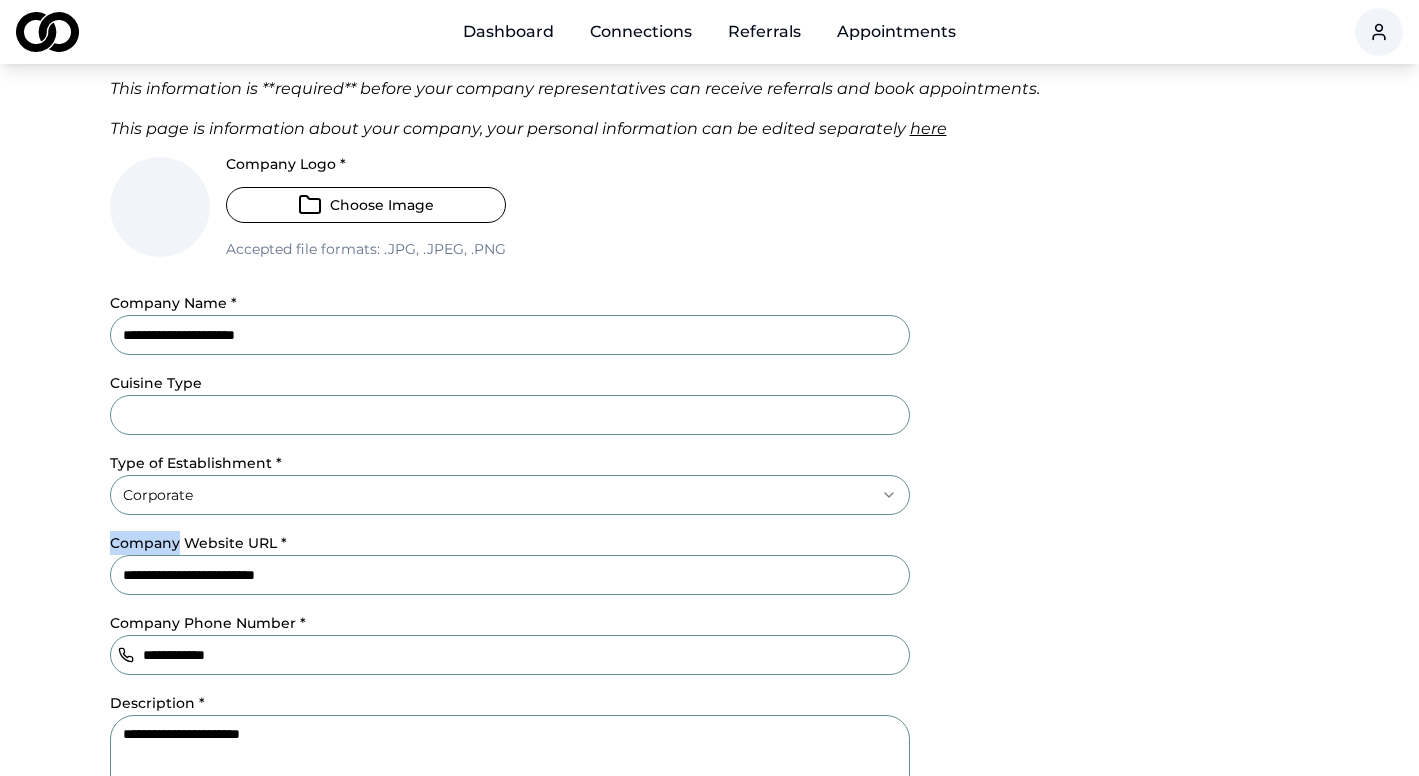 scroll, scrollTop: 170, scrollLeft: 0, axis: vertical 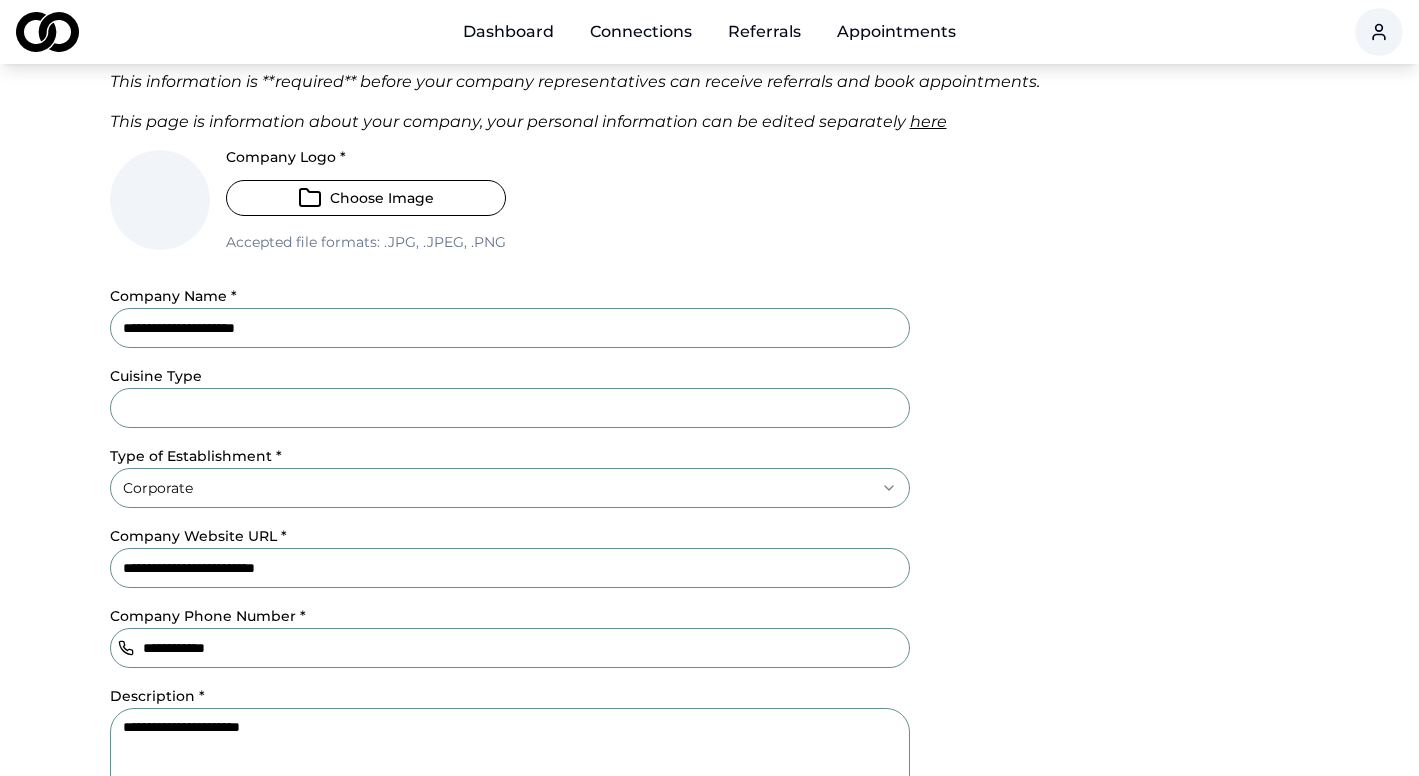 click on "**********" at bounding box center (510, 568) 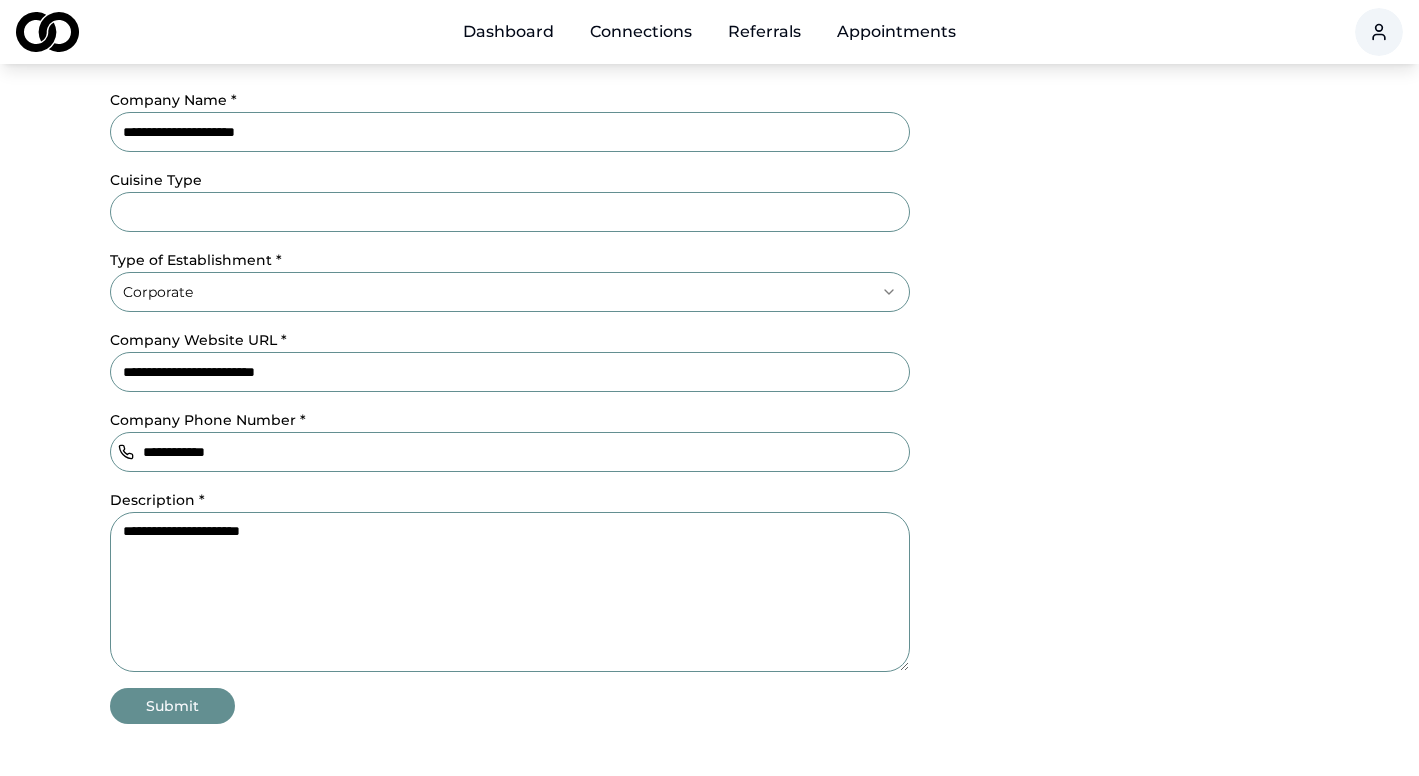 scroll, scrollTop: 460, scrollLeft: 0, axis: vertical 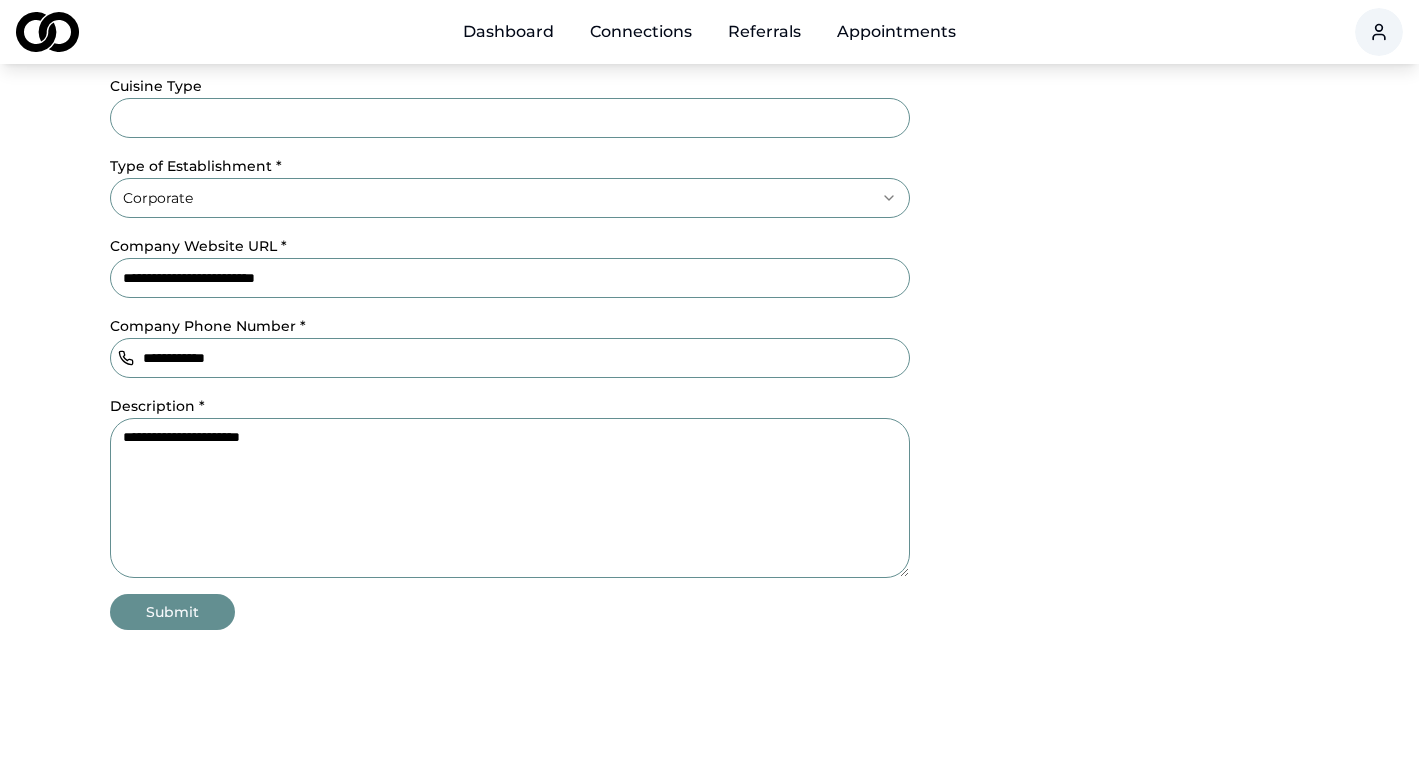 click on "**********" at bounding box center [510, 498] 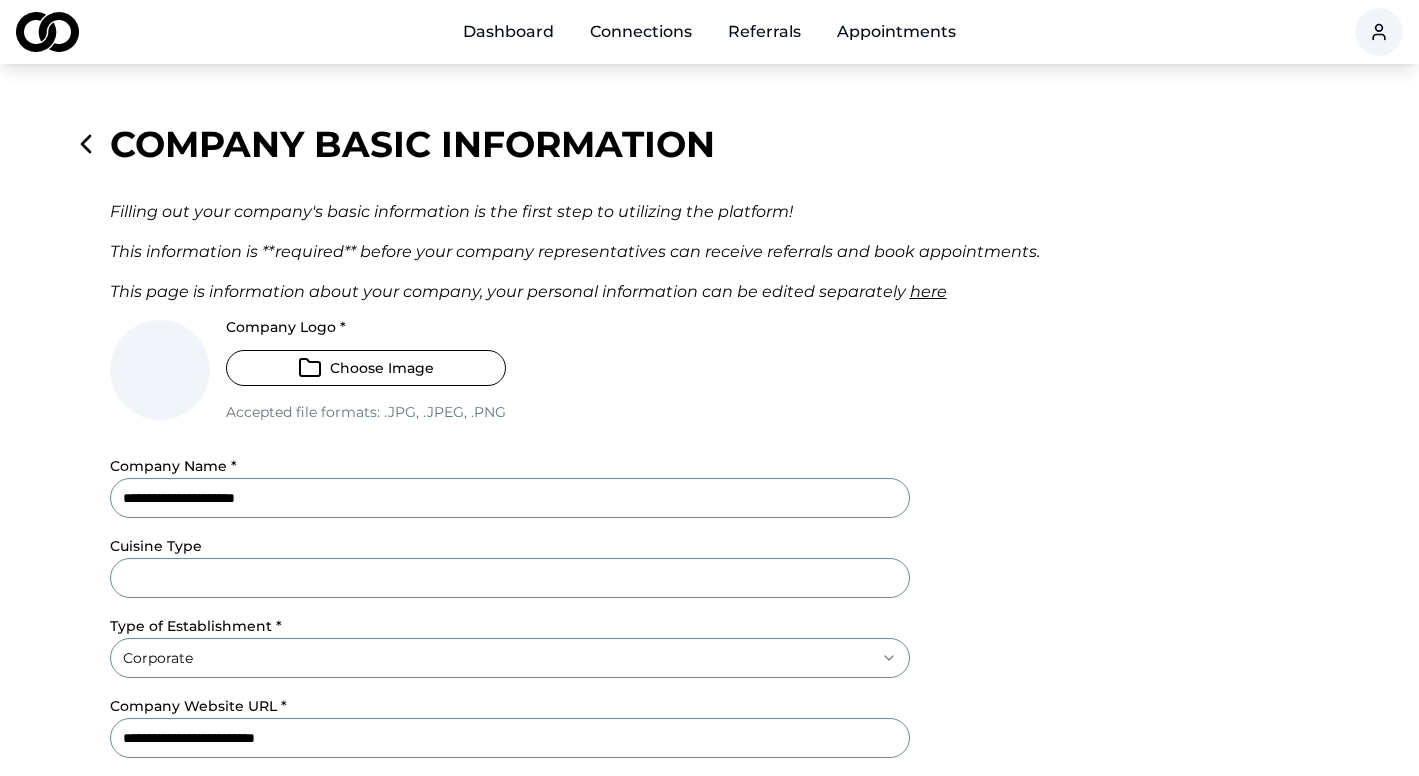click on "Dashboard" at bounding box center [508, 32] 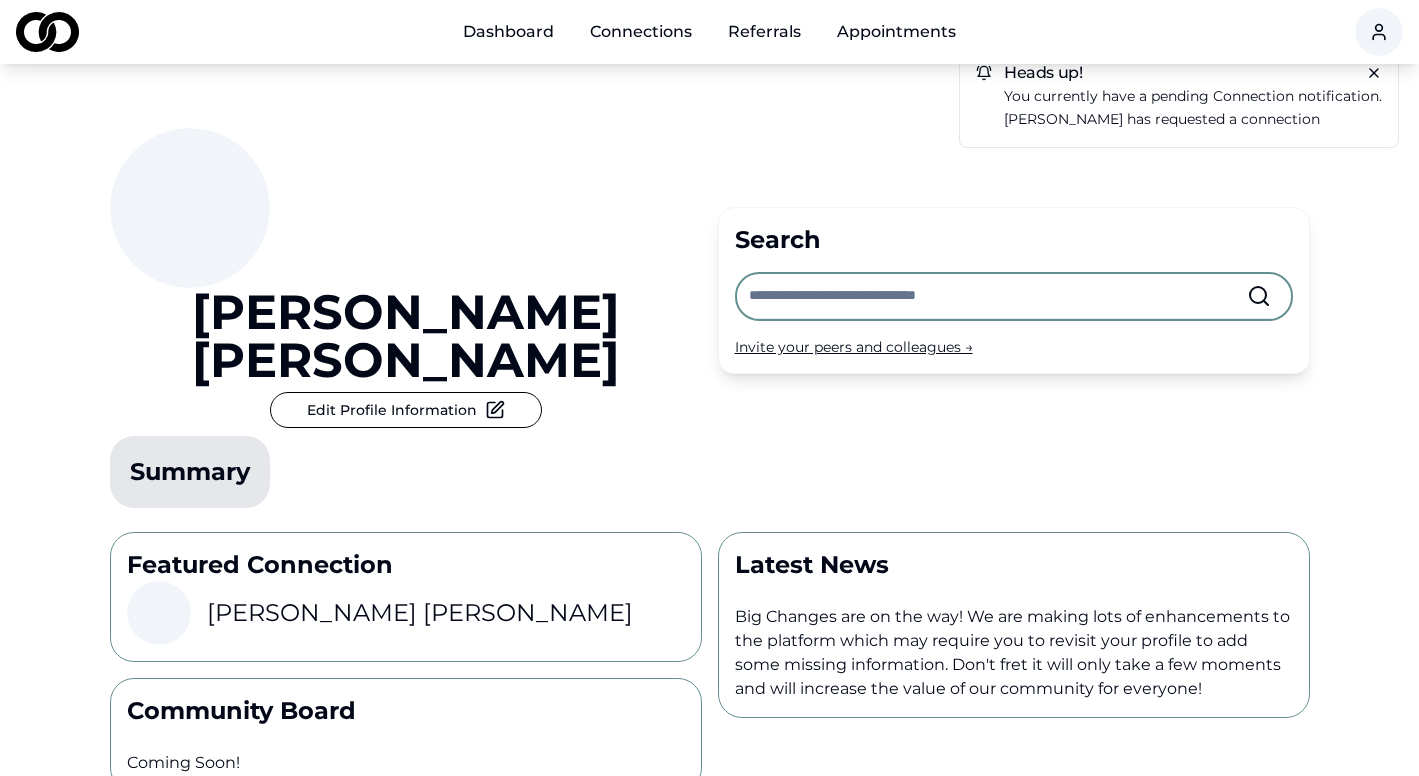 click on "Dashboard Connections Referrals Appointments Heads up! You currently have a pending   connection   notification. [PERSON_NAME] has requested a connection [PERSON_NAME] Edit Profile Information Summary Search Invite your peers and colleagues → Featured Connection [PERSON_NAME] Community Board Coming Soon! Latest News Big Changes are on the way!
We are making lots of enhancements to the platform which may require you to revisit your profile to add some missing information. Don't fret it will only take a few moments and will increase the value of our community for everyone! Business Spotlight The Mermaid Inn  Candidate Collective Email:  [EMAIL_ADDRESS][DOMAIN_NAME] Privacy Policy [PERSON_NAME]" at bounding box center [709, 388] 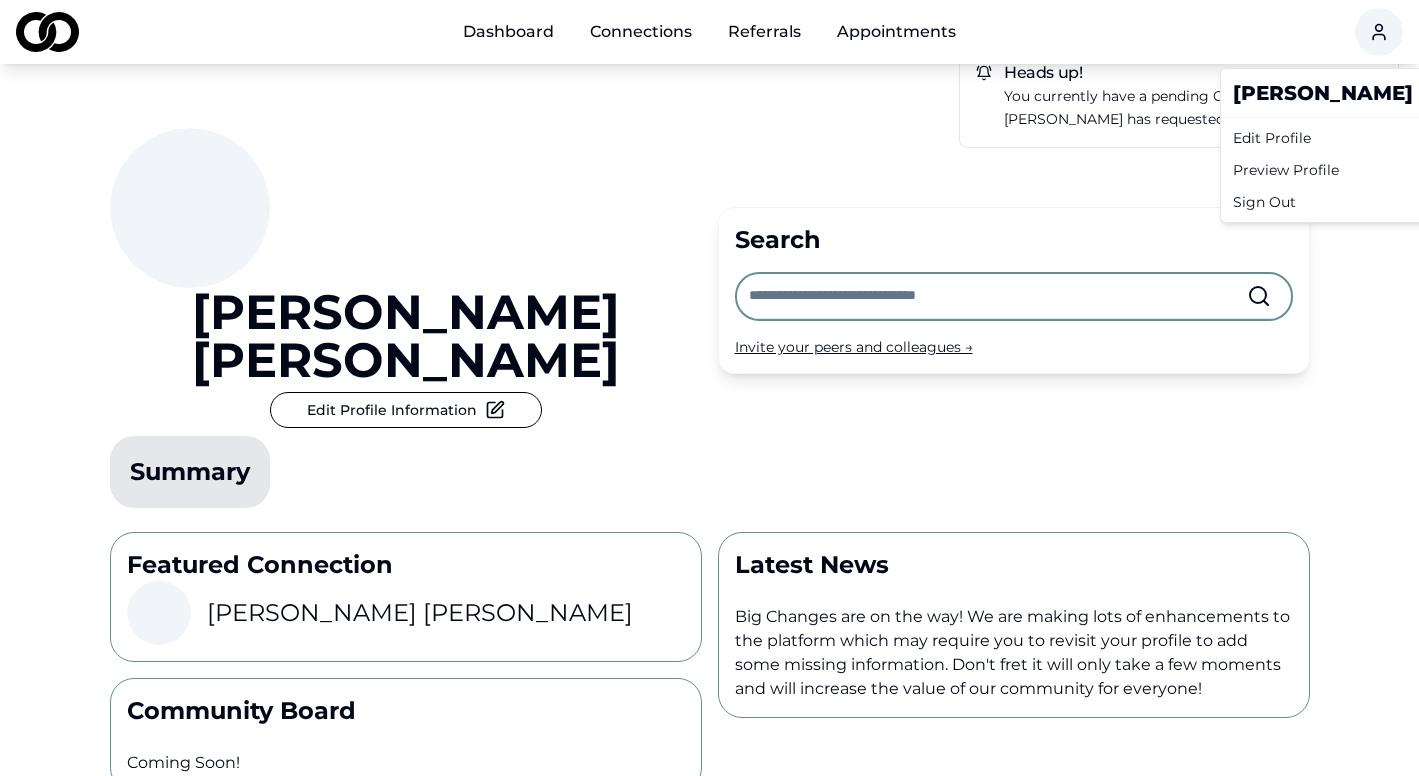click on "Edit Profile" at bounding box center [1416, 138] 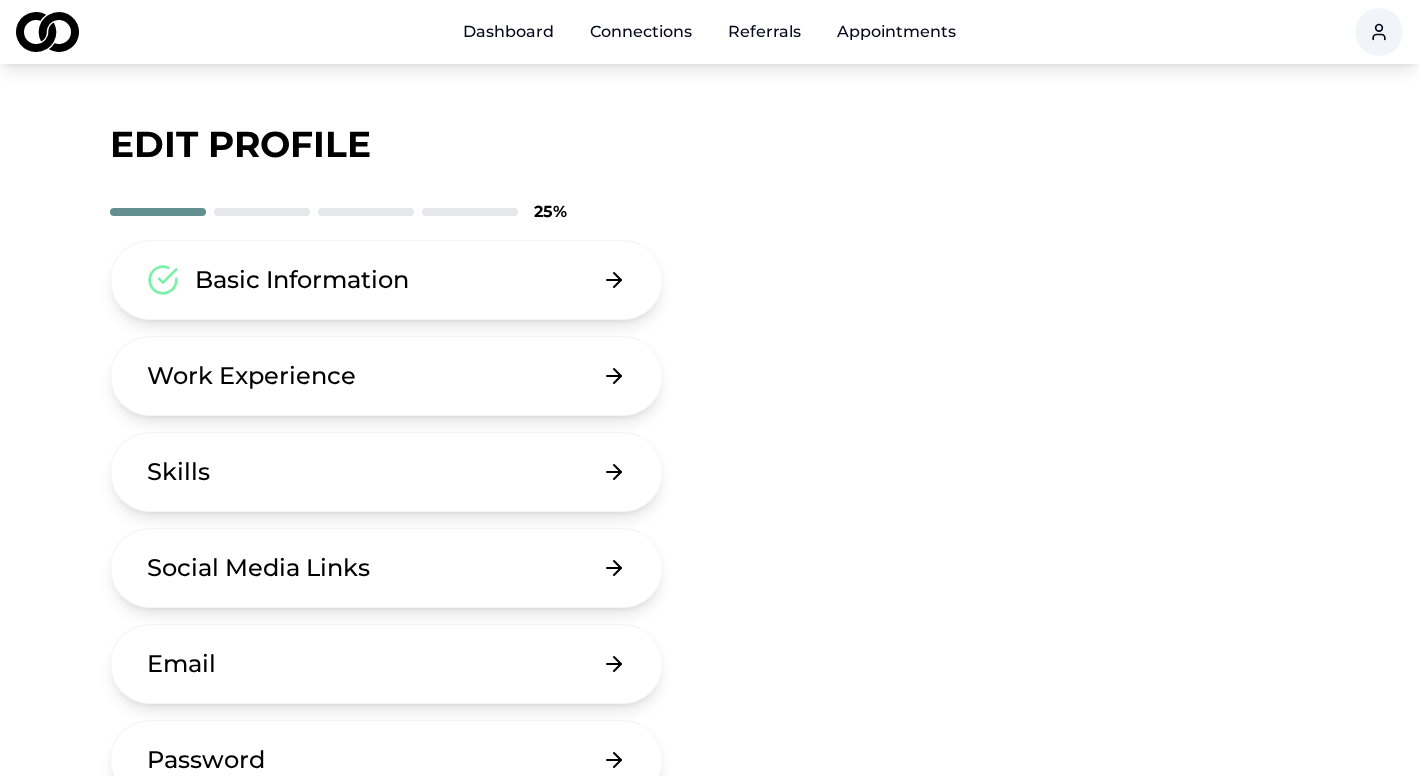 click on "Basic Information" at bounding box center (387, 280) 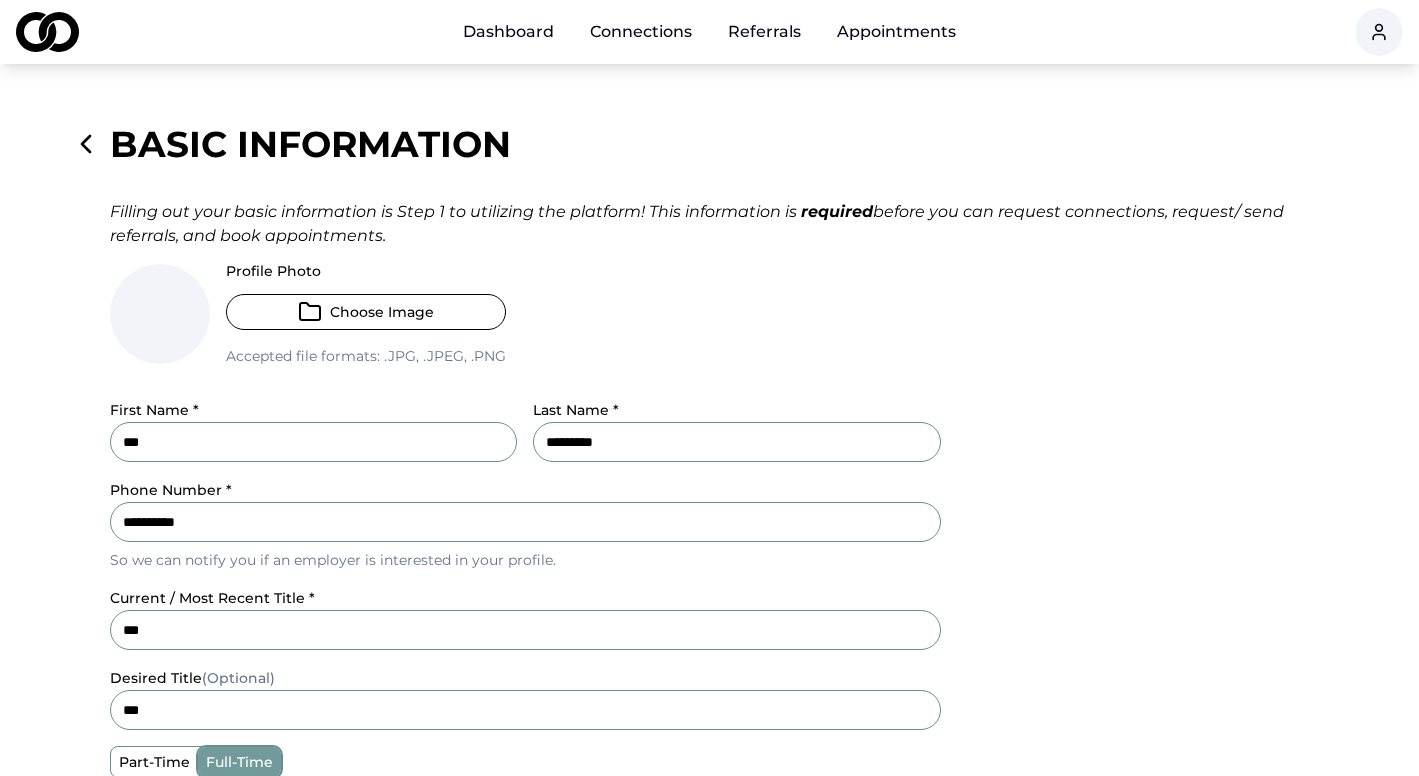 click on "Dashboard" at bounding box center (508, 32) 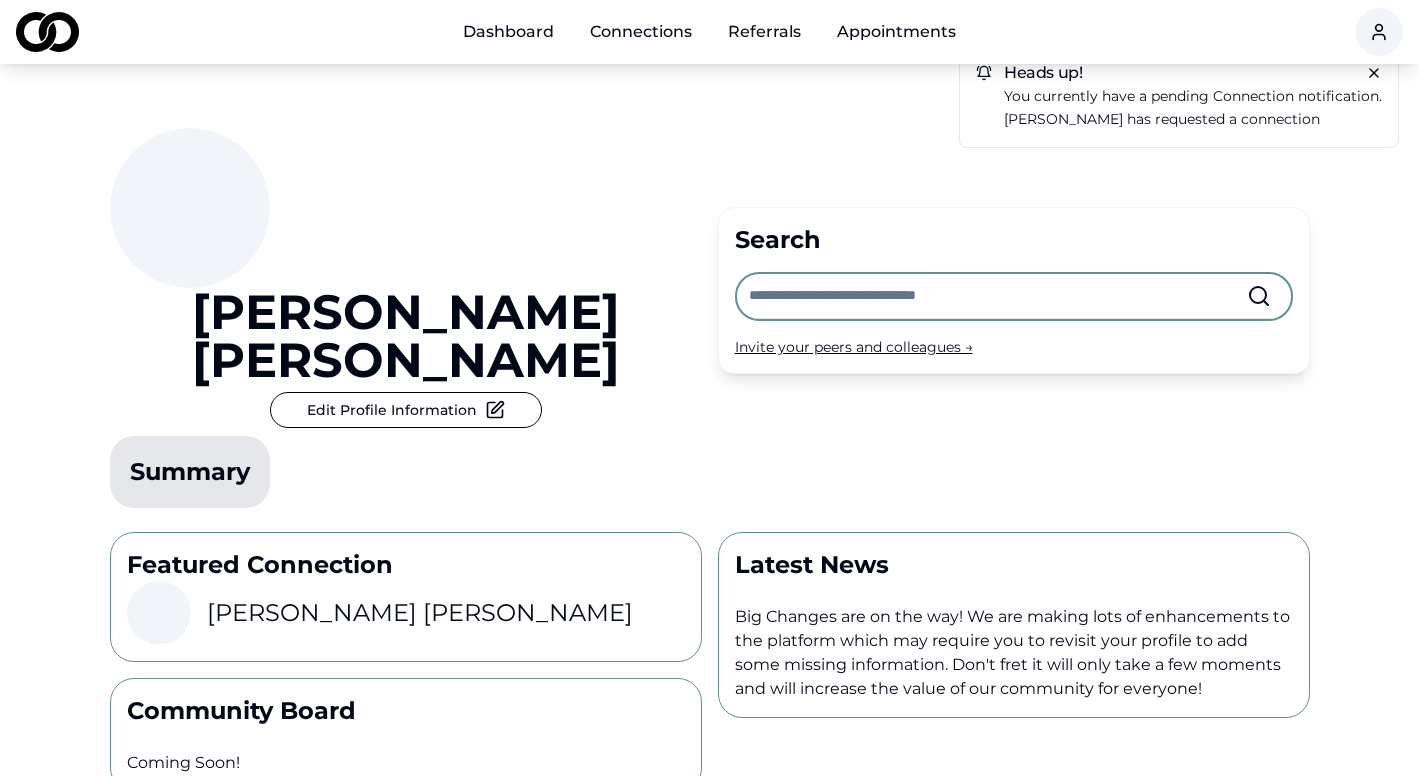 click at bounding box center (47, 32) 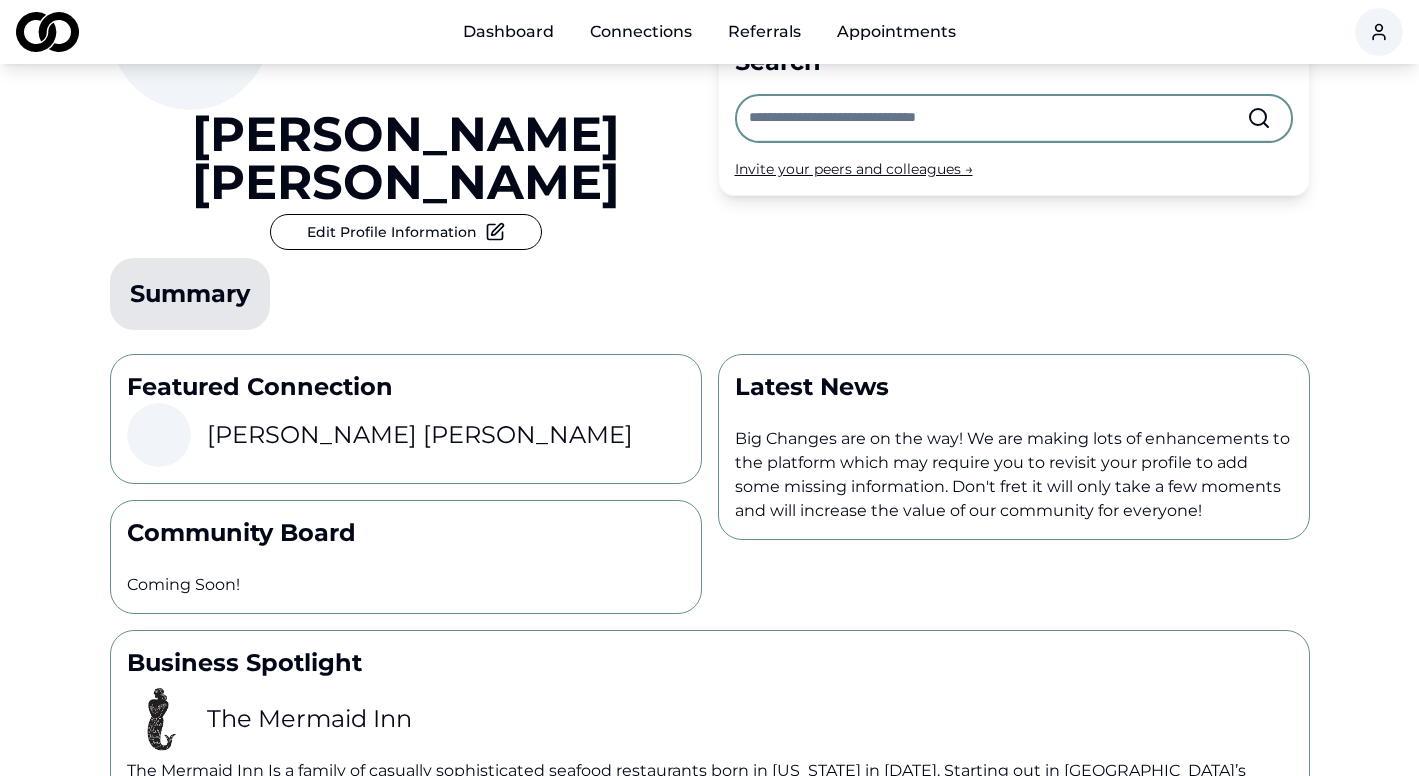 scroll, scrollTop: 0, scrollLeft: 0, axis: both 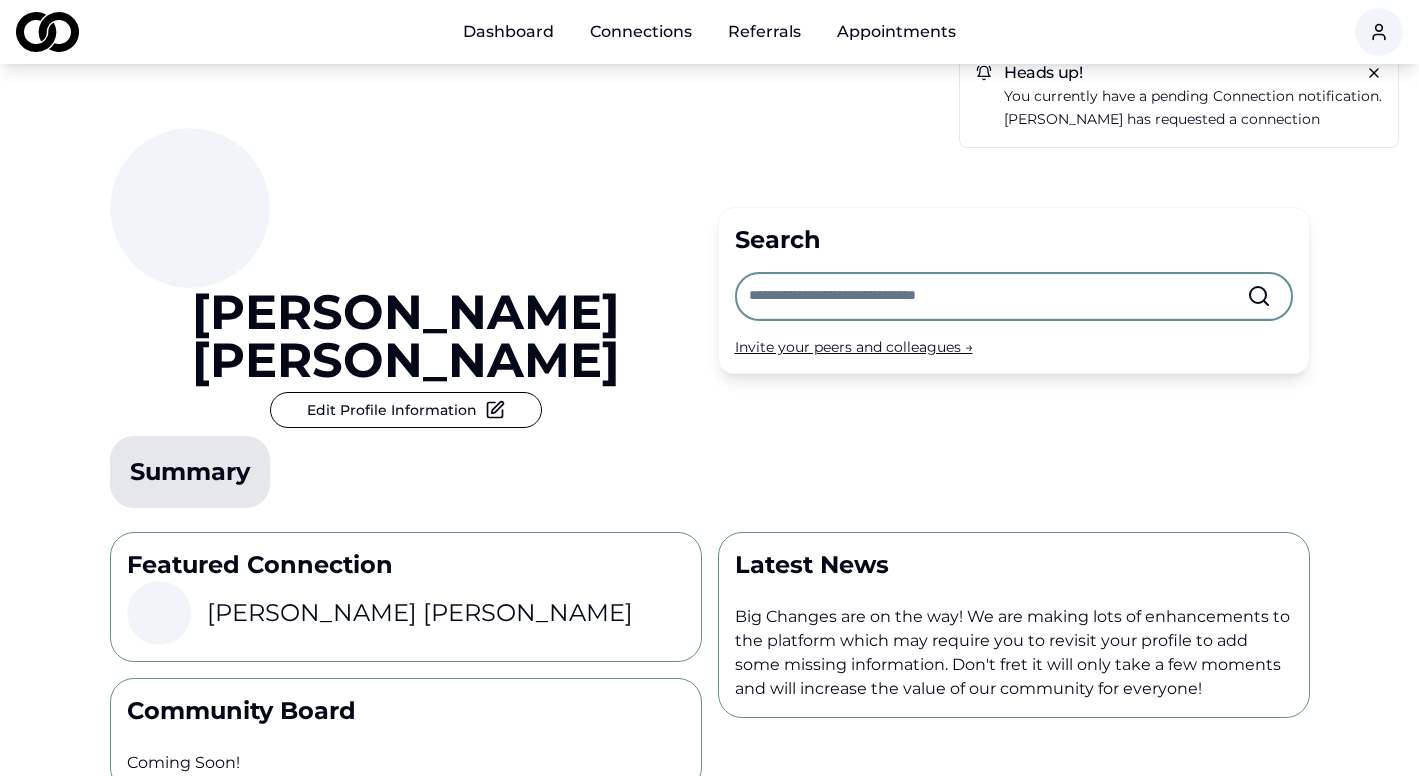 click on "Dashboard Connections Referrals Appointments Heads up! You currently have a pending   connection   notification. [PERSON_NAME] has requested a connection [PERSON_NAME] Edit Profile Information Summary Search Invite your peers and colleagues → Featured Connection [PERSON_NAME] Community Board Coming Soon! Latest News Big Changes are on the way!
We are making lots of enhancements to the platform which may require you to revisit your profile to add some missing information. Don't fret it will only take a few moments and will increase the value of our community for everyone! Business Spotlight The Mermaid Inn  Candidate Collective Email:  [EMAIL_ADDRESS][DOMAIN_NAME] Privacy Policy [PERSON_NAME]" at bounding box center [709, 388] 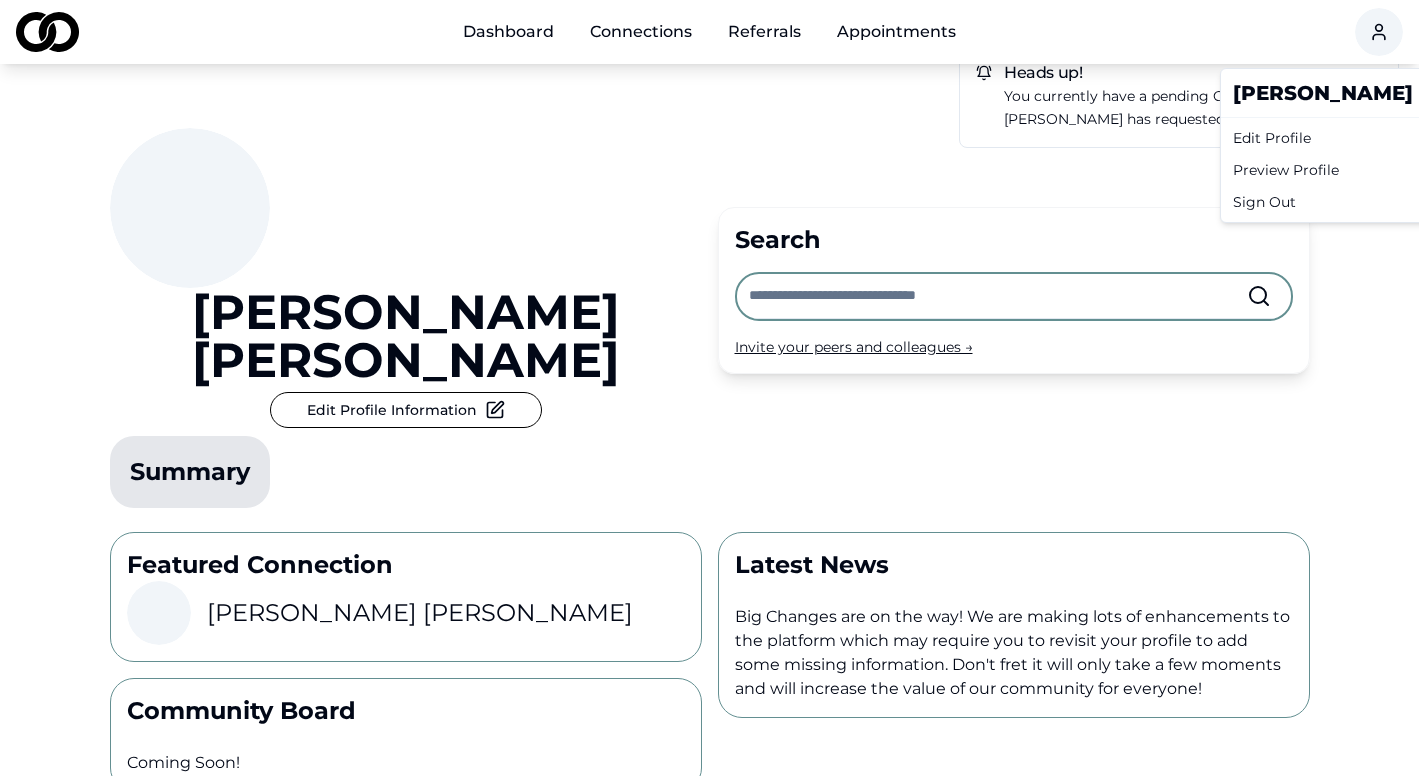 click on "Sign Out" at bounding box center [1416, 202] 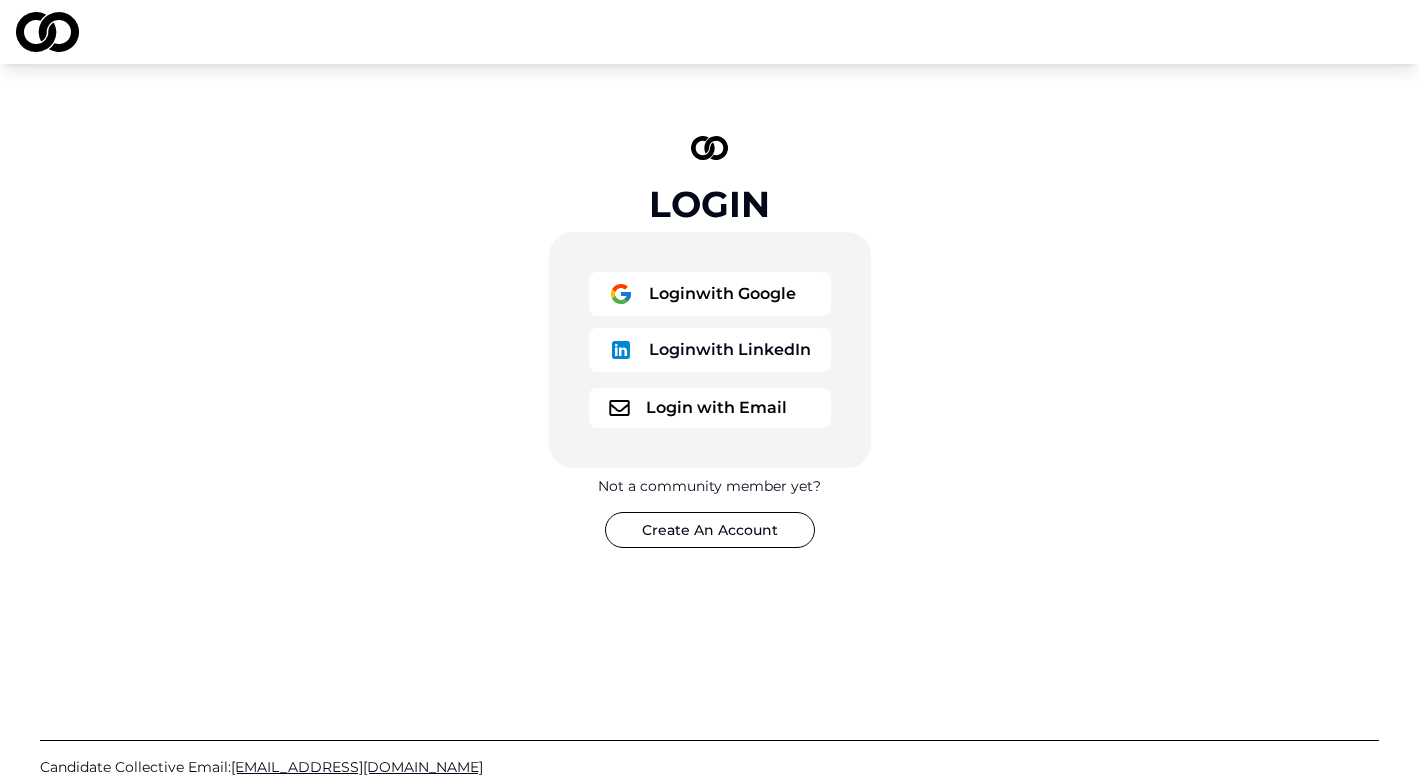 click on "Login with Email" at bounding box center (710, 408) 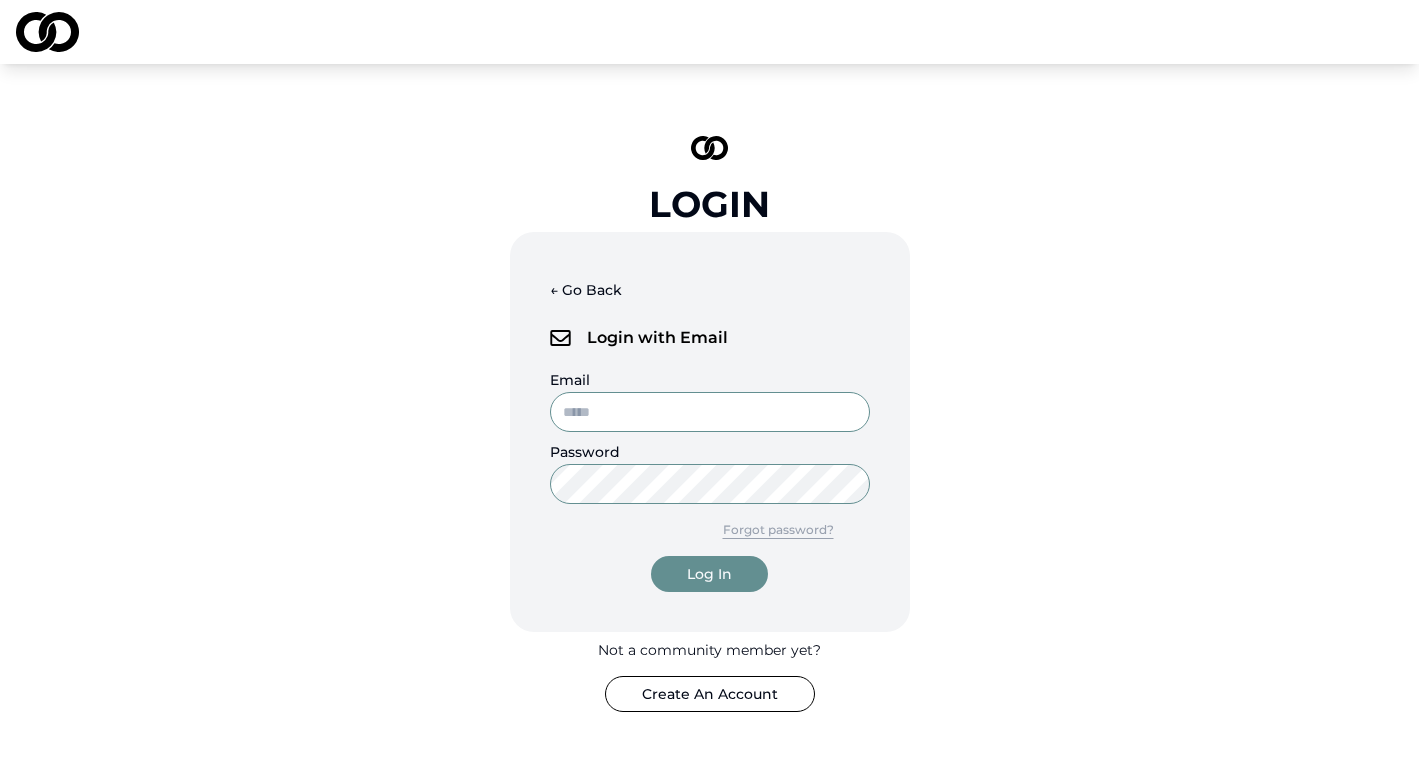 type on "**********" 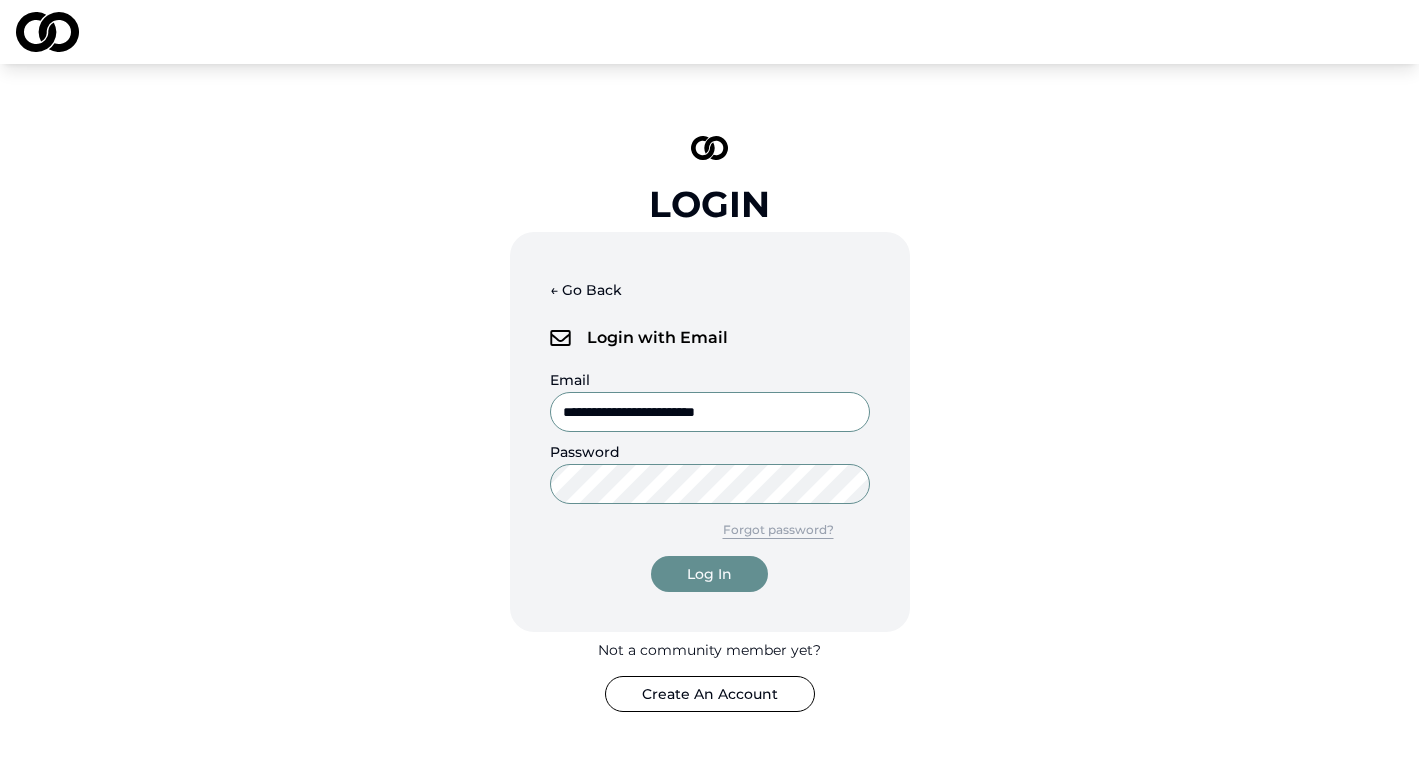 click on "Log In" at bounding box center (709, 574) 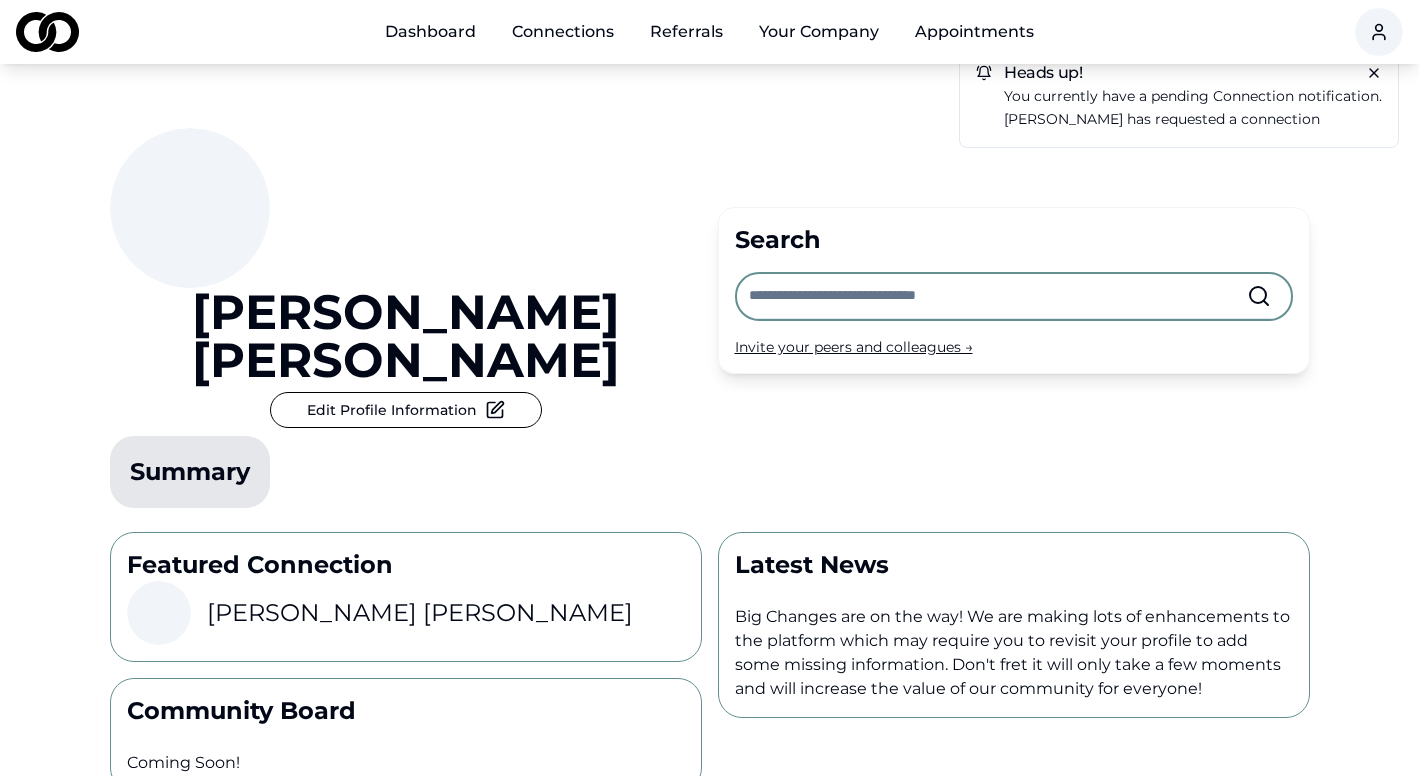 click on "Your Company" at bounding box center (819, 32) 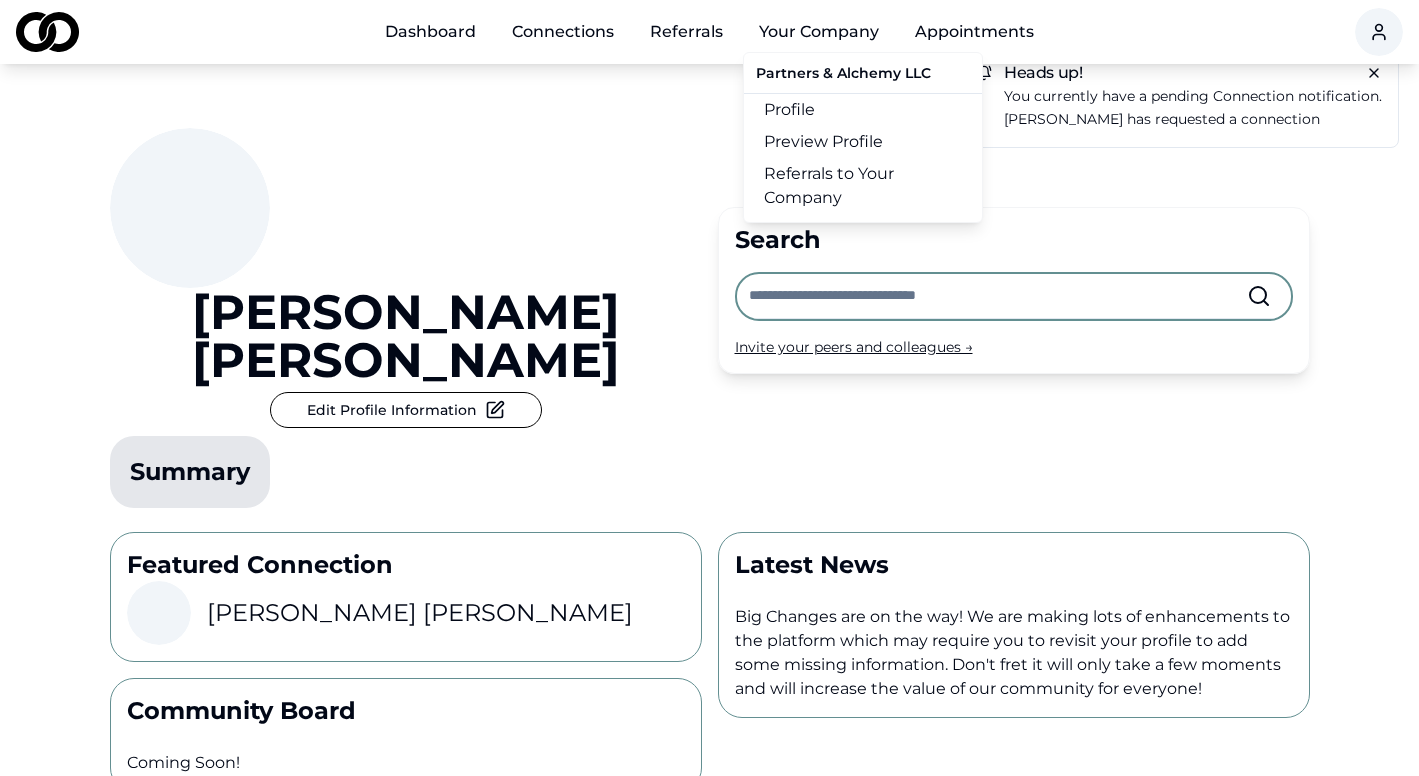 click on "Profile" at bounding box center [863, 110] 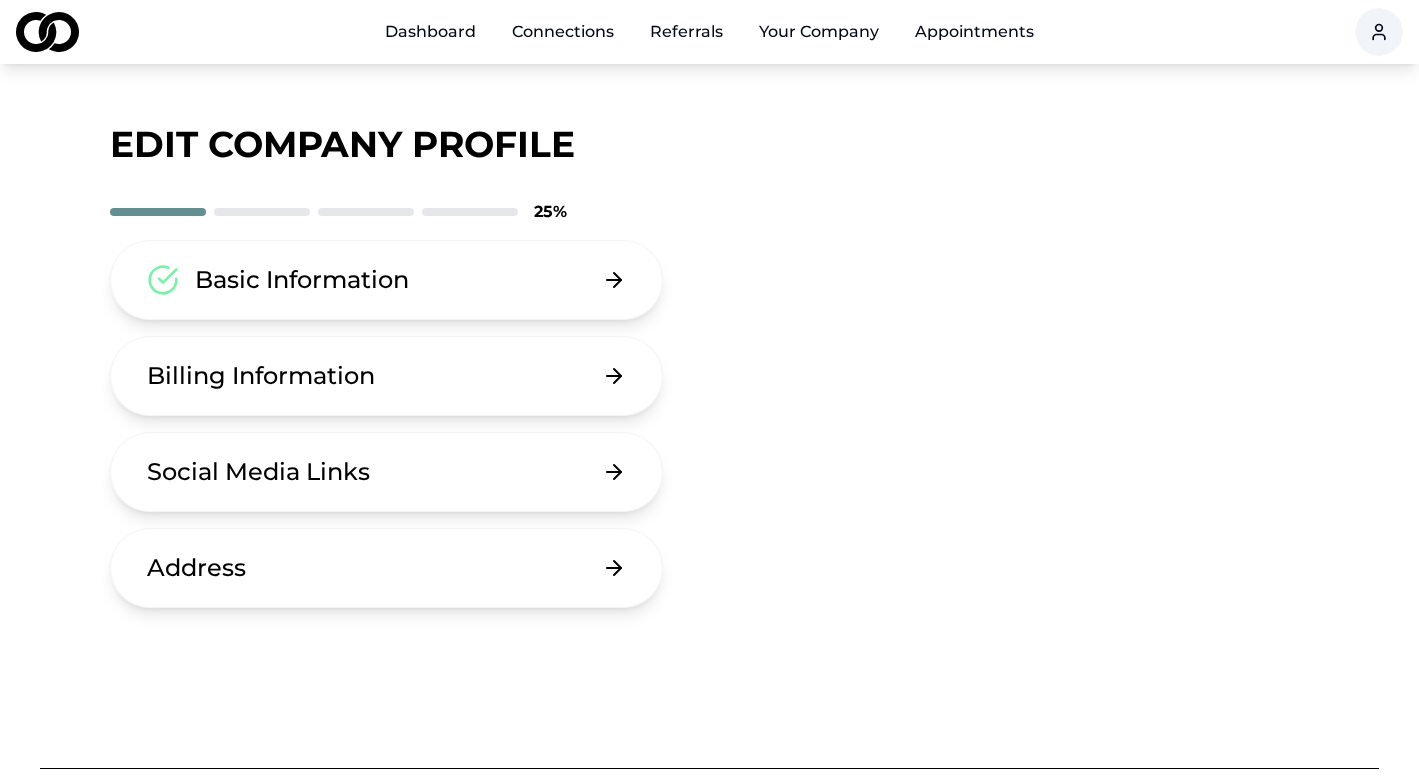 click on "Basic Information" at bounding box center (387, 280) 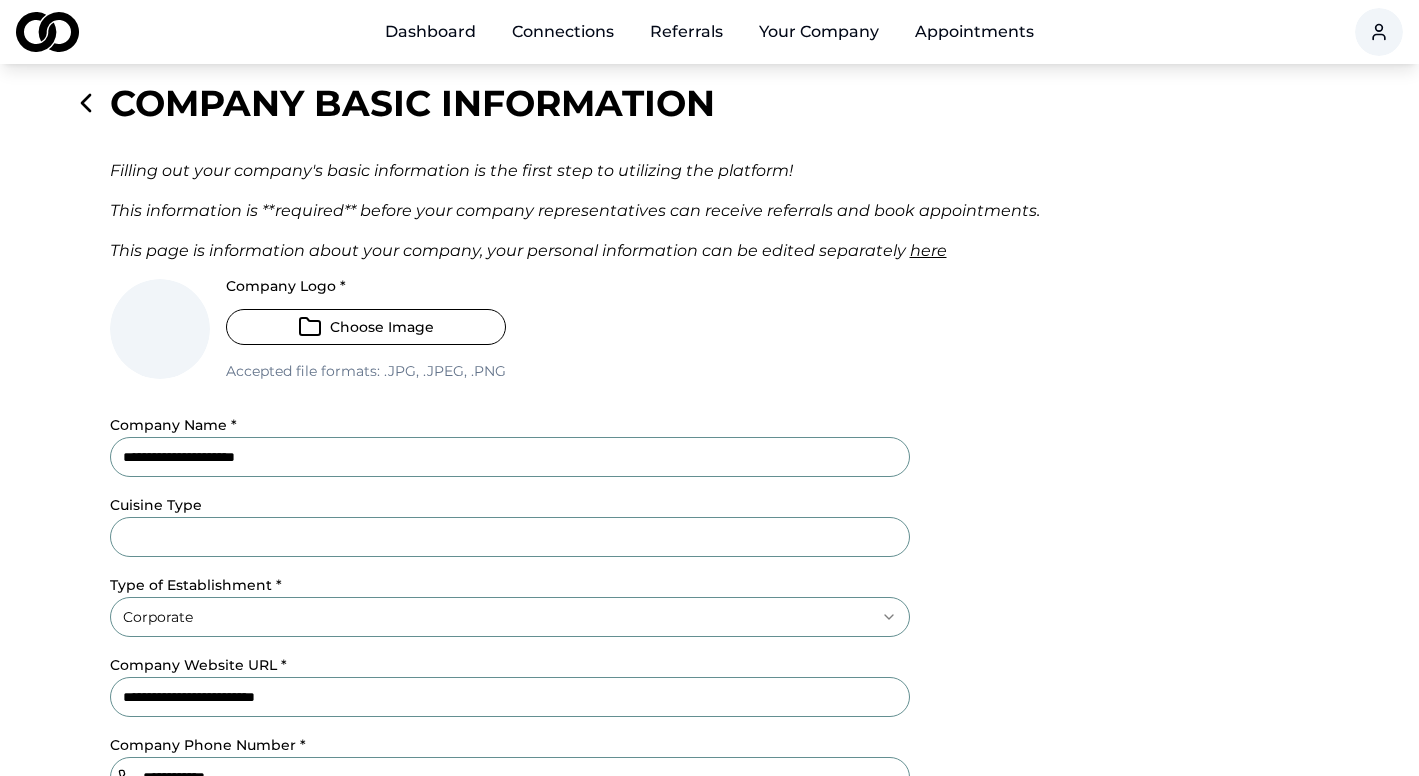 scroll, scrollTop: 0, scrollLeft: 0, axis: both 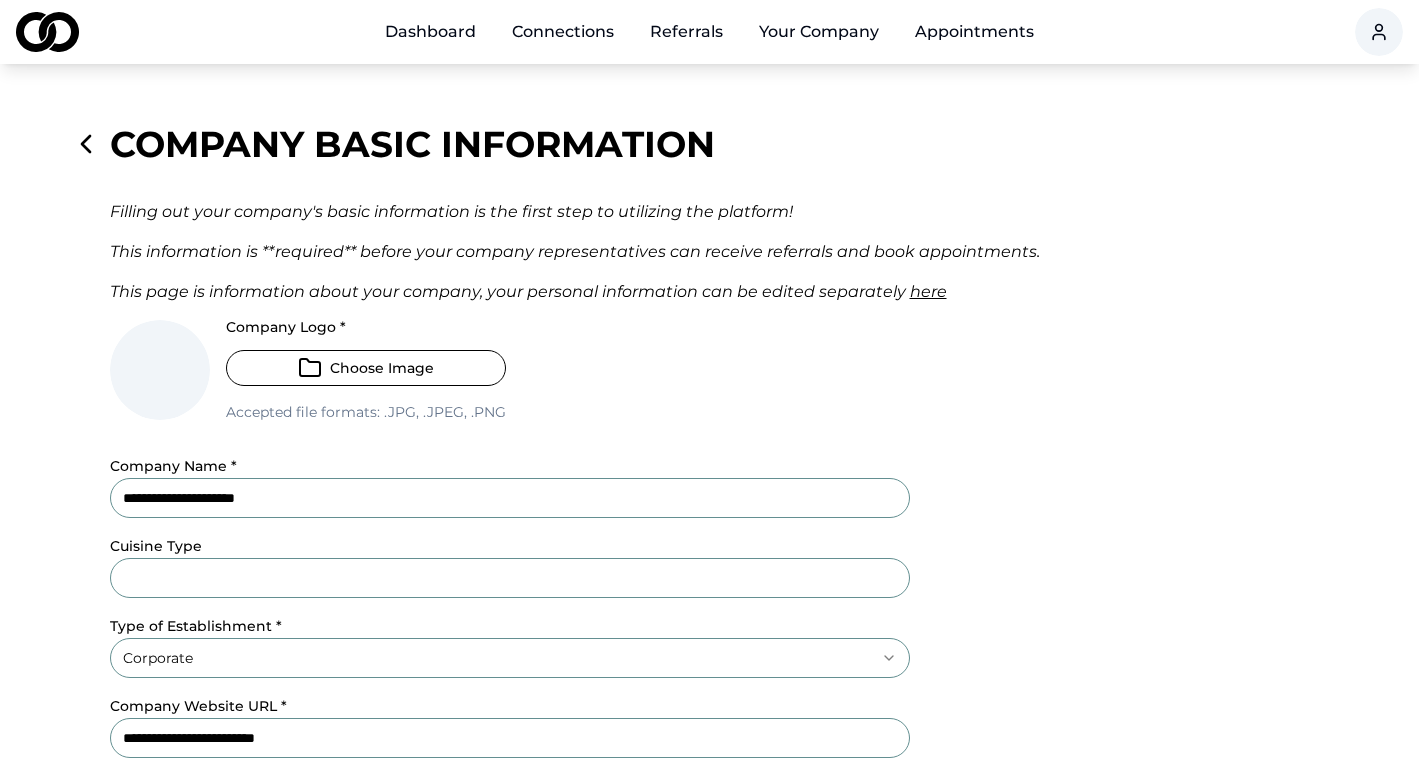 click on "Referrals" at bounding box center (686, 32) 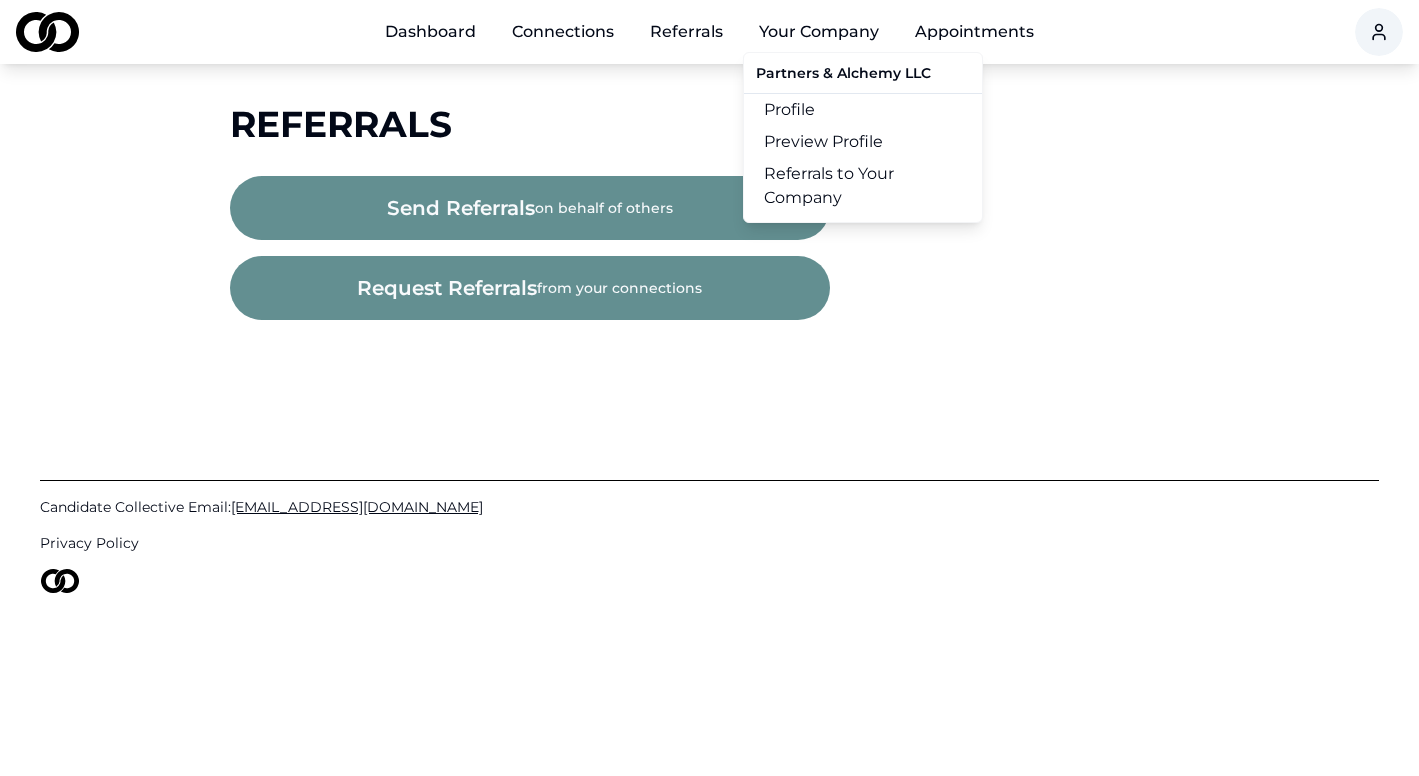 click on "Preview Profile" at bounding box center [863, 142] 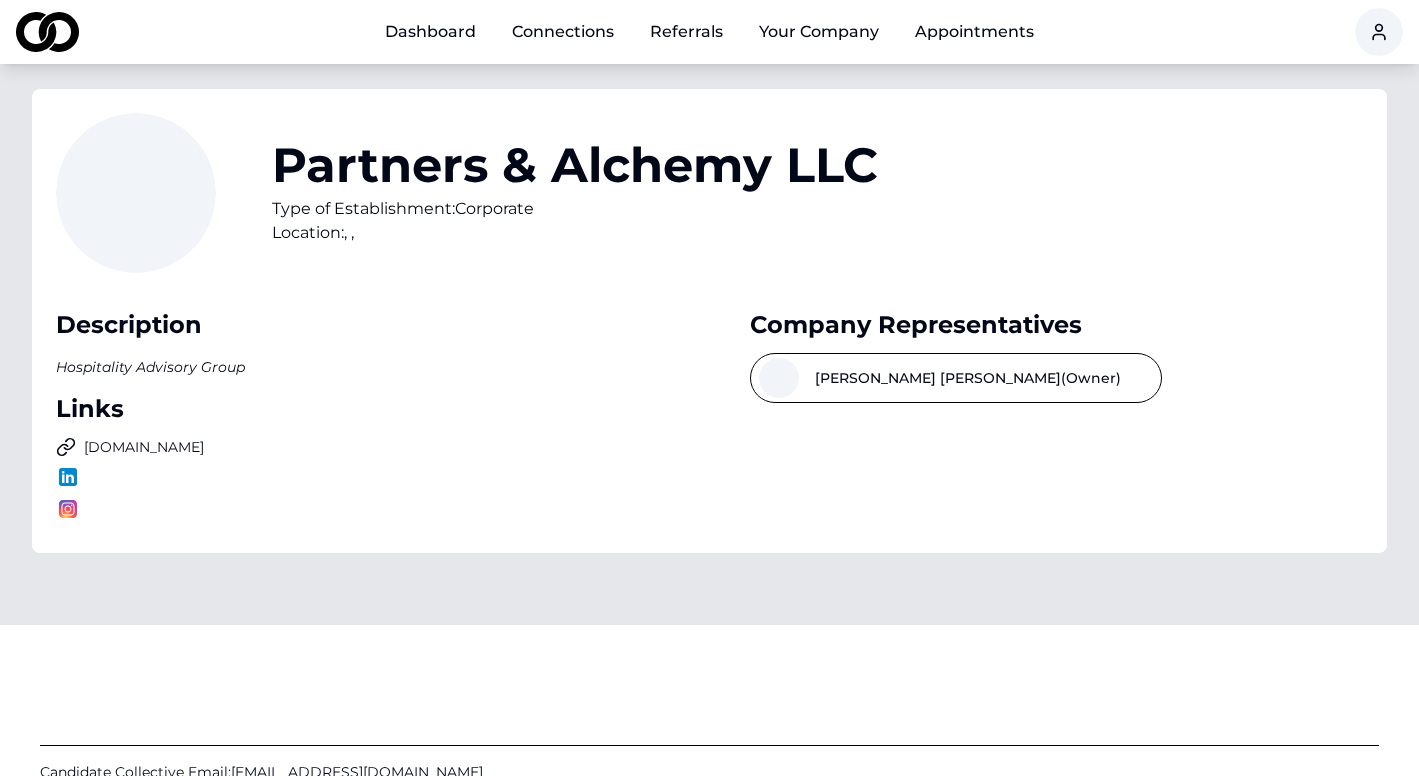 scroll, scrollTop: 48, scrollLeft: 0, axis: vertical 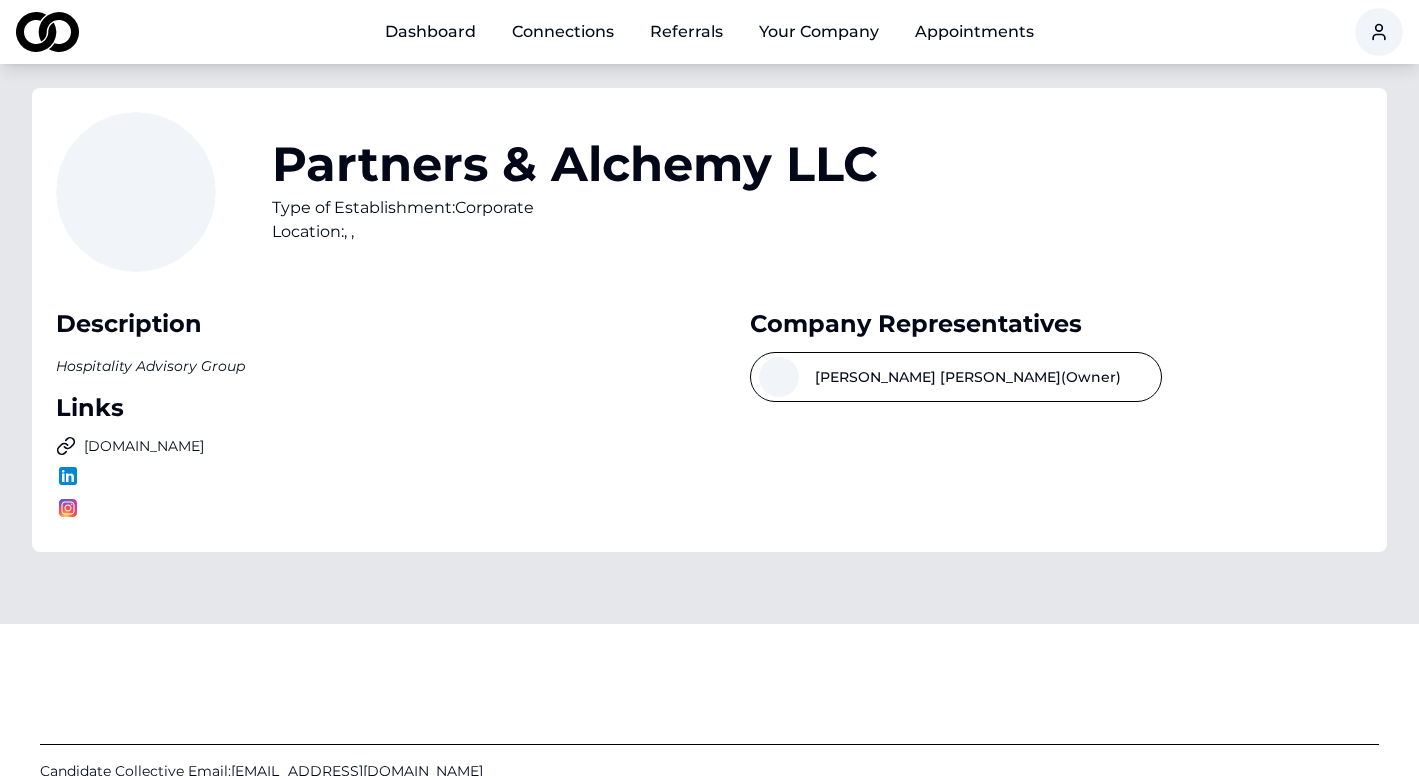 click at bounding box center (68, 476) 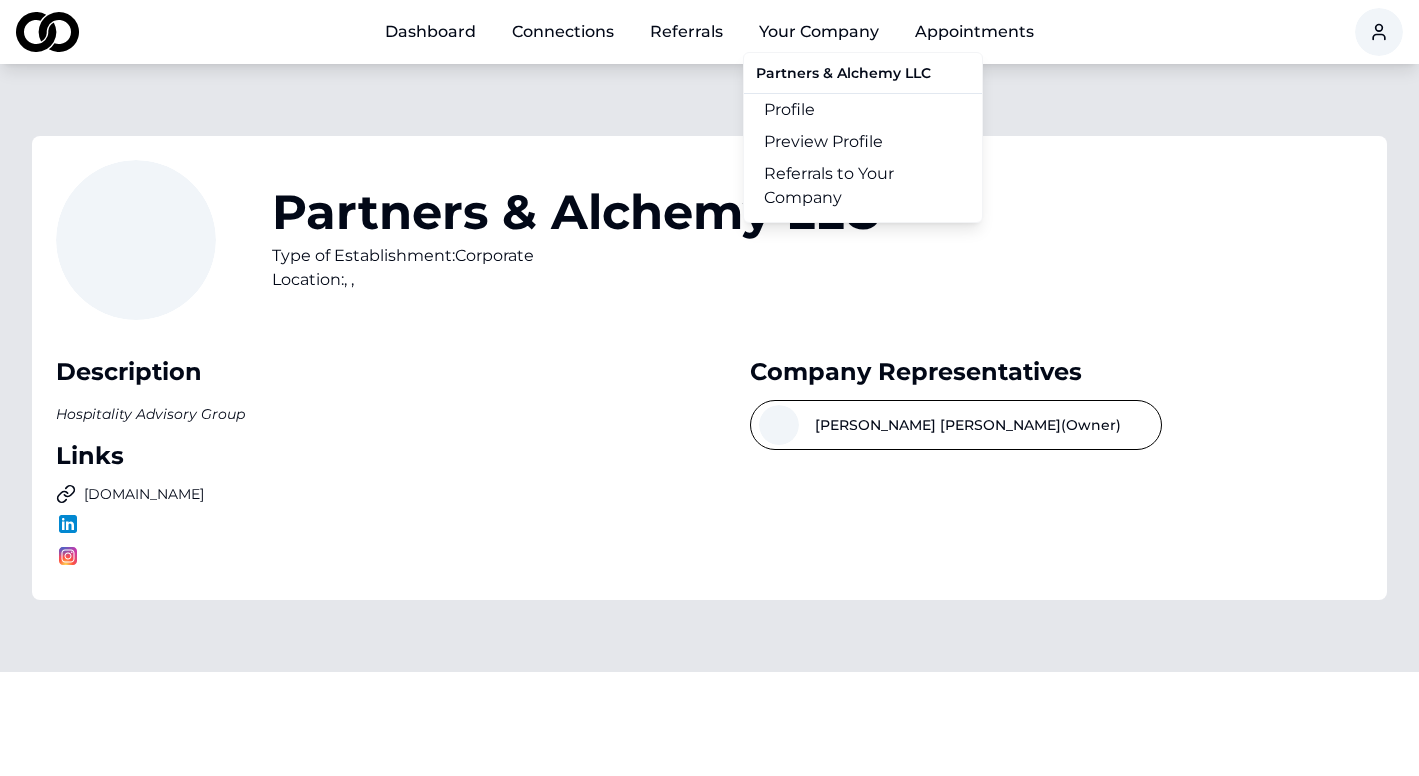 click on "Your Company" at bounding box center (819, 32) 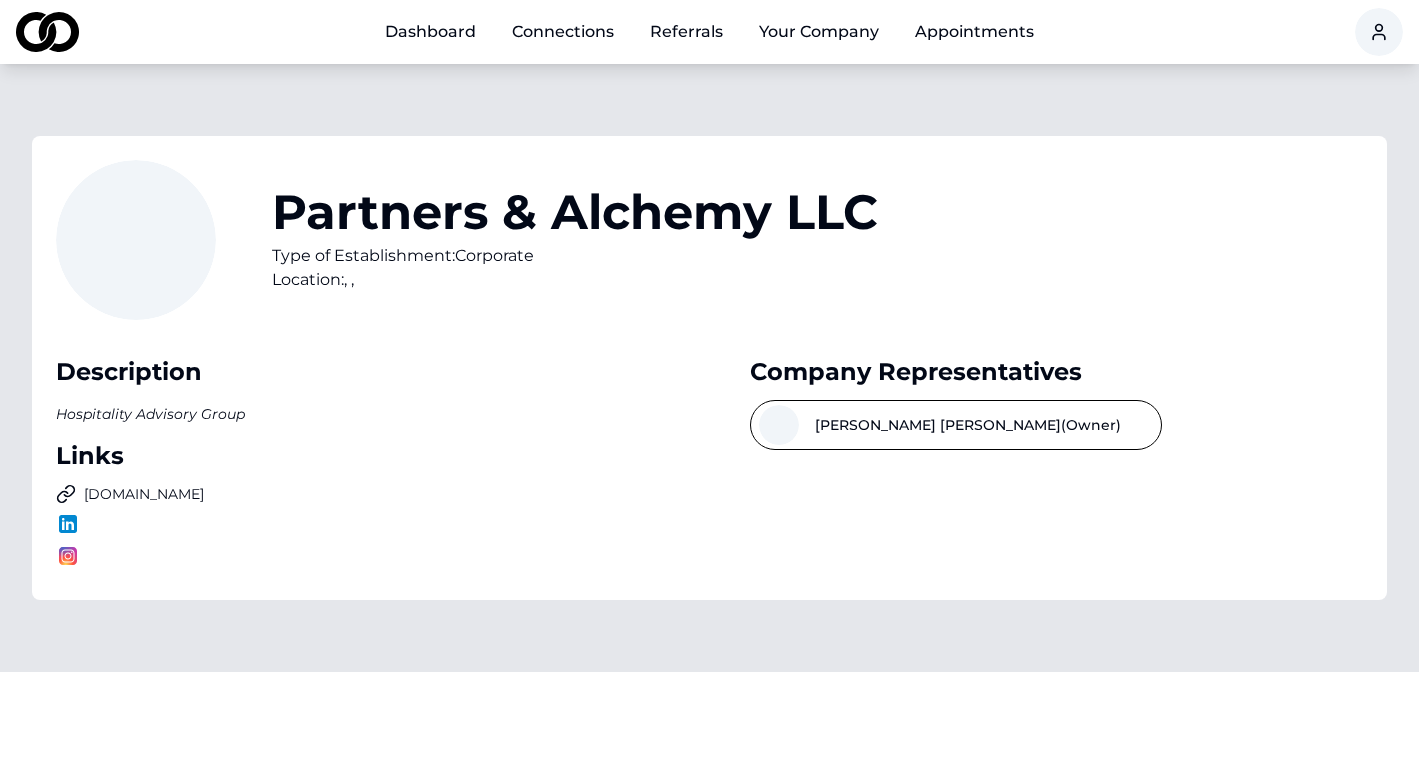 click on "Your Company" at bounding box center [819, 32] 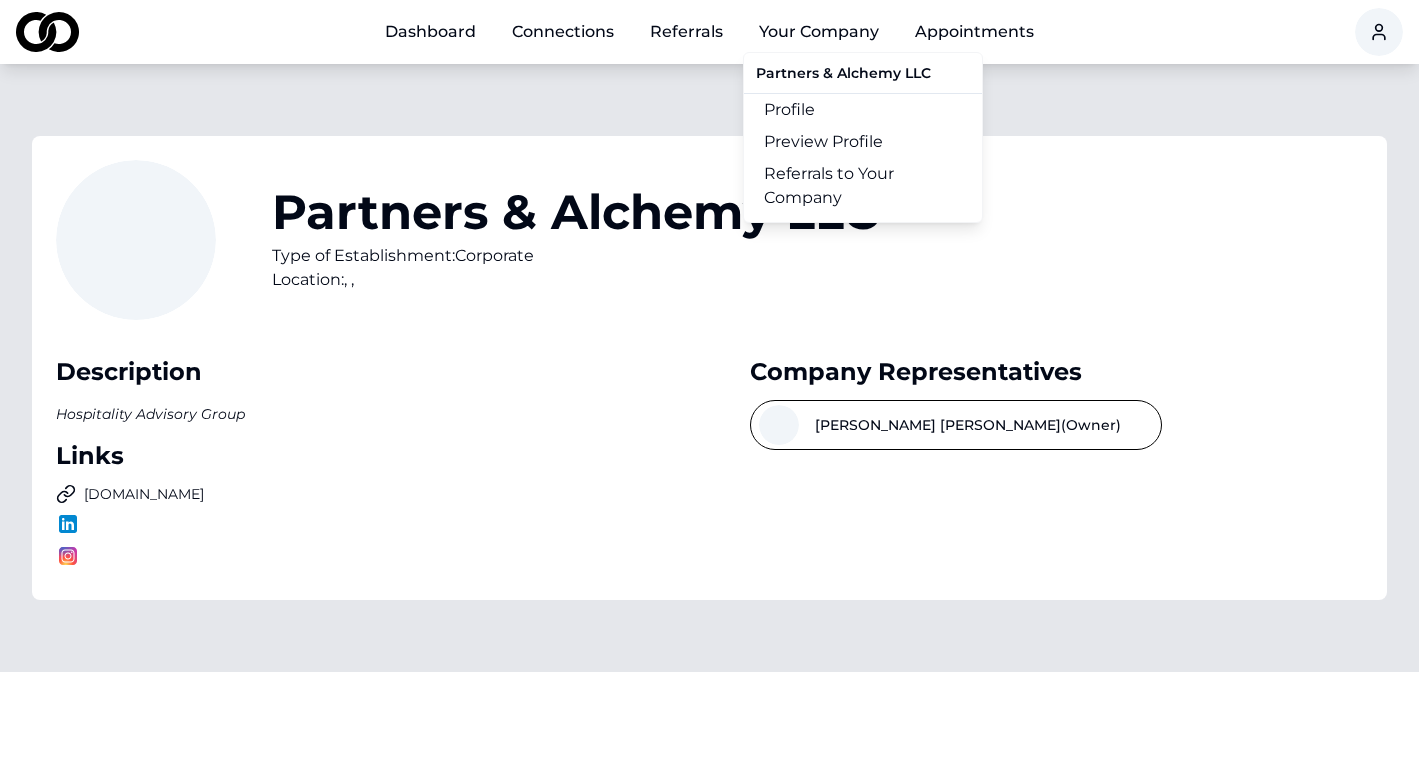 click on "Profile" at bounding box center [863, 110] 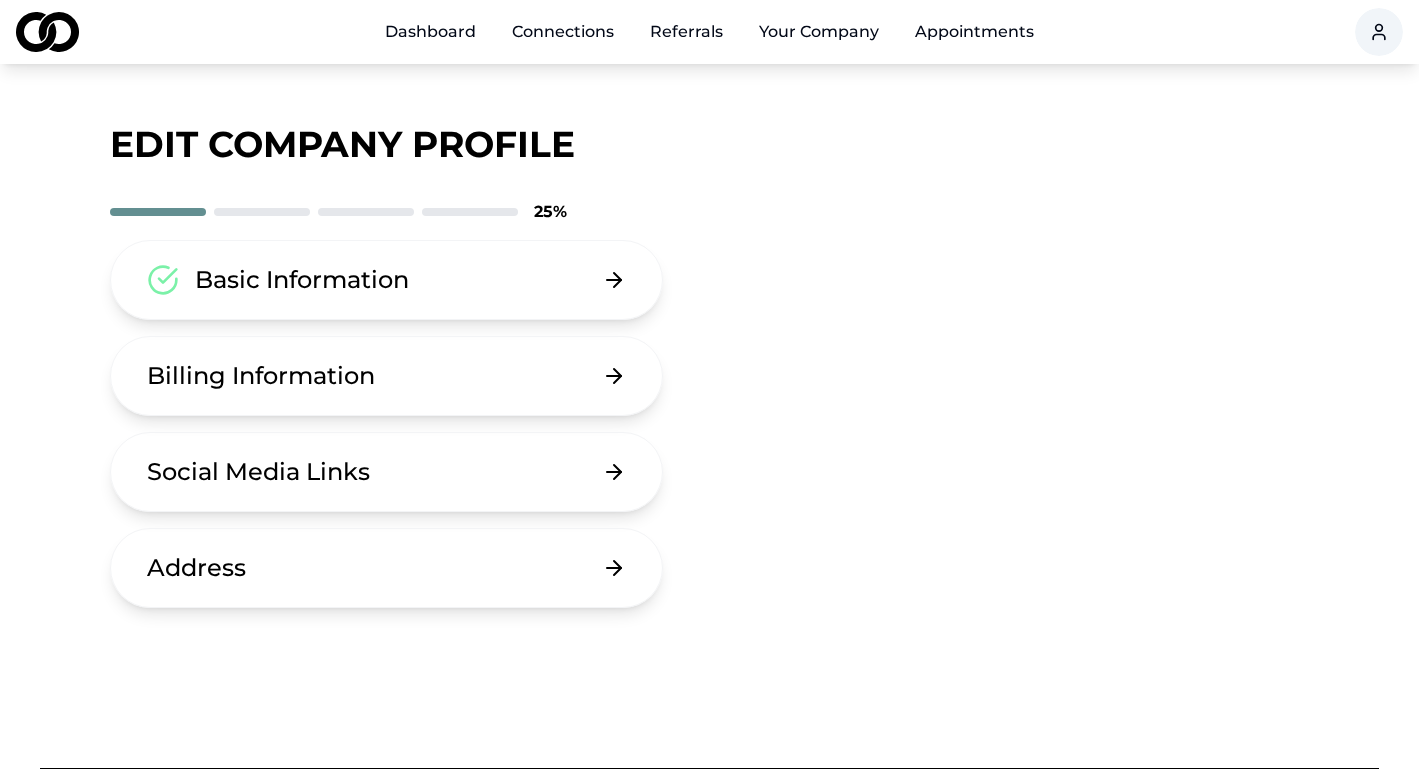 click on "Social Media Links" at bounding box center (387, 472) 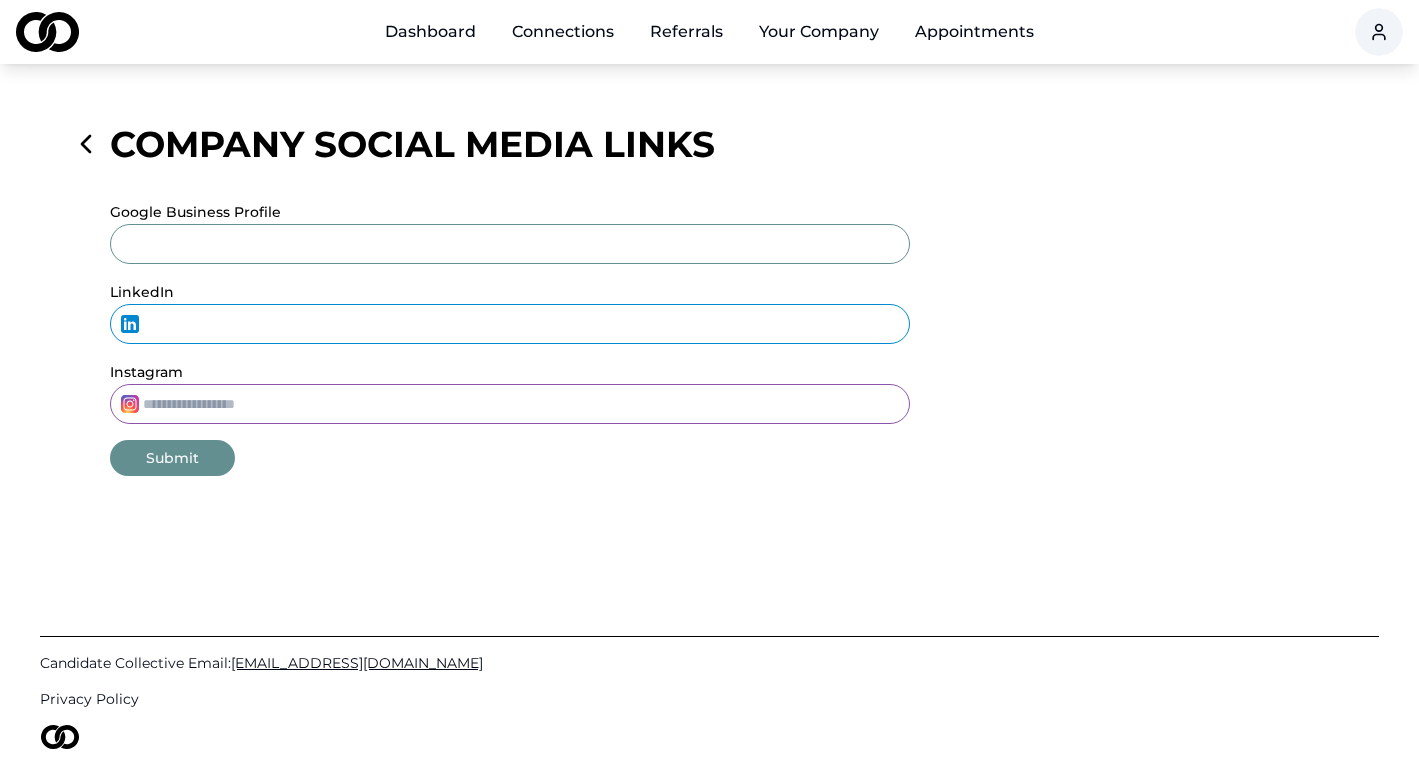 click on "Google Business Profile" at bounding box center [510, 244] 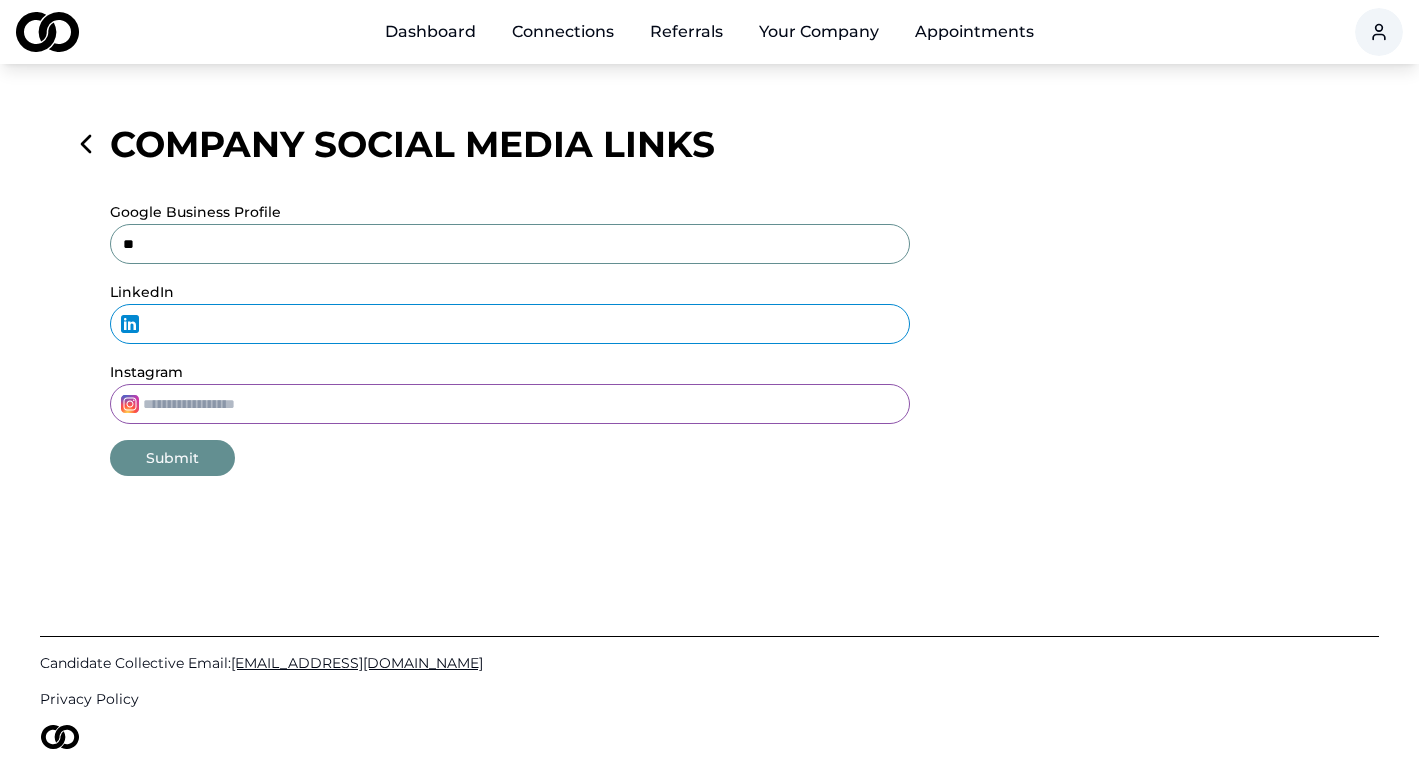 type on "*" 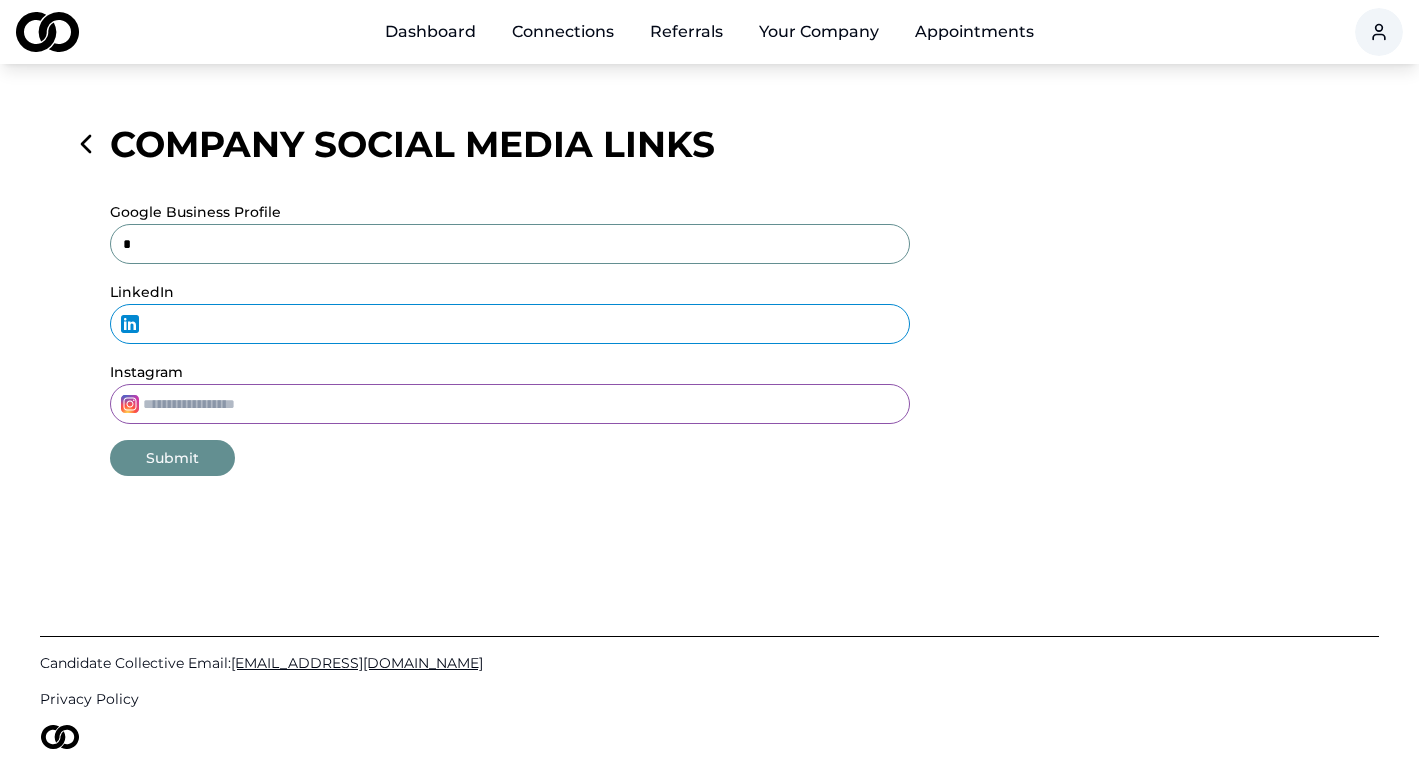 type 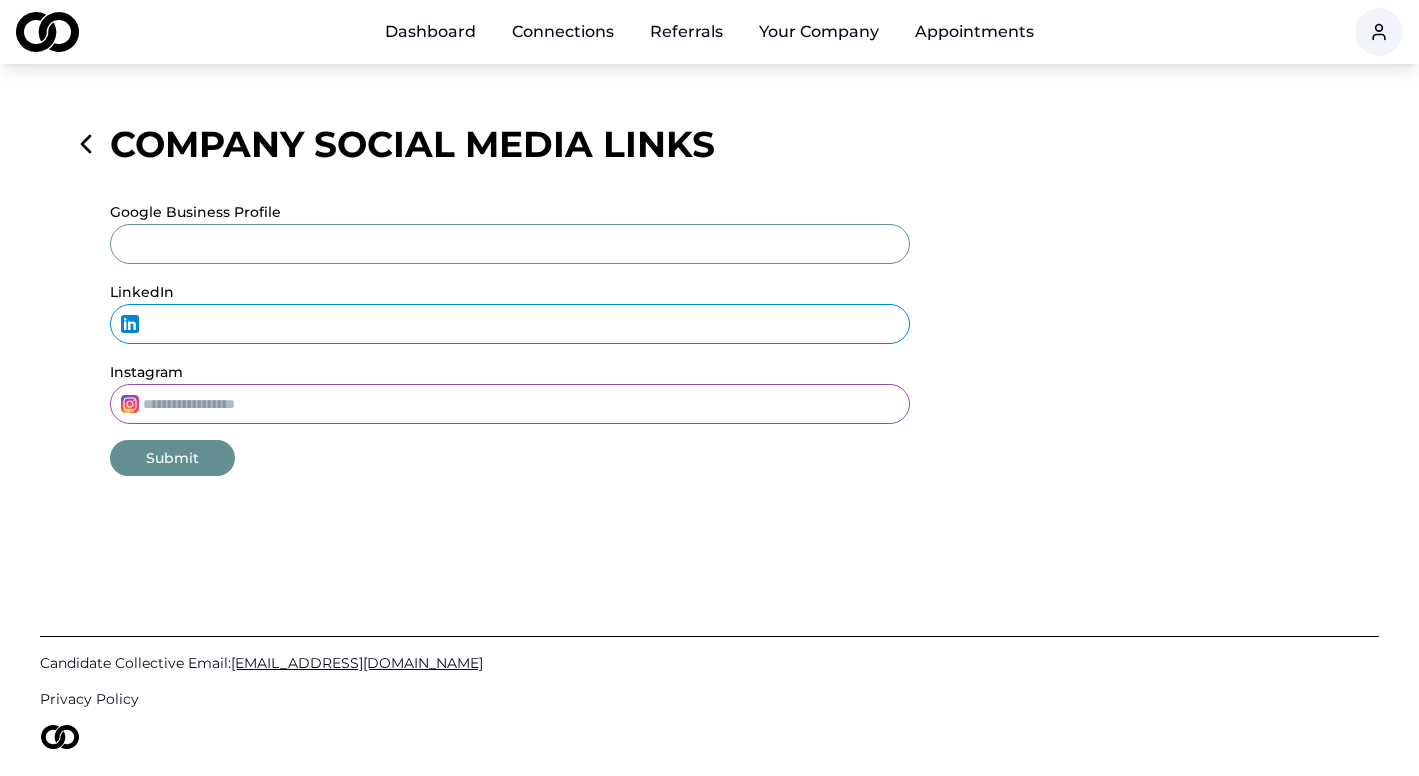 click on "Company Social Media Links Google Business Profile LinkedIn Instagram Submit" at bounding box center (710, 290) 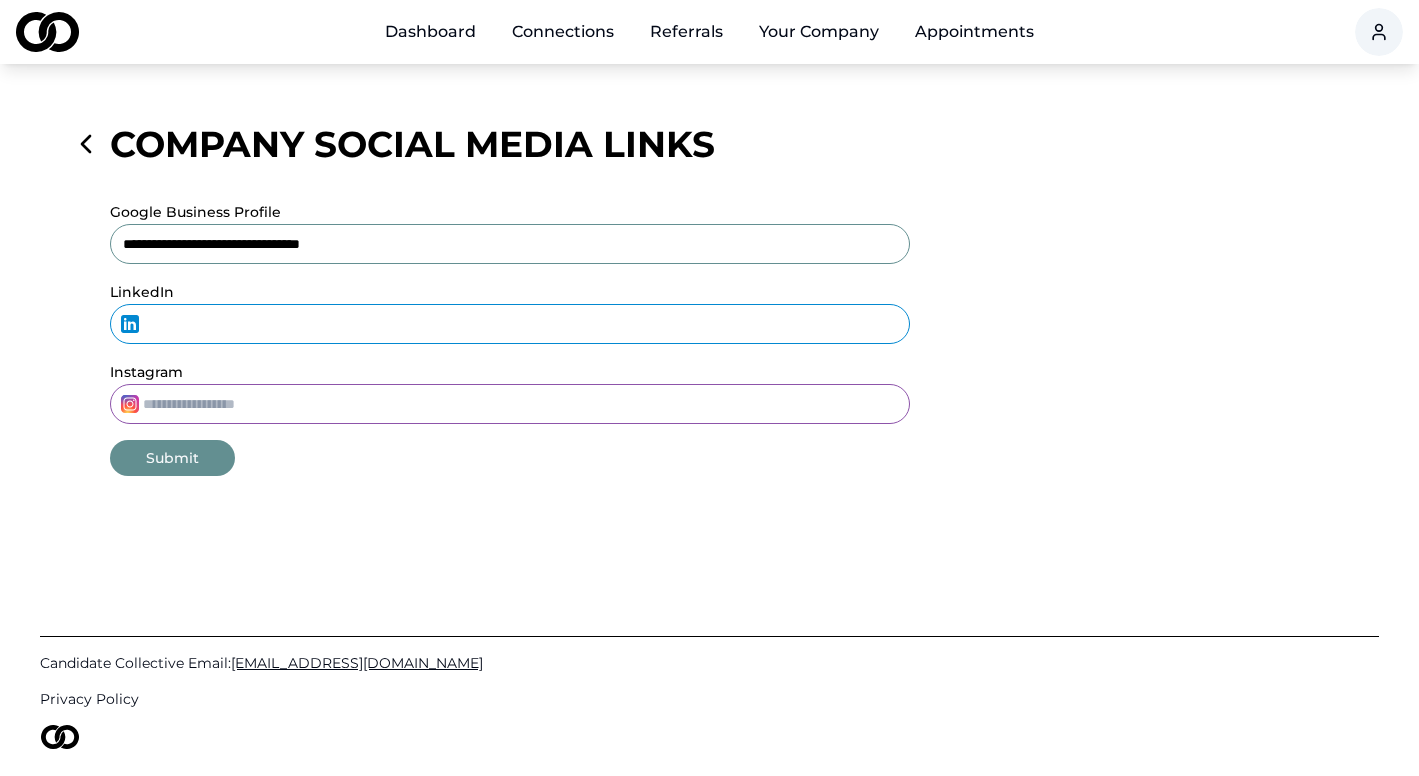 type on "**********" 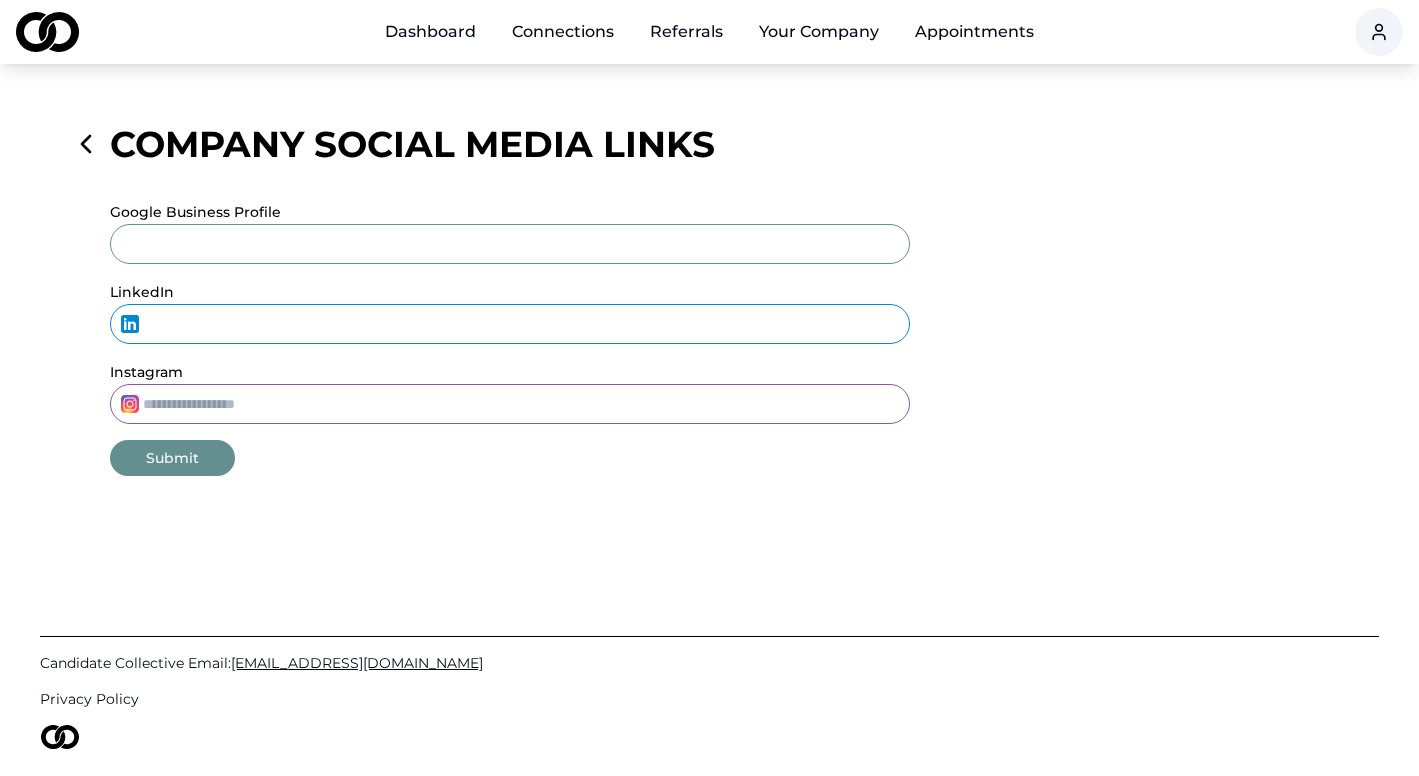 click on "LinkedIn" at bounding box center [510, 324] 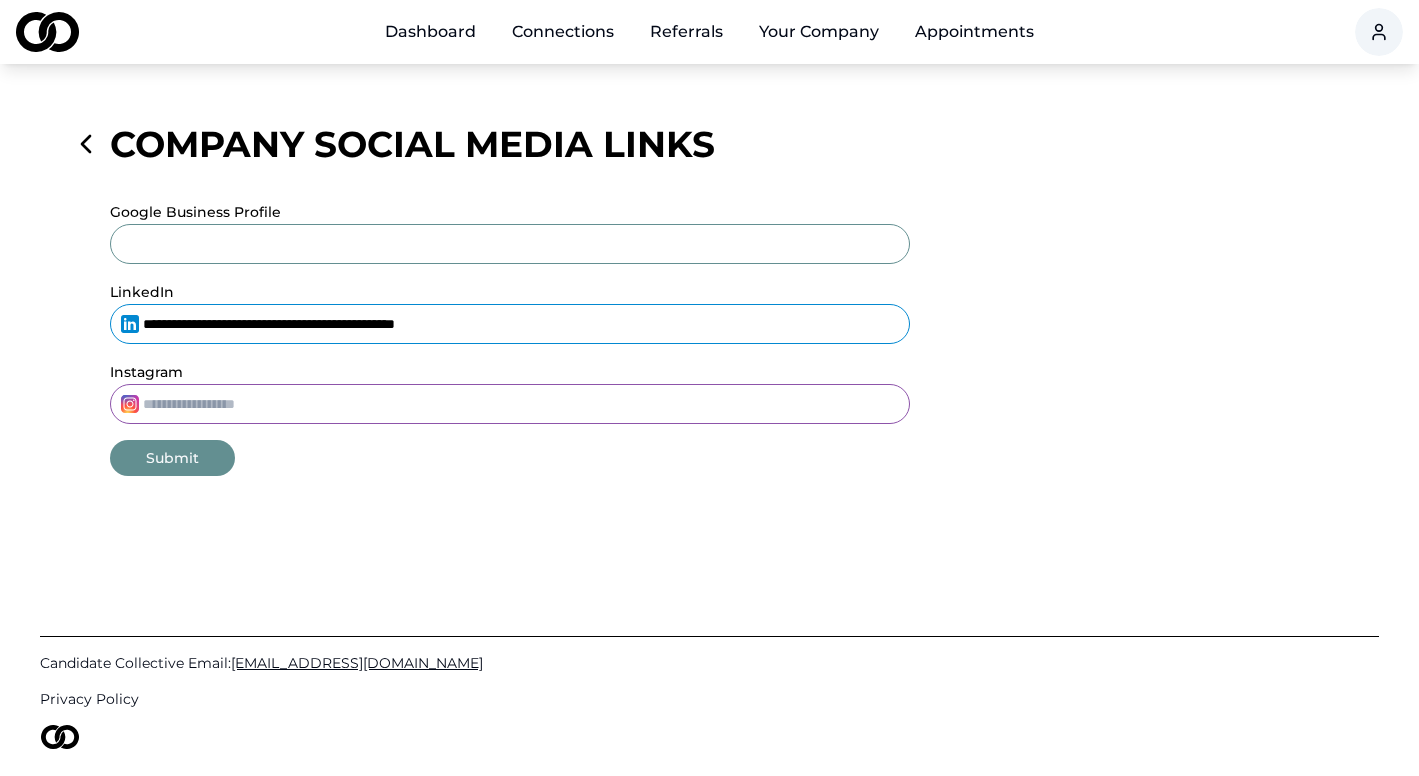type on "**********" 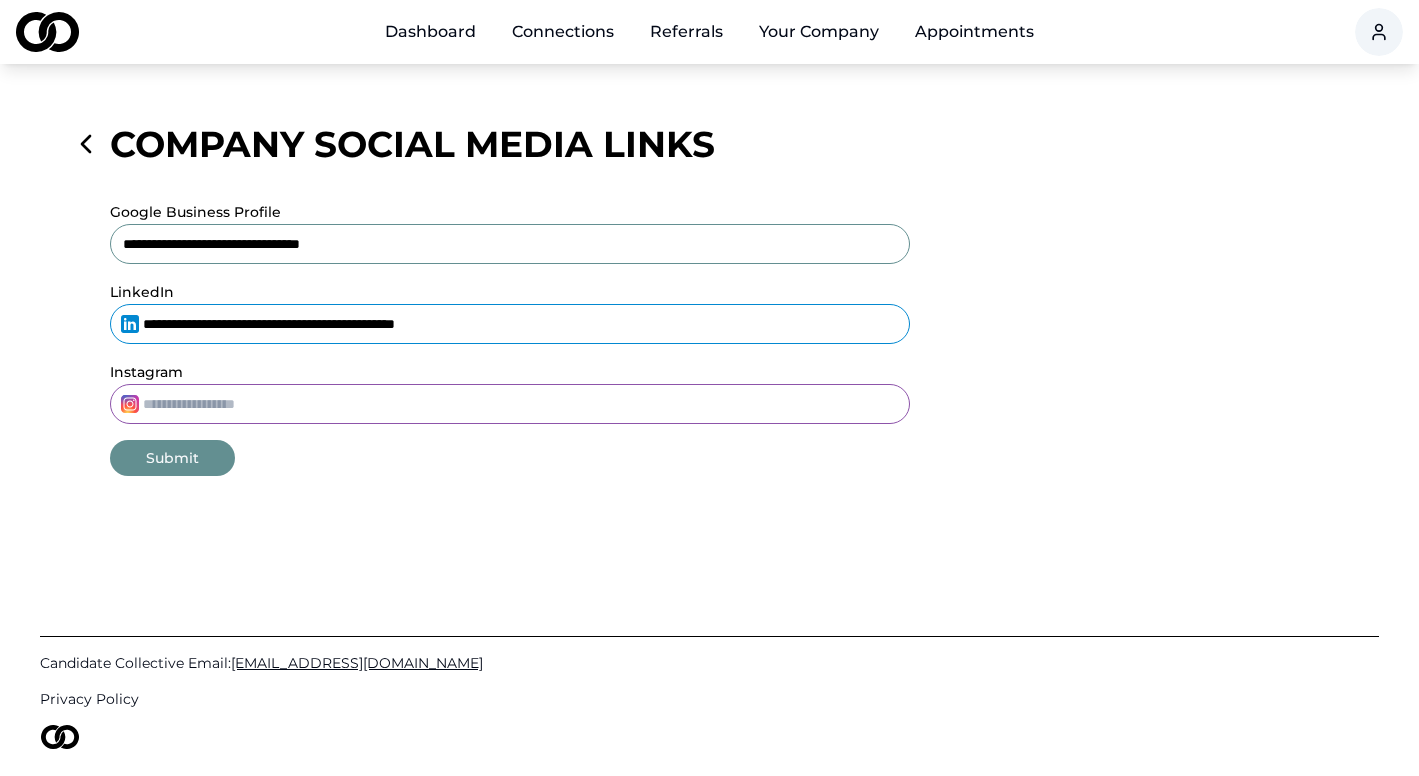 click on "Submit" at bounding box center [172, 458] 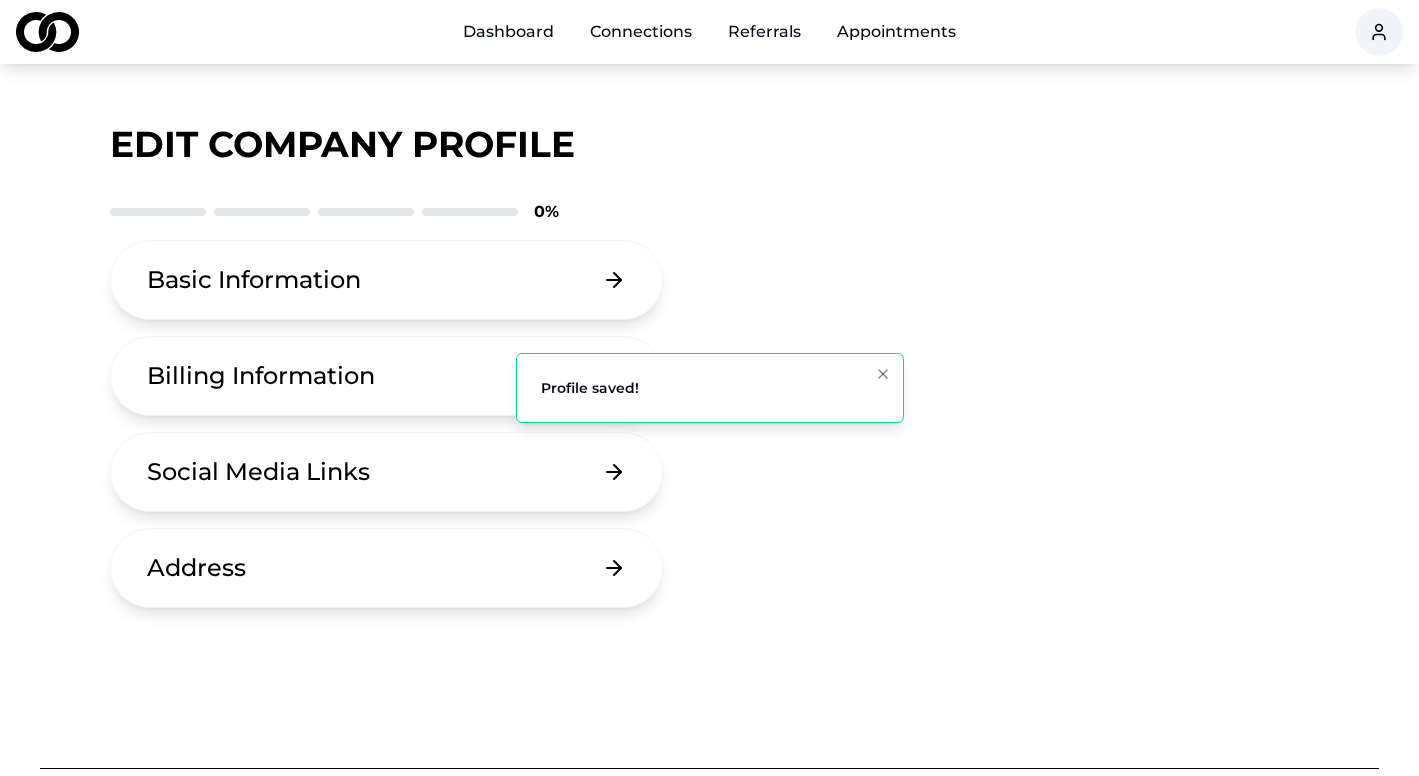 click on "Dashboard" at bounding box center (508, 32) 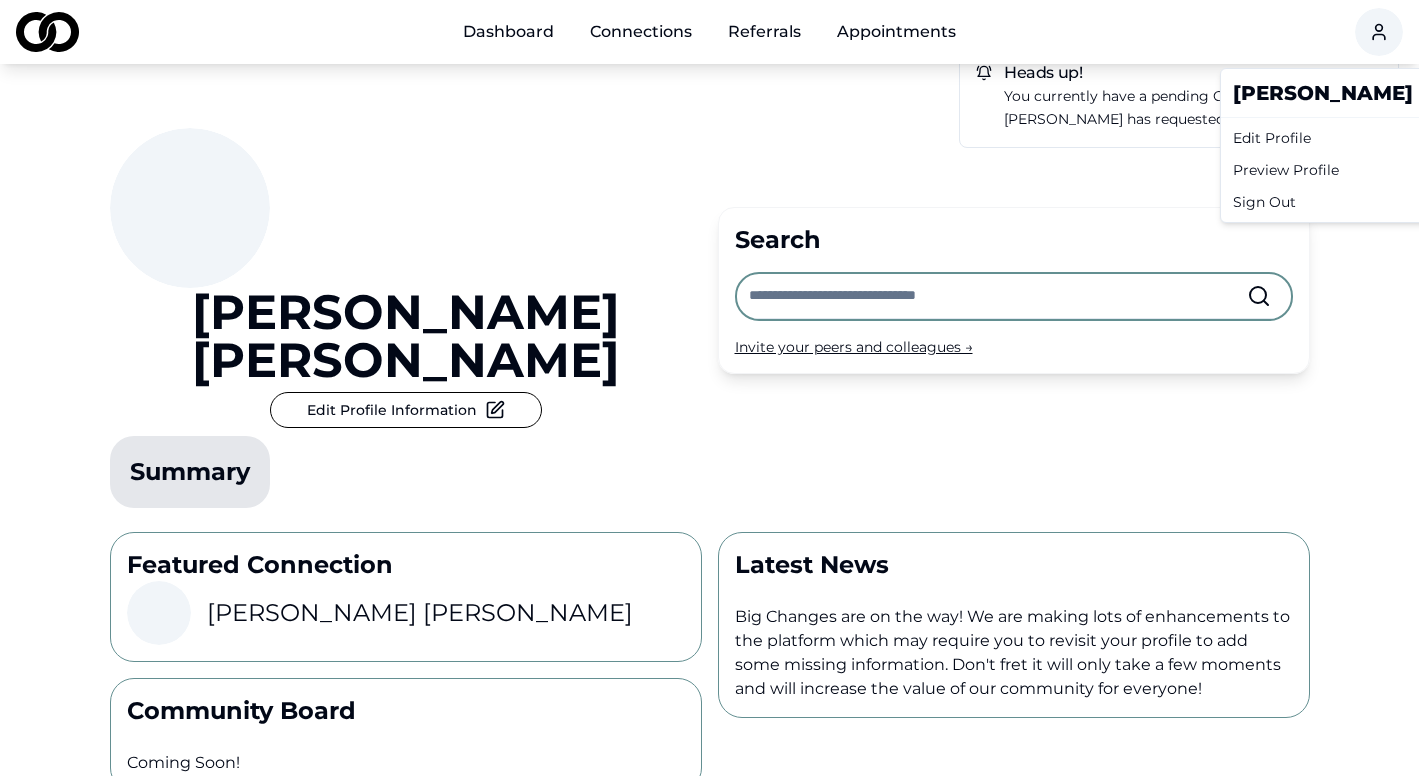 click on "Dashboard Connections Referrals Appointments Heads up! You currently have a pending   connection   notification. [PERSON_NAME] has requested a connection [PERSON_NAME] Edit Profile Information Summary Search Invite your peers and colleagues → Featured Connection [PERSON_NAME] Community Board Coming Soon! Latest News Big Changes are on the way!
We are making lots of enhancements to the platform which may require you to revisit your profile to add some missing information. Don't fret it will only take a few moments and will increase the value of our community for everyone! Business Spotlight The Mermaid Inn  Candidate Collective Email:  [EMAIL_ADDRESS][DOMAIN_NAME] Privacy Policy [PERSON_NAME] [PERSON_NAME] Edit Profile Preview Profile Sign Out" at bounding box center (709, 388) 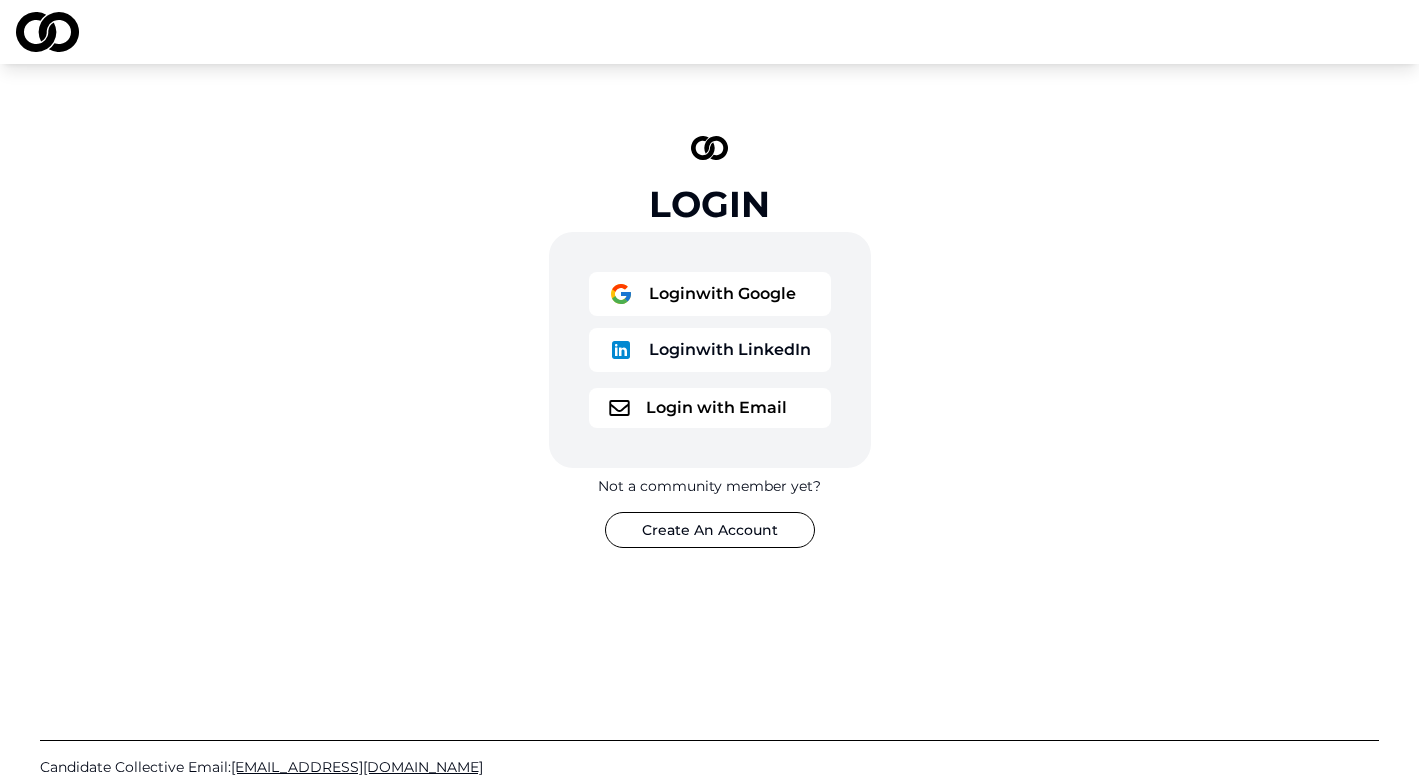 click on "Login with Email" at bounding box center [710, 408] 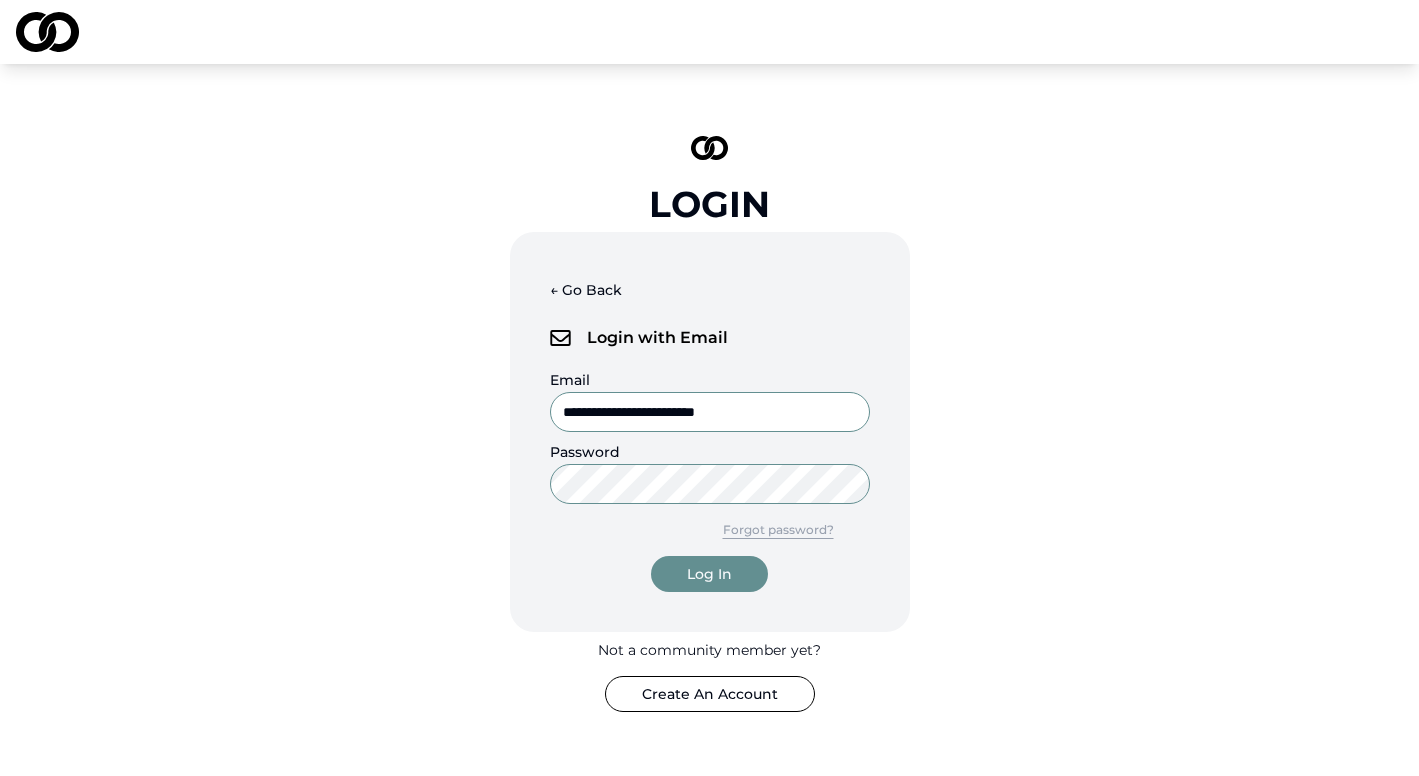 click on "Log In" at bounding box center [709, 574] 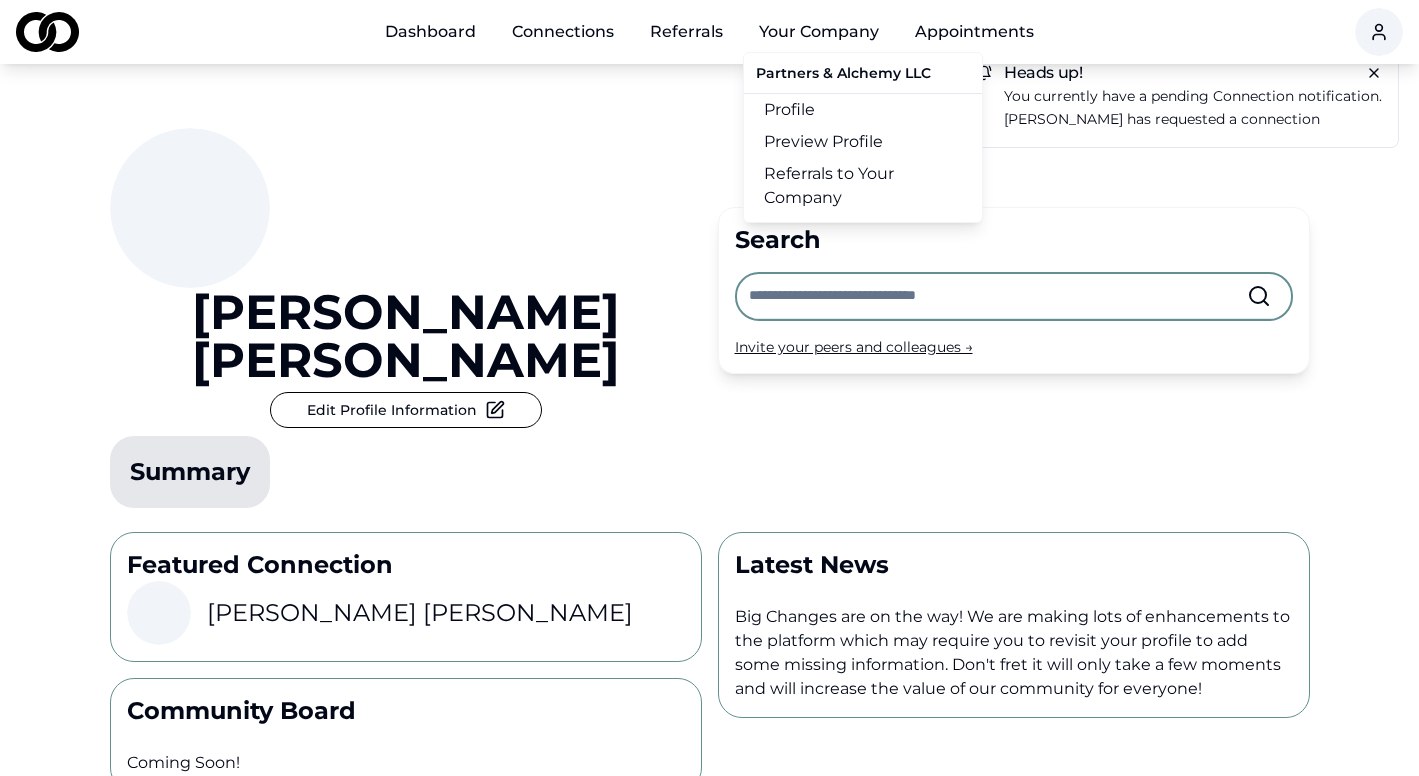 click on "Your Company" at bounding box center (819, 32) 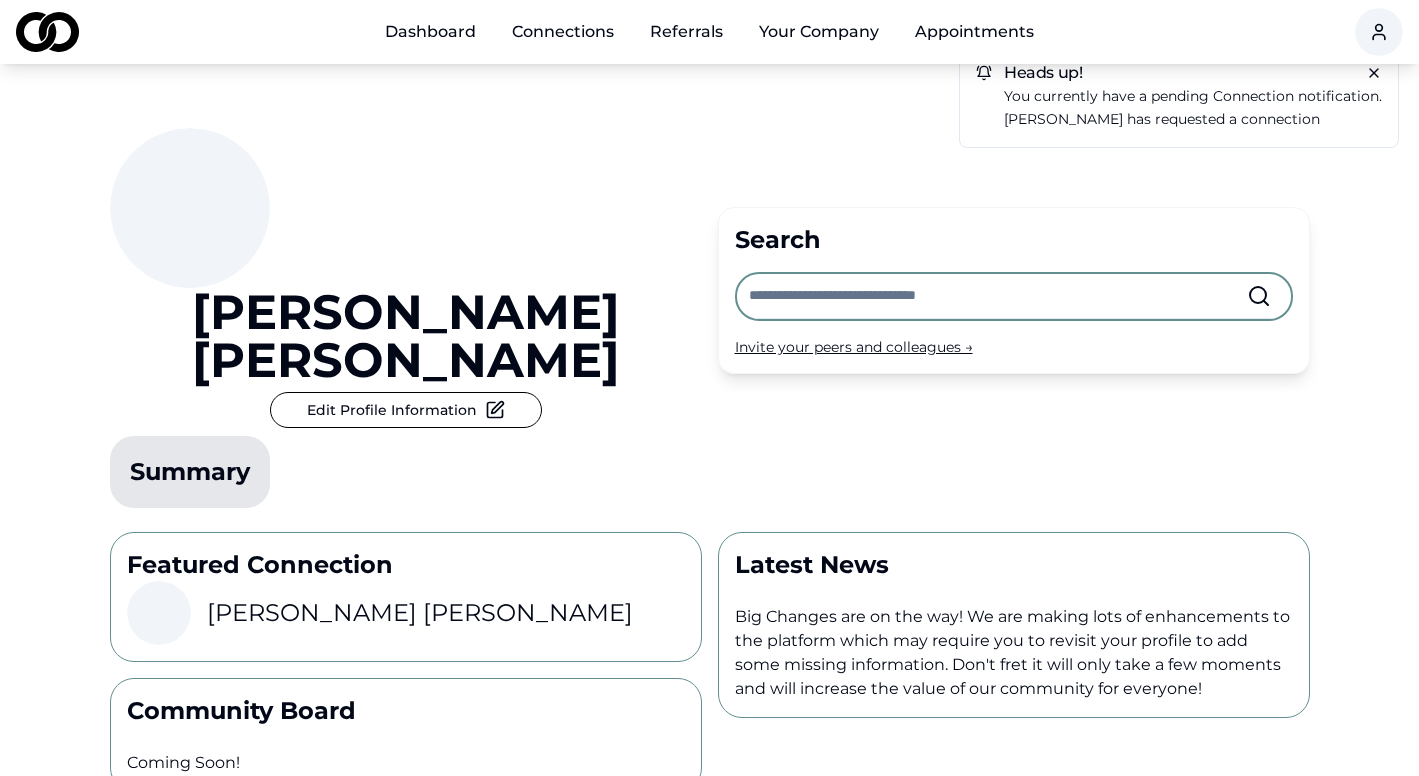 click on "Your Company" at bounding box center (819, 32) 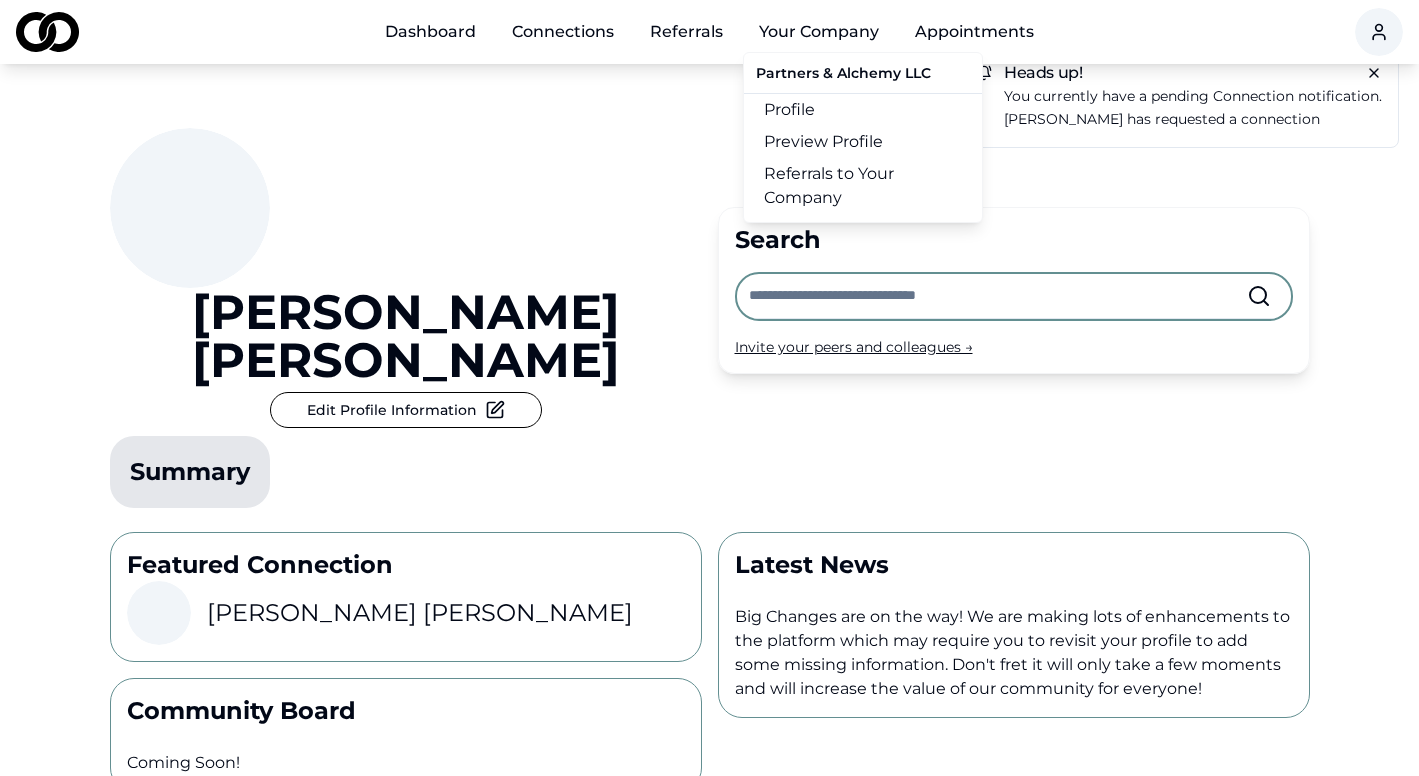 click on "Preview Profile" at bounding box center (863, 142) 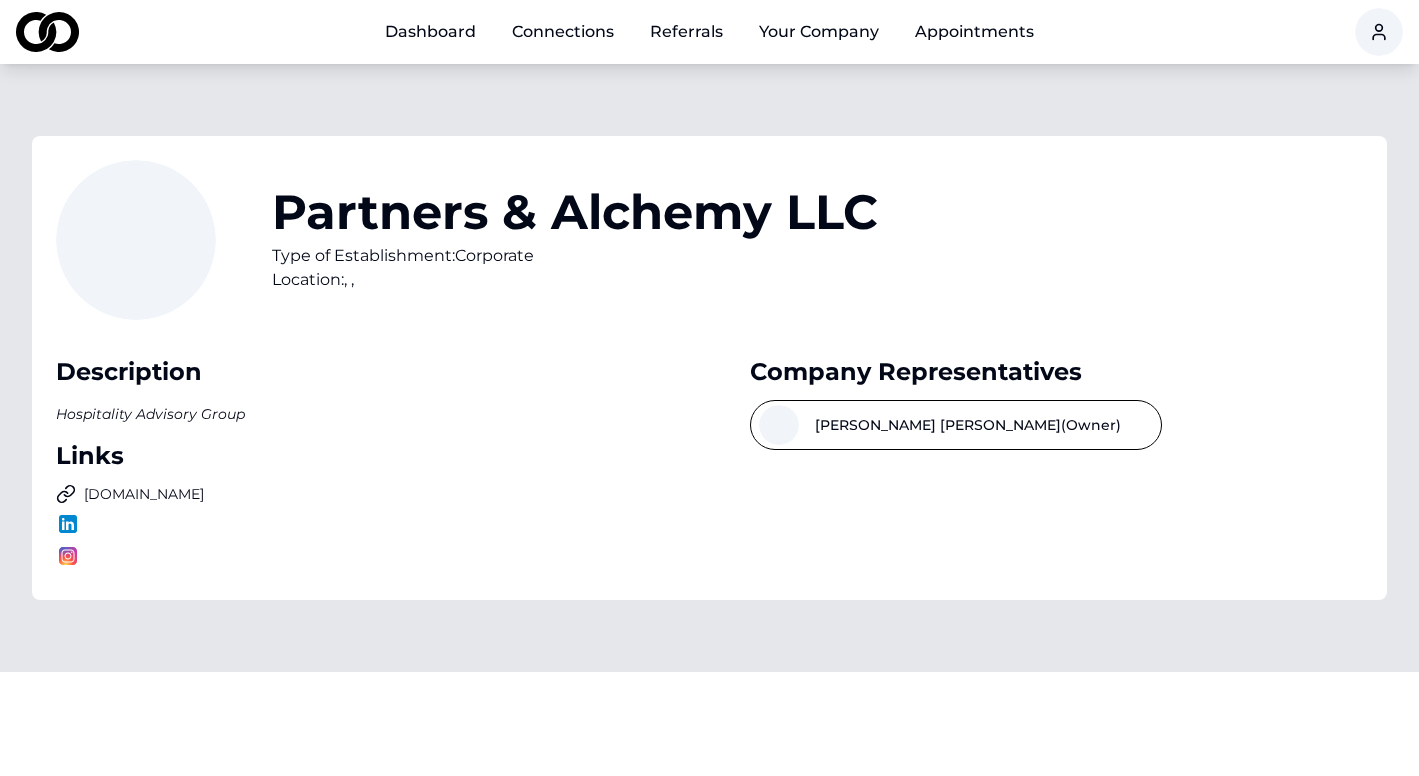 click on "Your Company" at bounding box center (819, 32) 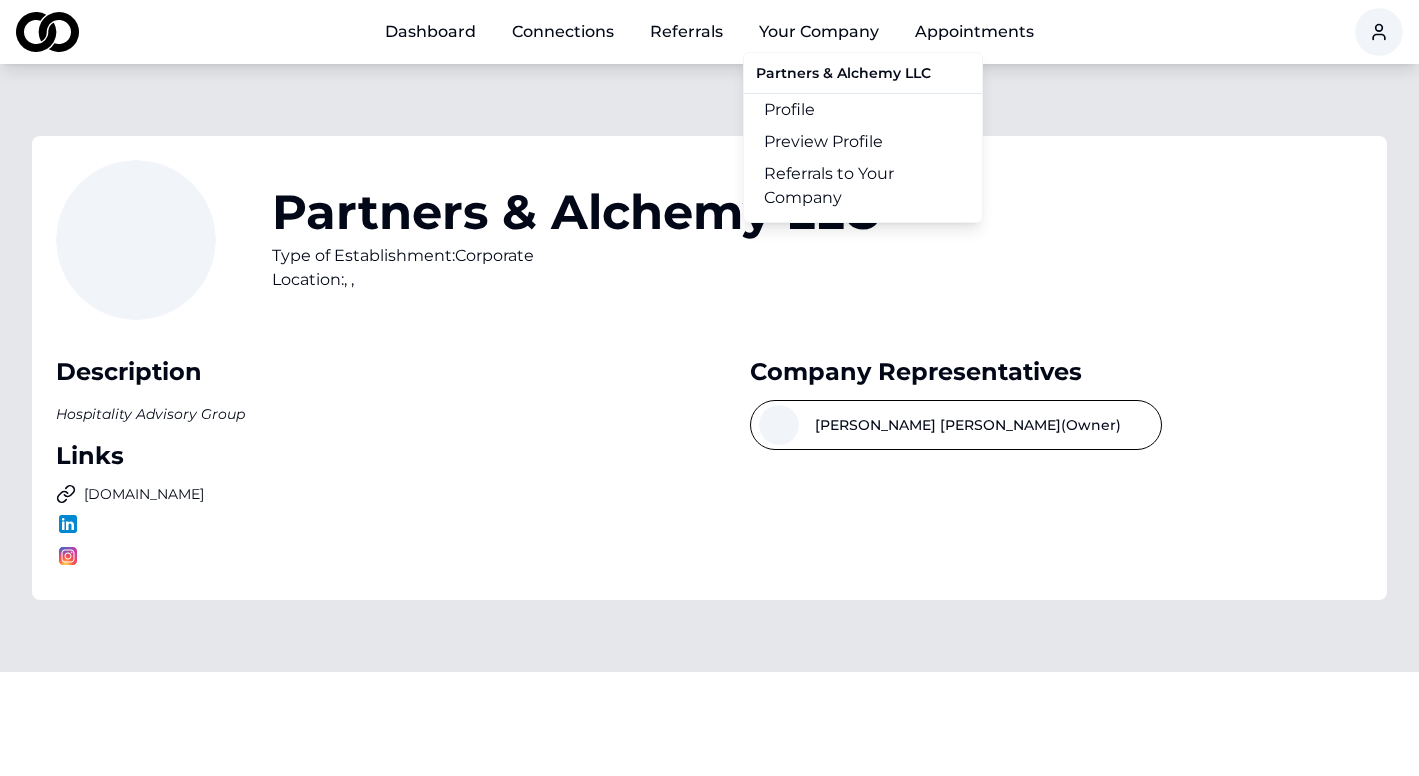 click on "Profile" at bounding box center (863, 110) 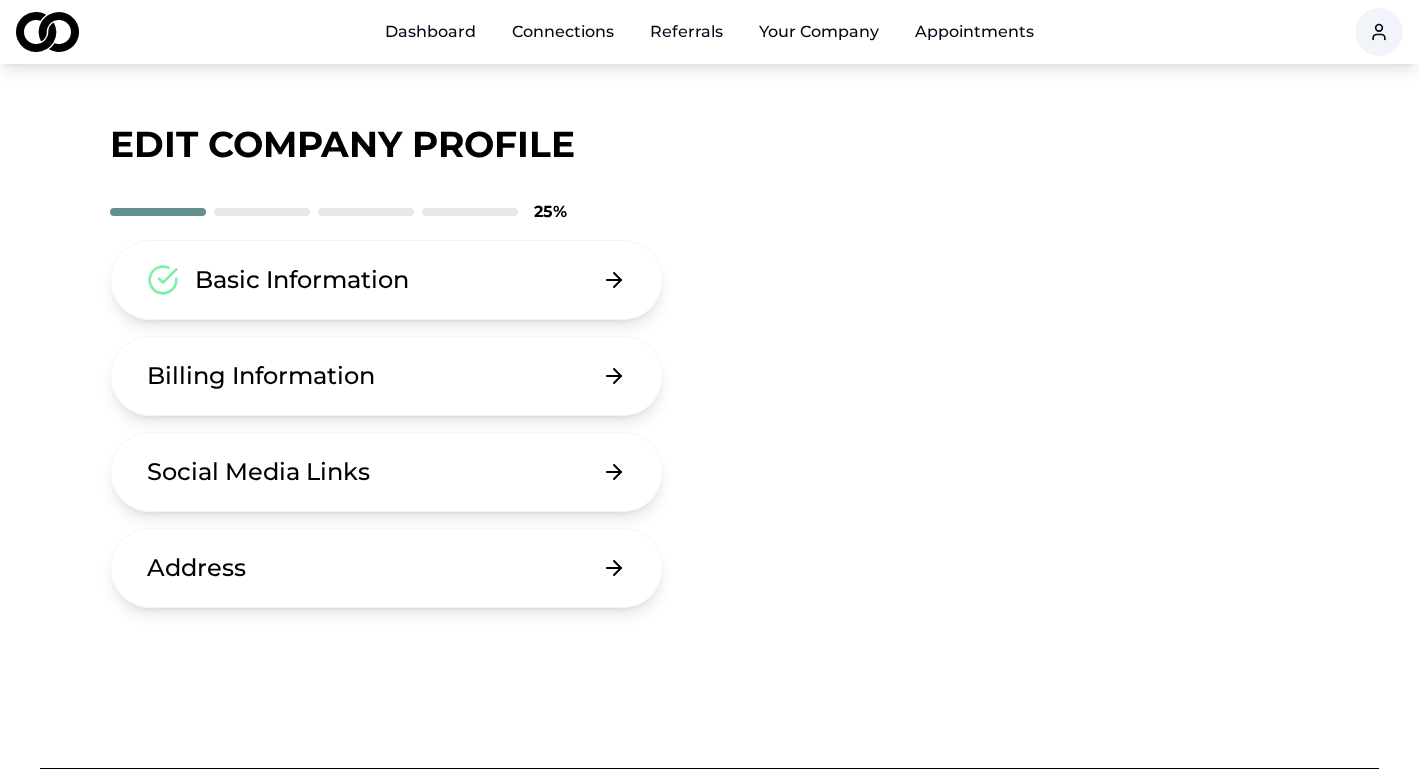 click on "Address" at bounding box center [387, 568] 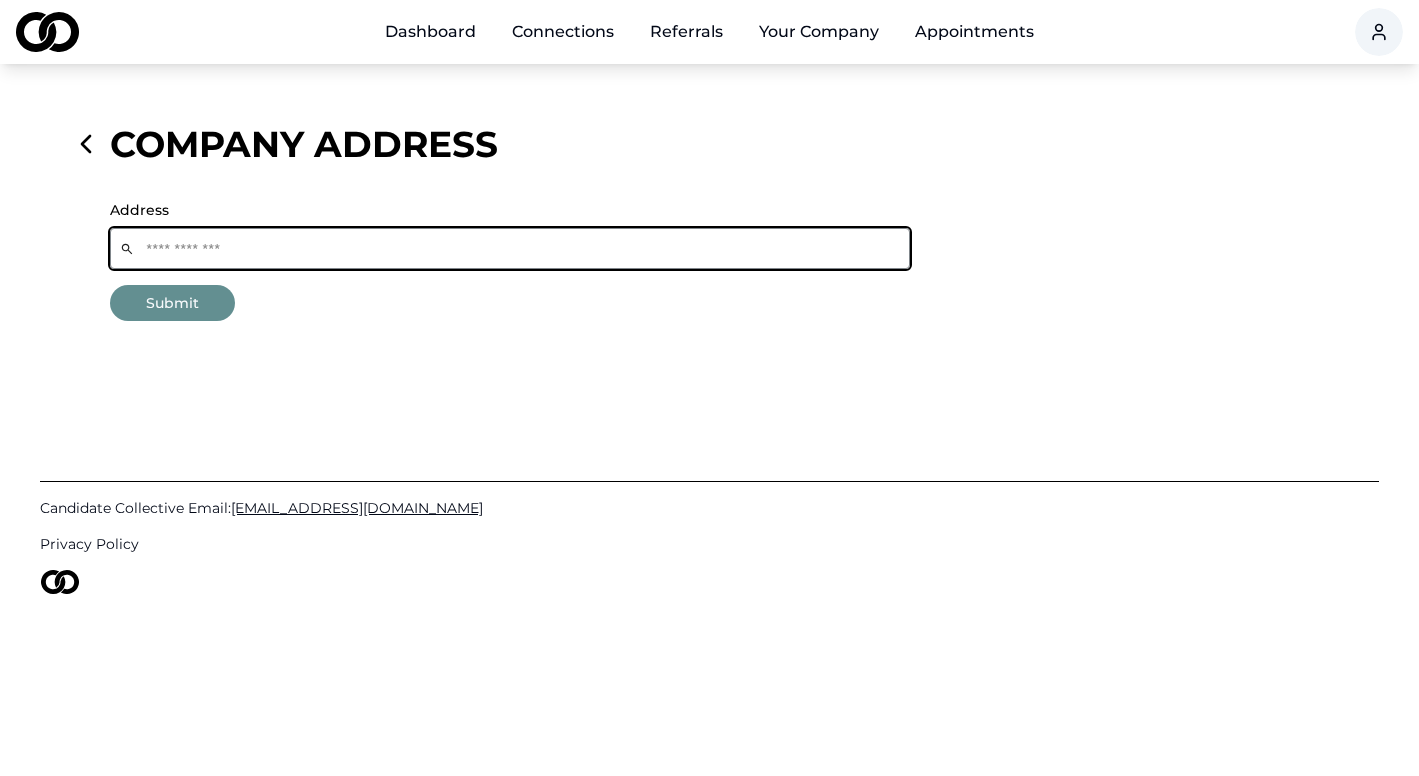 click 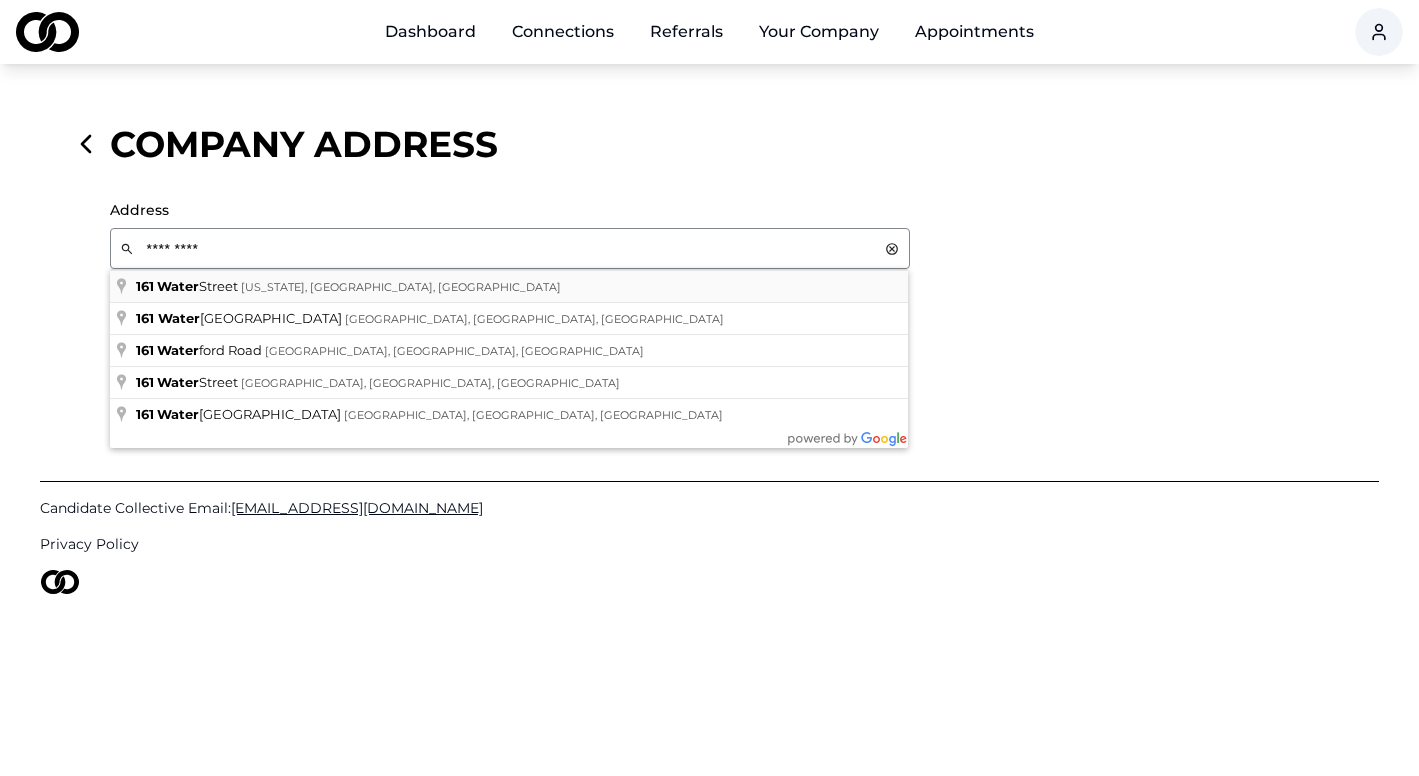 type on "**********" 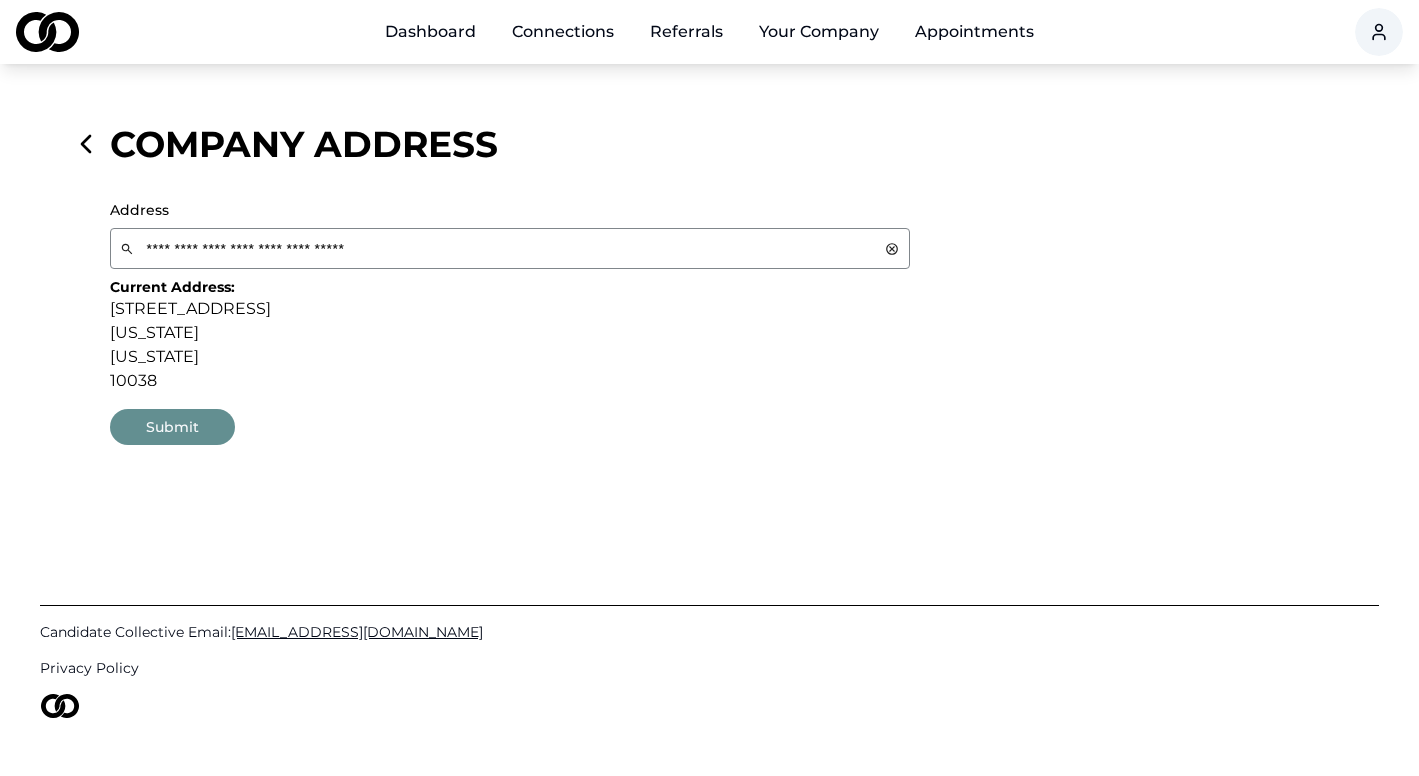 click on "Submit" at bounding box center (172, 427) 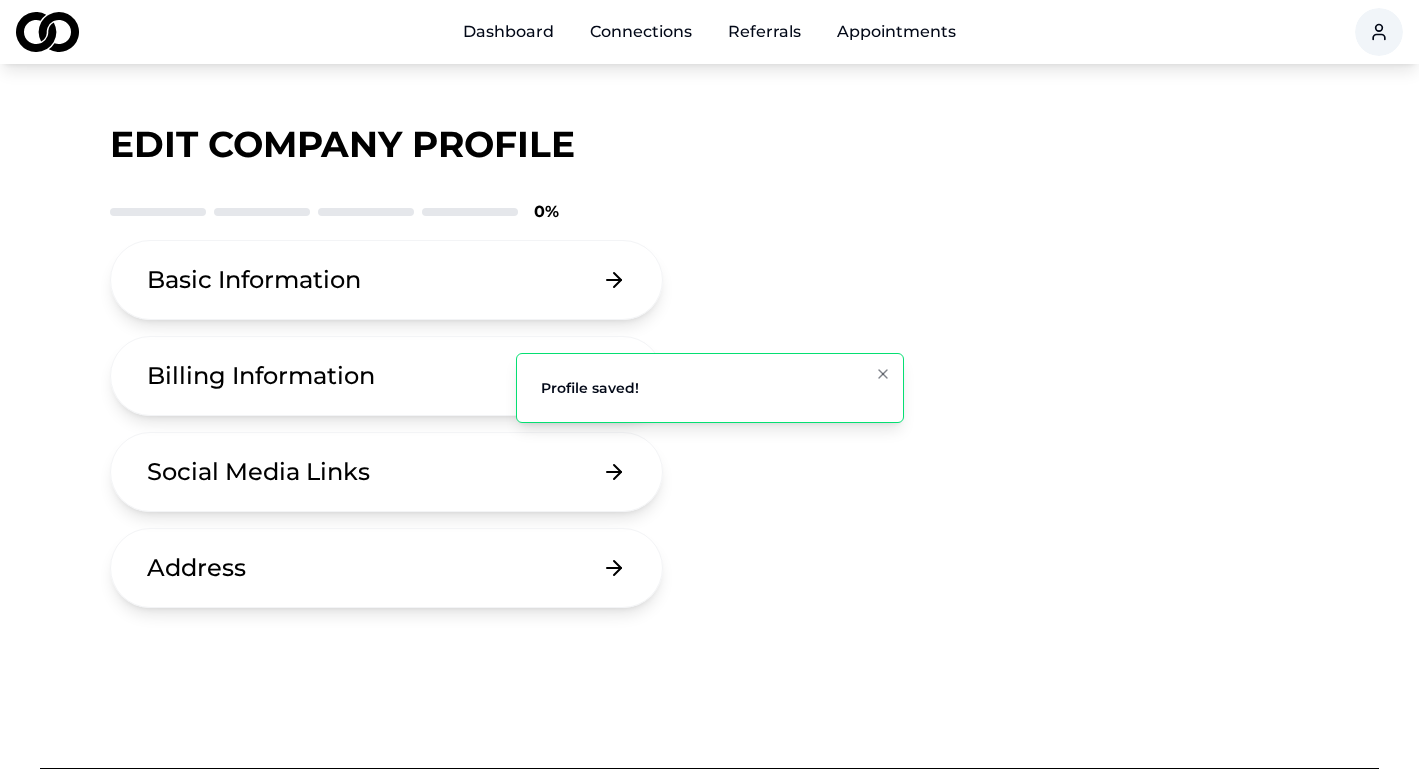 click on "Social Media Links" at bounding box center [258, 472] 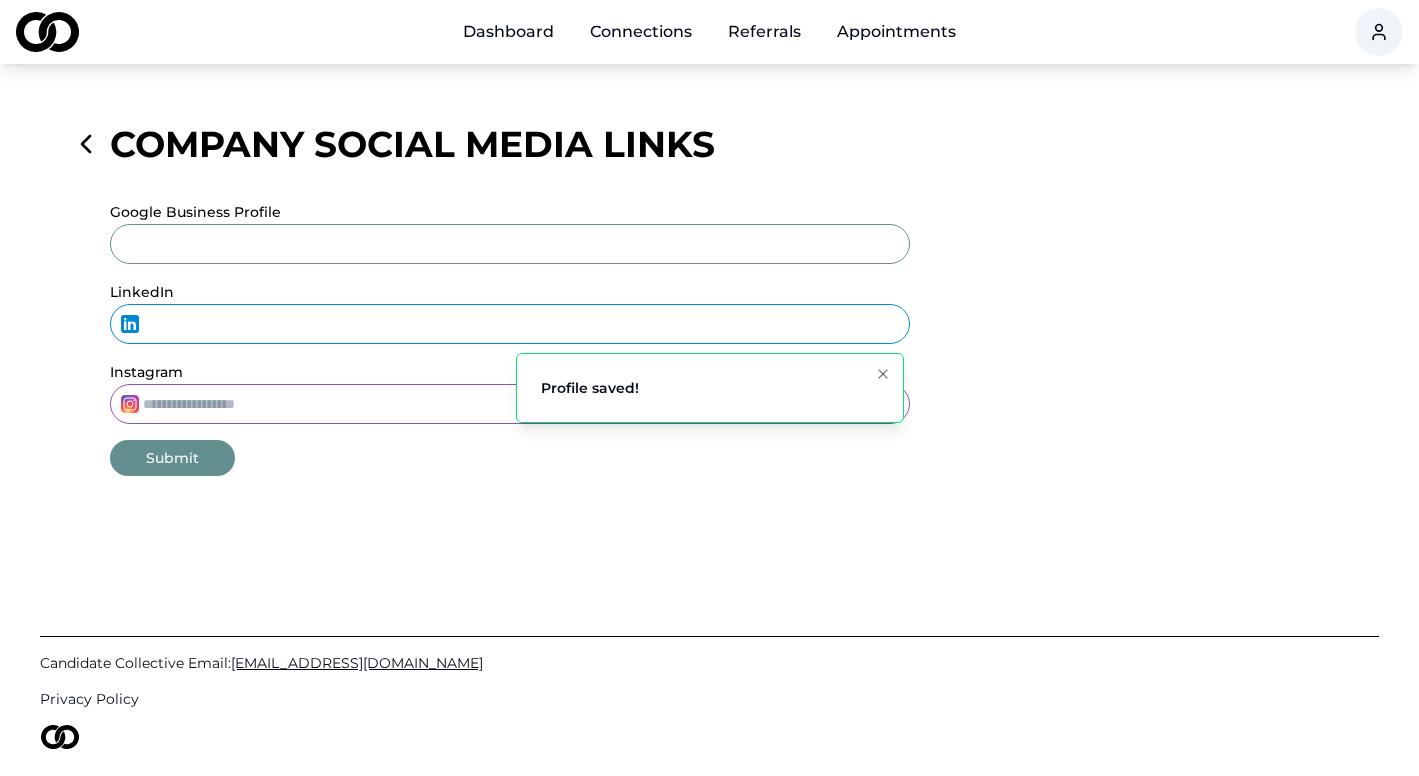 click on "LinkedIn" at bounding box center (510, 324) 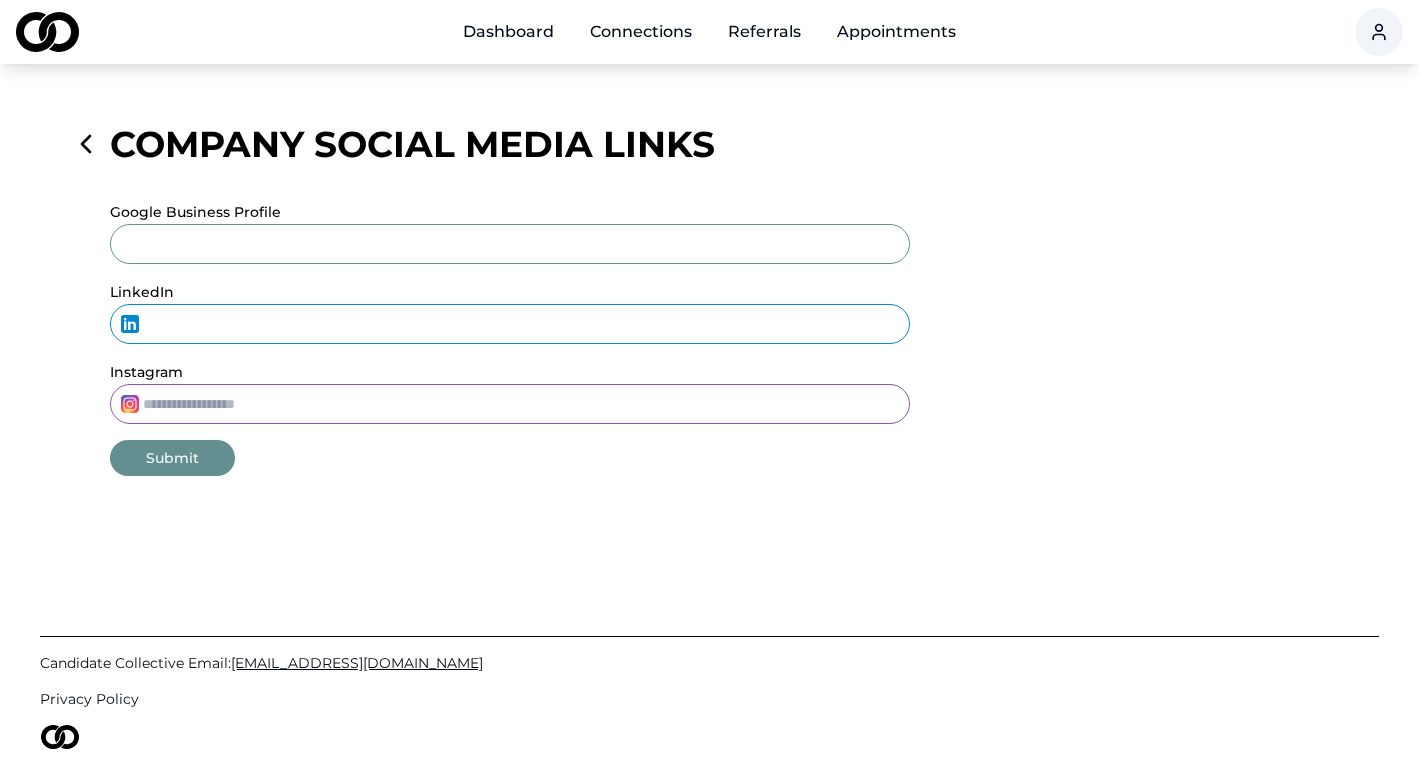 type on "**********" 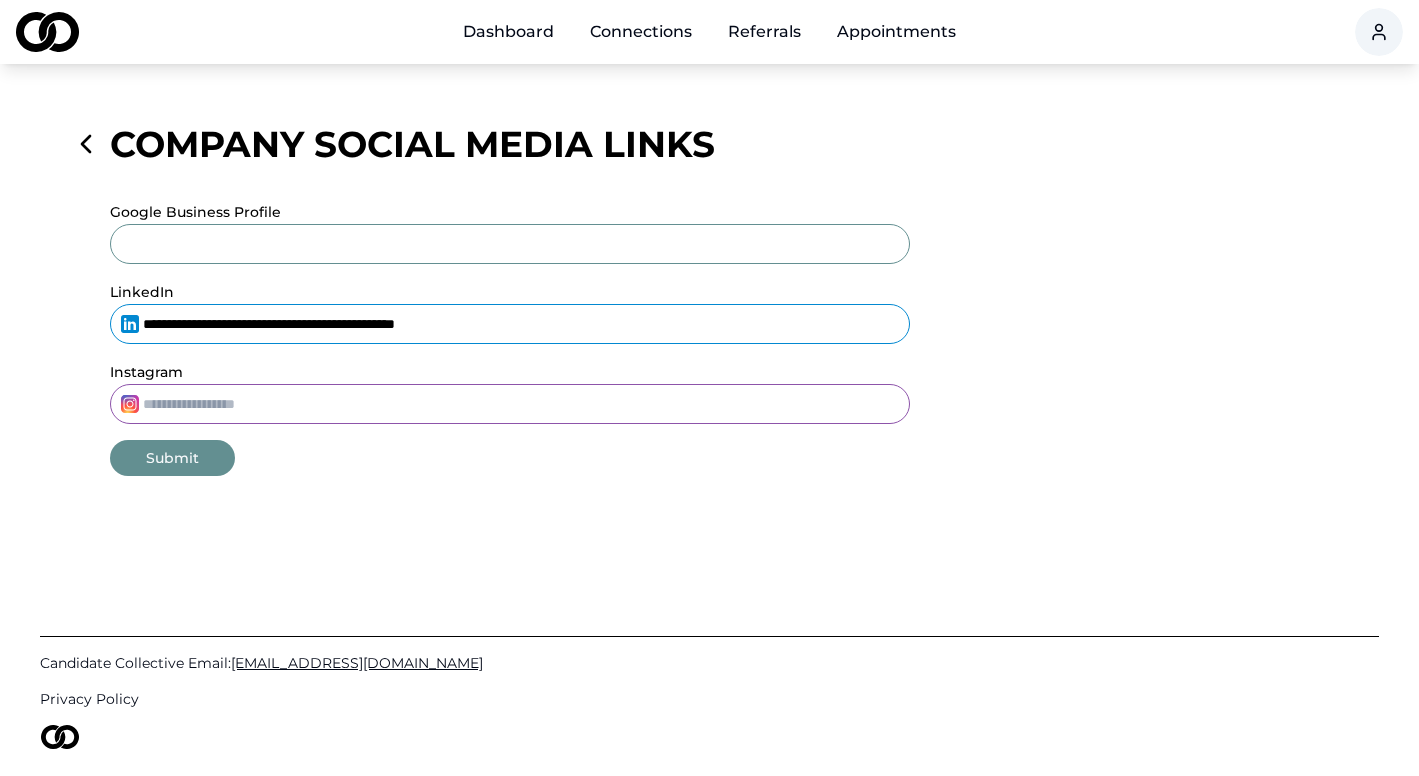 click on "Submit" at bounding box center (172, 458) 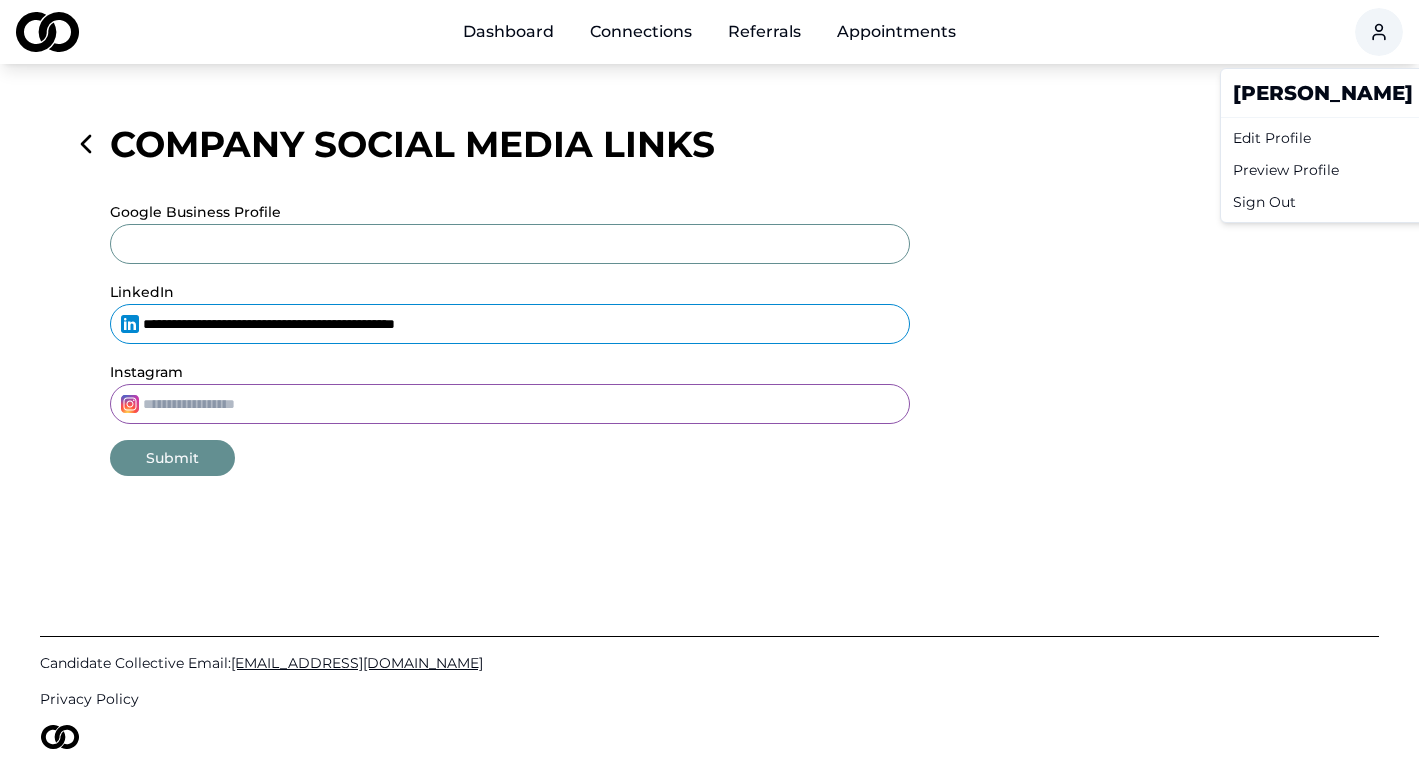 click on "**********" at bounding box center [709, 388] 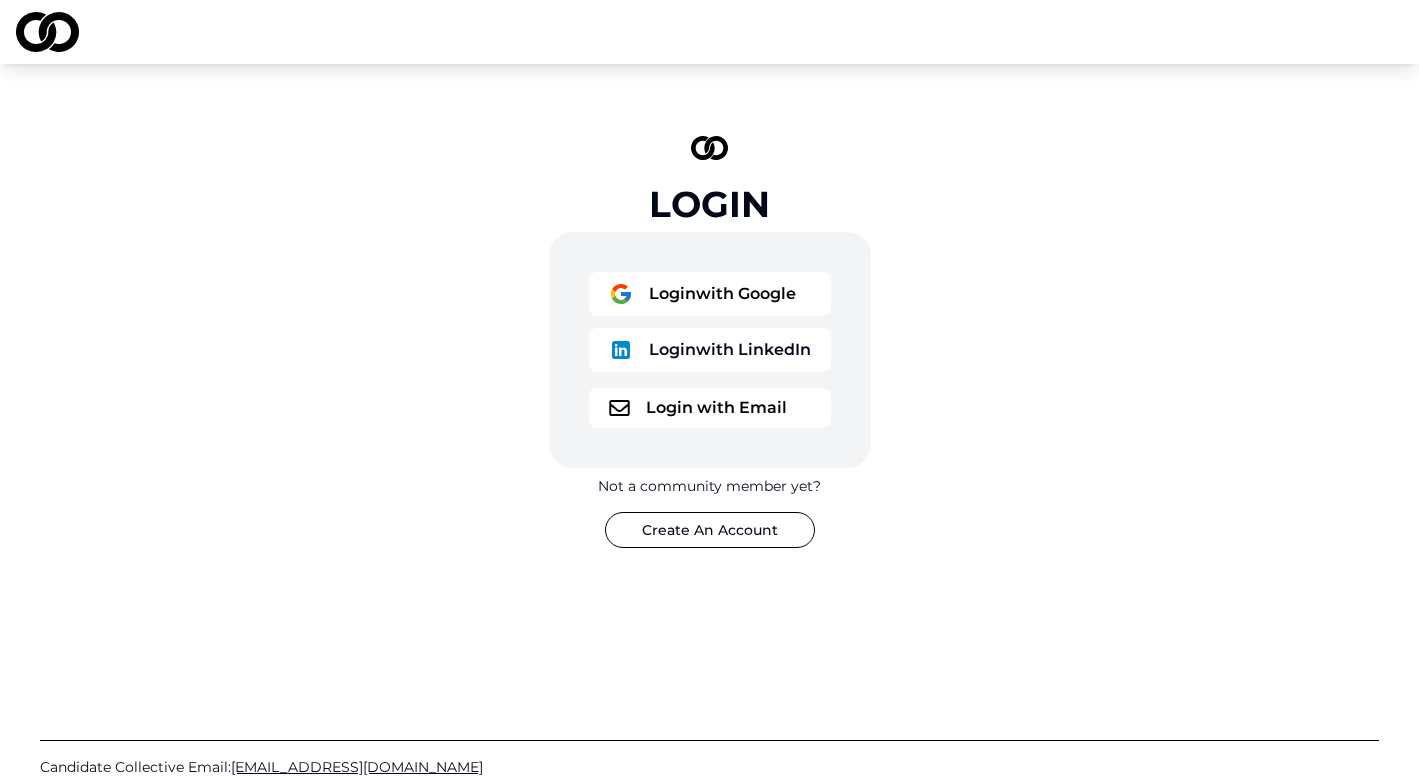 click on "Login with Email" at bounding box center (710, 408) 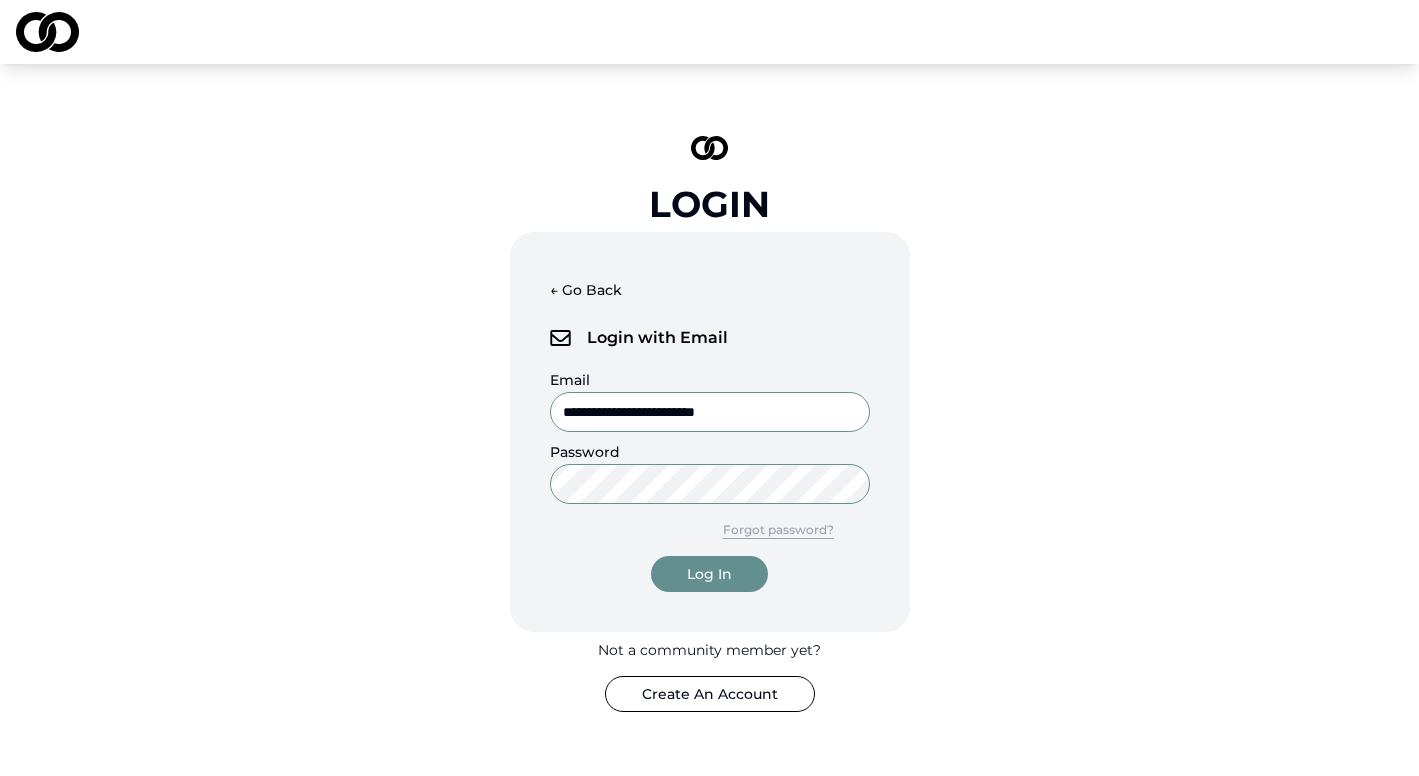 click on "Log In" at bounding box center (709, 574) 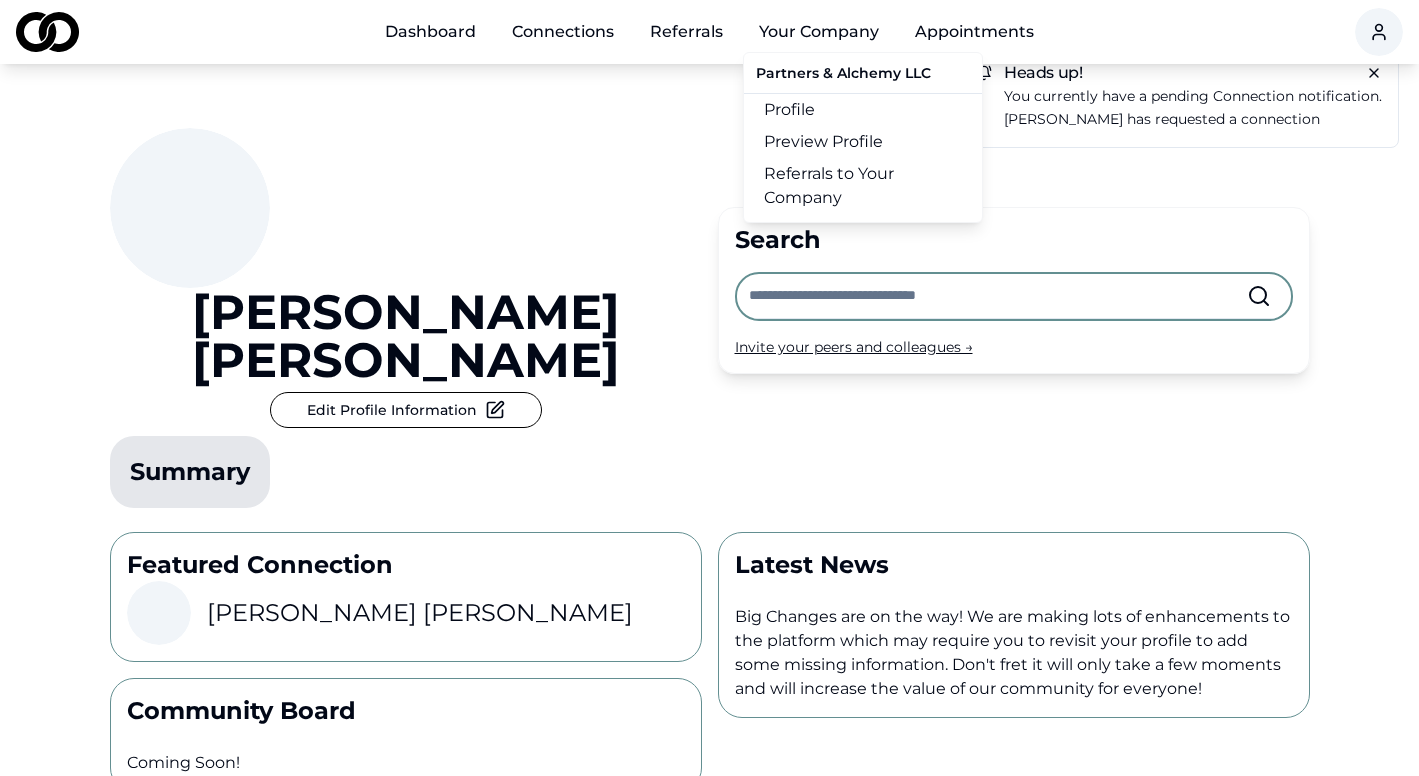 click on "Your Company" at bounding box center (819, 32) 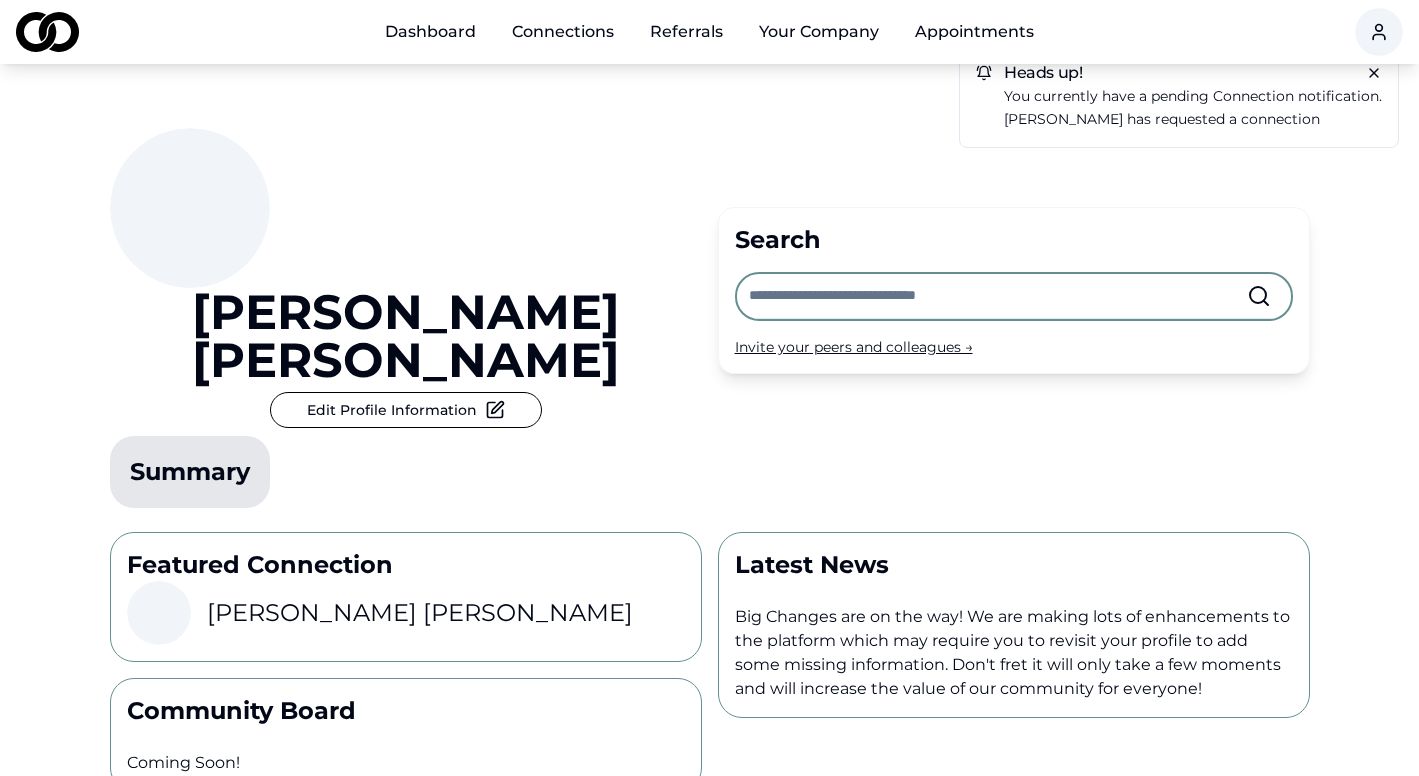 click on "Your Company" at bounding box center [819, 32] 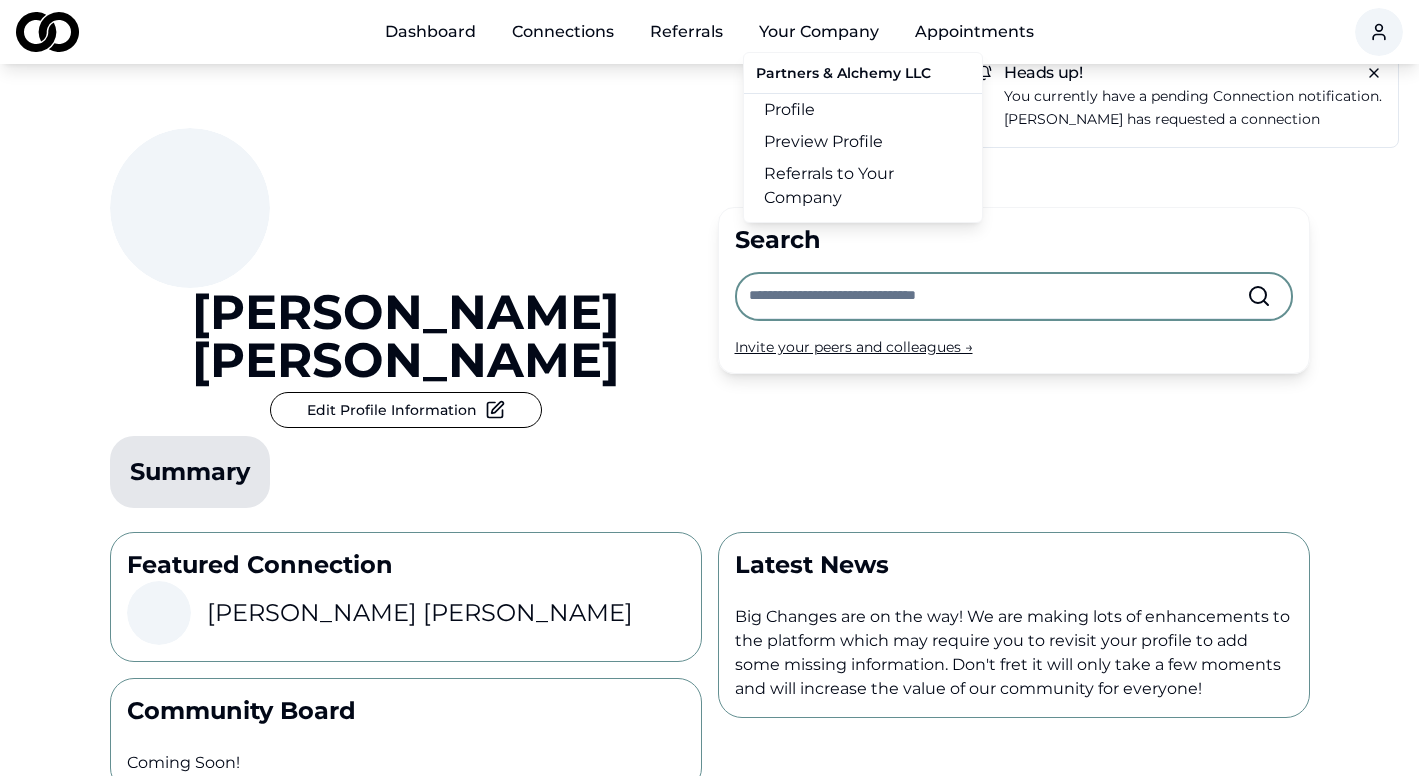 click on "Preview Profile" at bounding box center (863, 142) 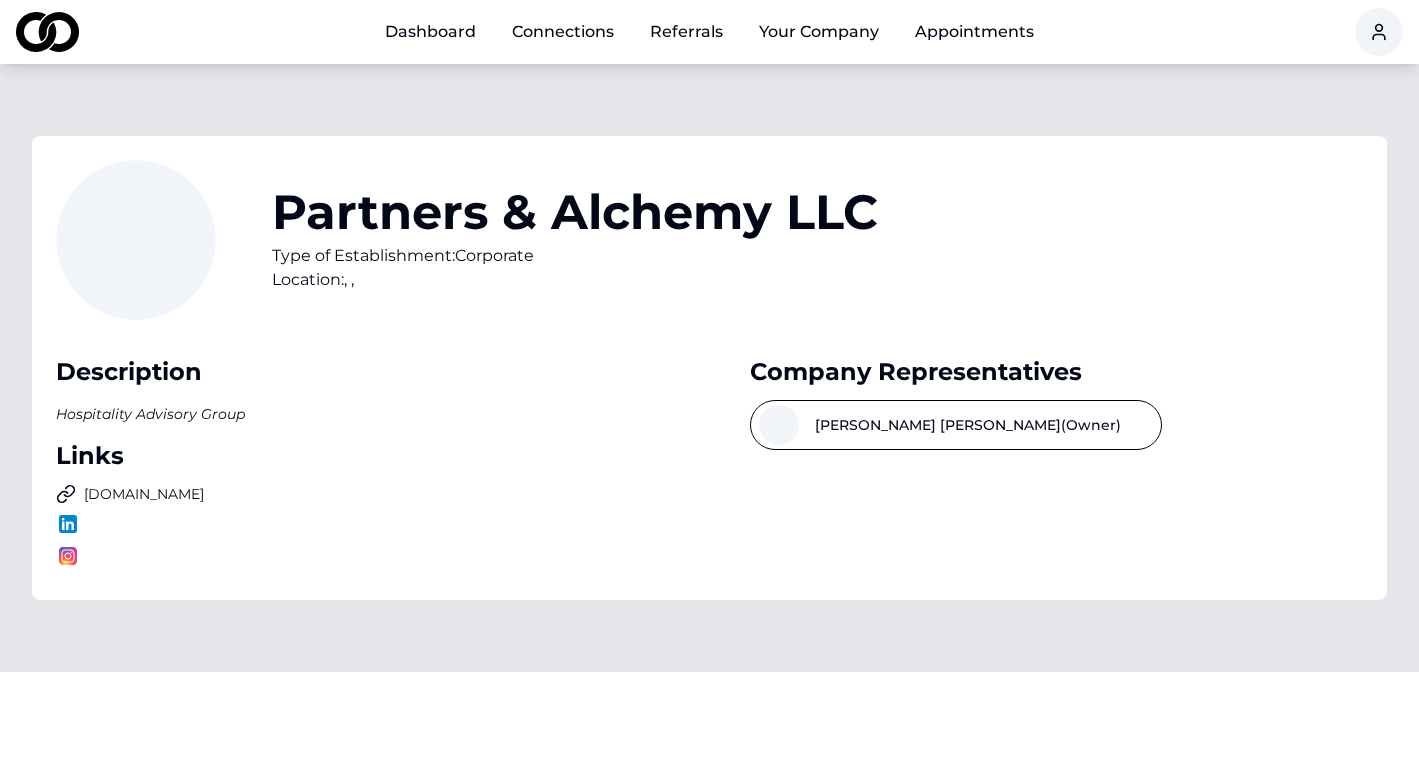 click at bounding box center (779, 425) 